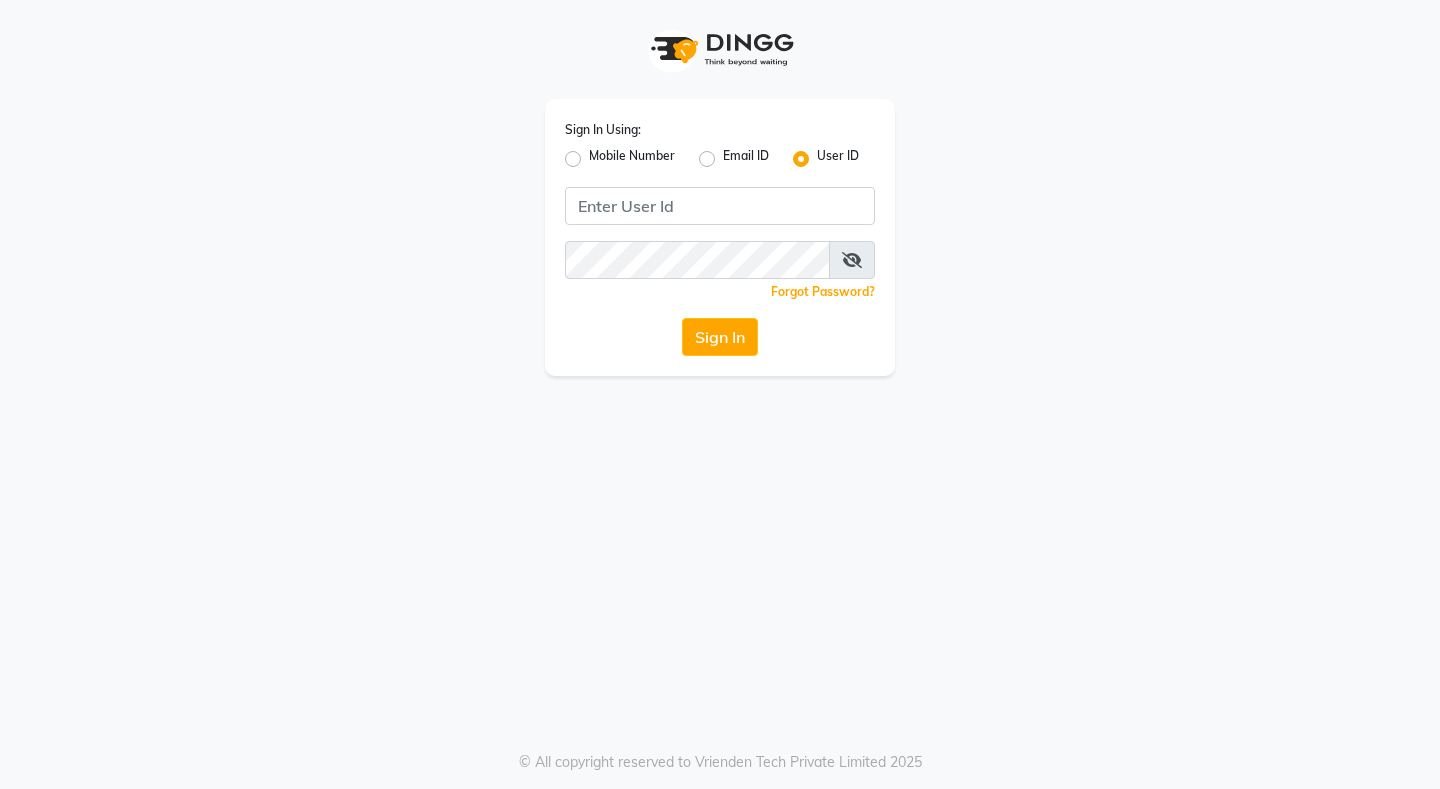 scroll, scrollTop: 0, scrollLeft: 0, axis: both 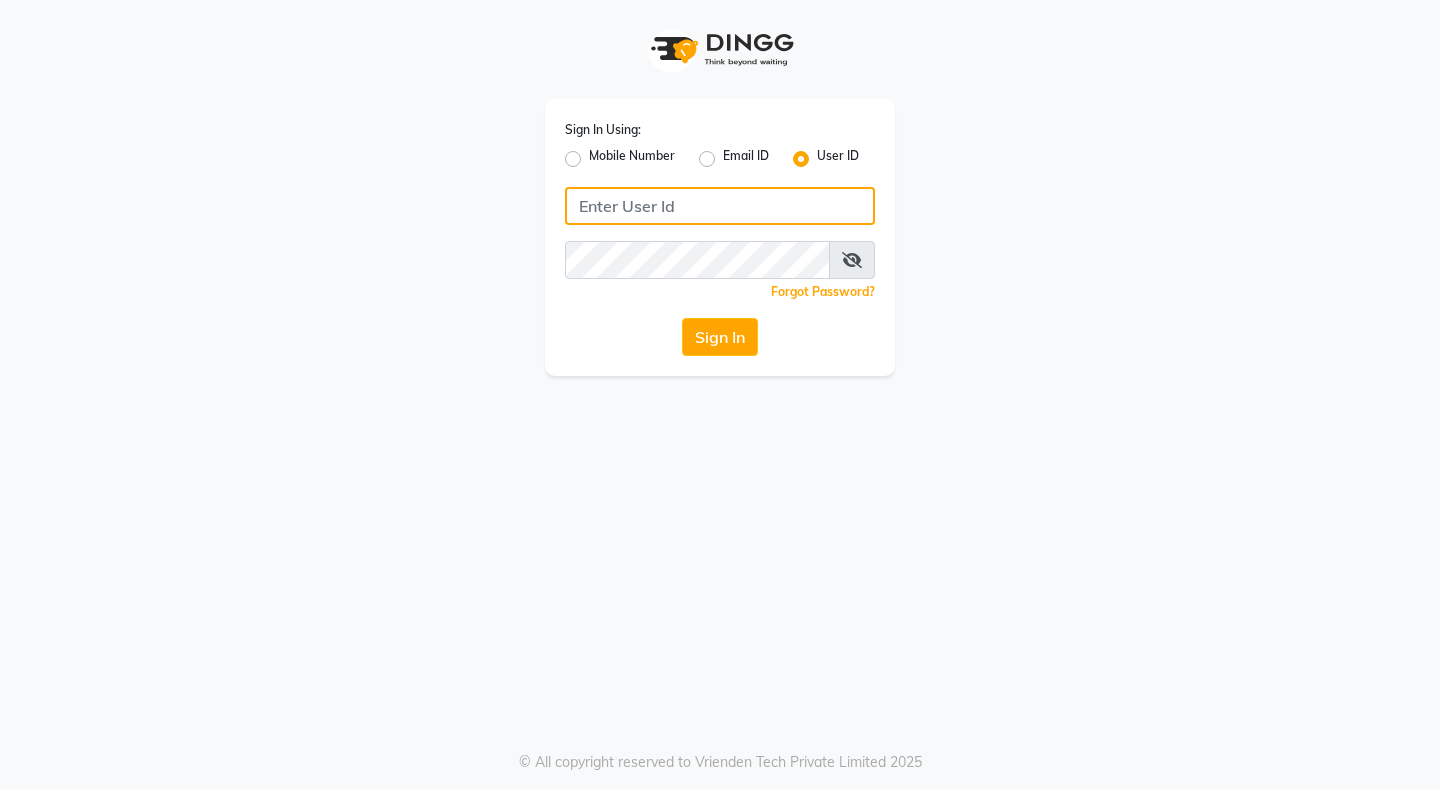 click 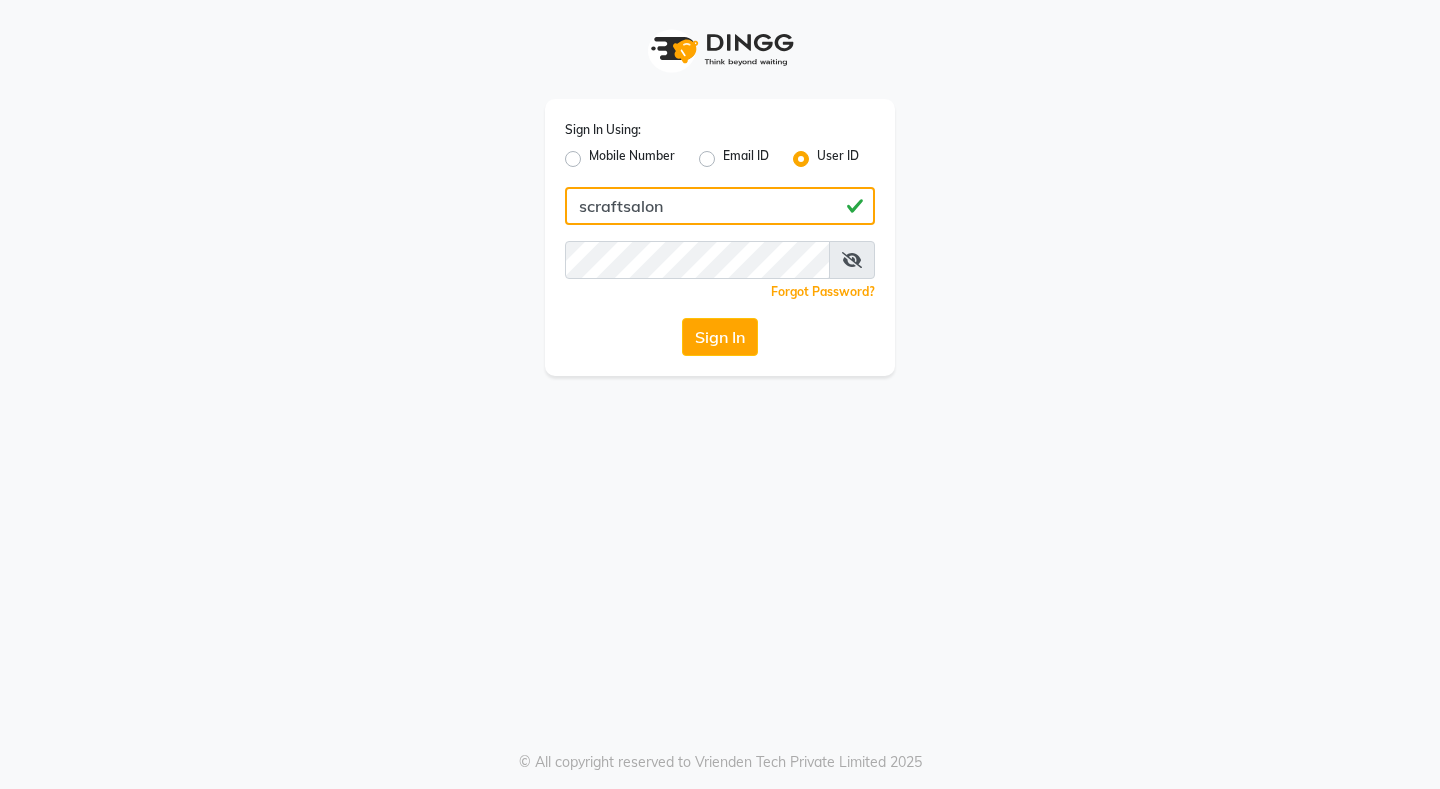 type on "scraftsalon" 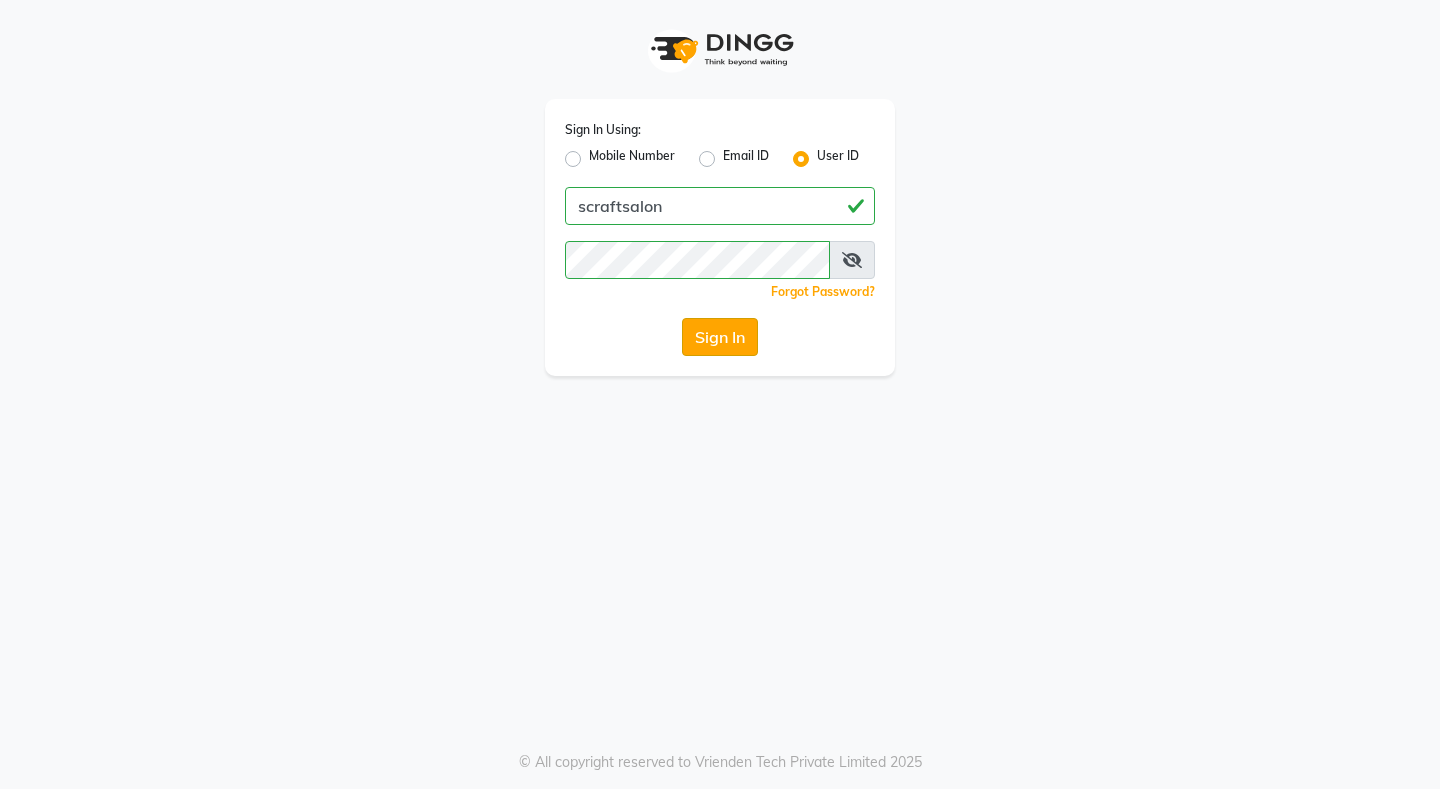 click on "Sign In" 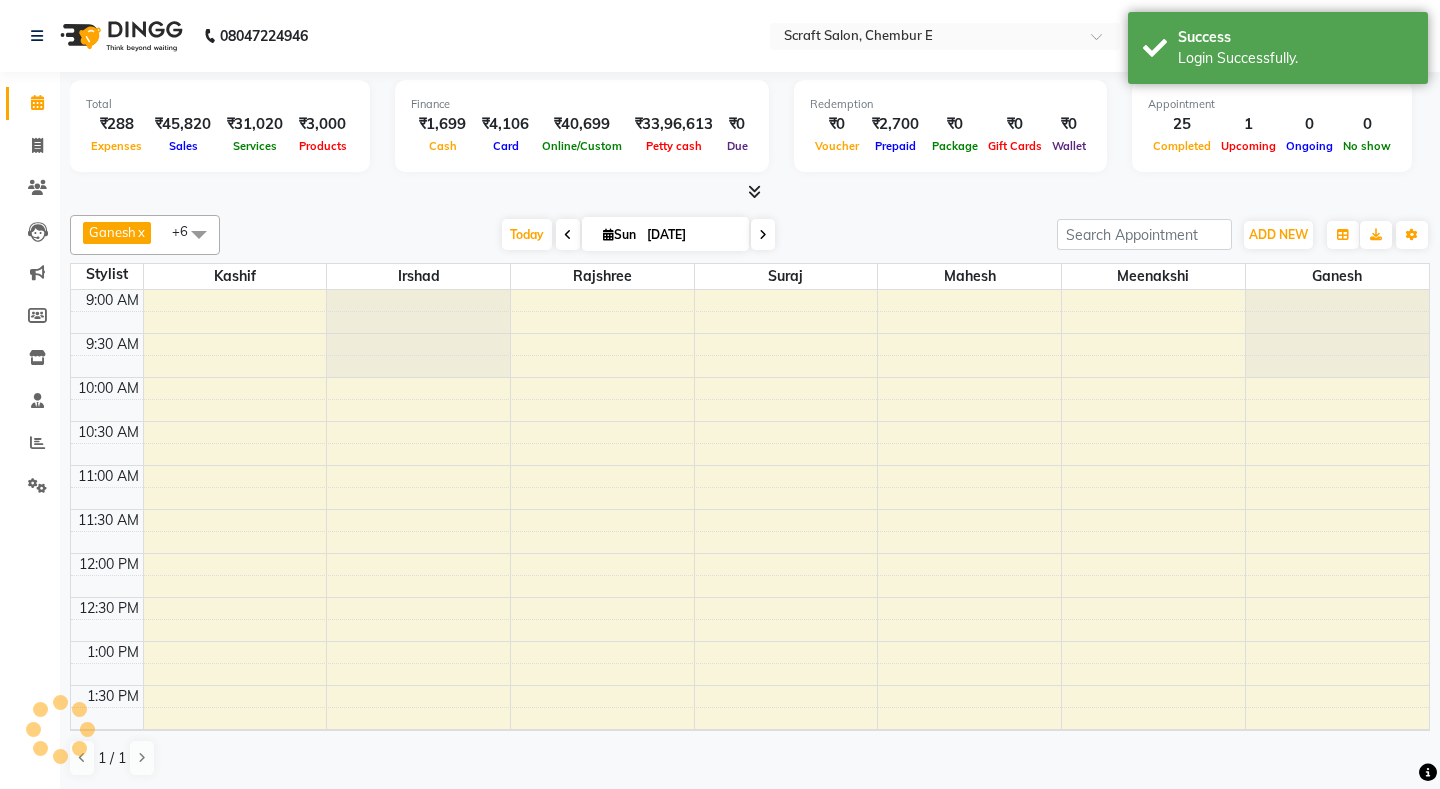 select on "en" 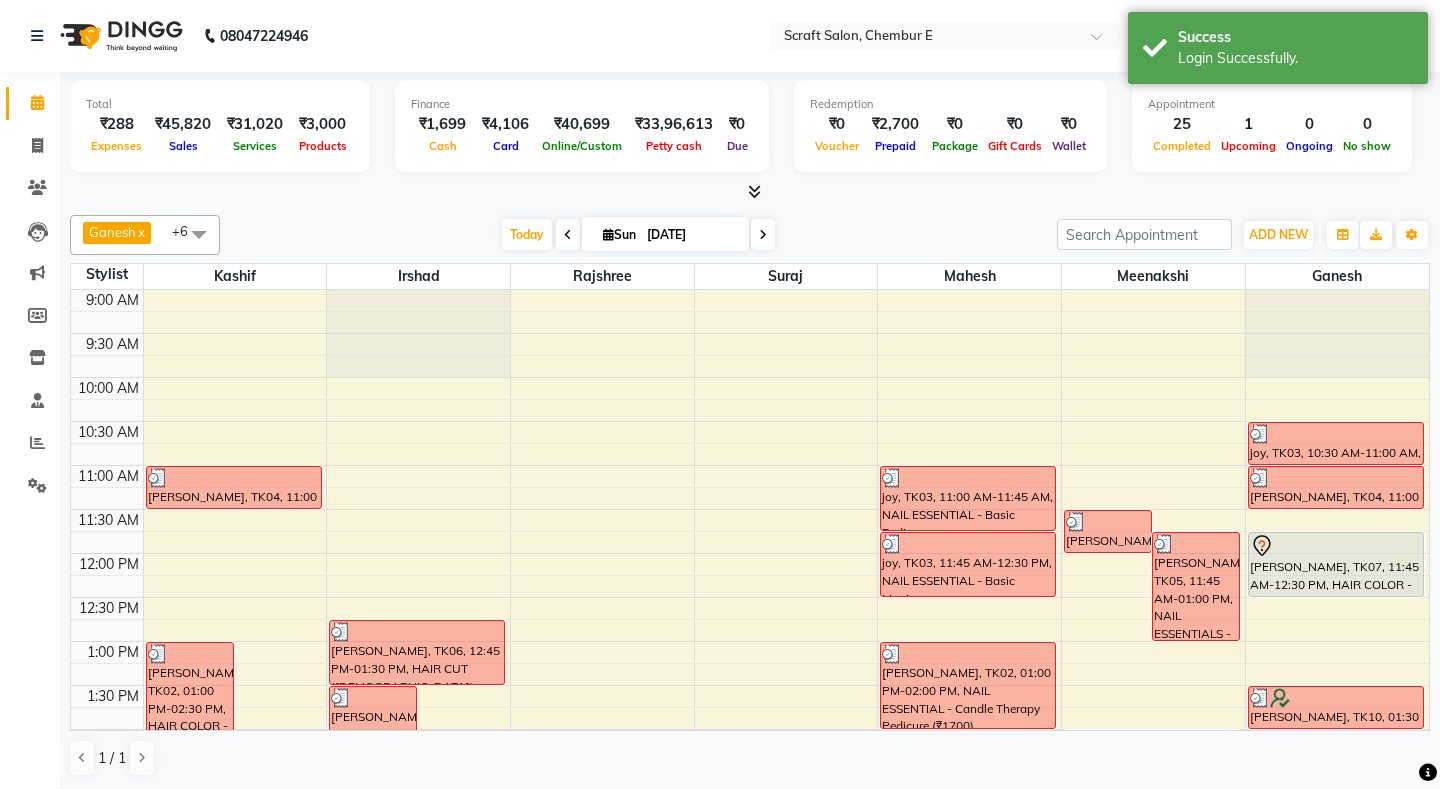 scroll, scrollTop: 0, scrollLeft: 0, axis: both 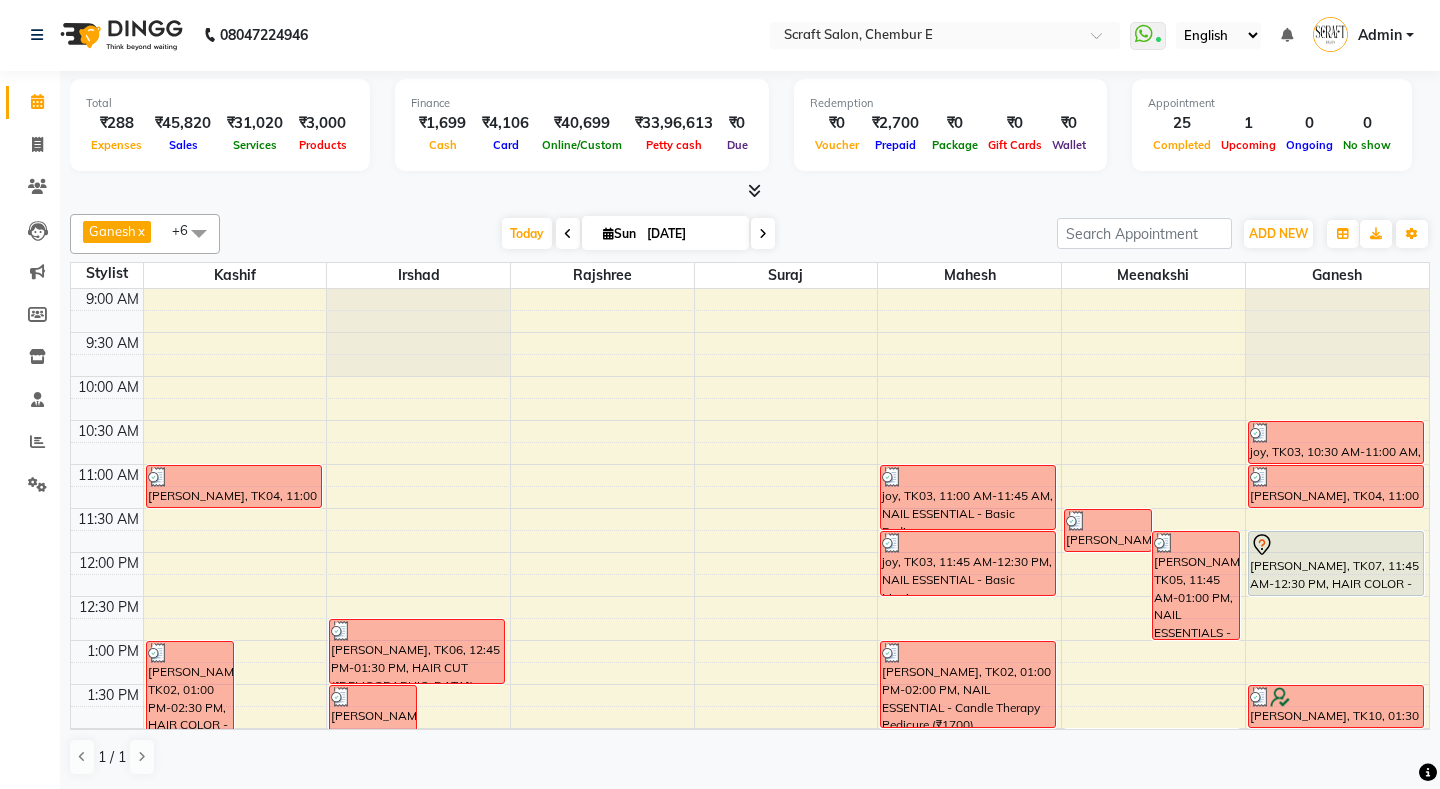 click on "Today  Sun 13-07-2025" at bounding box center (638, 234) 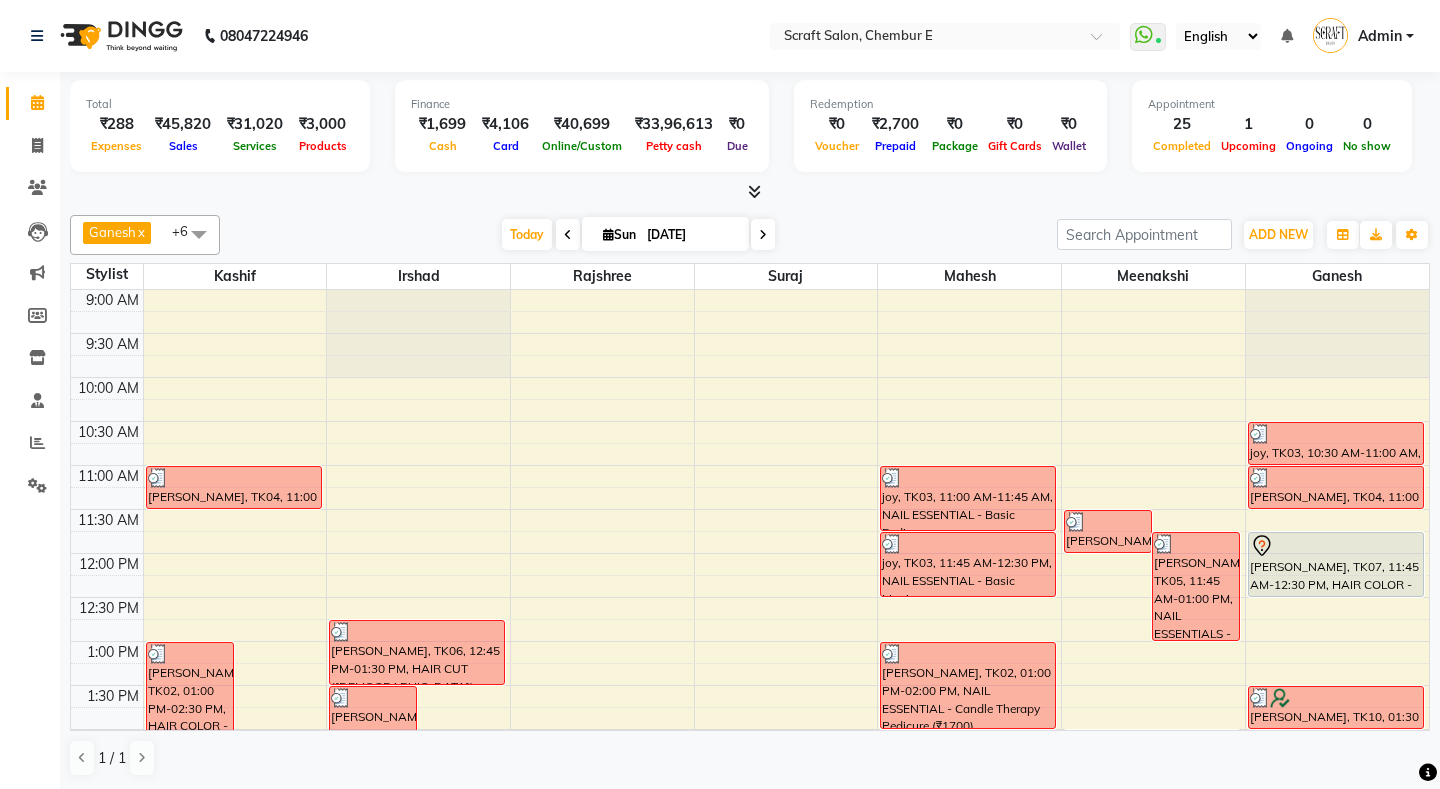 scroll, scrollTop: 1, scrollLeft: 0, axis: vertical 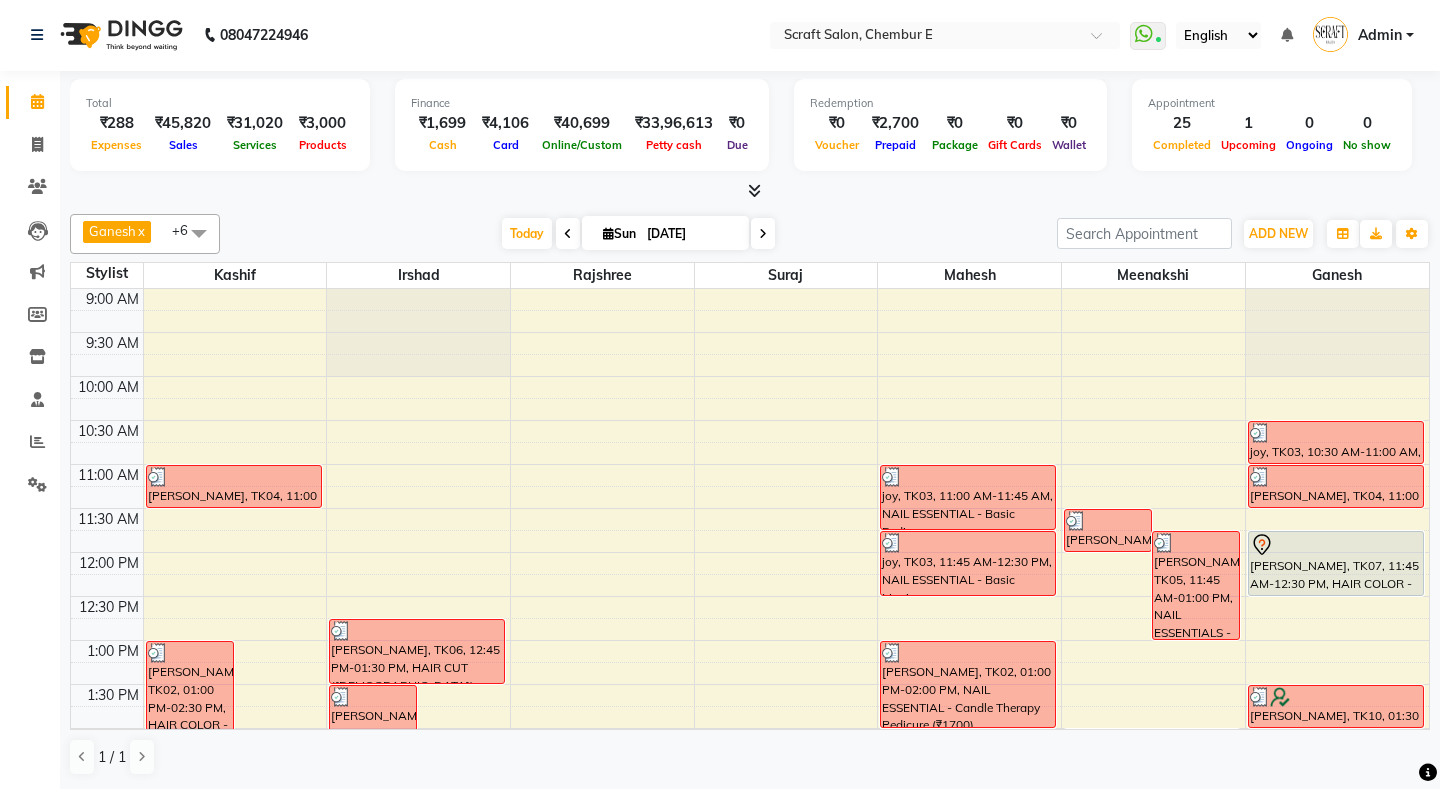 drag, startPoint x: 1425, startPoint y: 314, endPoint x: 1430, endPoint y: 486, distance: 172.07266 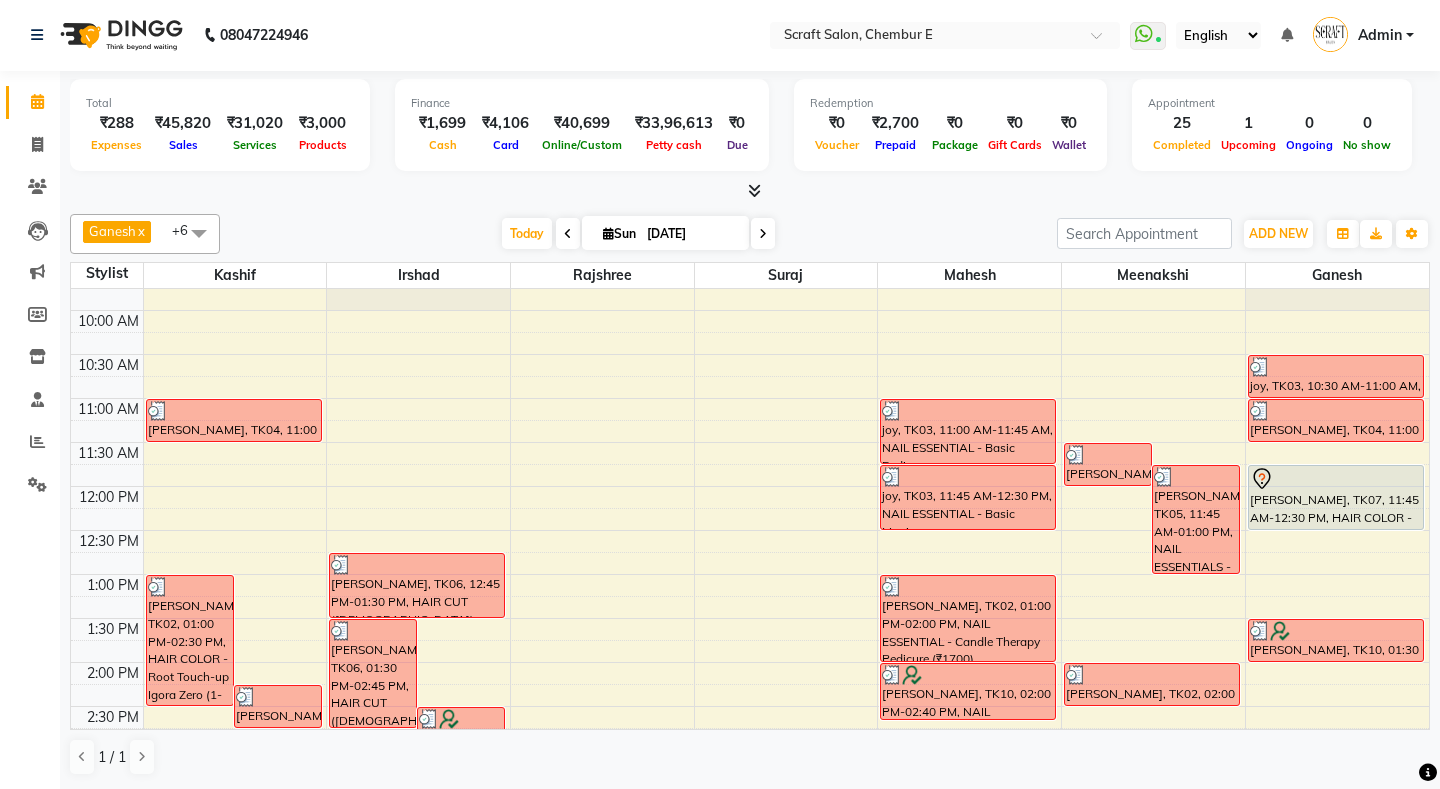 scroll, scrollTop: 0, scrollLeft: 0, axis: both 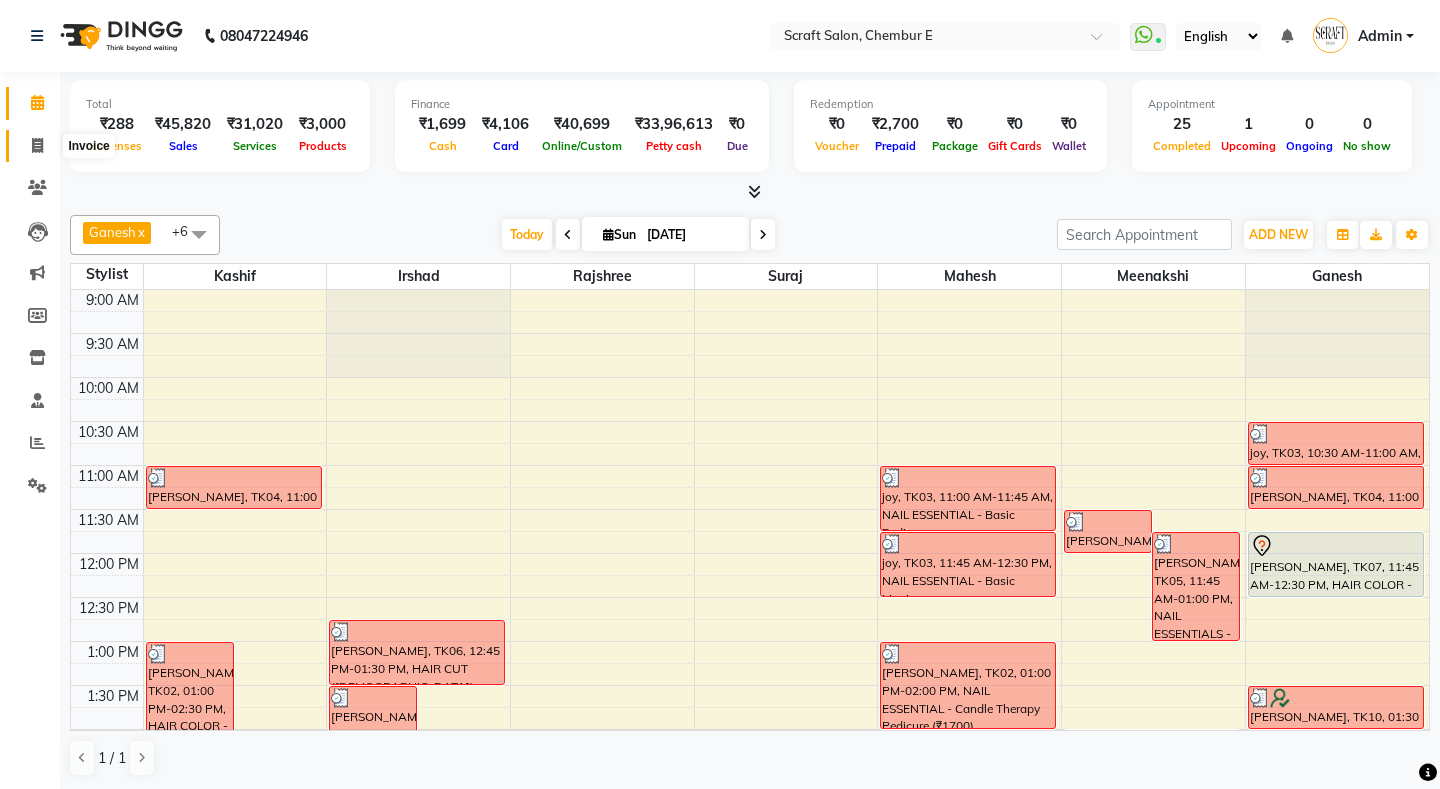 click 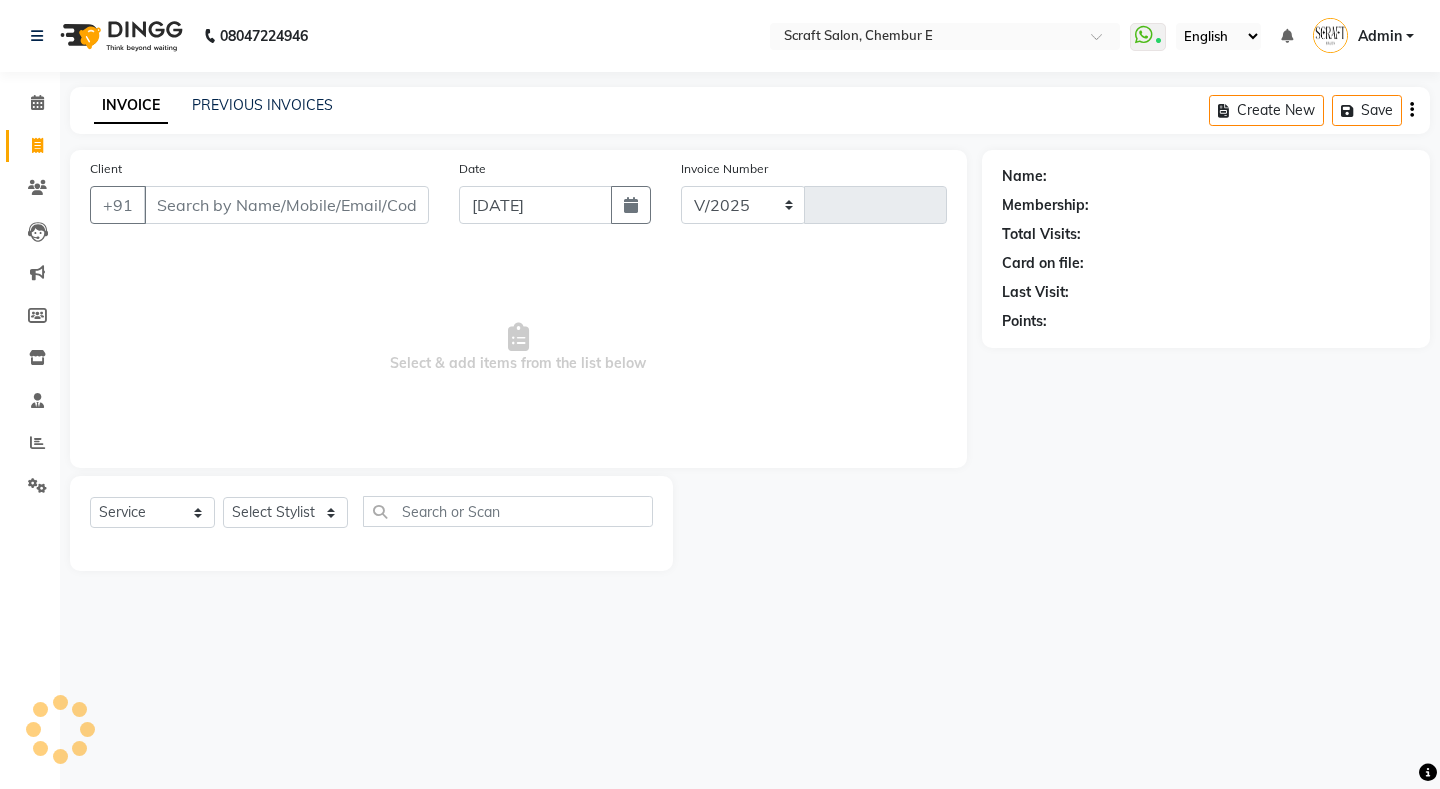 select on "3922" 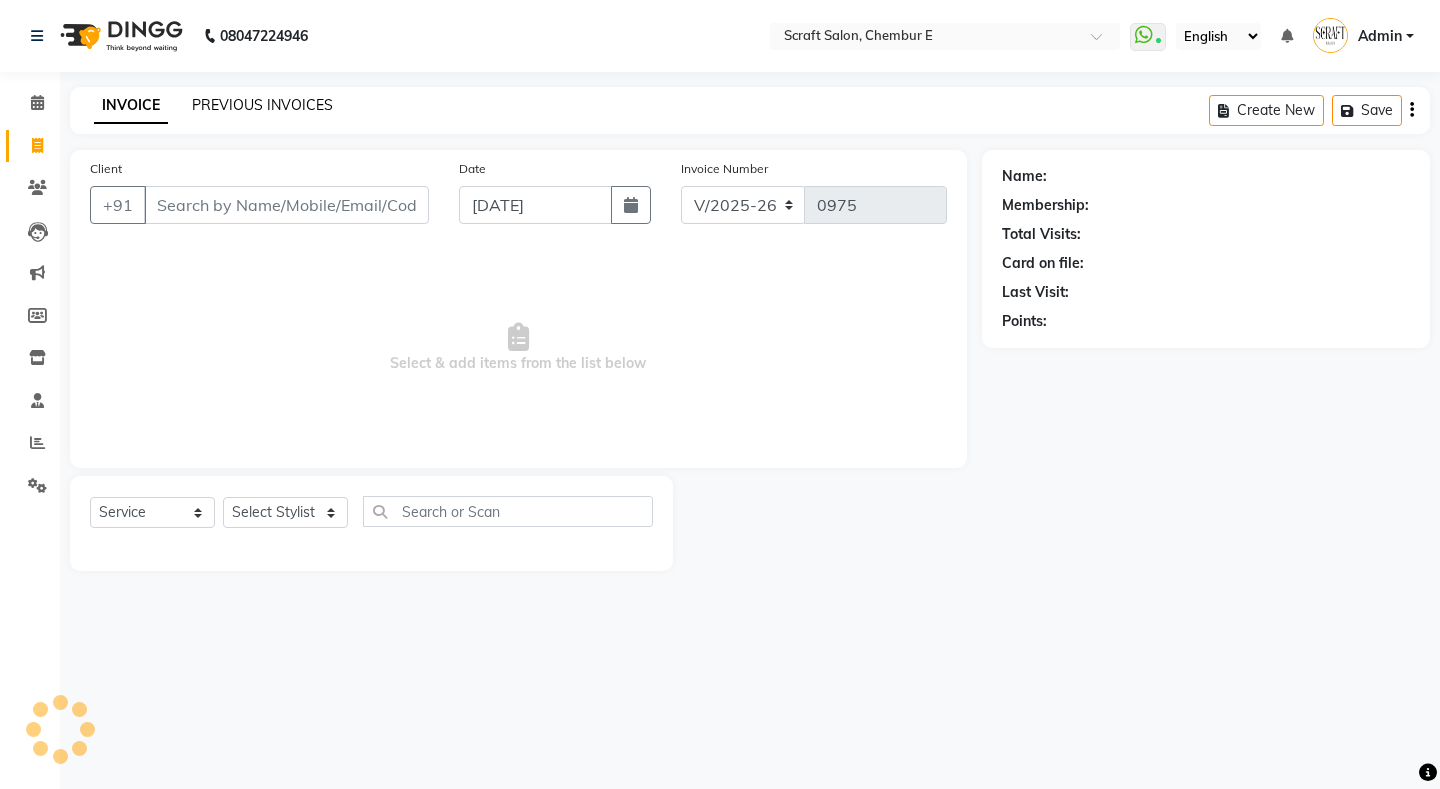 select on "P" 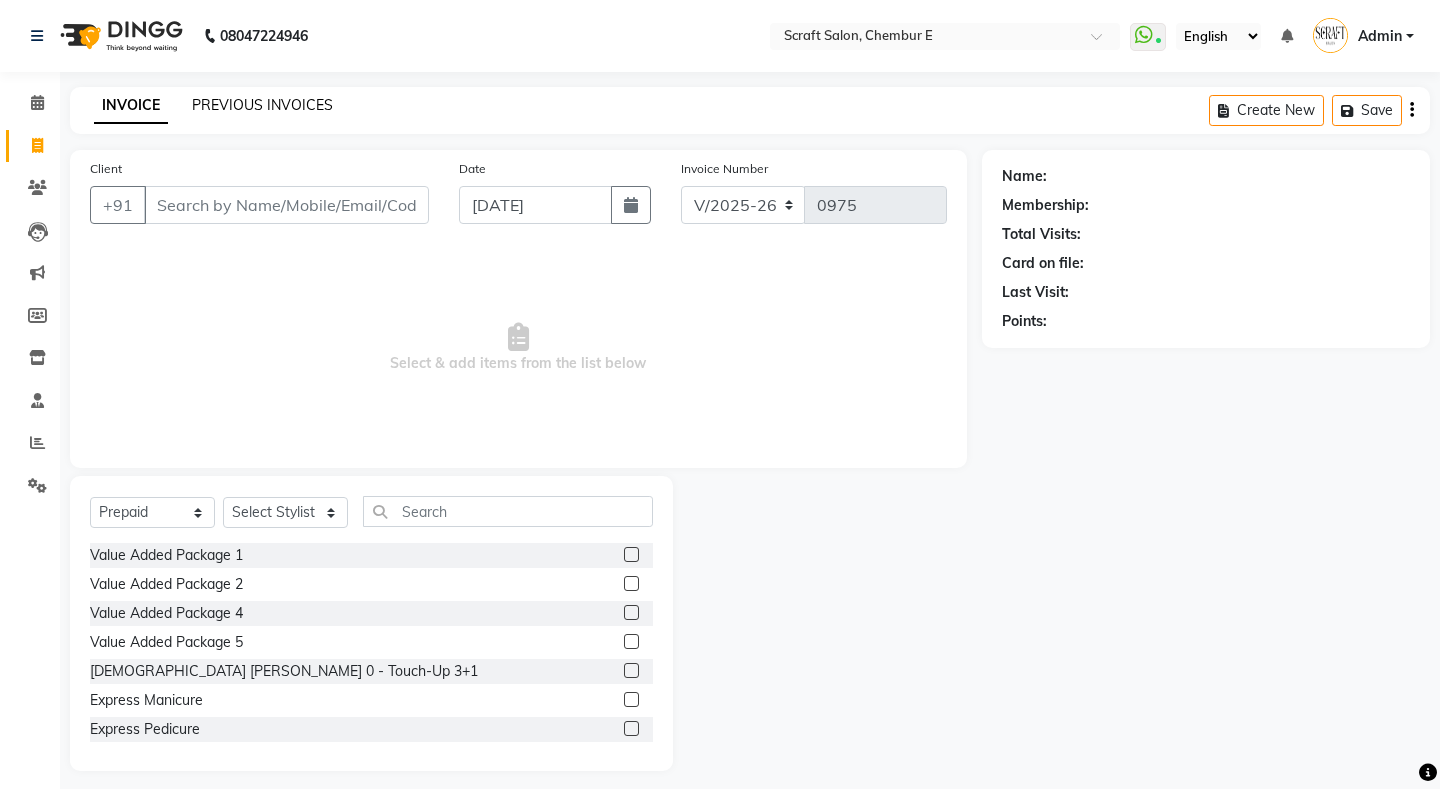click on "PREVIOUS INVOICES" 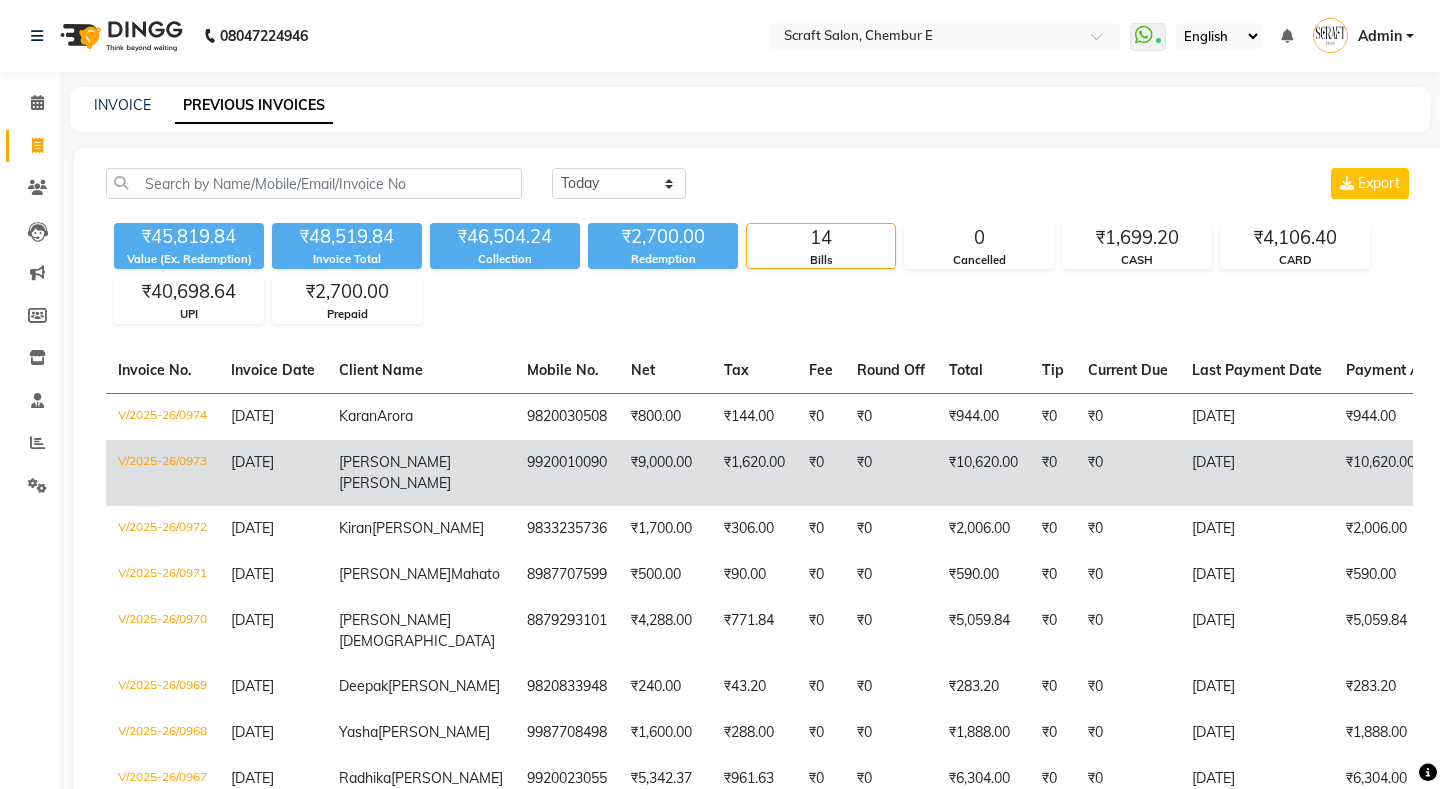 click on "[PERSON_NAME]" 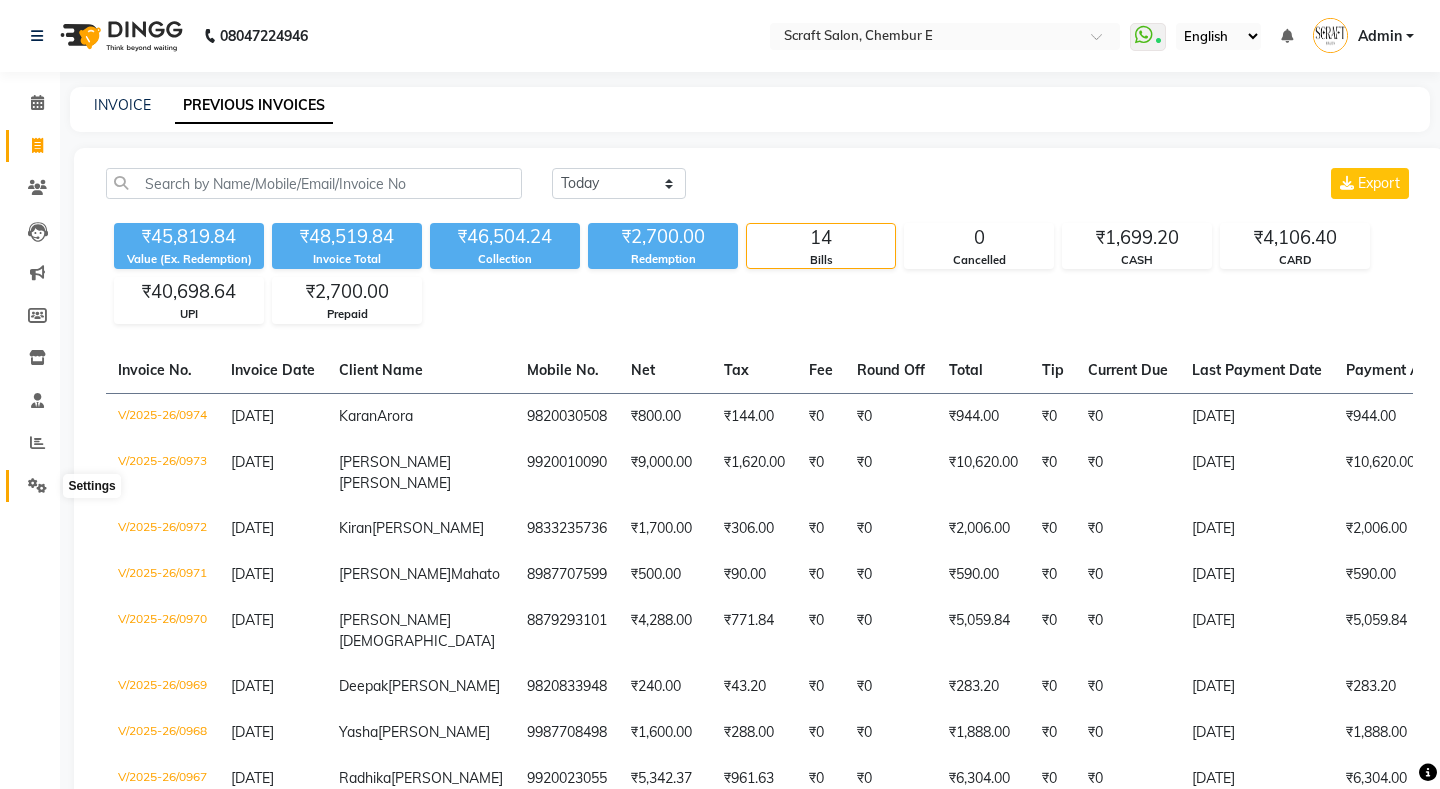 click 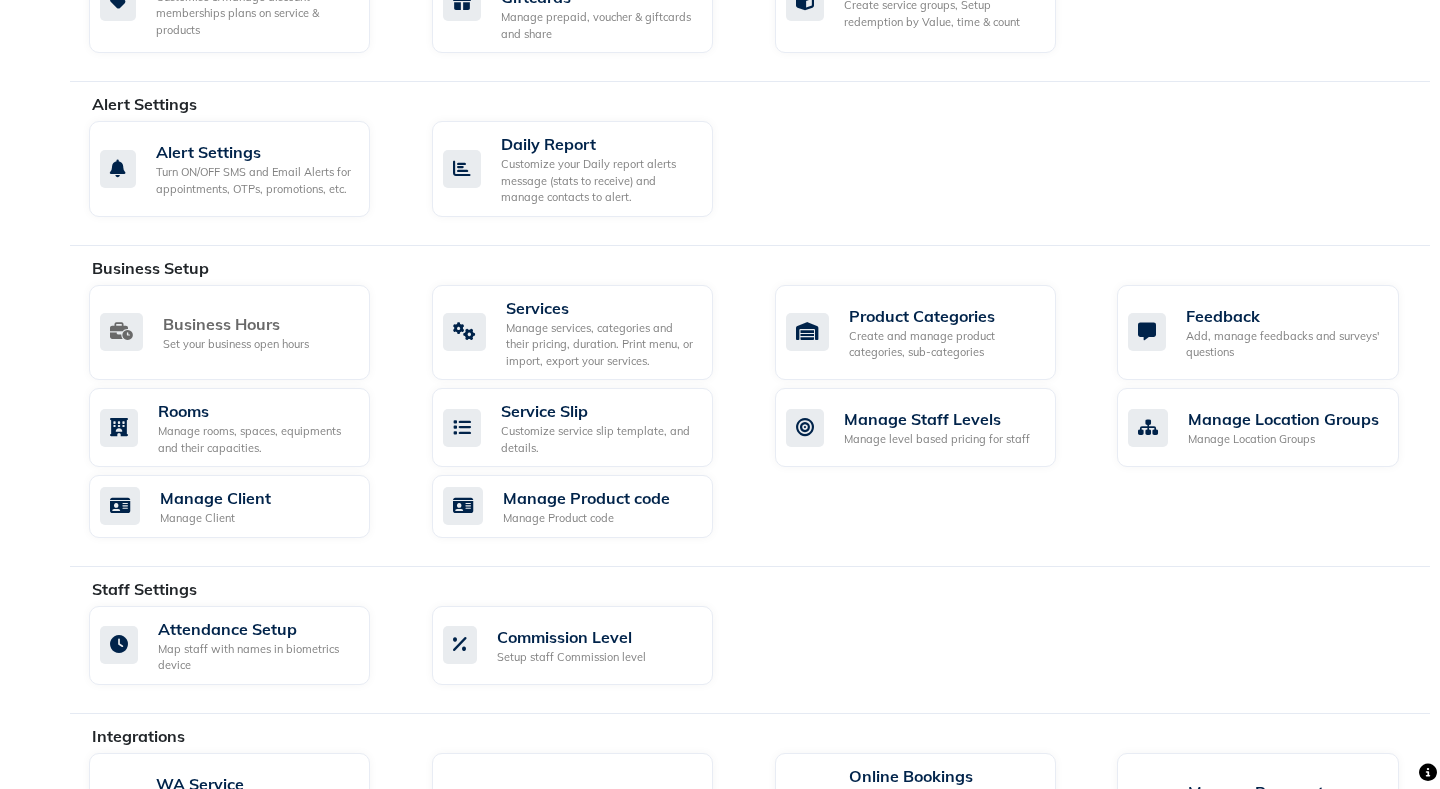 scroll, scrollTop: 0, scrollLeft: 0, axis: both 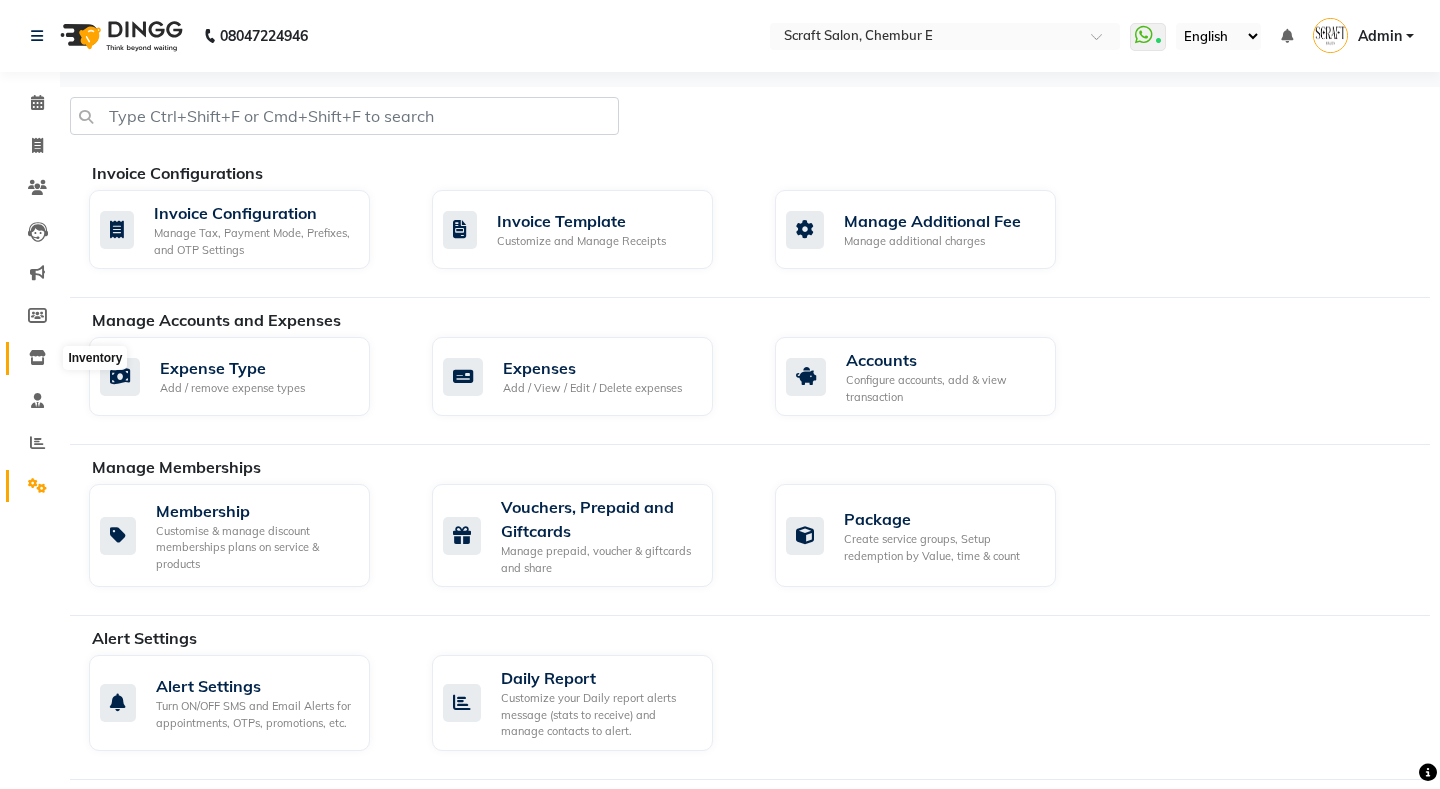 click 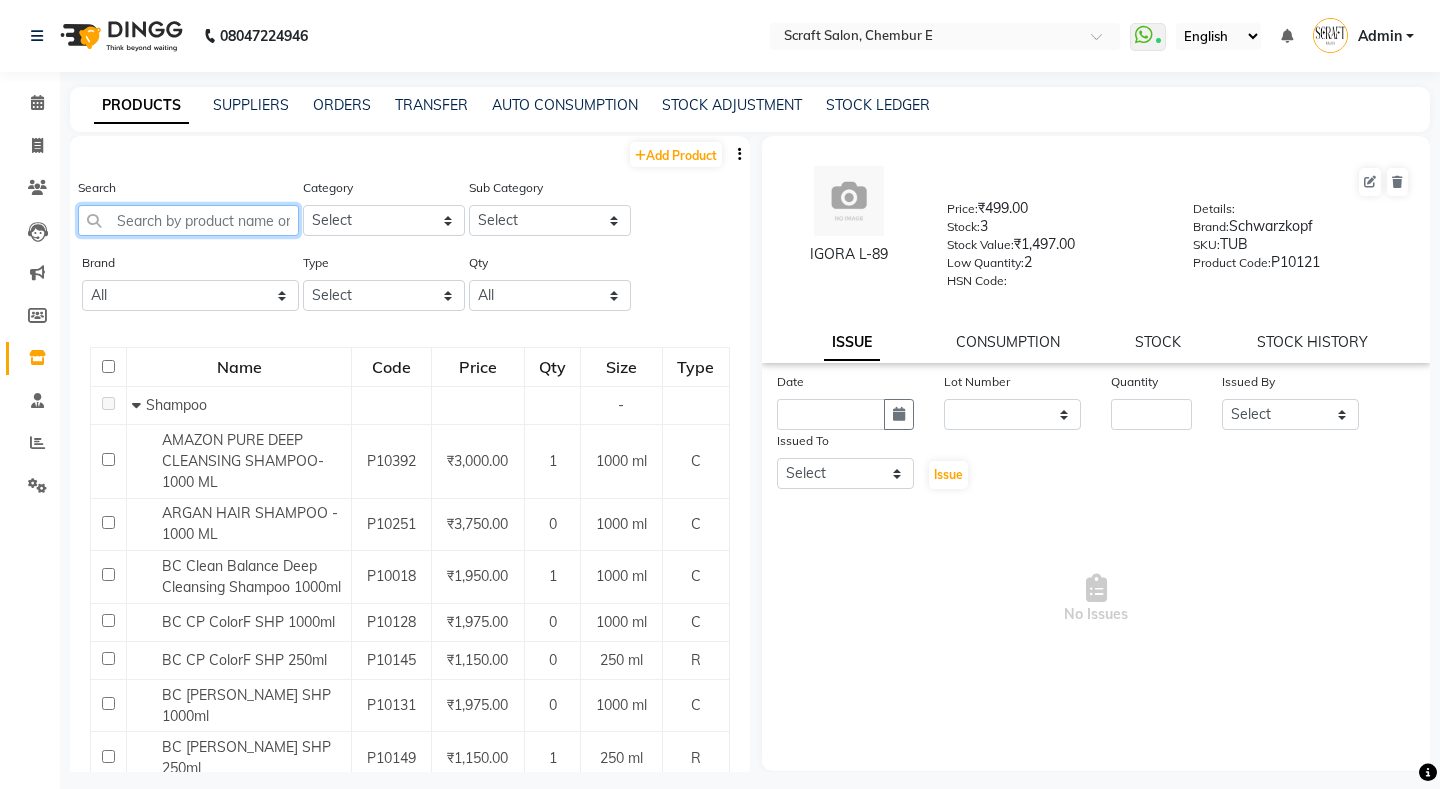 click 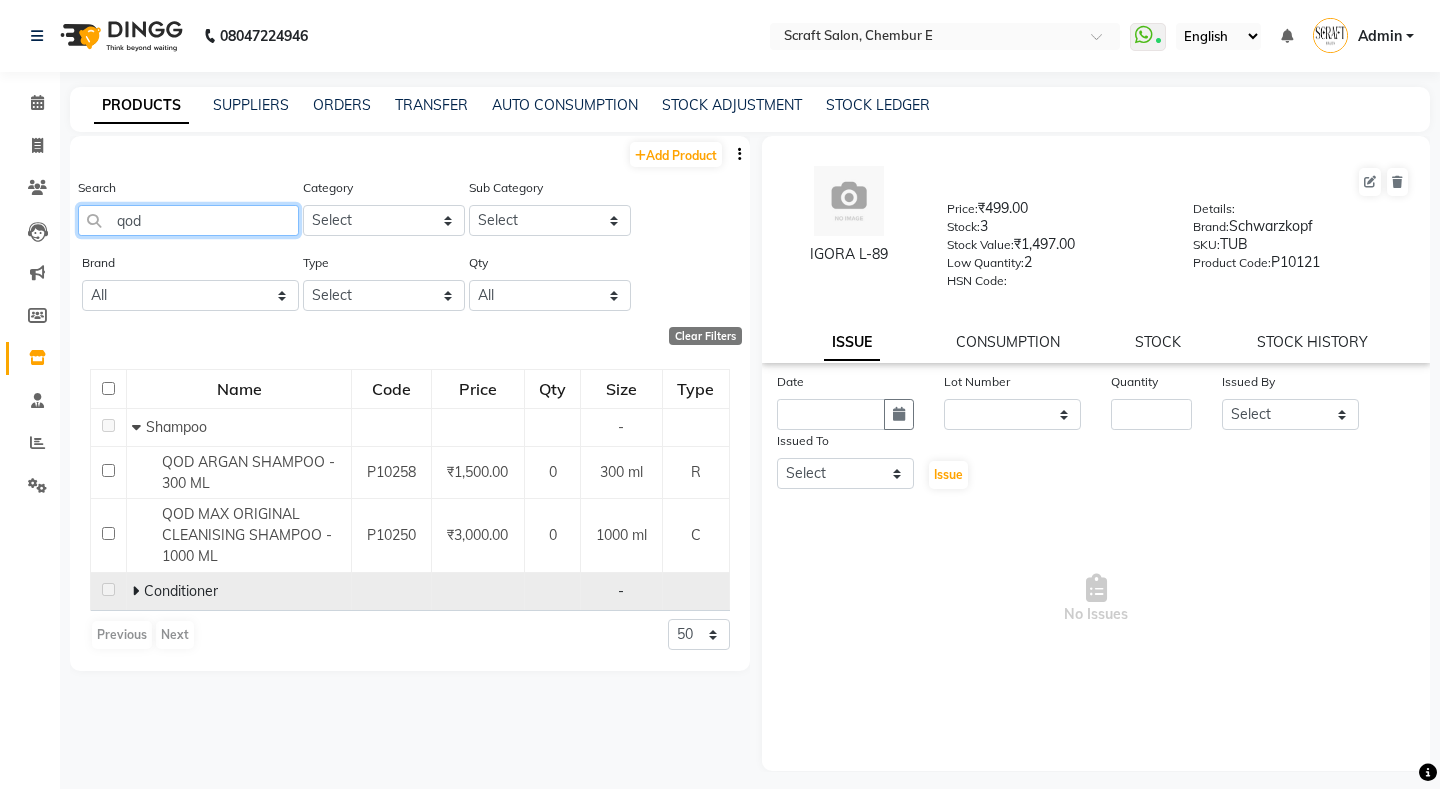 type on "qod" 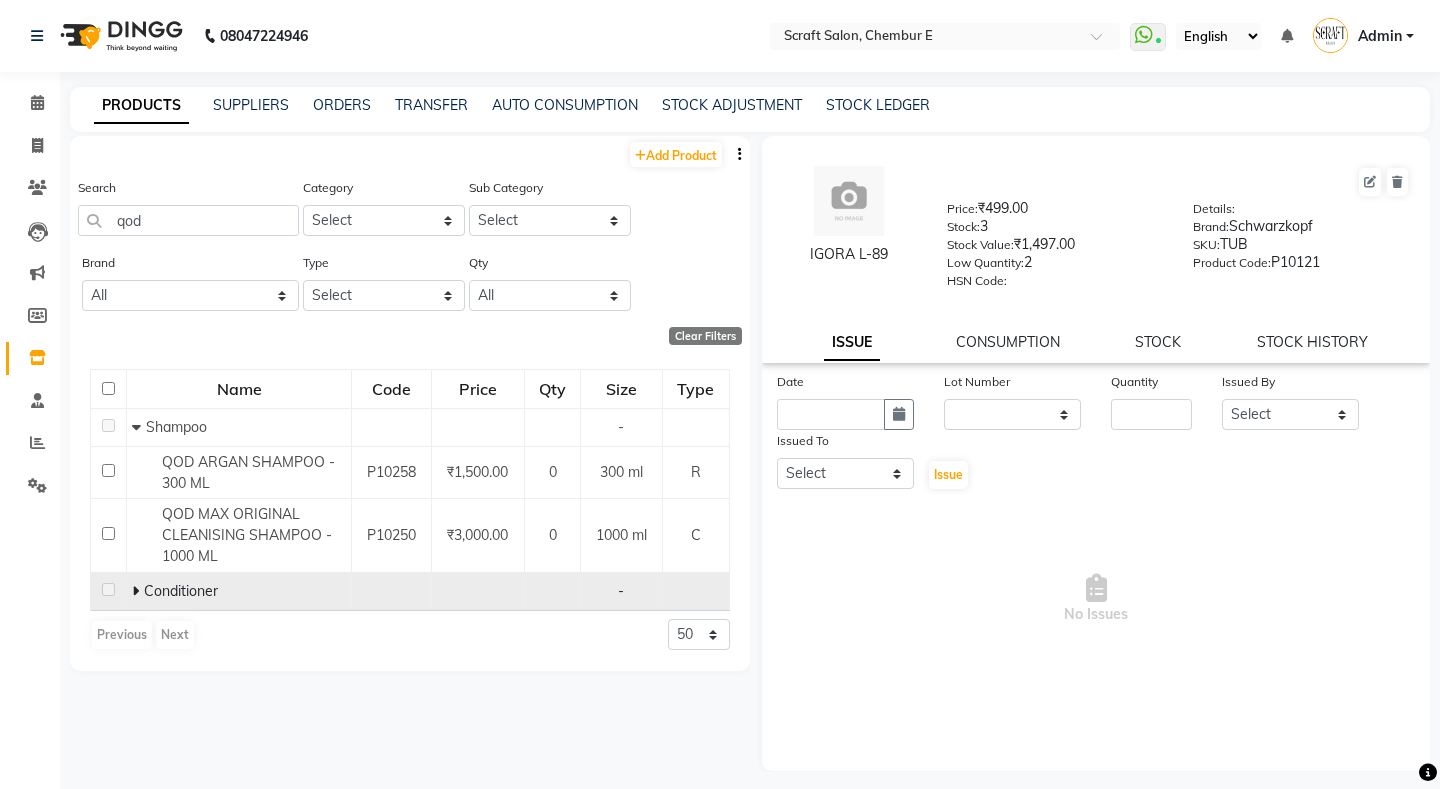 click 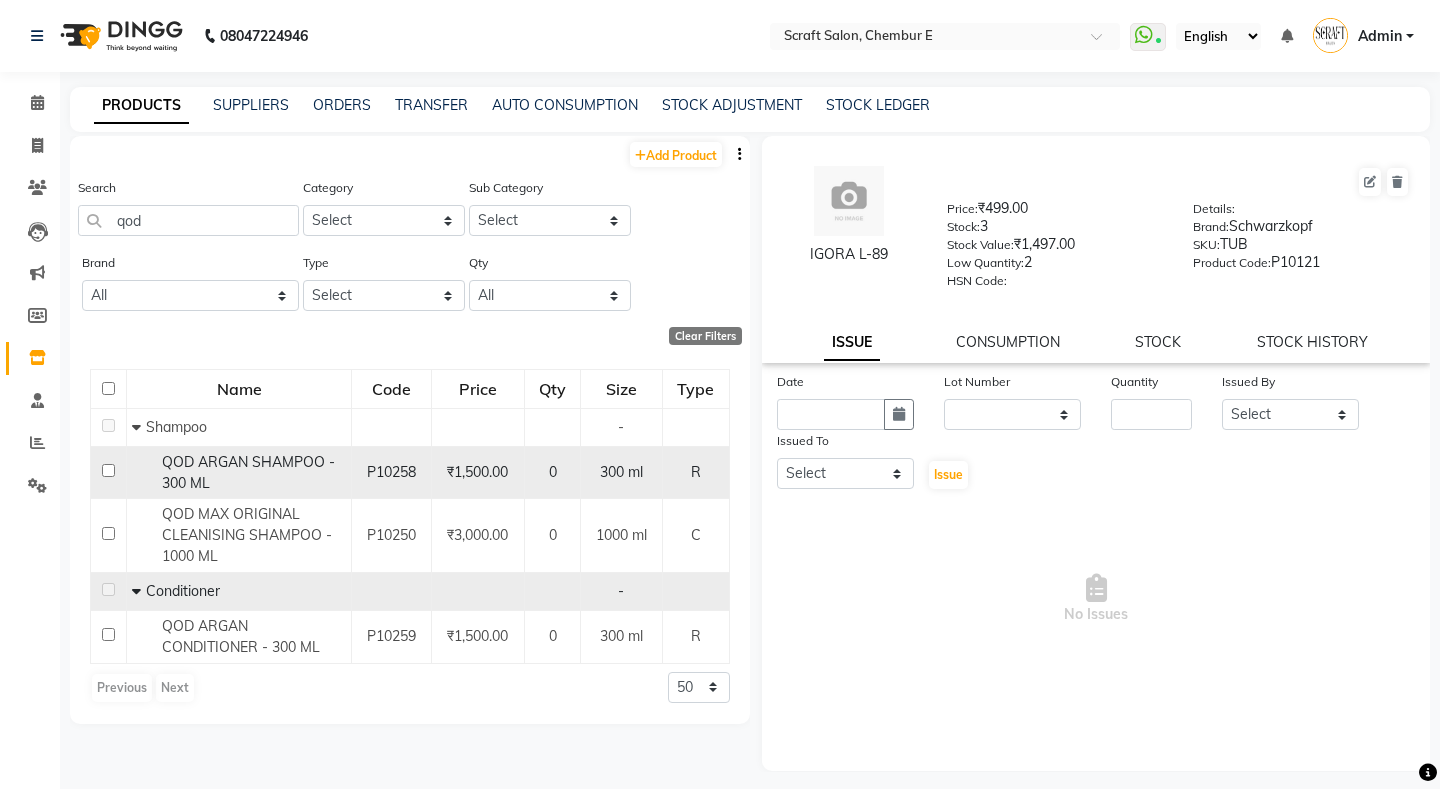 click on "QOD ARGAN SHAMPOO - 300 ML" 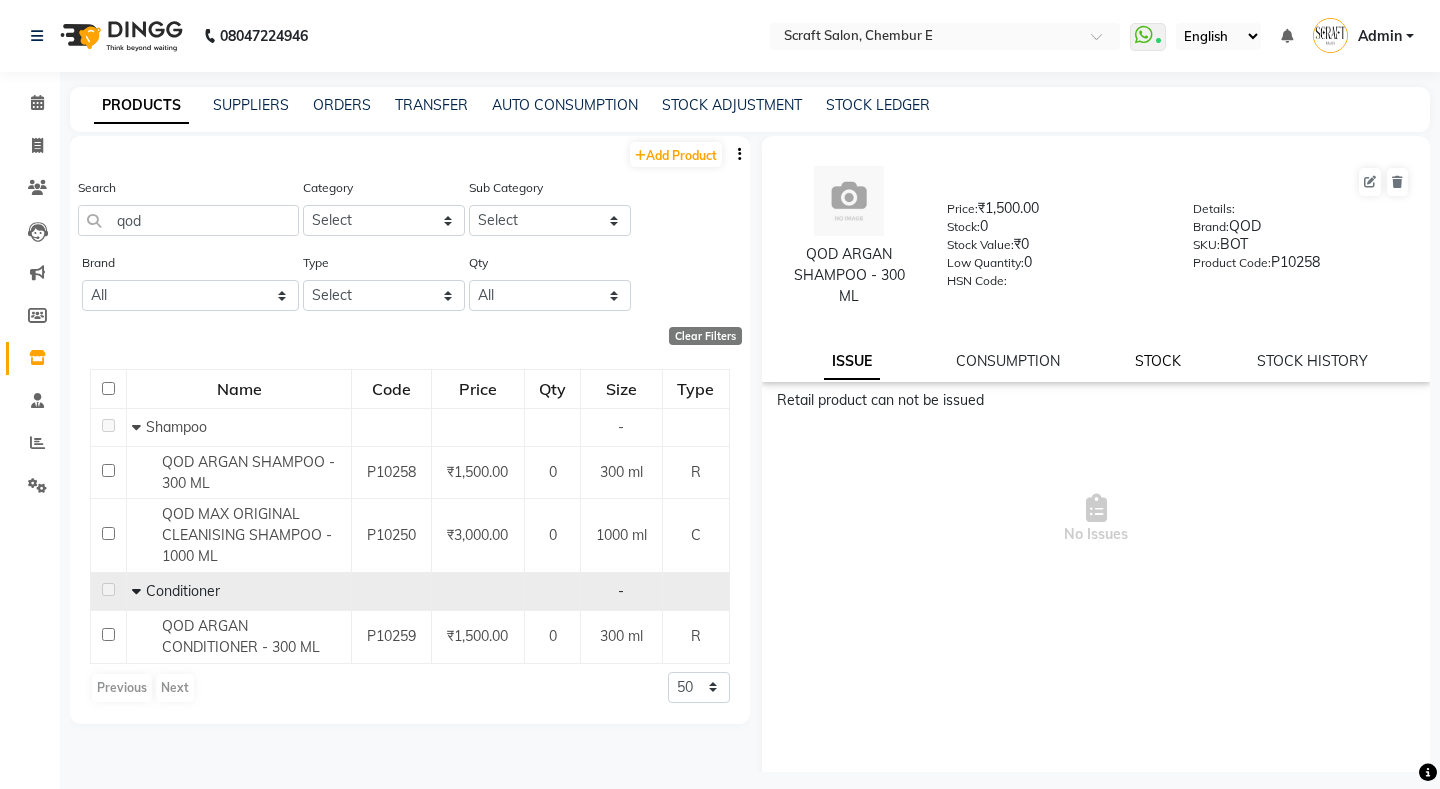click on "STOCK" 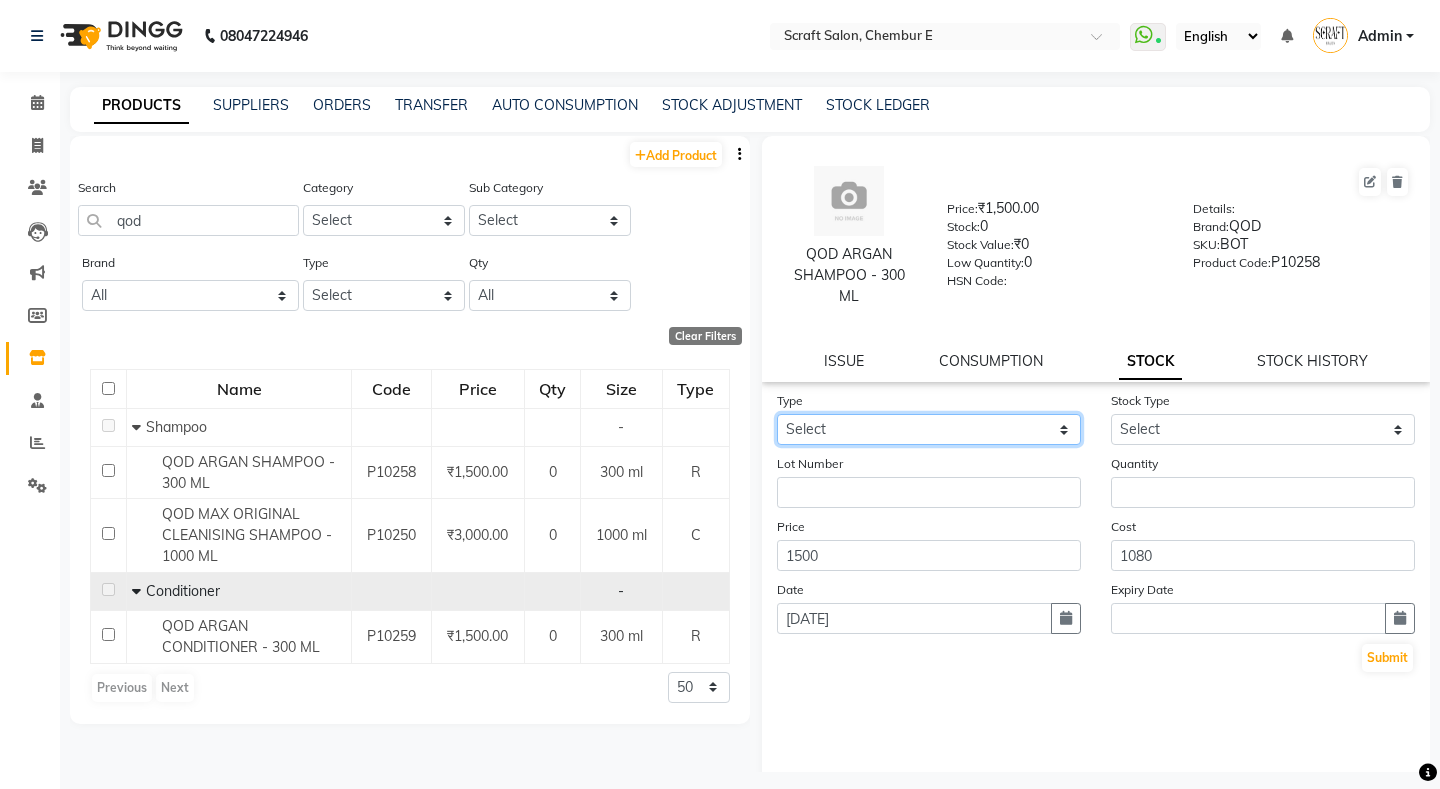 click on "Select In Out" 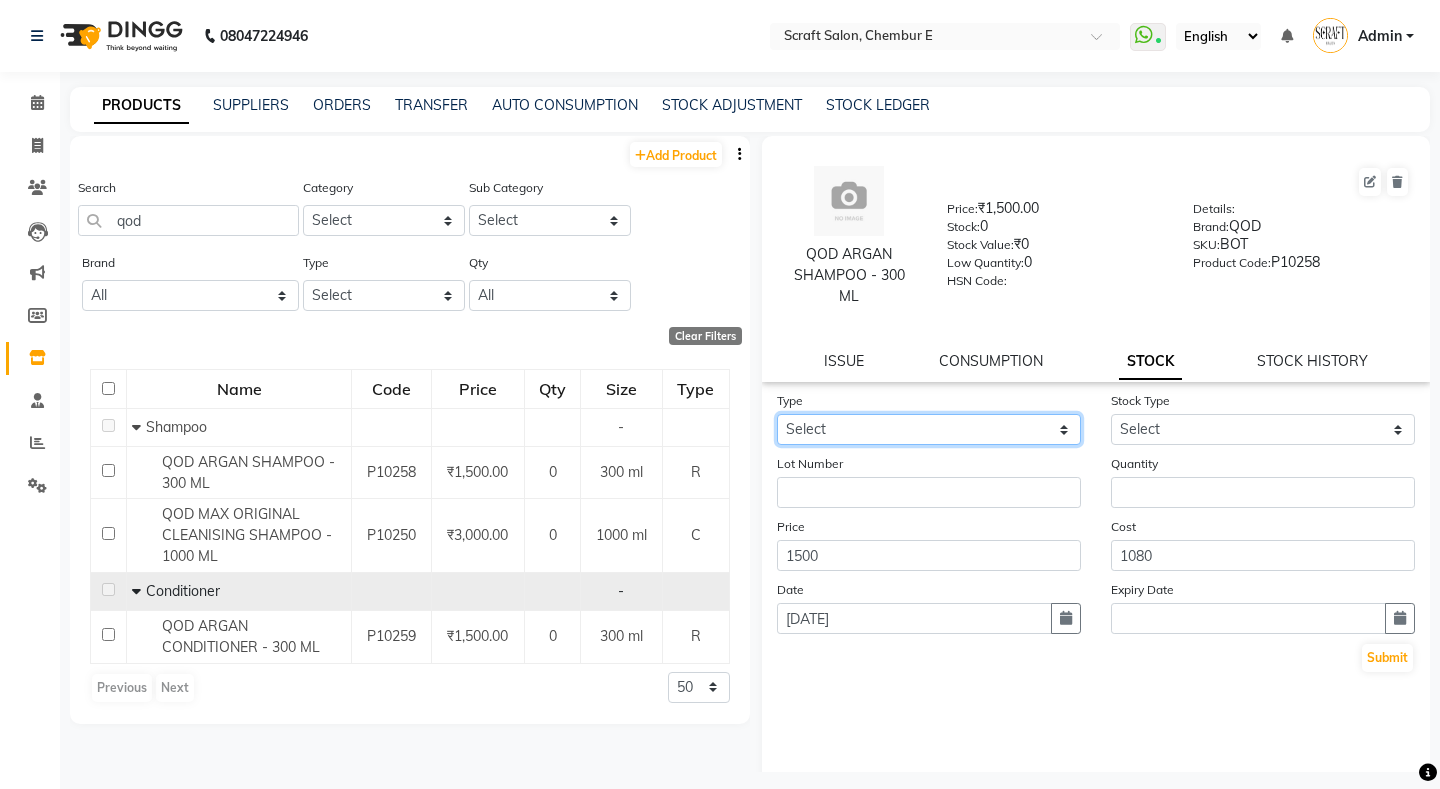 select on "in" 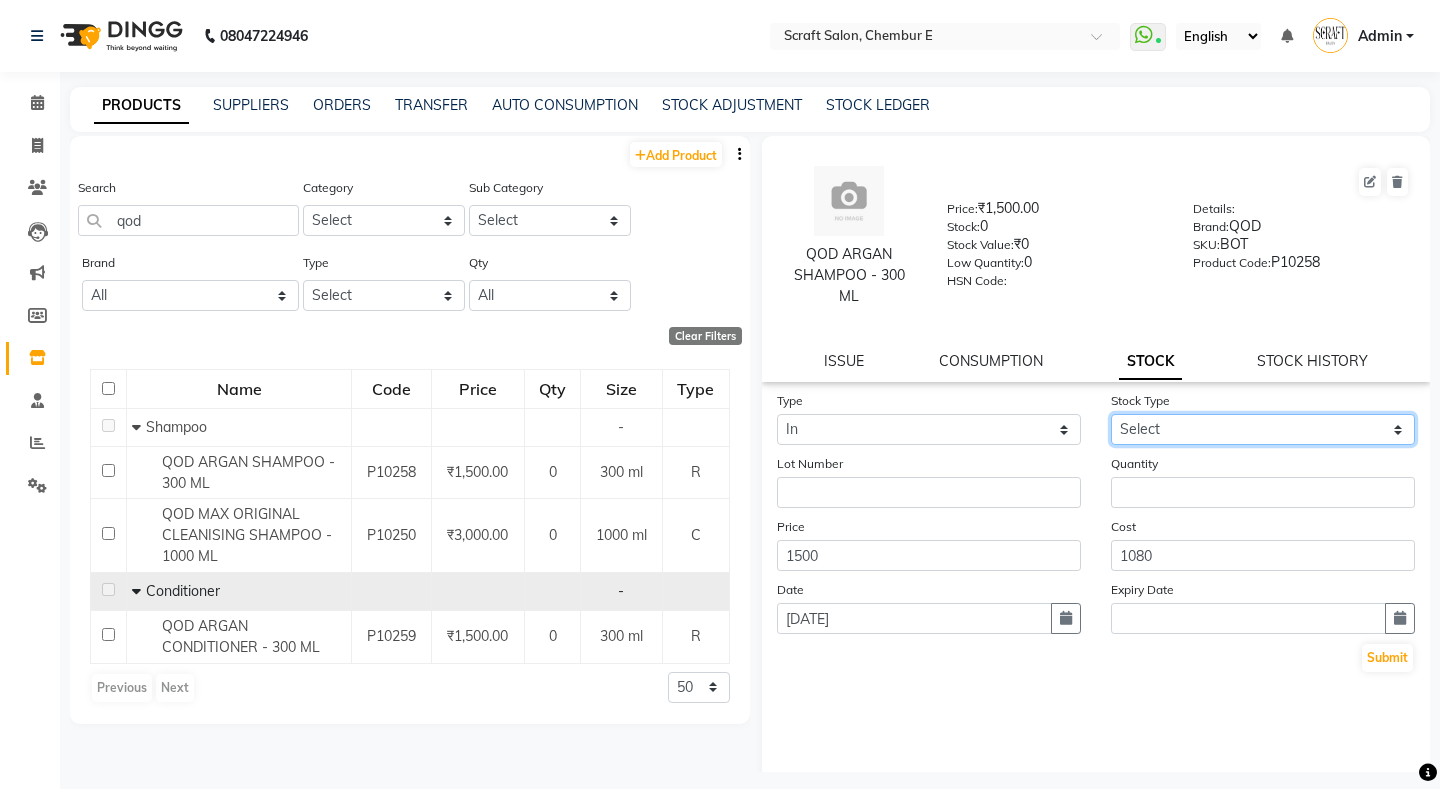 click on "Select New Stock Adjustment Return Other" 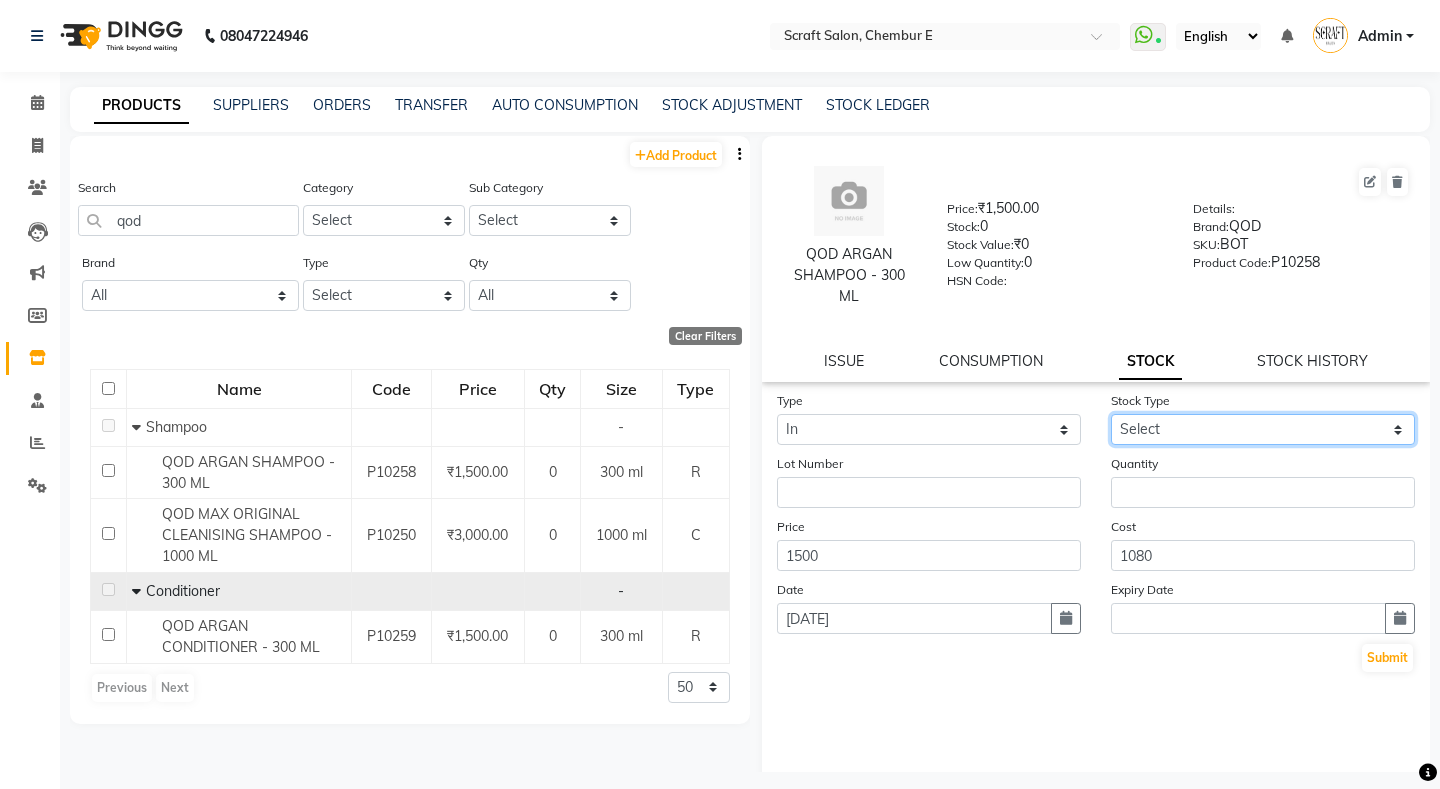 select on "new stock" 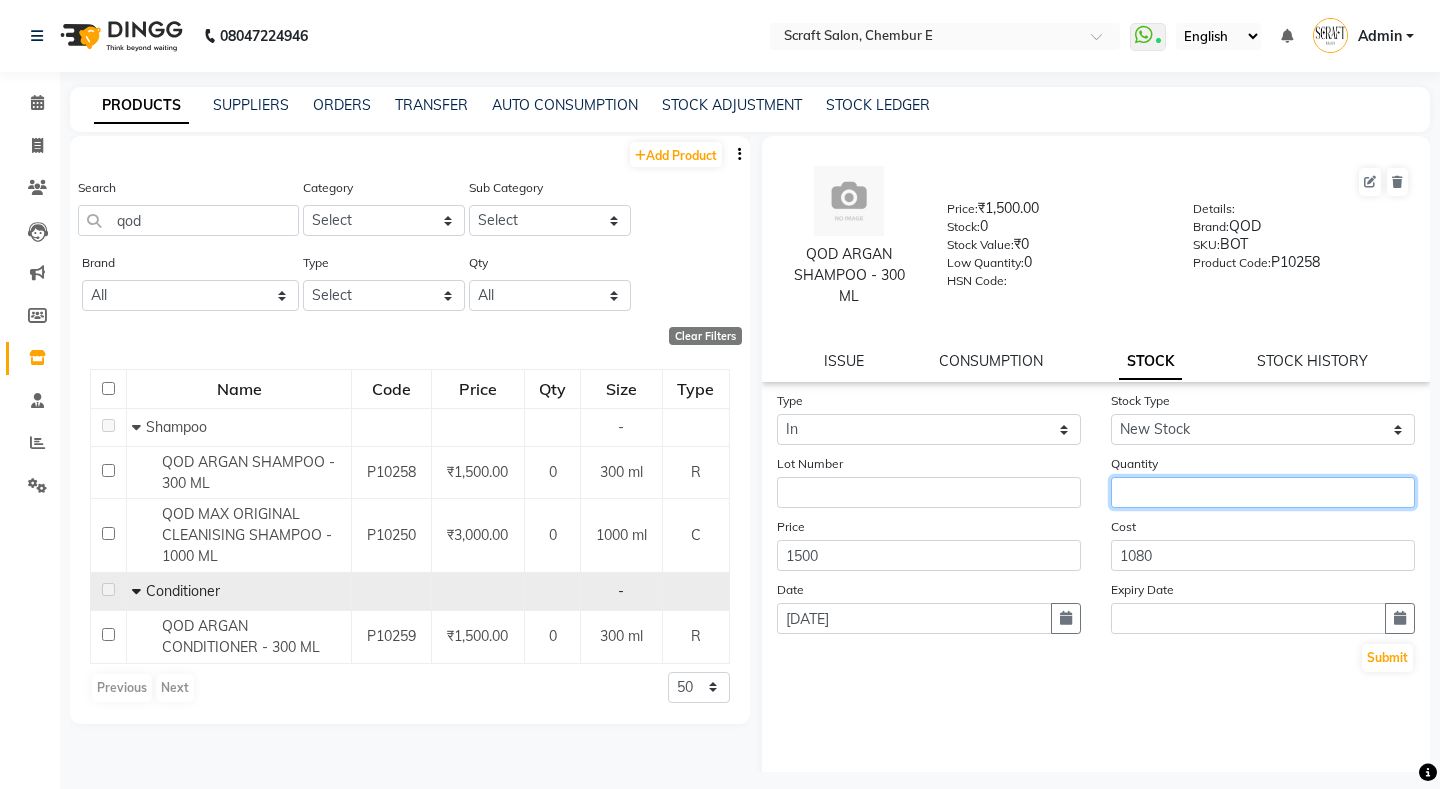 click 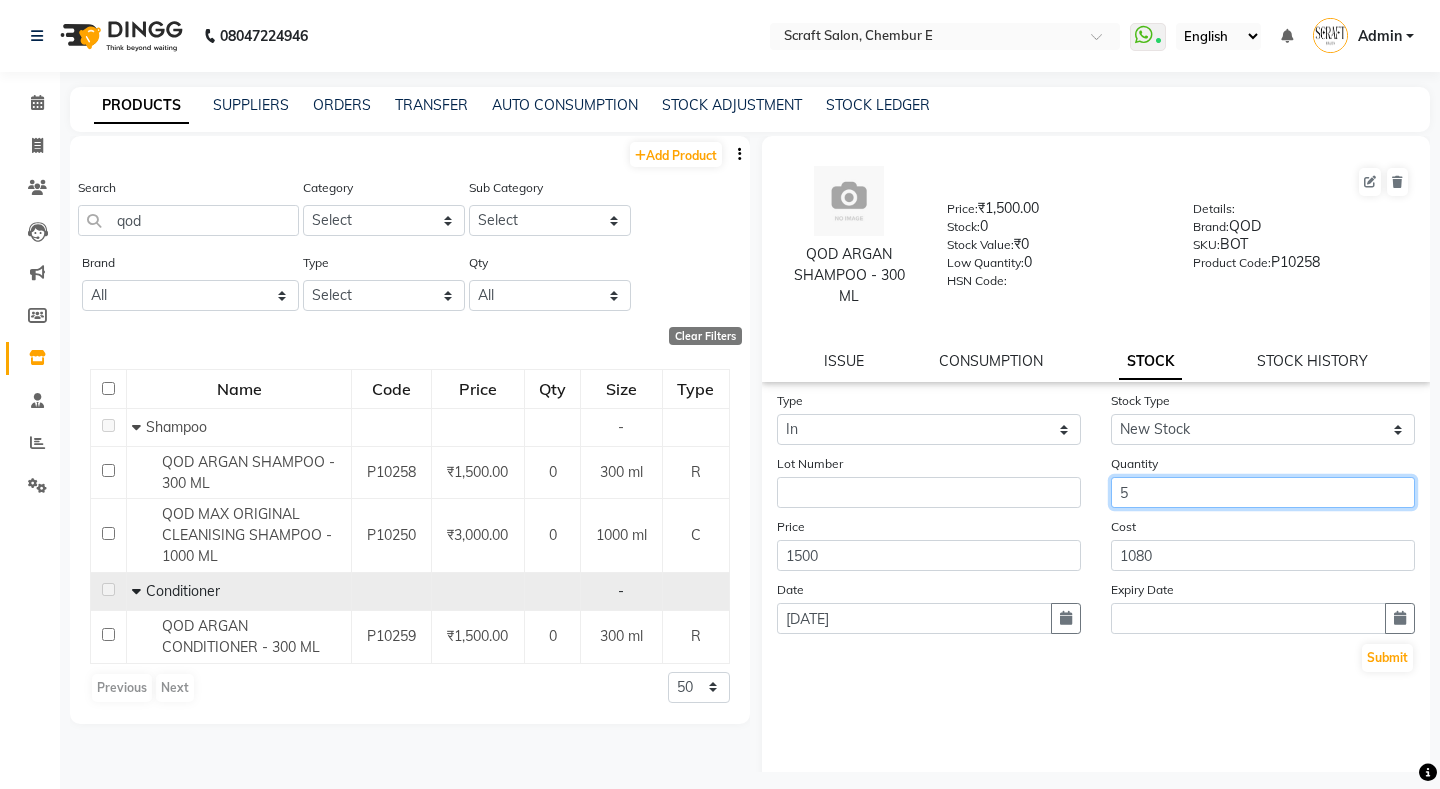 type on "5" 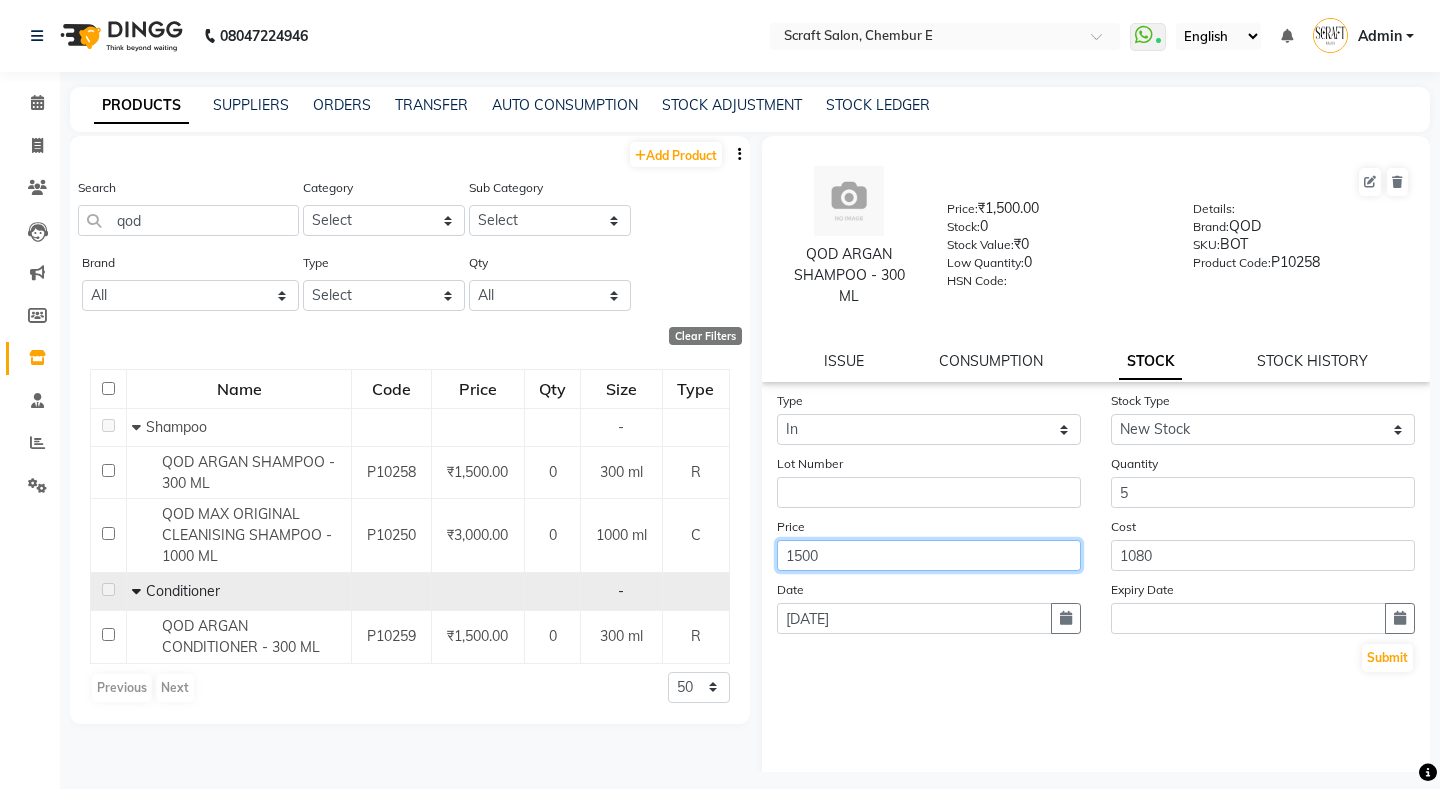 click on "1500" 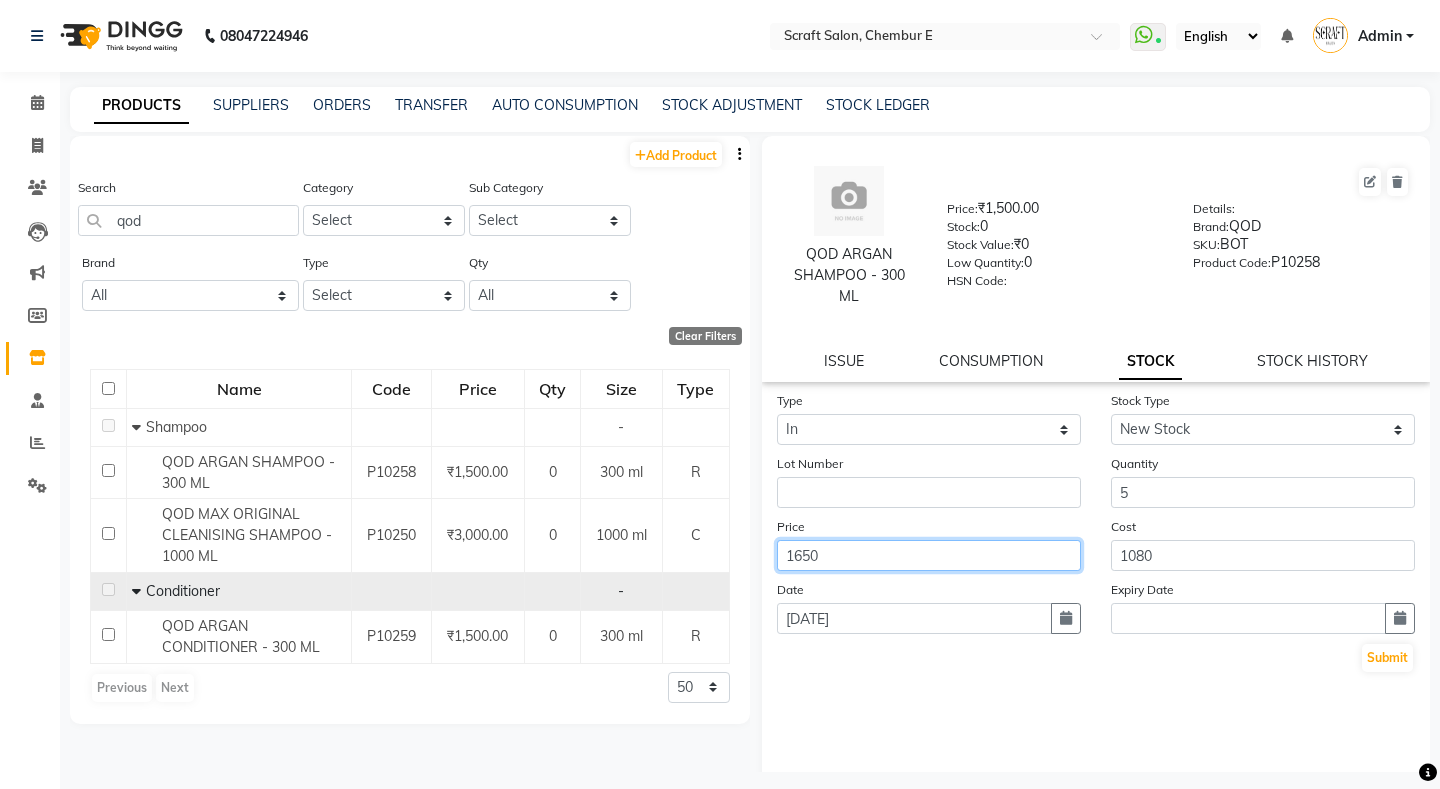 type on "1650" 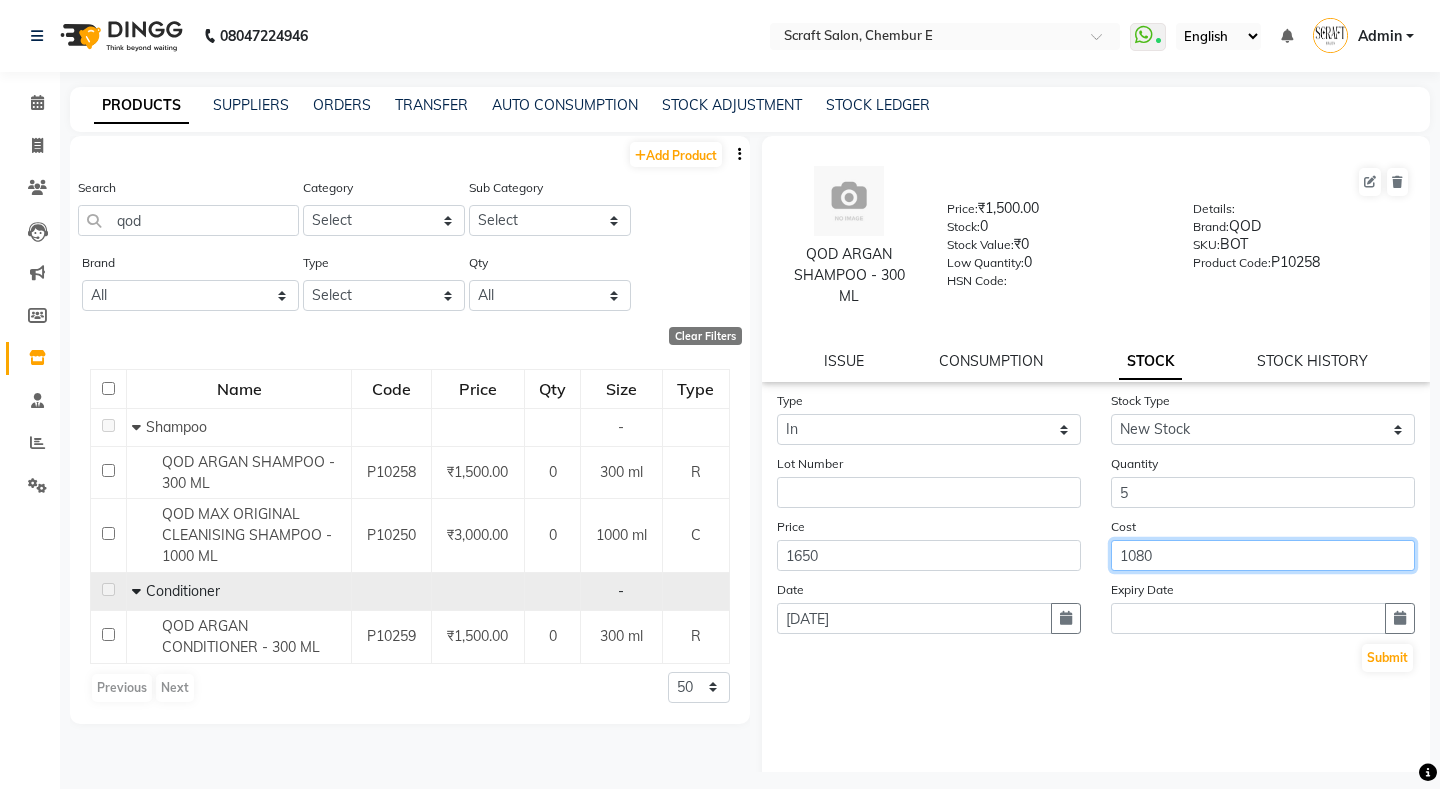 click on "1080" 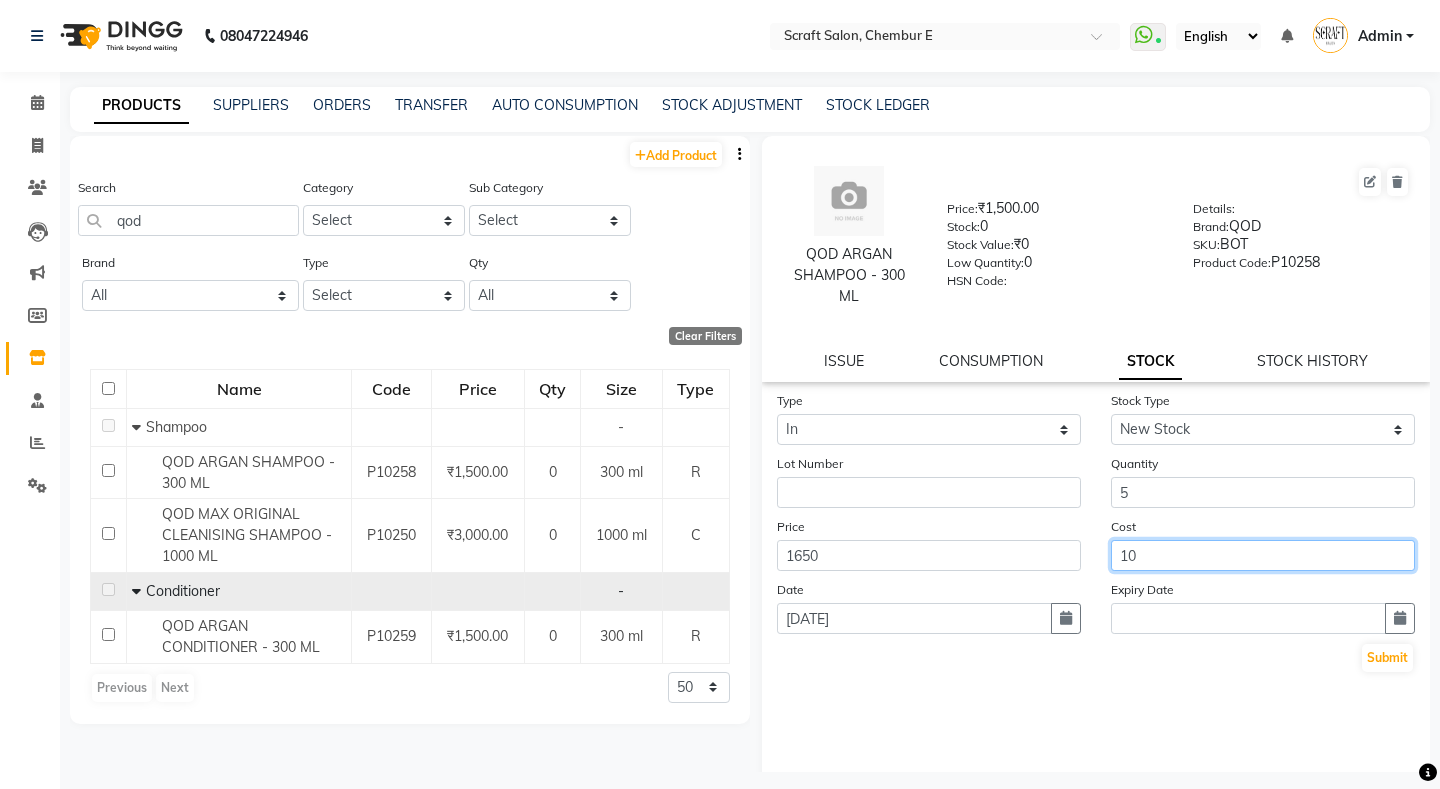 type on "1" 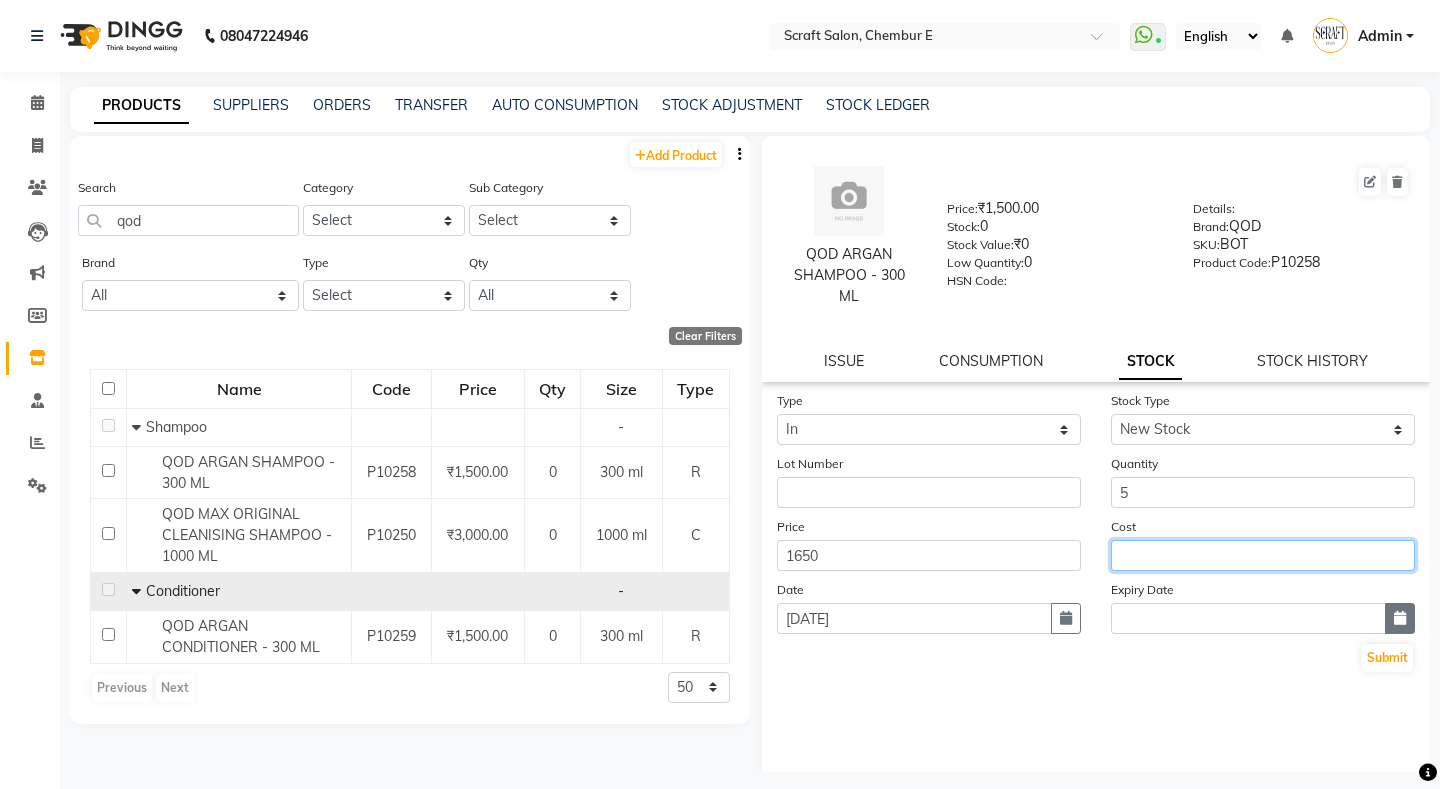 type 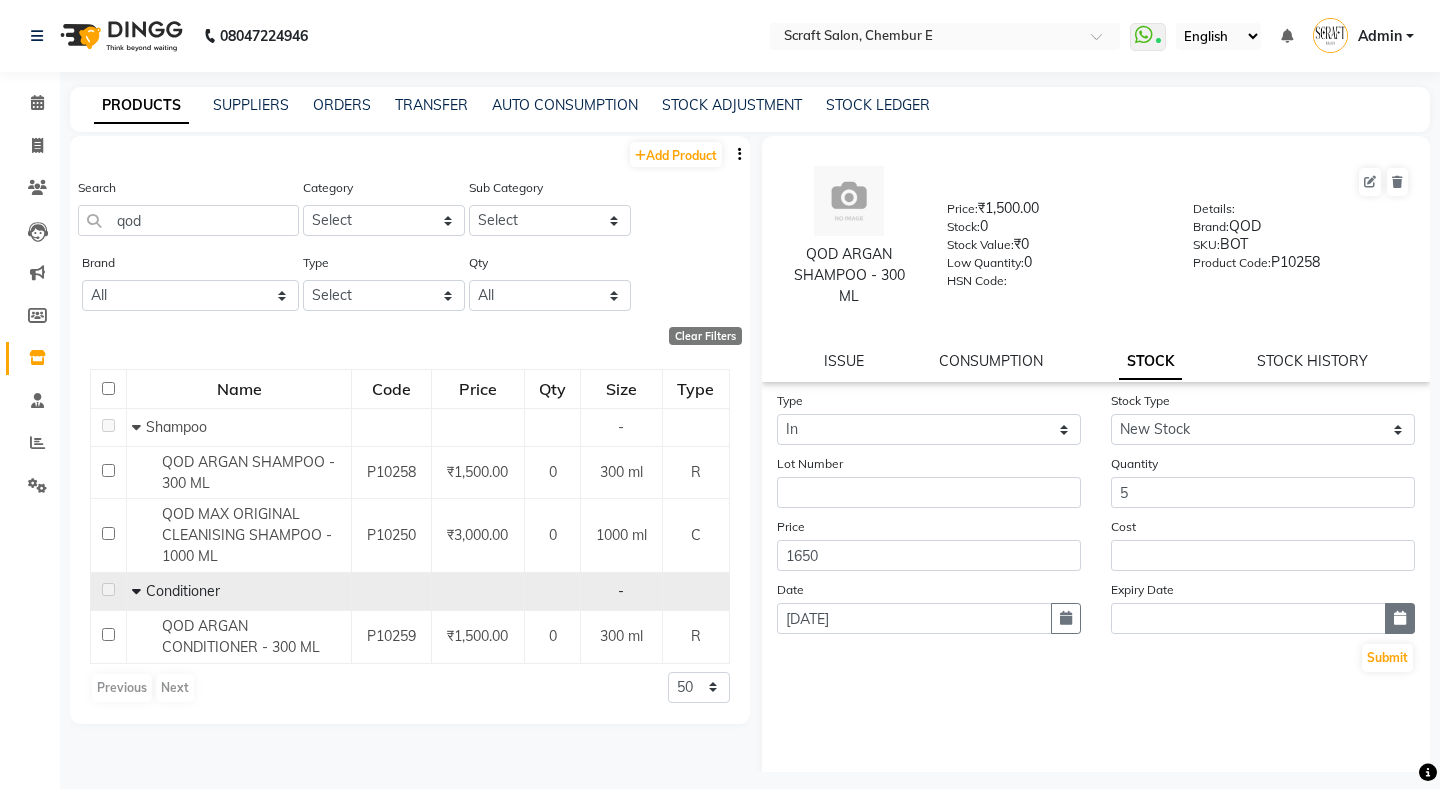 click 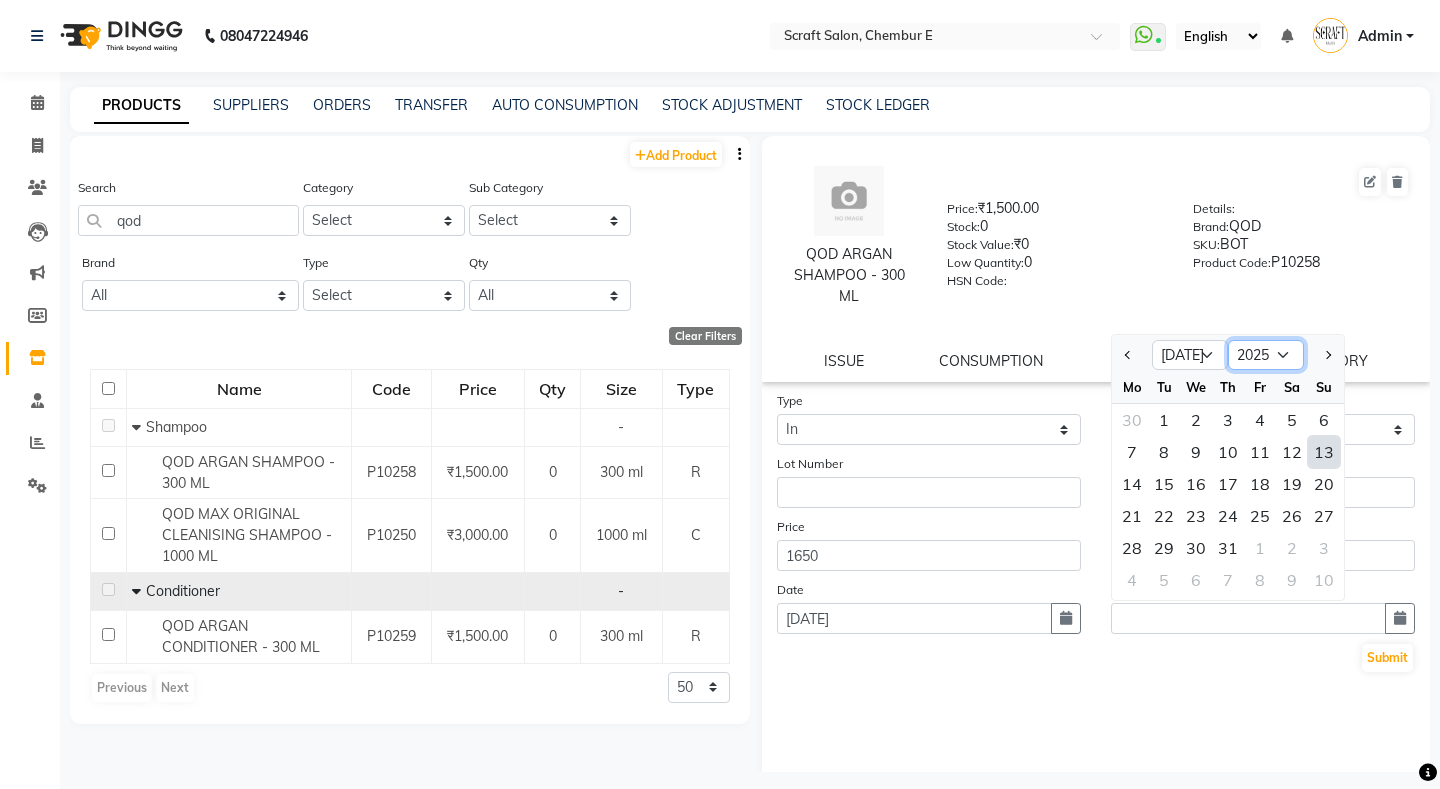 click on "2015 2016 2017 2018 2019 2020 2021 2022 2023 2024 2025 2026 2027 2028 2029 2030 2031 2032 2033 2034 2035" 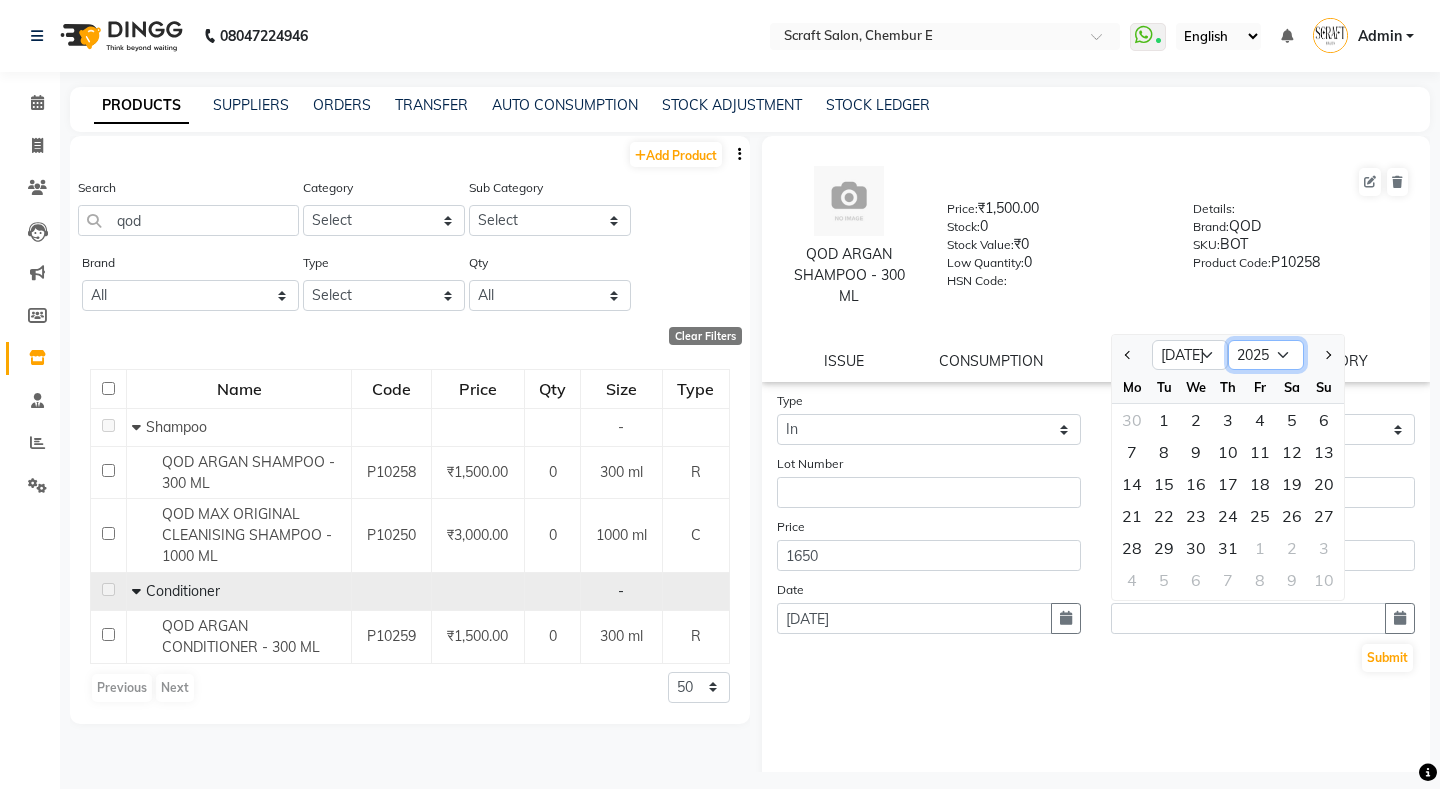 select on "2027" 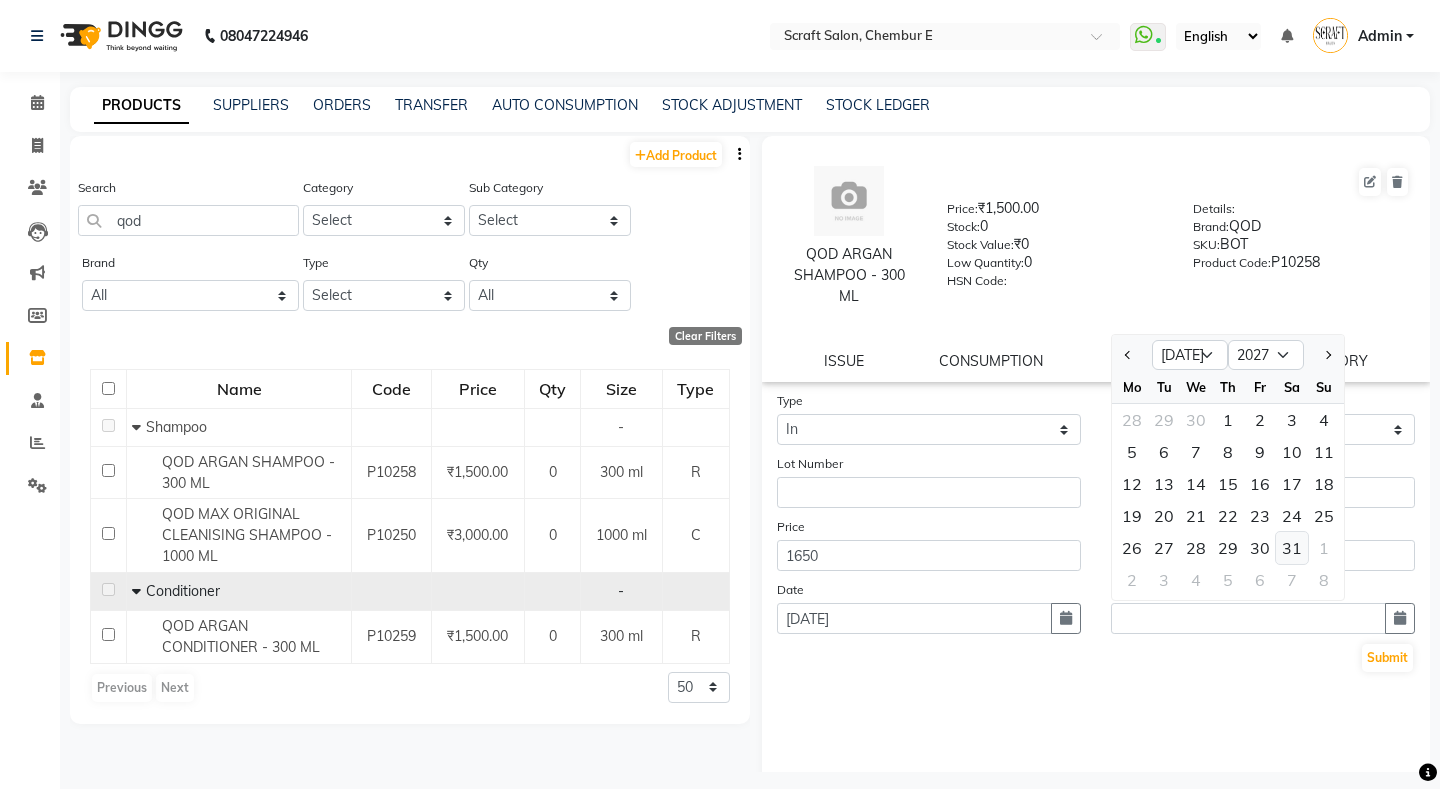 click on "31" 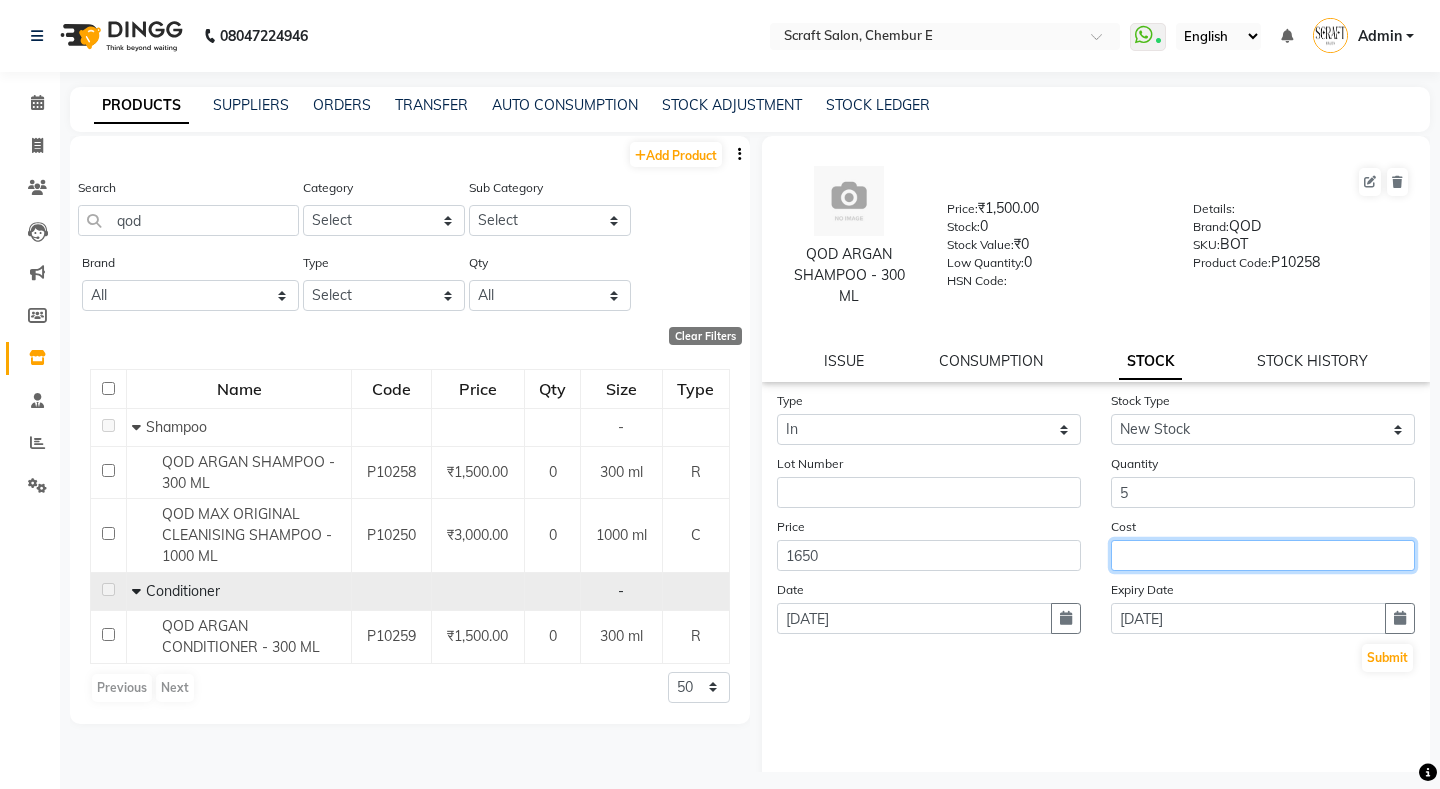 click 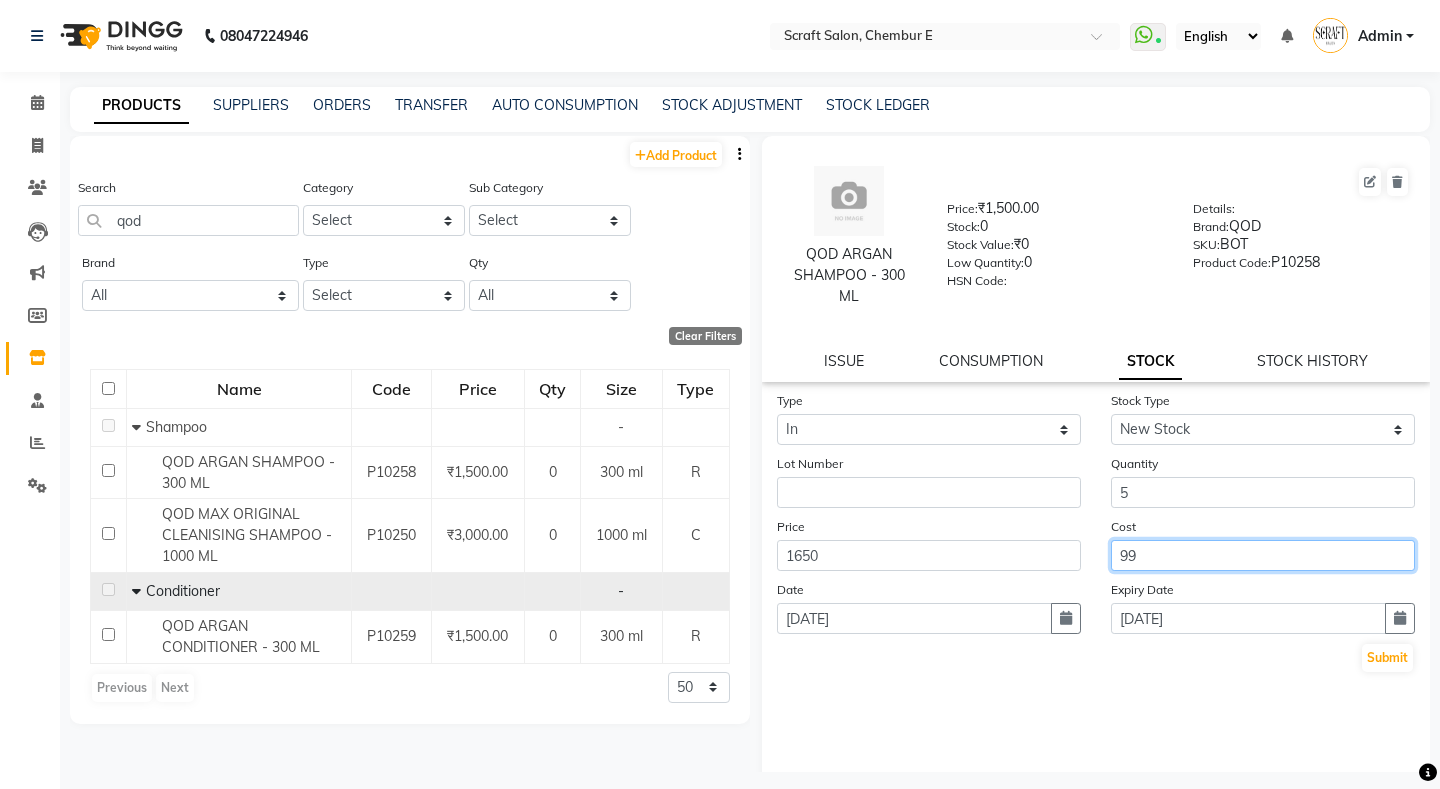 type on "9" 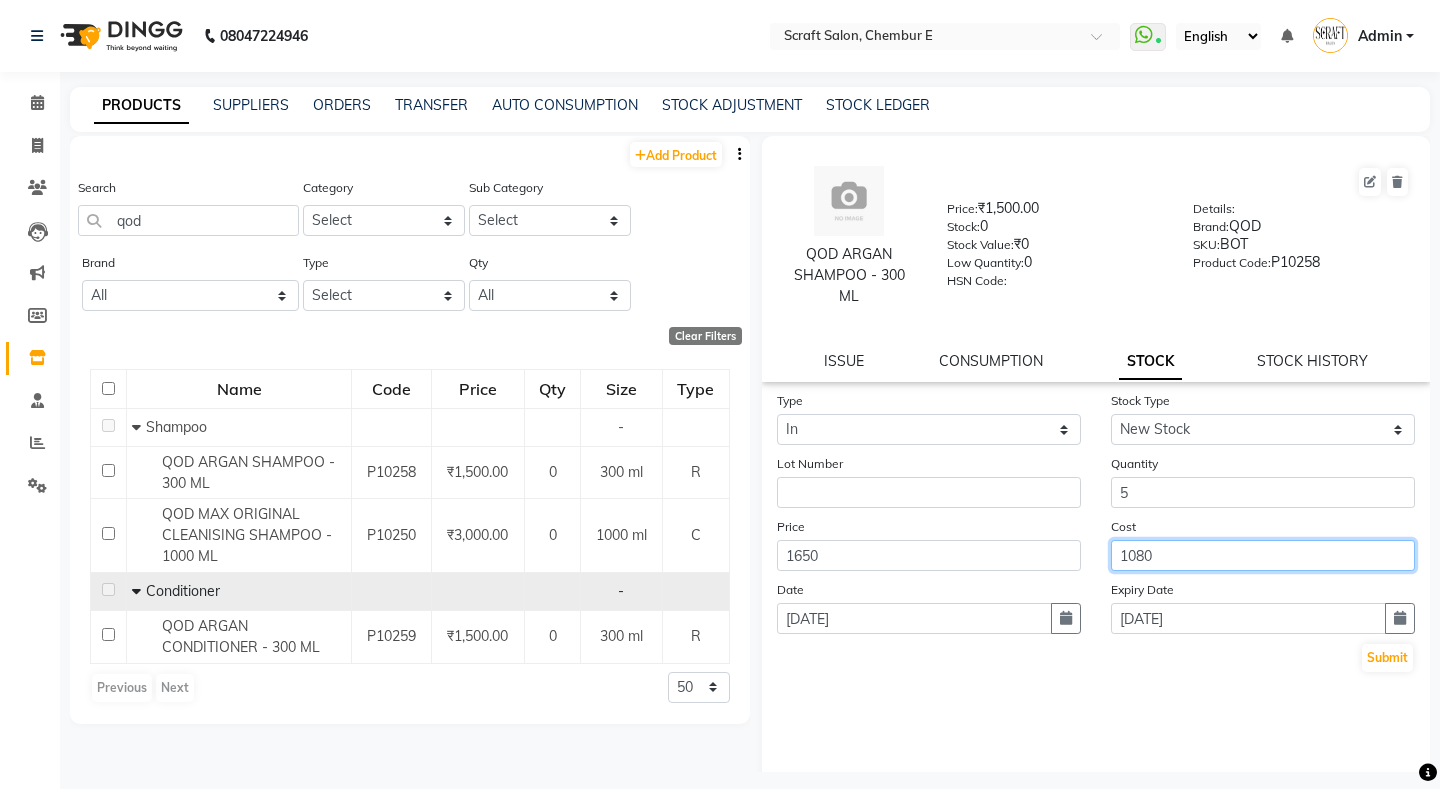 type on "1080" 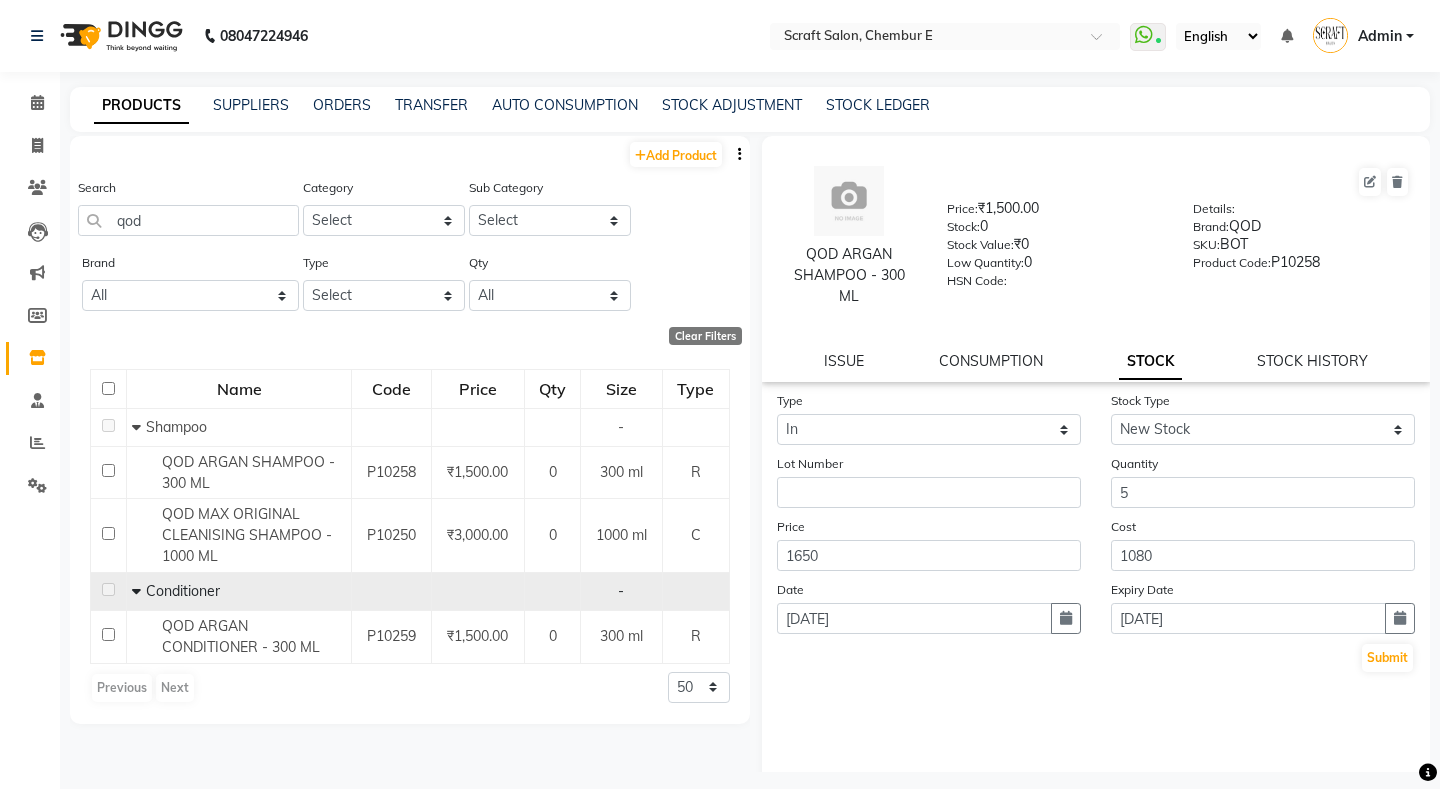 click on "Type Select In Out Stock Type Select New Stock Adjustment Return Other Lot Number Quantity 5 Price 1650 Cost 1080 Date 13-07-2025 Expiry Date 31-07-2027  Submit" 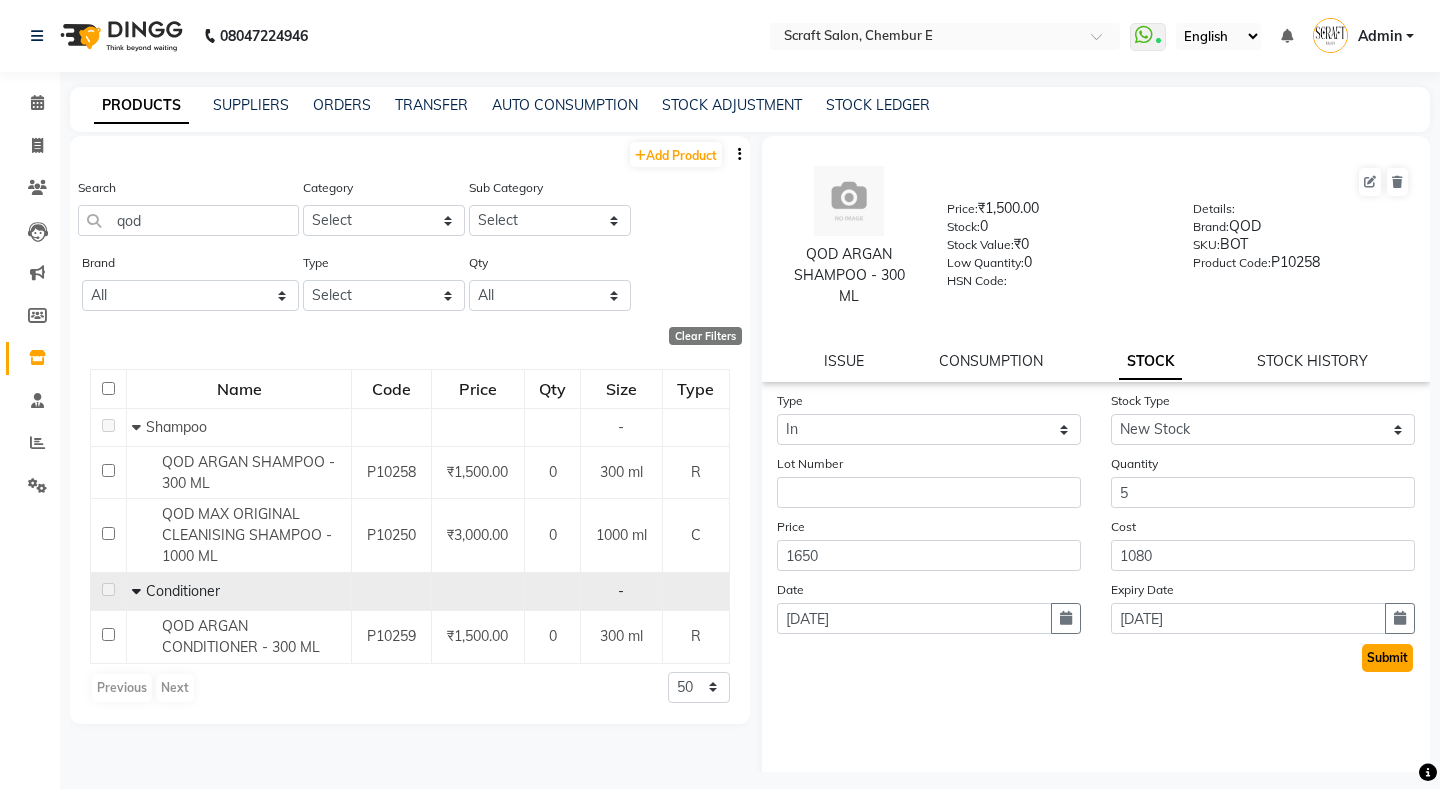 click on "Submit" 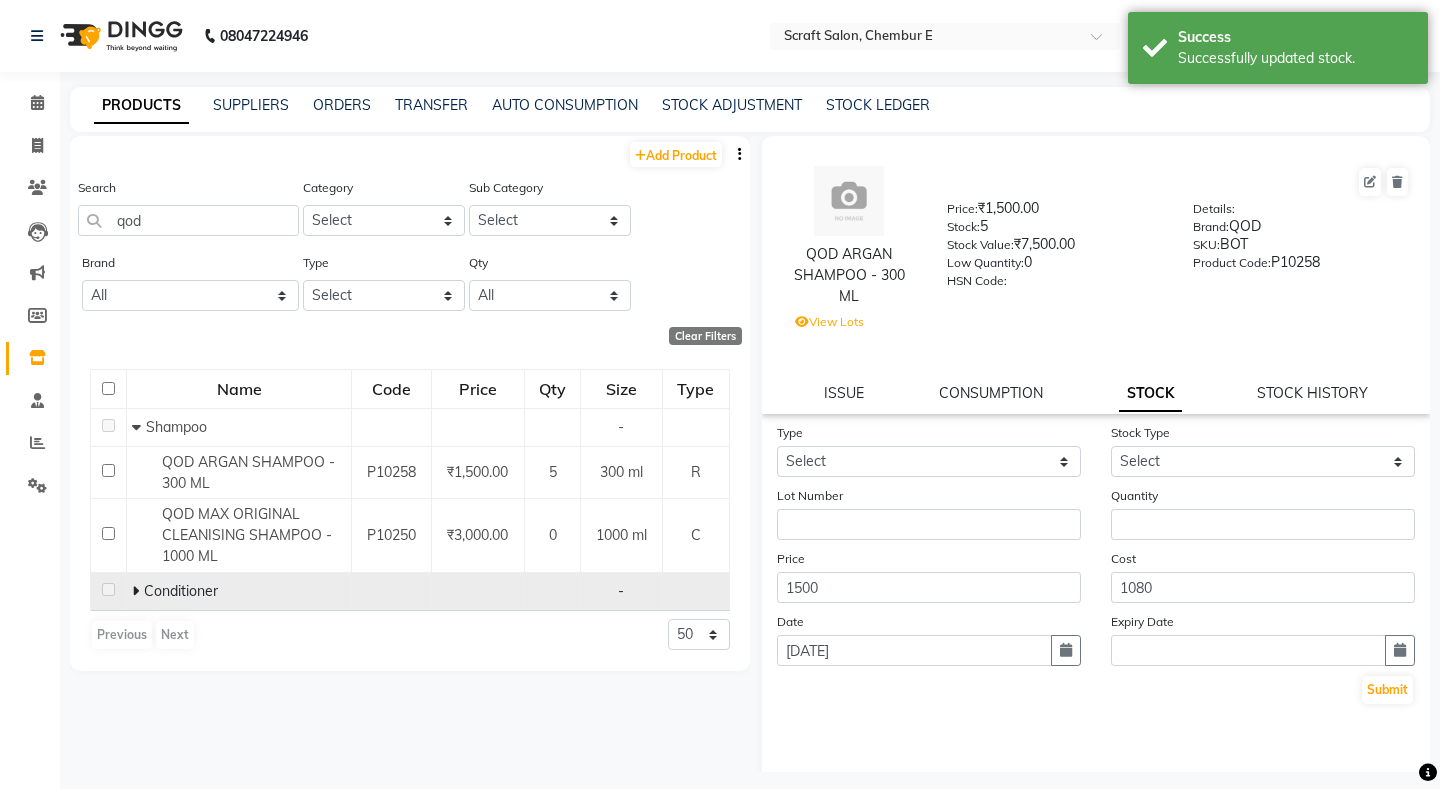 click 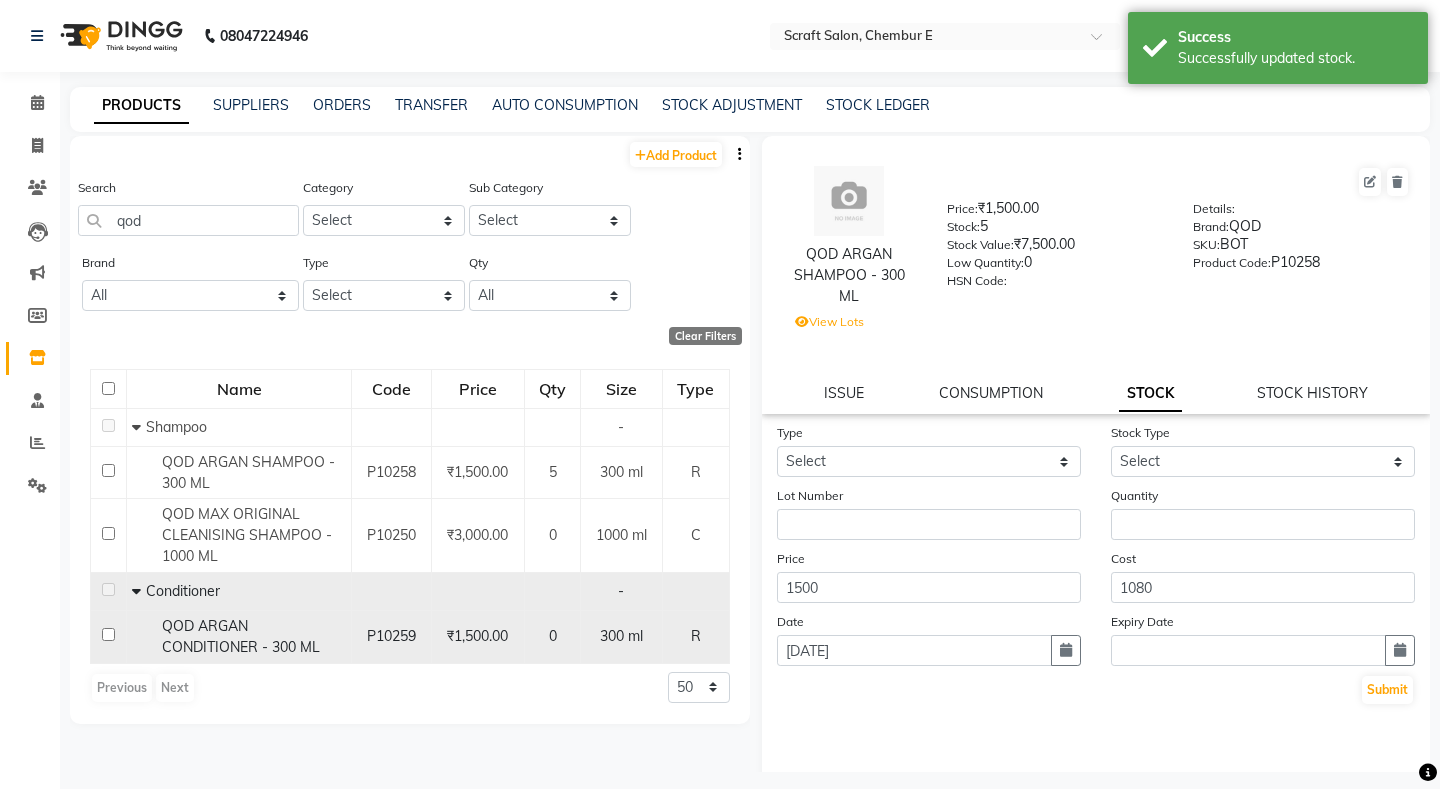 click on "QOD ARGAN CONDITIONER - 300 ML" 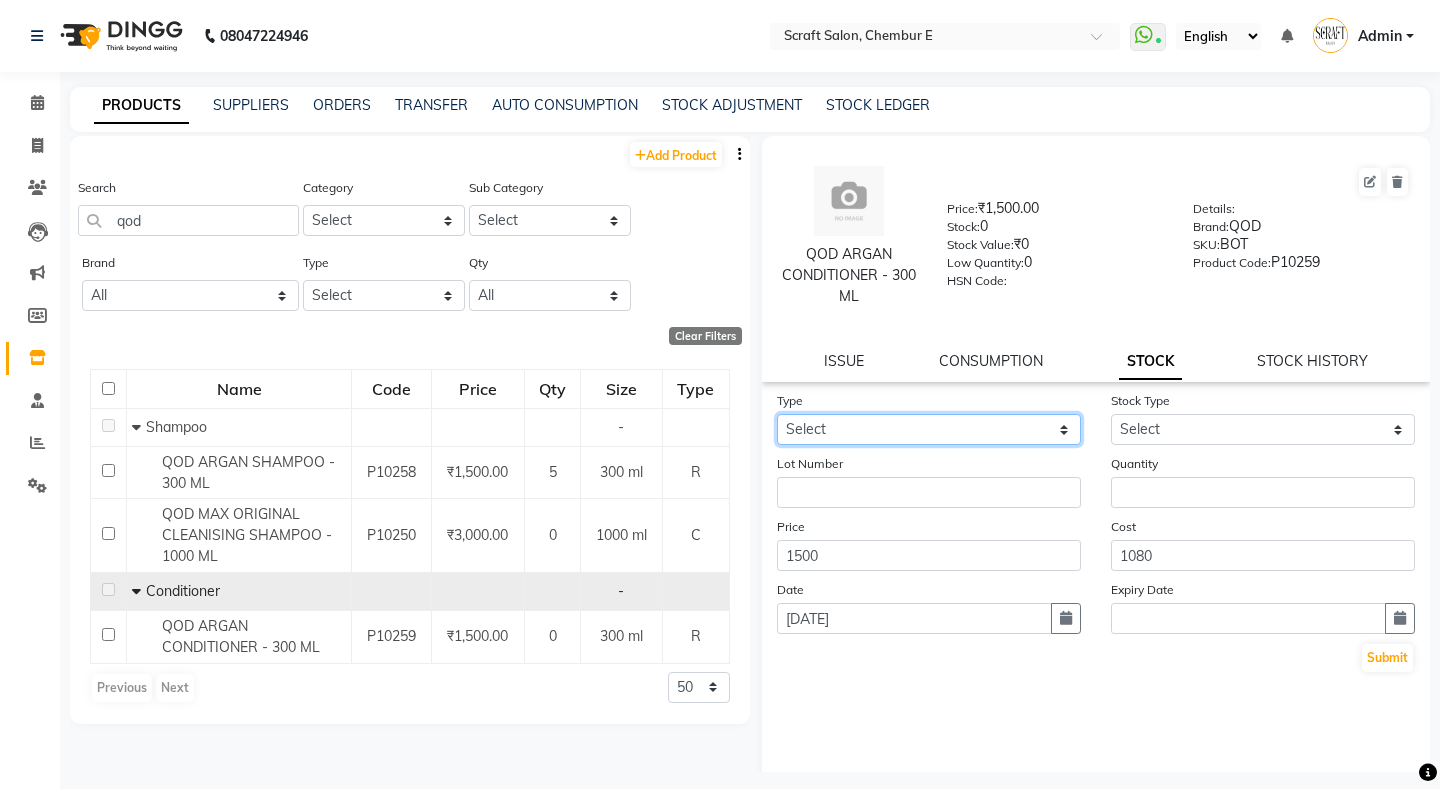 click on "Select In Out" 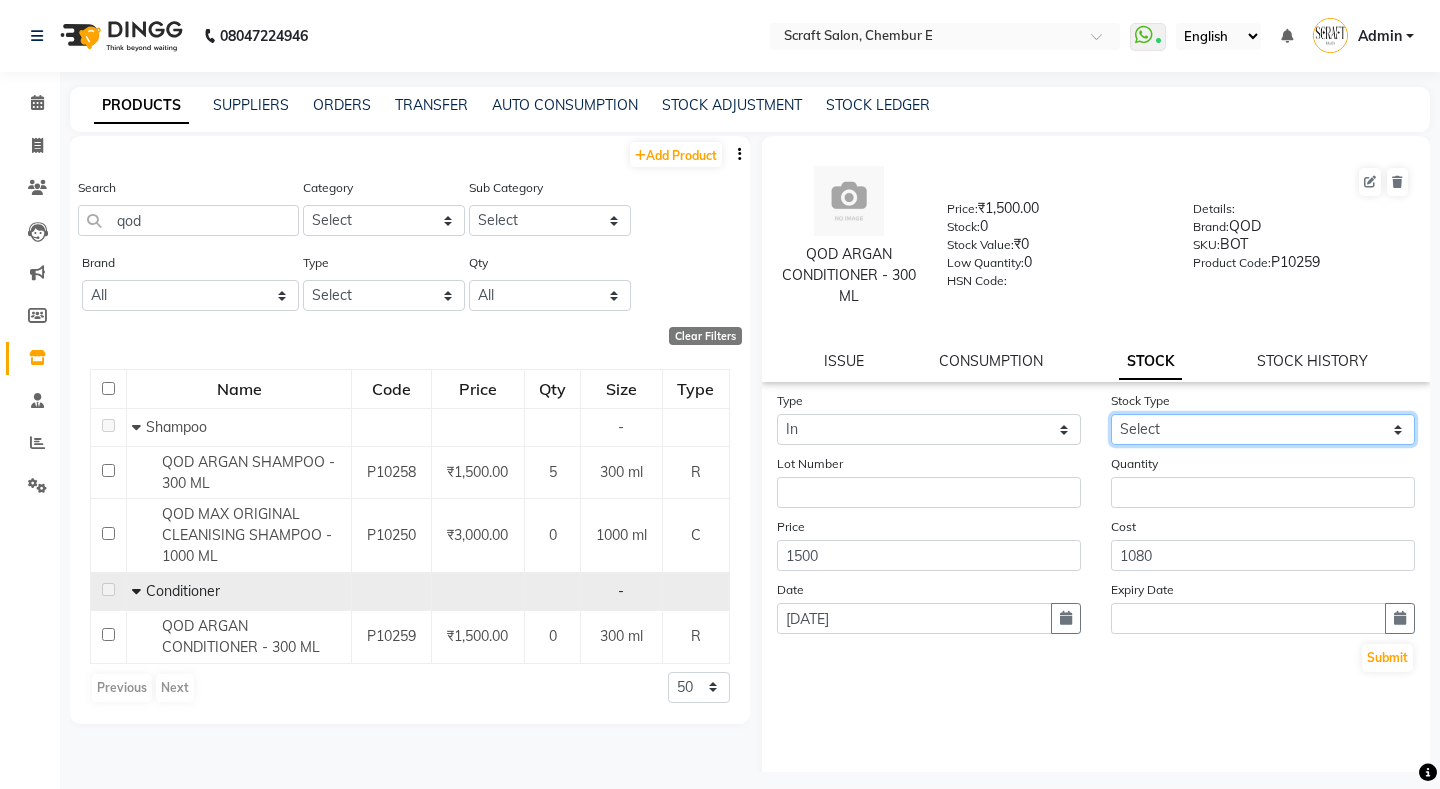 click on "Select New Stock Adjustment Return Other" 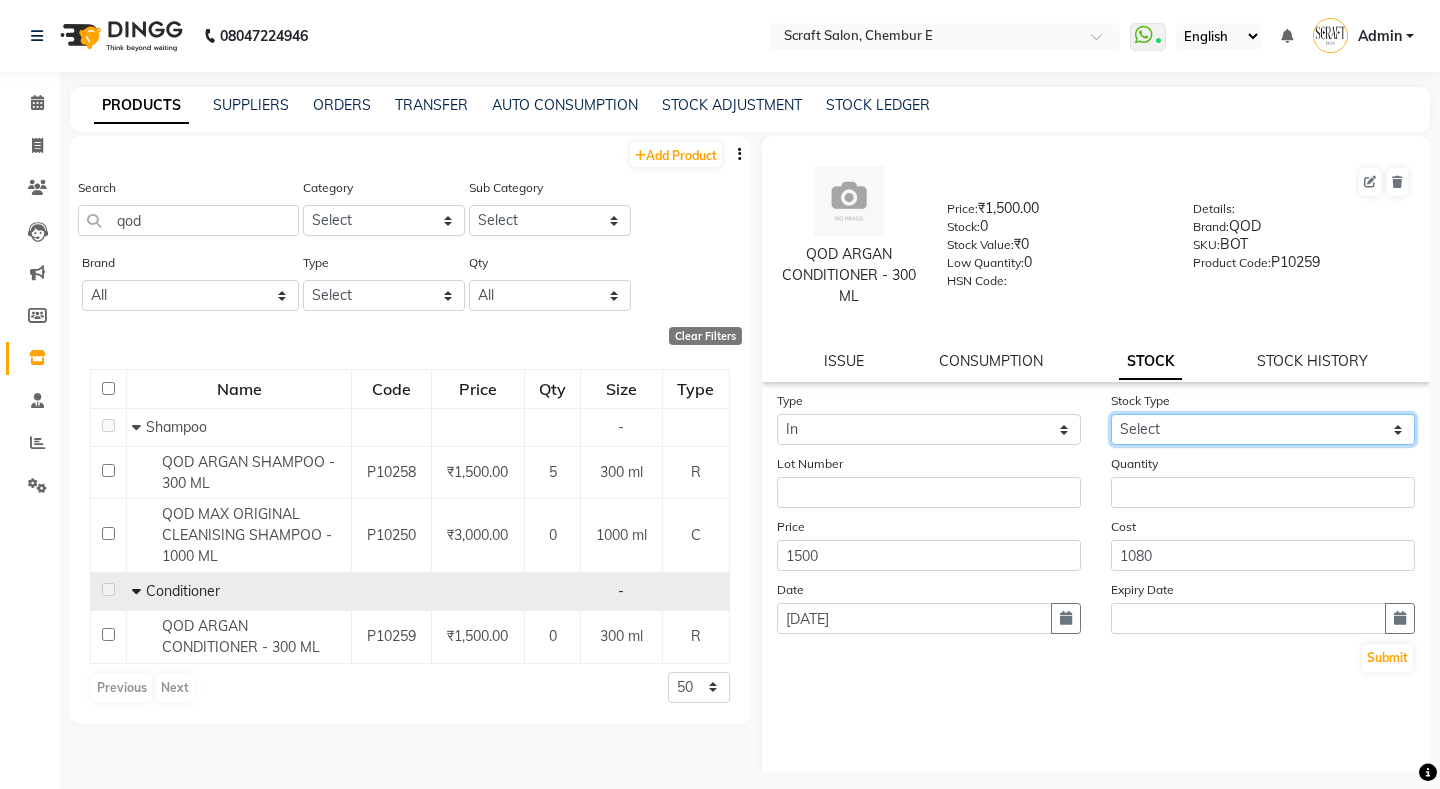 select on "new stock" 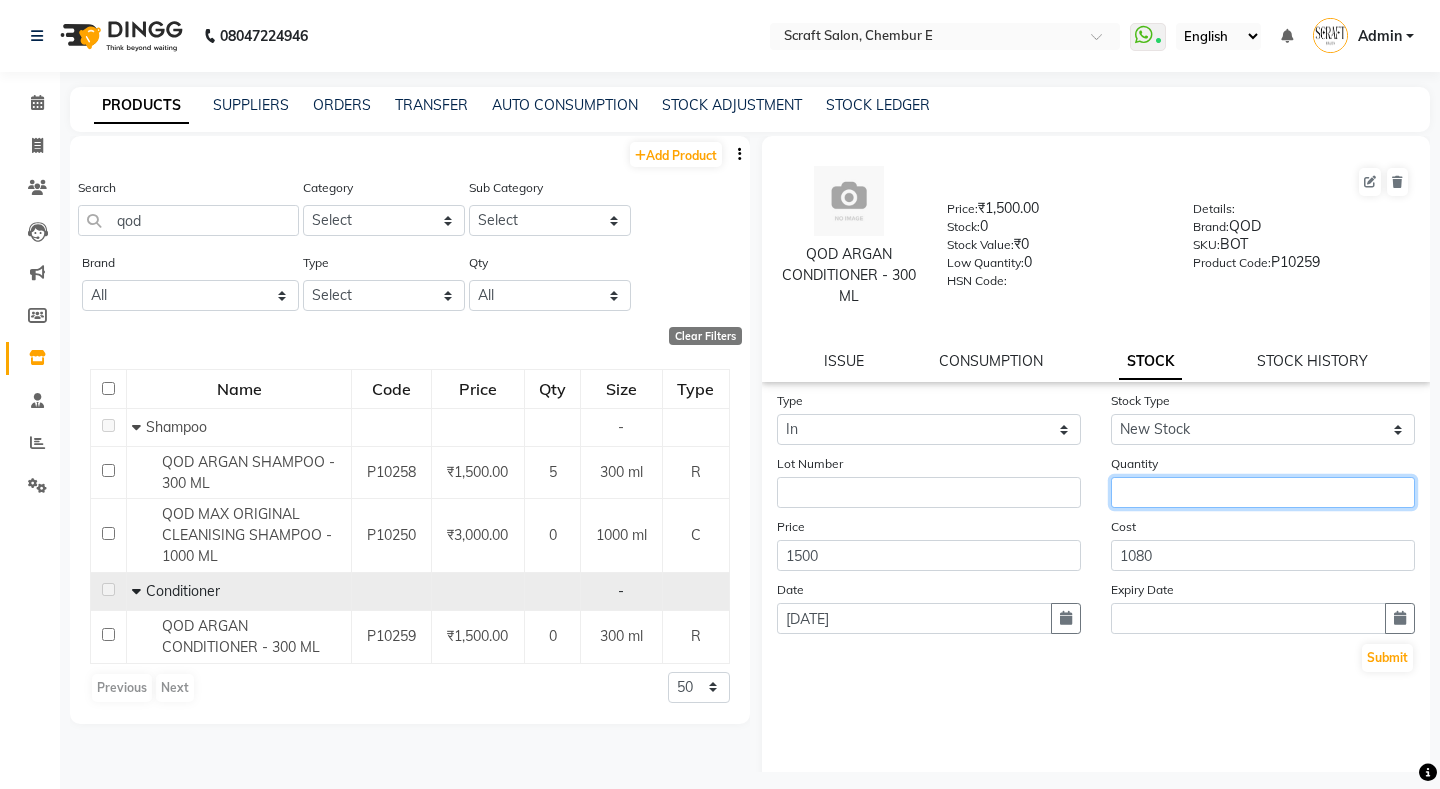 click 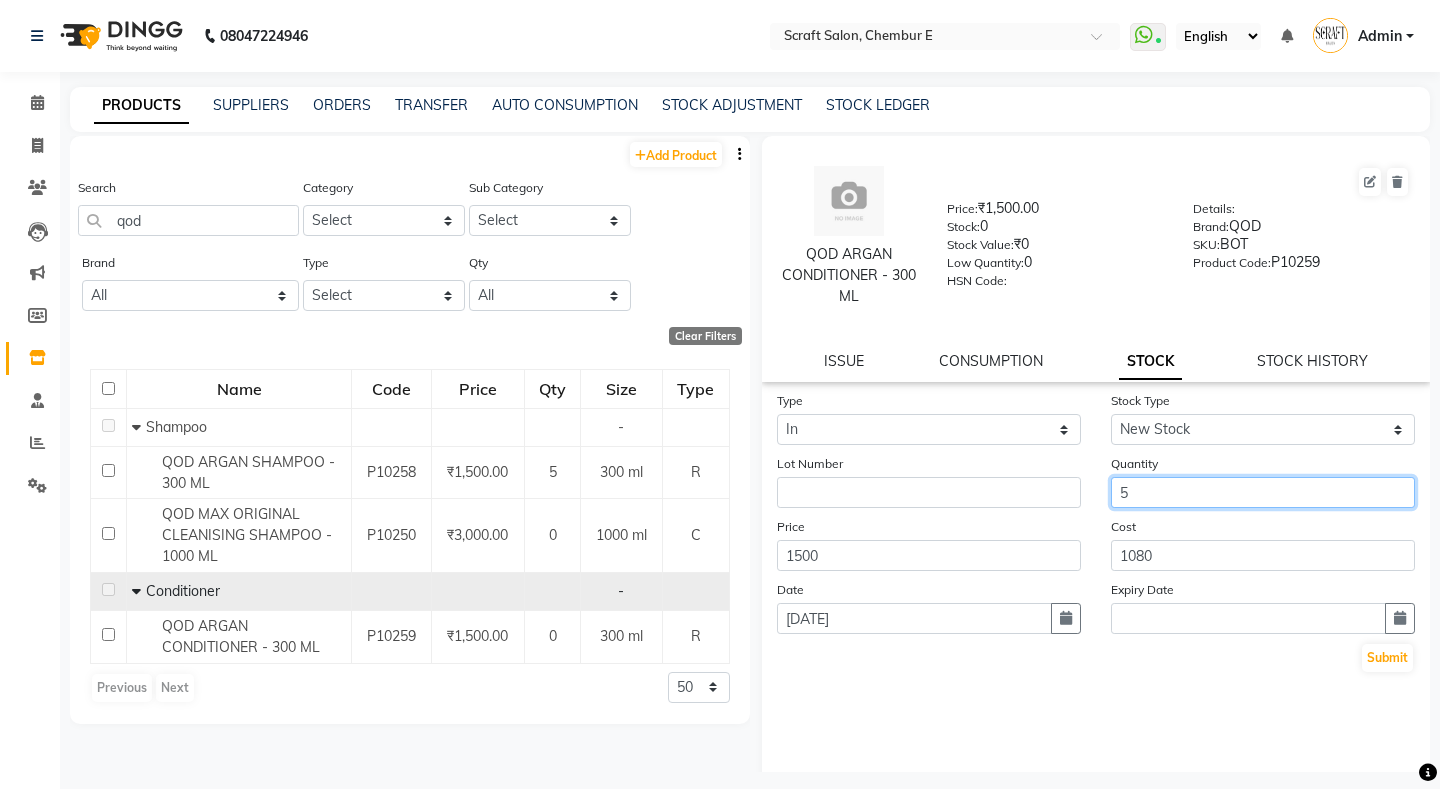 type on "5" 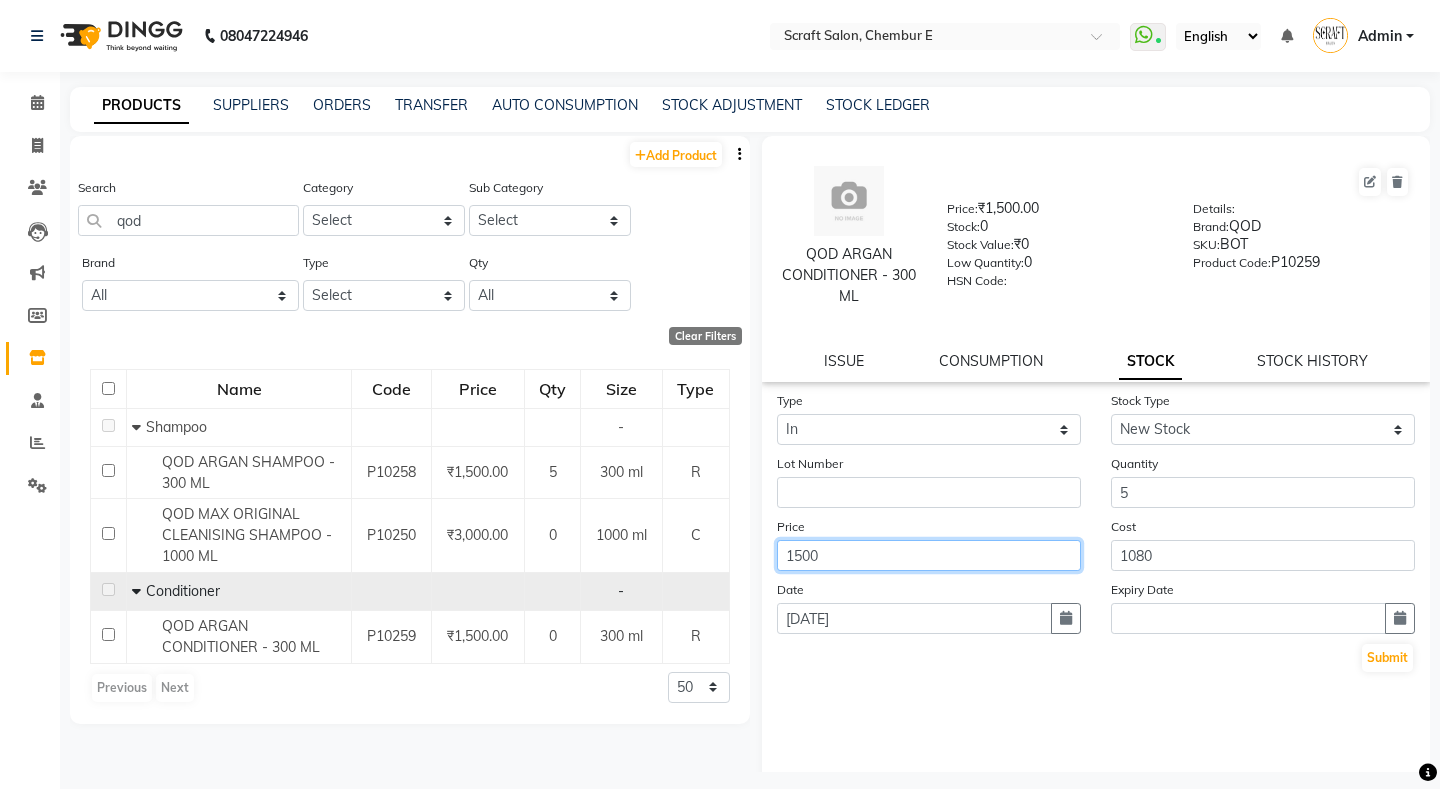 click on "1500" 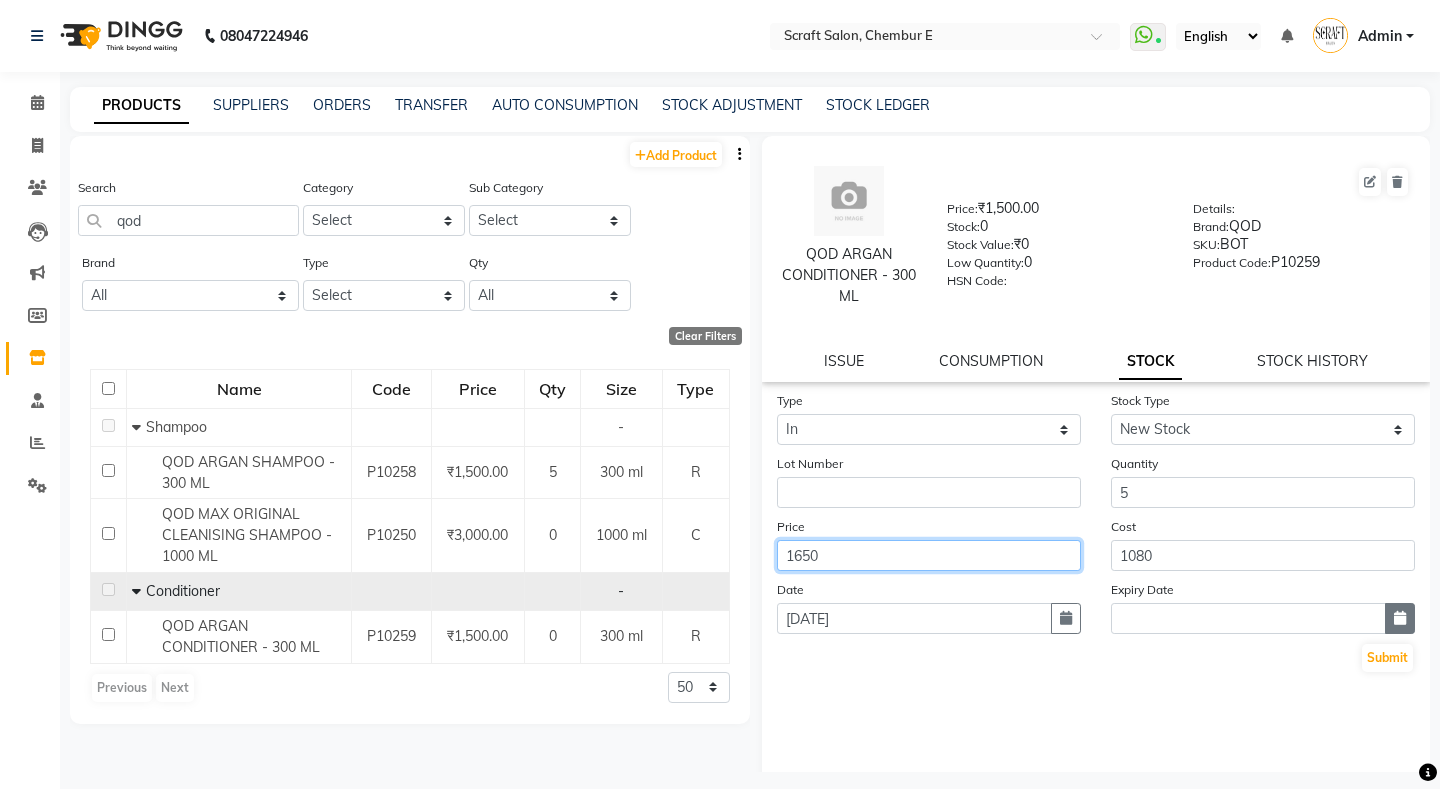 type on "1650" 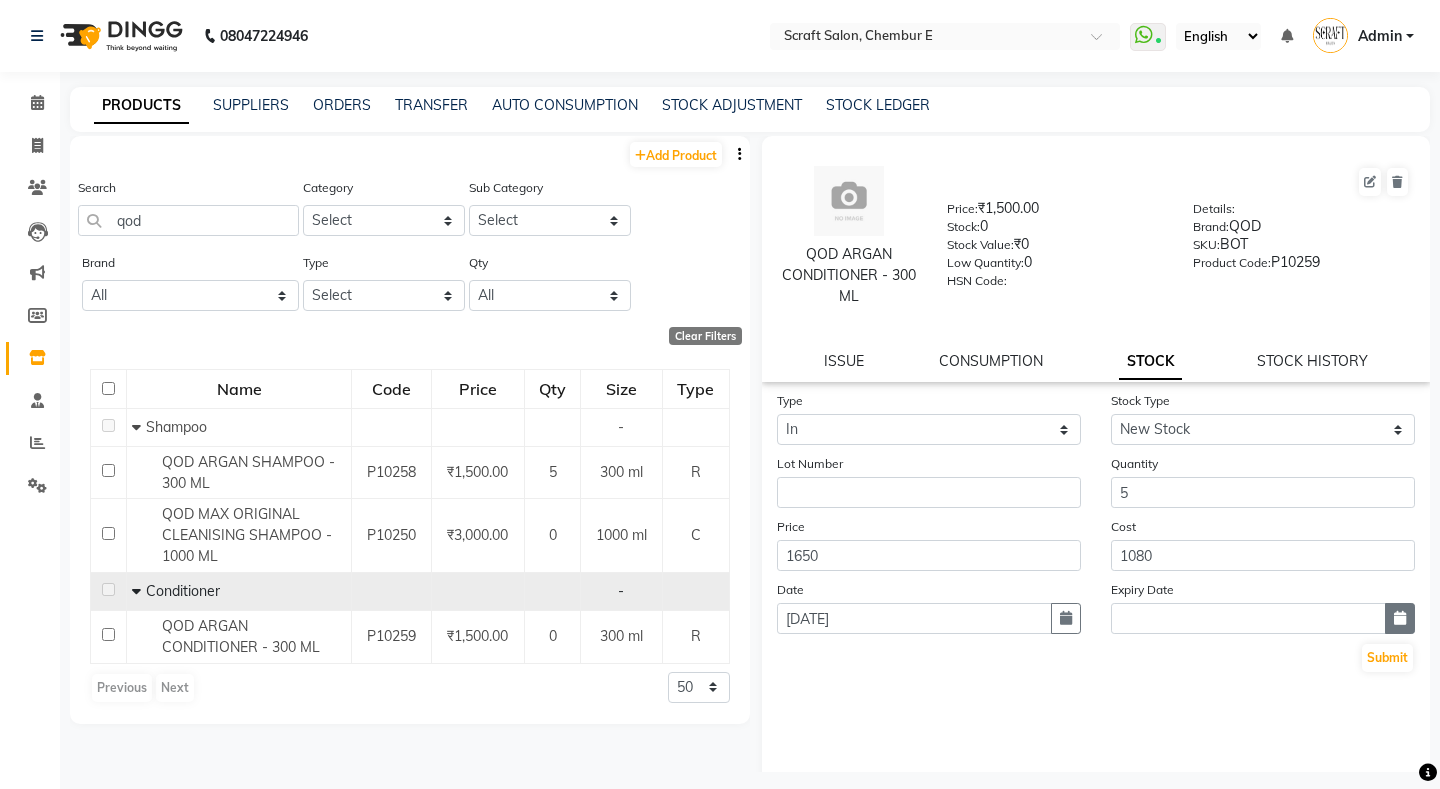 click 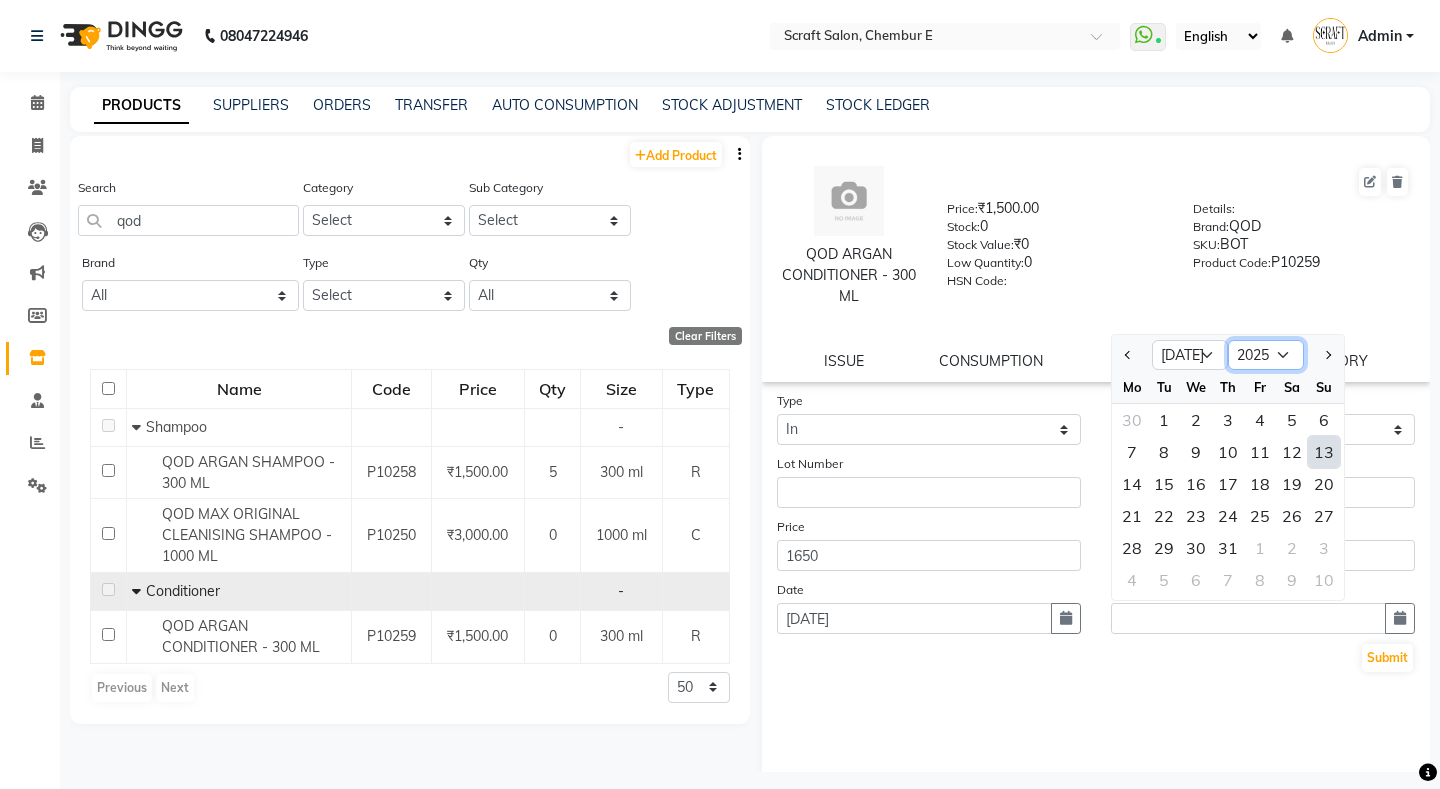 click on "2015 2016 2017 2018 2019 2020 2021 2022 2023 2024 2025 2026 2027 2028 2029 2030 2031 2032 2033 2034 2035" 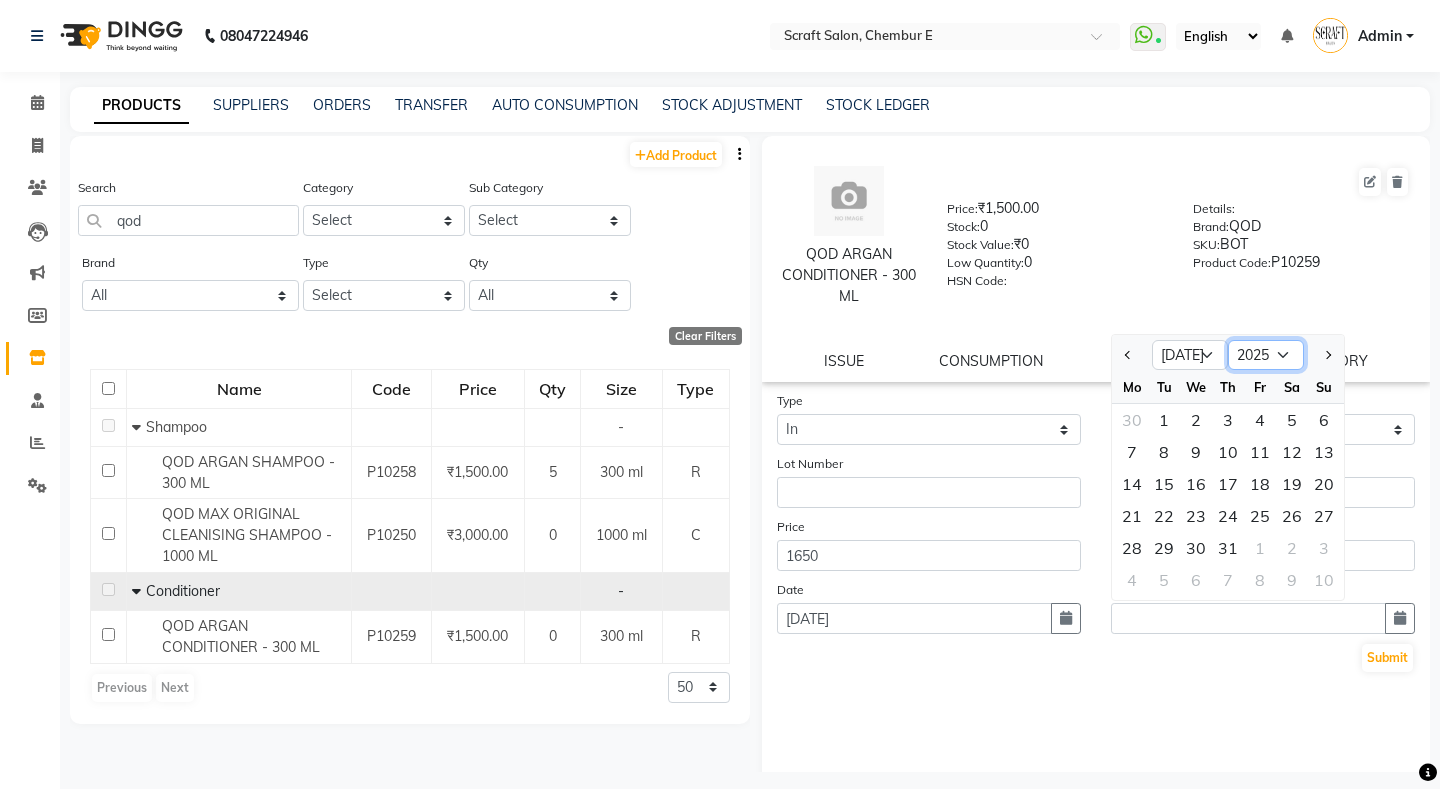 select on "2027" 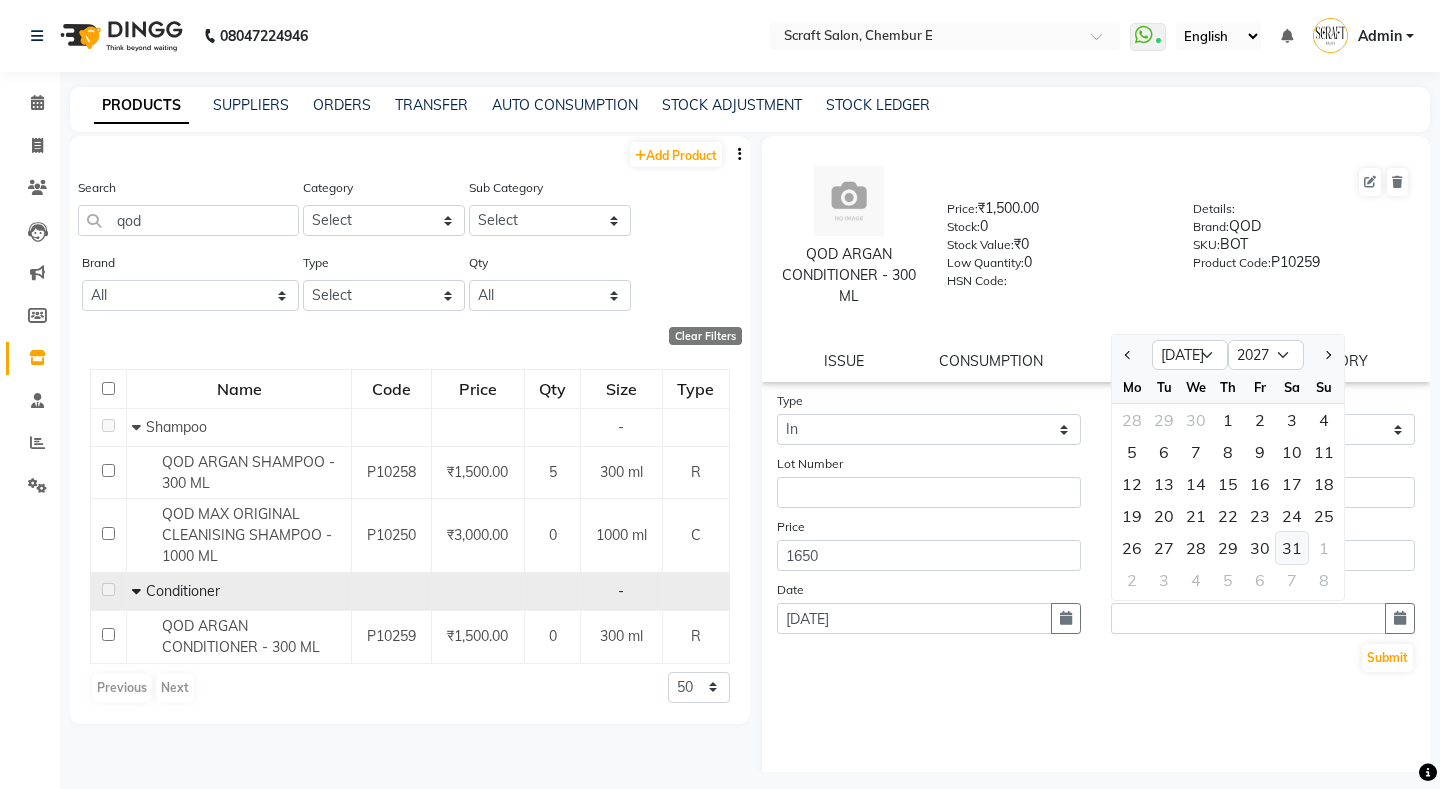 click on "31" 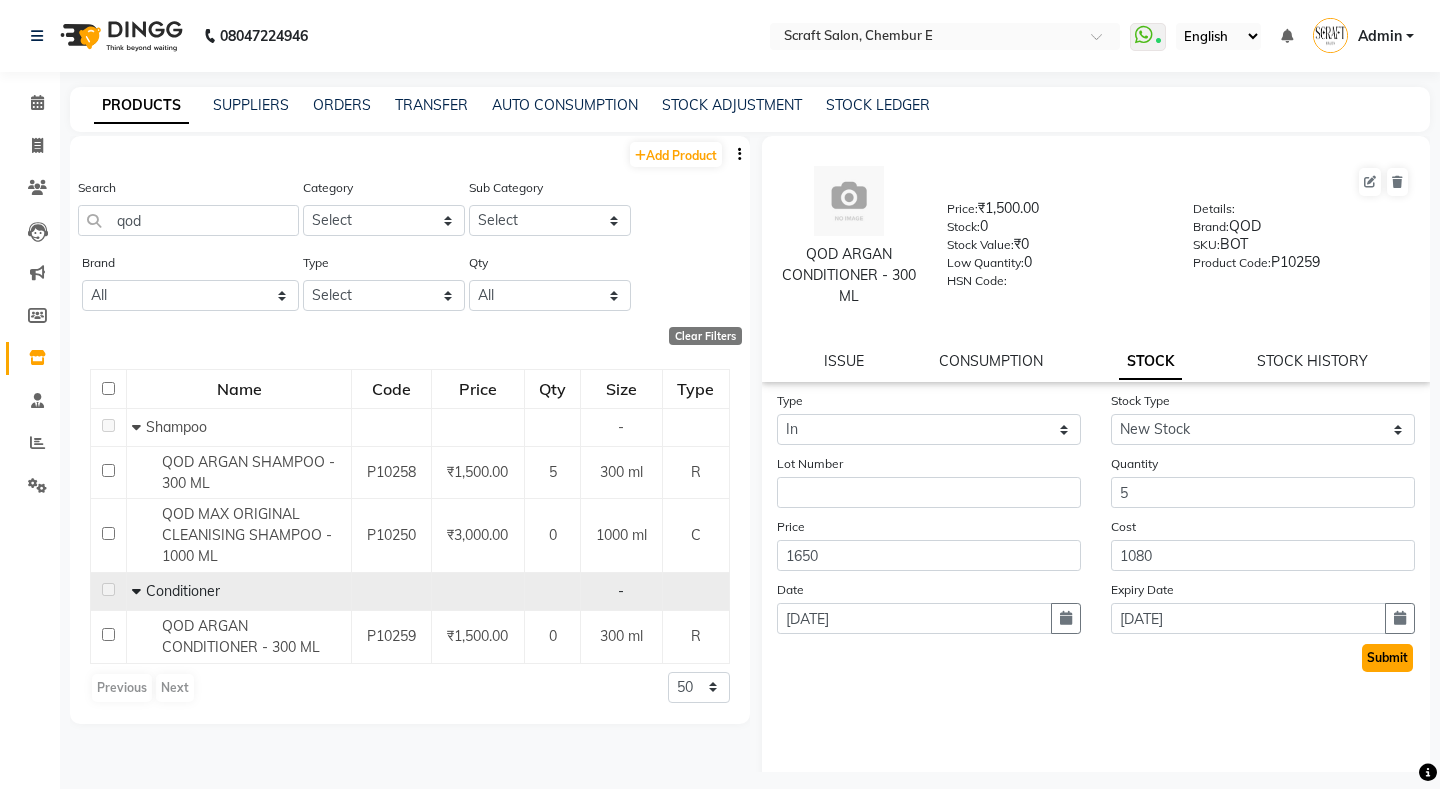 click on "Submit" 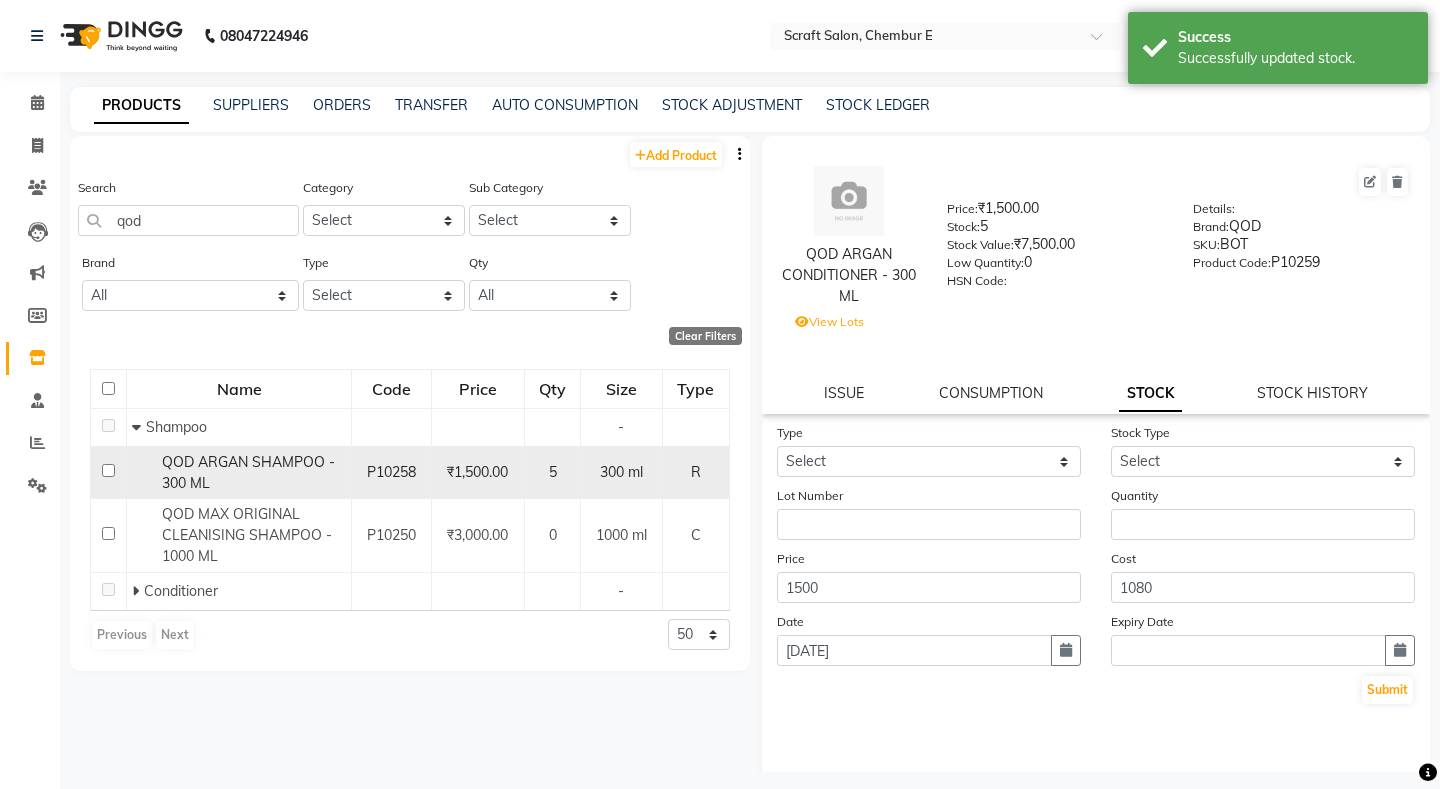 click on "QOD ARGAN SHAMPOO - 300 ML" 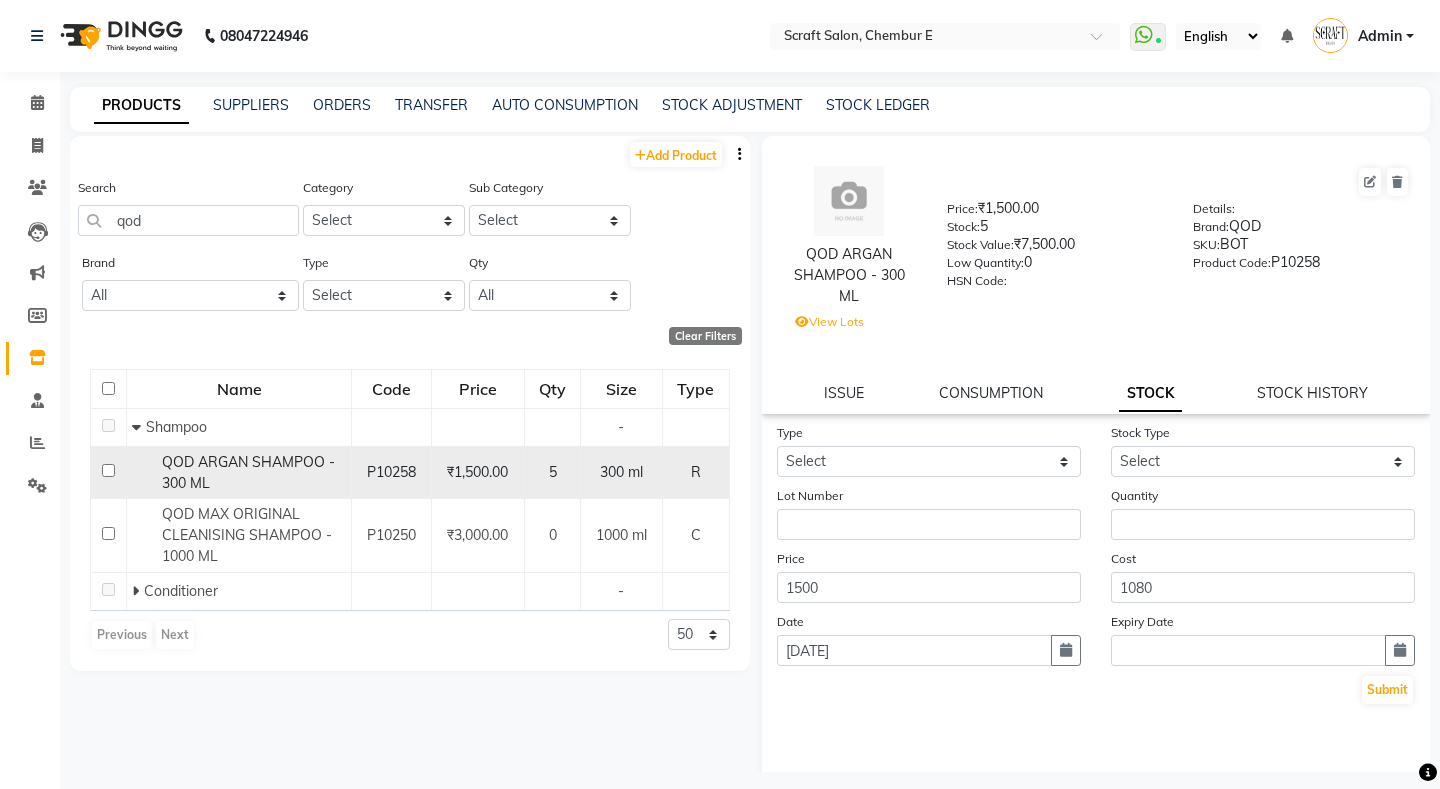 click on "QOD ARGAN SHAMPOO - 300 ML" 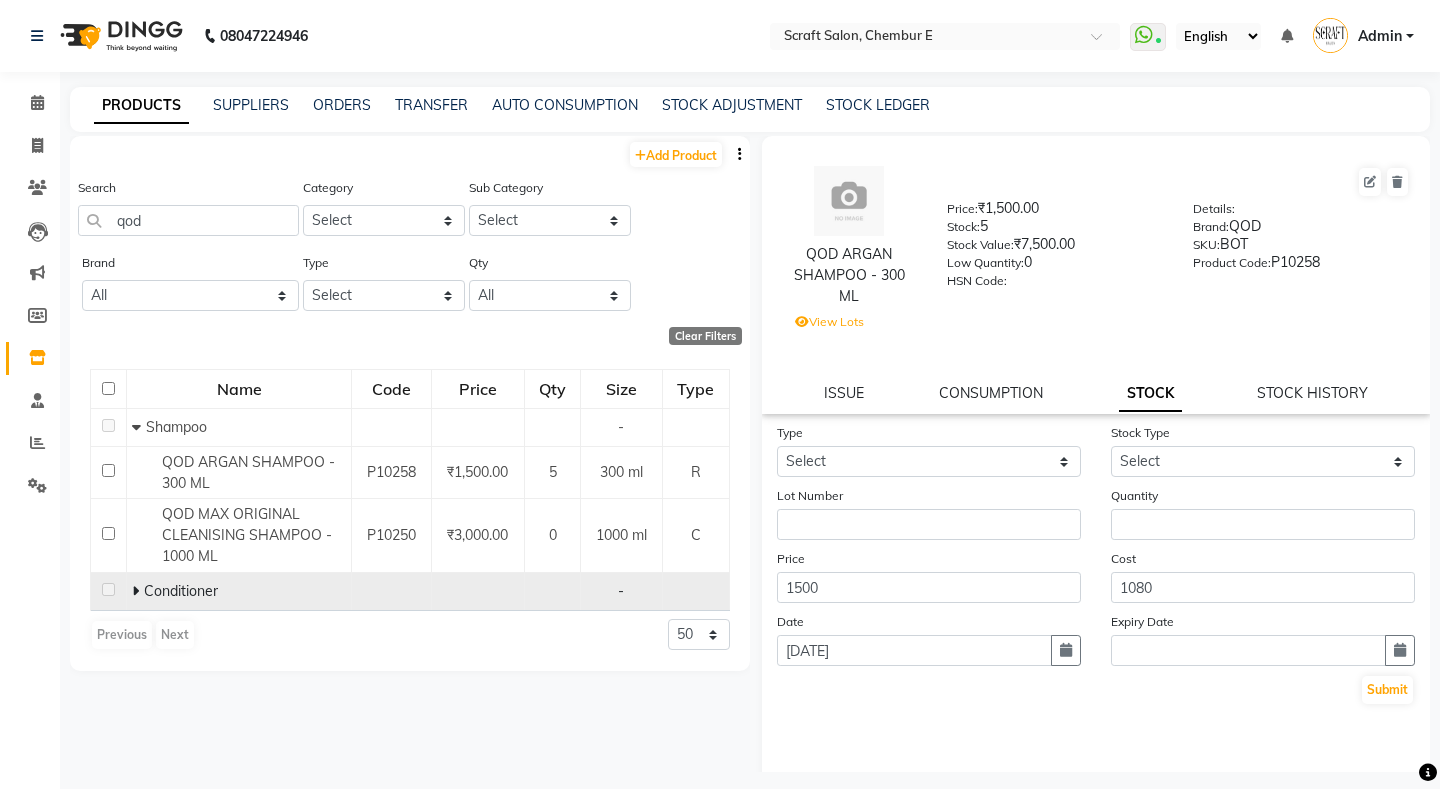 click 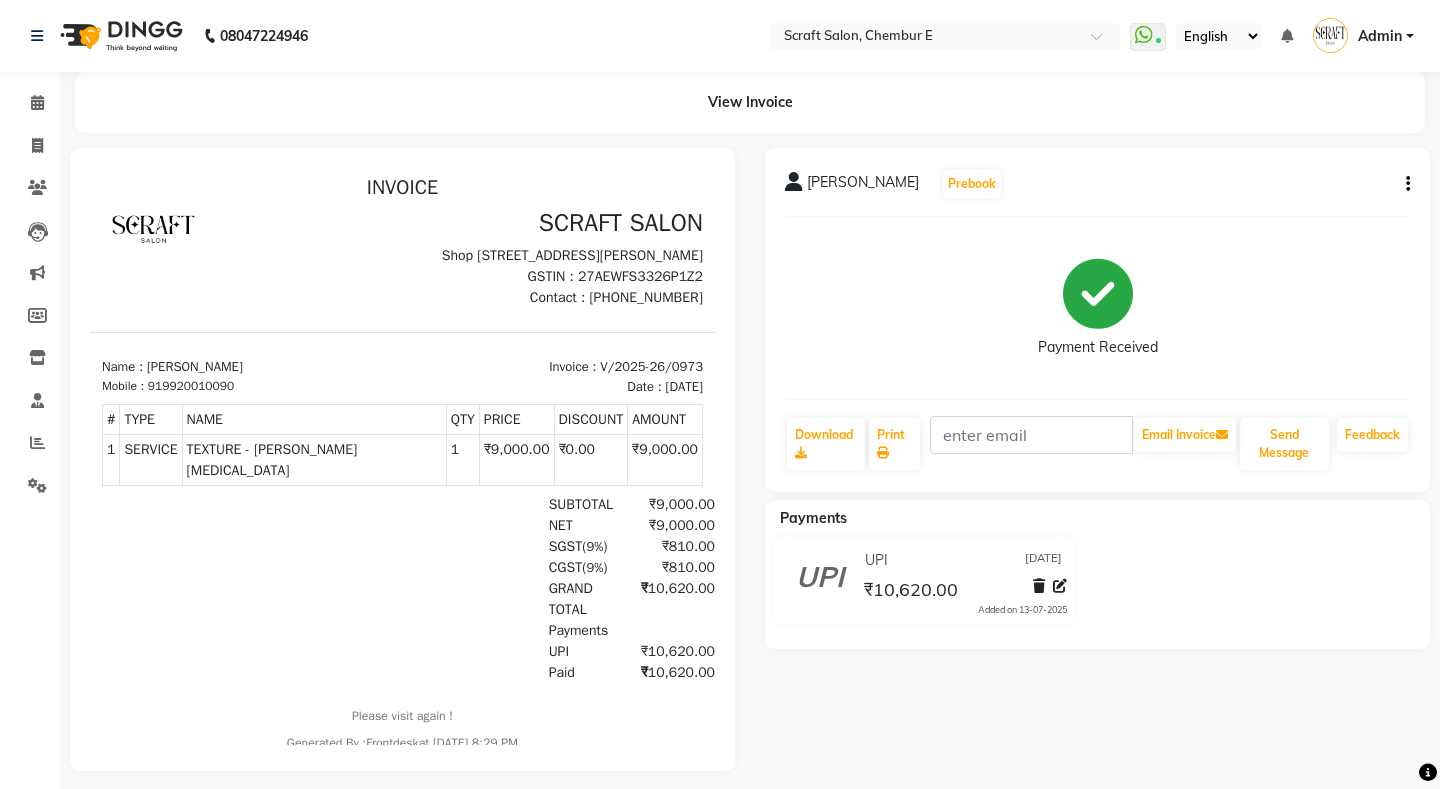 scroll, scrollTop: 0, scrollLeft: 0, axis: both 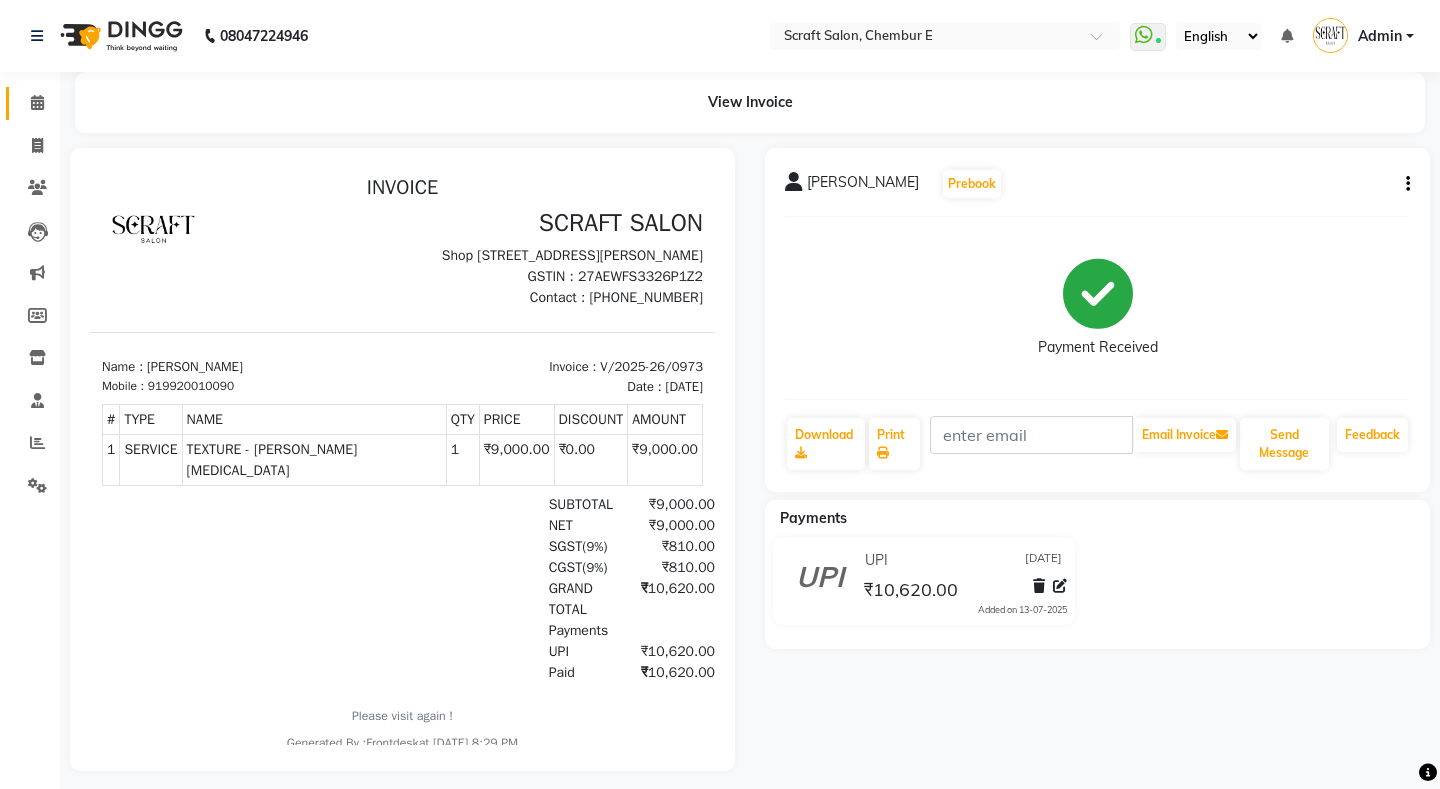 click 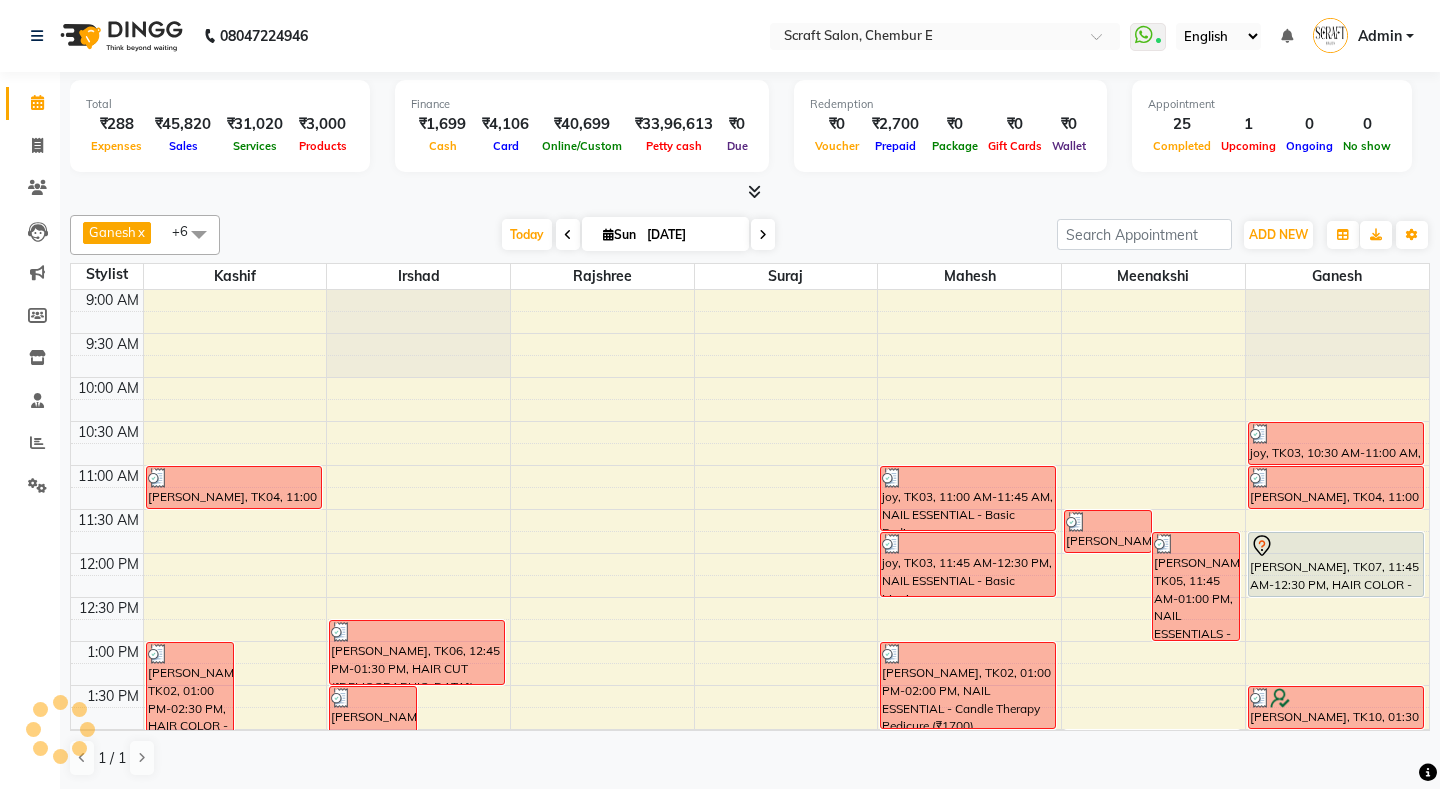 scroll, scrollTop: 665, scrollLeft: 0, axis: vertical 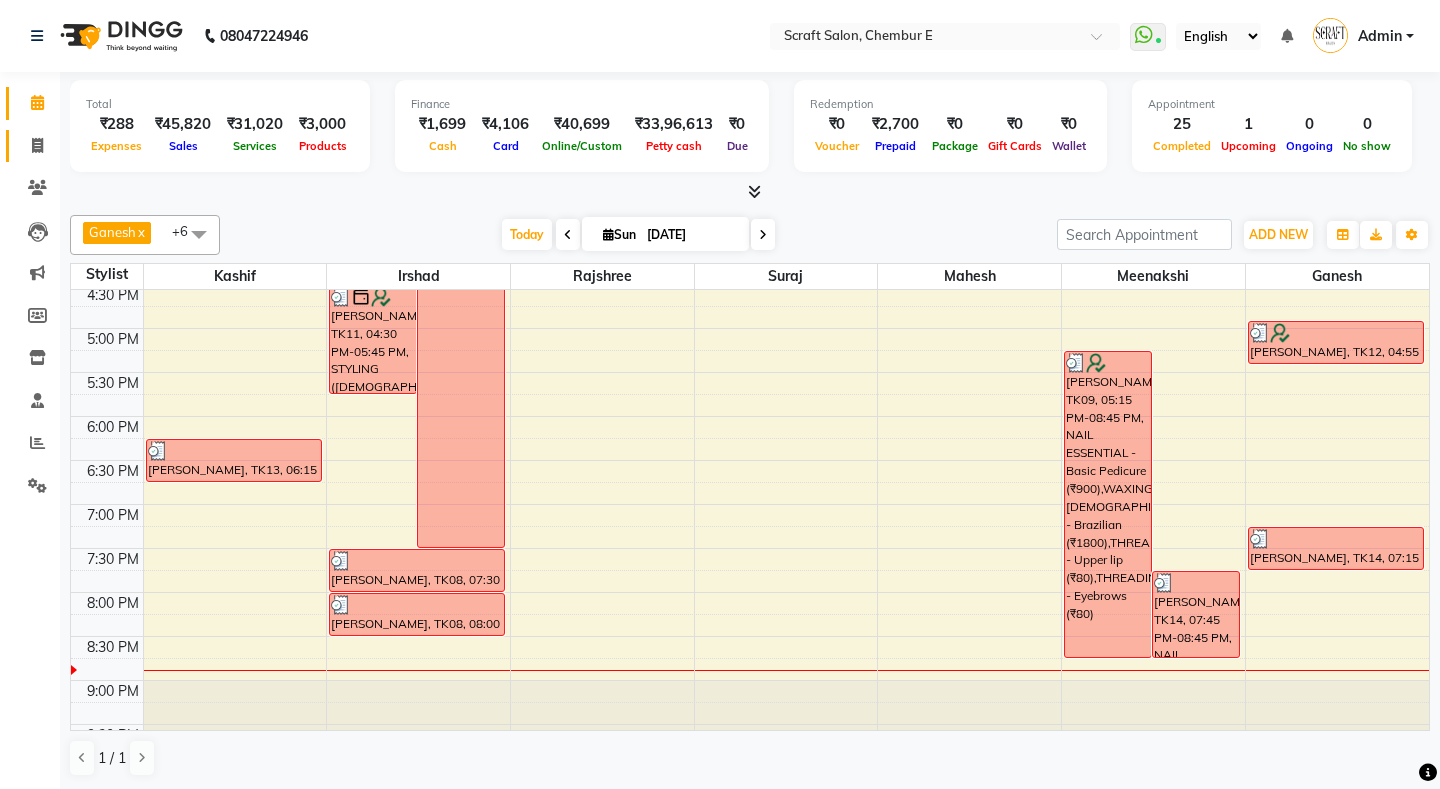 click 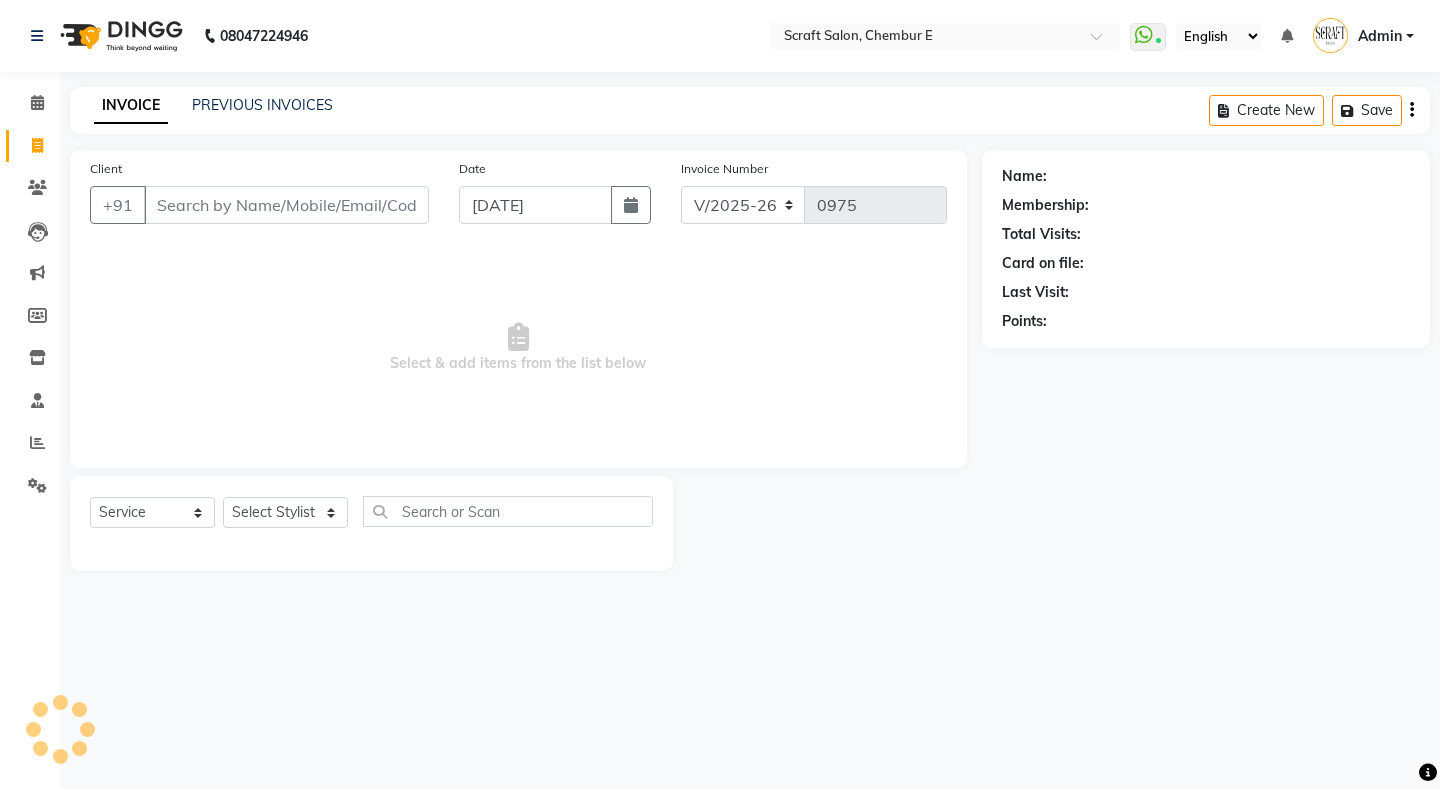 select on "P" 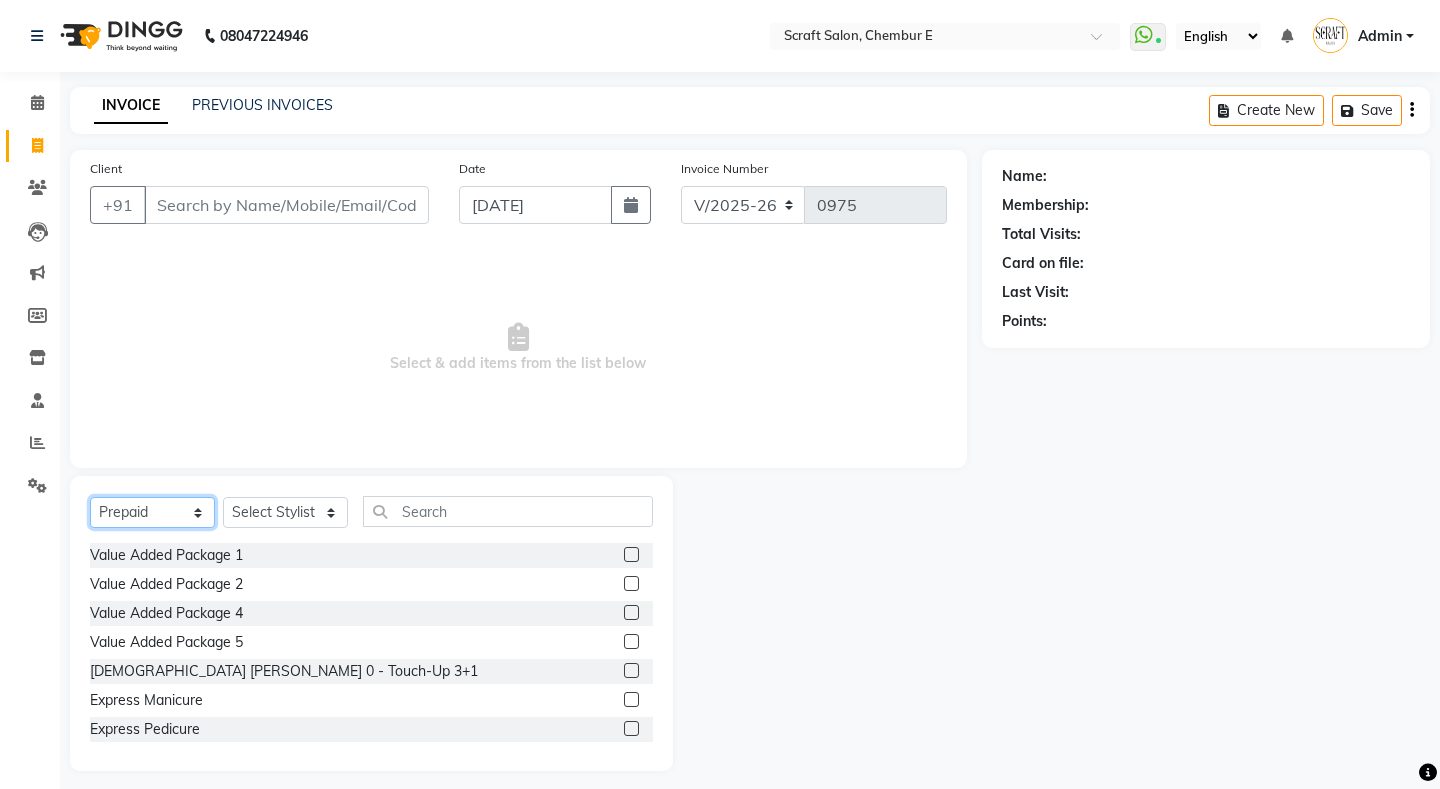 click on "Select  Service  Product  Membership  Package Voucher Prepaid Gift Card" 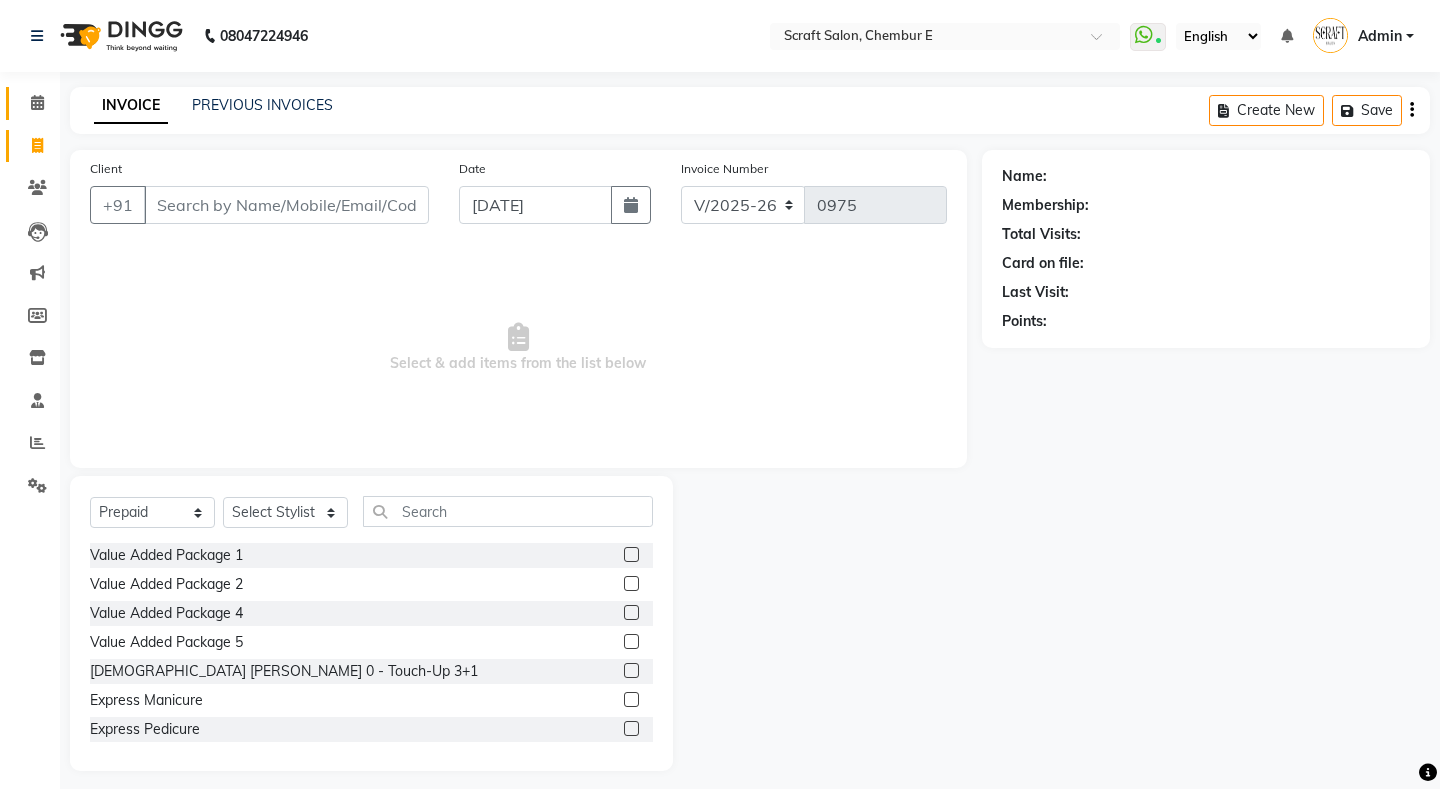 click 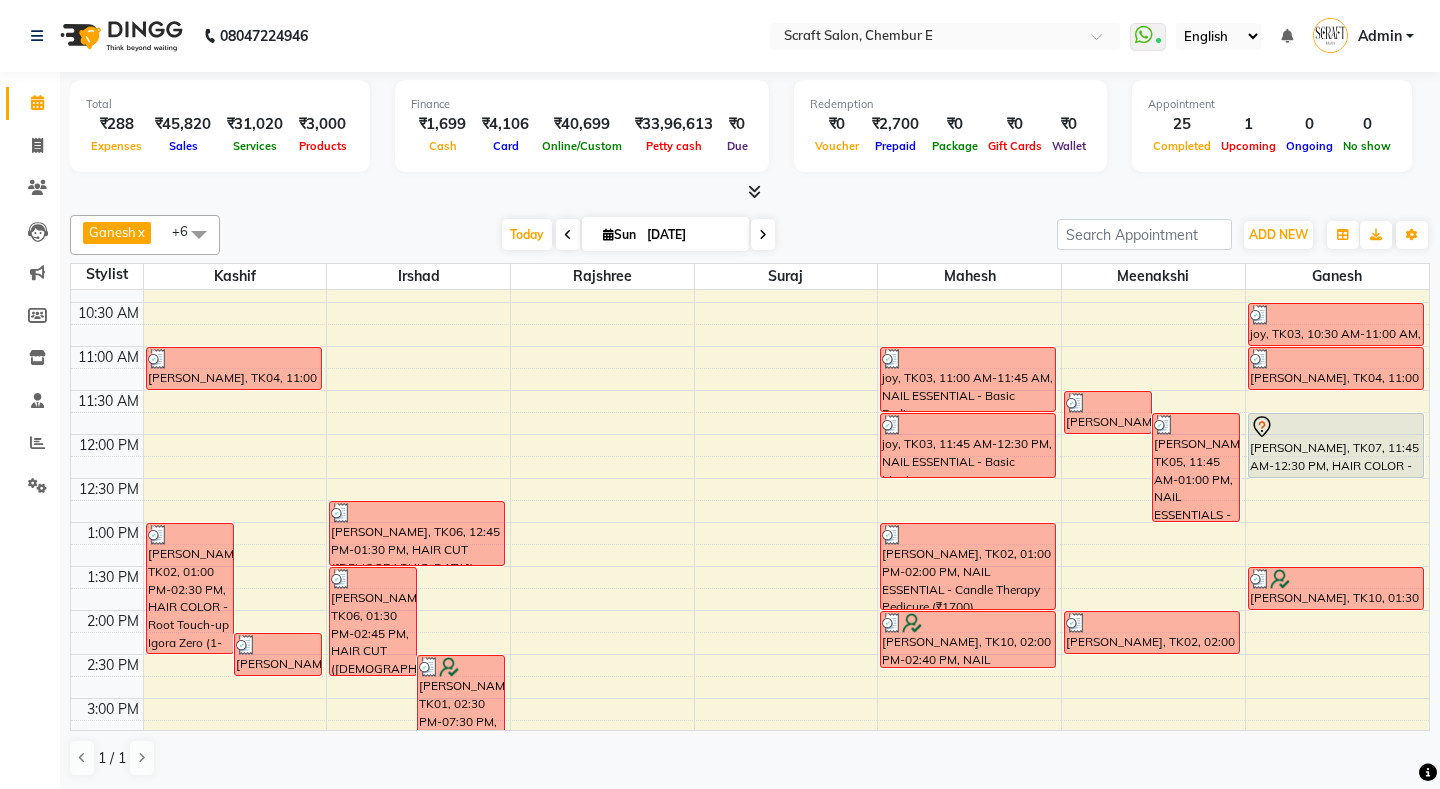 scroll, scrollTop: 133, scrollLeft: 0, axis: vertical 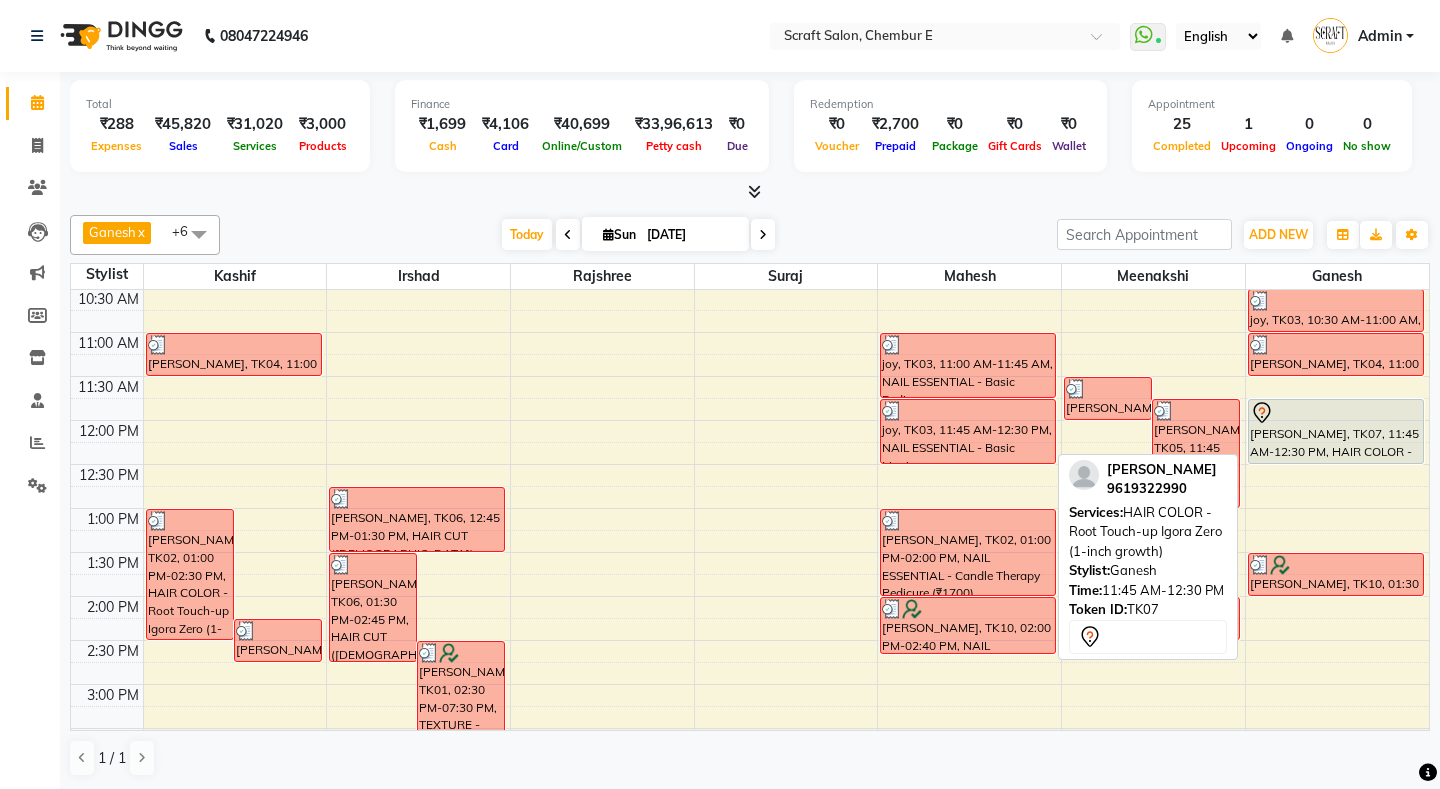 click on "Shivani Banawalikar, TK07, 11:45 AM-12:30 PM, HAIR COLOR -  Root Touch-up Igora Zero (1-inch growth)" at bounding box center [1336, 431] 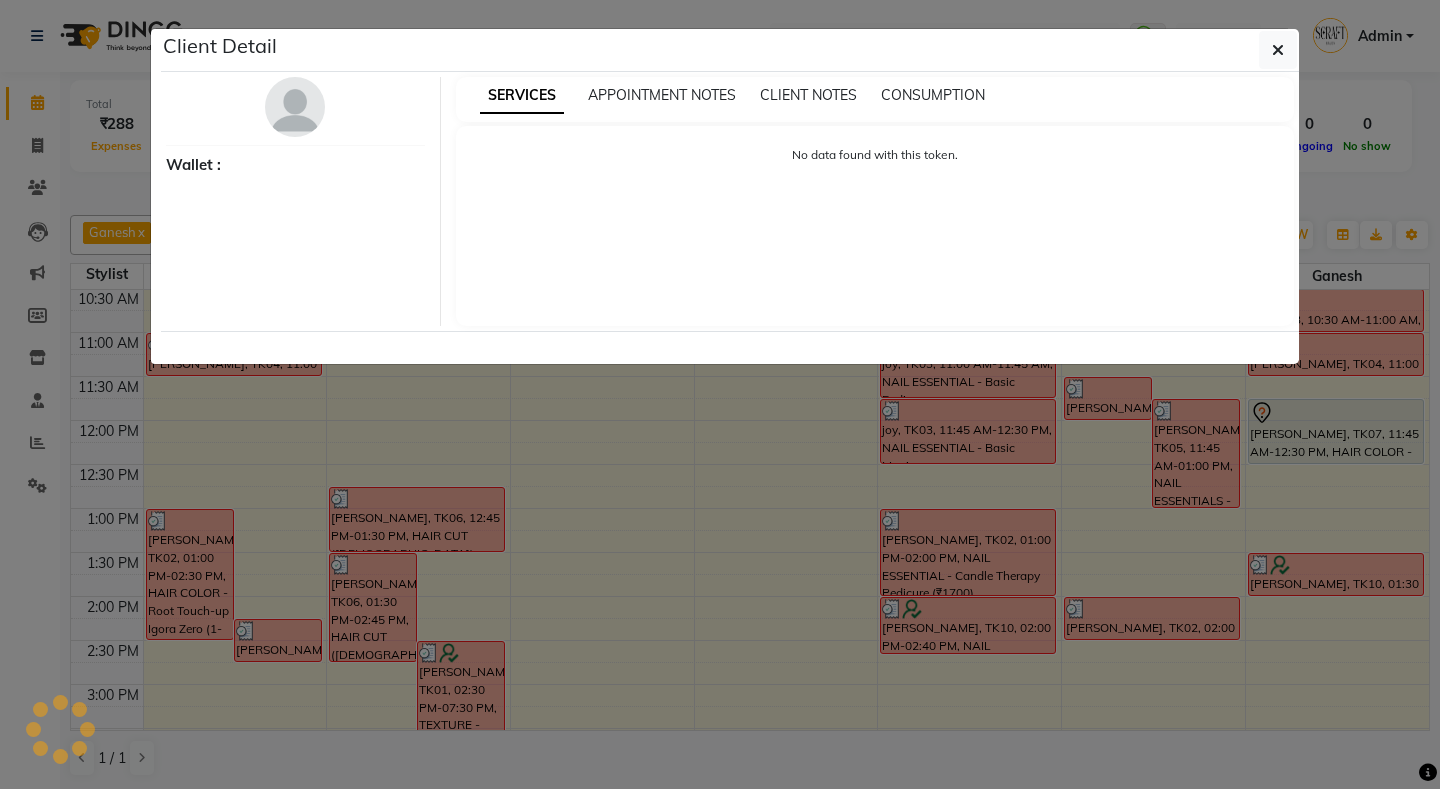 select on "7" 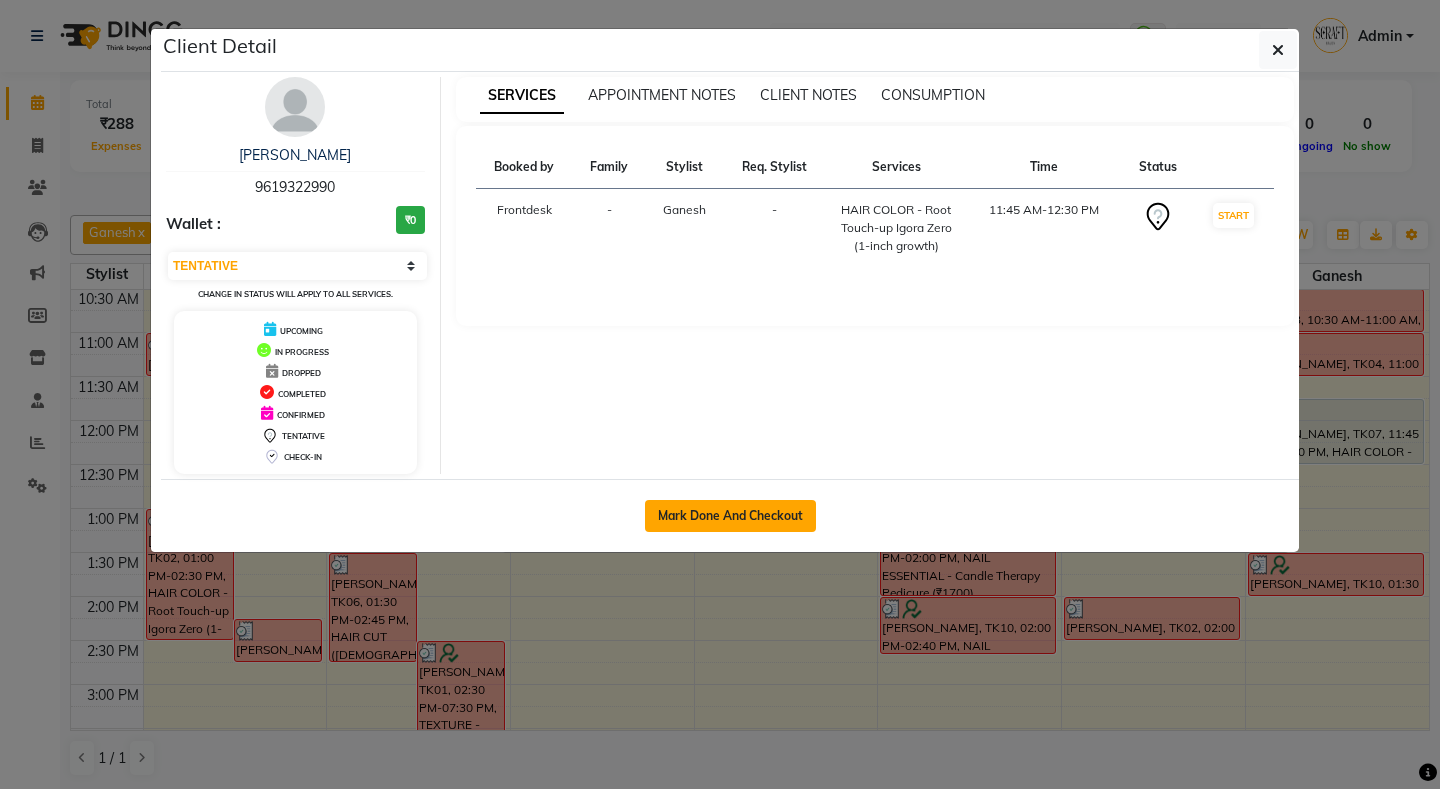 click on "Mark Done And Checkout" 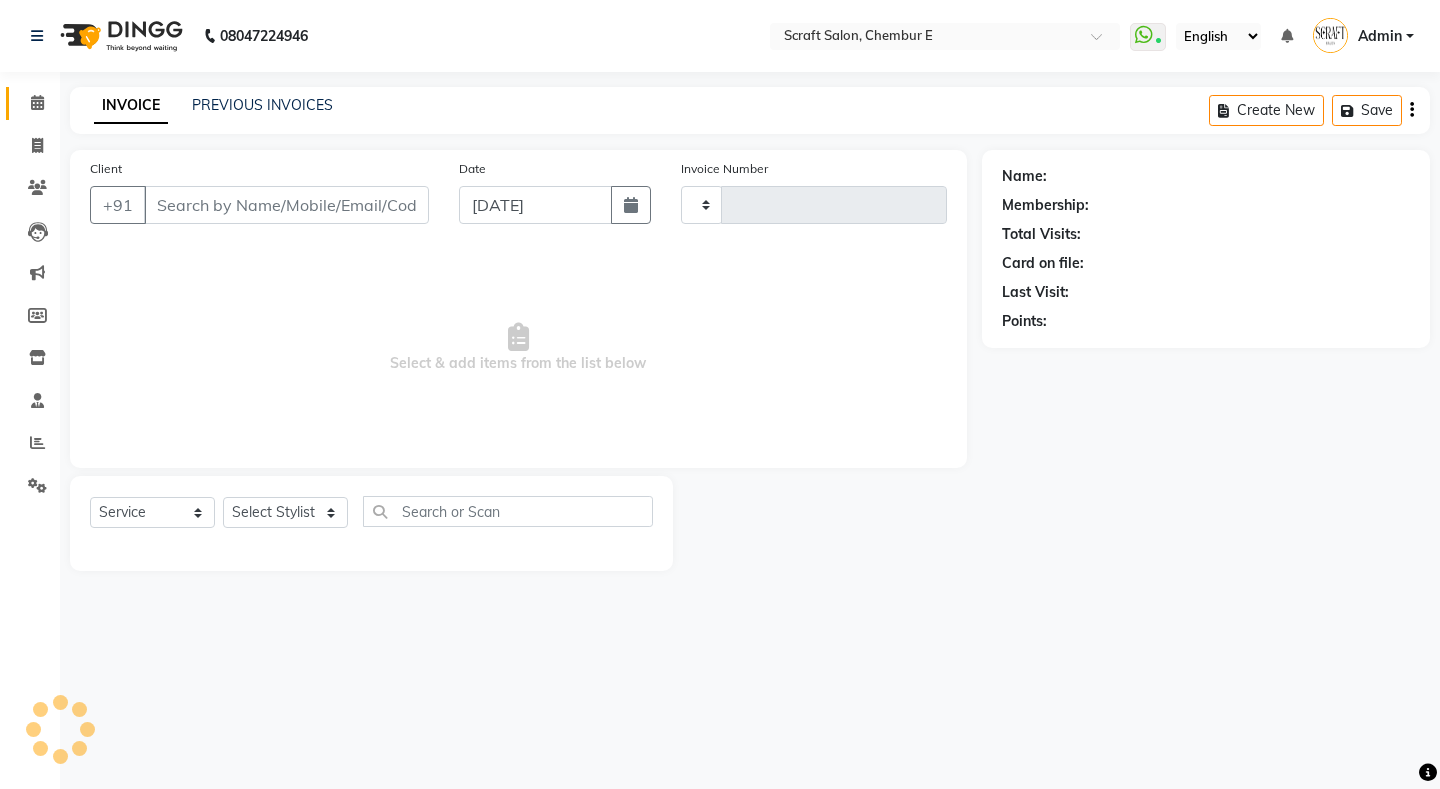 type on "0975" 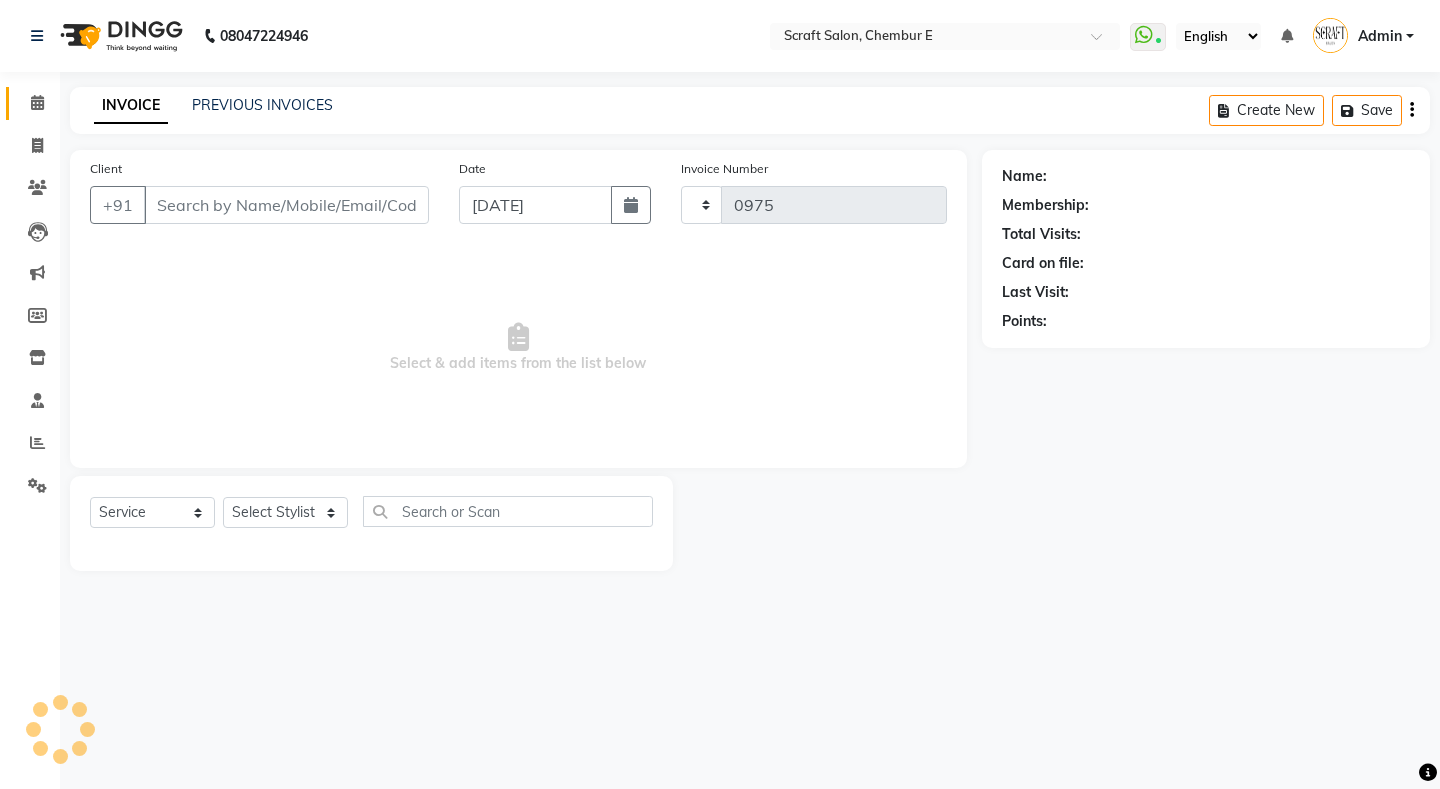 select on "3922" 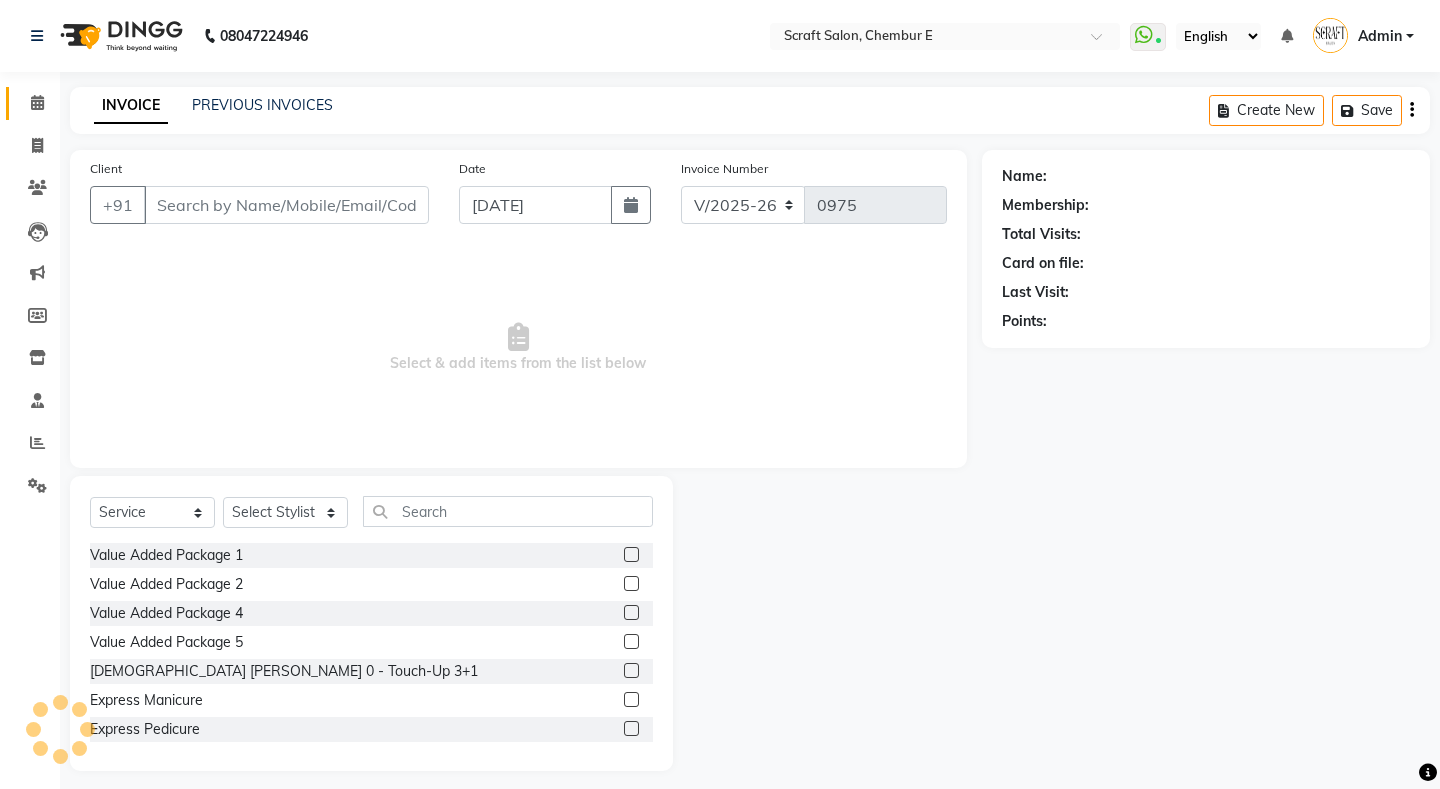 select on "P" 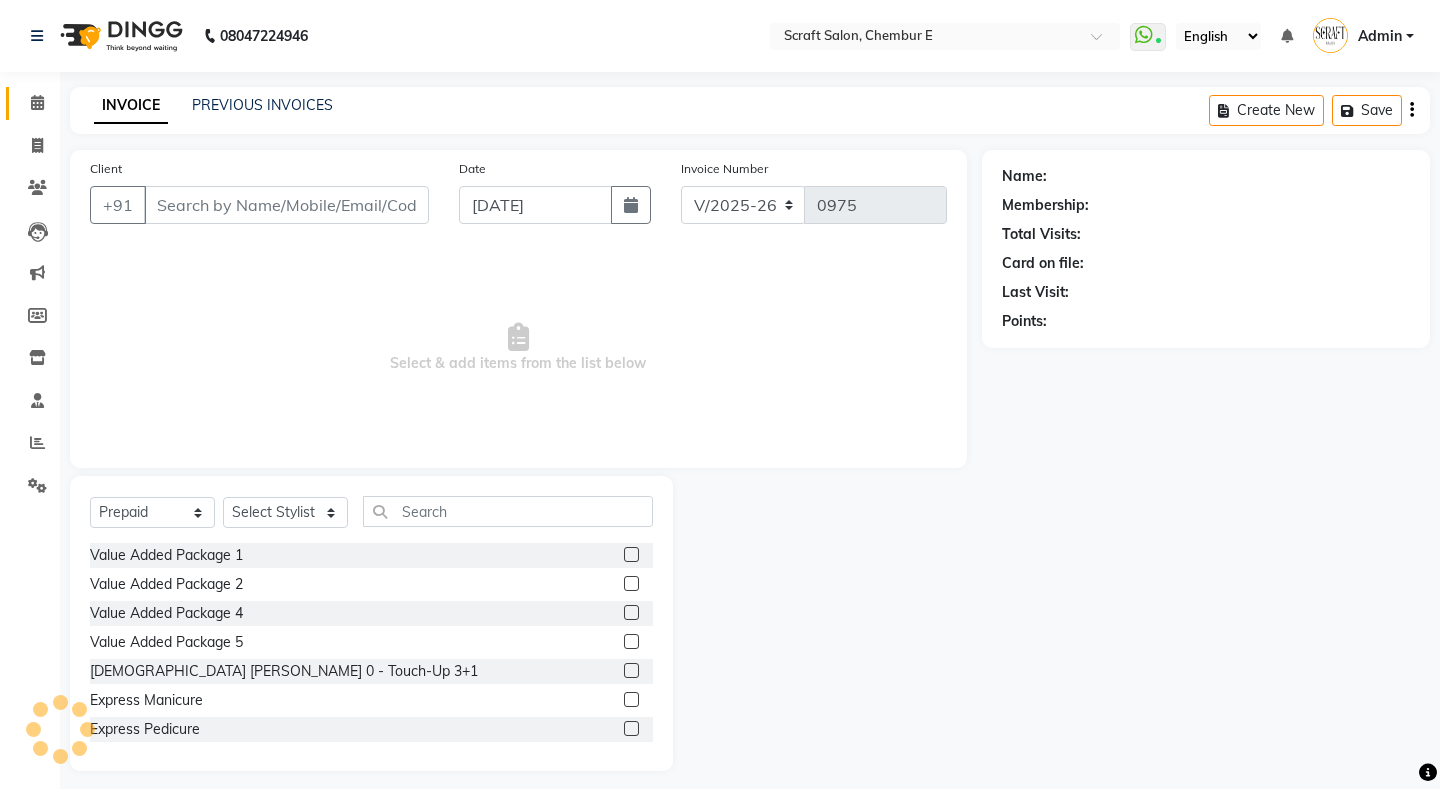 type on "9619322990" 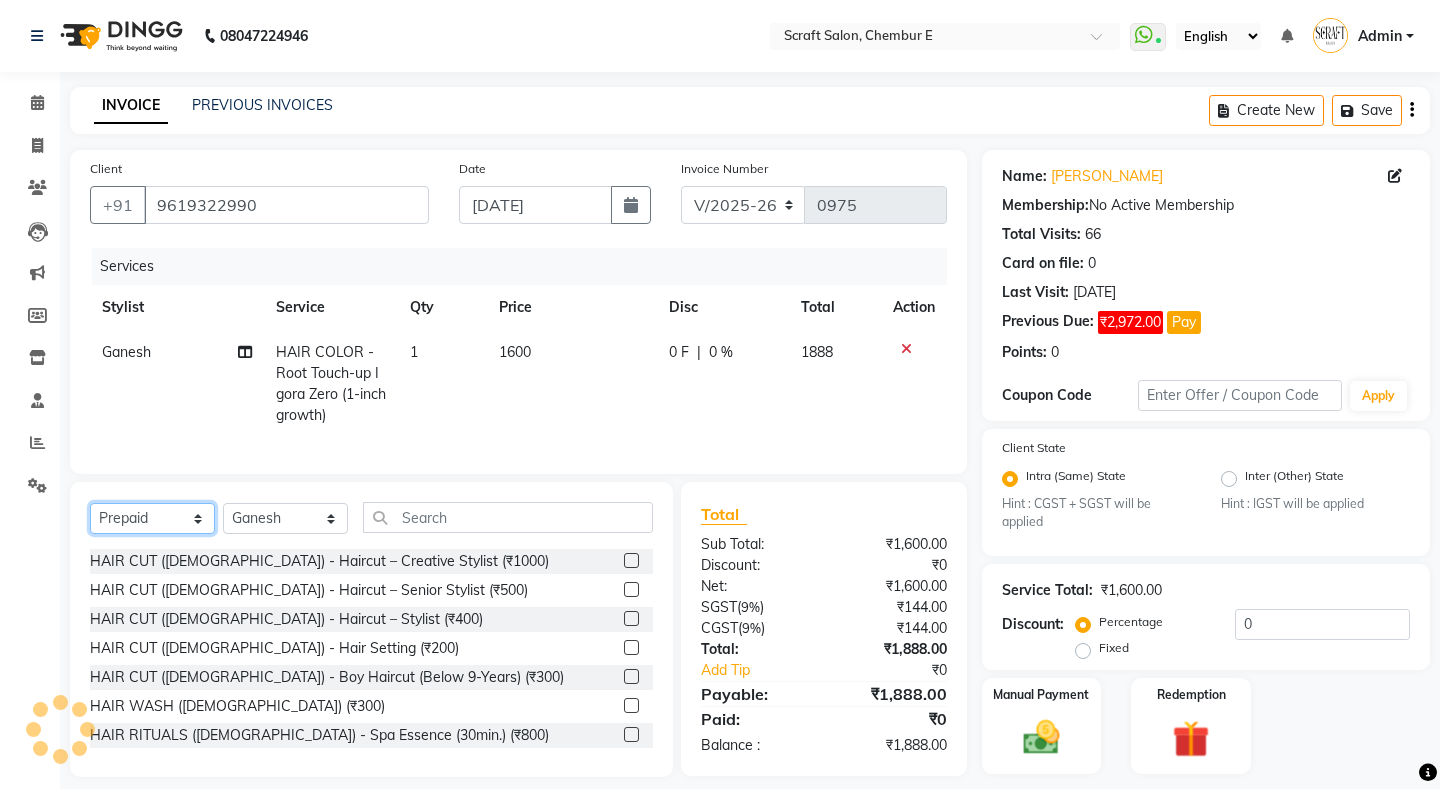 click on "Select  Service  Product  Membership  Package Voucher Prepaid Gift Card" 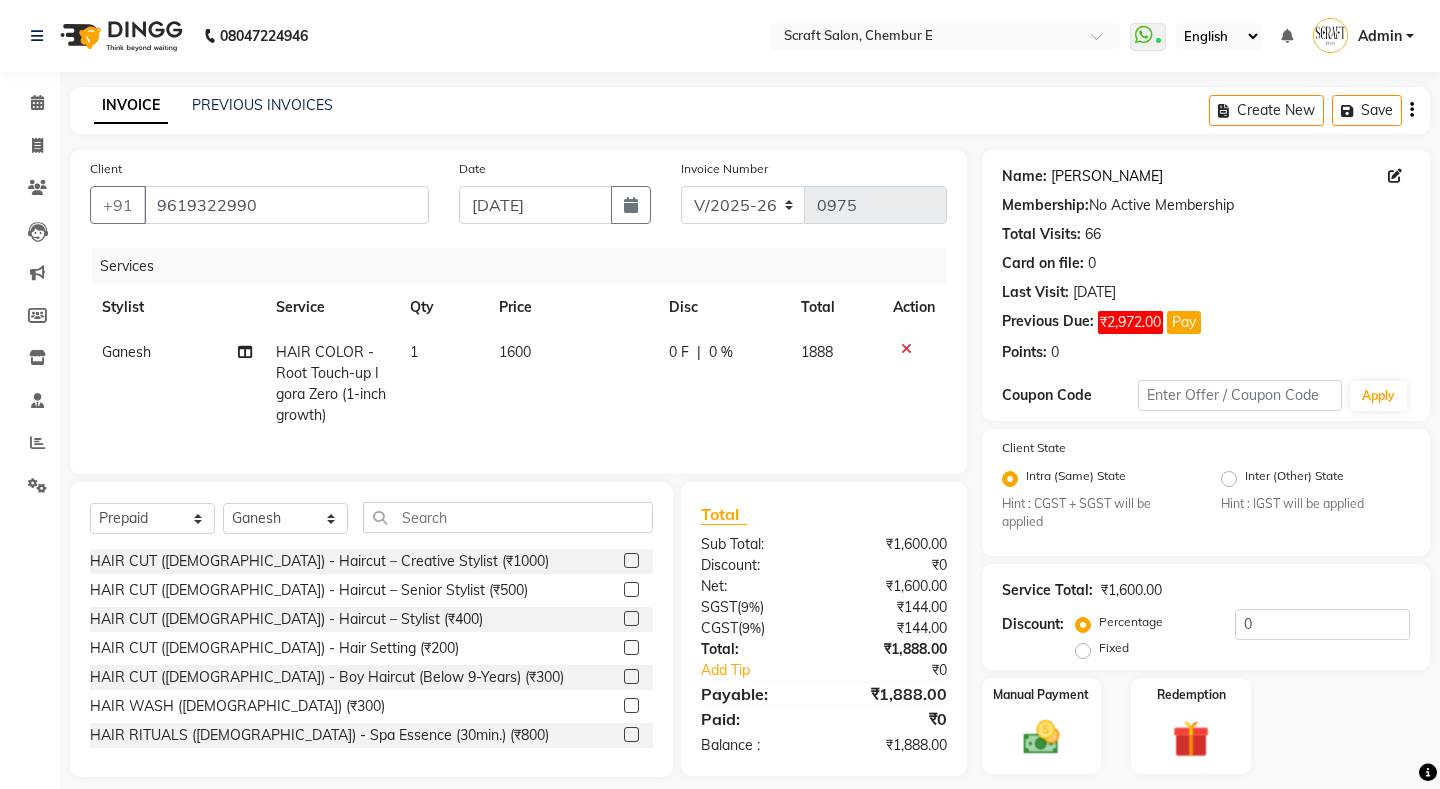 click on "Shivani Banawalikar" 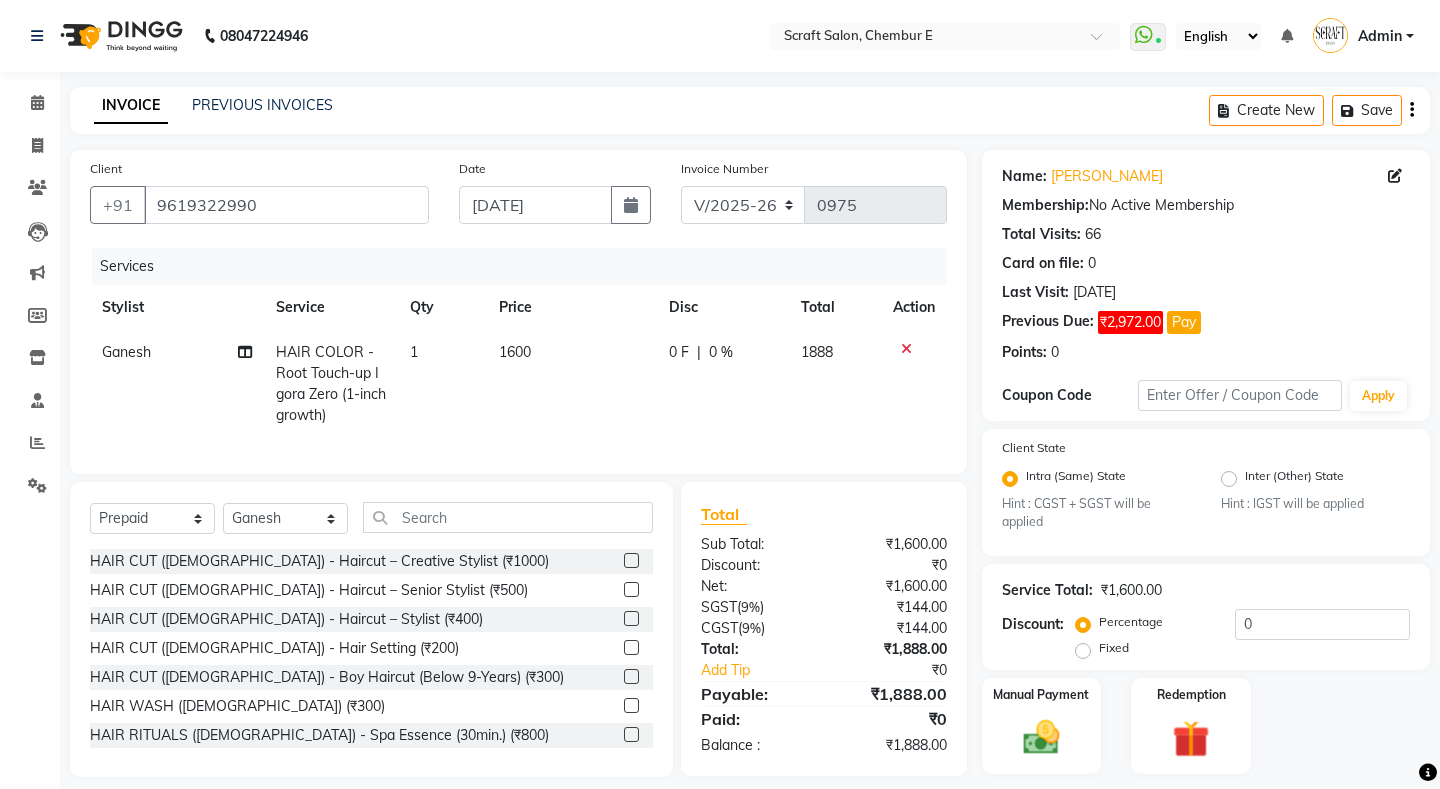 click 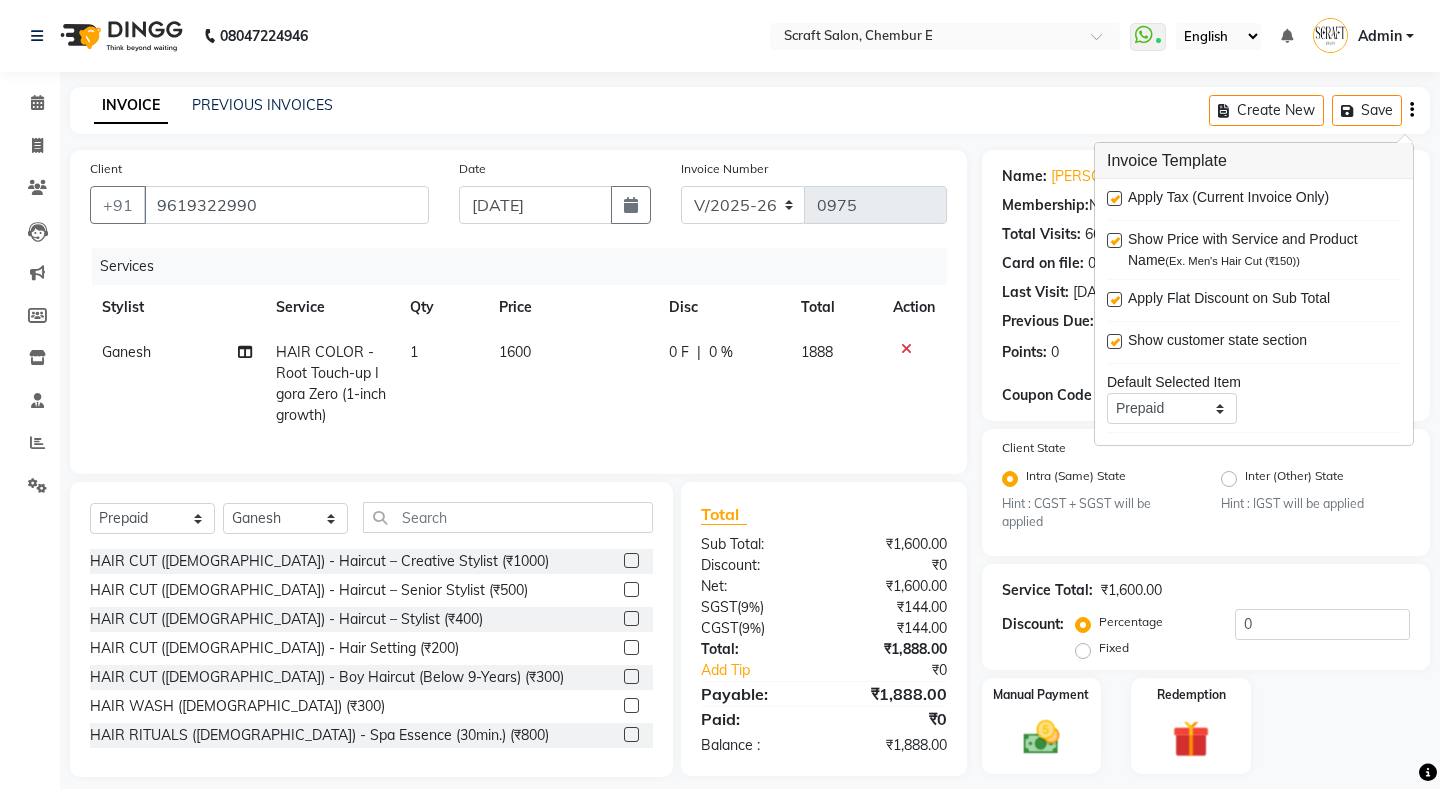 click at bounding box center [1114, 198] 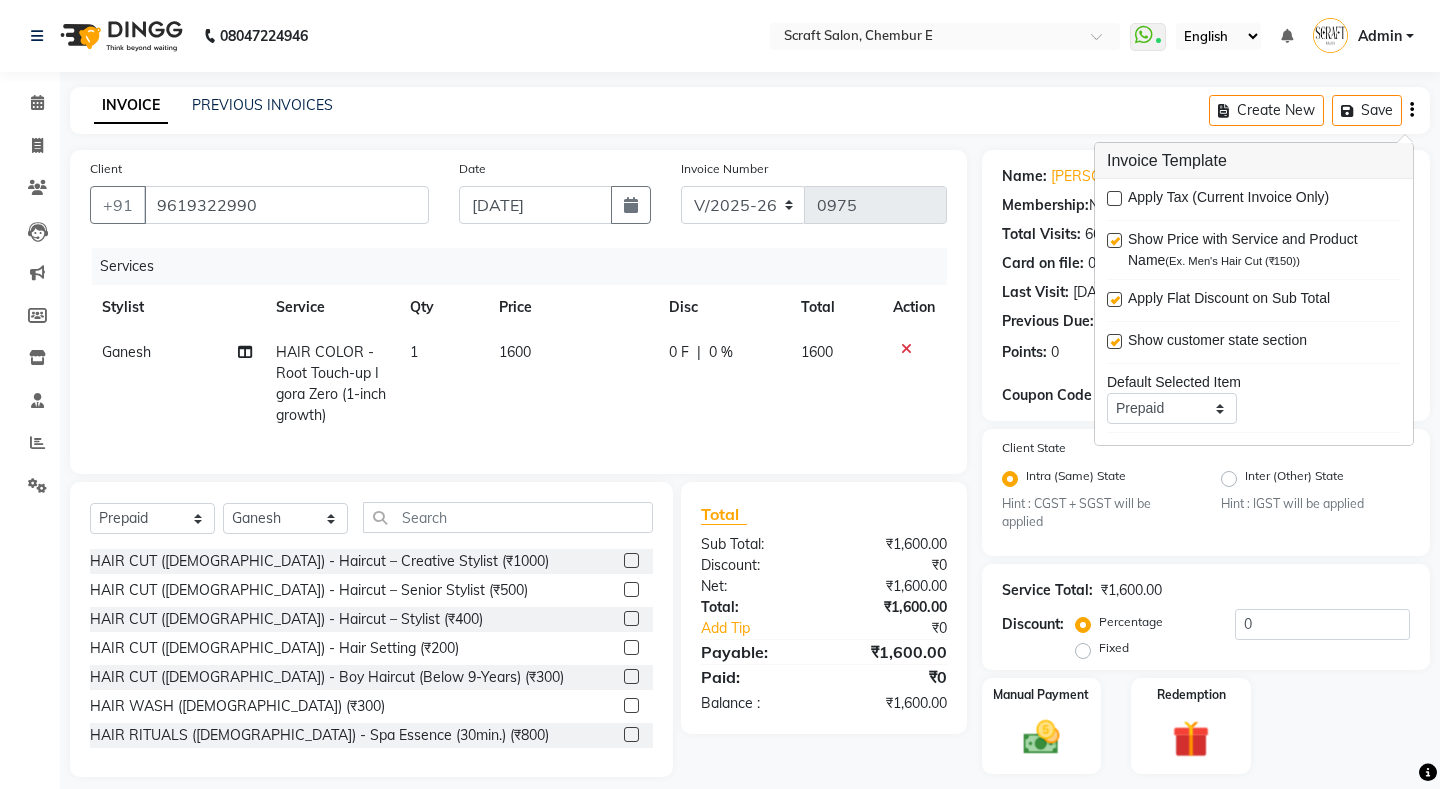 click on "Manual Payment Redemption" 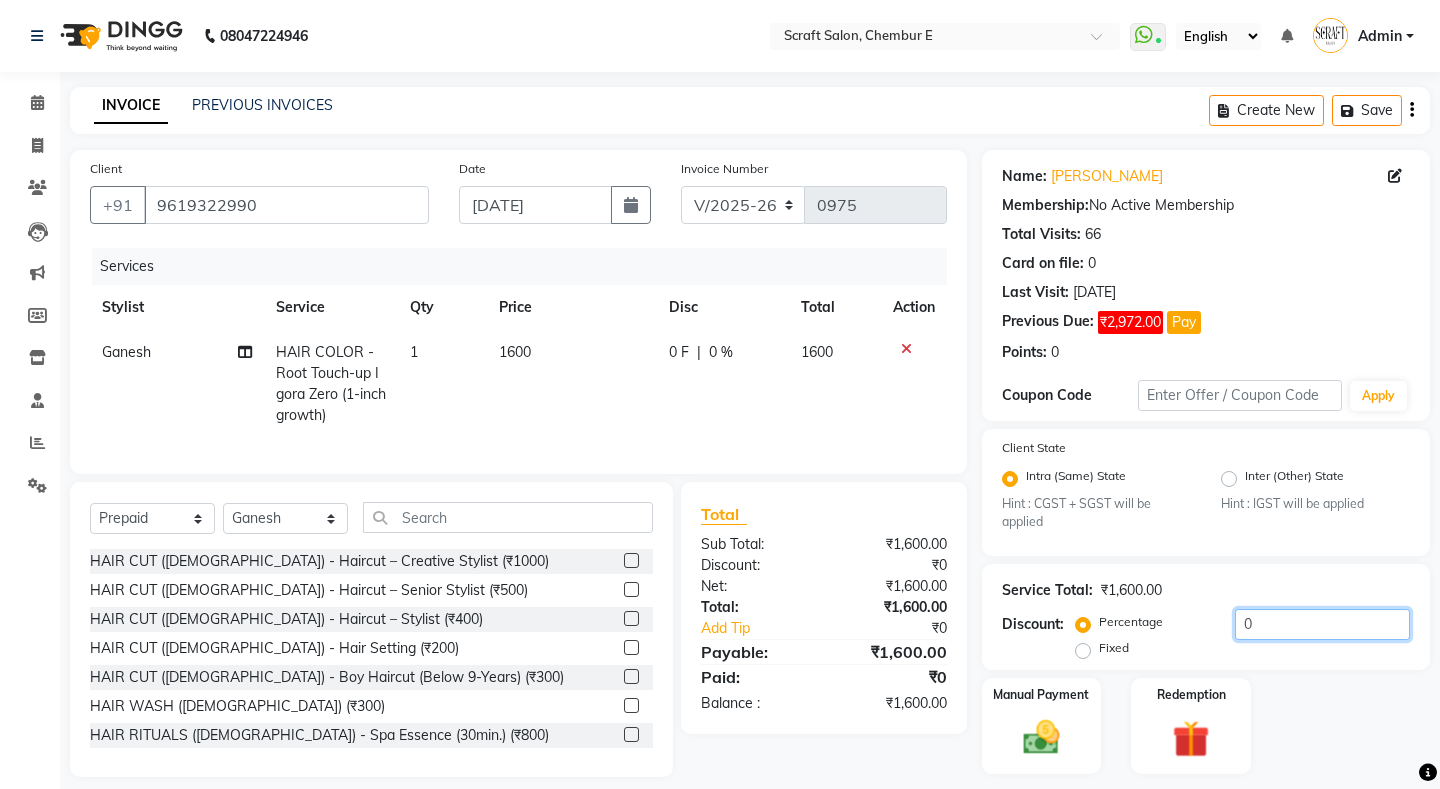 click on "0" 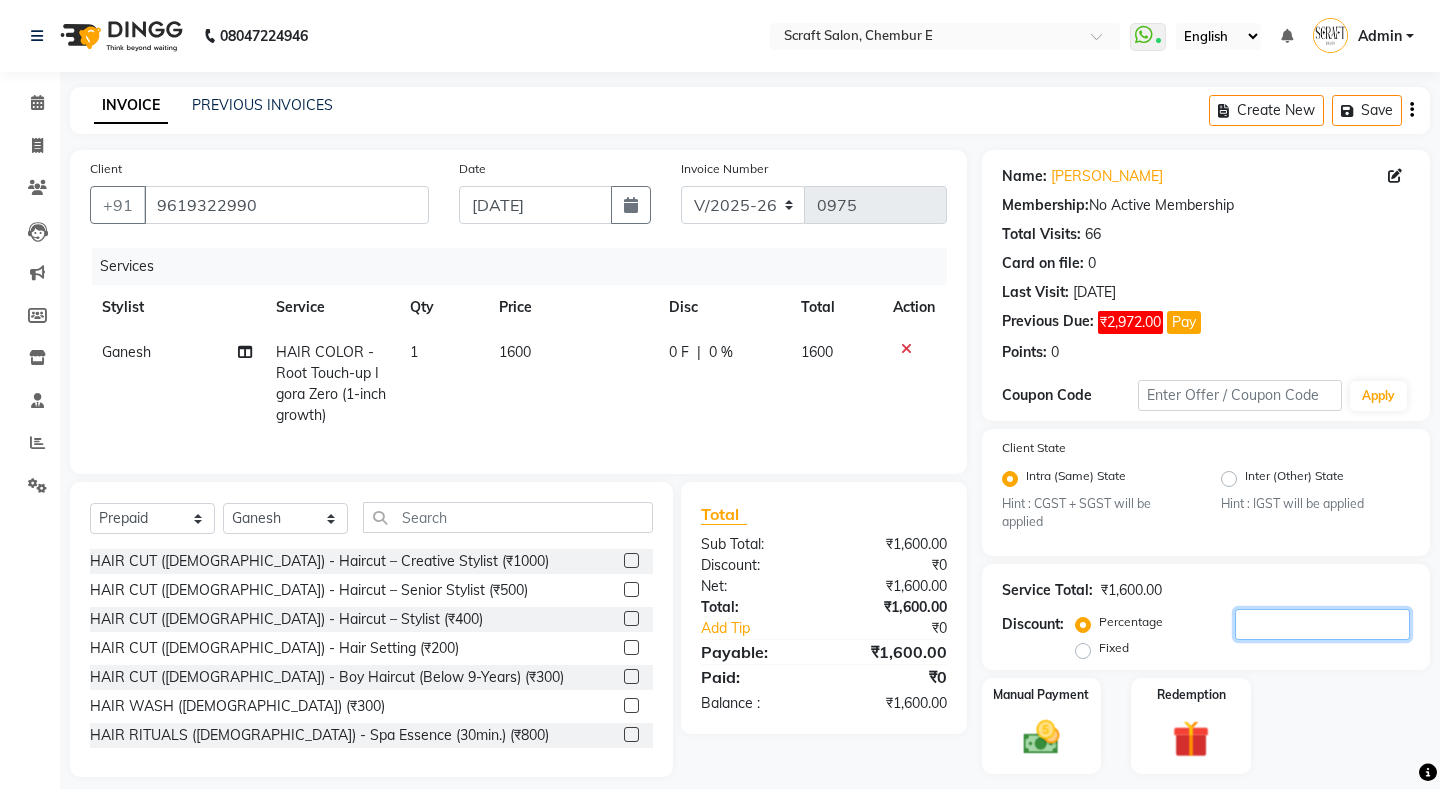 type on "2" 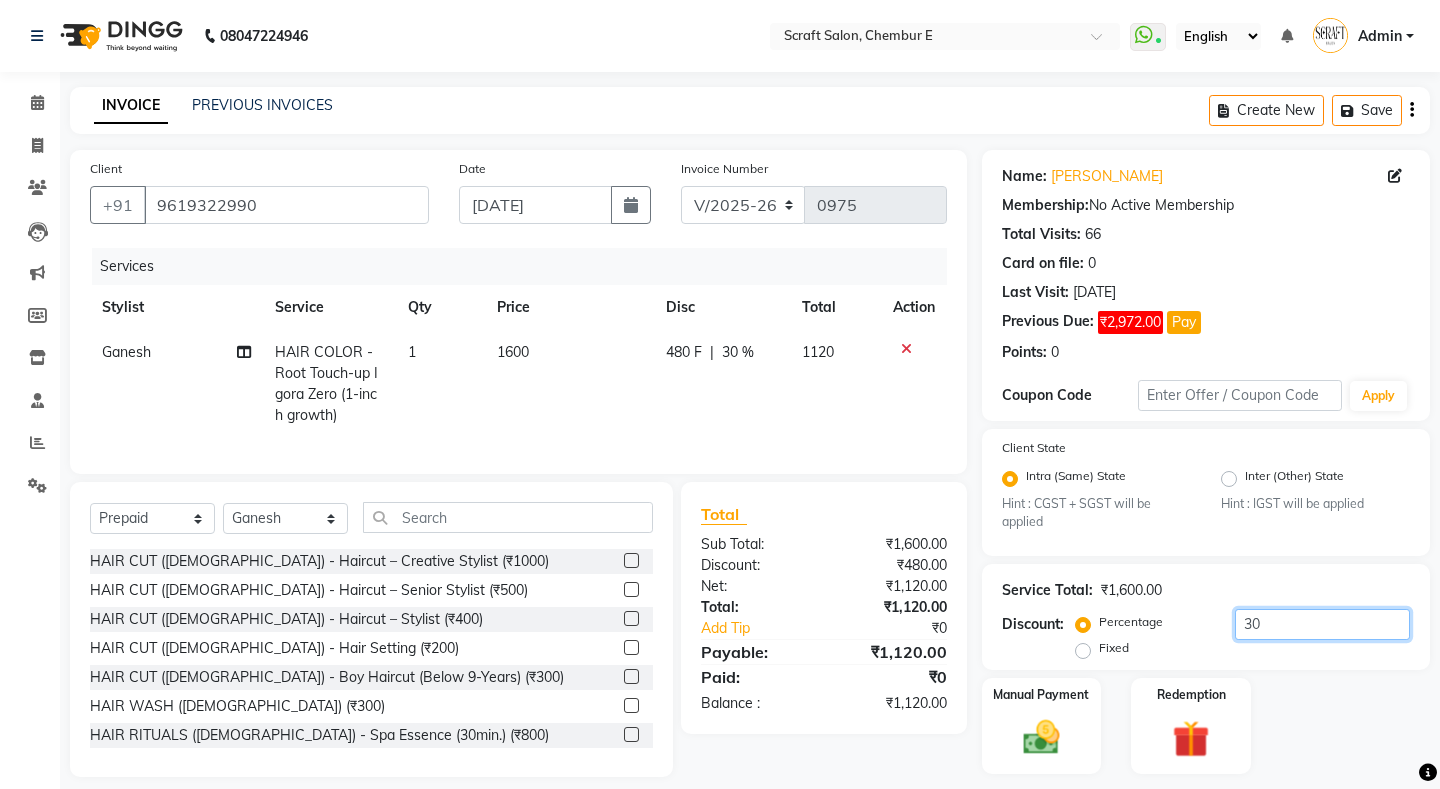 scroll, scrollTop: 33, scrollLeft: 0, axis: vertical 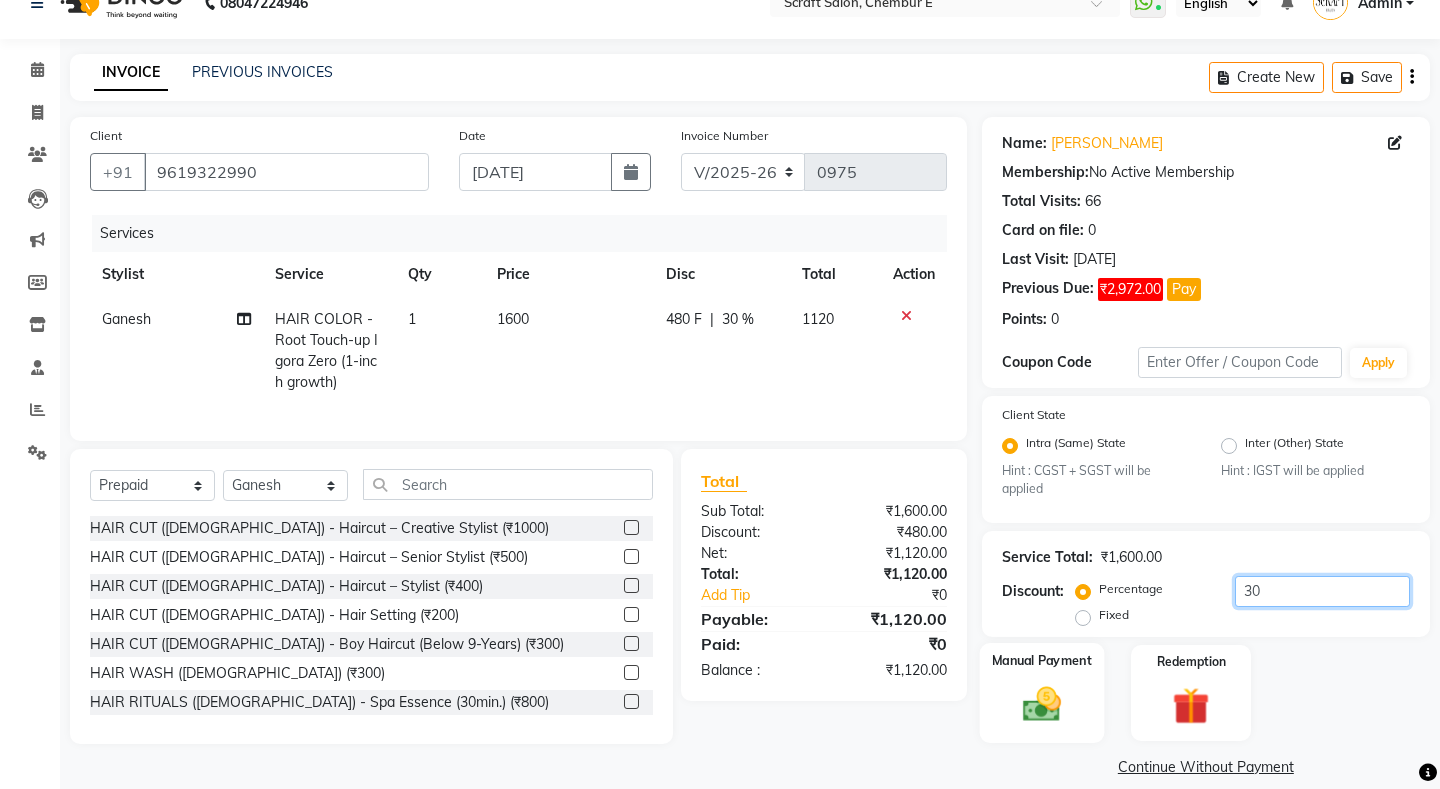 type on "30" 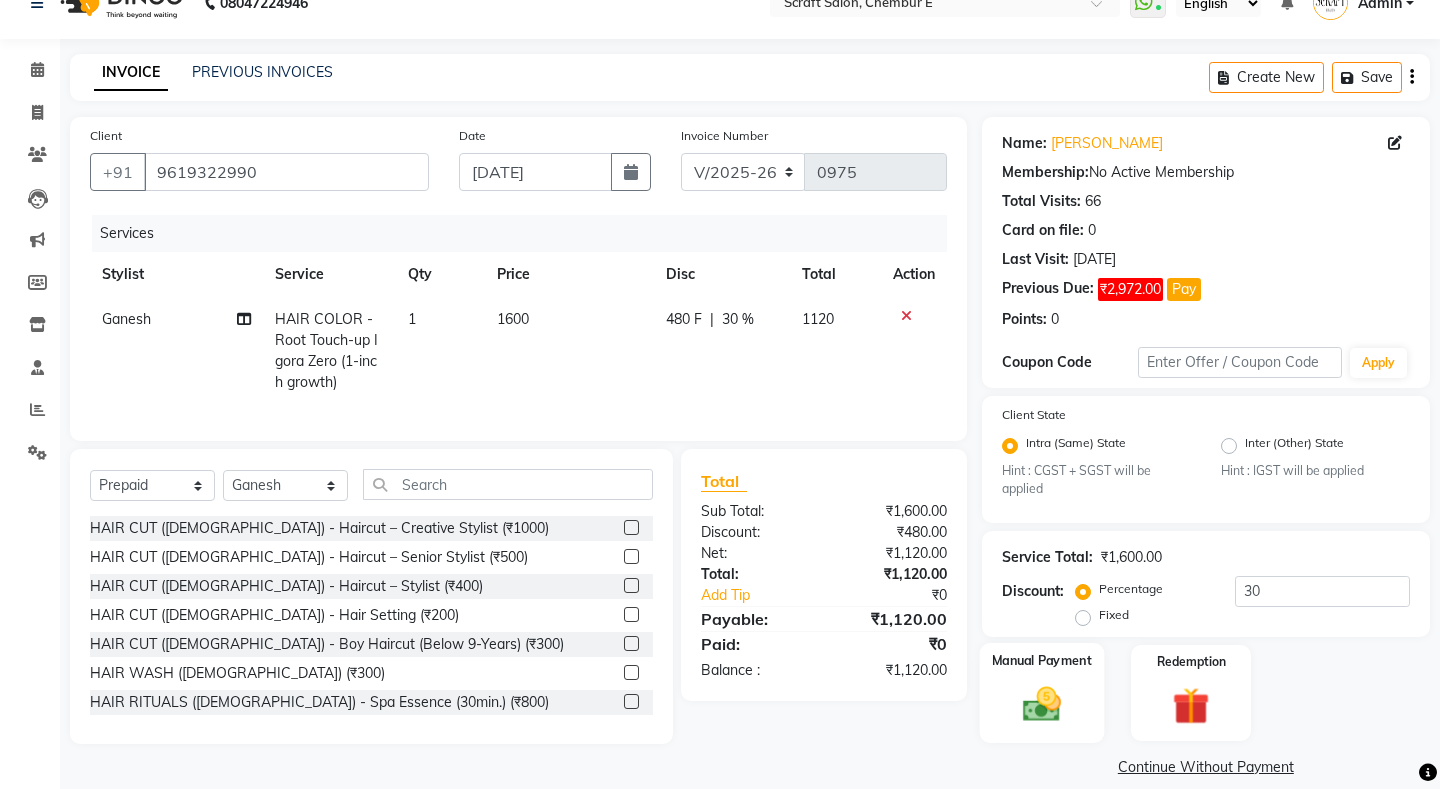 click on "Manual Payment" 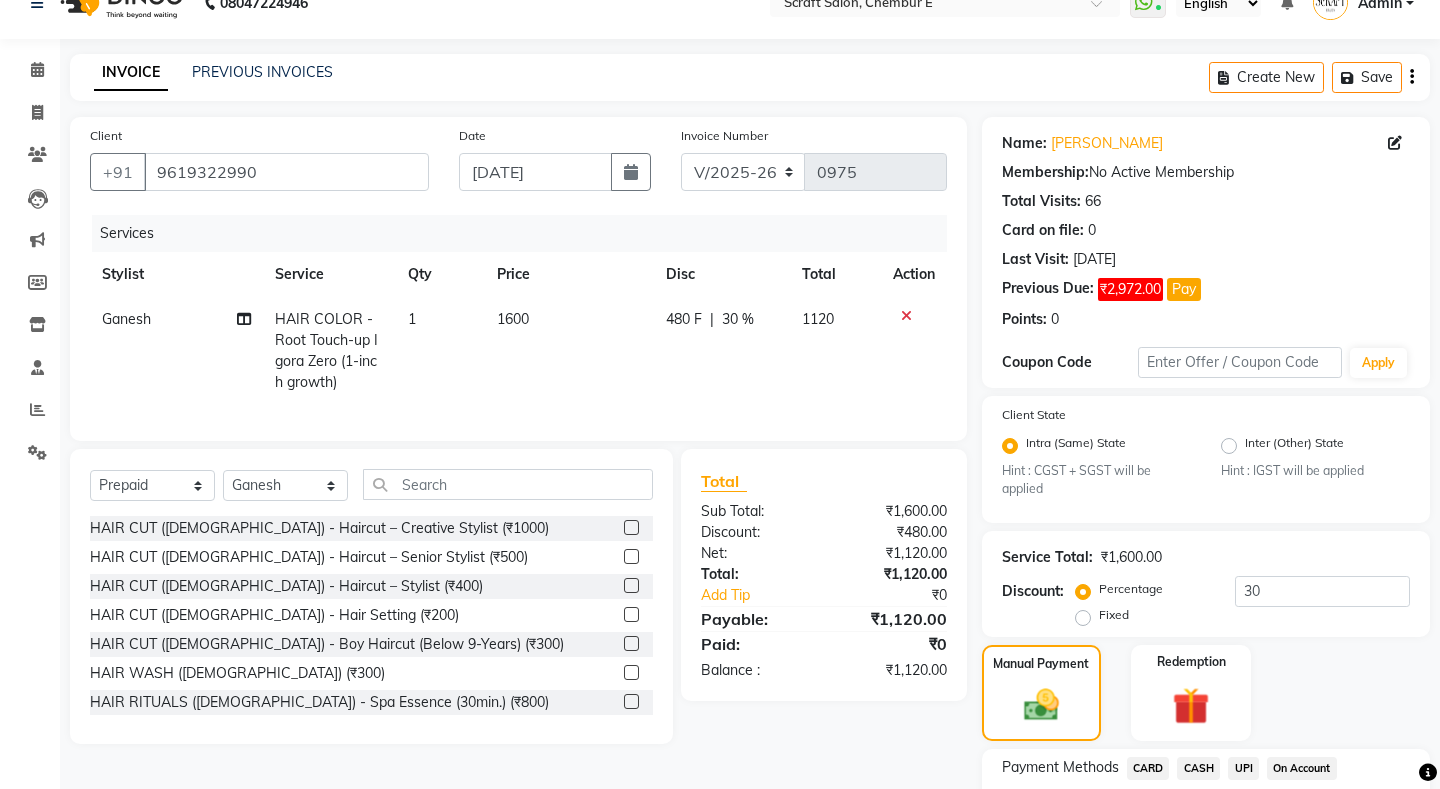 click on "CASH" 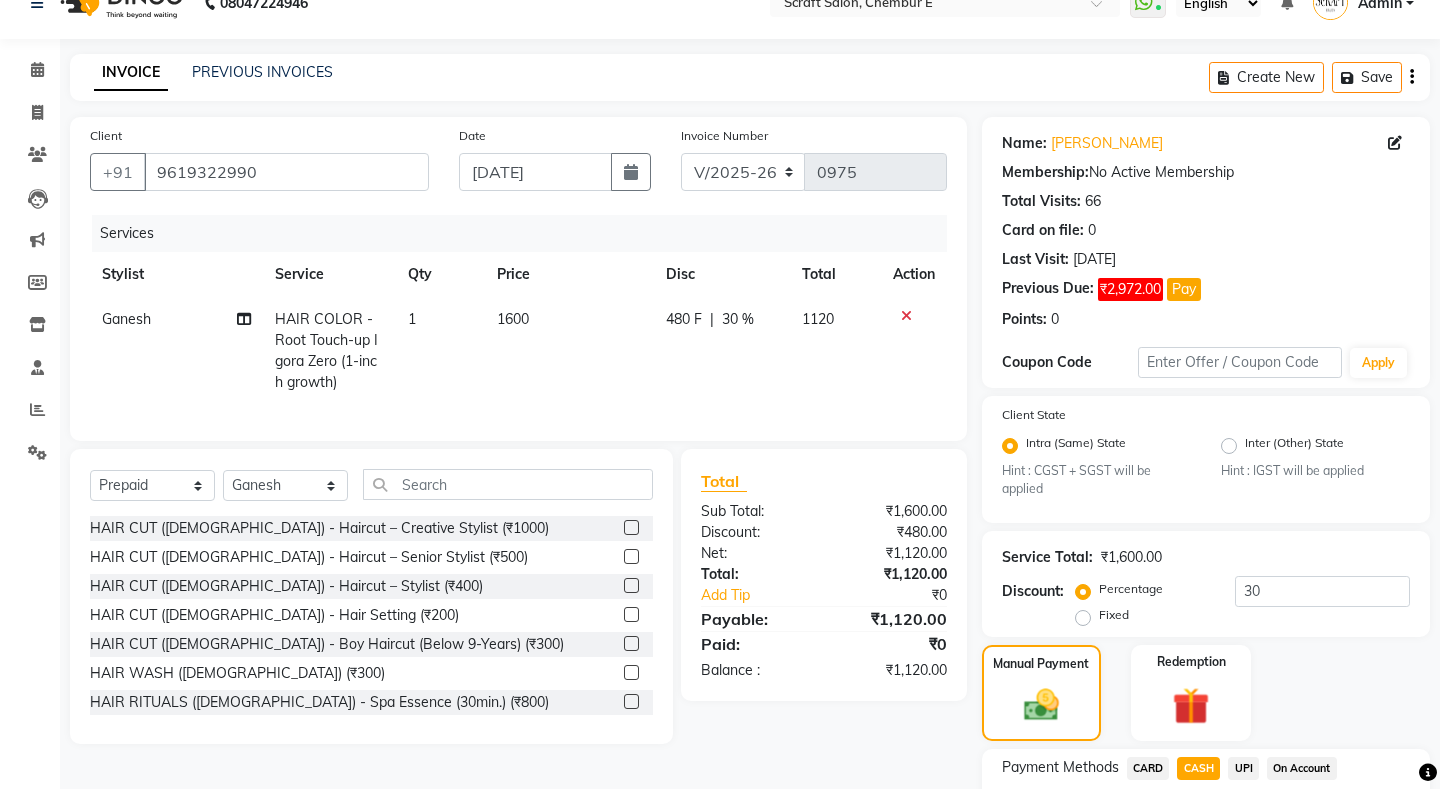 scroll, scrollTop: 190, scrollLeft: 0, axis: vertical 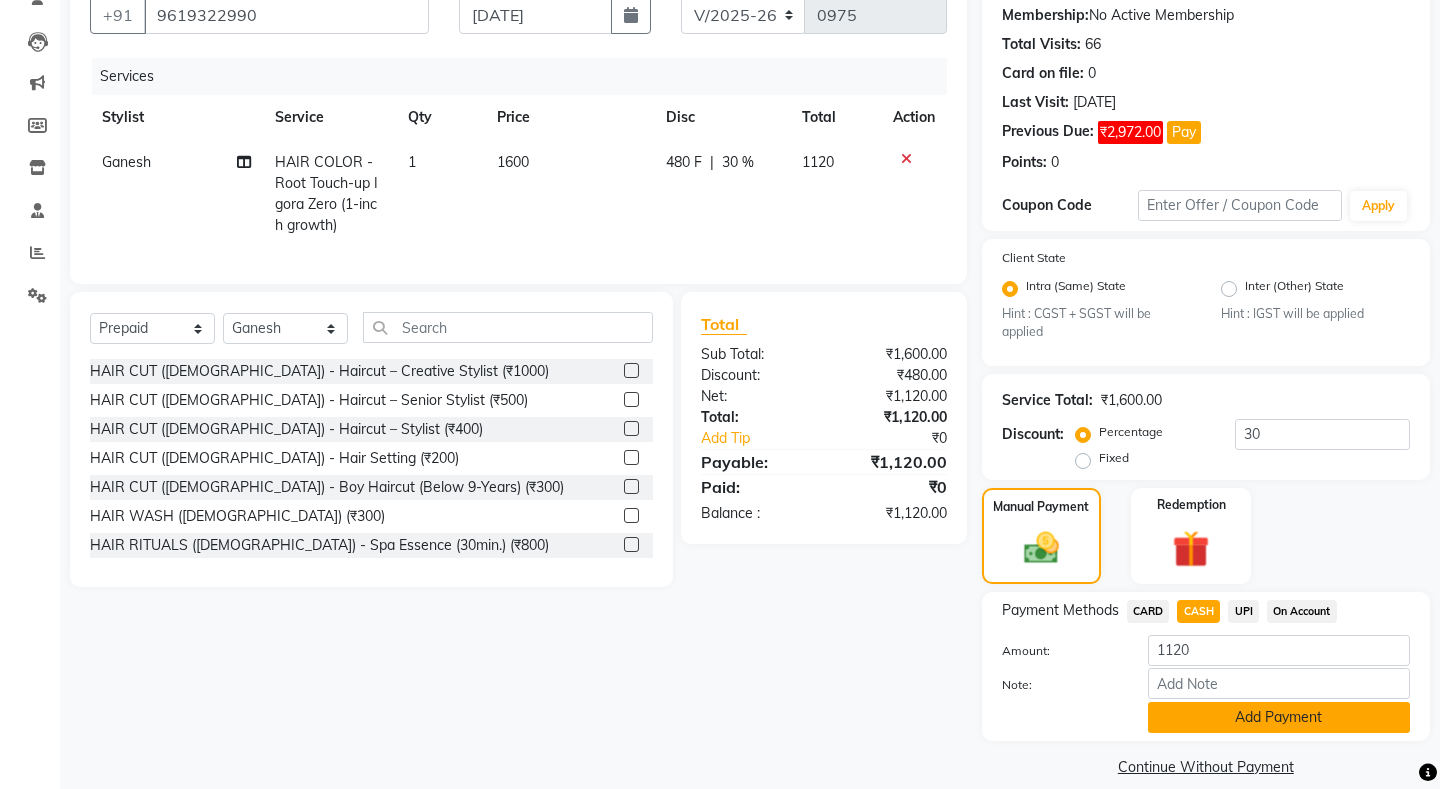 click on "Add Payment" 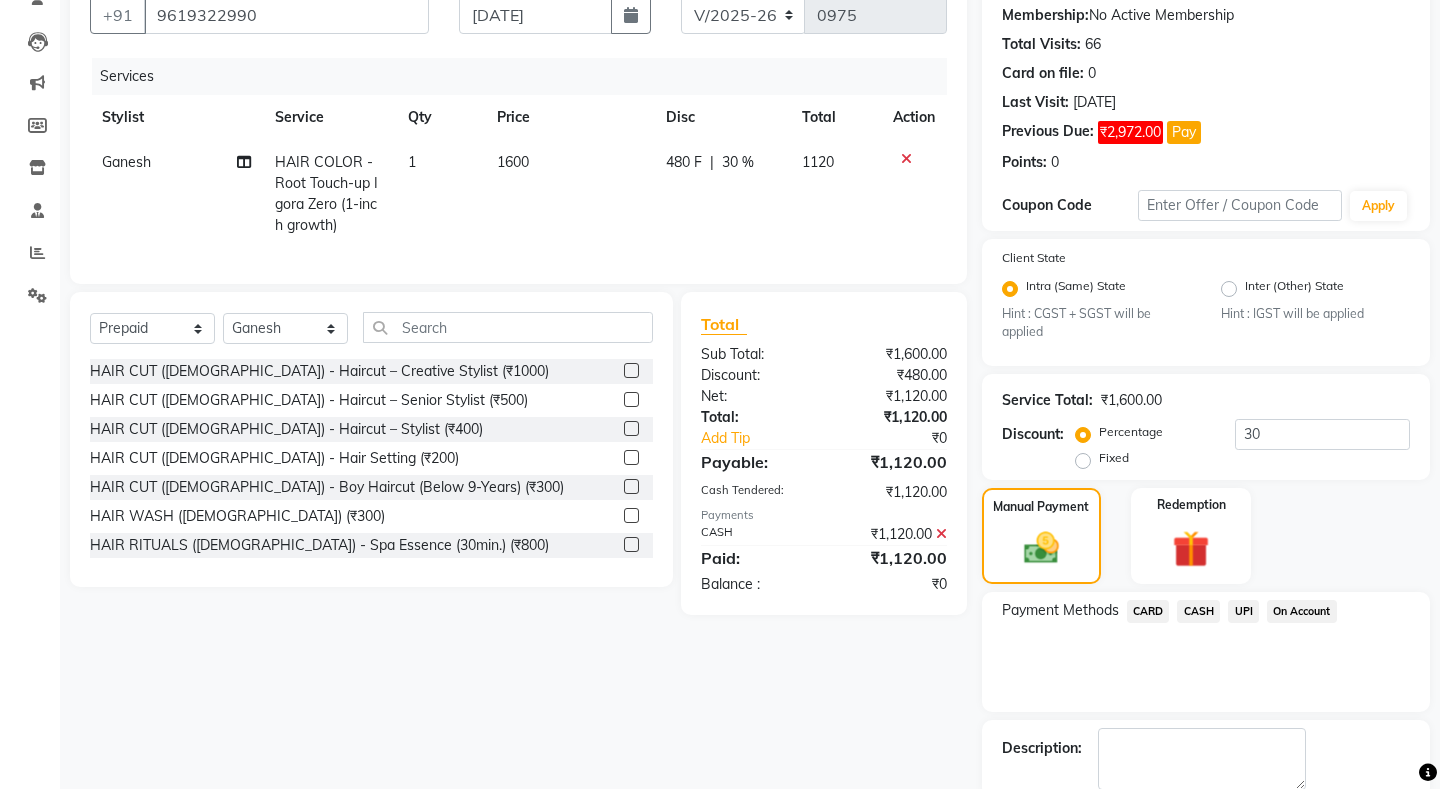 scroll, scrollTop: 274, scrollLeft: 0, axis: vertical 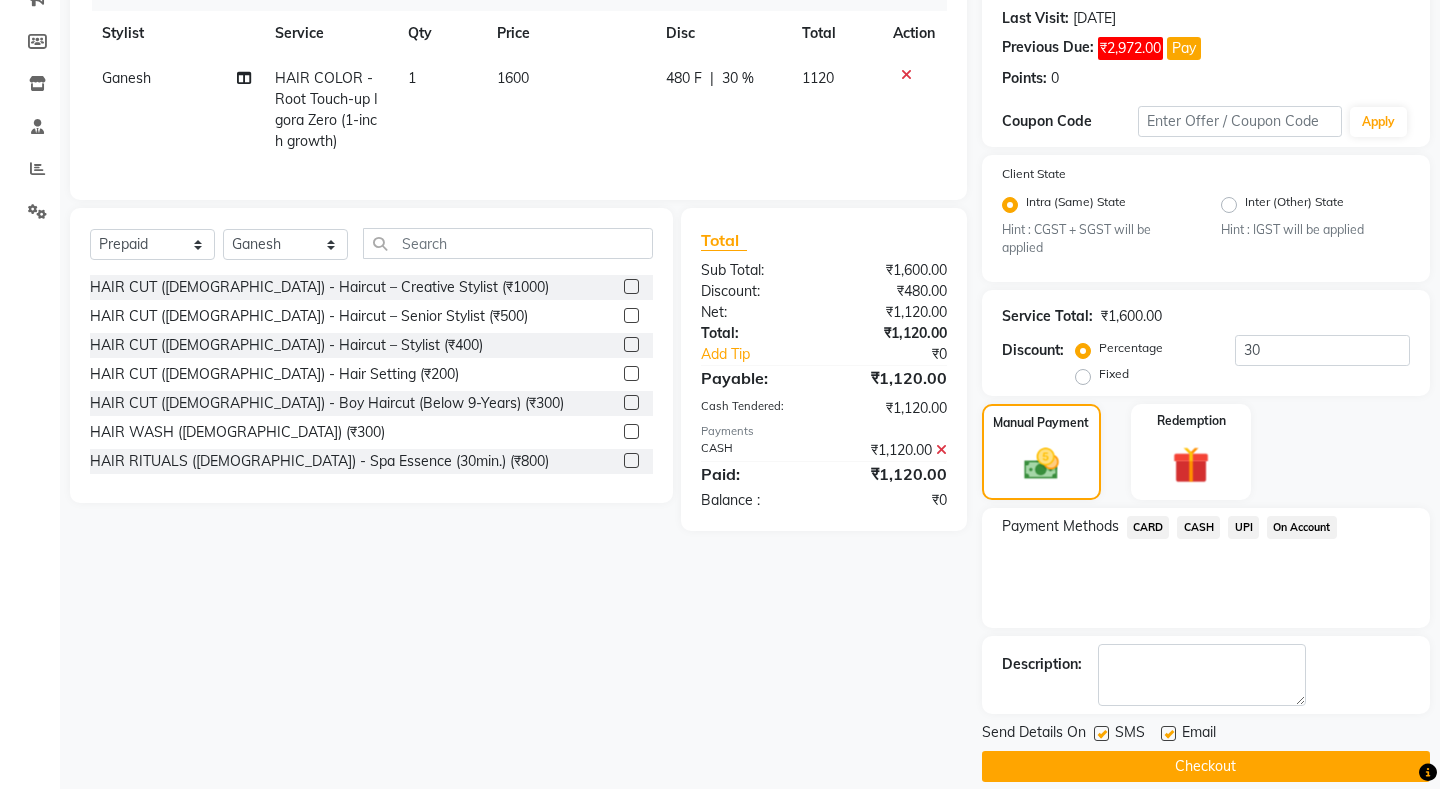 click 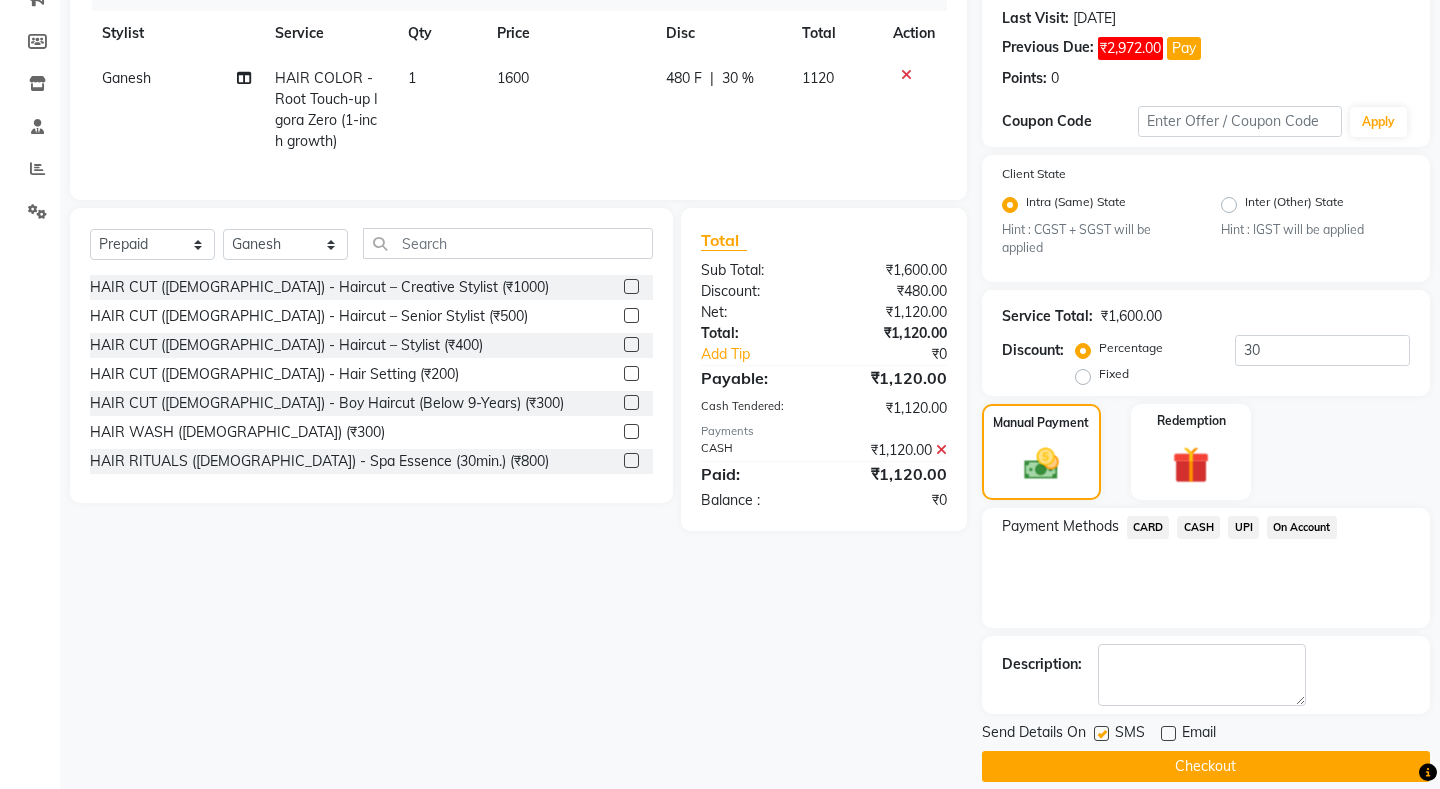 click on "Checkout" 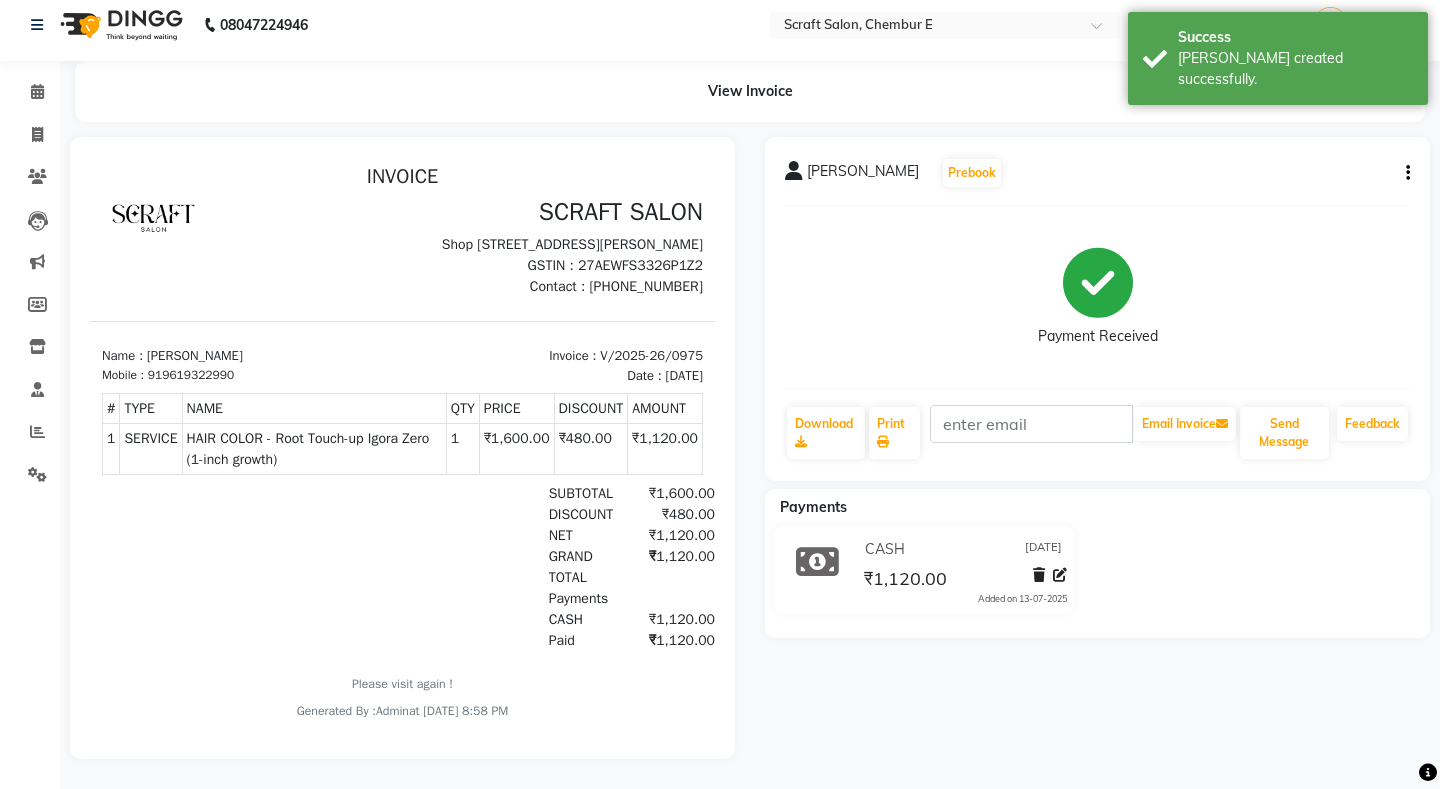 scroll, scrollTop: 0, scrollLeft: 0, axis: both 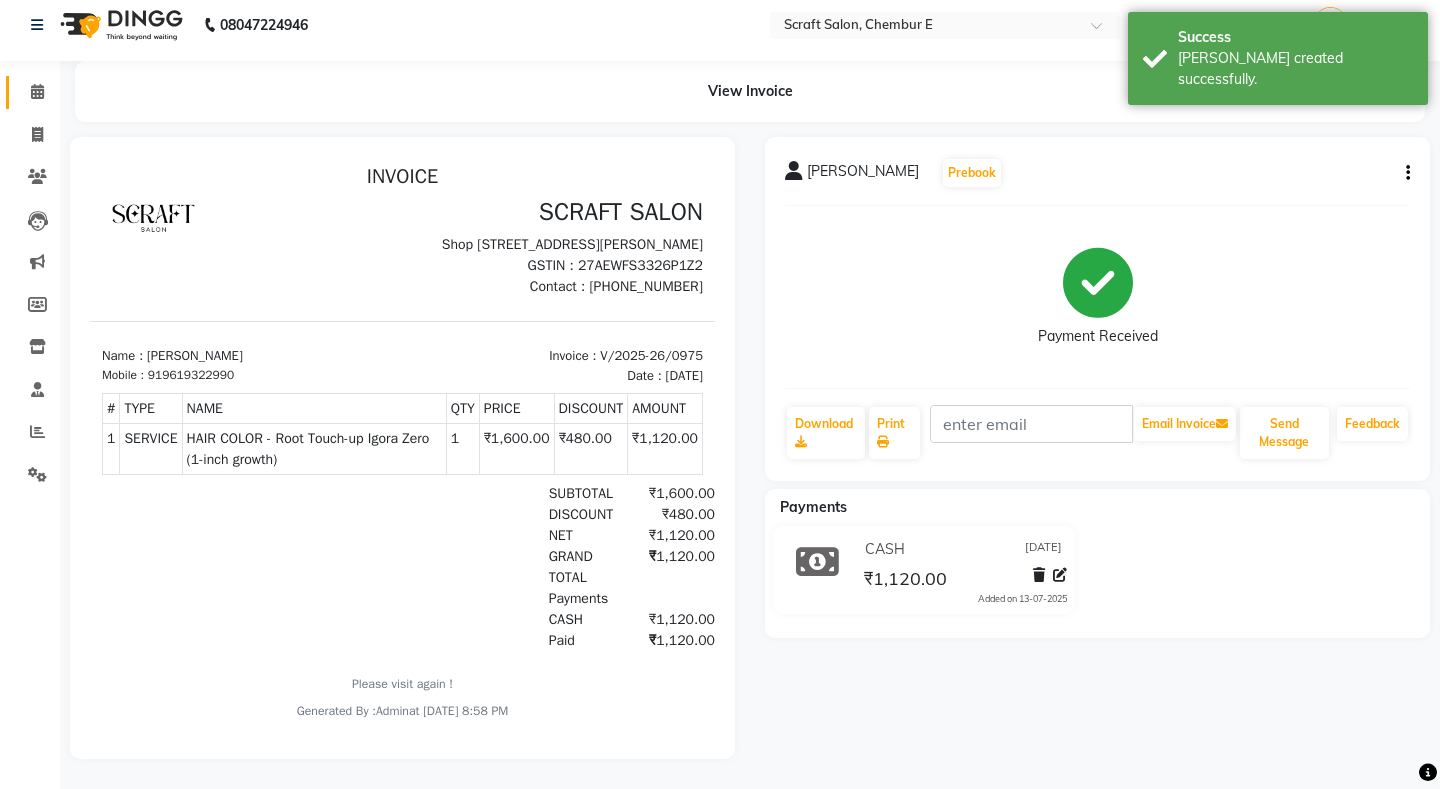 click on "Calendar" 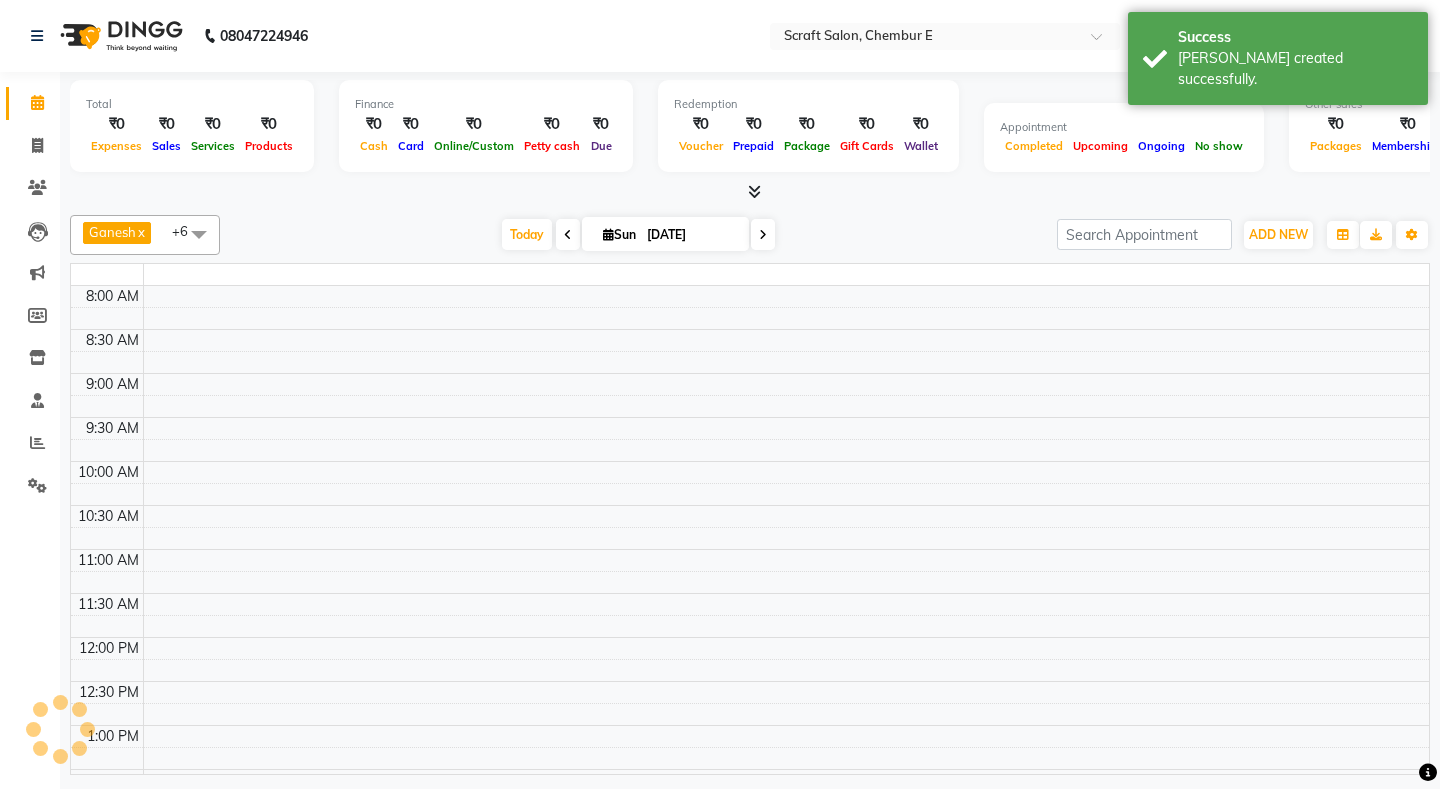 scroll, scrollTop: 0, scrollLeft: 0, axis: both 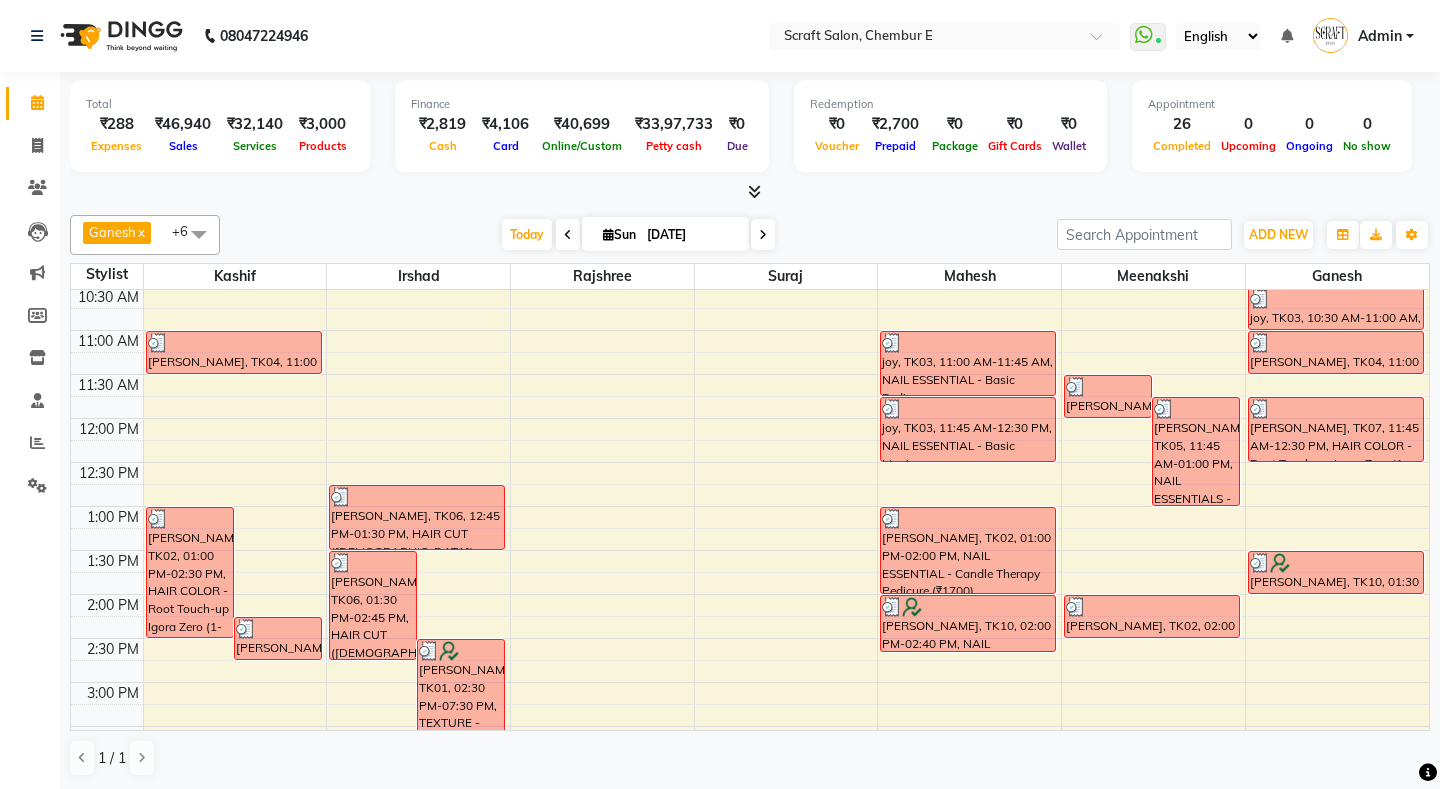 click at bounding box center (754, 191) 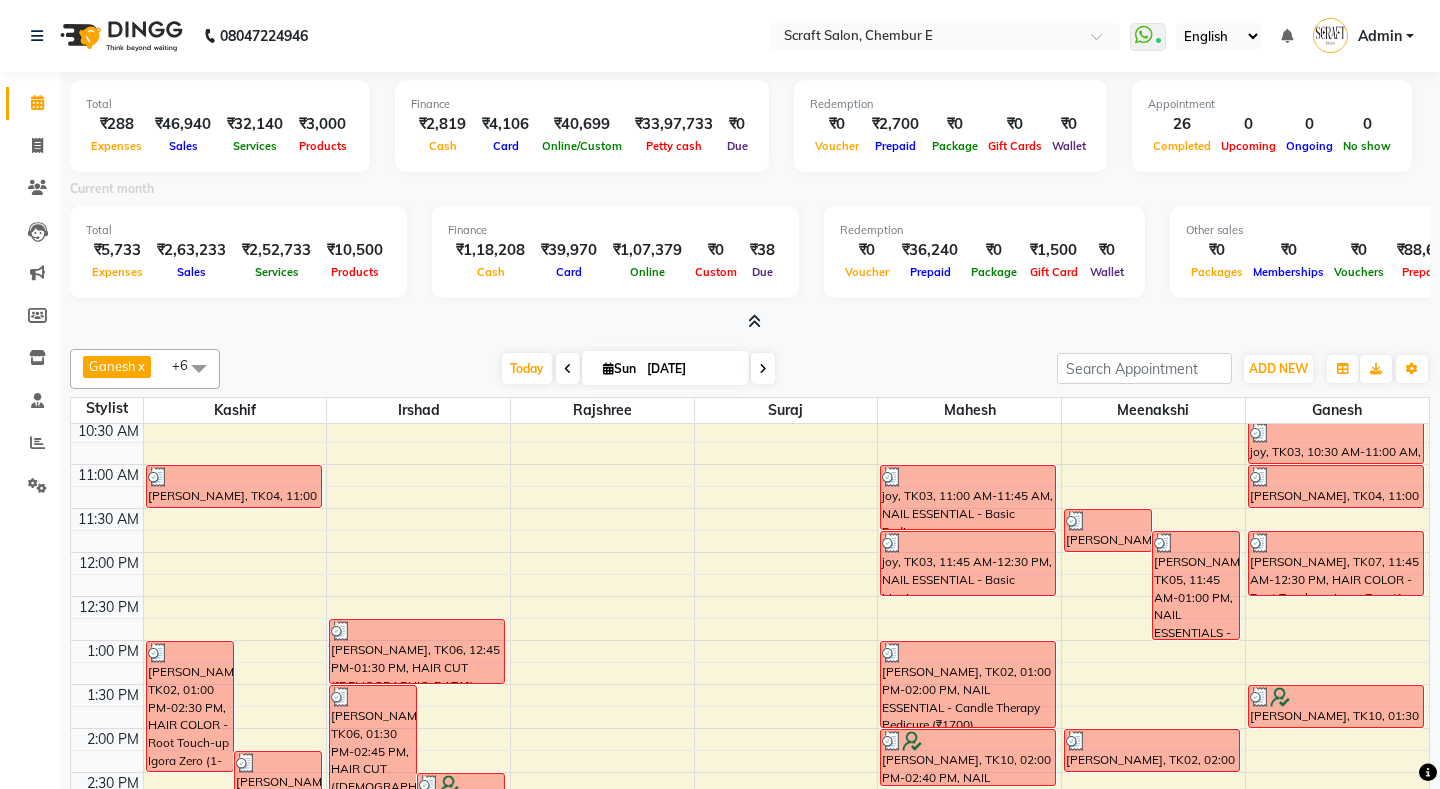 scroll, scrollTop: 135, scrollLeft: 0, axis: vertical 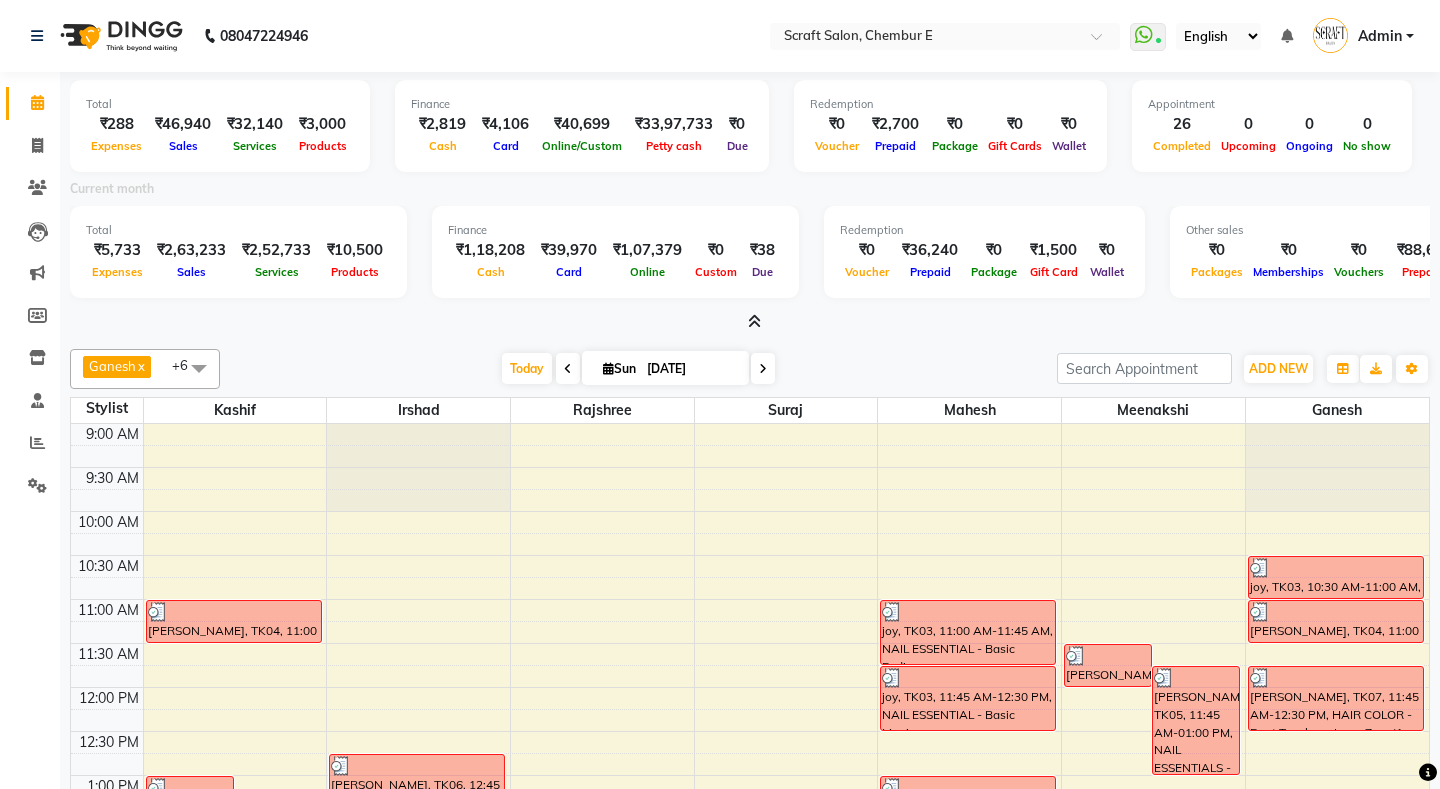 click at bounding box center [754, 321] 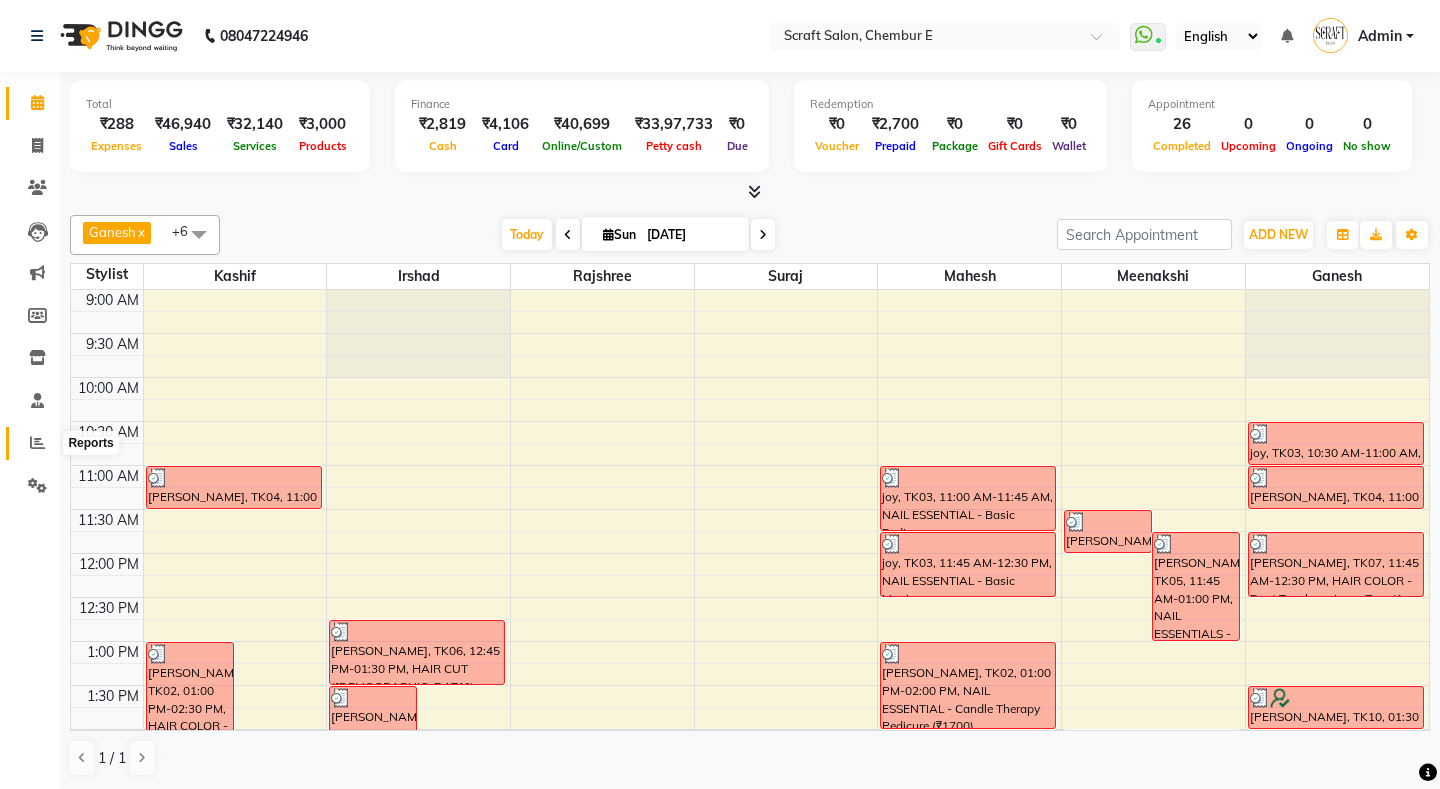 click 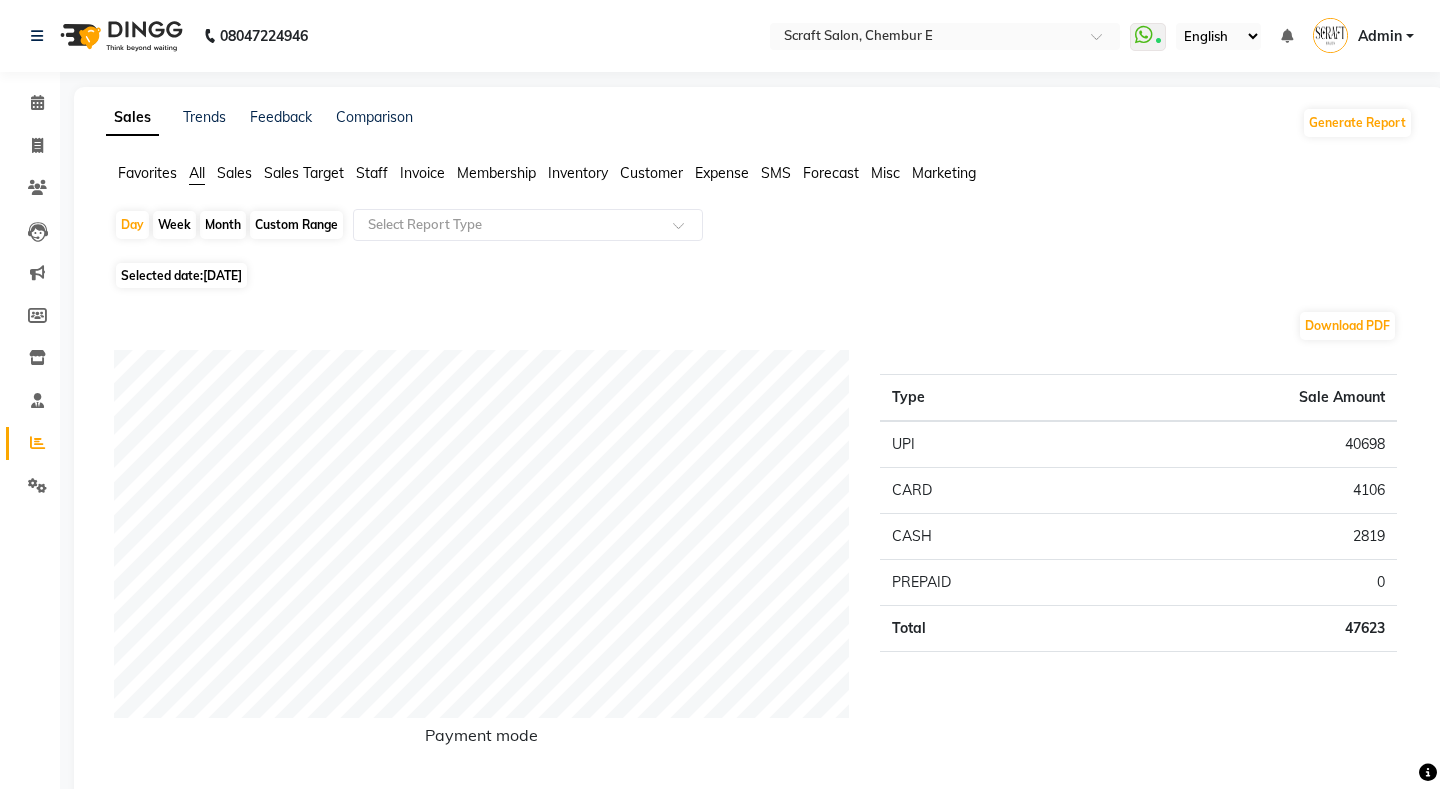 click on "Staff" 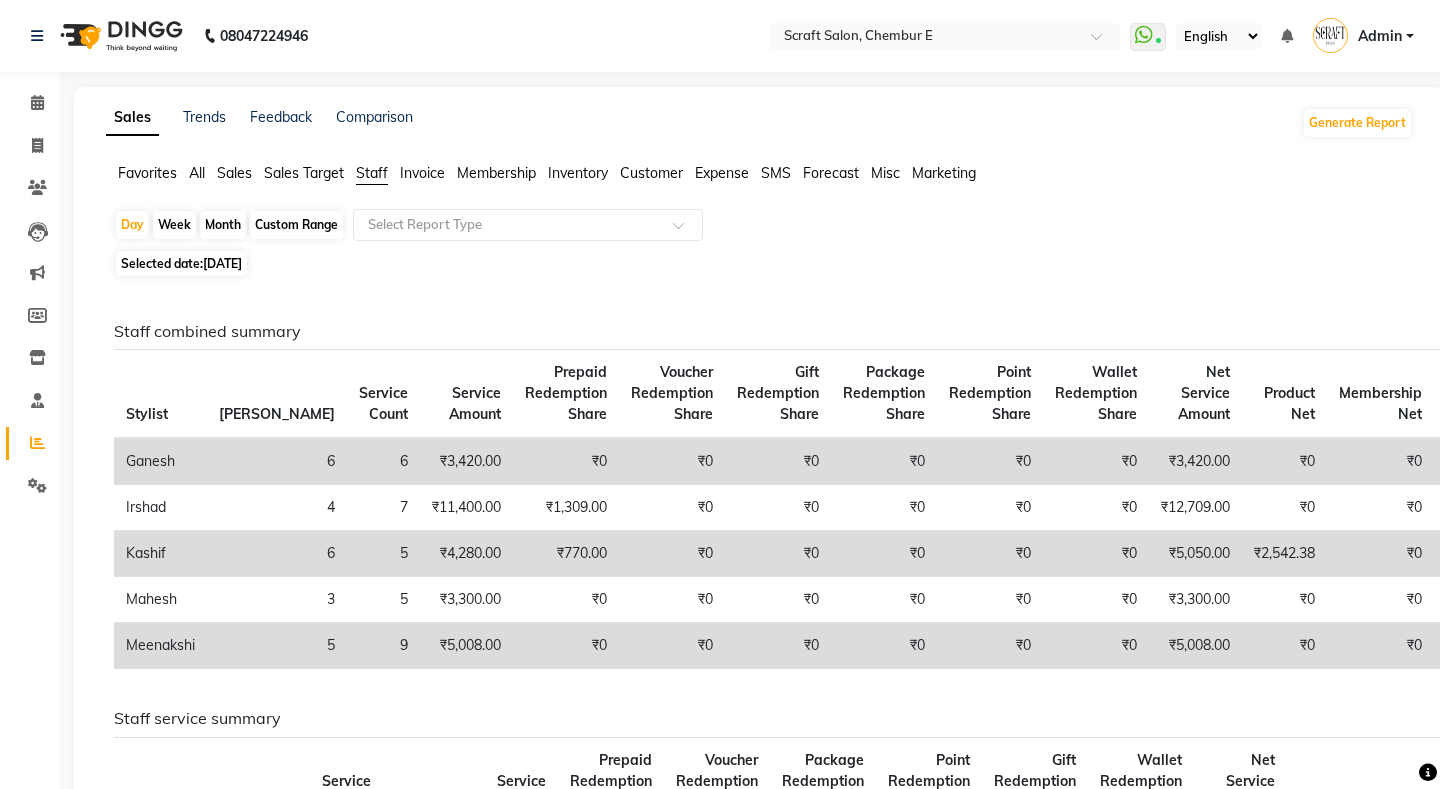 click on "Month" 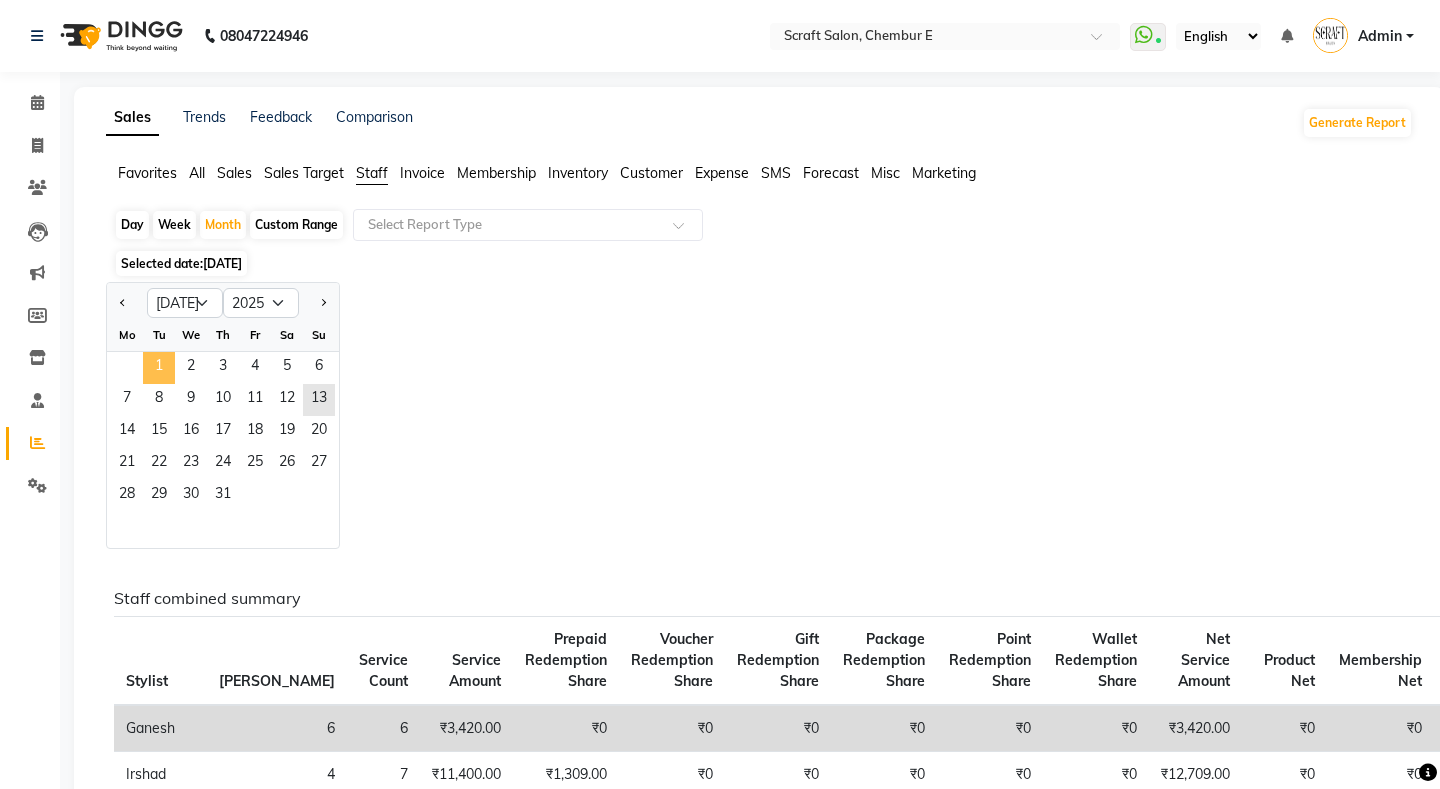 click on "1" 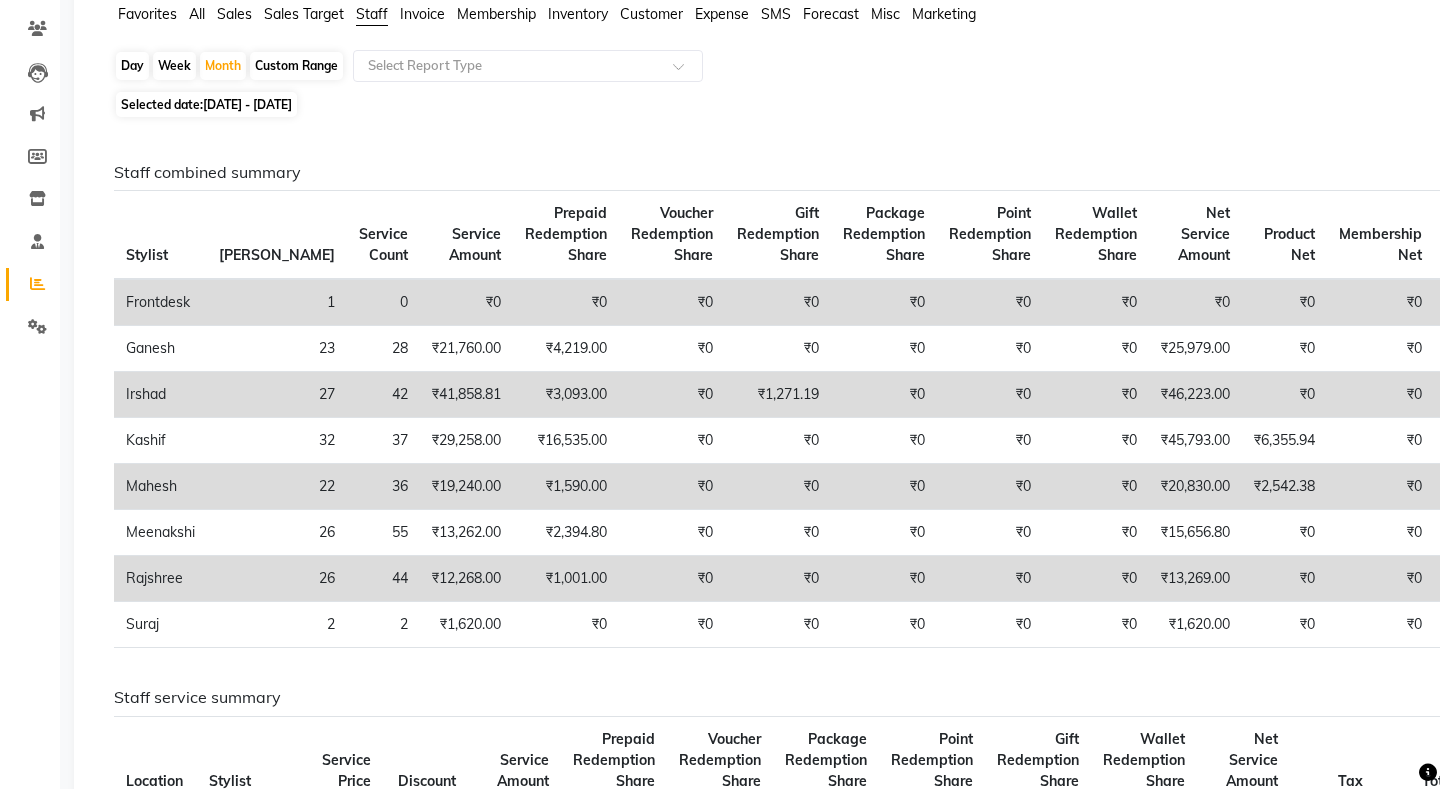 scroll, scrollTop: 0, scrollLeft: 0, axis: both 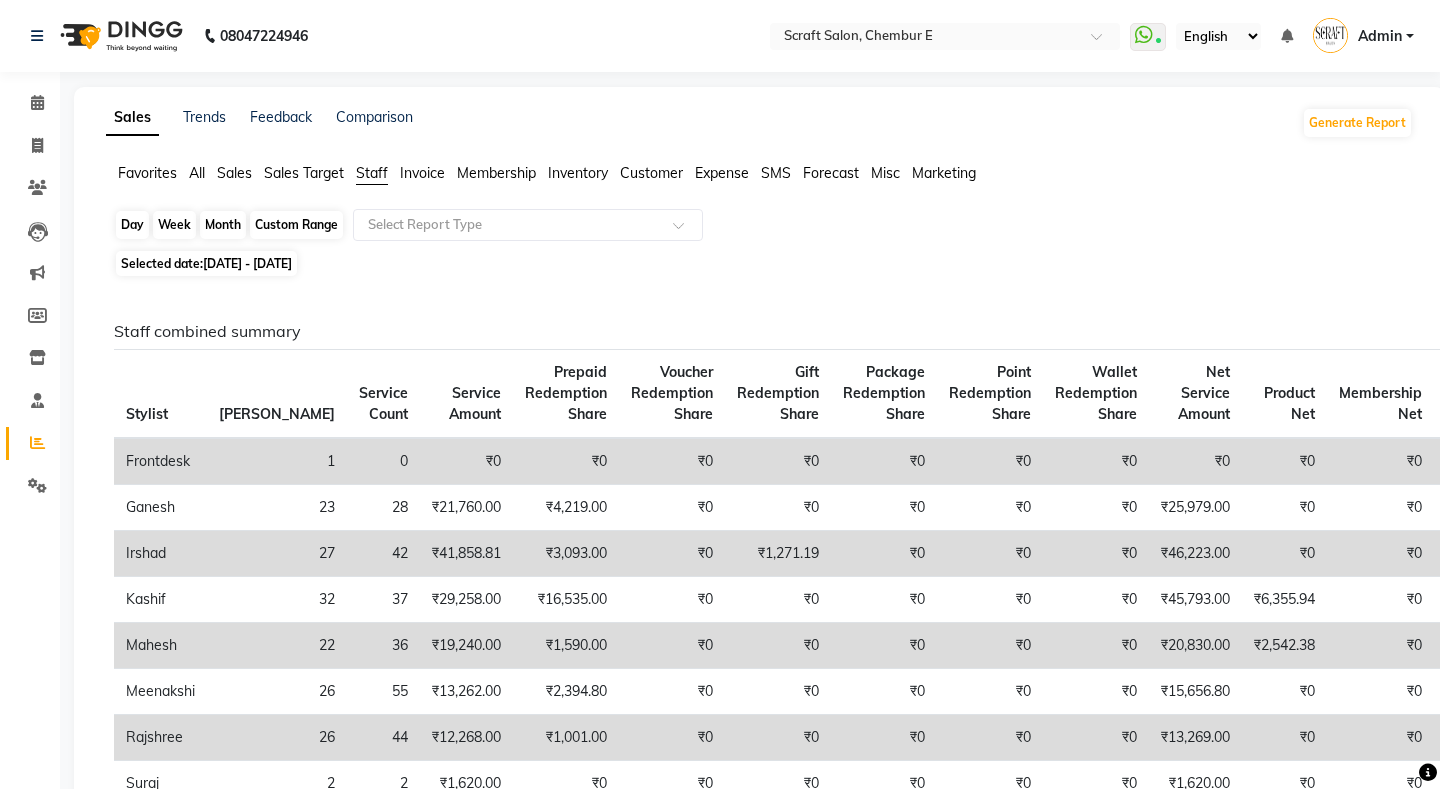 click on "Month" 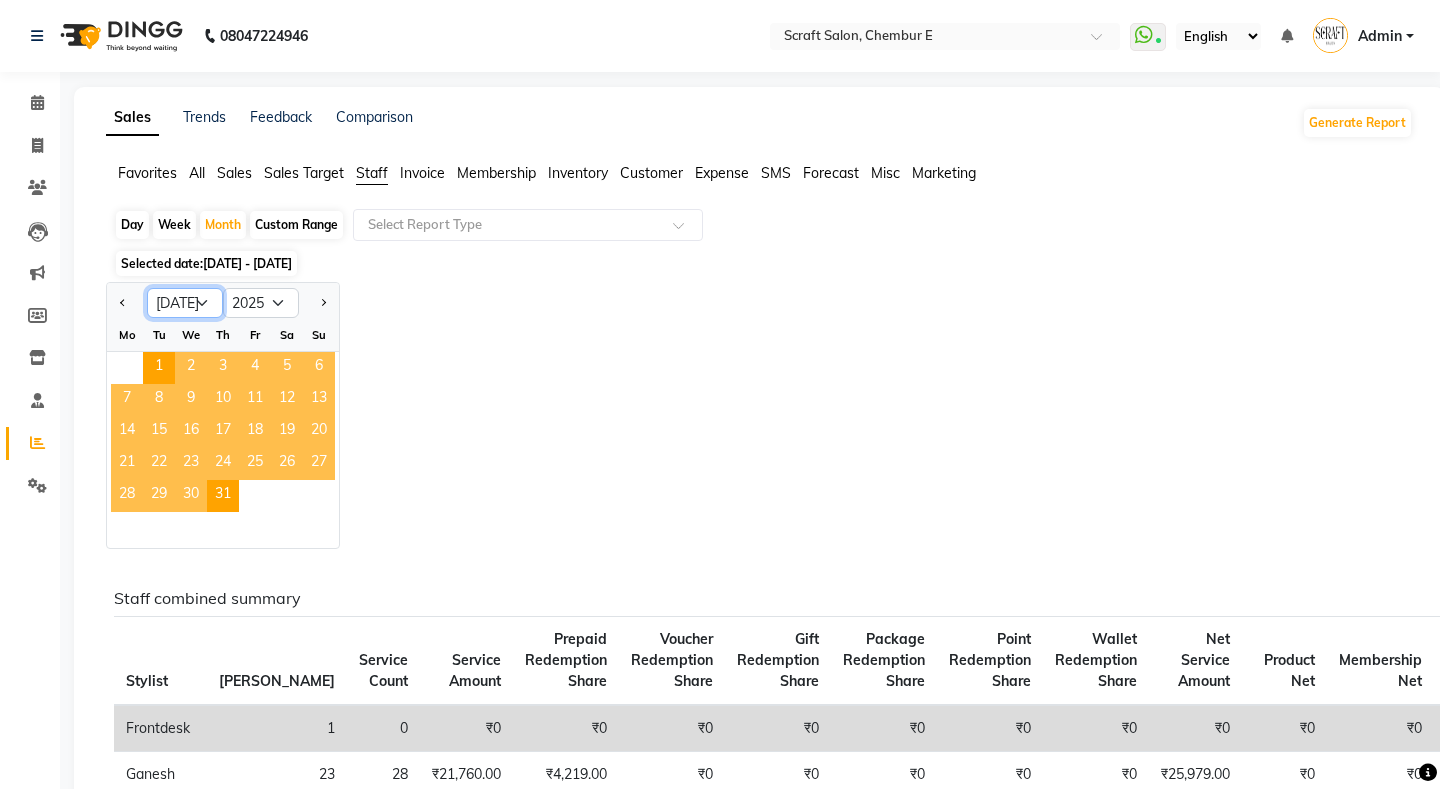 click on "Jan Feb Mar Apr May Jun Jul Aug Sep Oct Nov Dec" 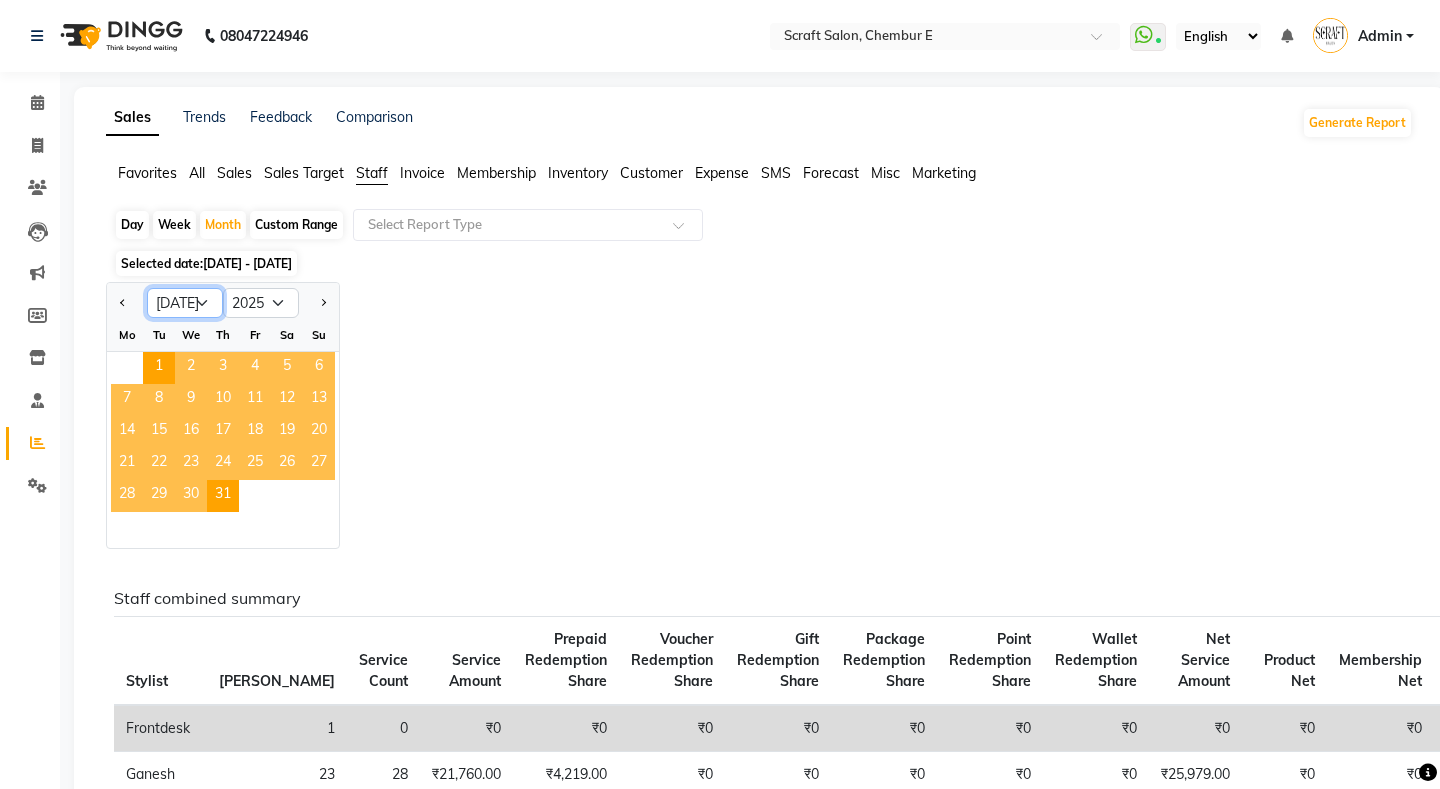 select on "6" 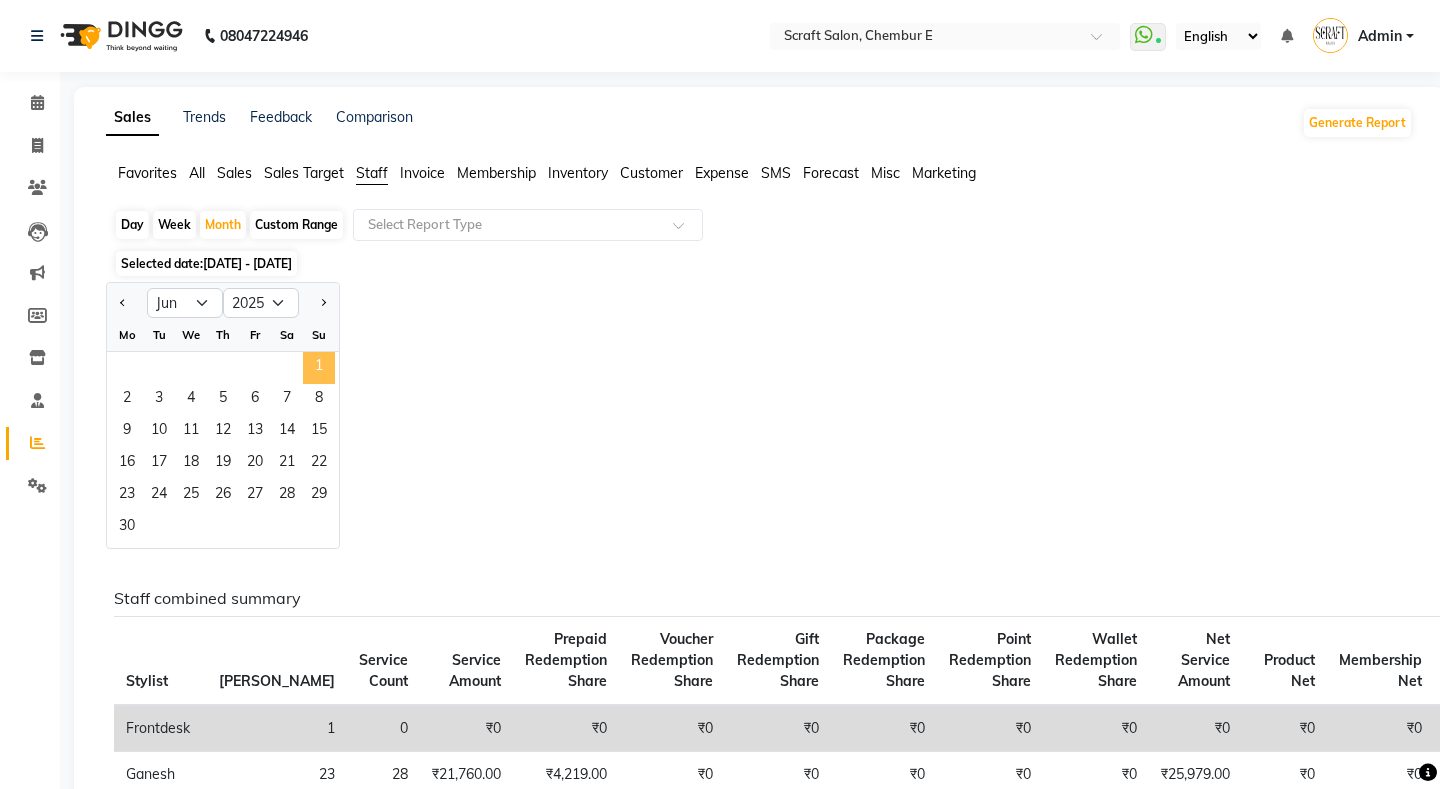 click on "1" 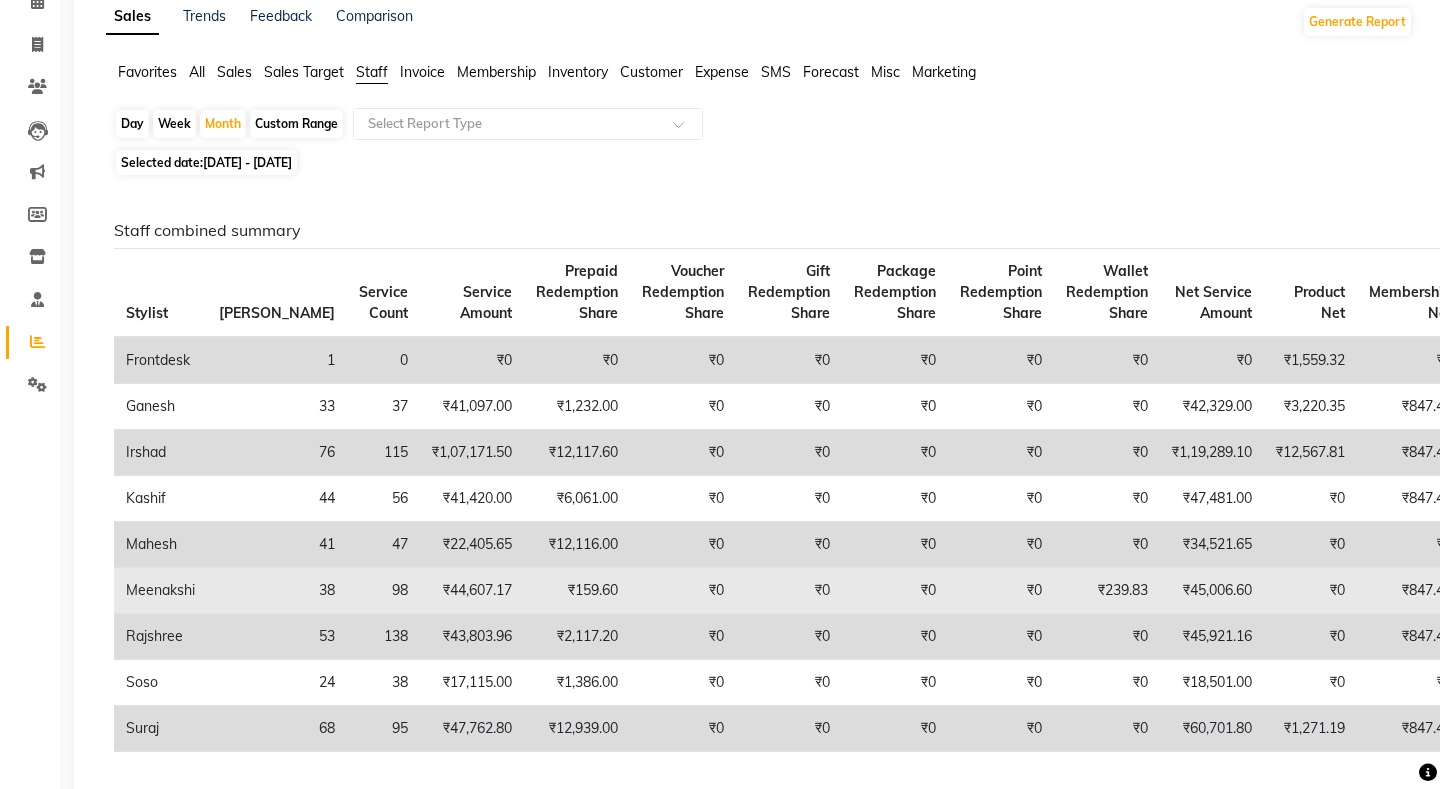 scroll, scrollTop: 0, scrollLeft: 0, axis: both 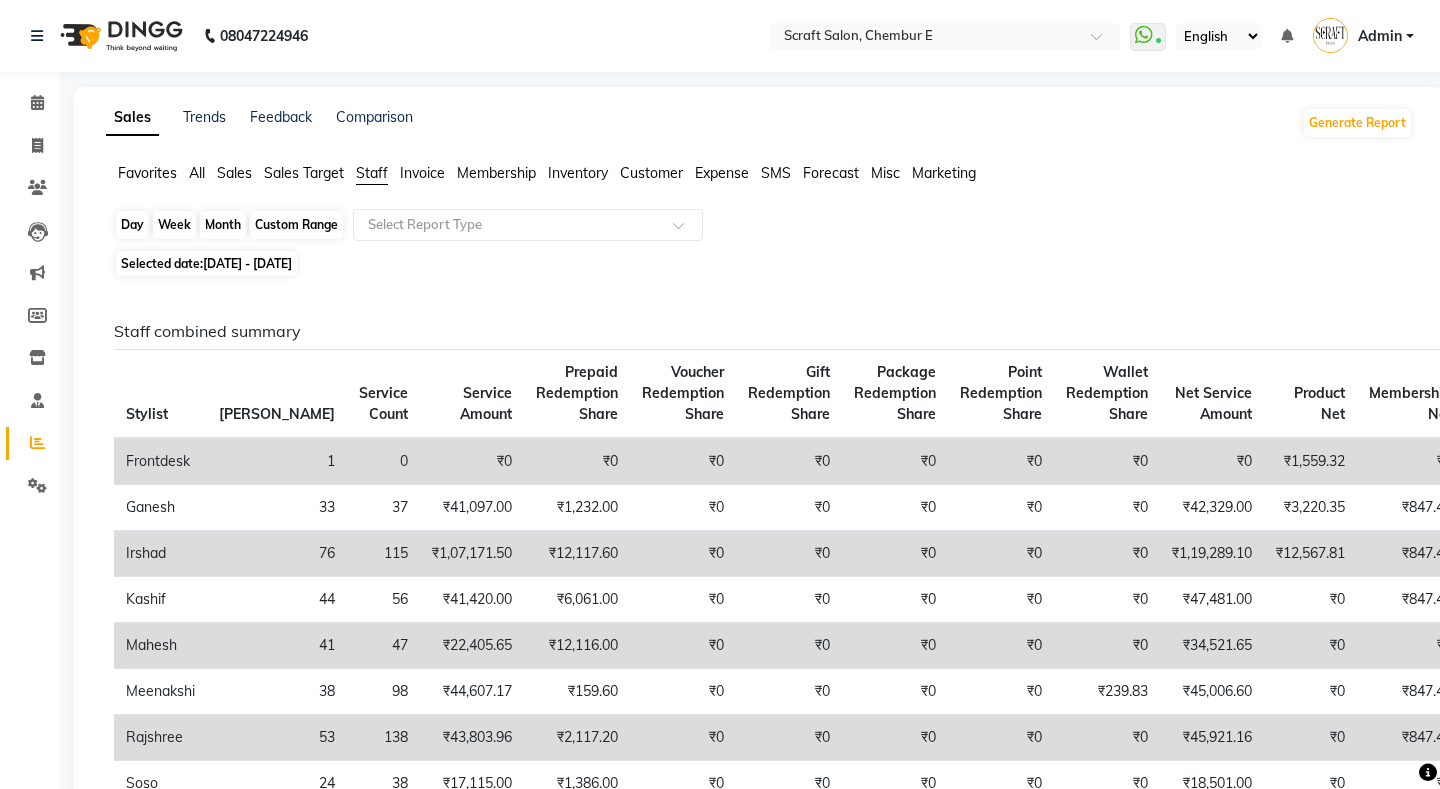 click on "Month" 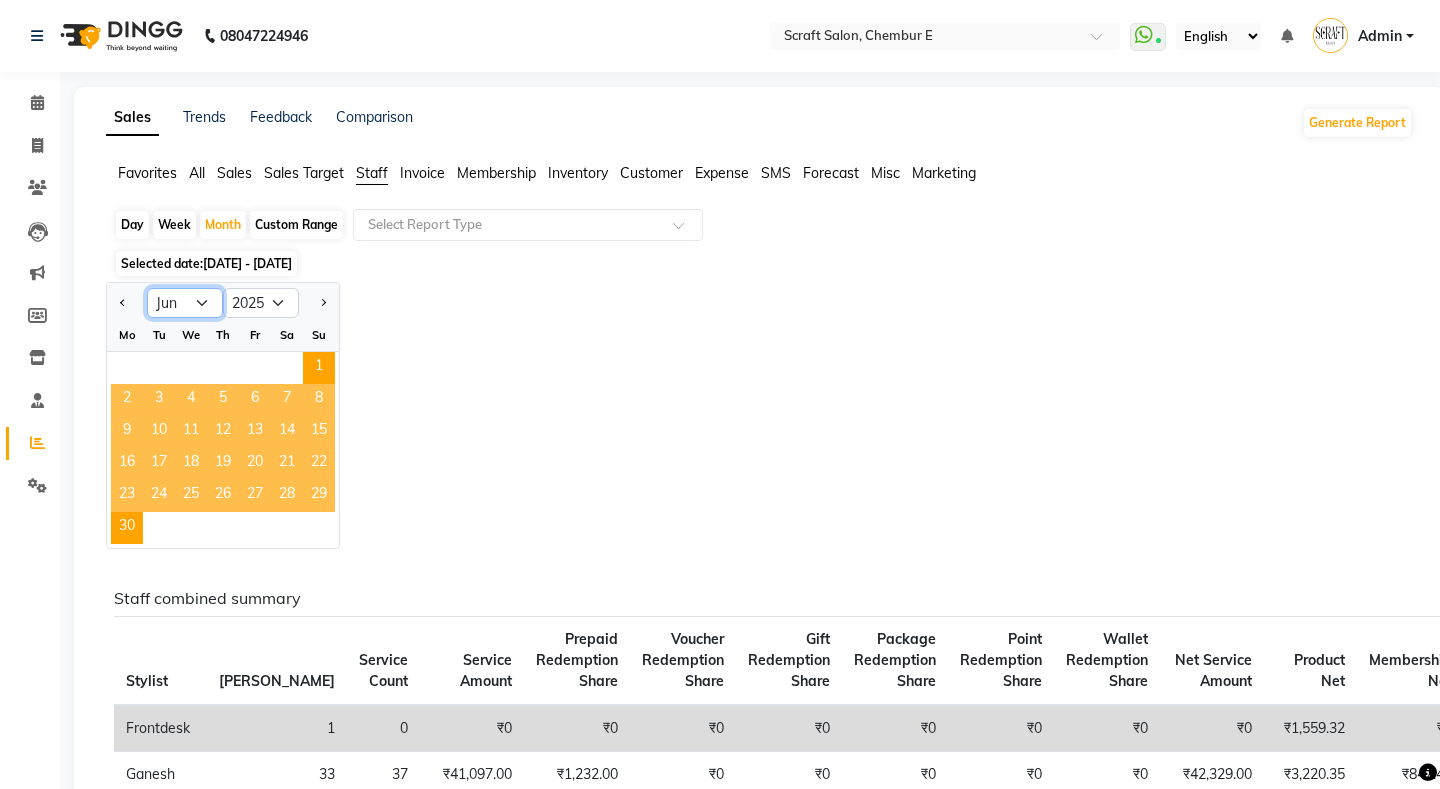 click on "Jan Feb Mar Apr May Jun Jul Aug Sep Oct Nov Dec" 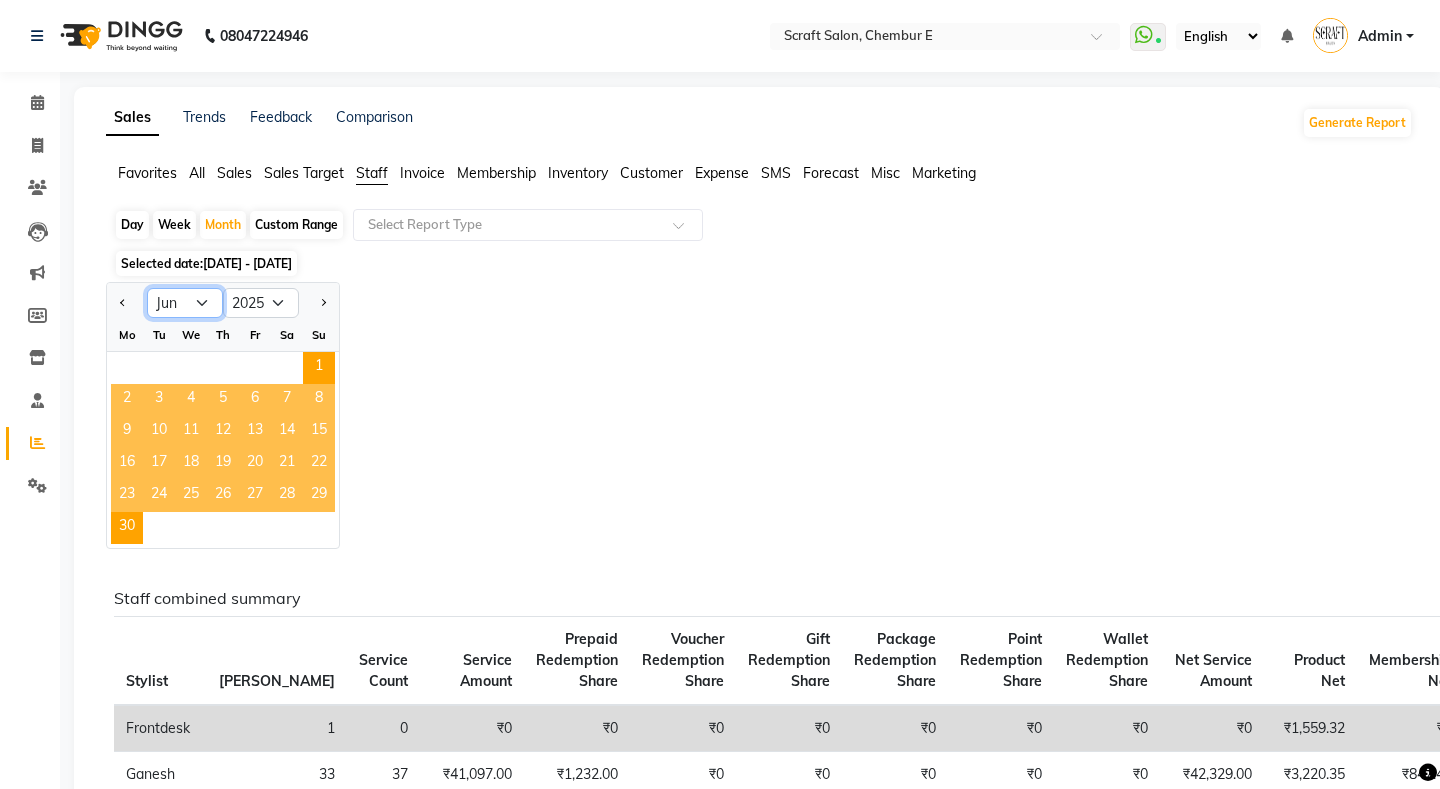 select on "7" 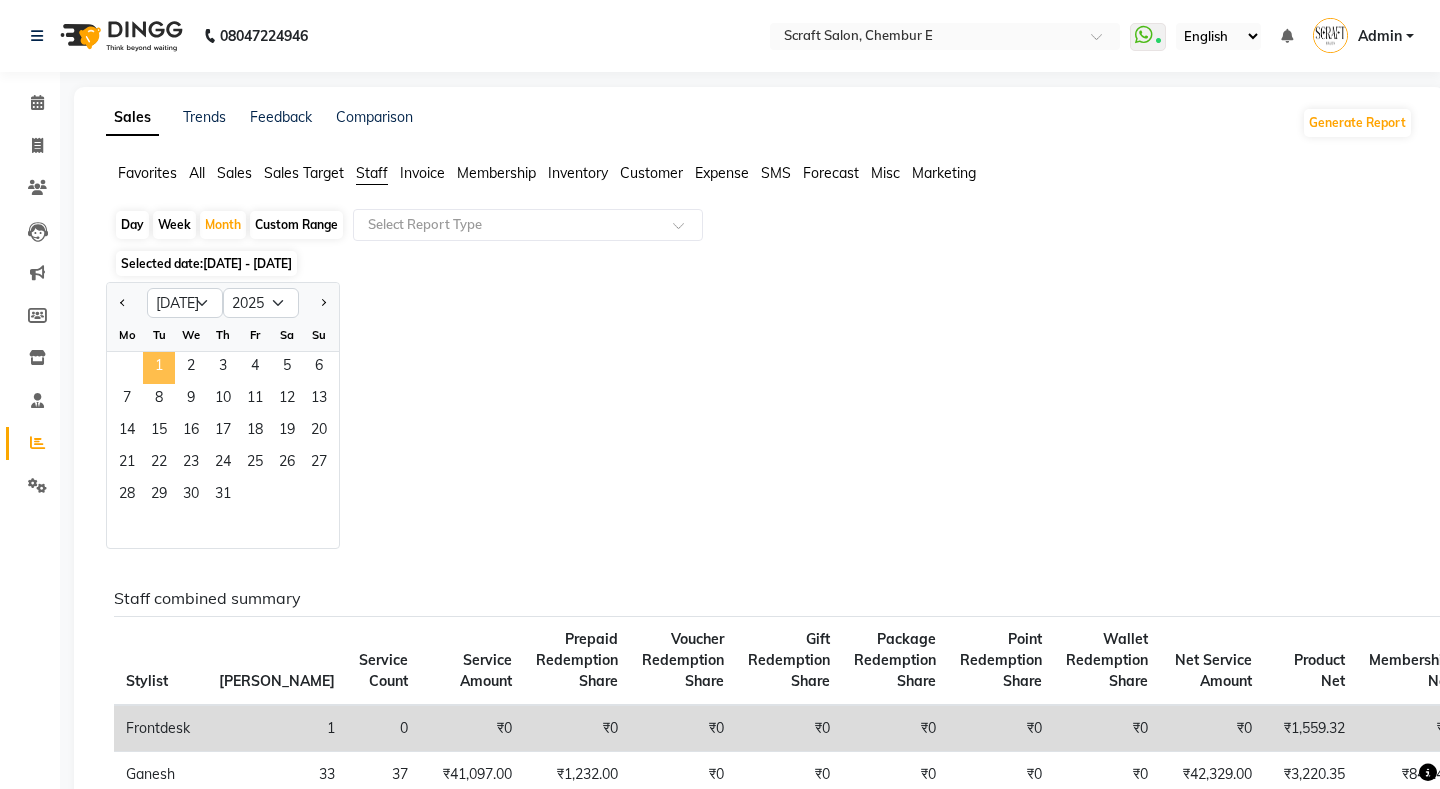 click on "1" 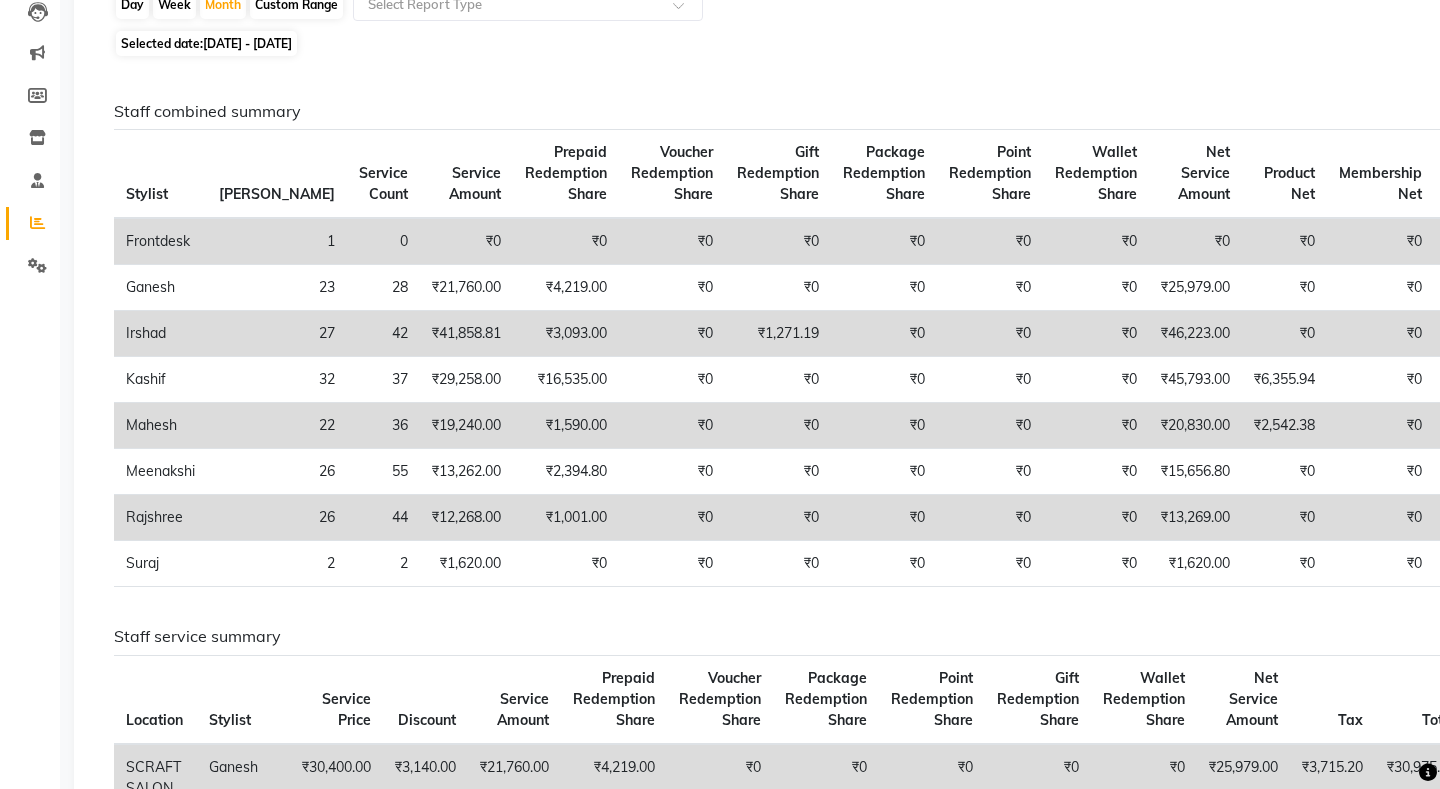 scroll, scrollTop: 226, scrollLeft: 0, axis: vertical 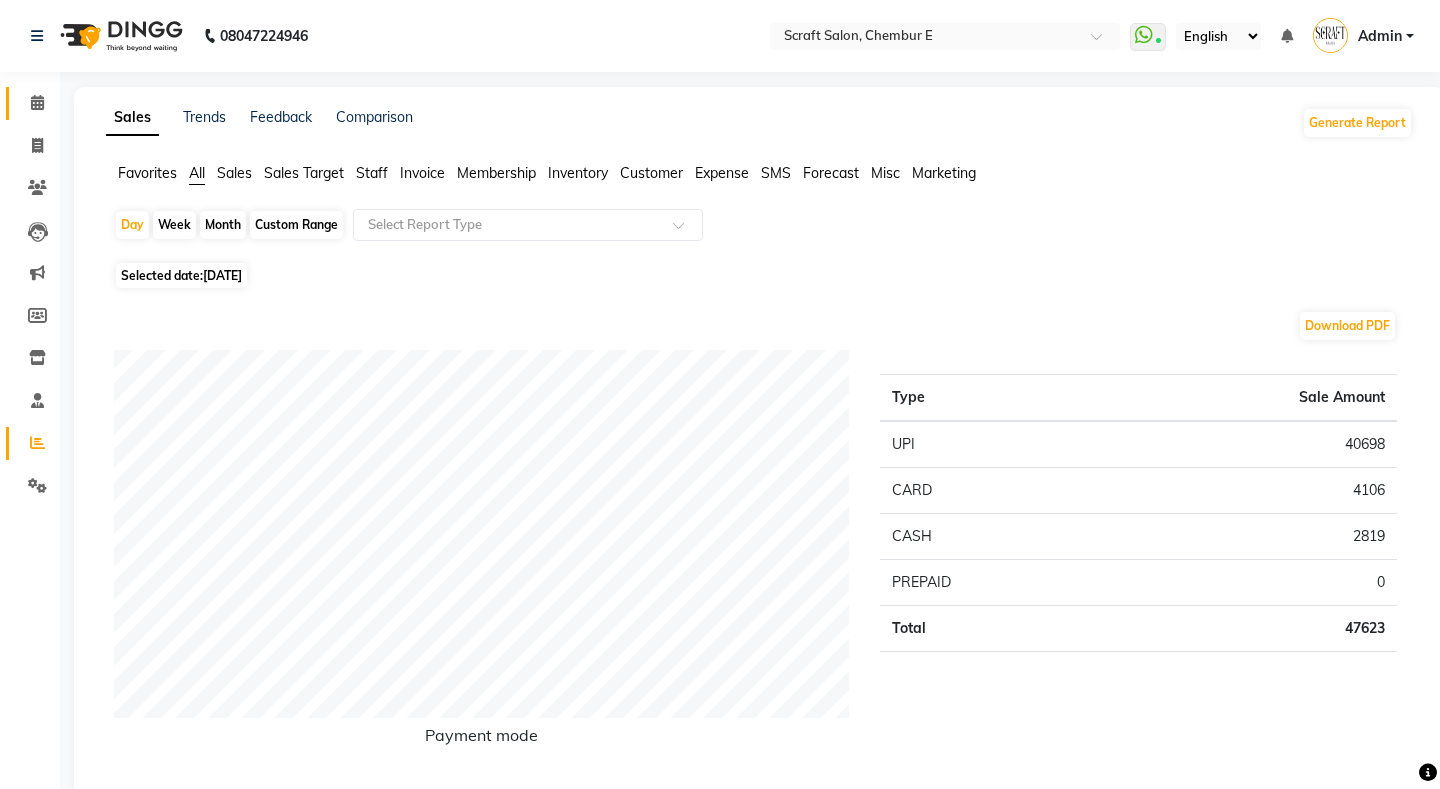 click 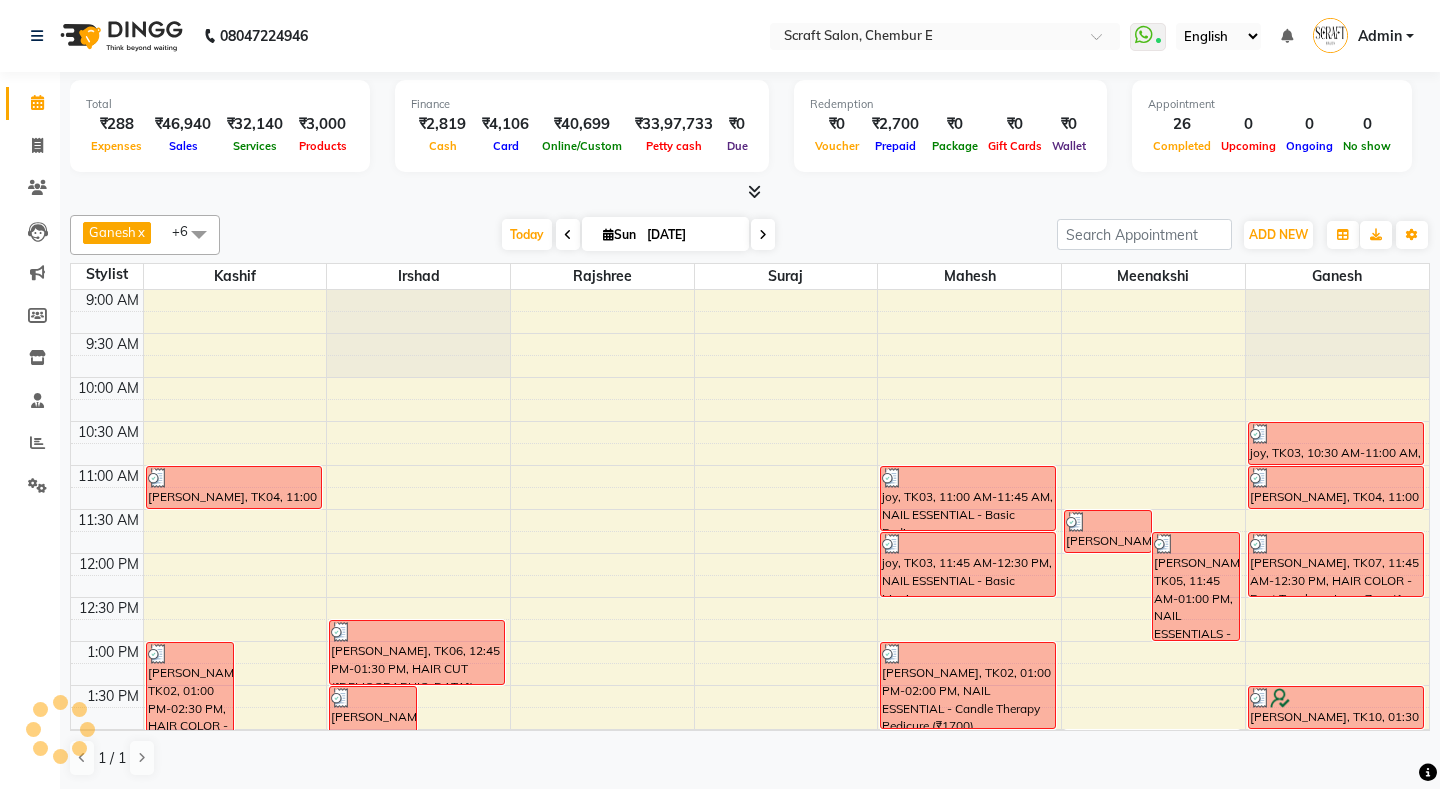 scroll, scrollTop: 0, scrollLeft: 0, axis: both 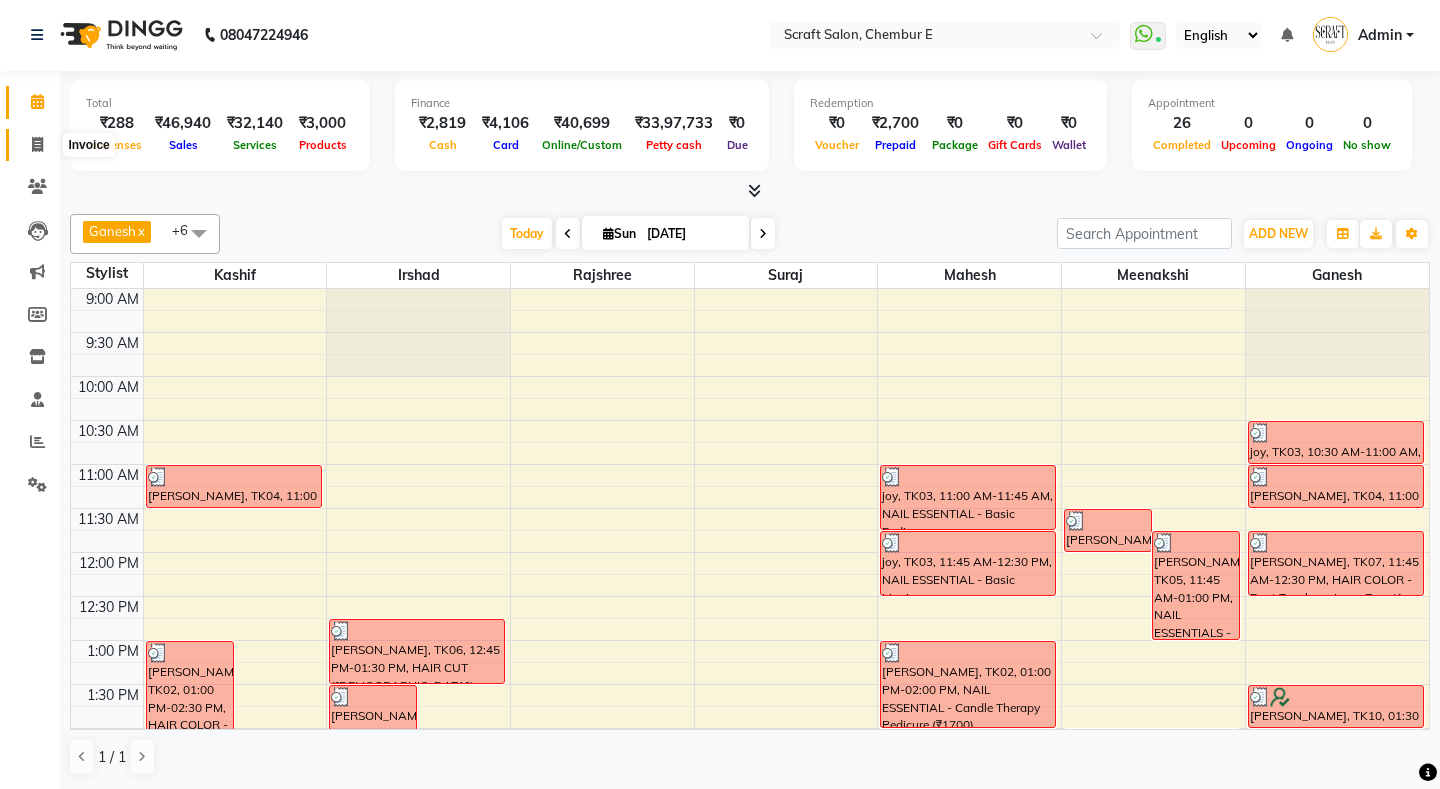 click 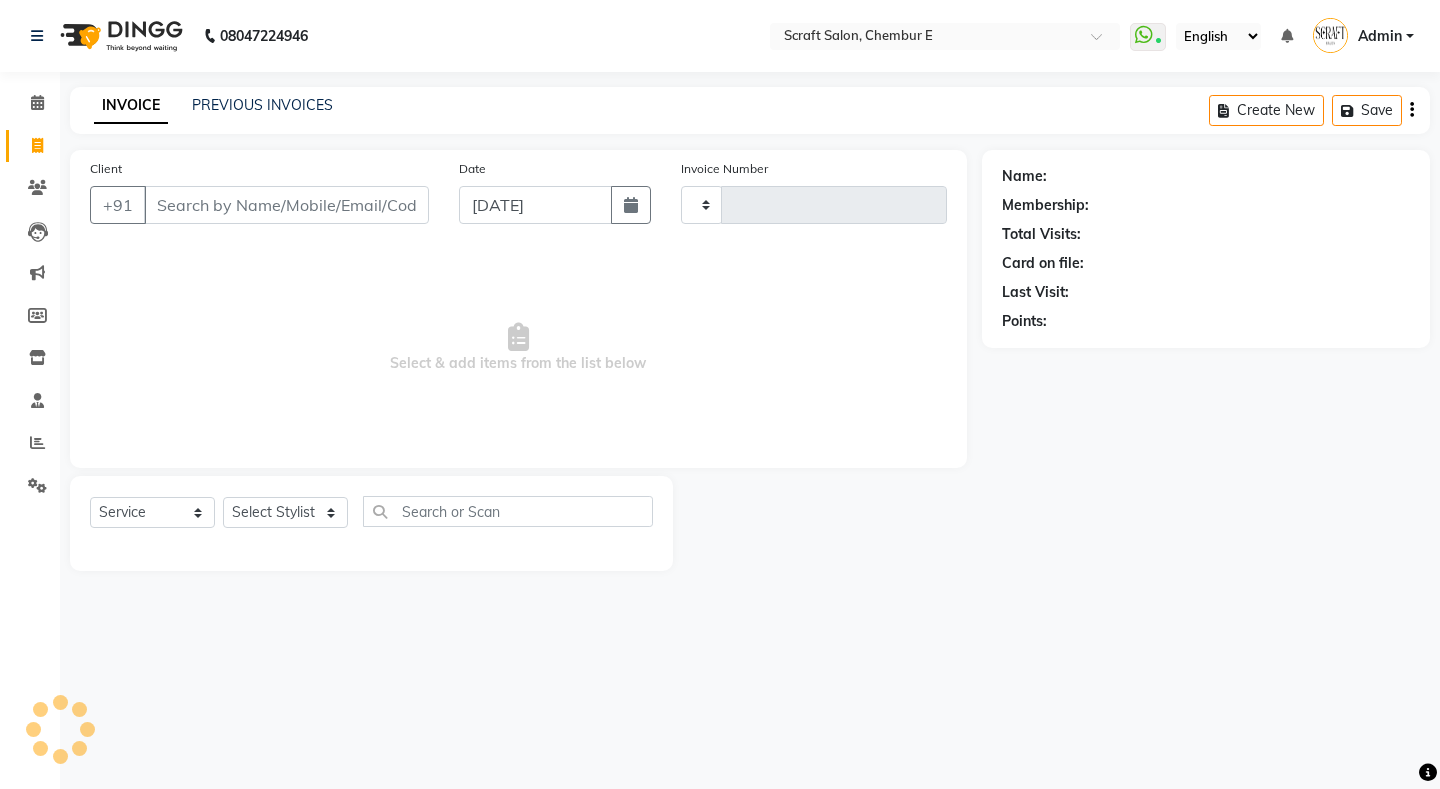 scroll, scrollTop: 0, scrollLeft: 0, axis: both 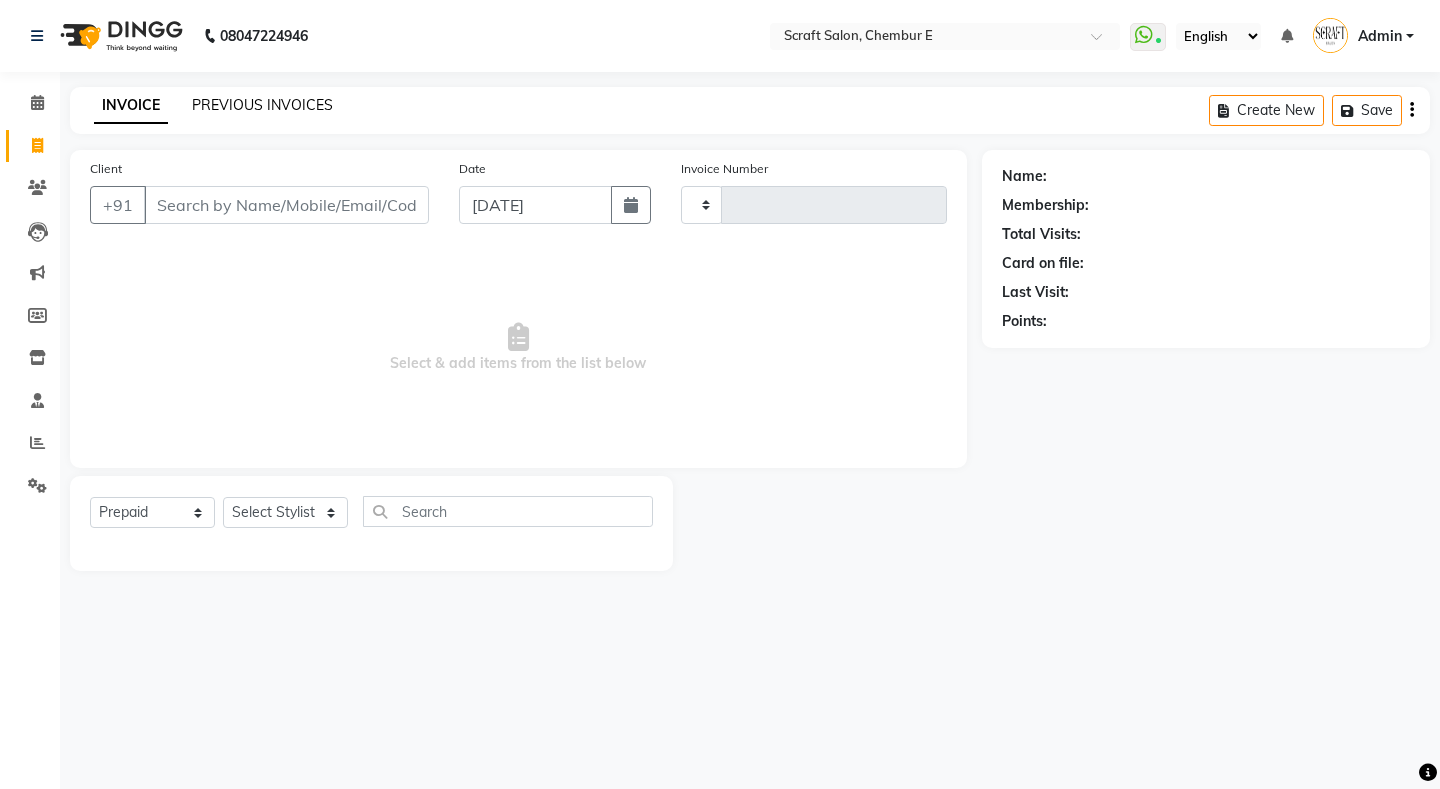 click on "PREVIOUS INVOICES" 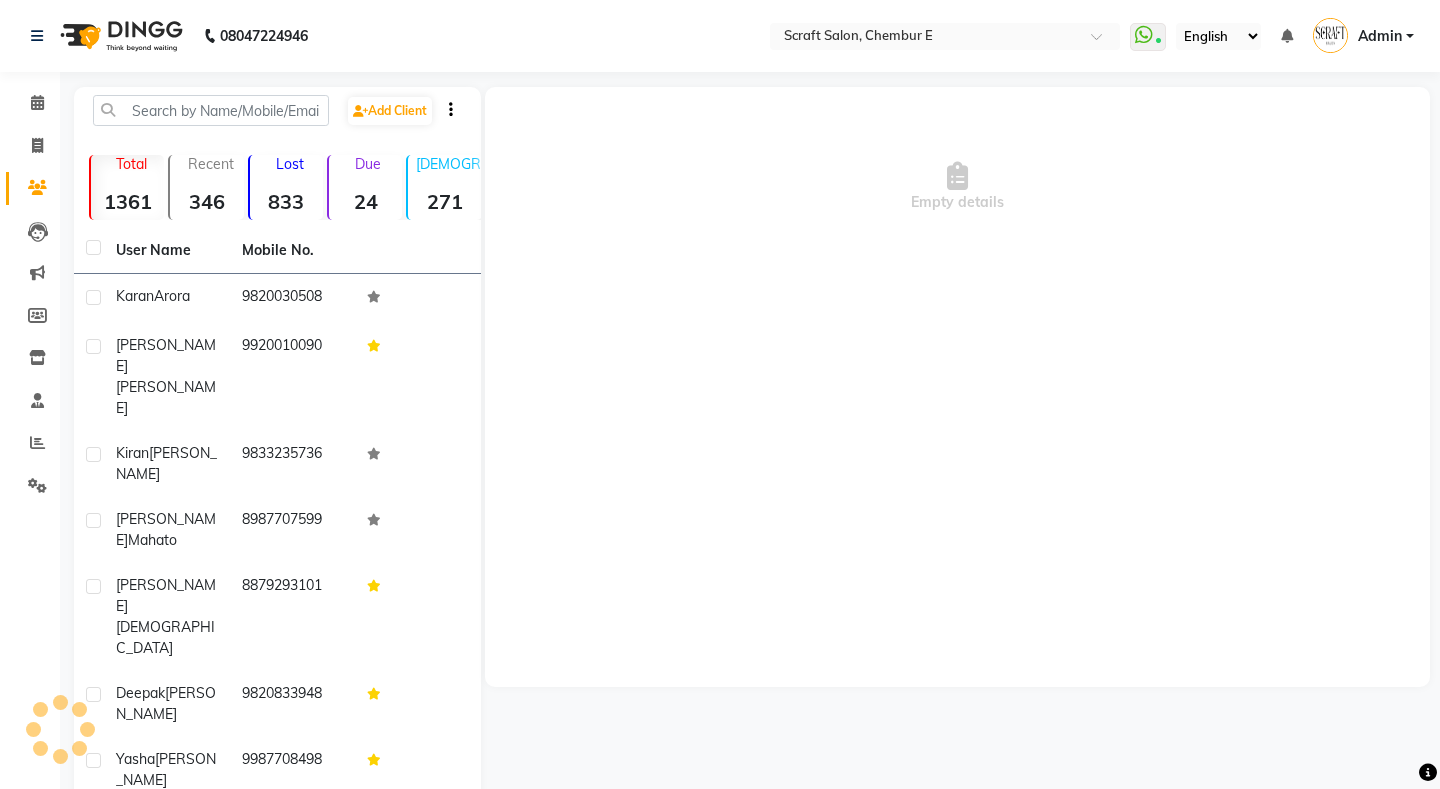 scroll, scrollTop: 0, scrollLeft: 0, axis: both 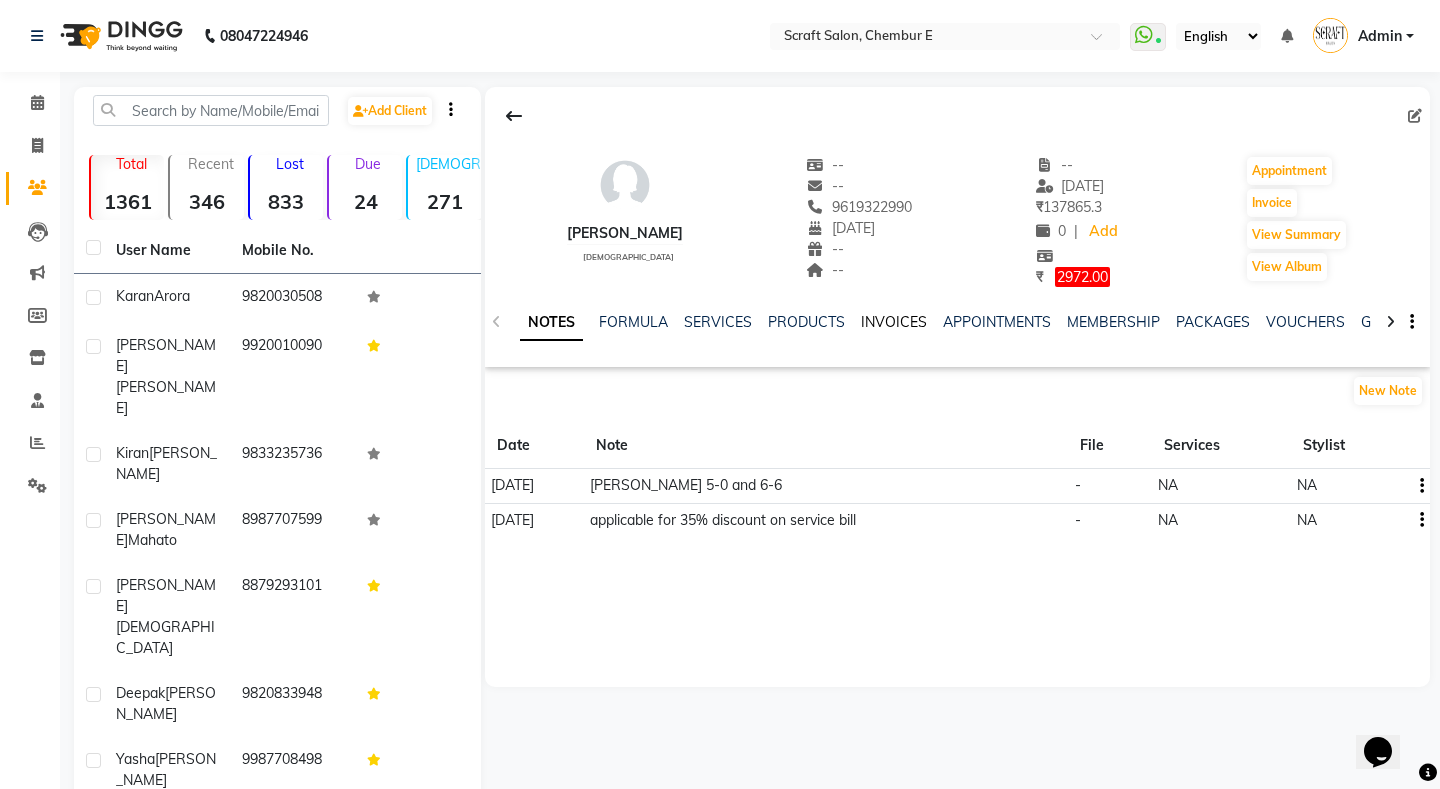click on "INVOICES" 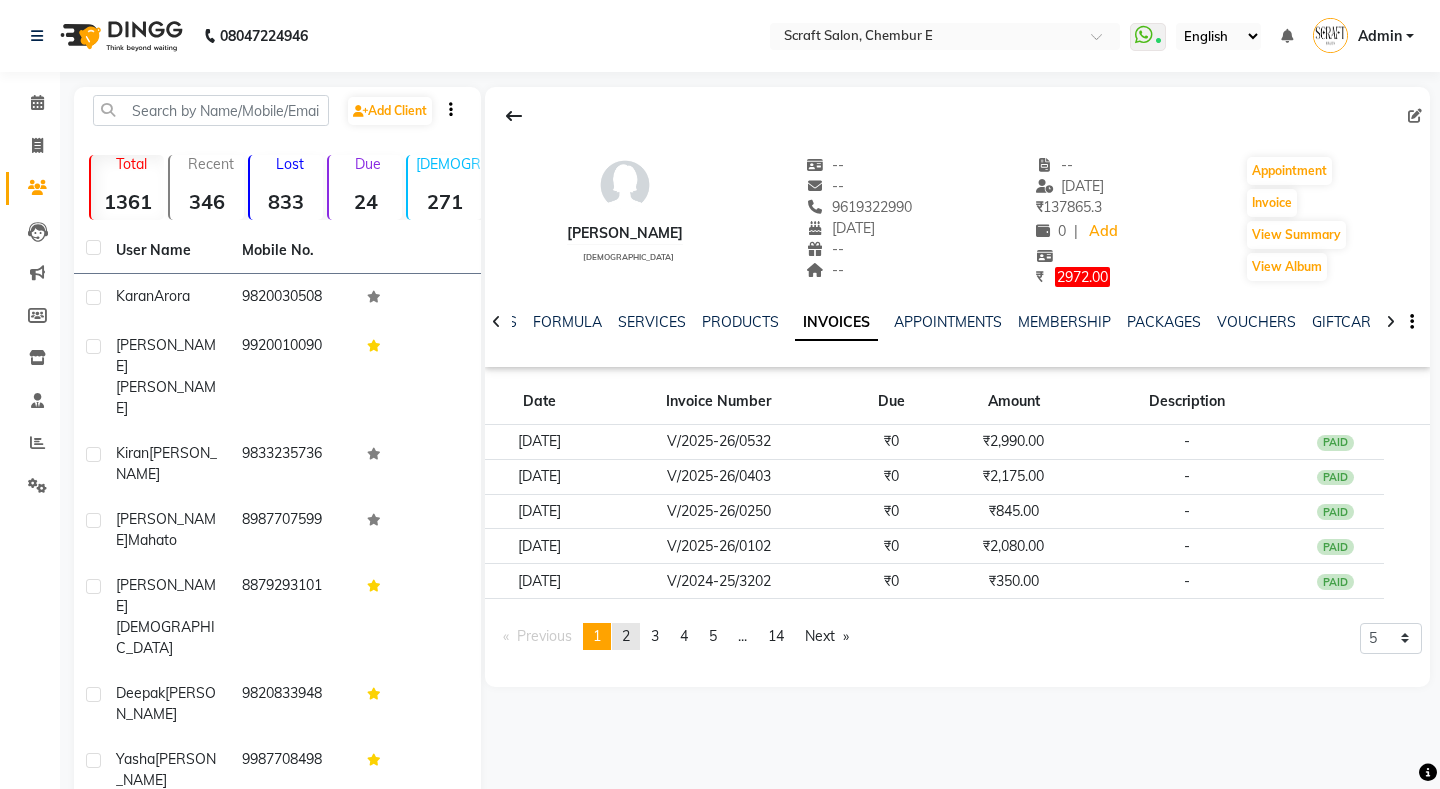 click on "page  2" 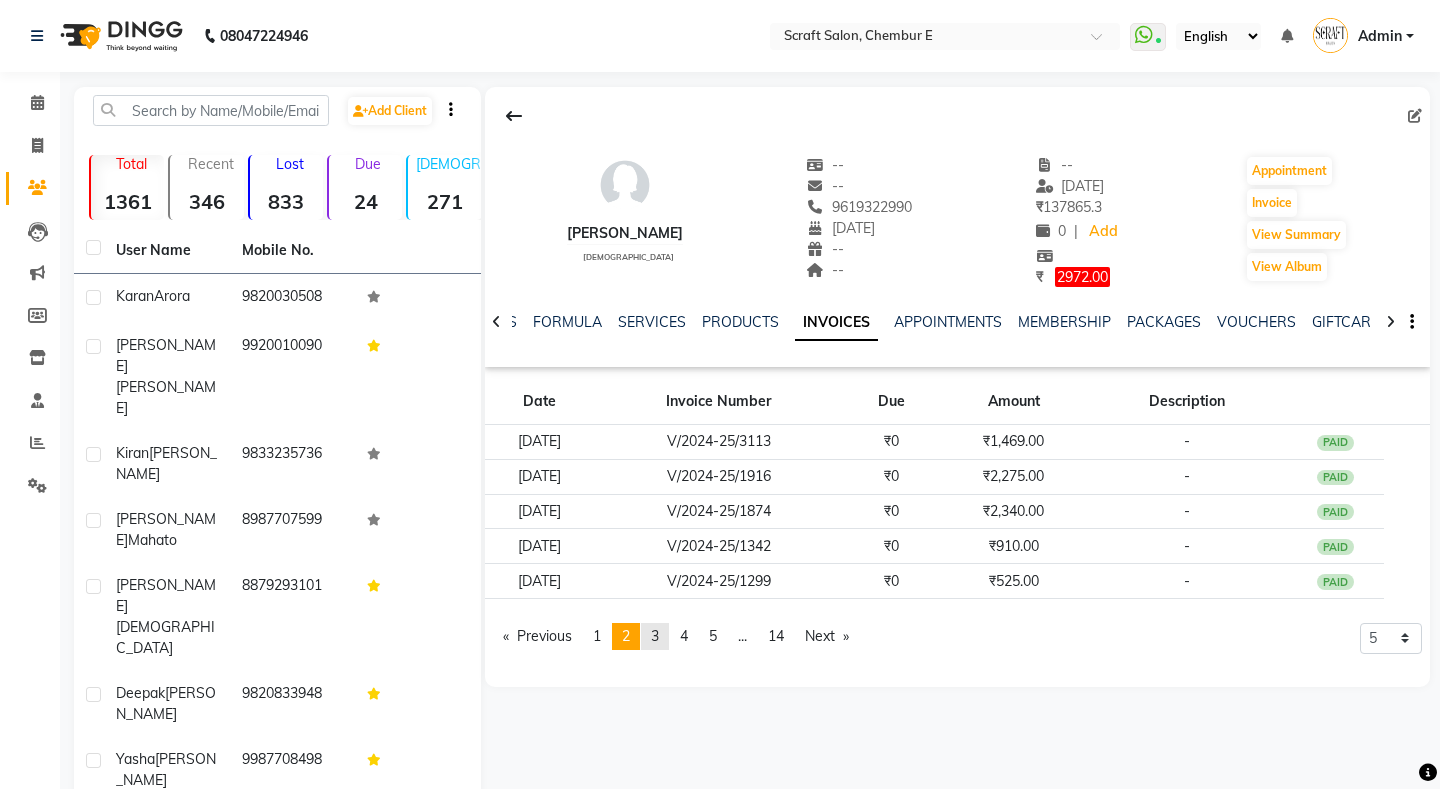 click on "3" 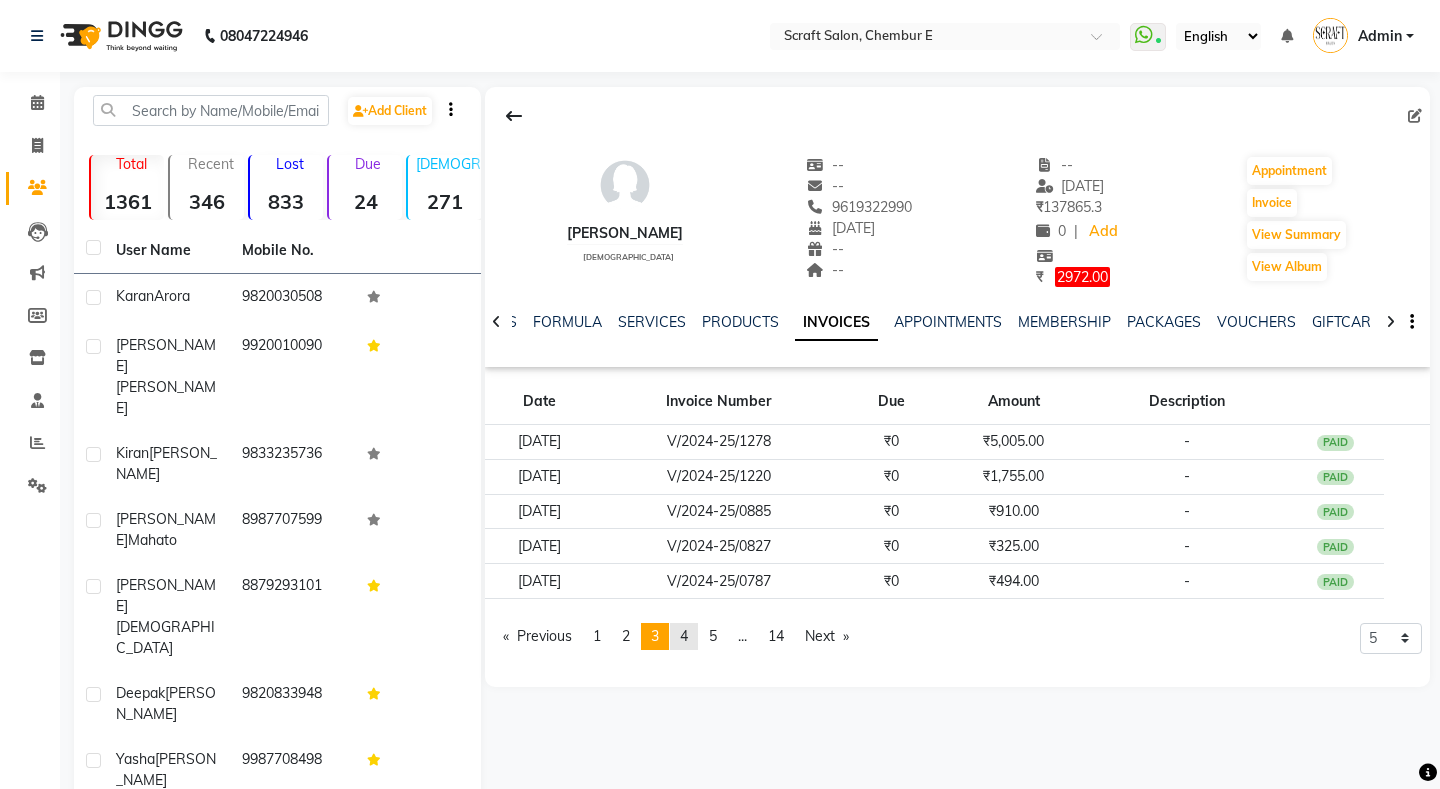 click on "4" 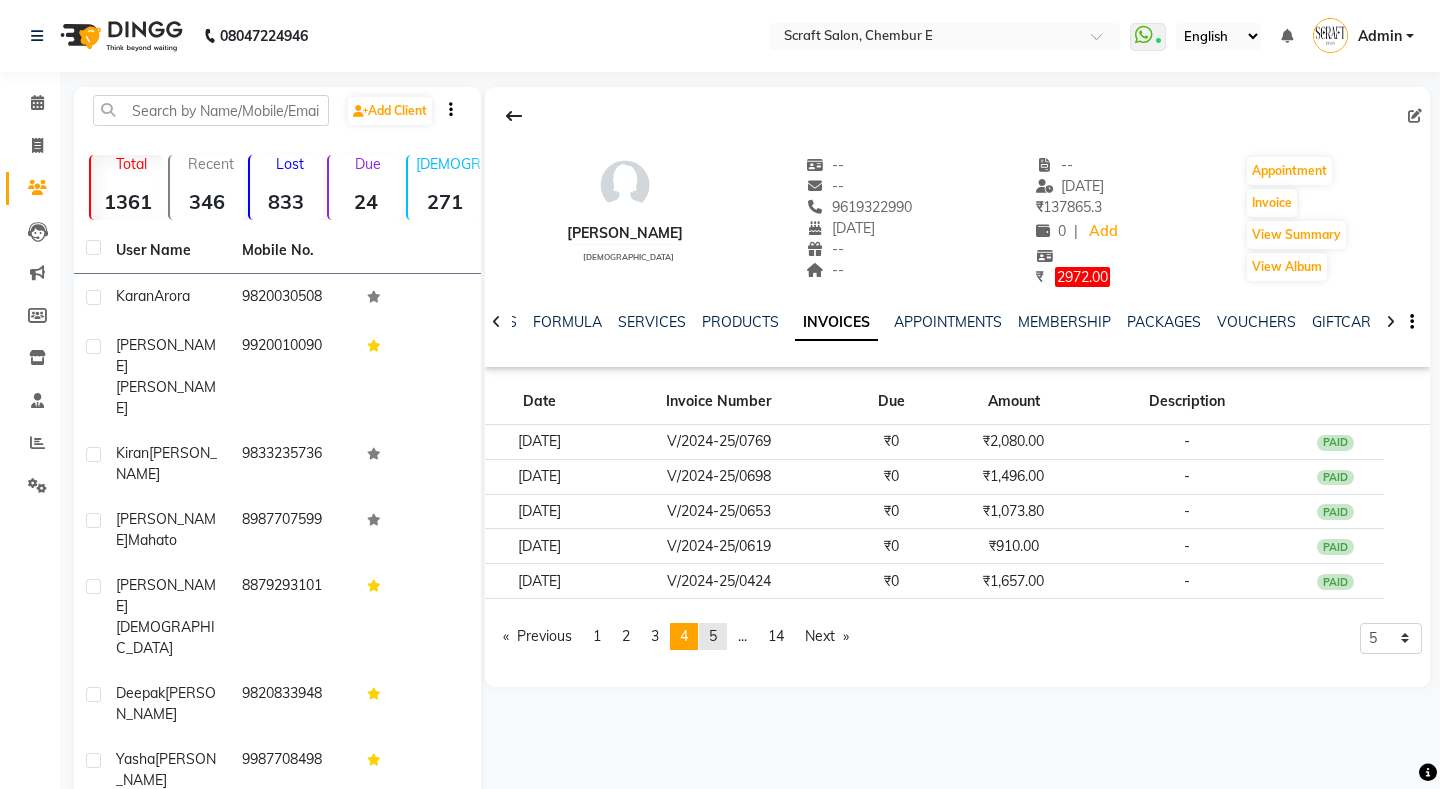 click on "5" 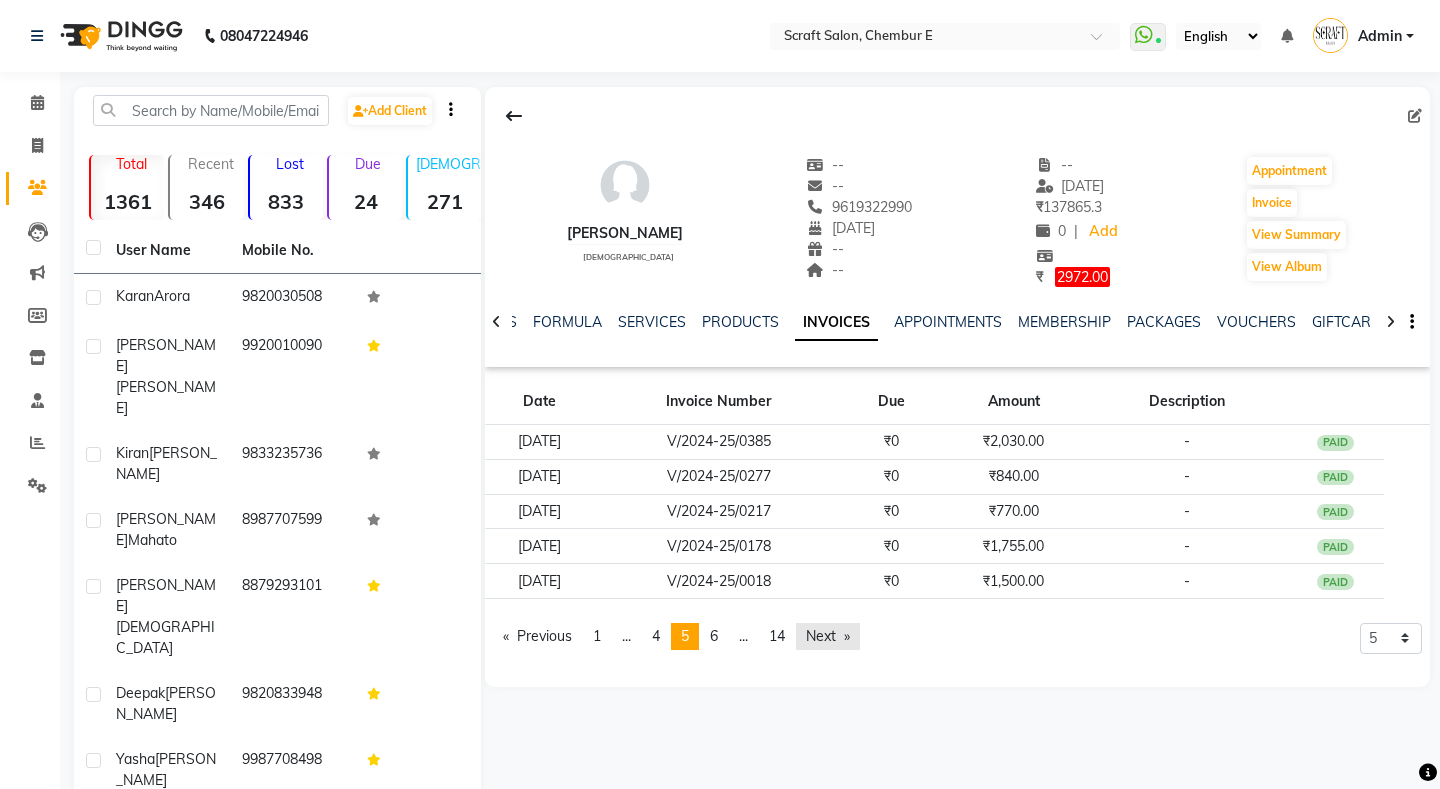 click on "Next  page" 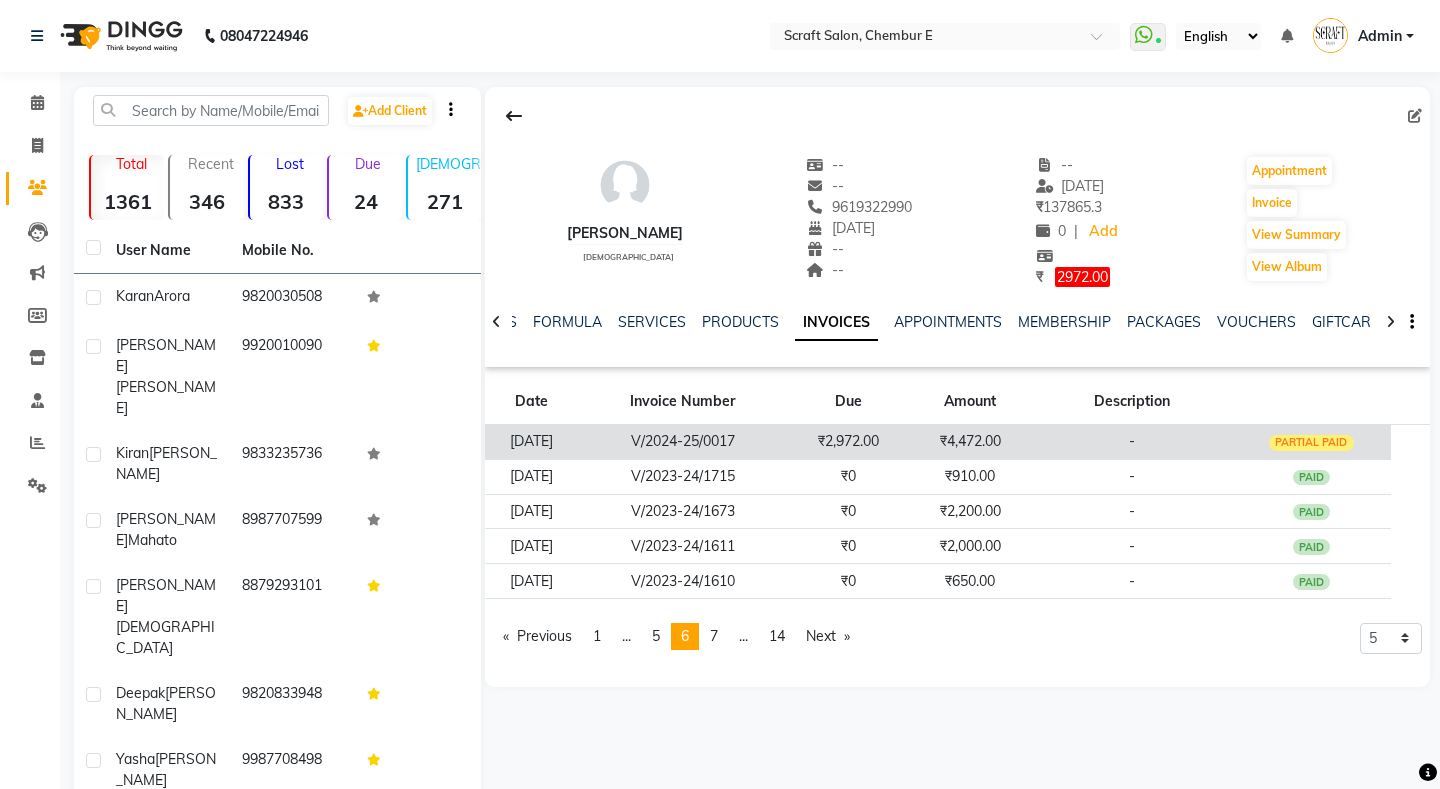 click on "₹2,972.00" 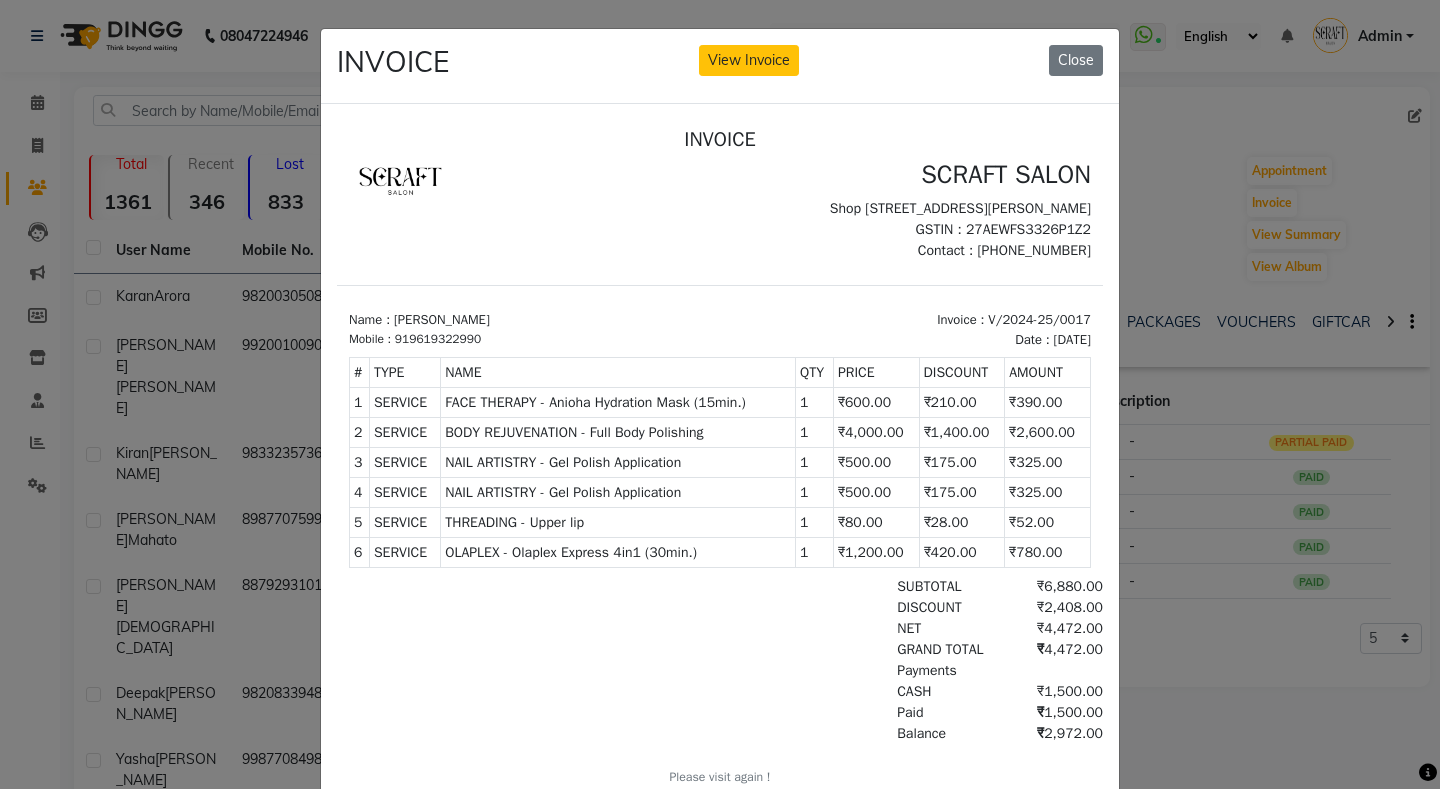 scroll, scrollTop: 16, scrollLeft: 0, axis: vertical 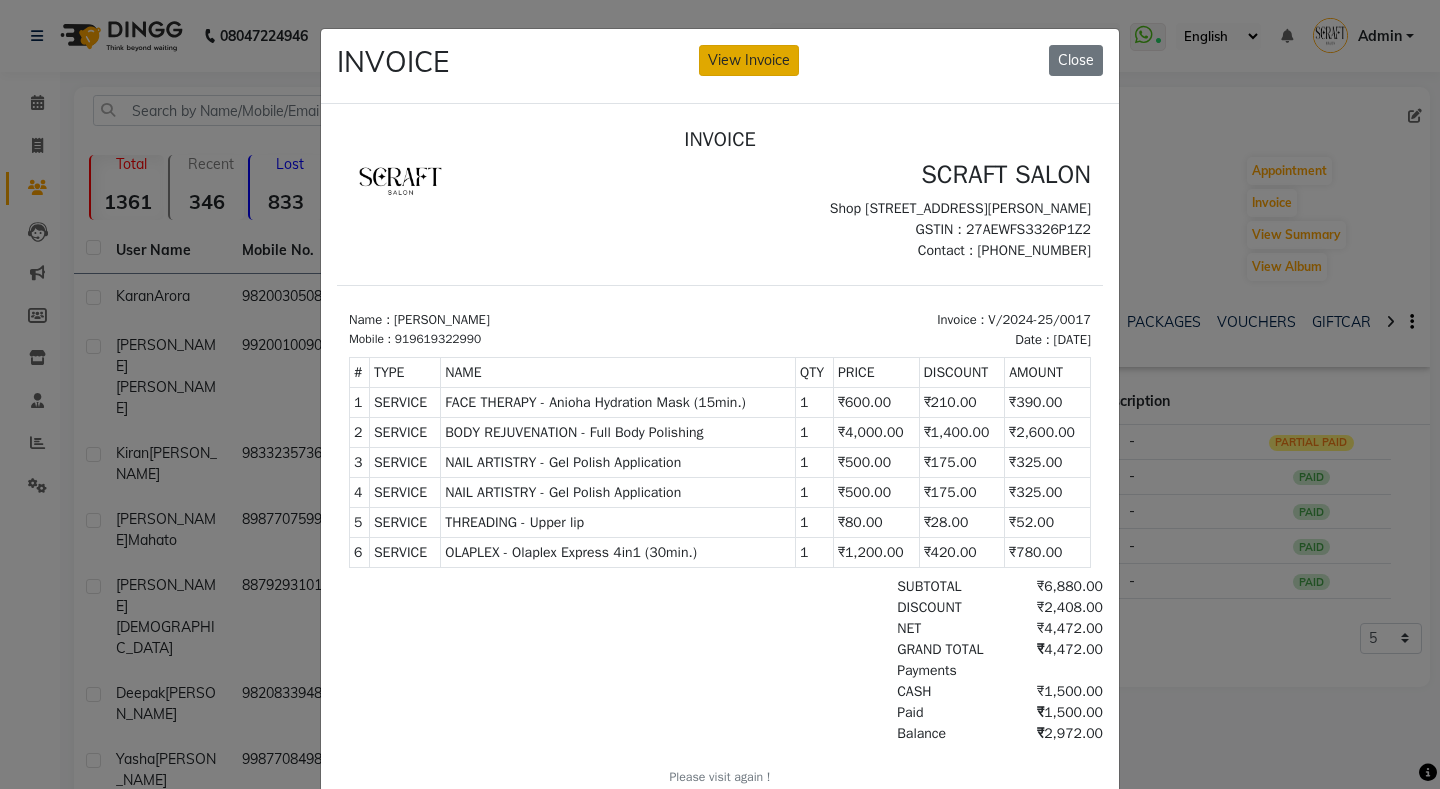 click on "View Invoice" 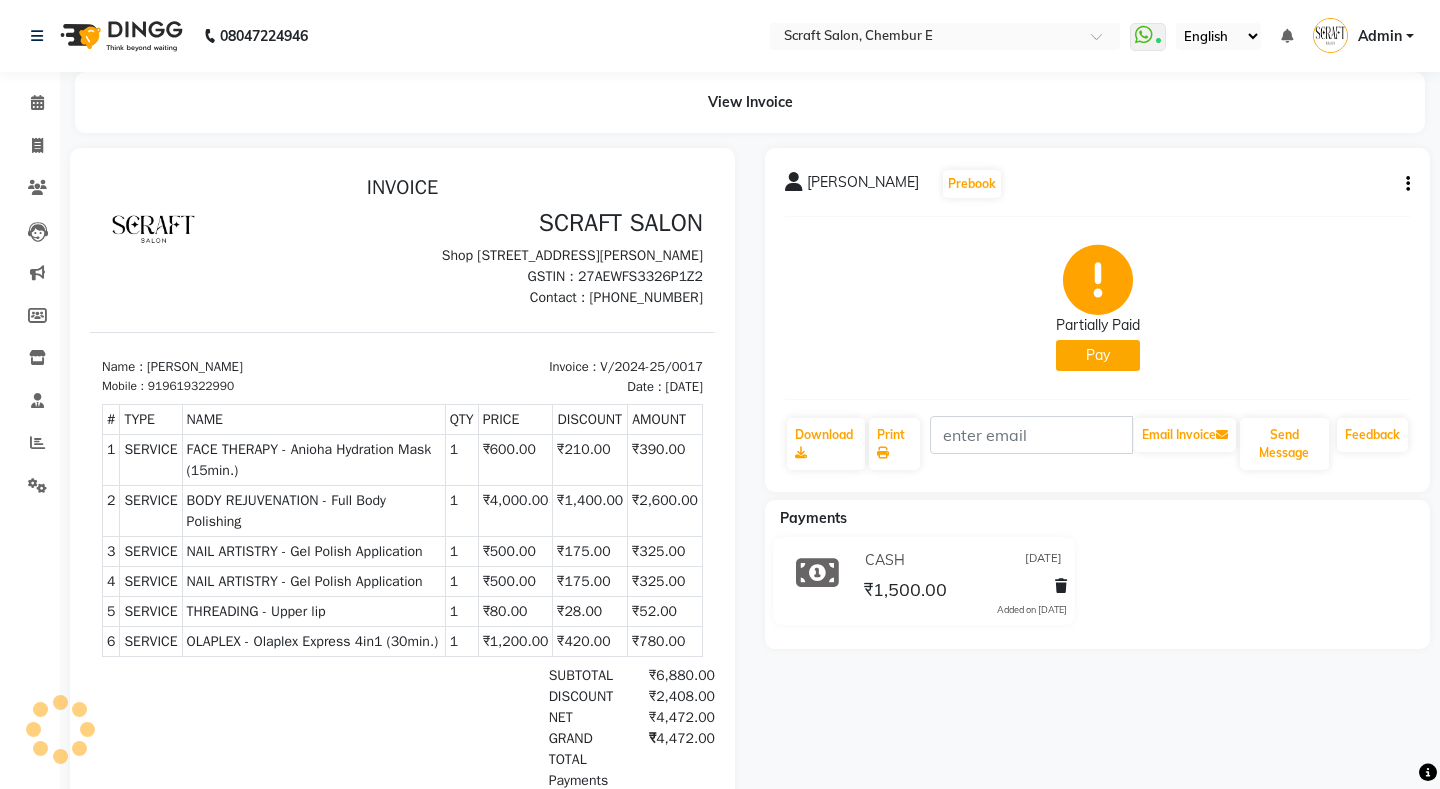 scroll, scrollTop: 0, scrollLeft: 0, axis: both 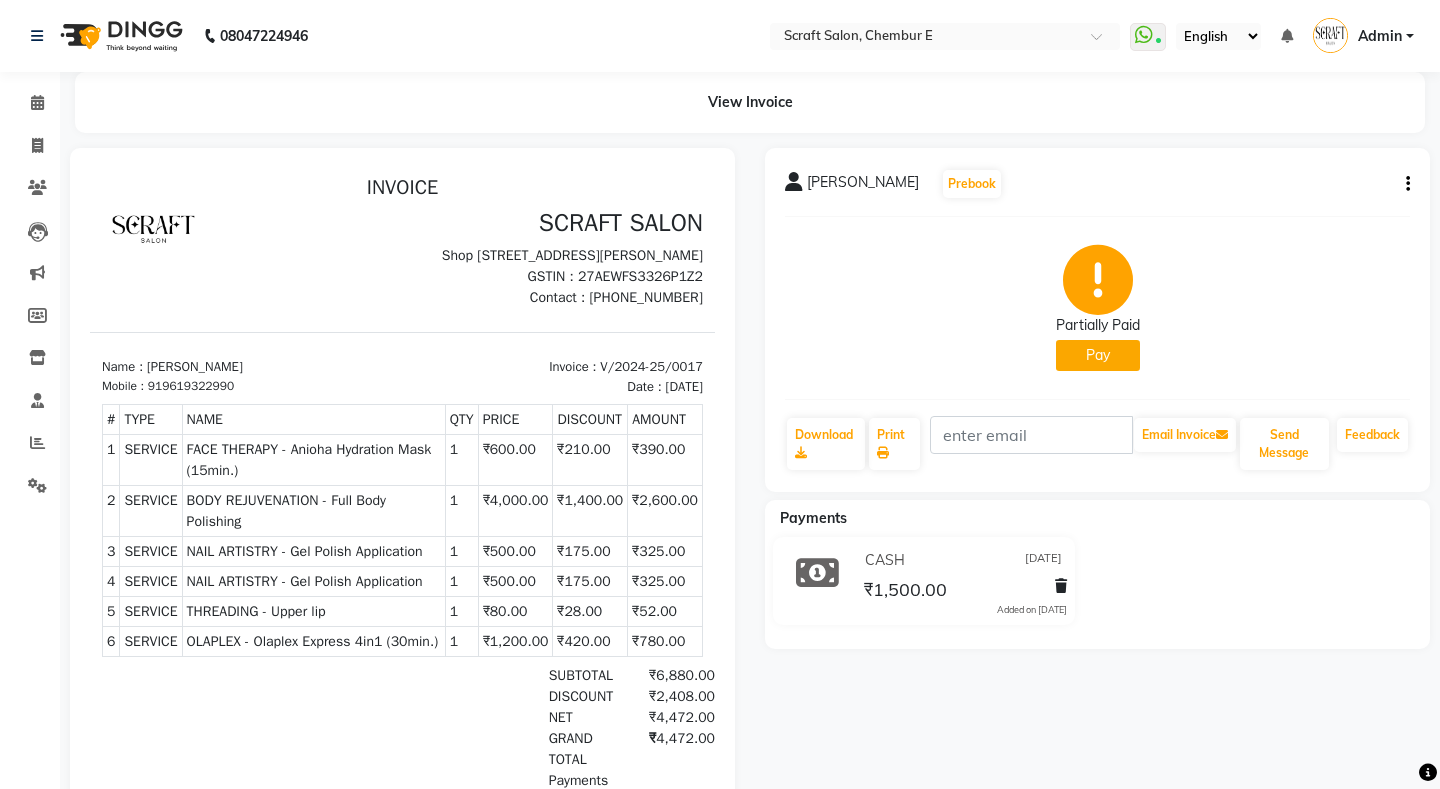 click 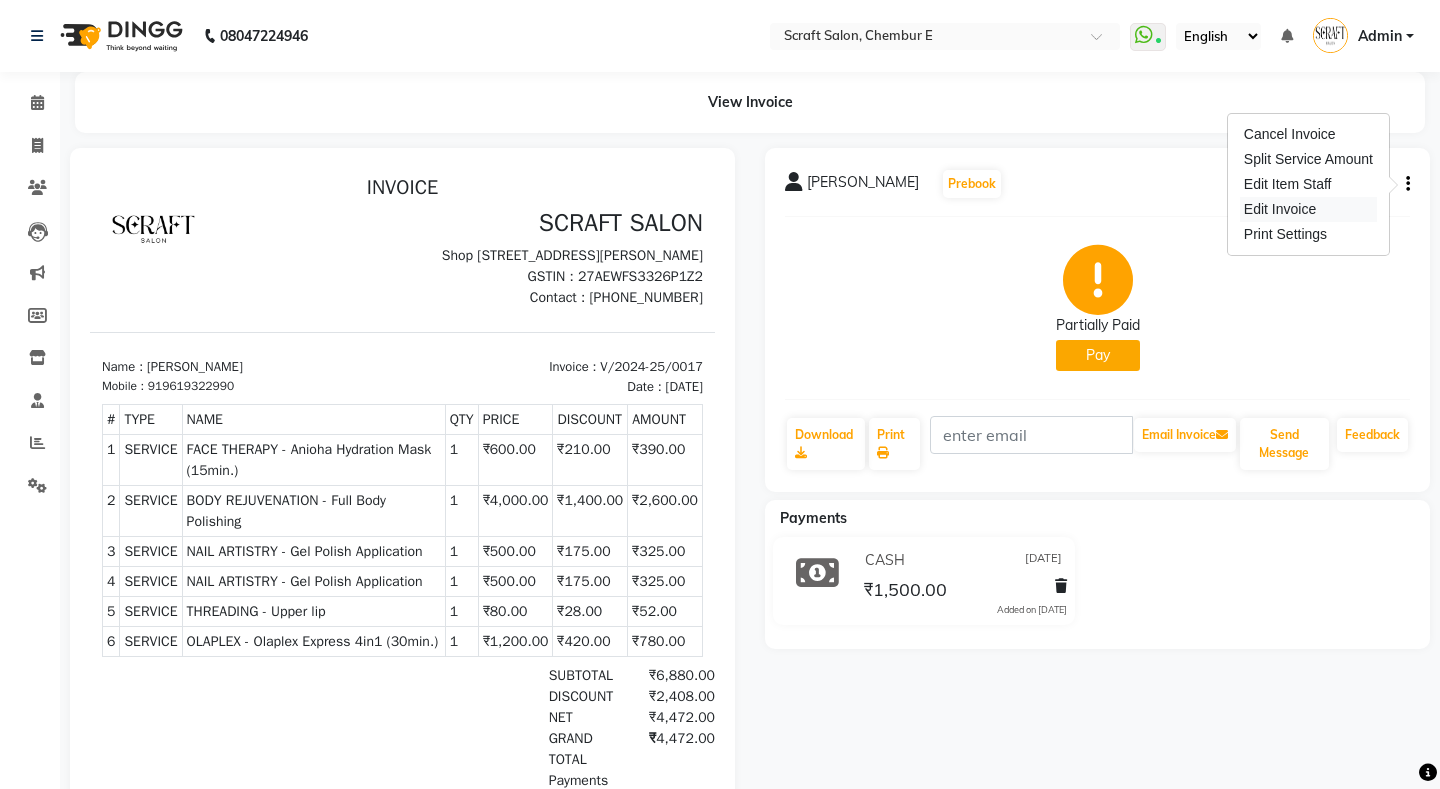 click on "Edit Invoice" at bounding box center (1308, 209) 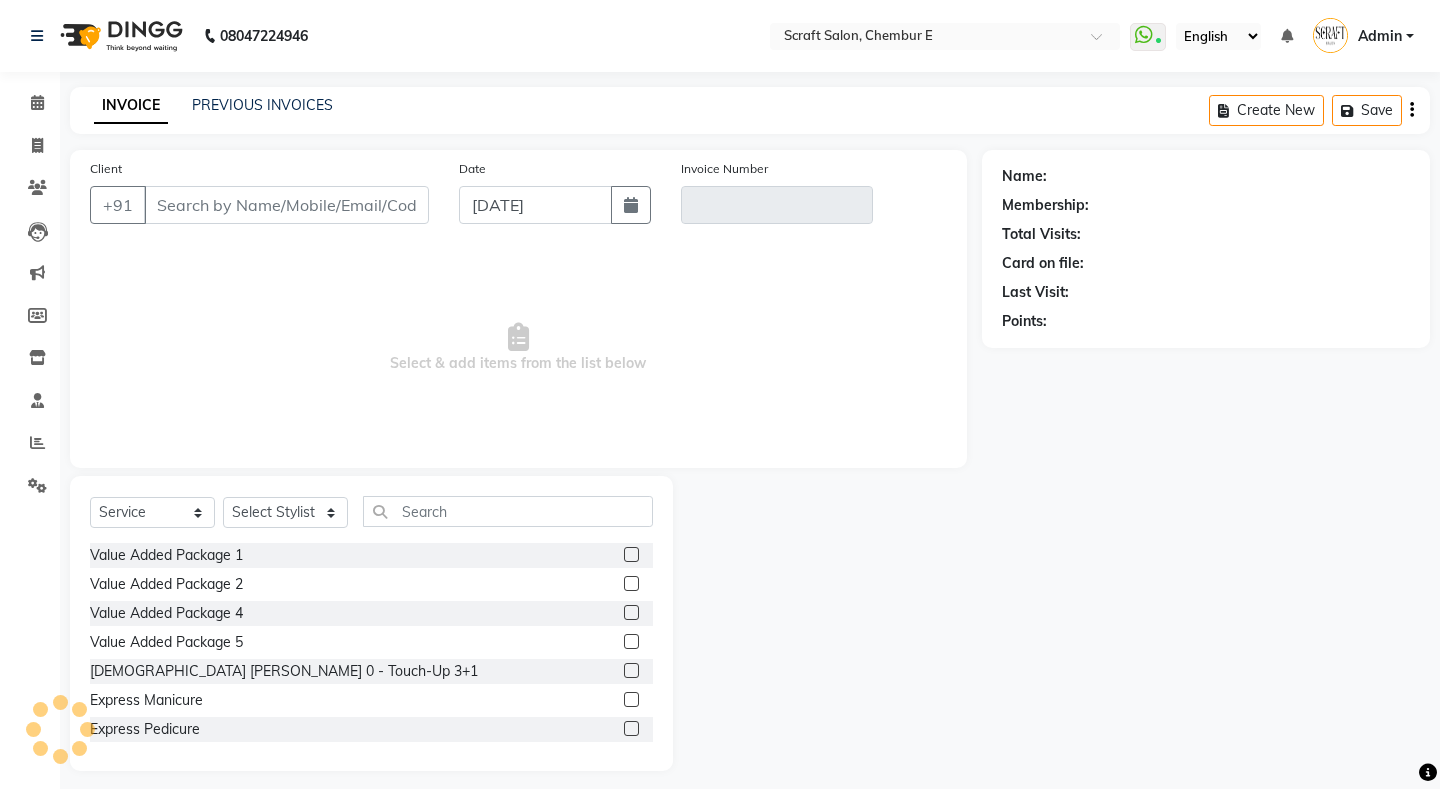 select on "P" 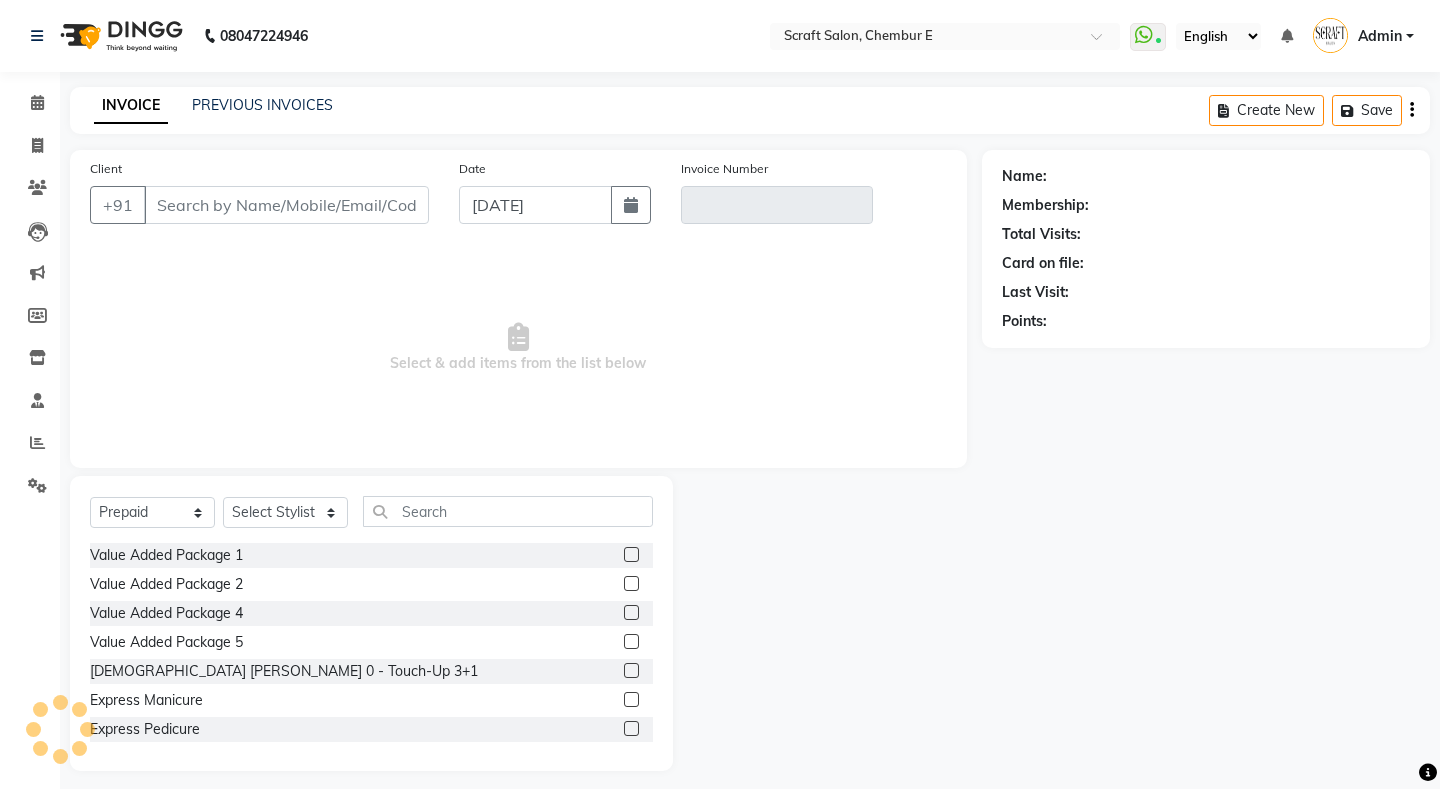 type on "9619322990" 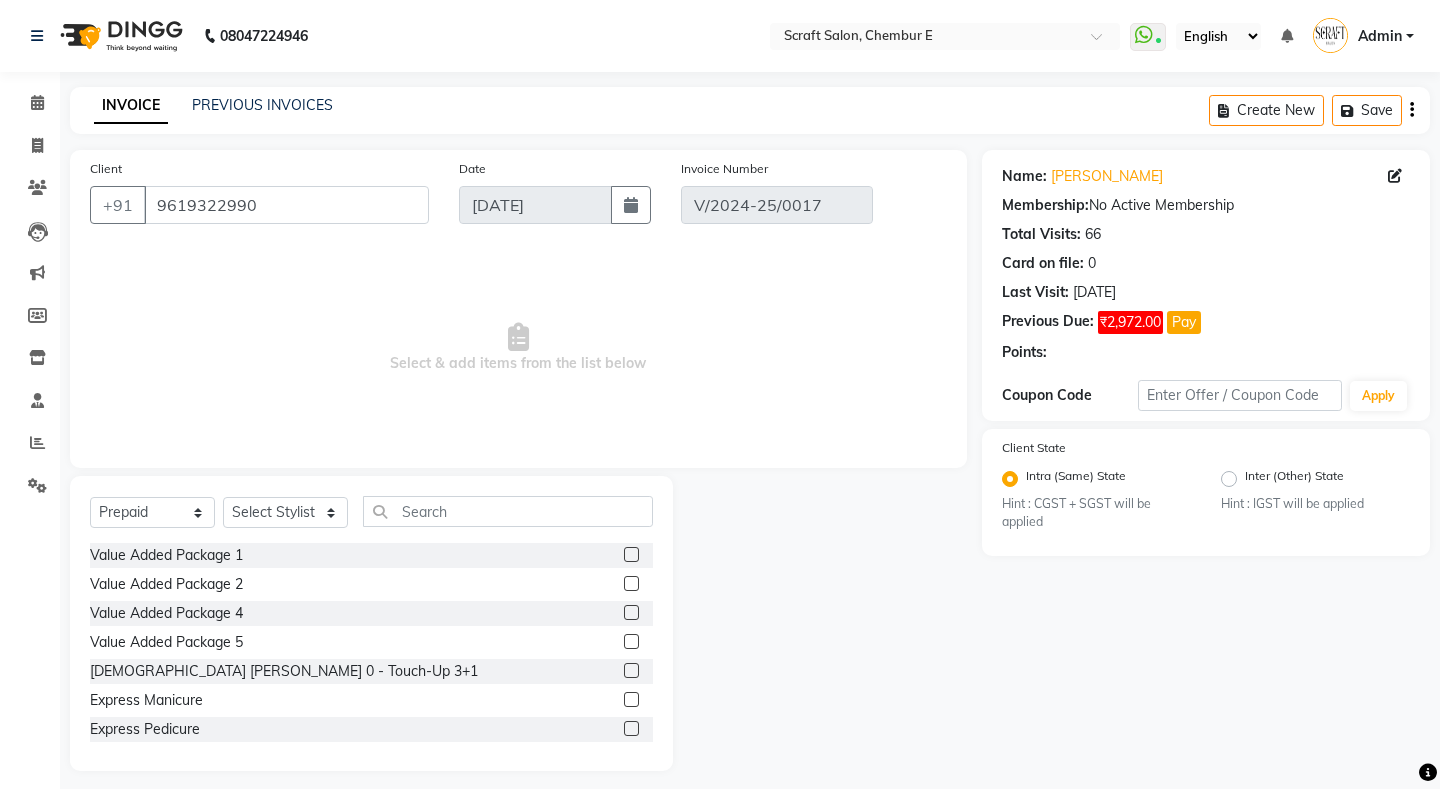type on "[DATE]" 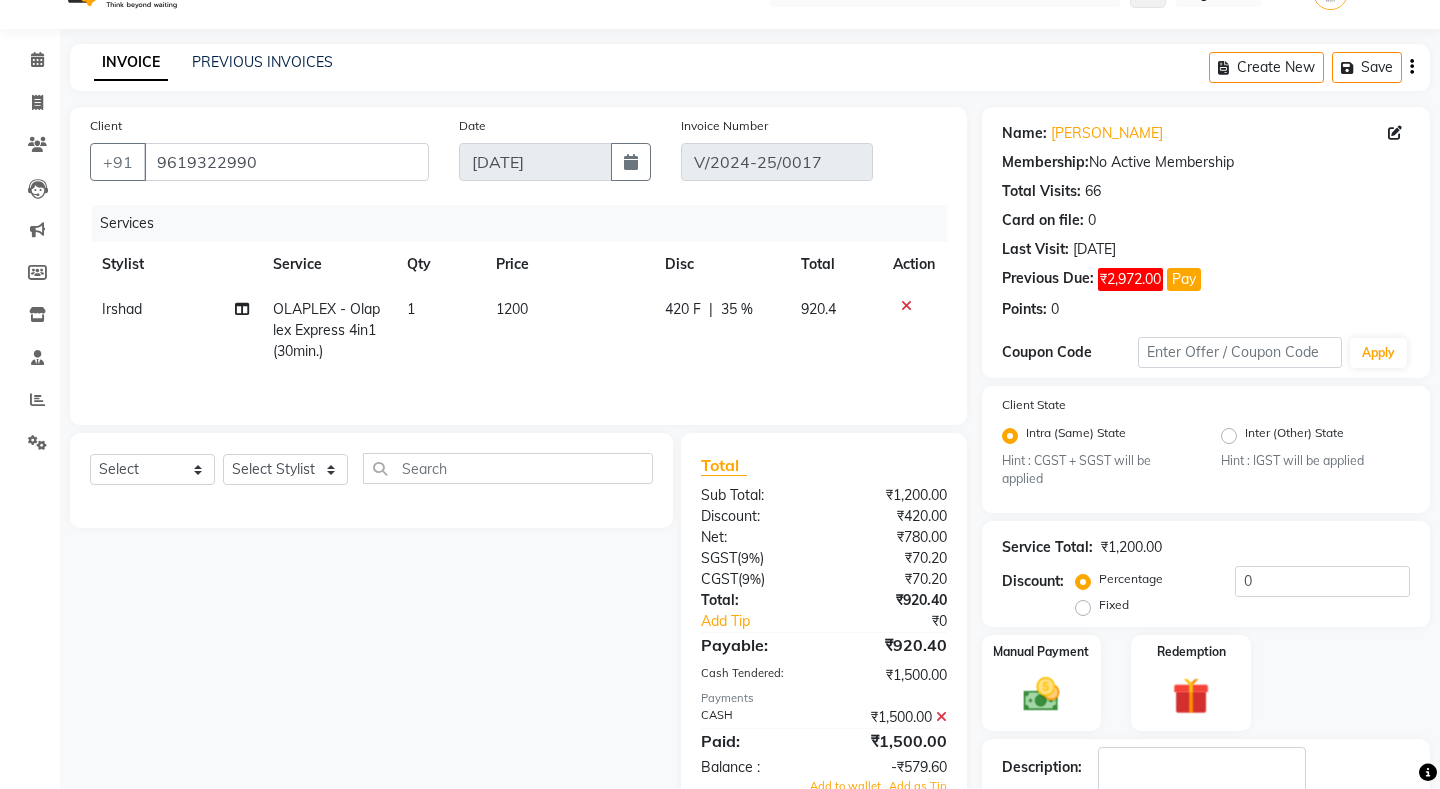 scroll, scrollTop: 0, scrollLeft: 0, axis: both 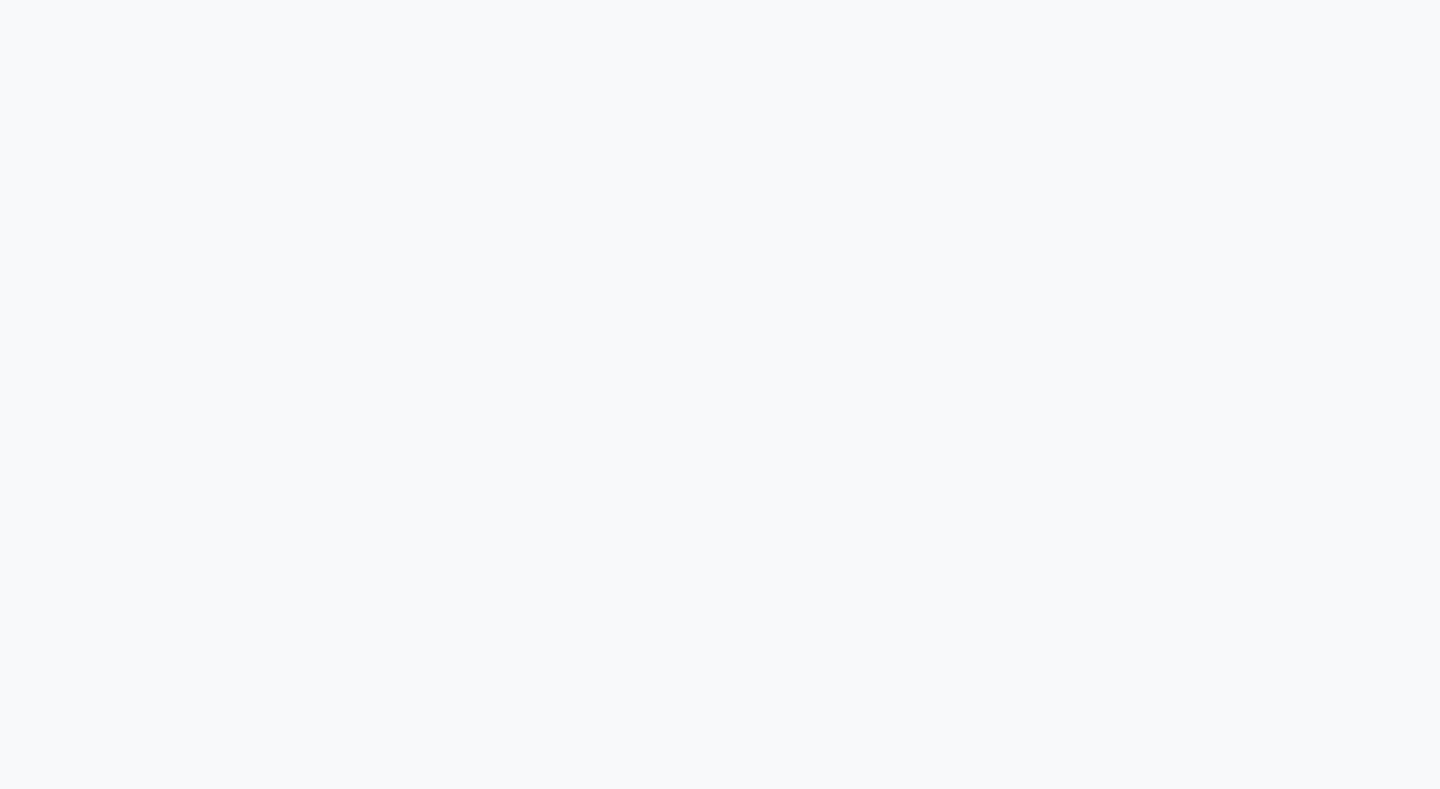 select on "service" 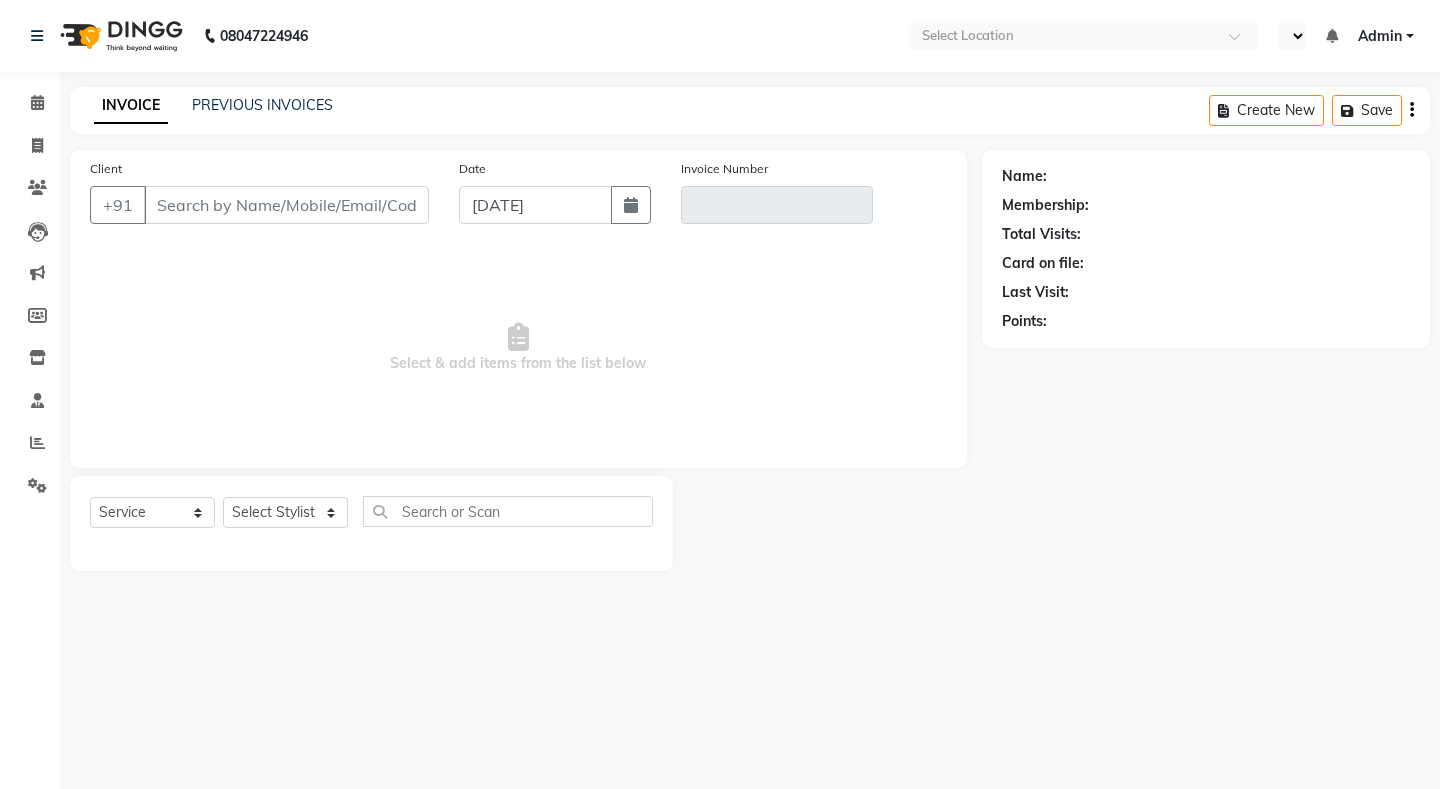 select on "en" 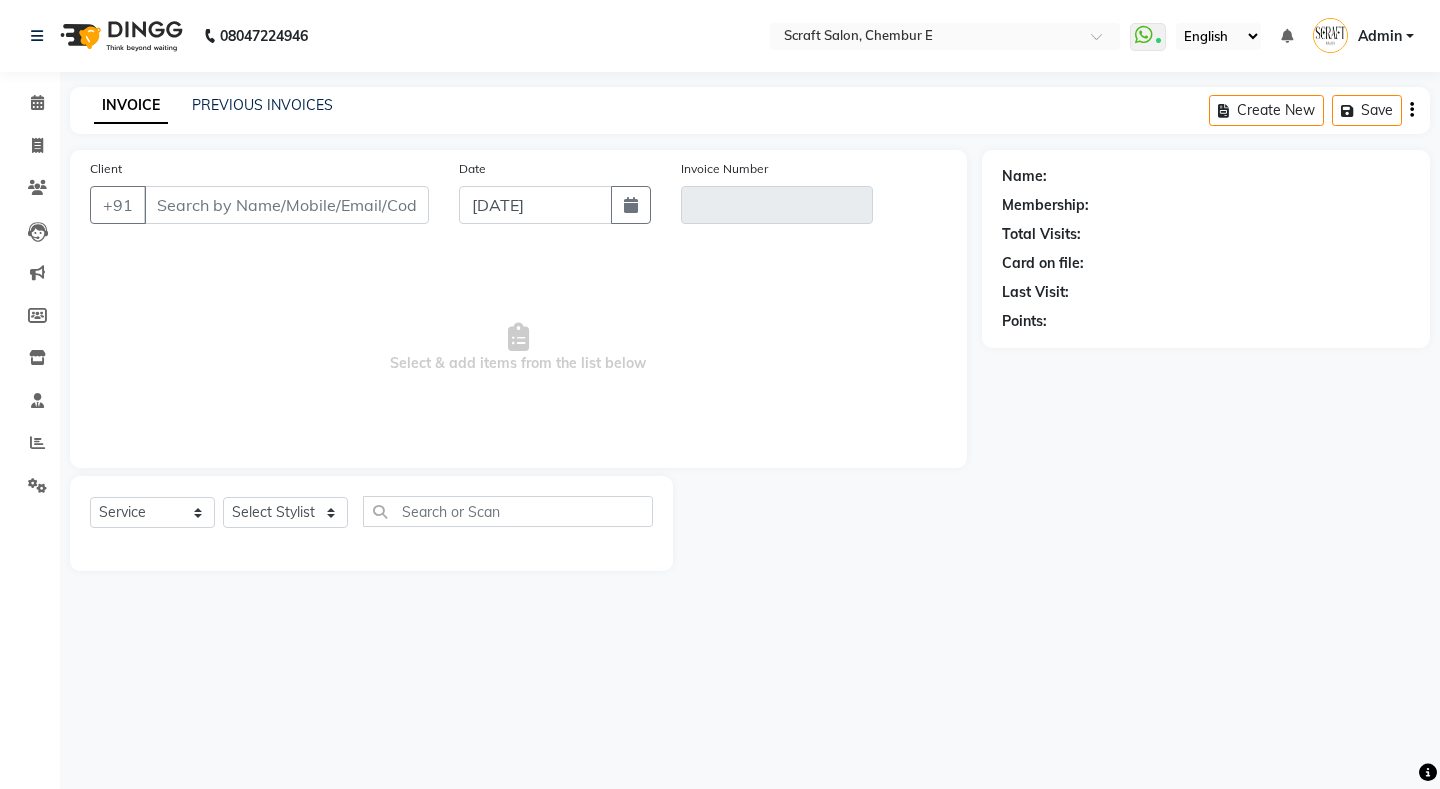 select on "P" 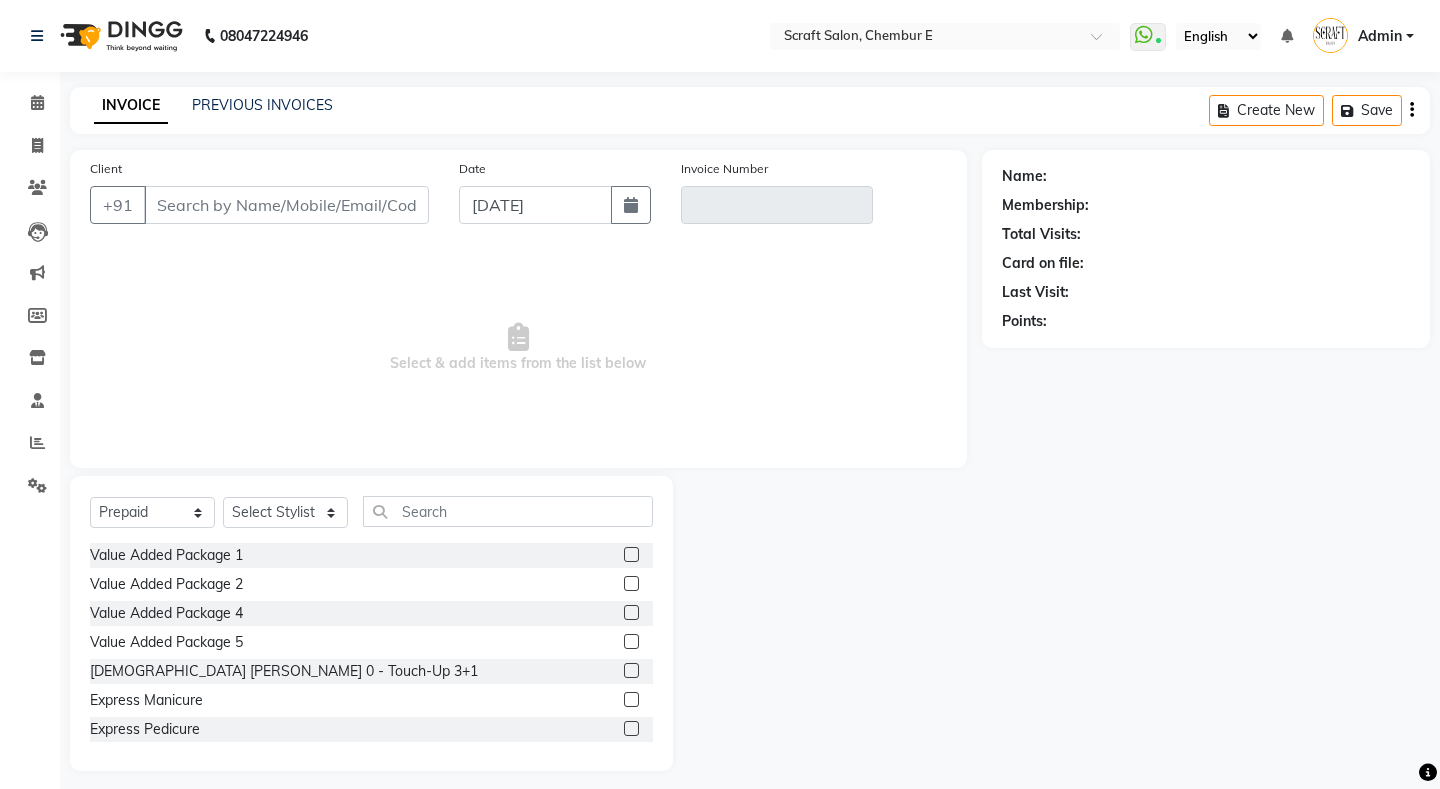 type on "9619322990" 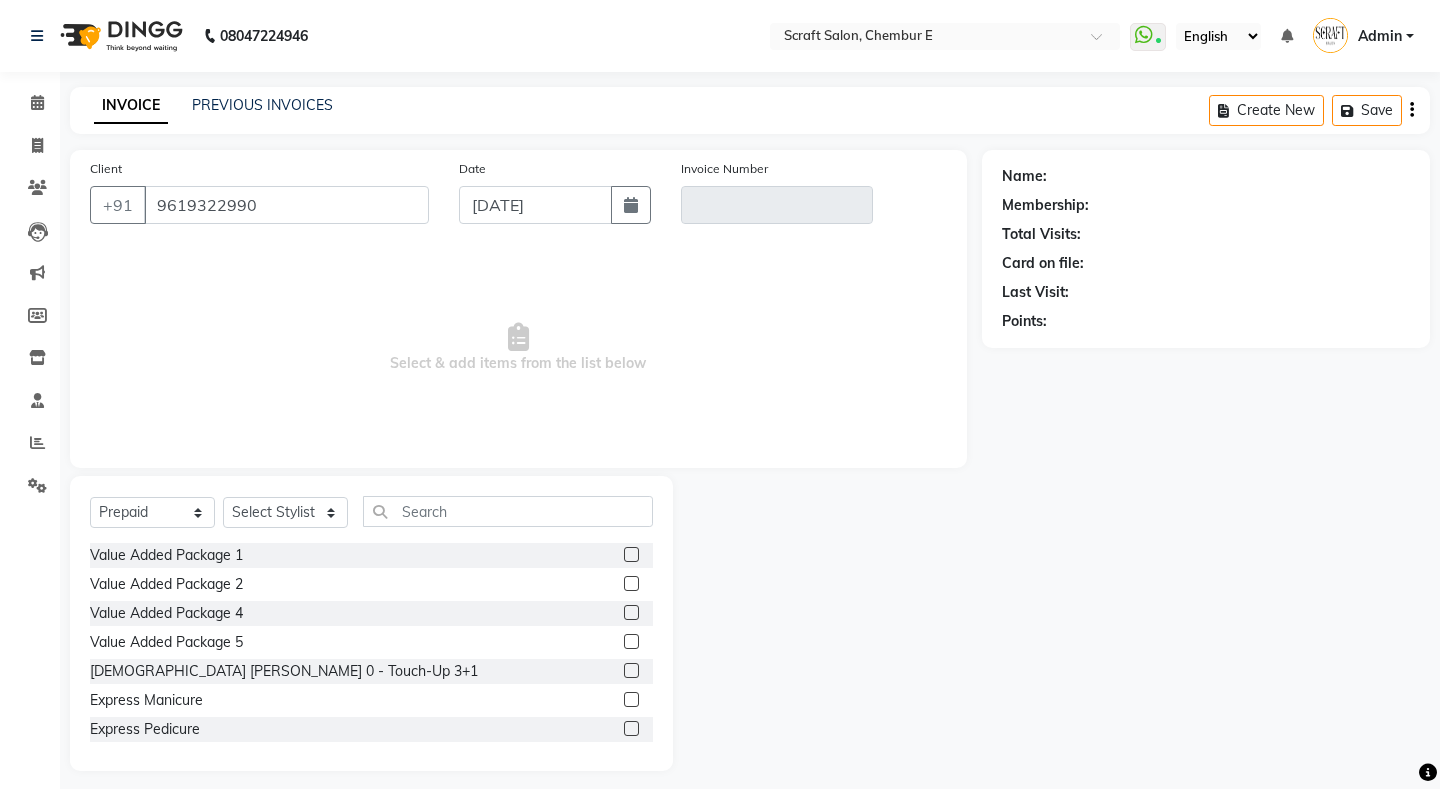type on "V/2024-25/0017" 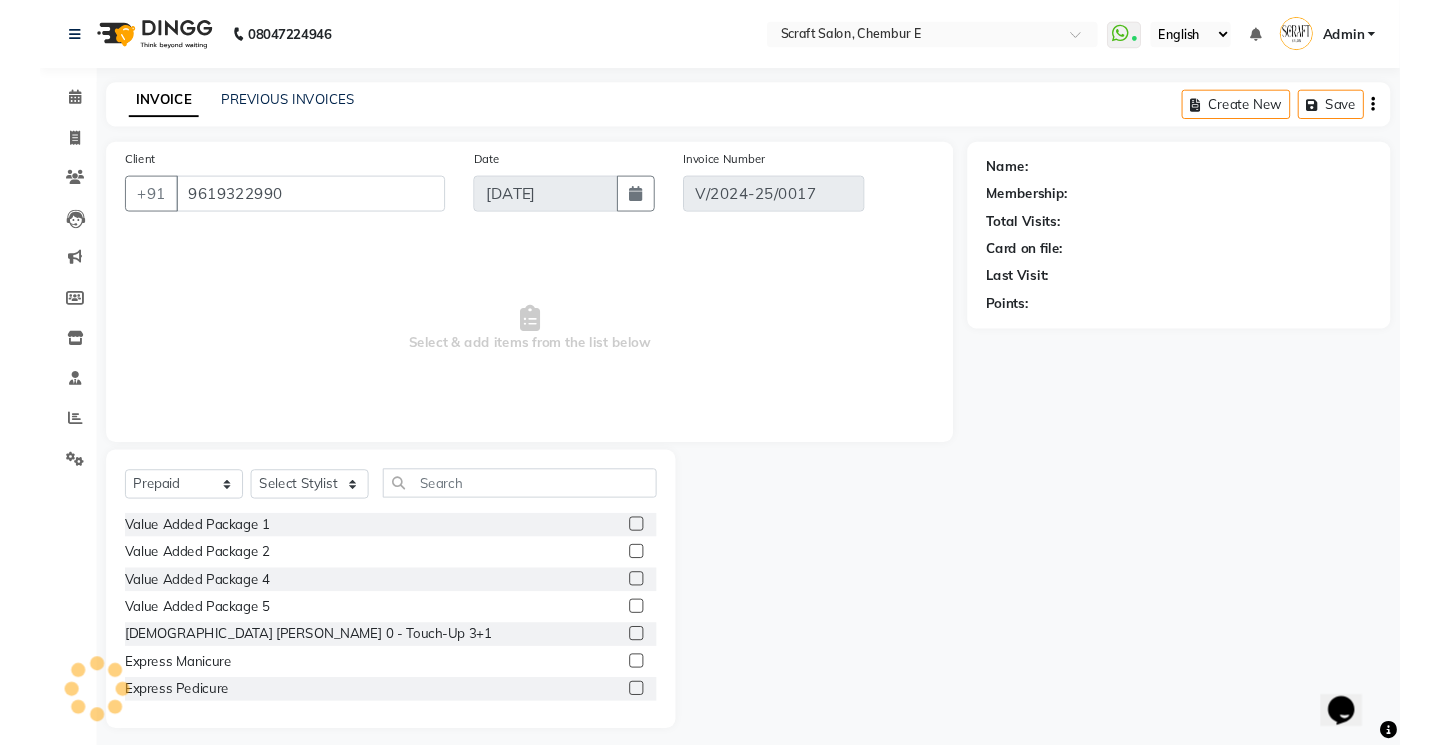scroll, scrollTop: 0, scrollLeft: 0, axis: both 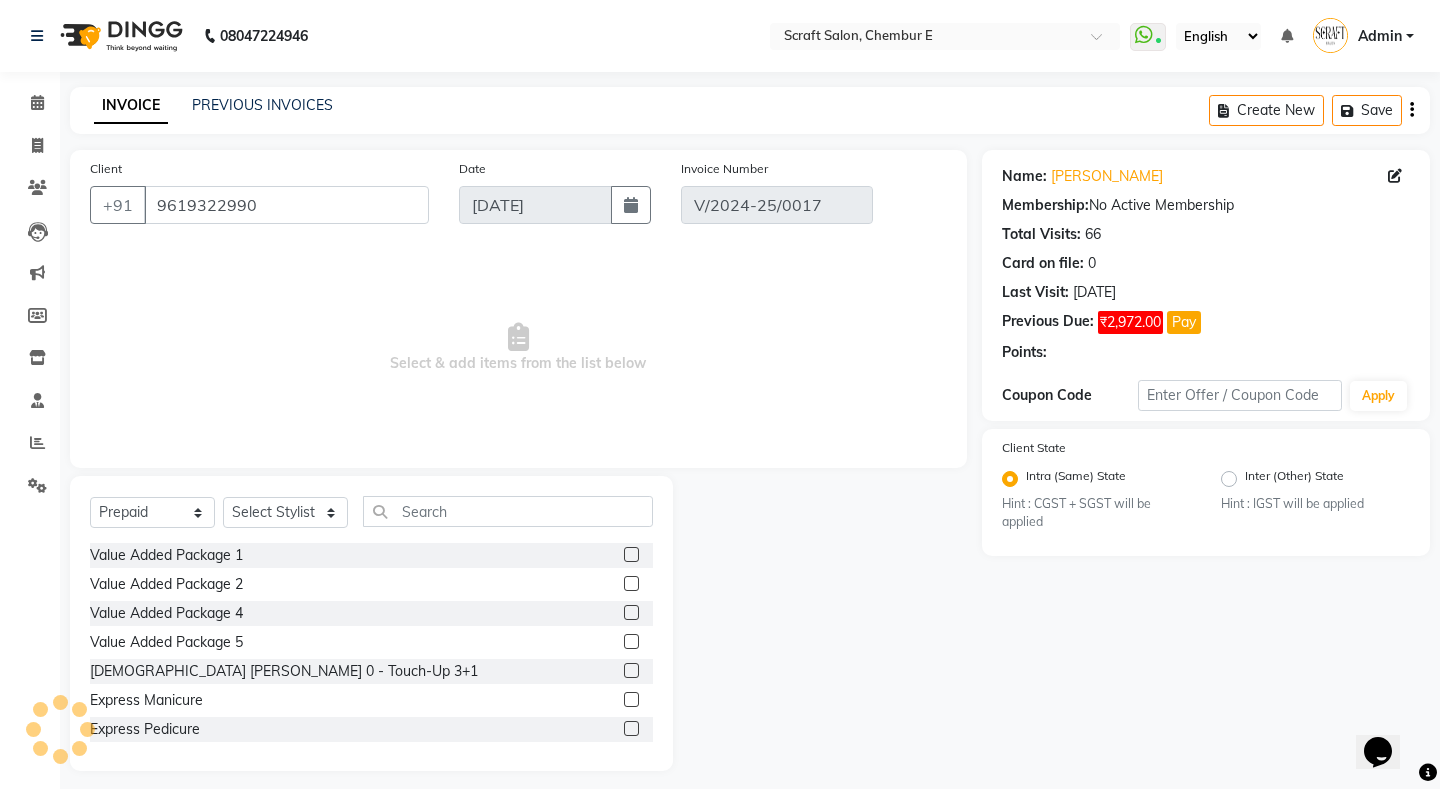 type on "06-04-2024" 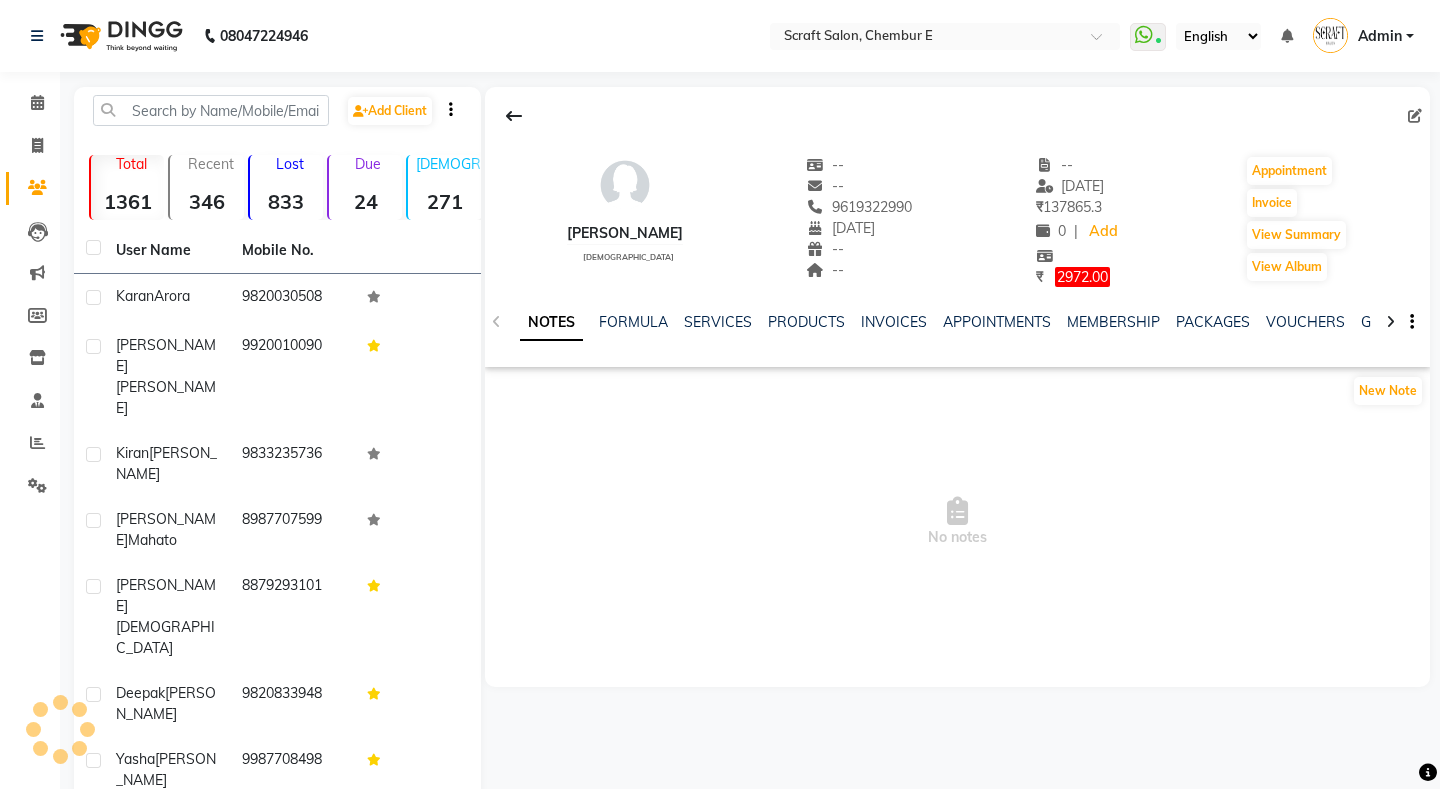 select on "en" 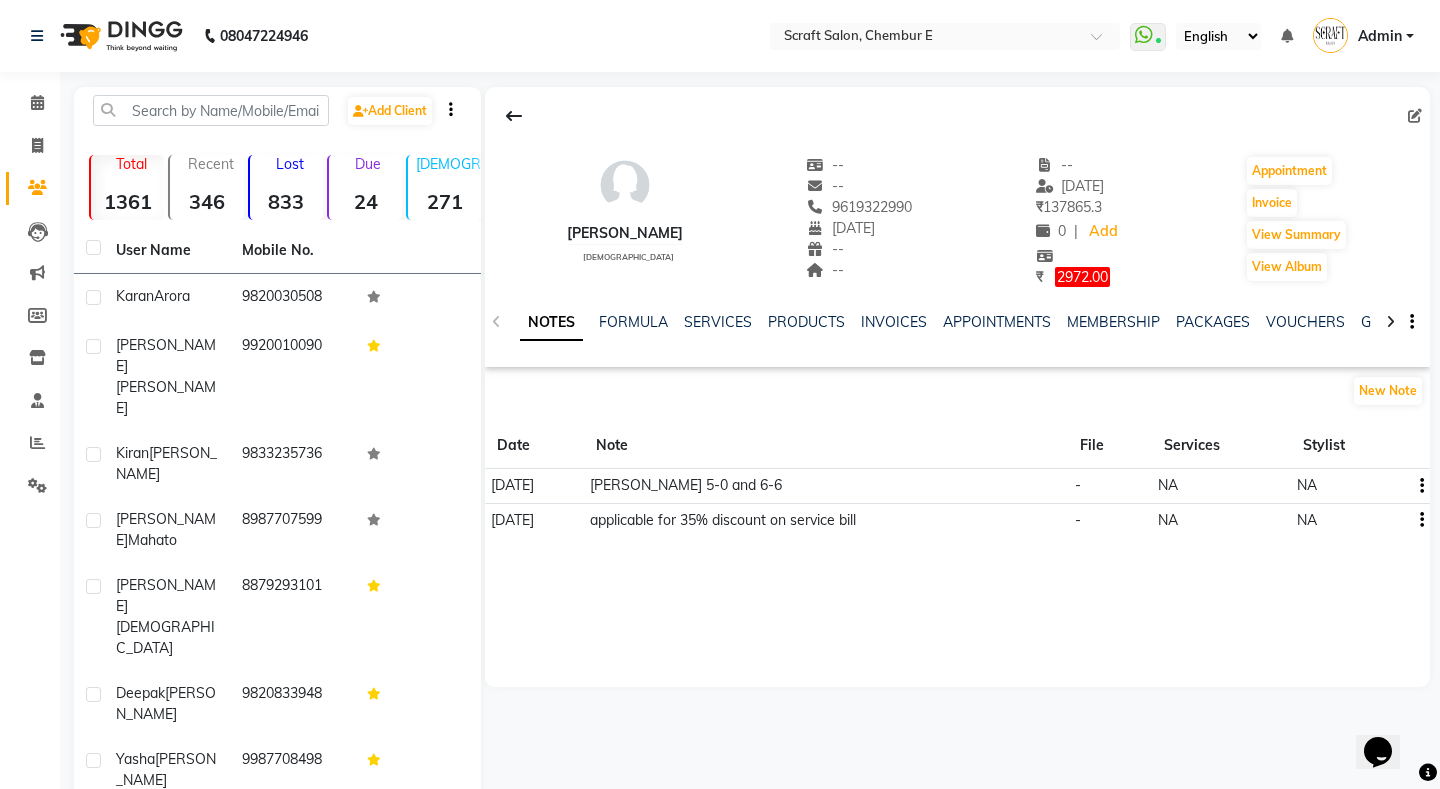 scroll, scrollTop: 0, scrollLeft: 0, axis: both 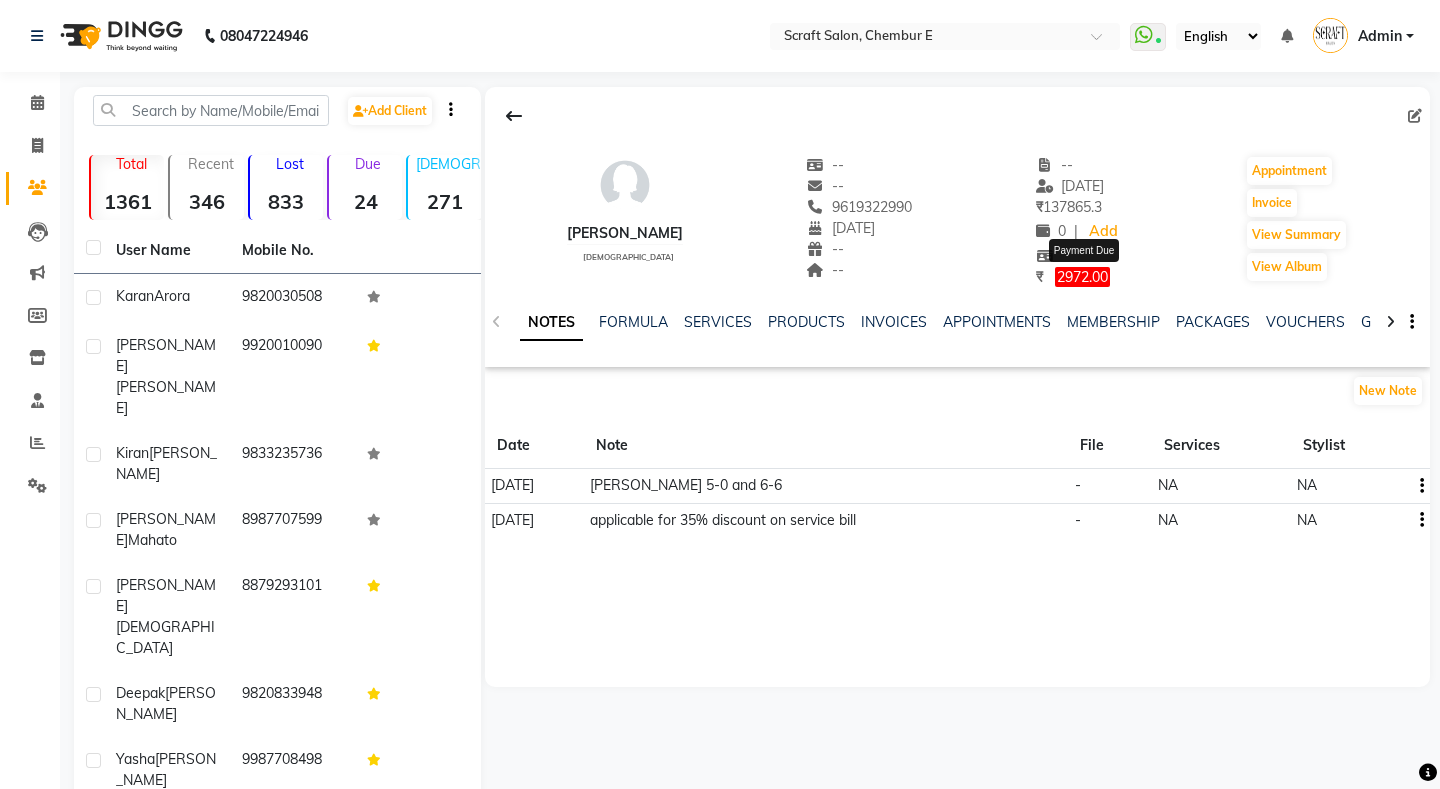 click on "2972.00" 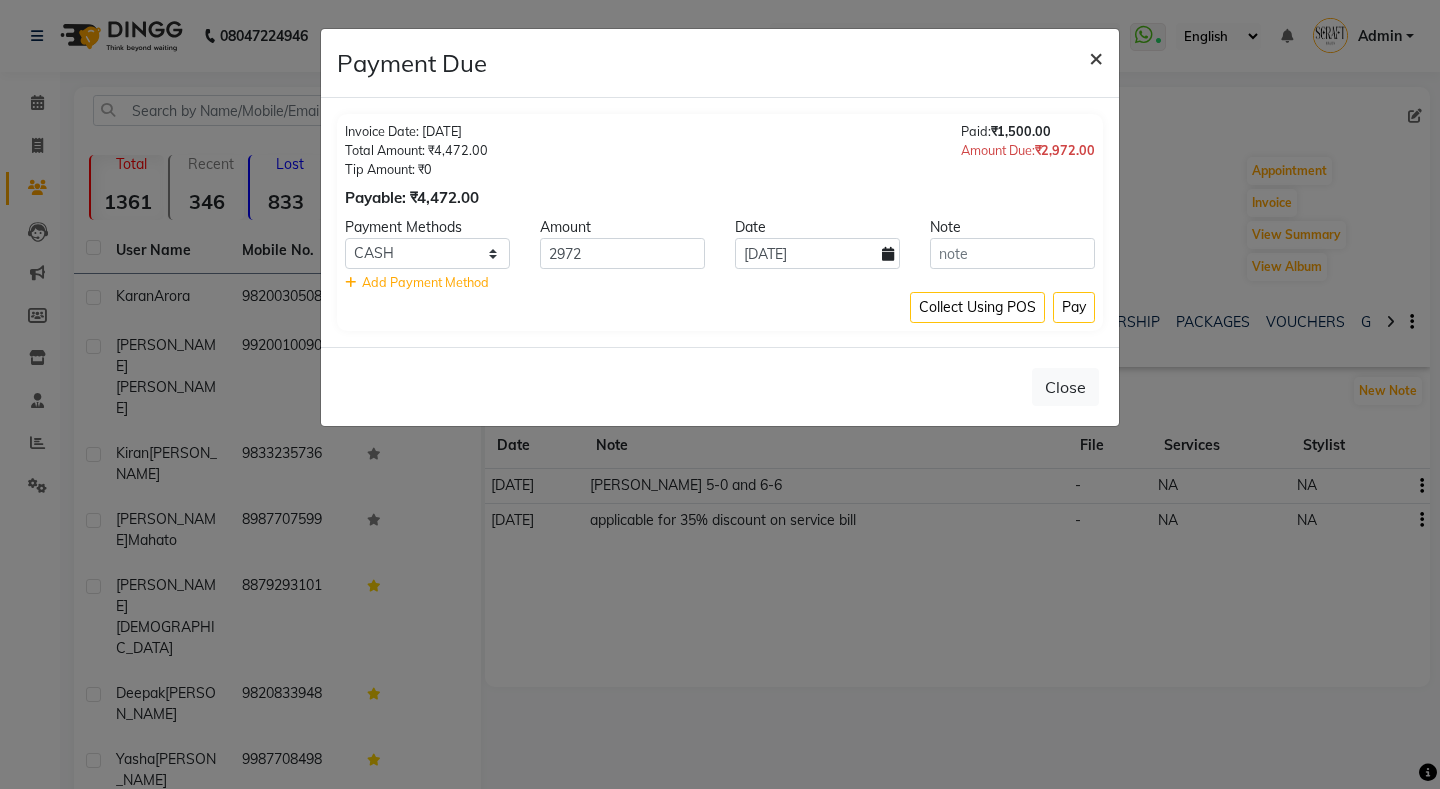 click on "×" 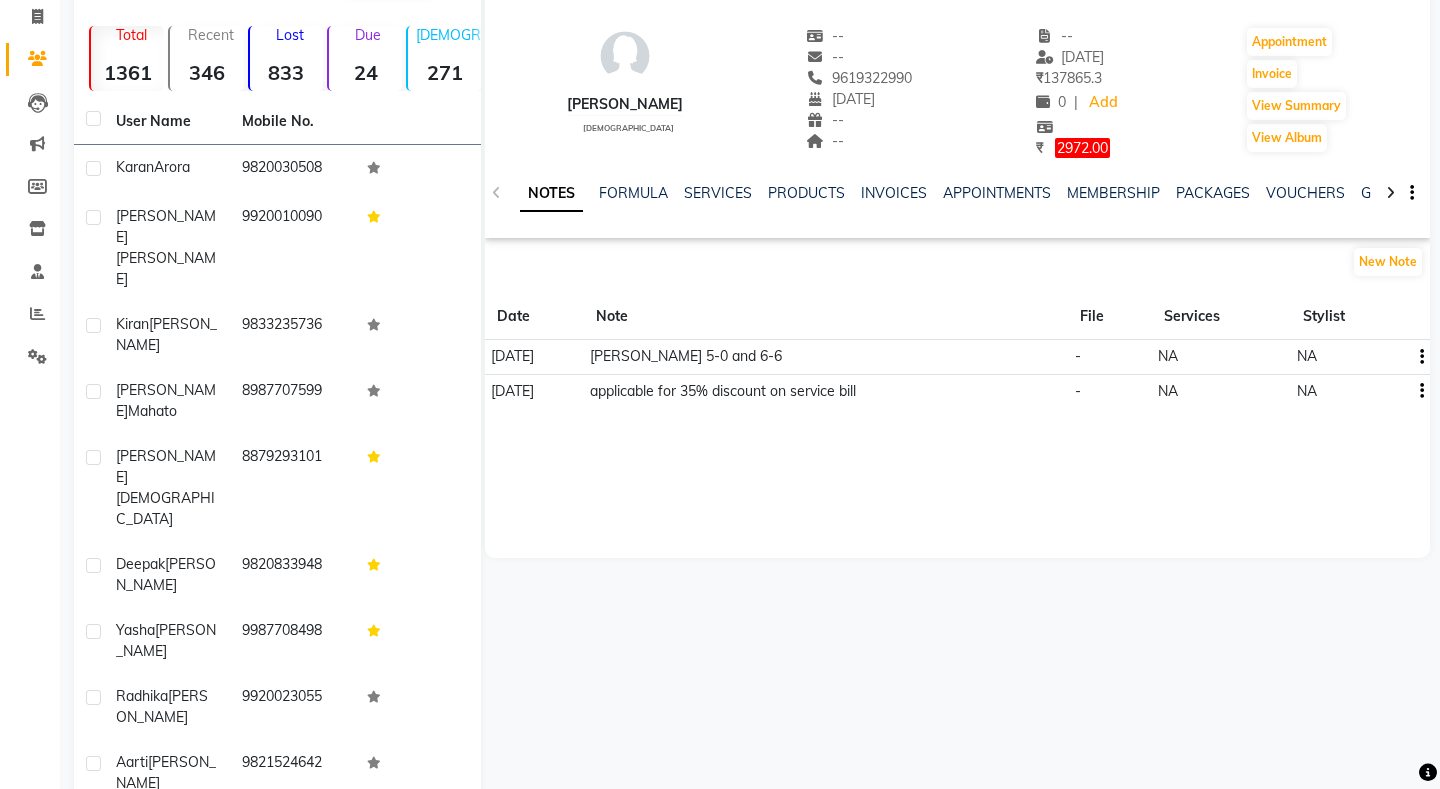 scroll, scrollTop: 0, scrollLeft: 0, axis: both 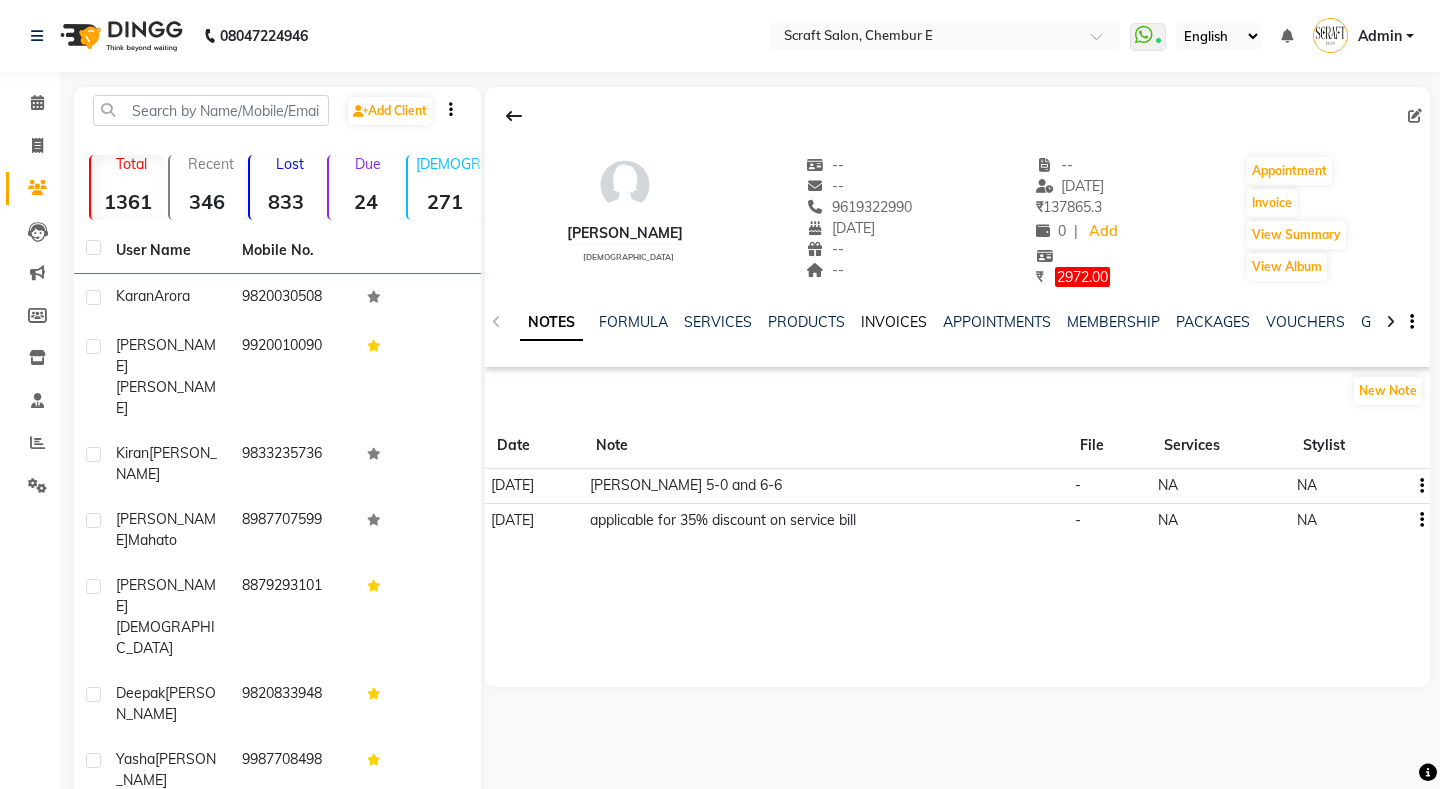 click on "INVOICES" 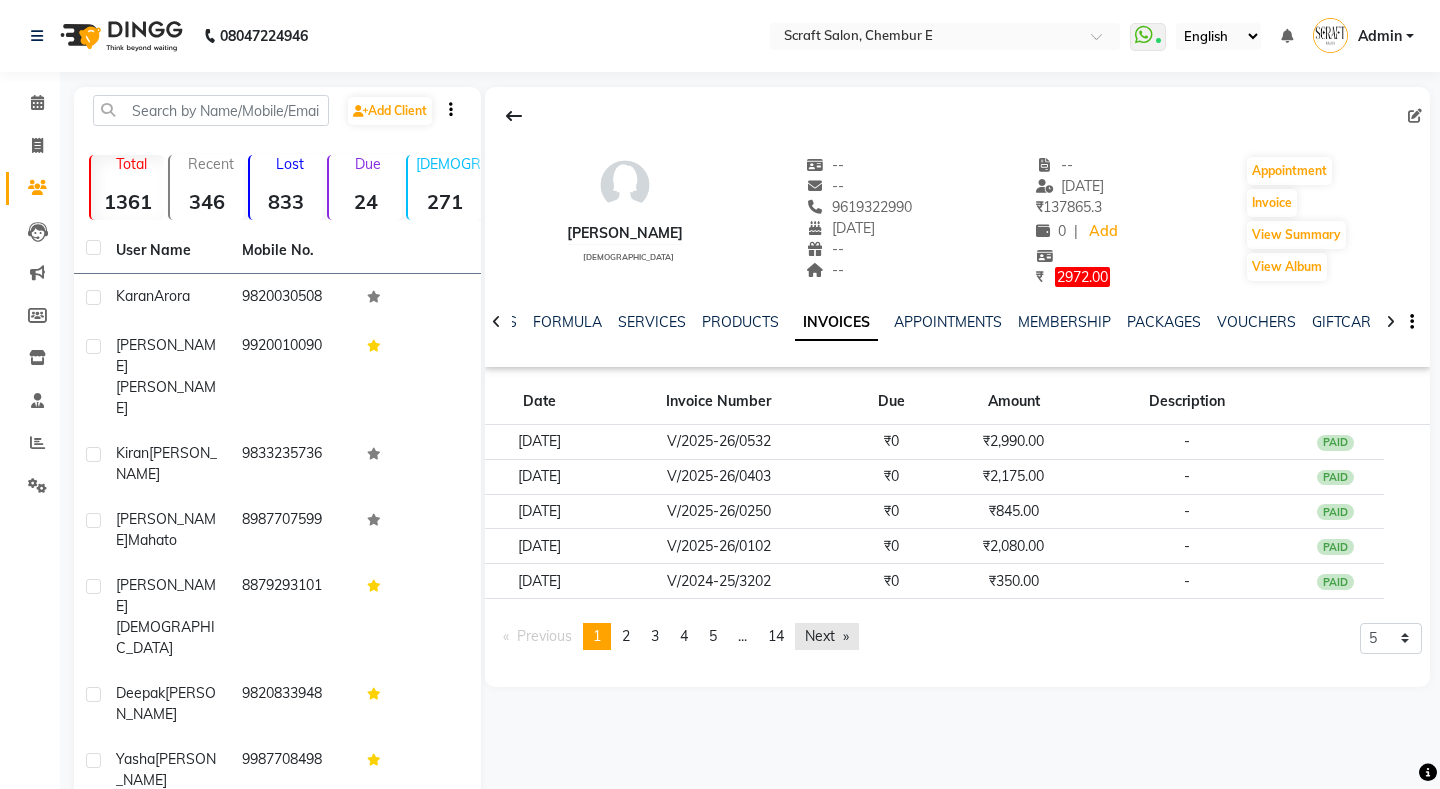 click on "Next  page" 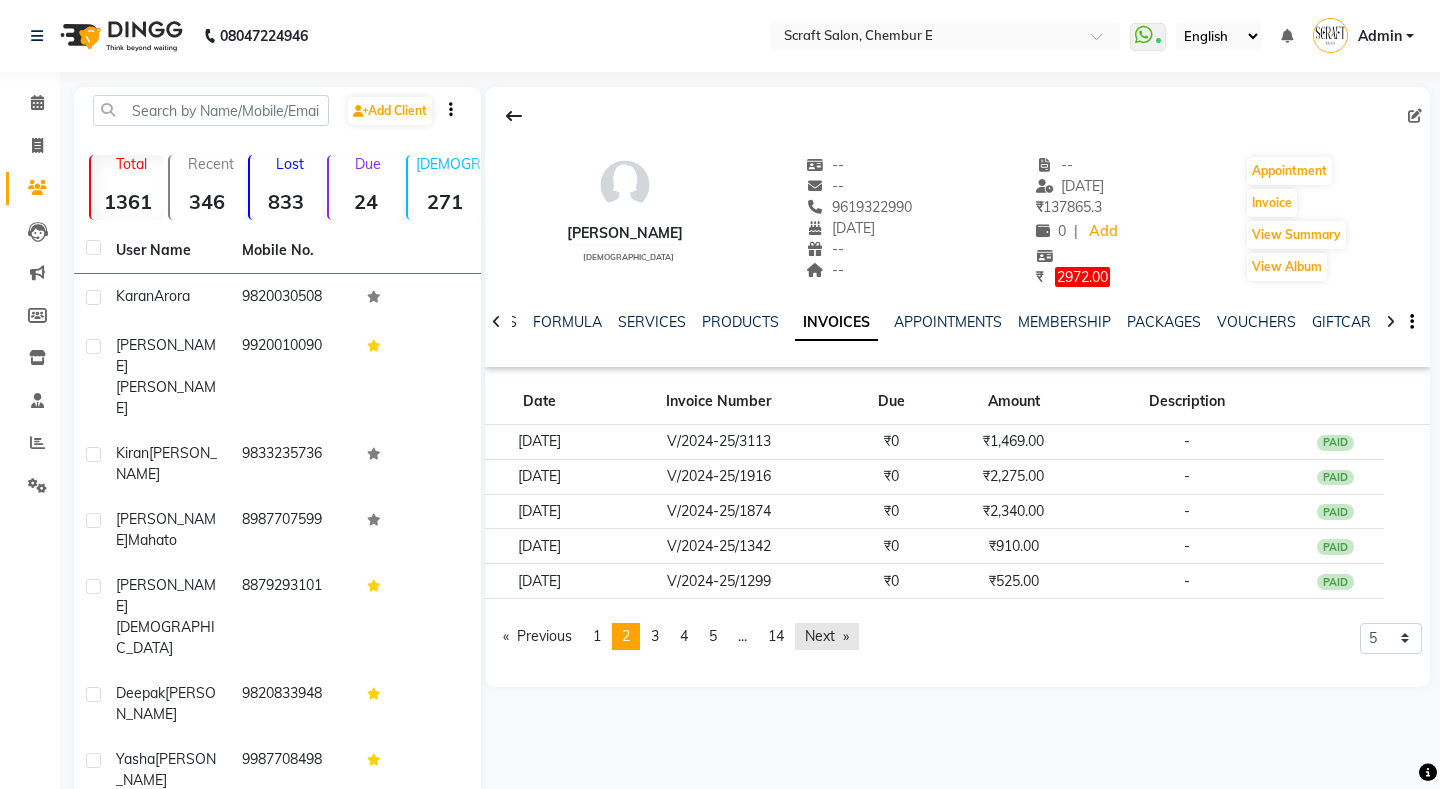 click on "Next  page" 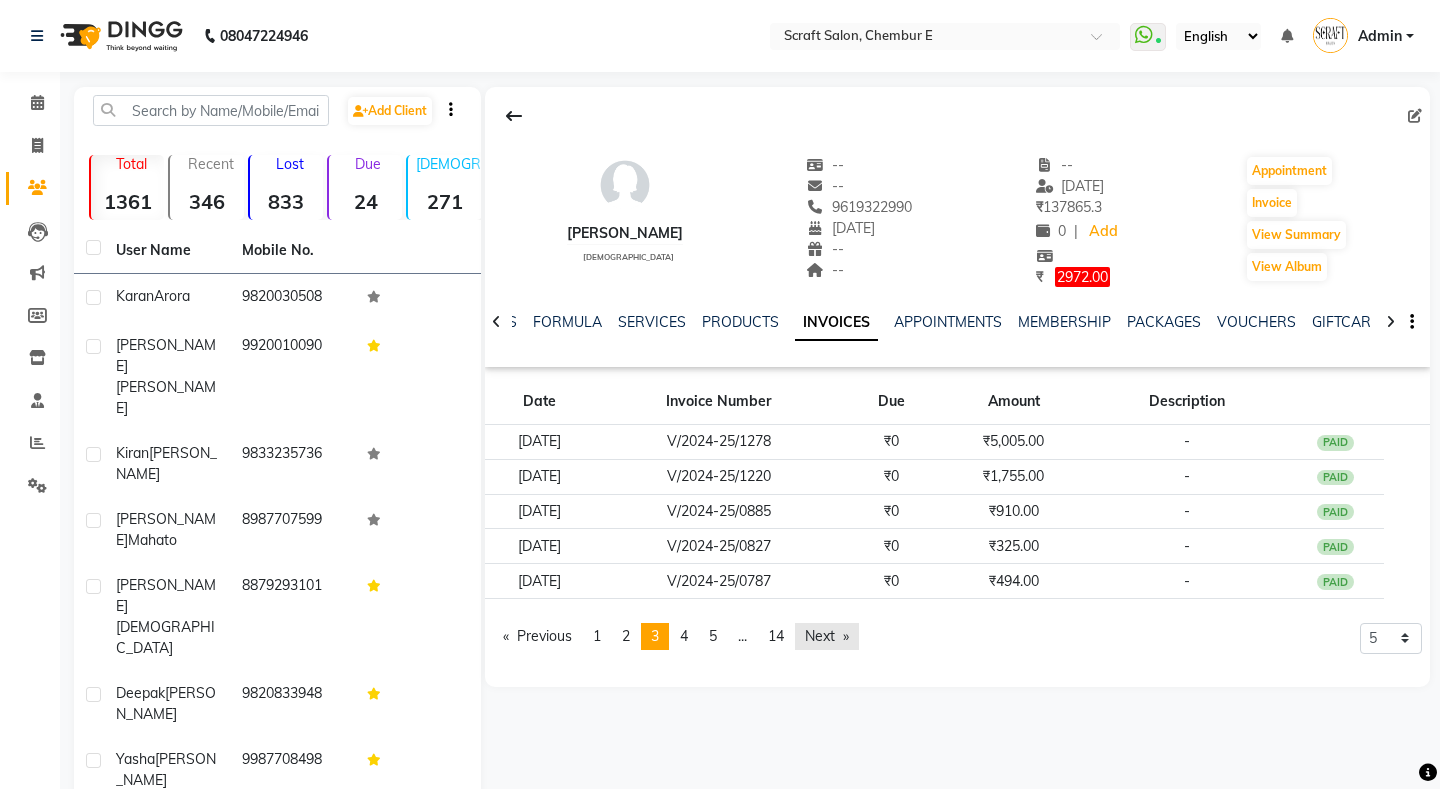click on "Next  page" 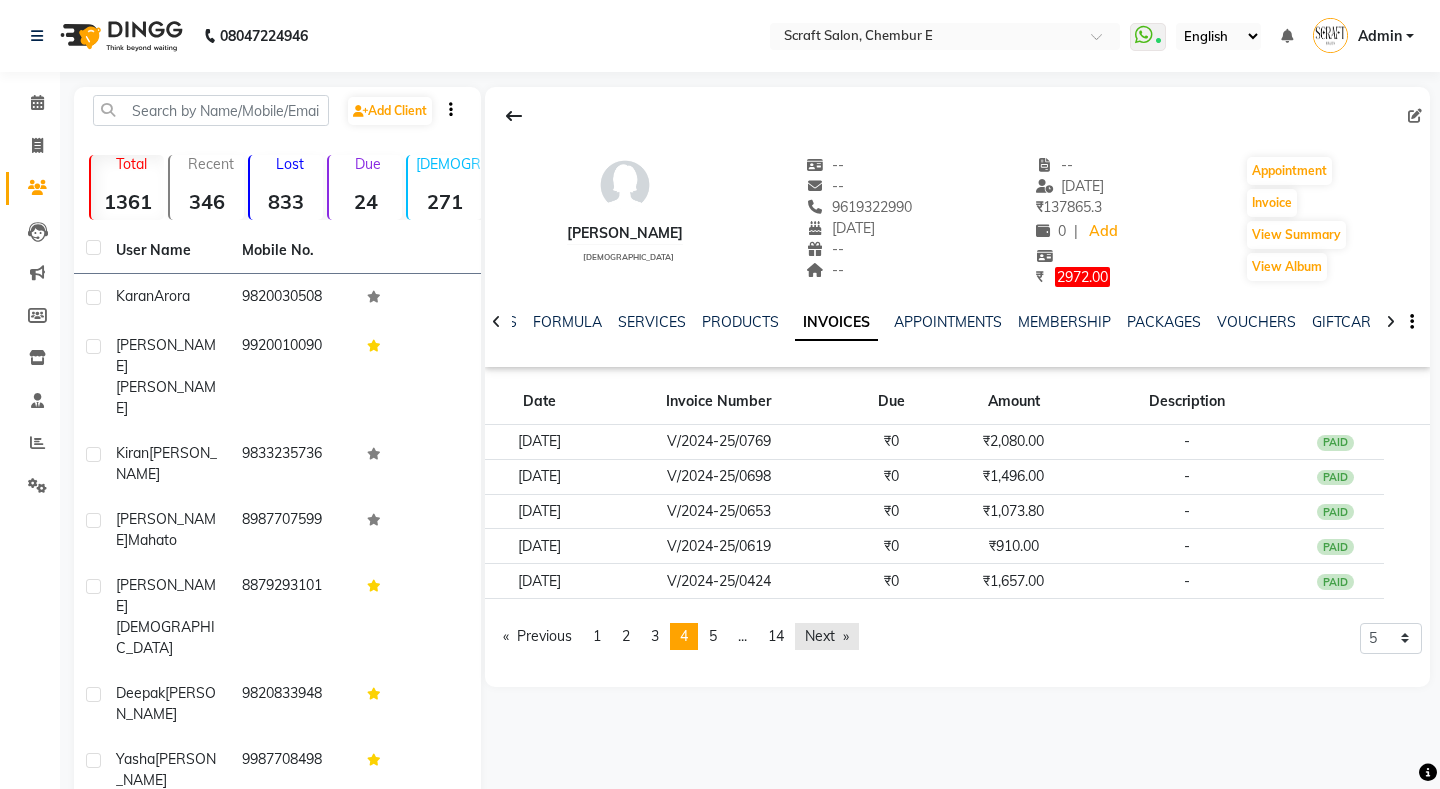 click on "Next  page" 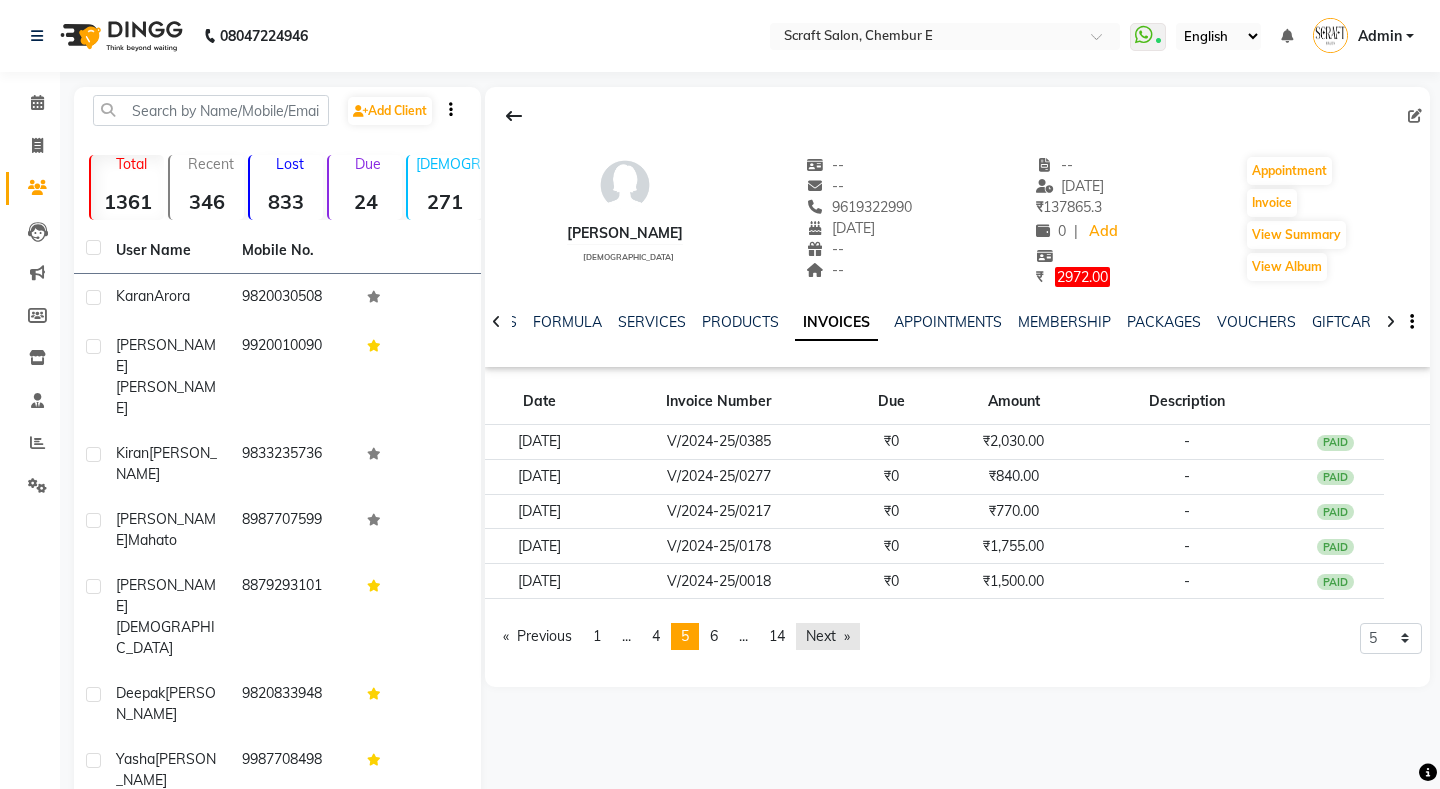 click on "Next  page" 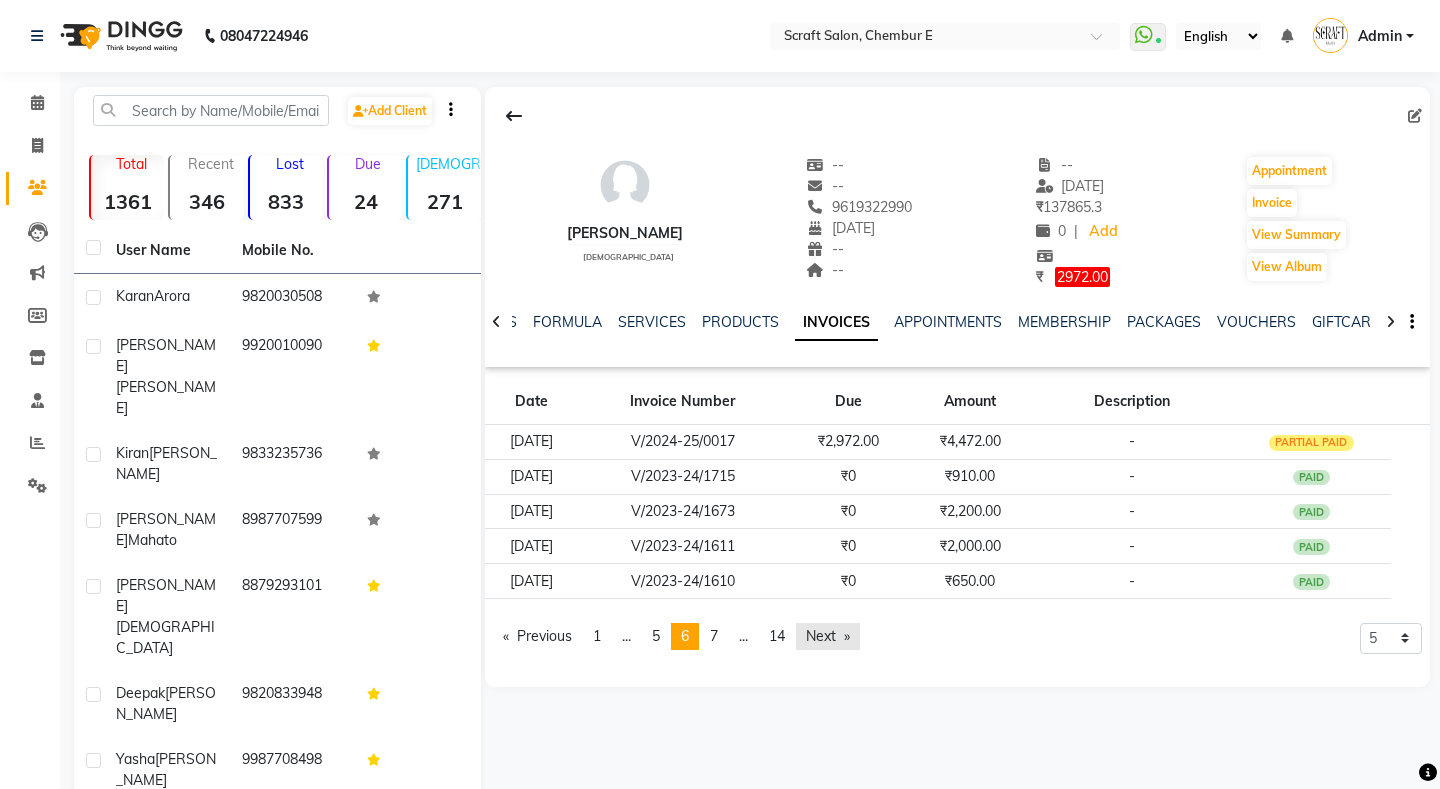 click on "Next  page" 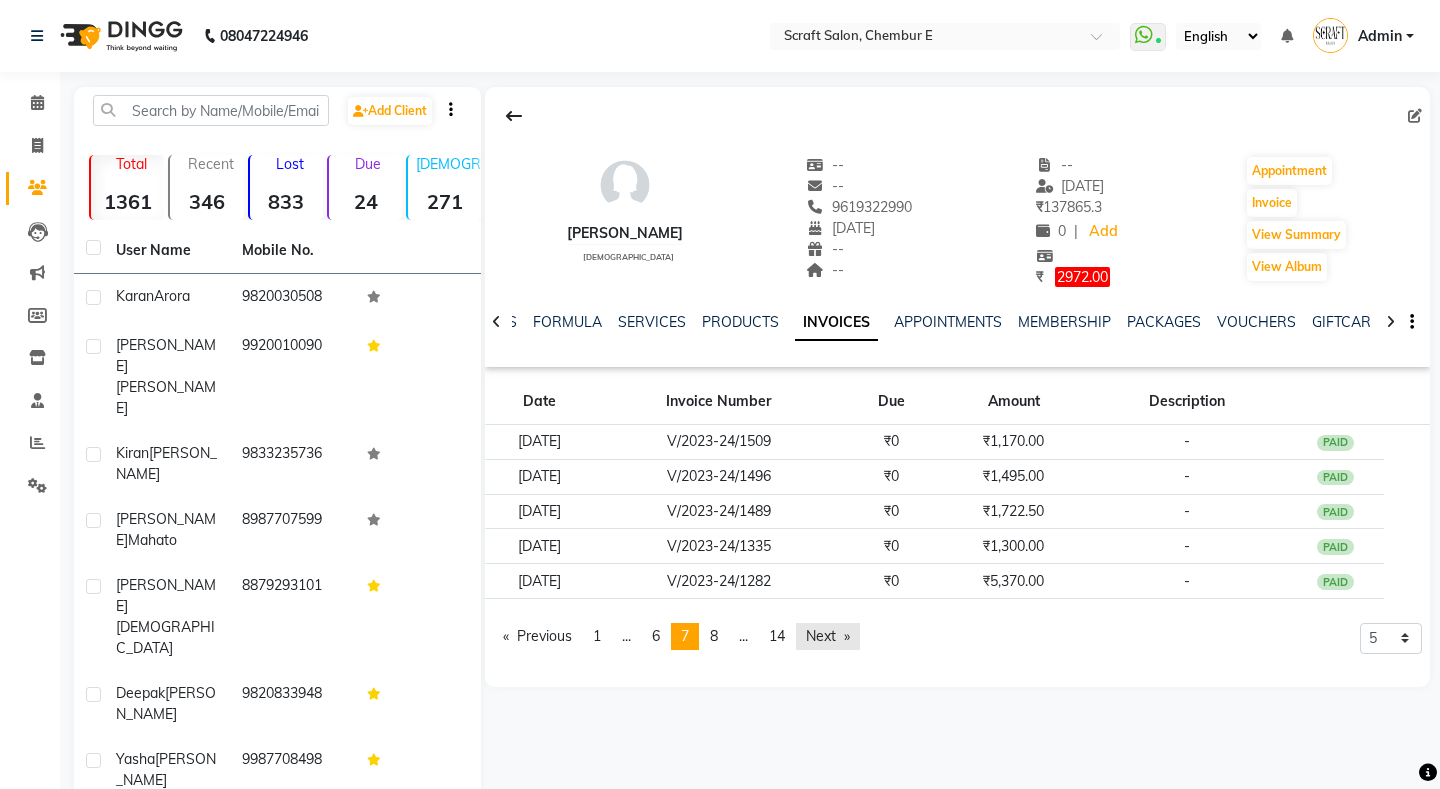 click on "Next  page" 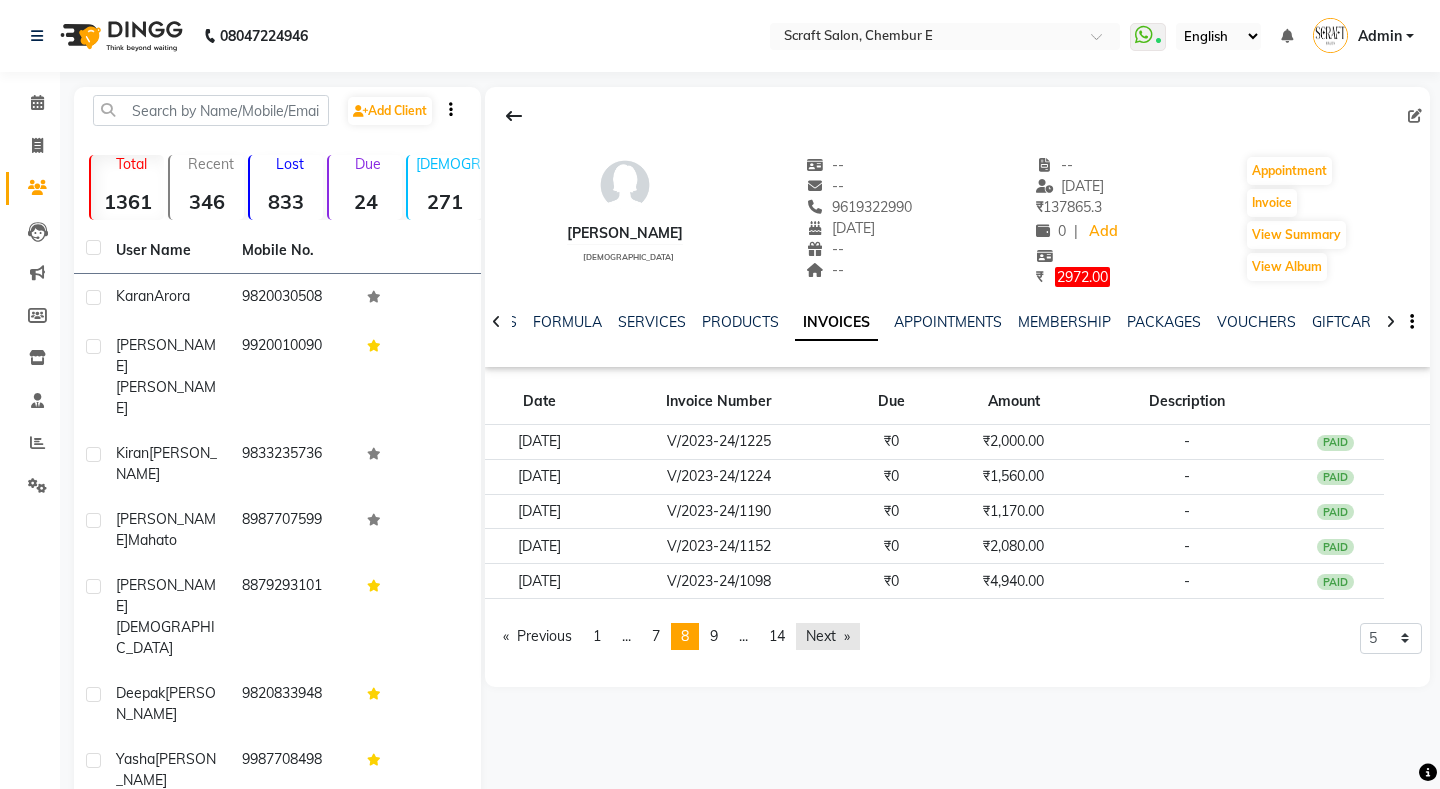 click on "Next  page" 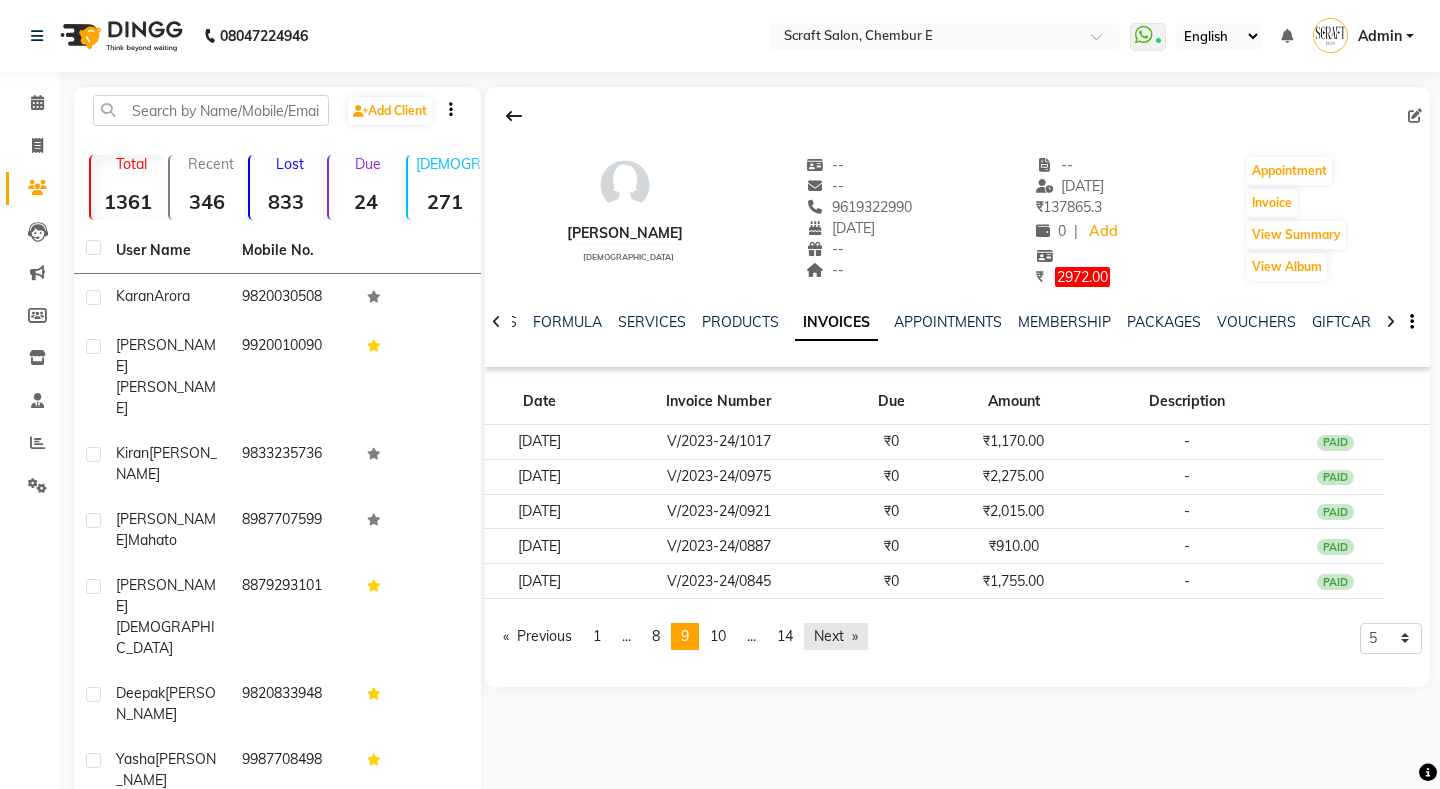 click on "Next  page" 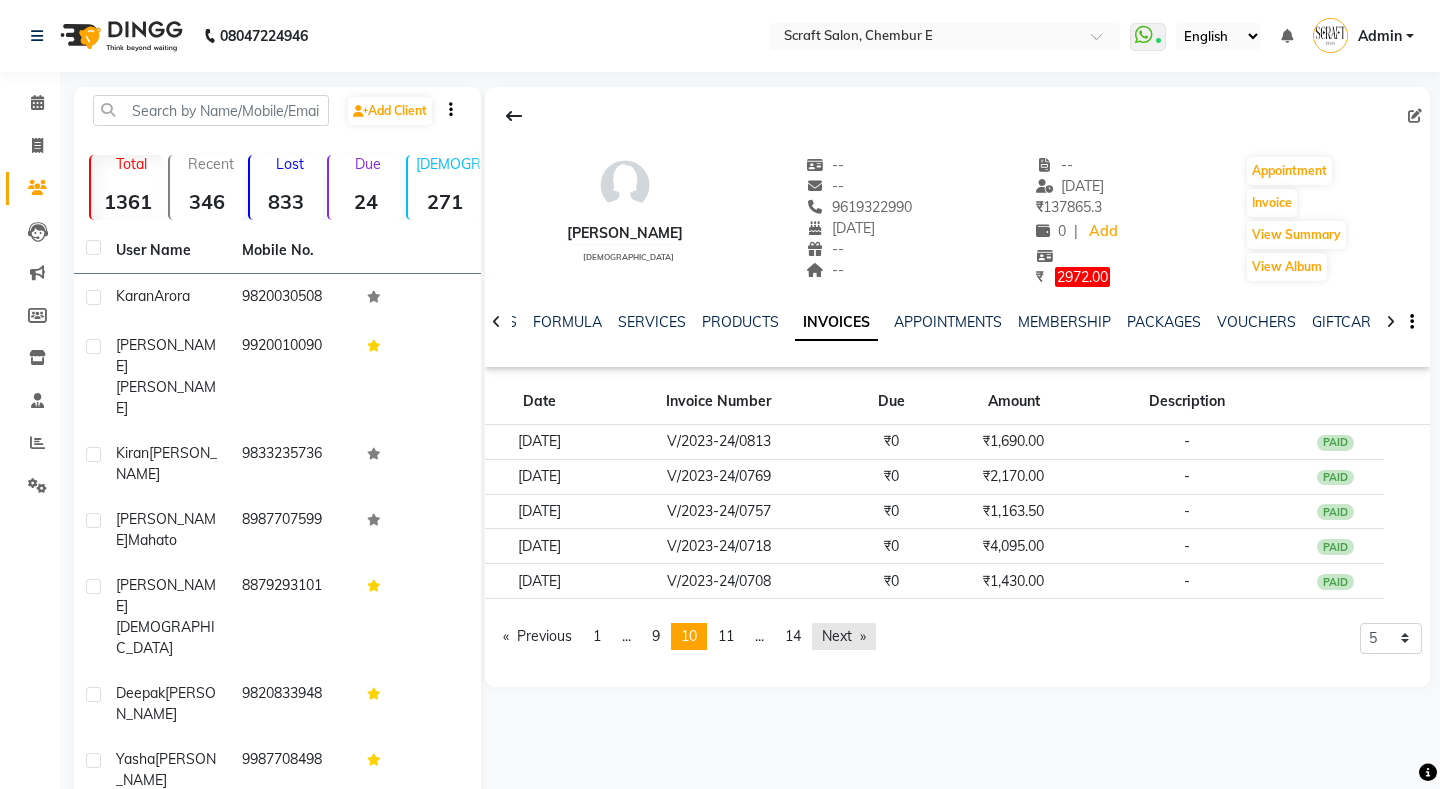 click on "Next  page" 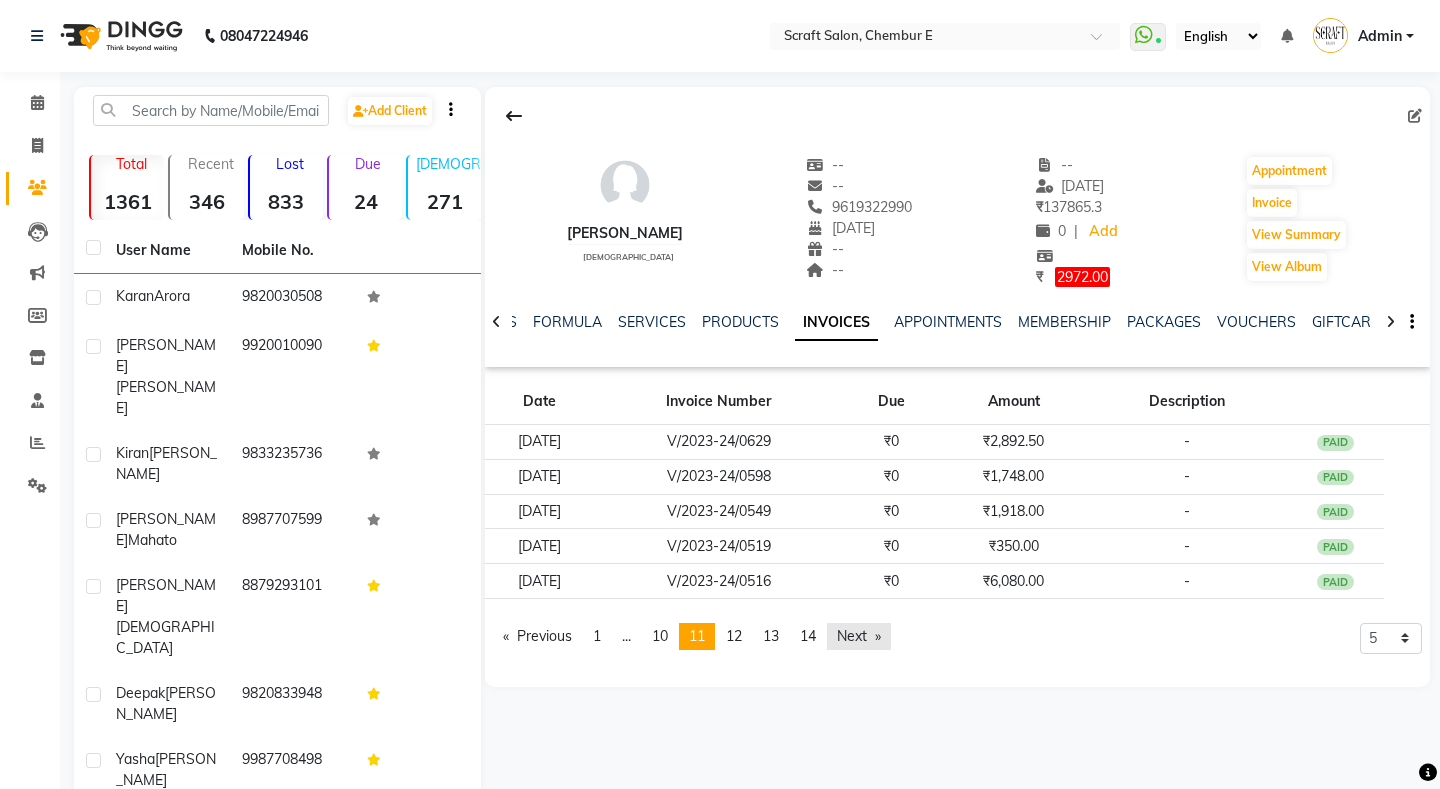 click on "page  14" 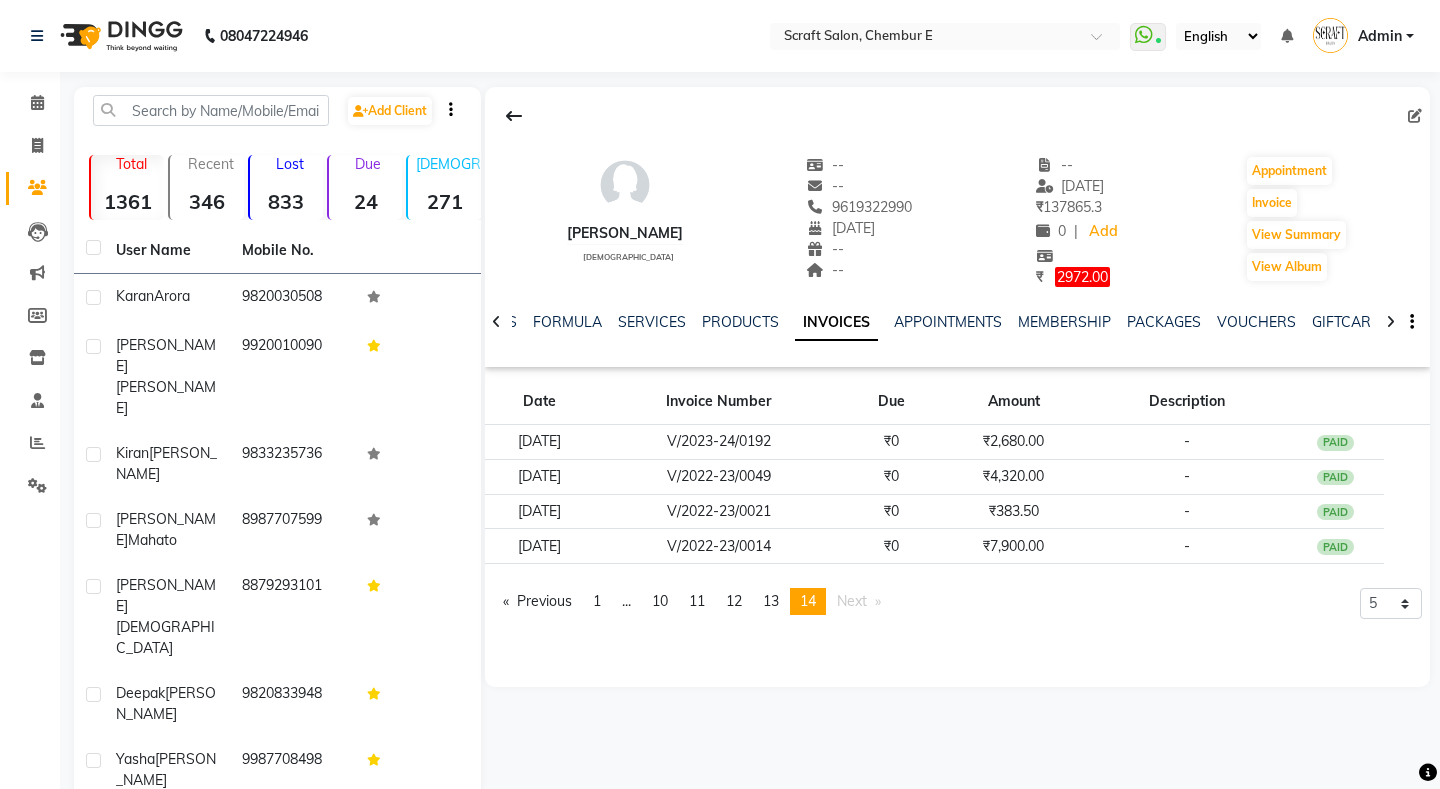click on "Shivani Banawalikar   female  --   --   9619322990  07-10-1970  --  --  -- 25-05-2025 ₹    137865.3 0 |  Add  ₹     2972.00  Appointment   Invoice  View Summary  View Album  NOTES FORMULA SERVICES PRODUCTS INVOICES APPOINTMENTS MEMBERSHIP PACKAGES VOUCHERS GIFTCARDS POINTS FORMS FAMILY CARDS WALLET Date Invoice Number Due Amount Description 03-06-2023 V/2023-24/0192 ₹0 ₹2,680.00 -  PAID 11-02-2023 V/2022-23/0049 ₹0 ₹4,320.00 -  PAID 05-02-2023 V/2022-23/0021 ₹0 ₹383.50 -  PAID 04-02-2023 V/2022-23/0014 ₹0 ₹7,900.00 -  PAID  Previous  page  14 / 14  page  1 page  ... page  10 page  11 page  12 page  13 You're on page  14  Next  page 5 10 50 100 500" 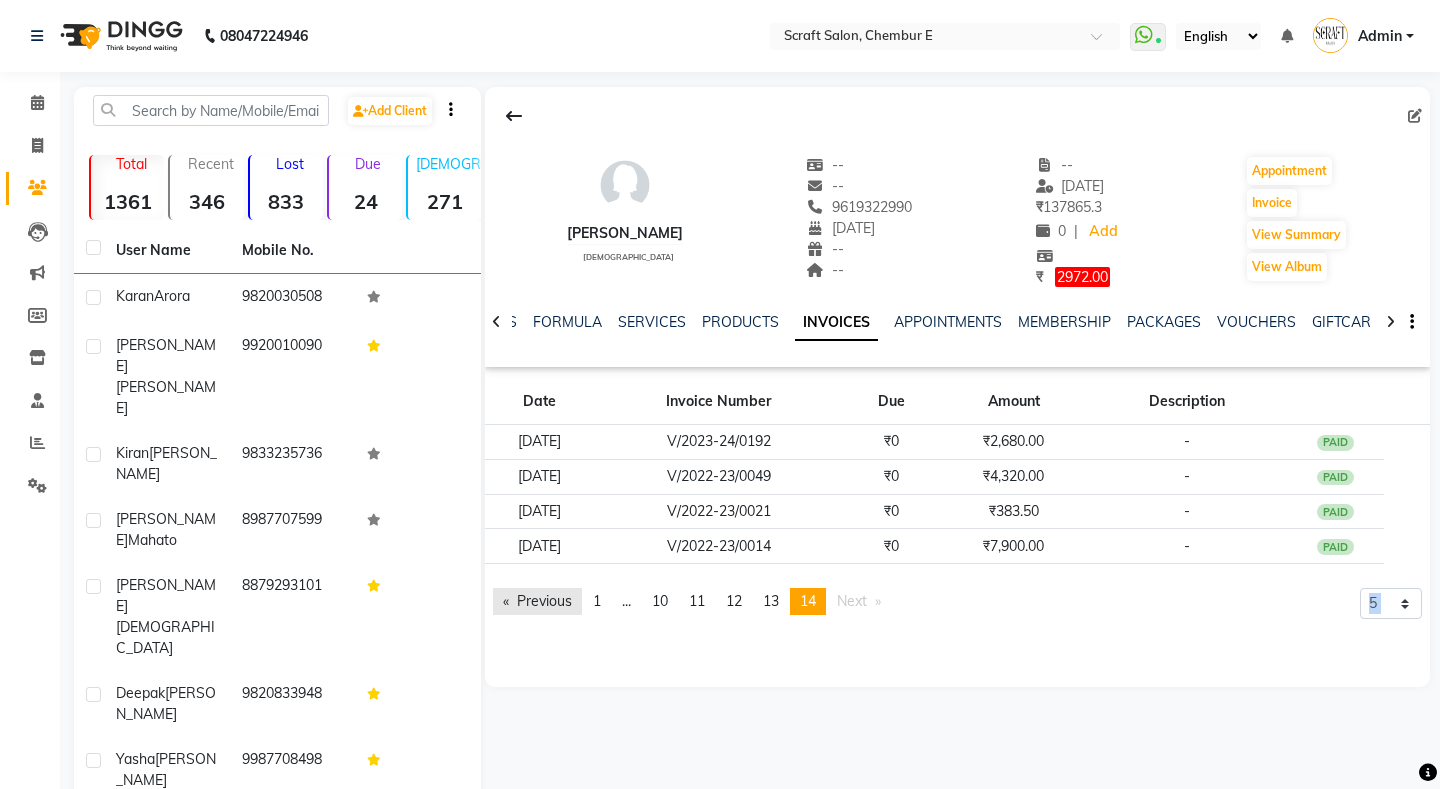 click on "Previous  page" 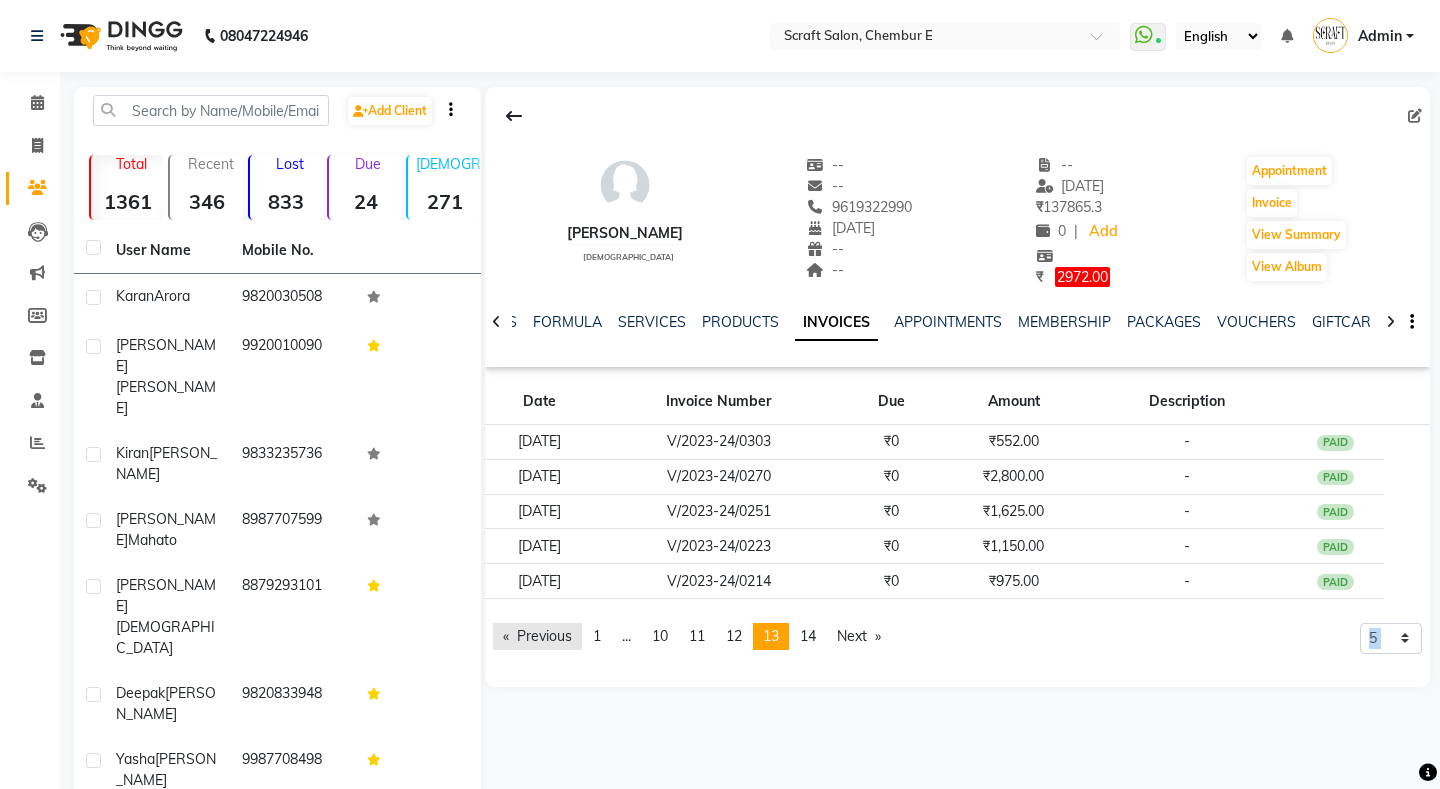 click on "Date Invoice Number Due Amount Description 03-07-2023 V/2023-24/0303 ₹0 ₹552.00 -  PAID 24-06-2023 V/2023-24/0270 ₹0 ₹2,800.00 -  PAID 18-06-2023 V/2023-24/0251 ₹0 ₹1,625.00 -  PAID 11-06-2023 V/2023-24/0223 ₹0 ₹1,150.00 -  PAID 10-06-2023 V/2023-24/0214 ₹0 ₹975.00 -  PAID" 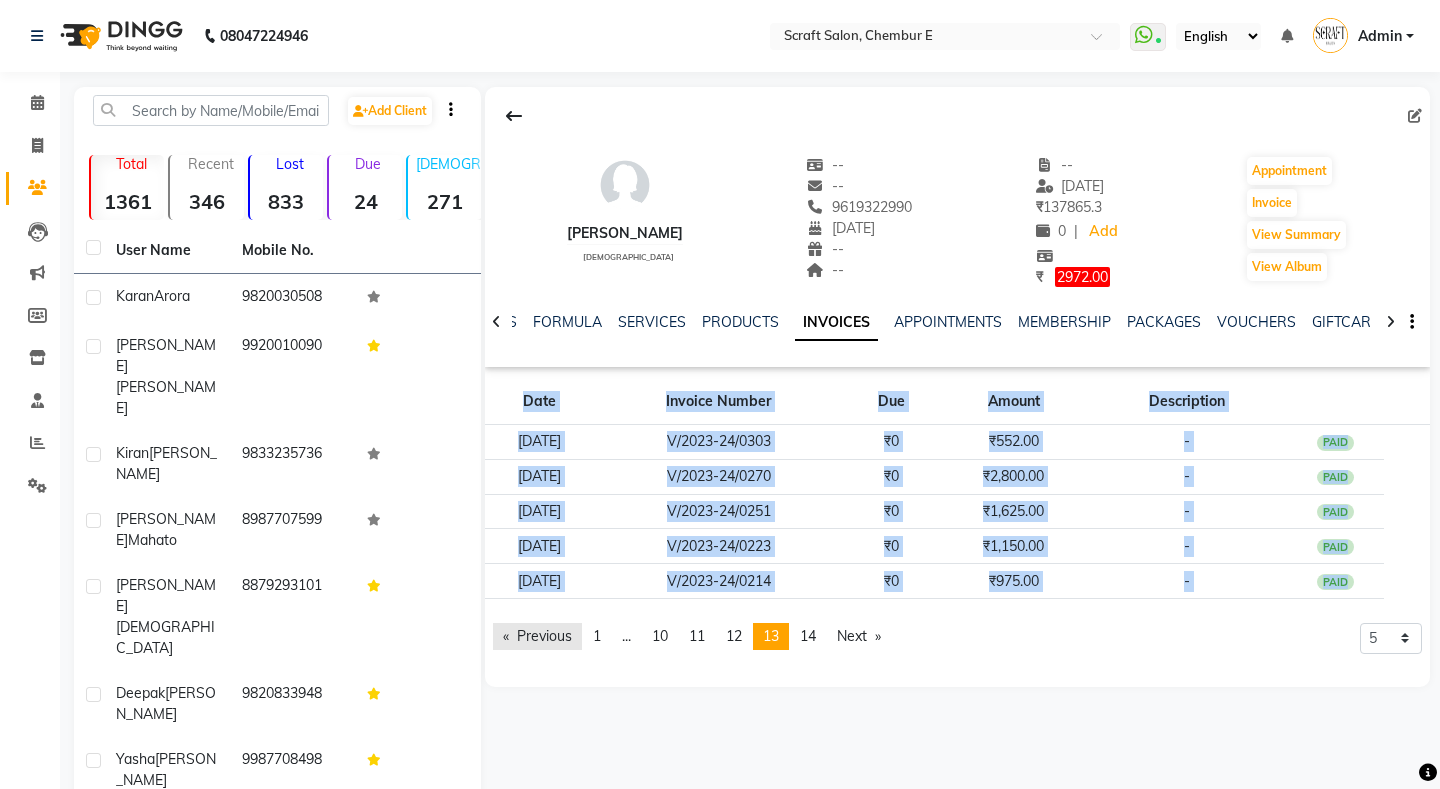 click on "Date Invoice Number Due Amount Description 03-07-2023 V/2023-24/0303 ₹0 ₹552.00 -  PAID 24-06-2023 V/2023-24/0270 ₹0 ₹2,800.00 -  PAID 18-06-2023 V/2023-24/0251 ₹0 ₹1,625.00 -  PAID 11-06-2023 V/2023-24/0223 ₹0 ₹1,150.00 -  PAID 10-06-2023 V/2023-24/0214 ₹0 ₹975.00 -  PAID" 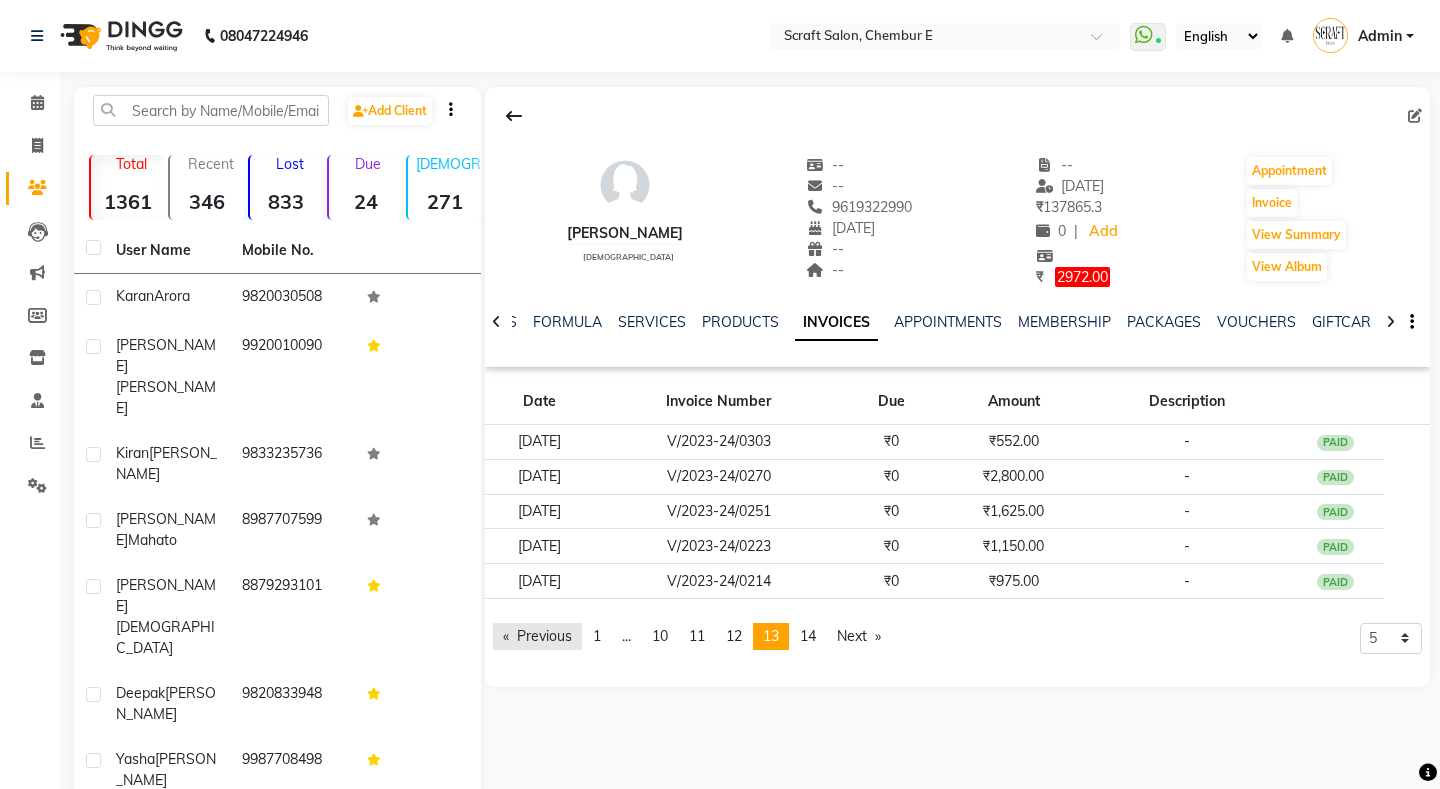 click on "Date Invoice Number Due Amount Description 03-07-2023 V/2023-24/0303 ₹0 ₹552.00 -  PAID 24-06-2023 V/2023-24/0270 ₹0 ₹2,800.00 -  PAID 18-06-2023 V/2023-24/0251 ₹0 ₹1,625.00 -  PAID 11-06-2023 V/2023-24/0223 ₹0 ₹1,150.00 -  PAID 10-06-2023 V/2023-24/0214 ₹0 ₹975.00 -  PAID" 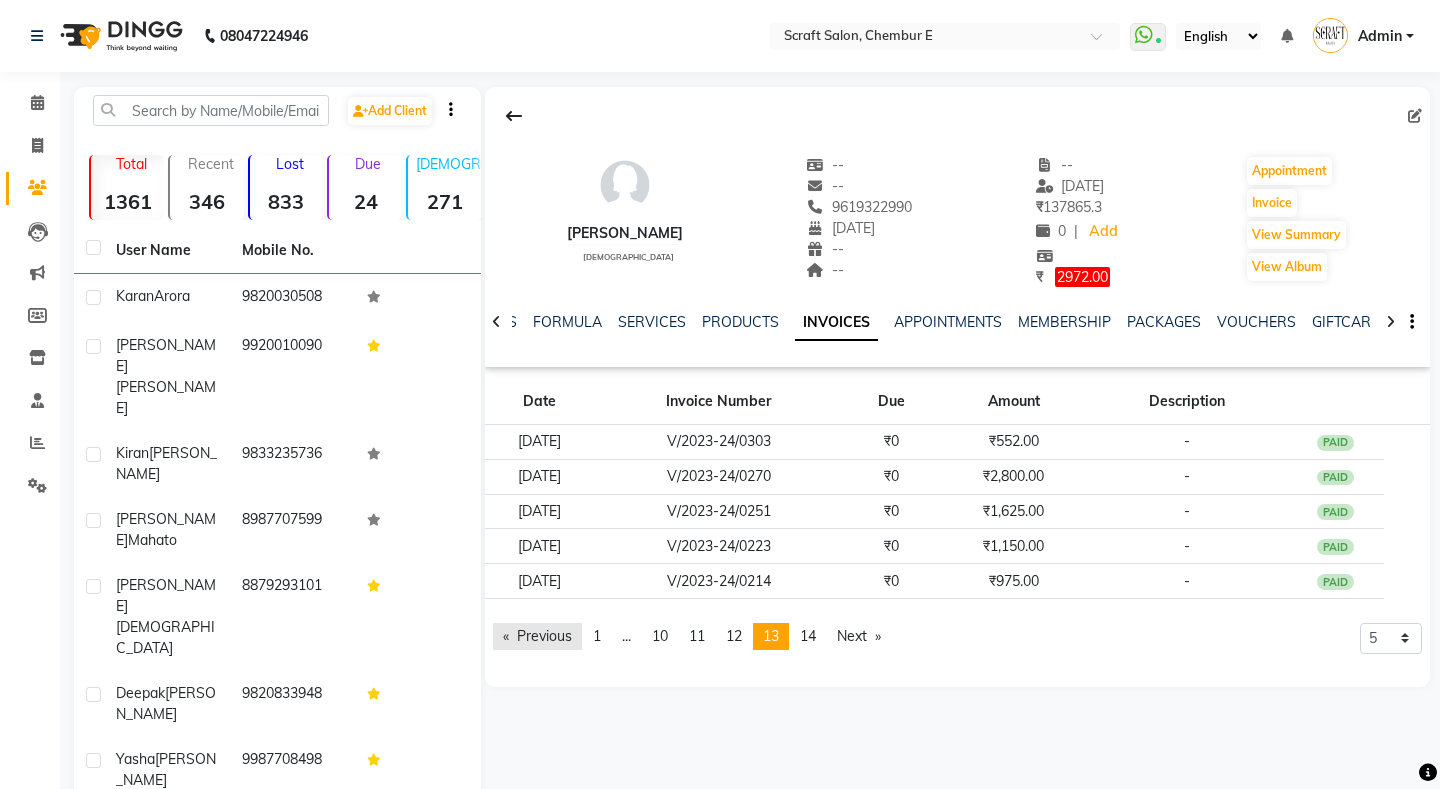 click on "Previous  page" 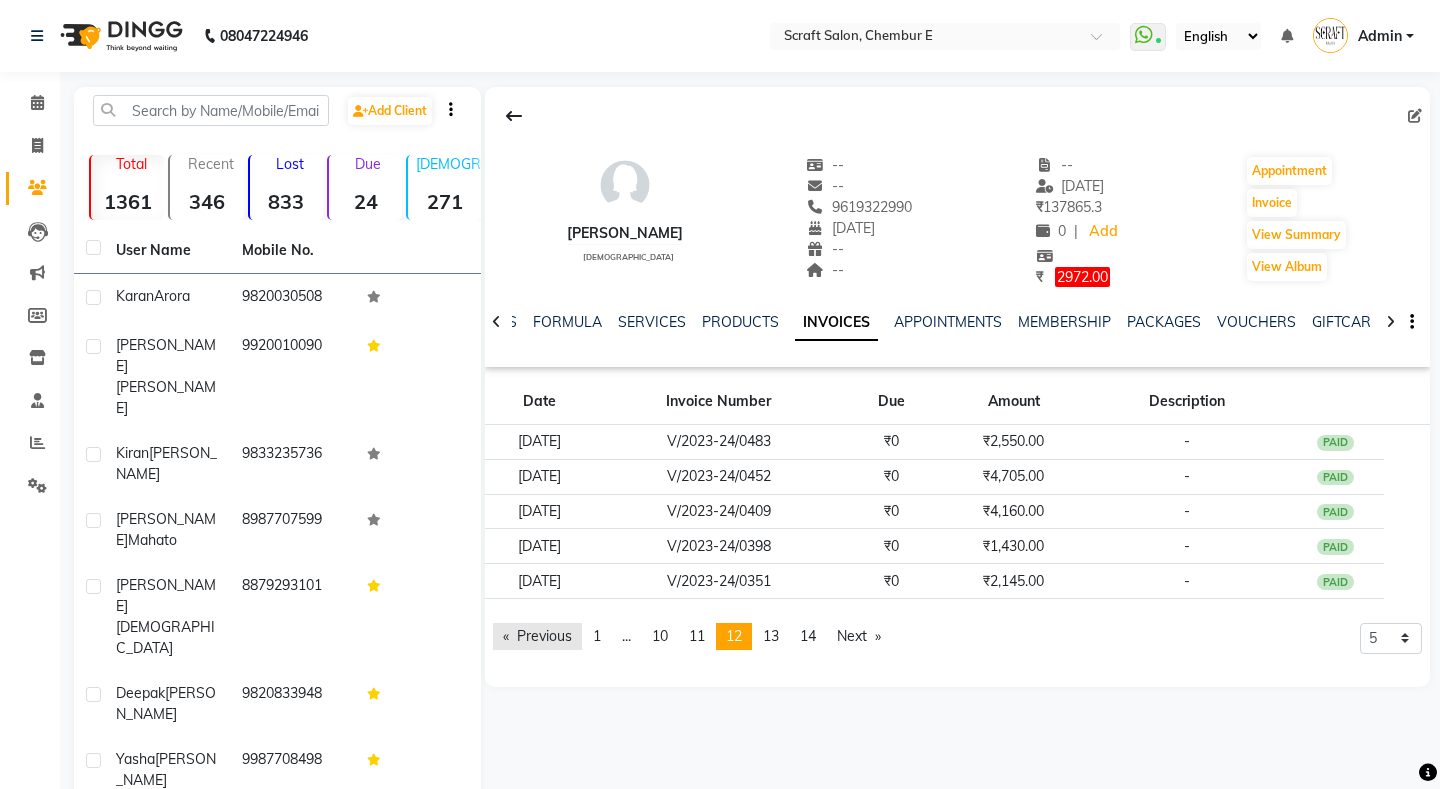 click on "Previous  page" 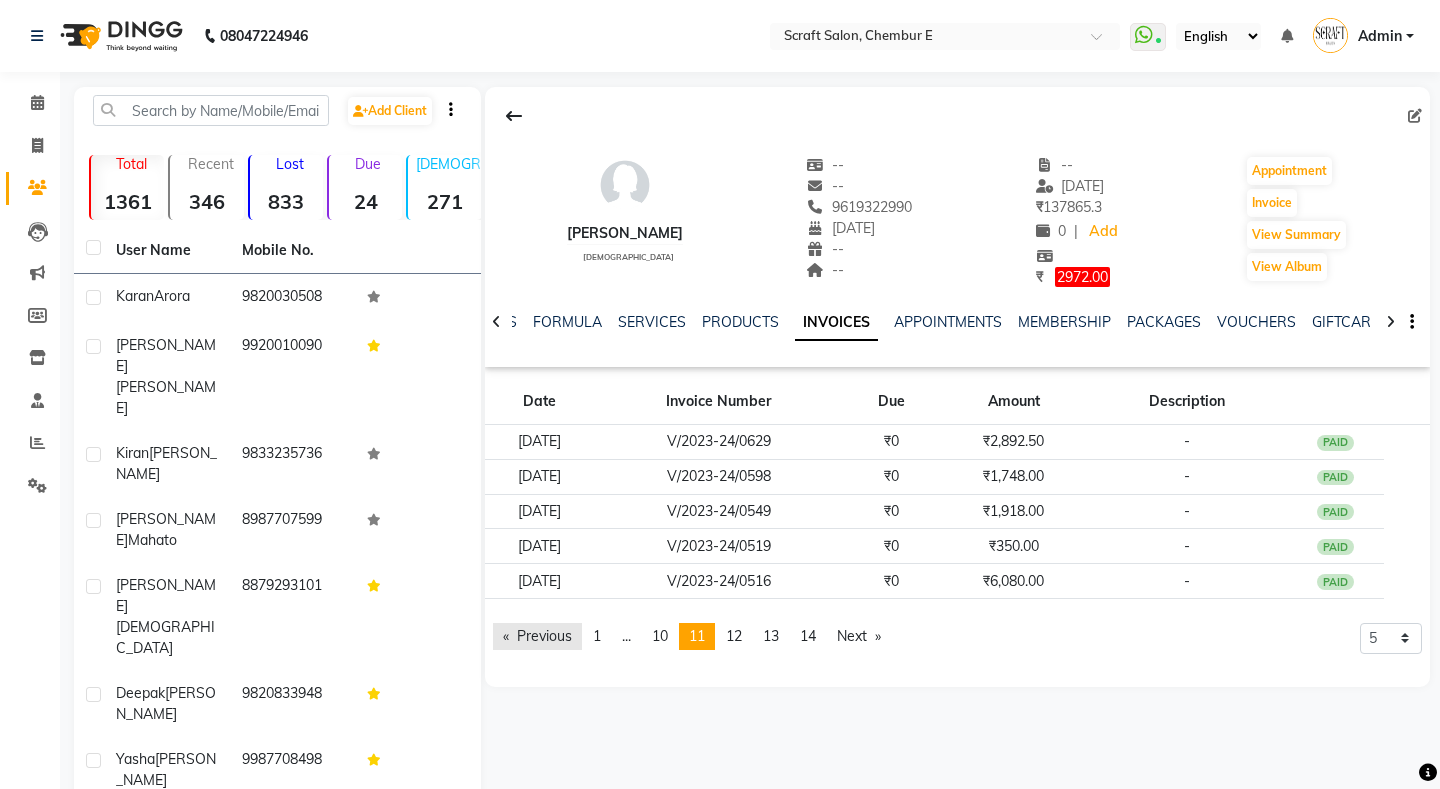 click on "Previous  page" 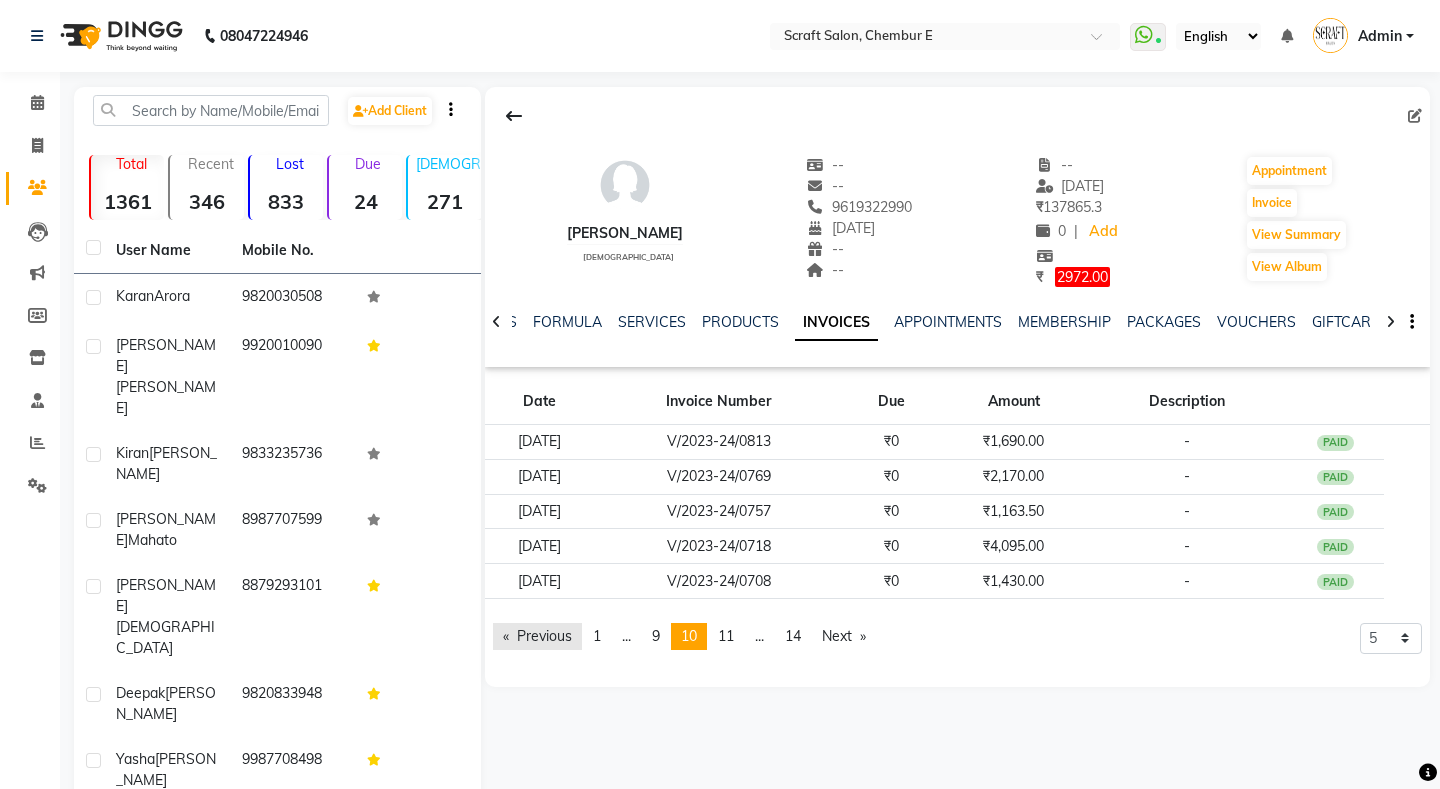 click on "Previous  page" 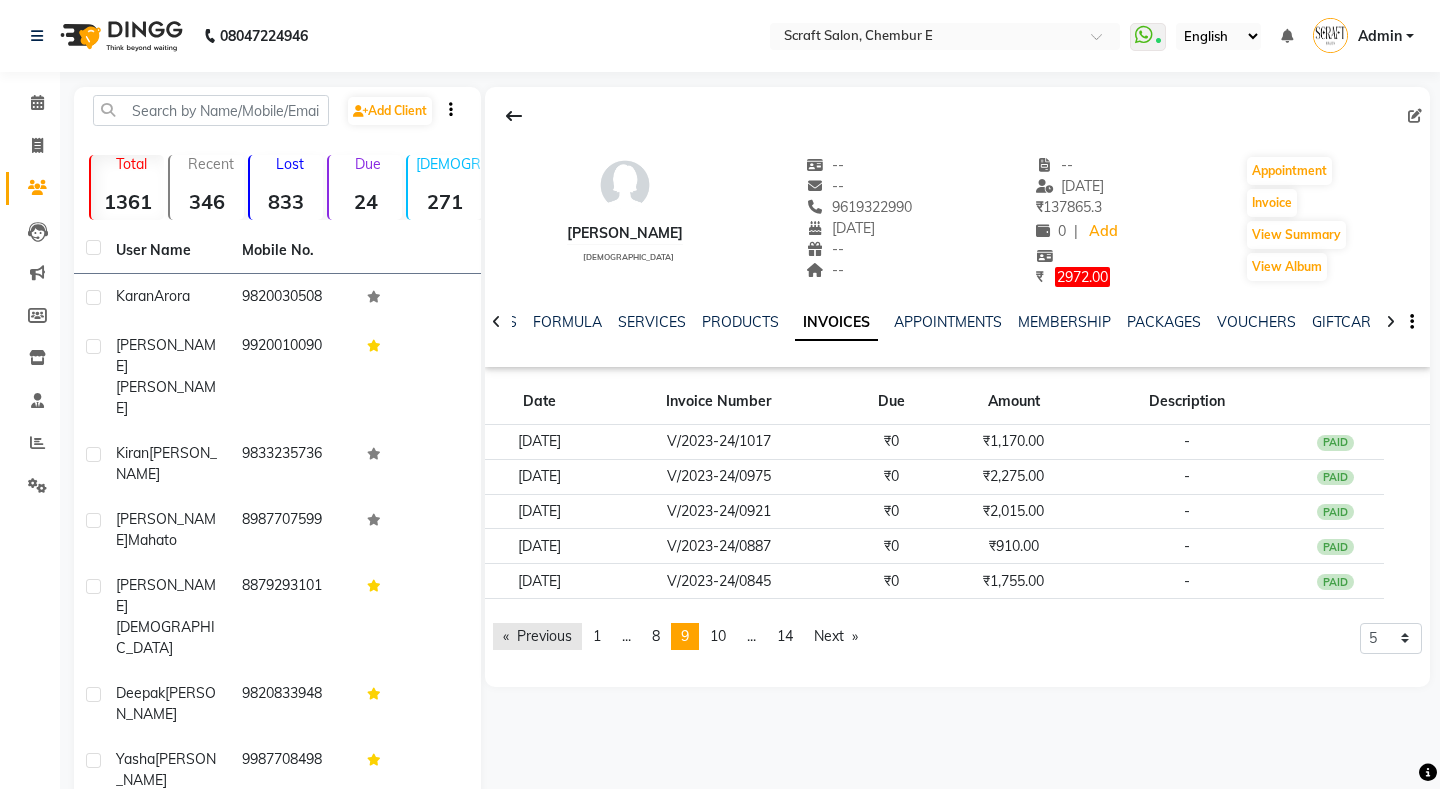 click on "Previous  page" 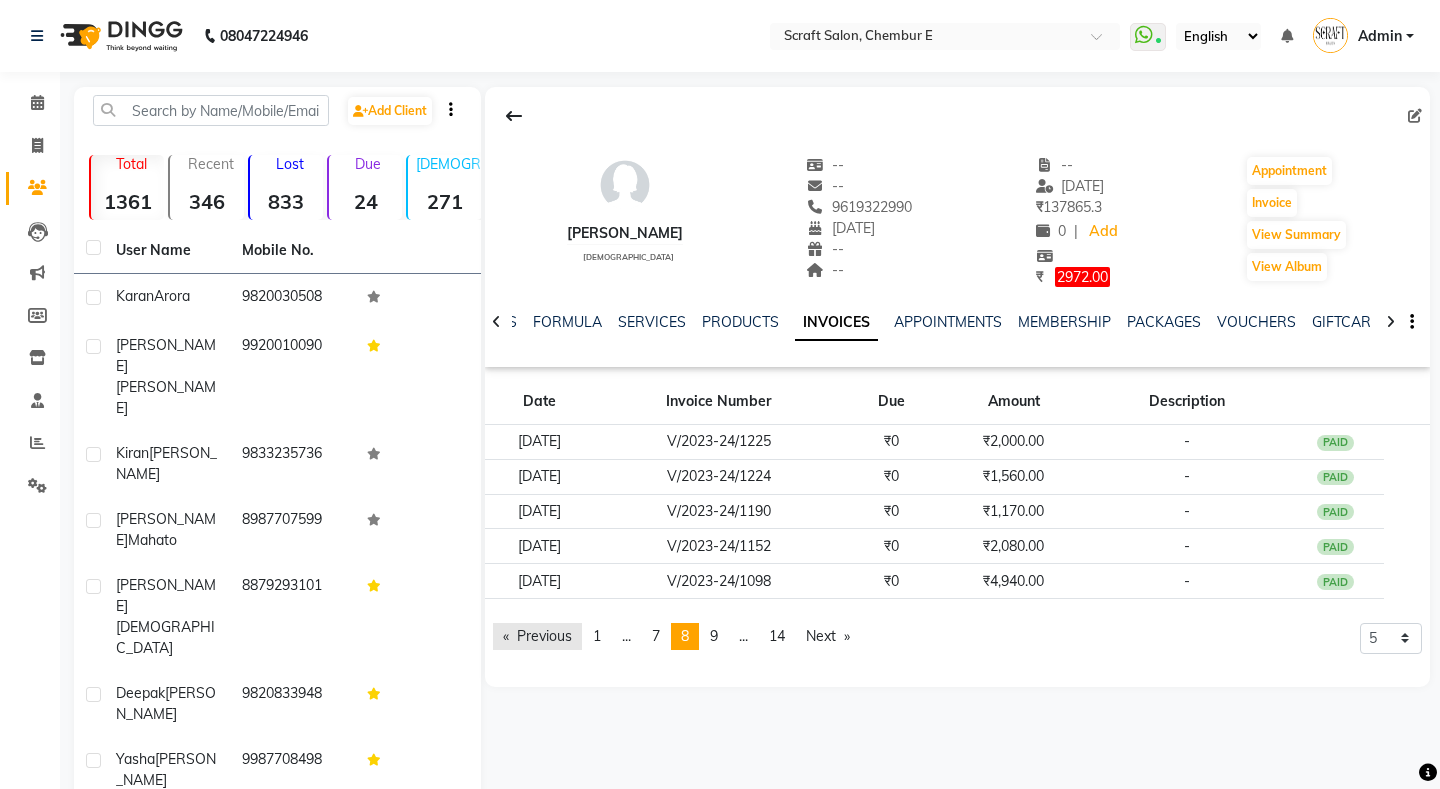 click on "Previous  page" 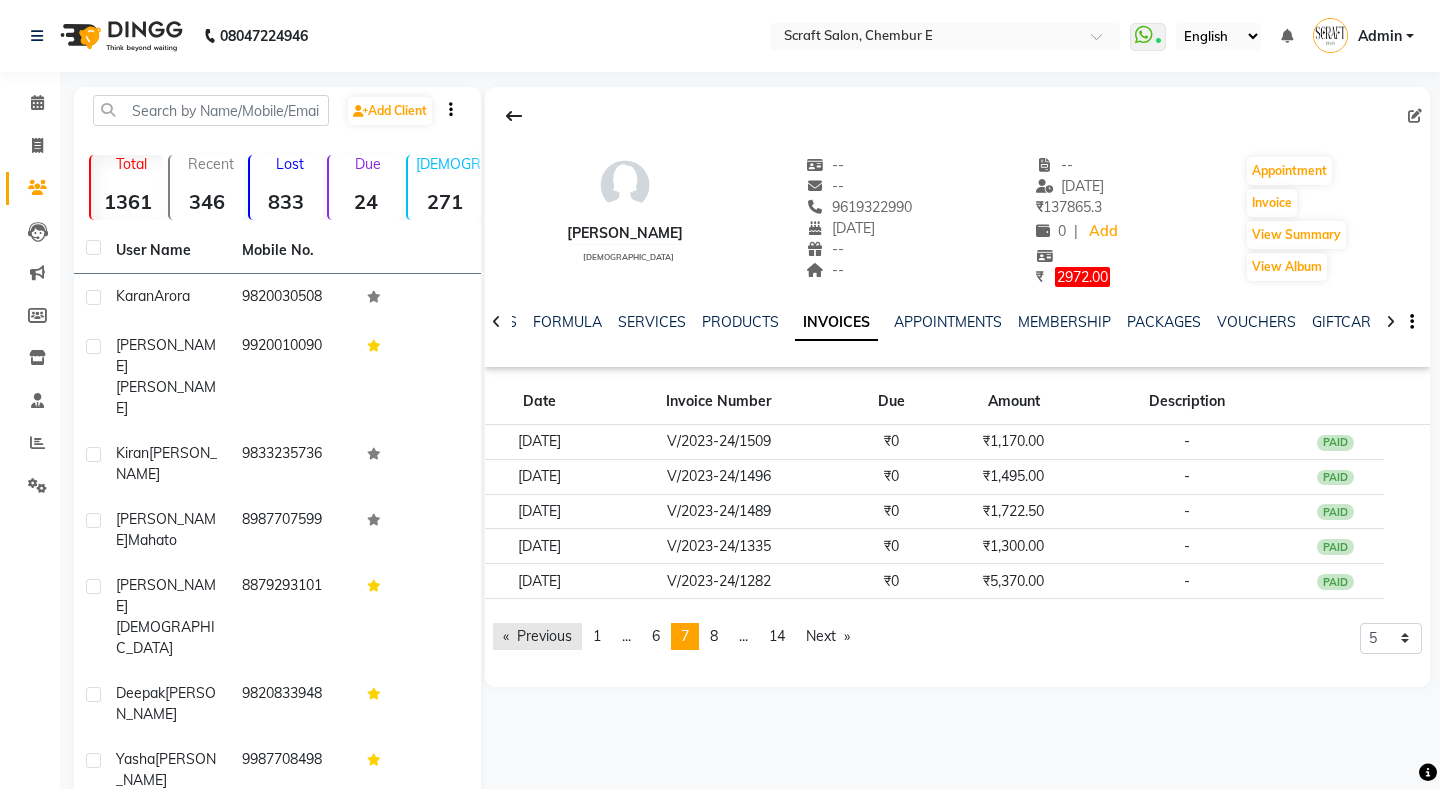 click on "Previous  page" 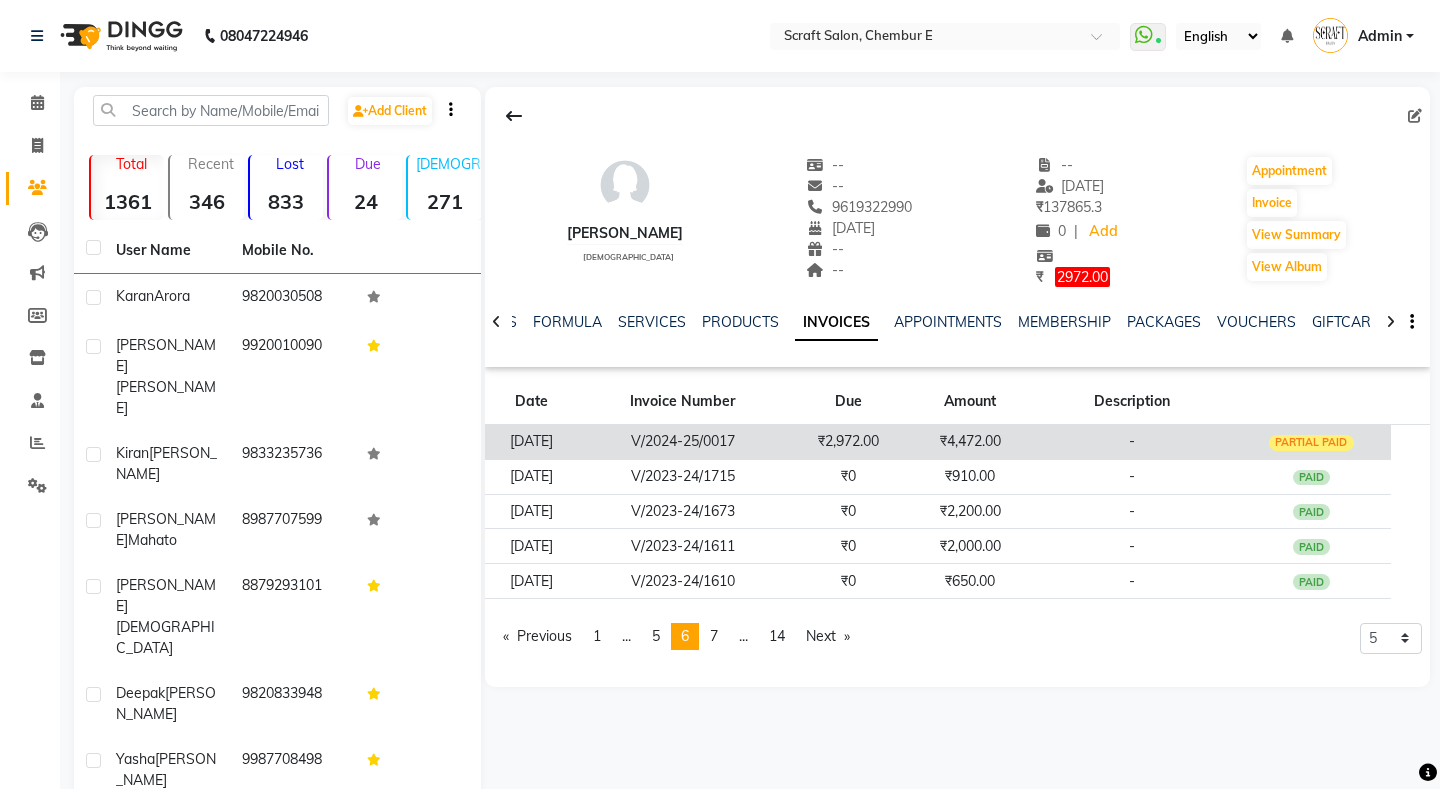 click on "₹4,472.00" 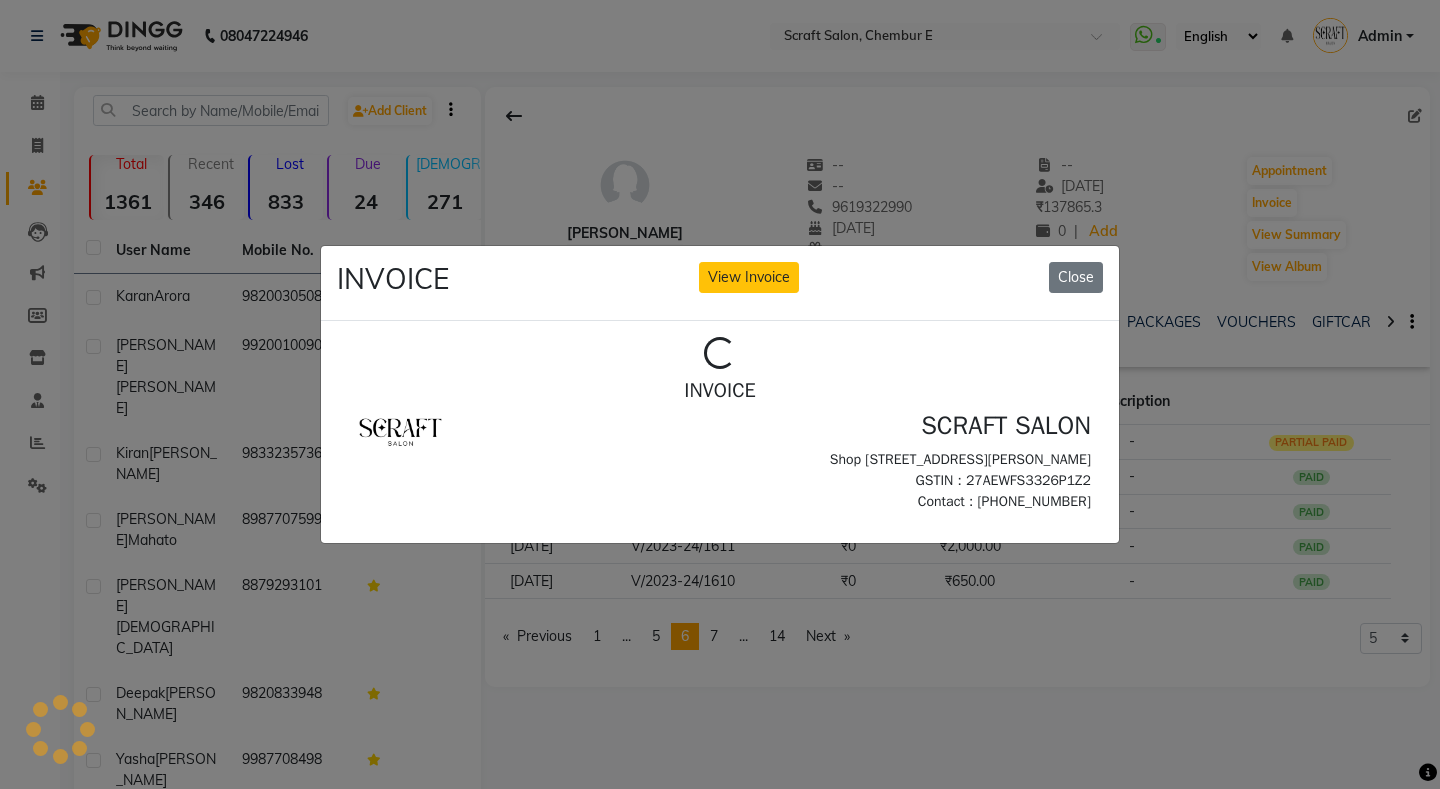 scroll, scrollTop: 0, scrollLeft: 0, axis: both 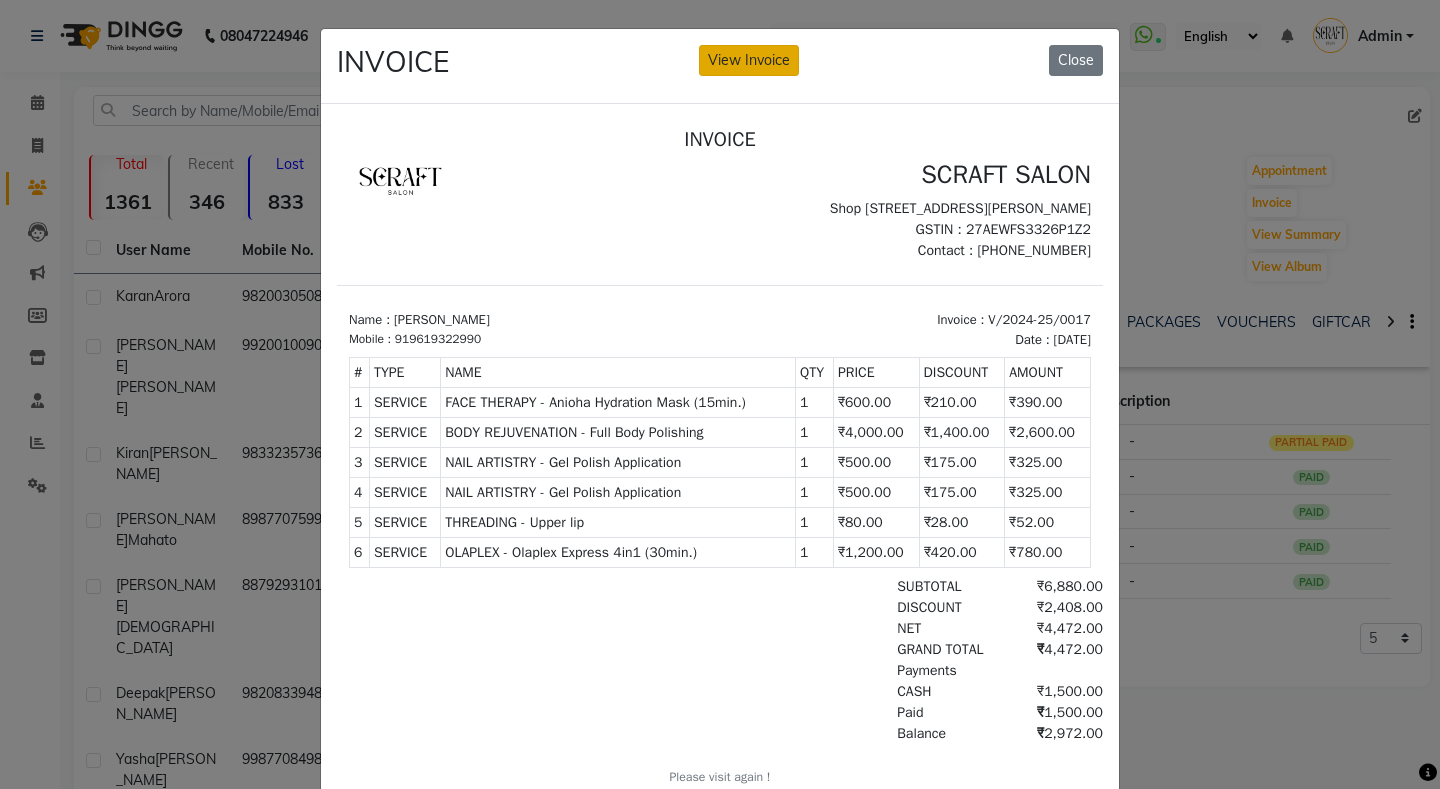 click on "View Invoice" 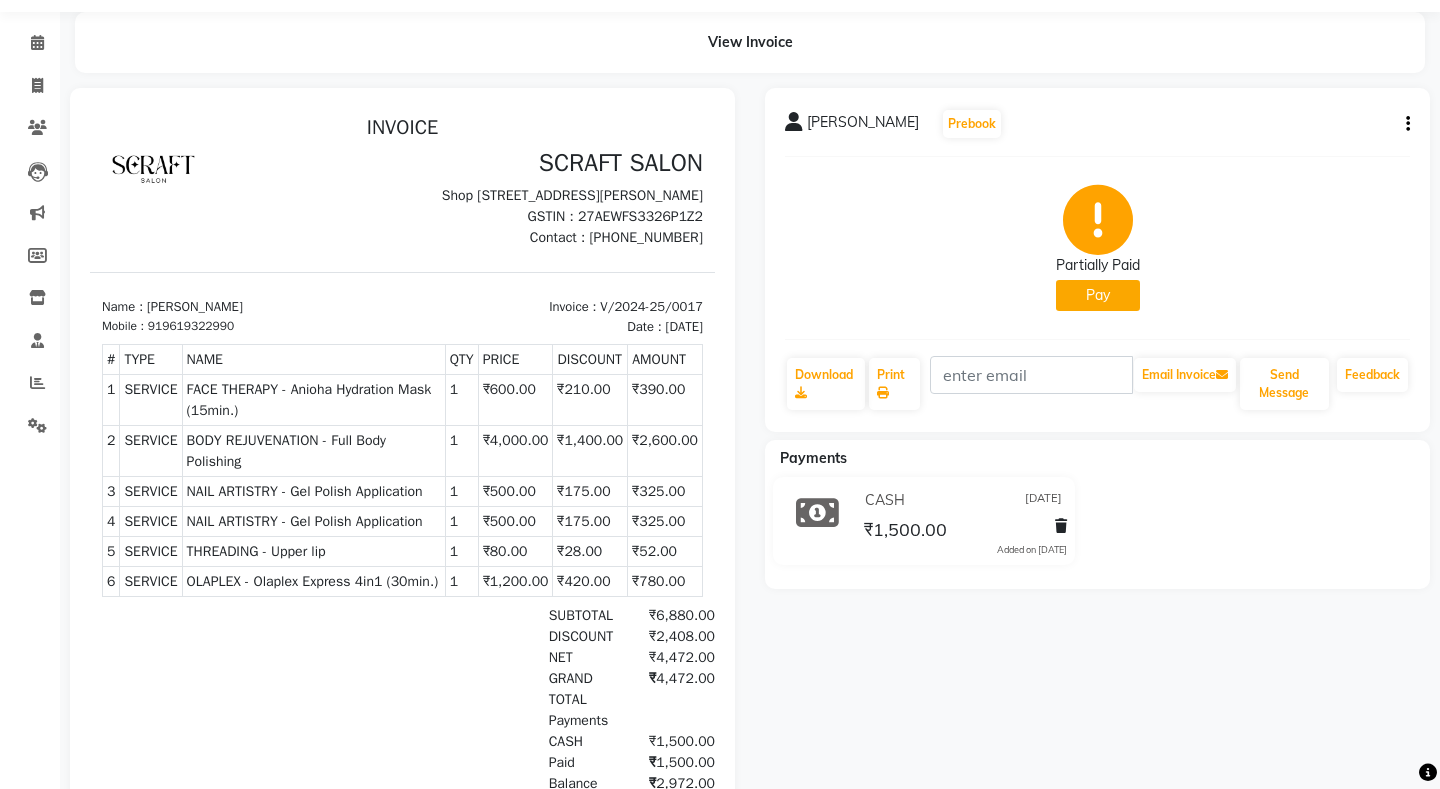 scroll, scrollTop: 55, scrollLeft: 0, axis: vertical 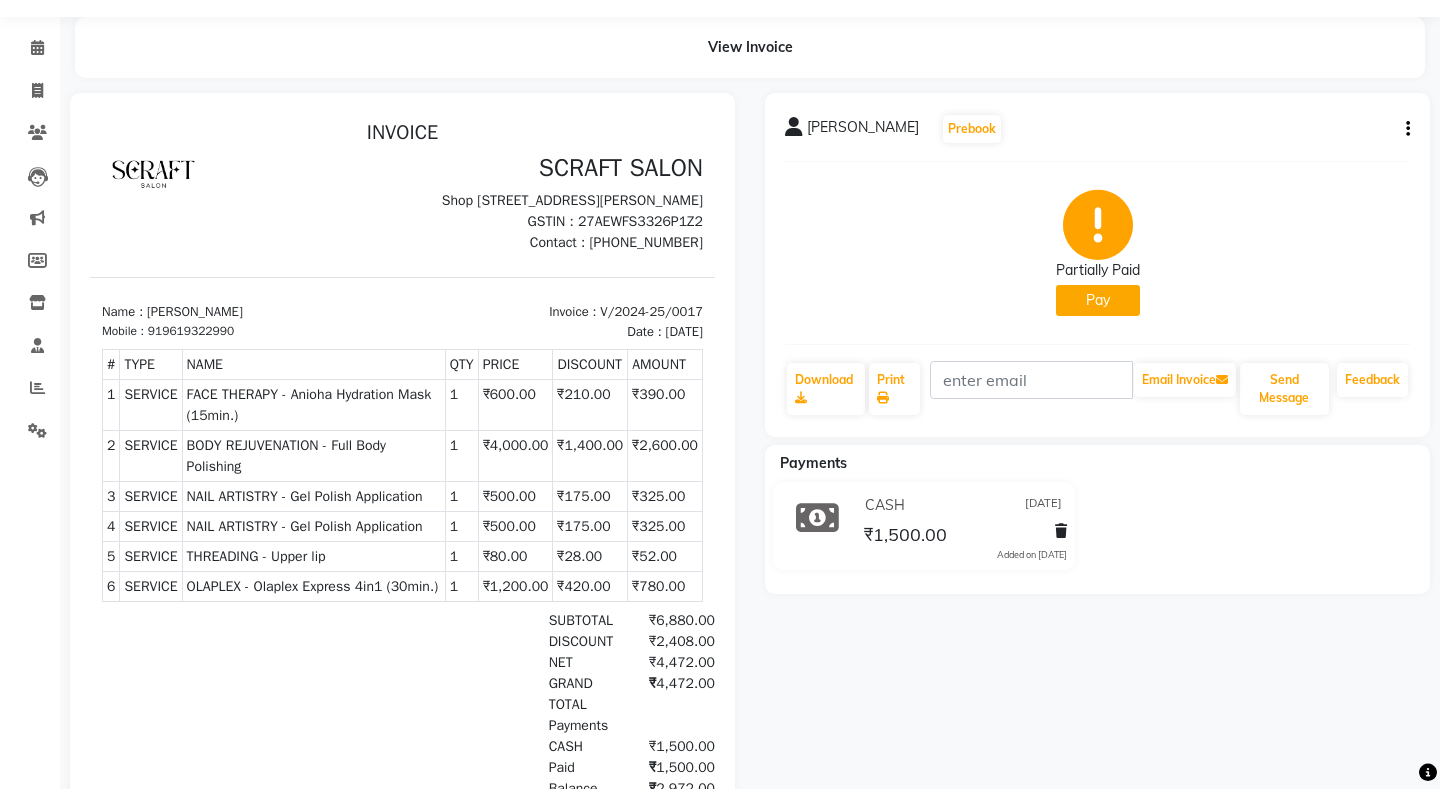 click 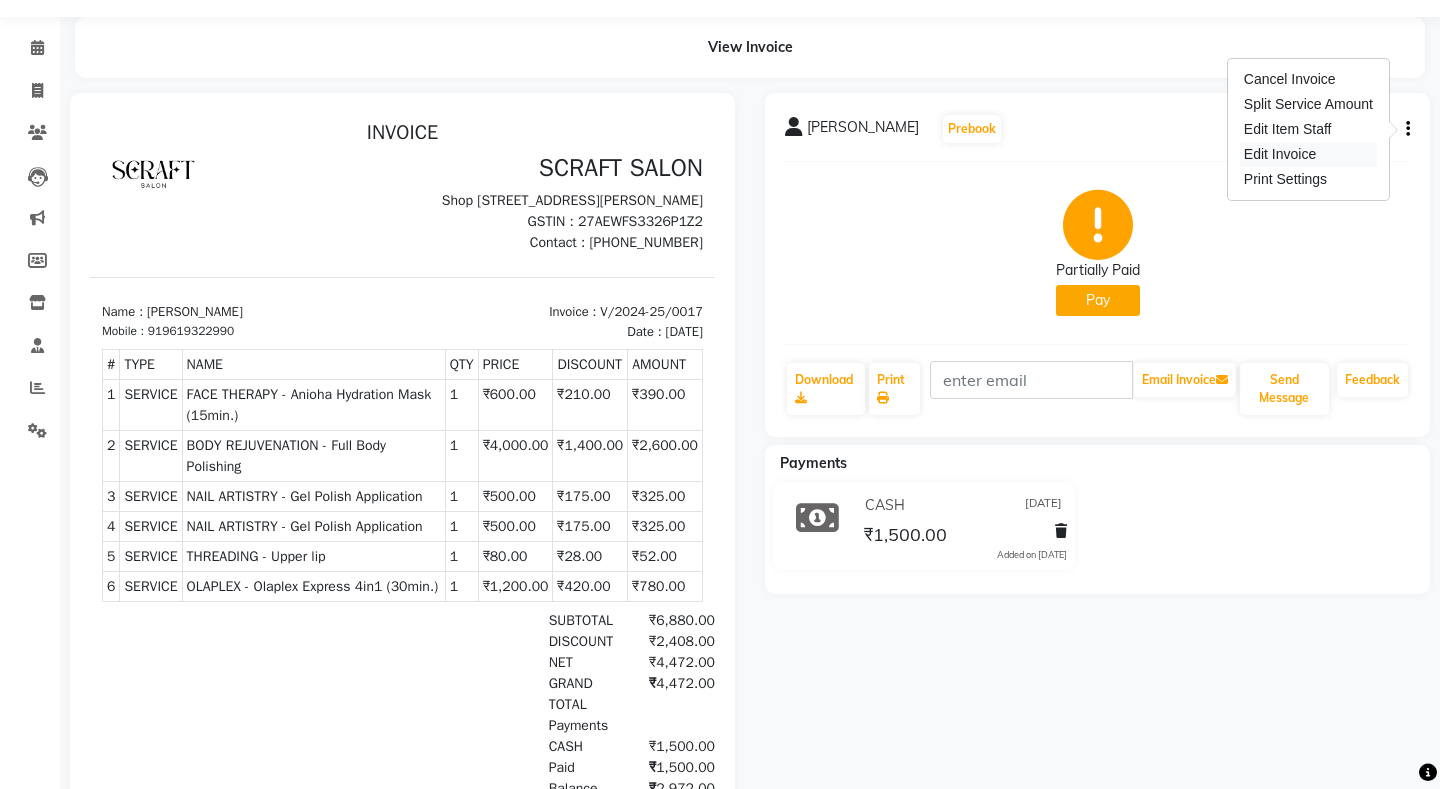 click on "Edit Invoice" at bounding box center (1308, 154) 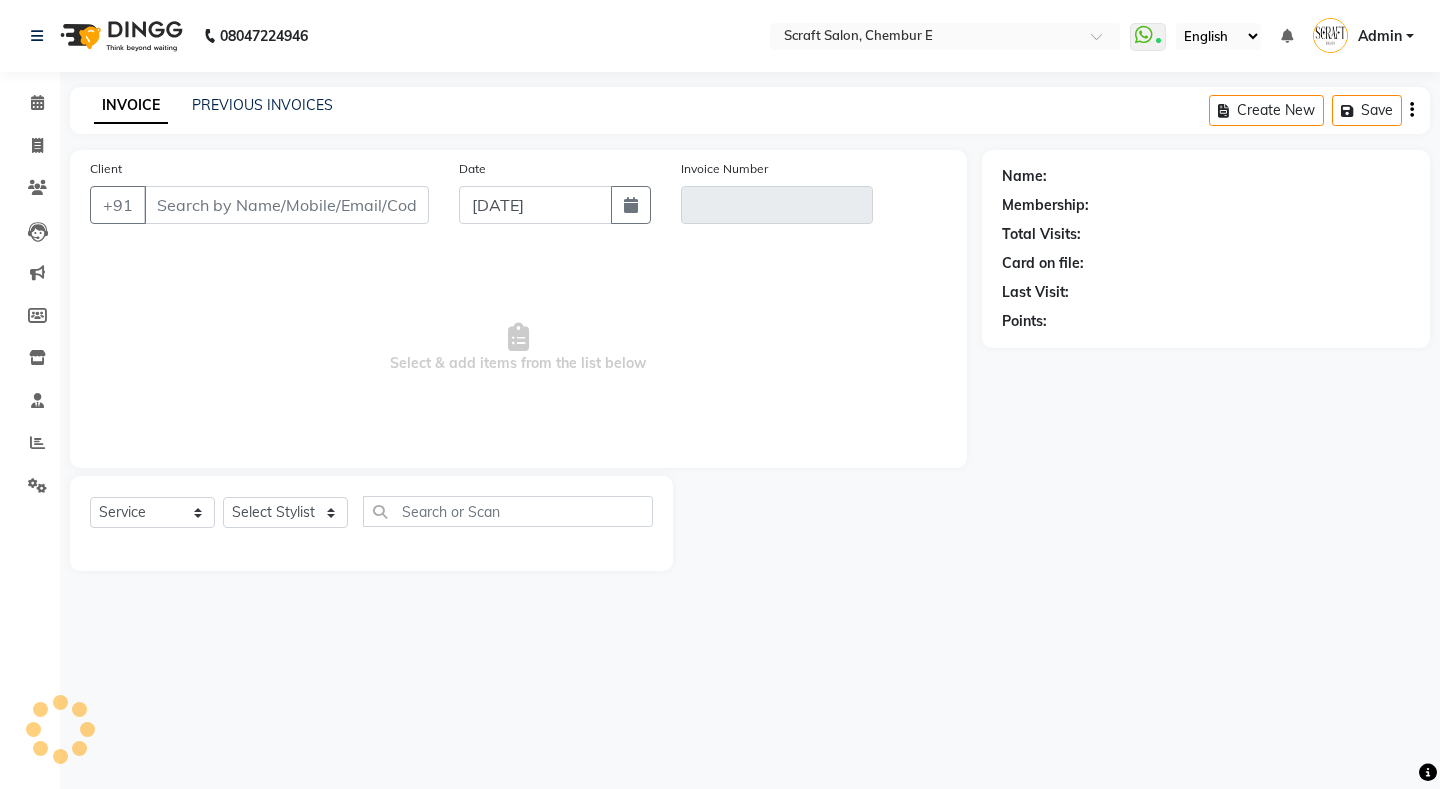 scroll, scrollTop: 0, scrollLeft: 0, axis: both 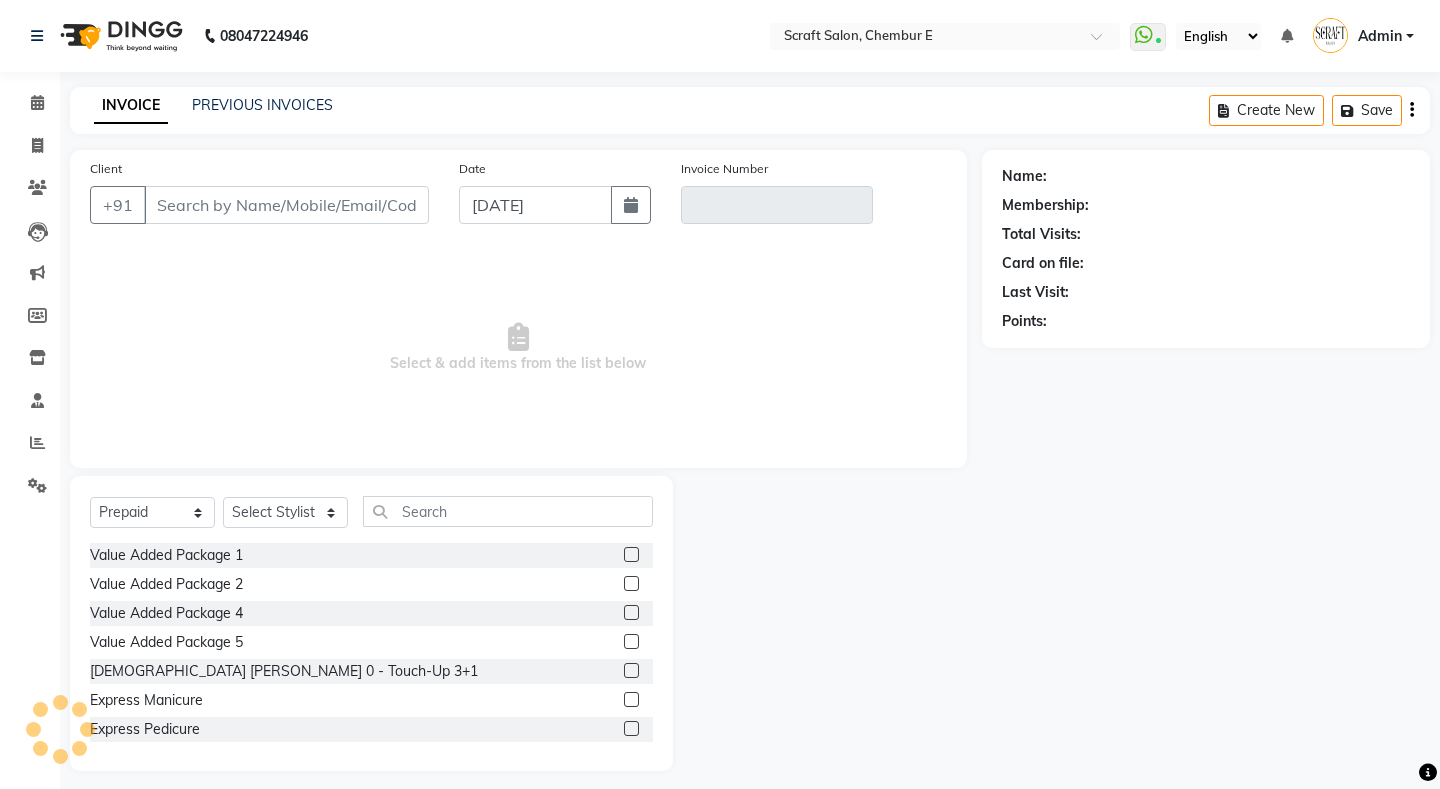 type on "9619322990" 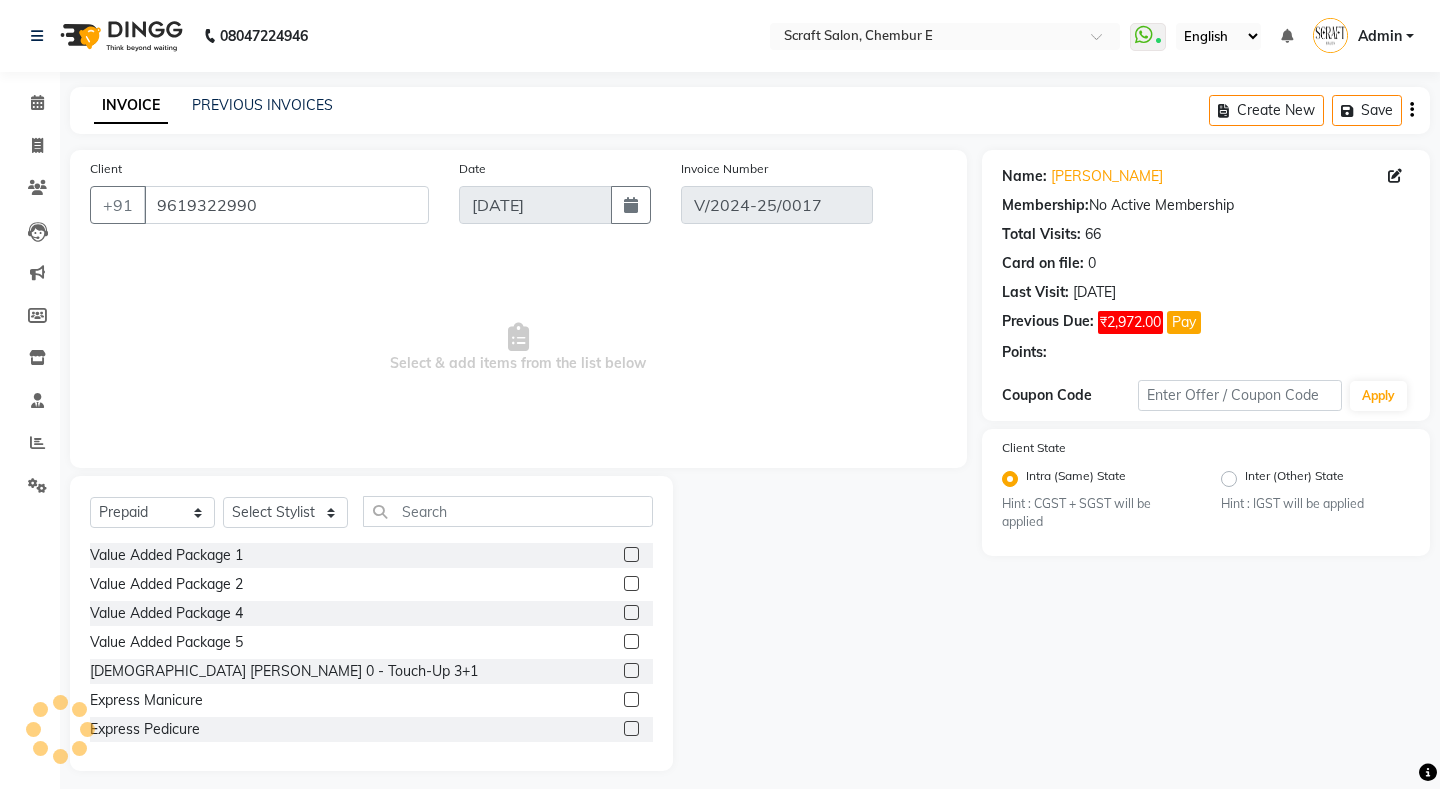 type on "06-04-2024" 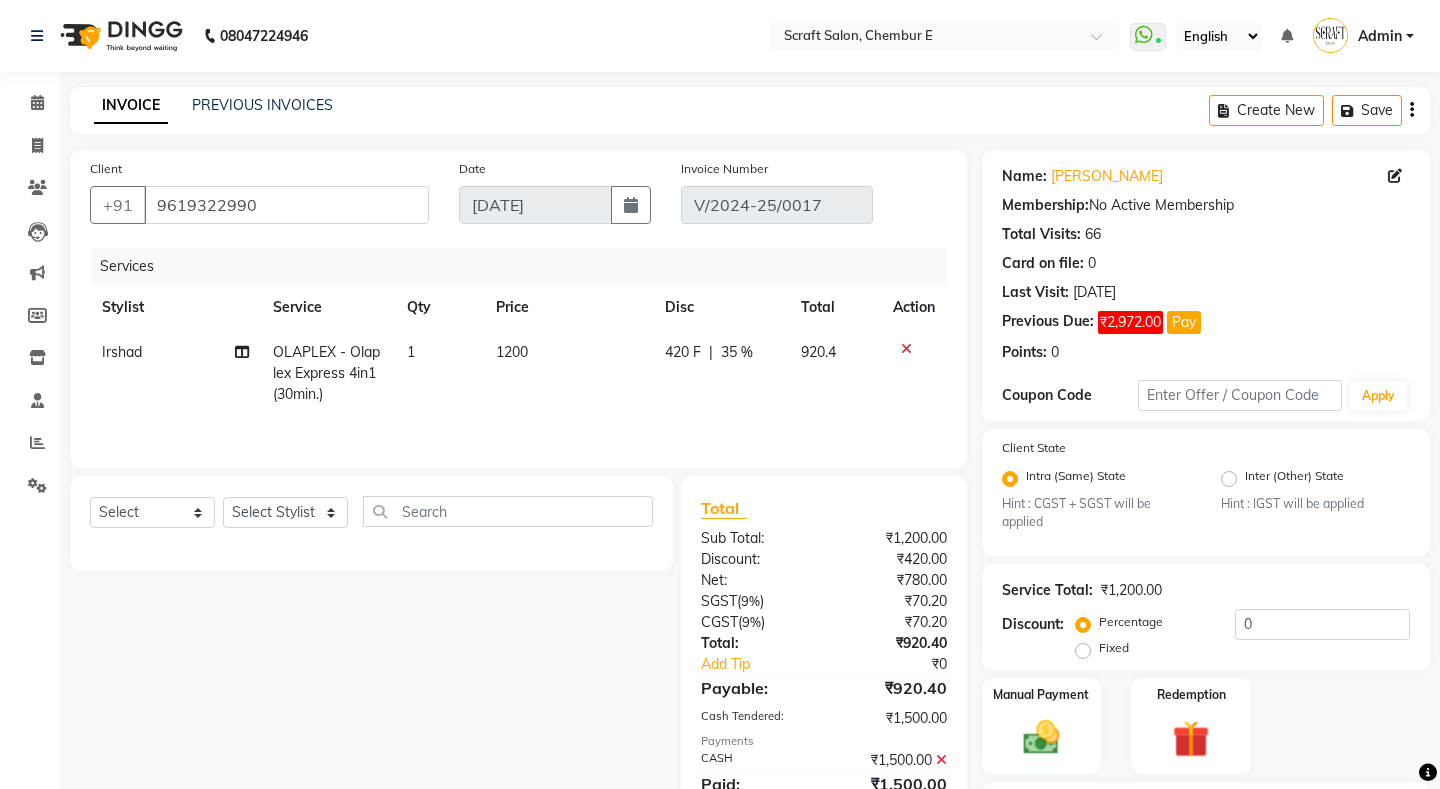 scroll, scrollTop: 117, scrollLeft: 0, axis: vertical 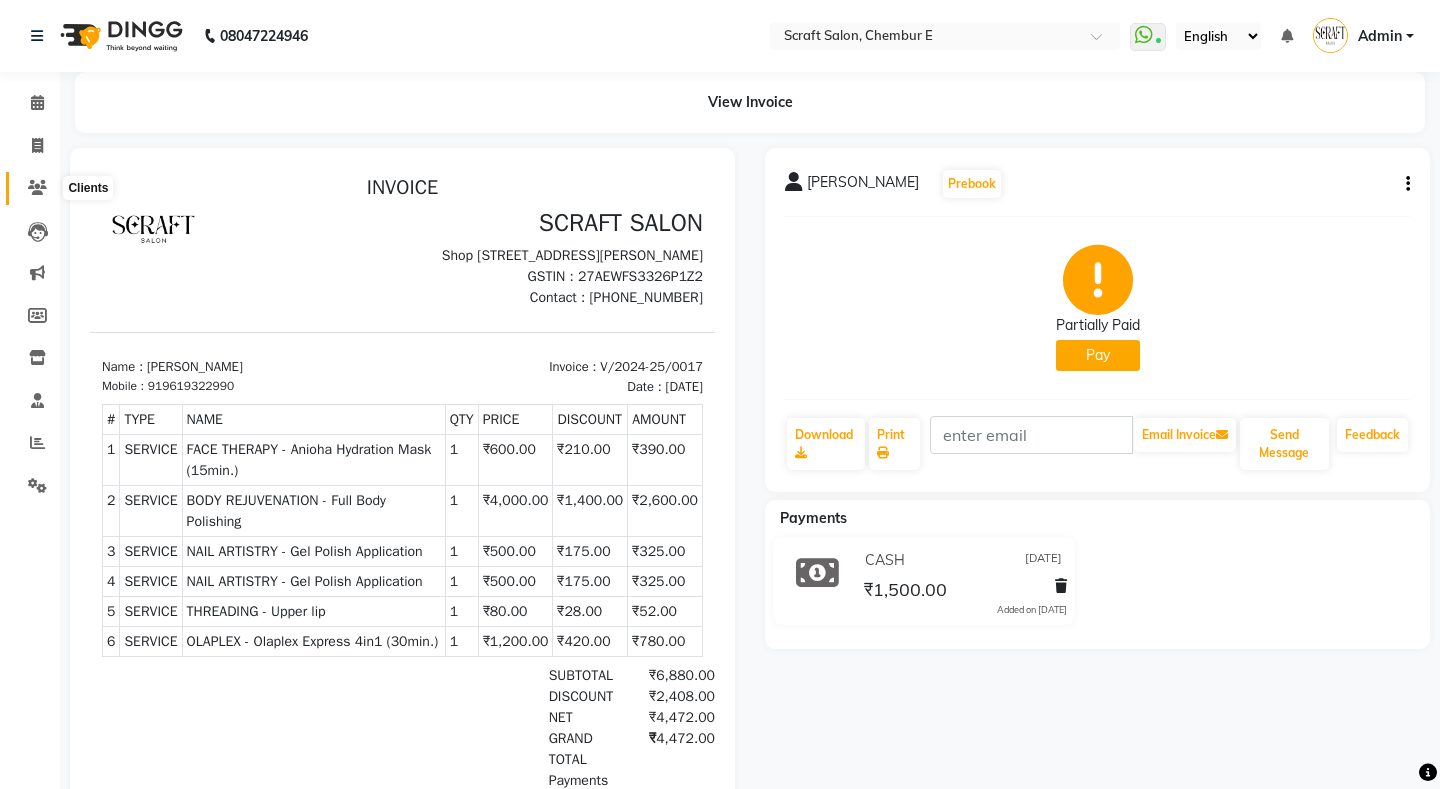 click 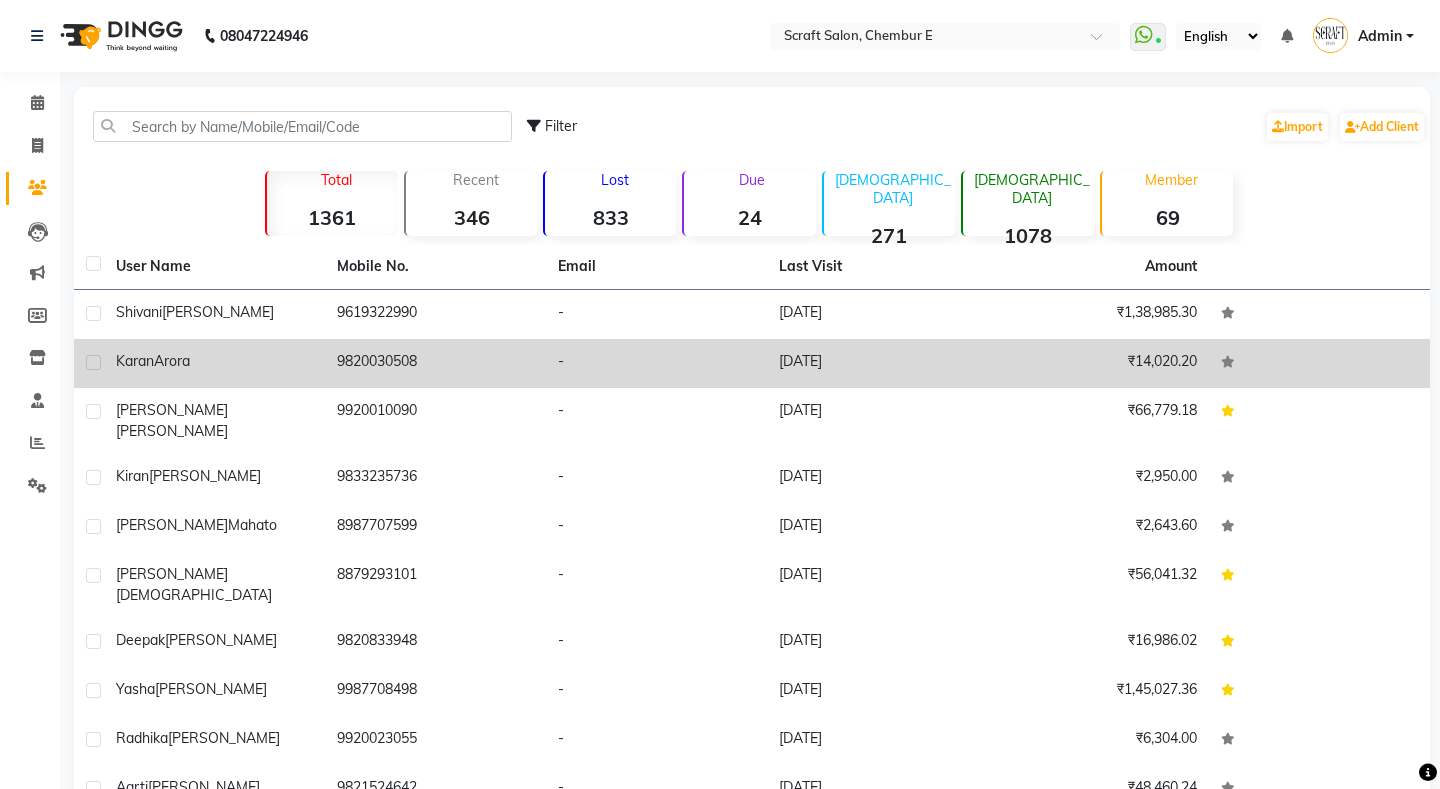 click on "Arora" 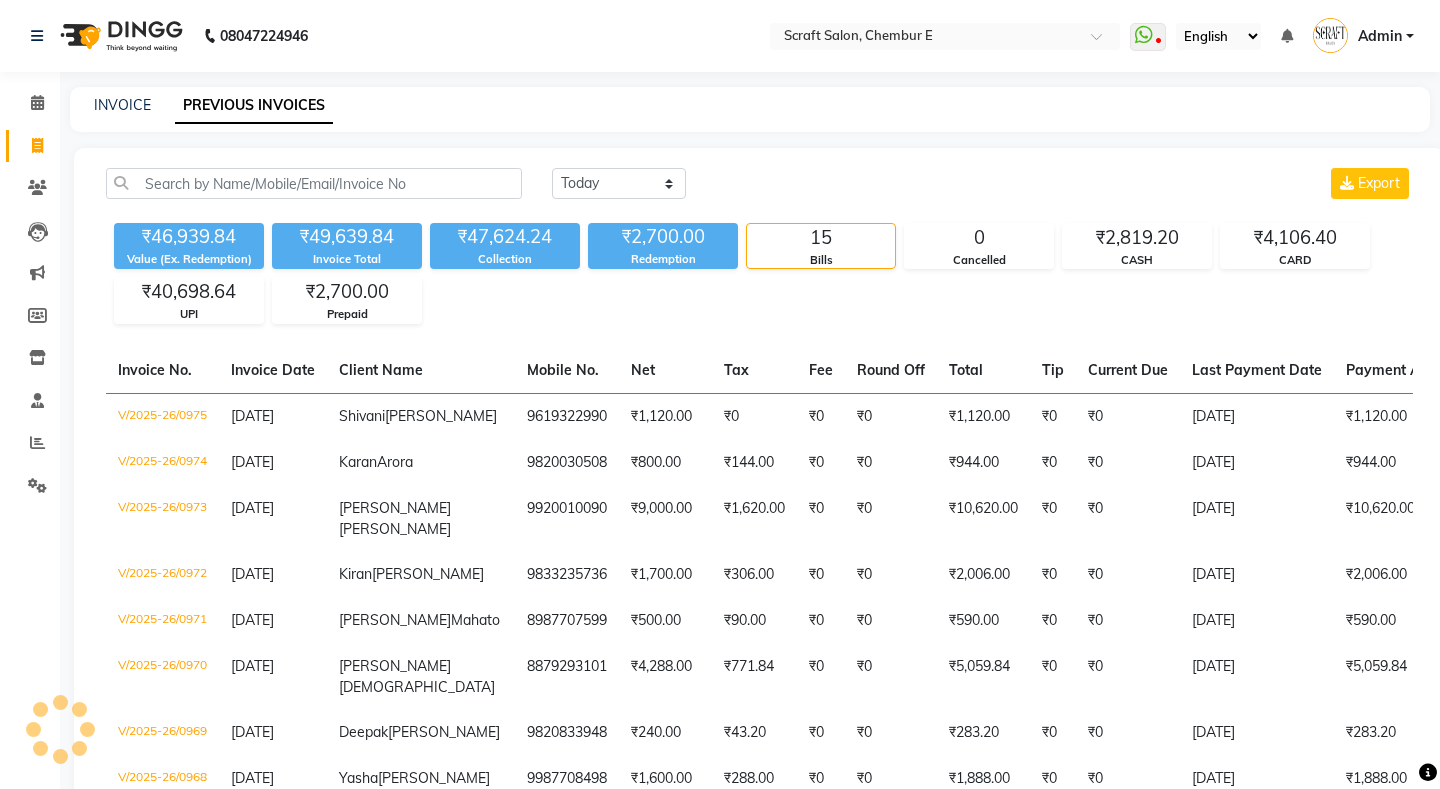 scroll, scrollTop: 0, scrollLeft: 0, axis: both 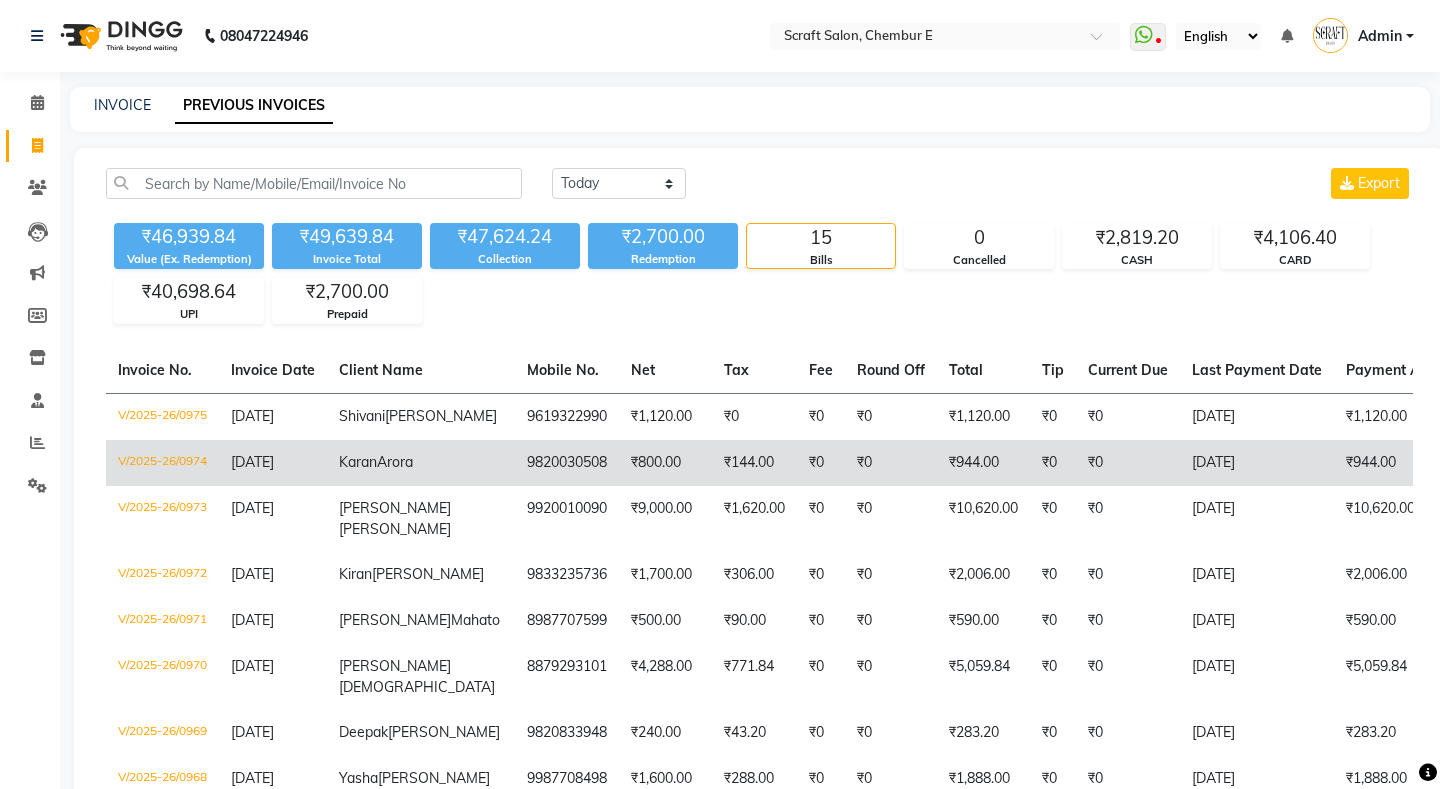 click on "[DATE]" 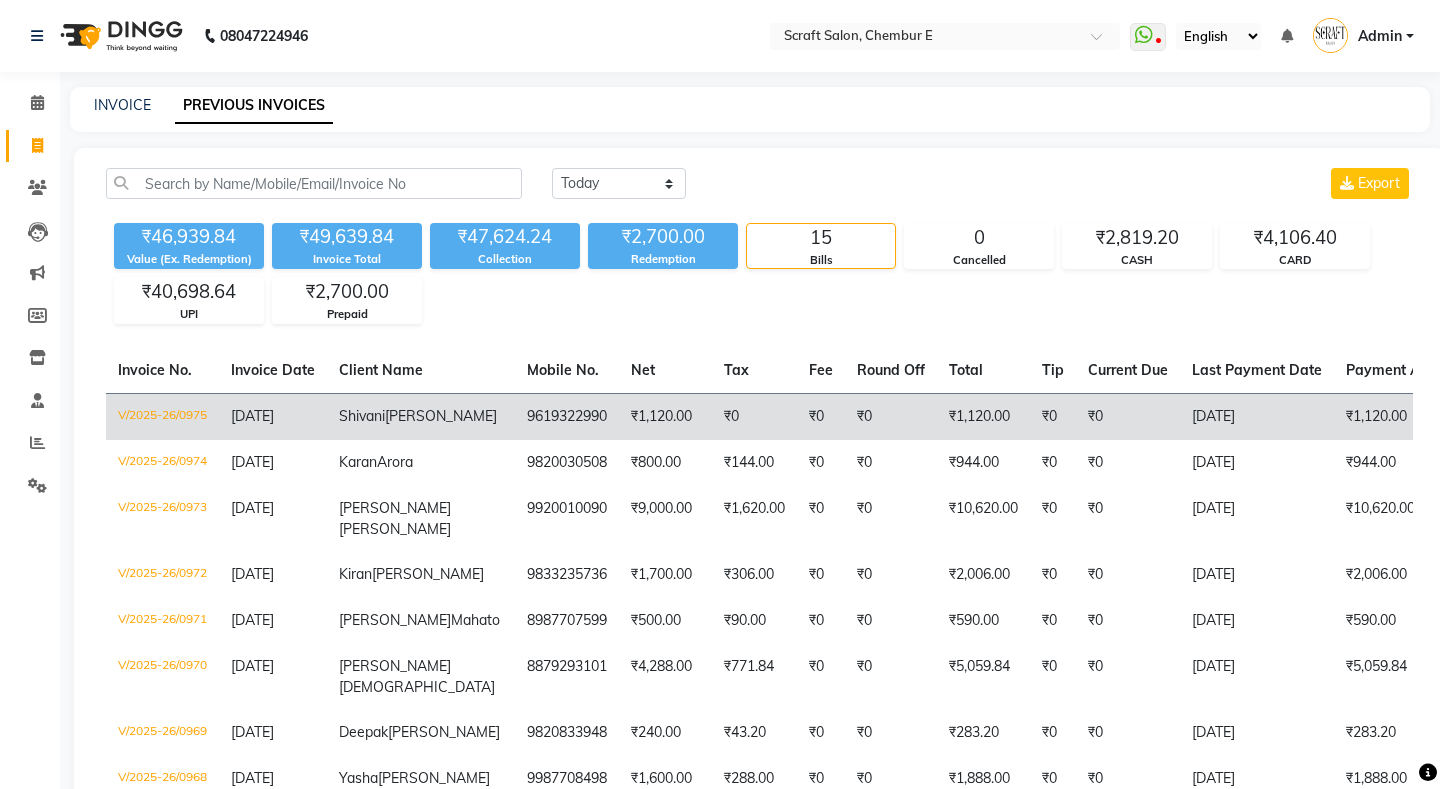 click on "[PERSON_NAME]" 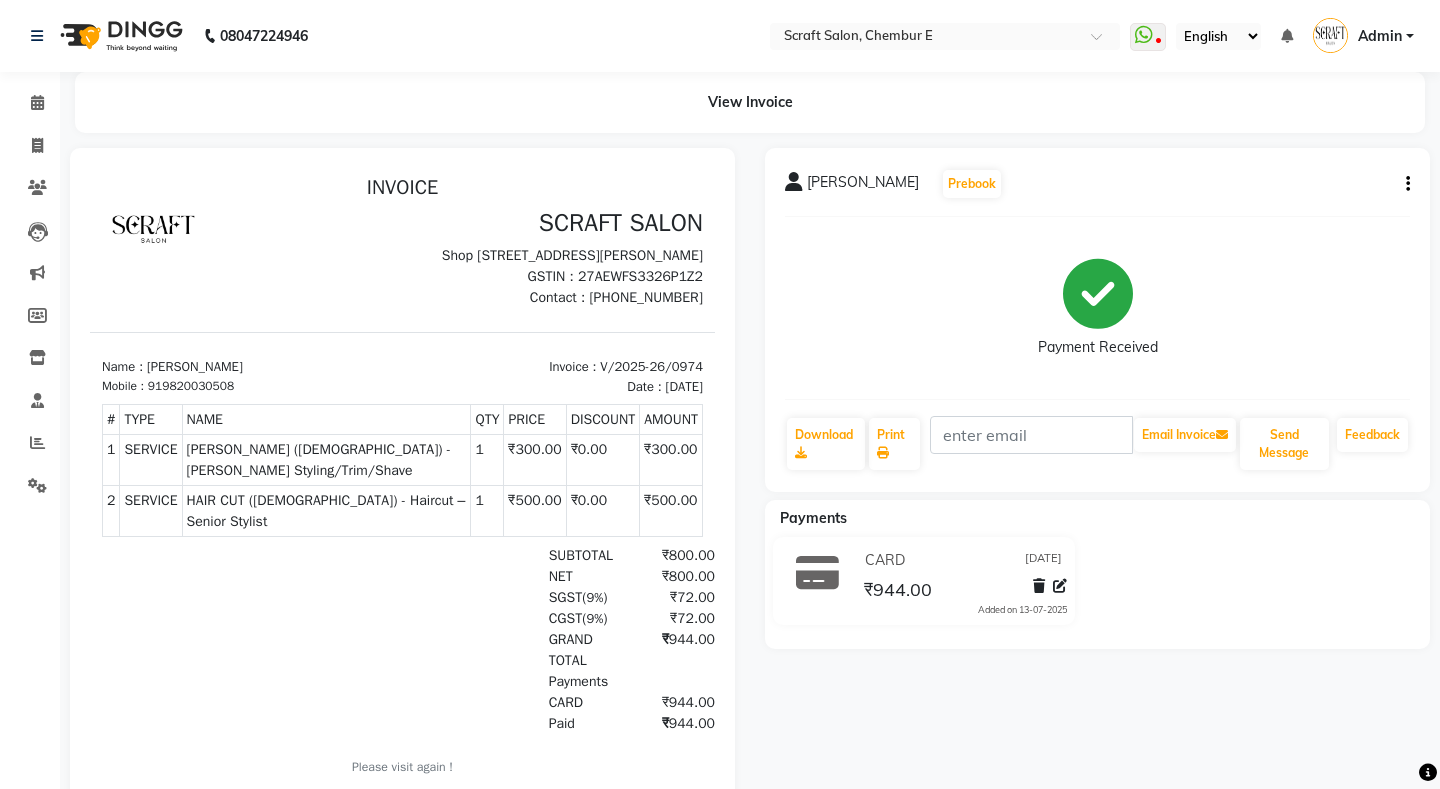 scroll, scrollTop: 0, scrollLeft: 0, axis: both 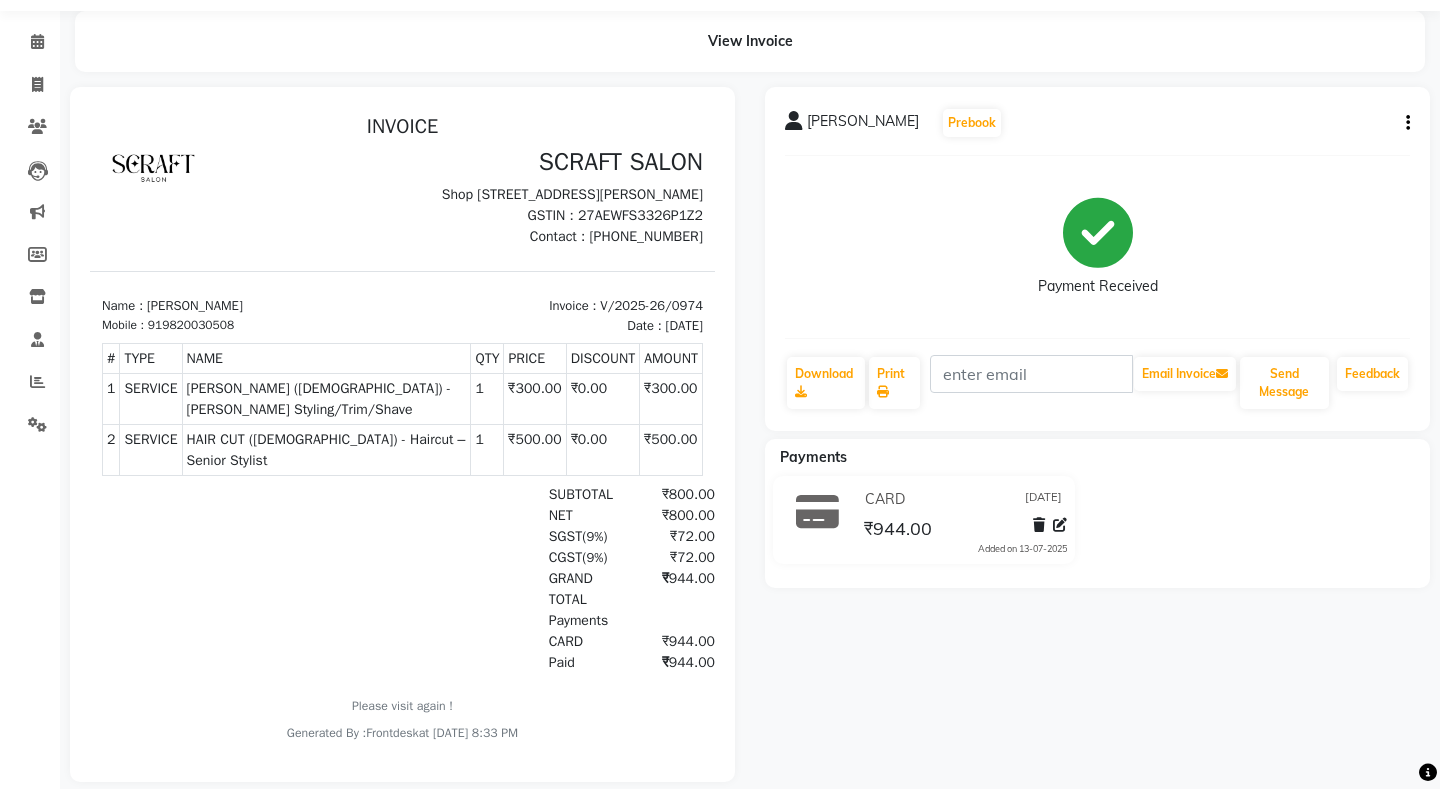 click on "[PERSON_NAME]" 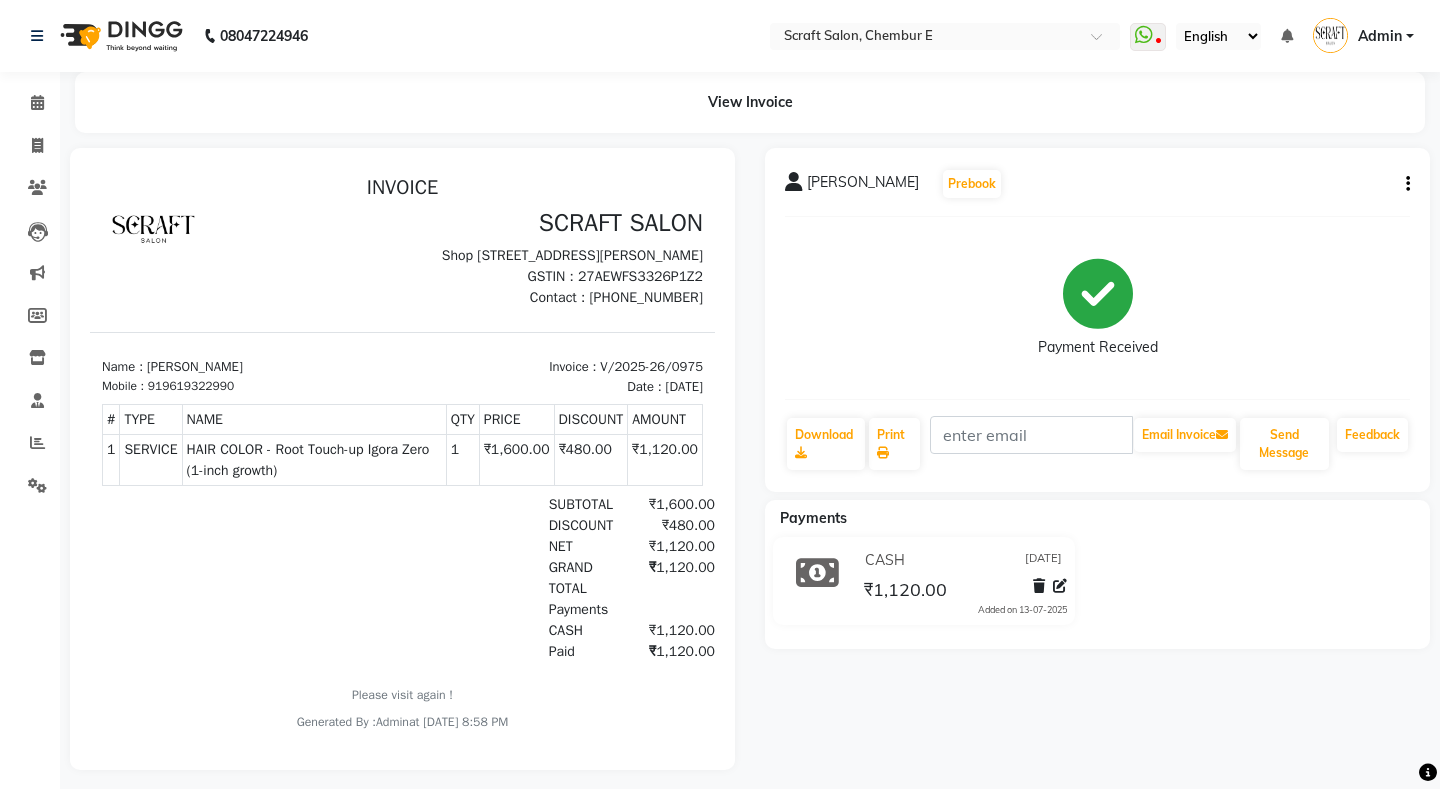 scroll, scrollTop: 0, scrollLeft: 0, axis: both 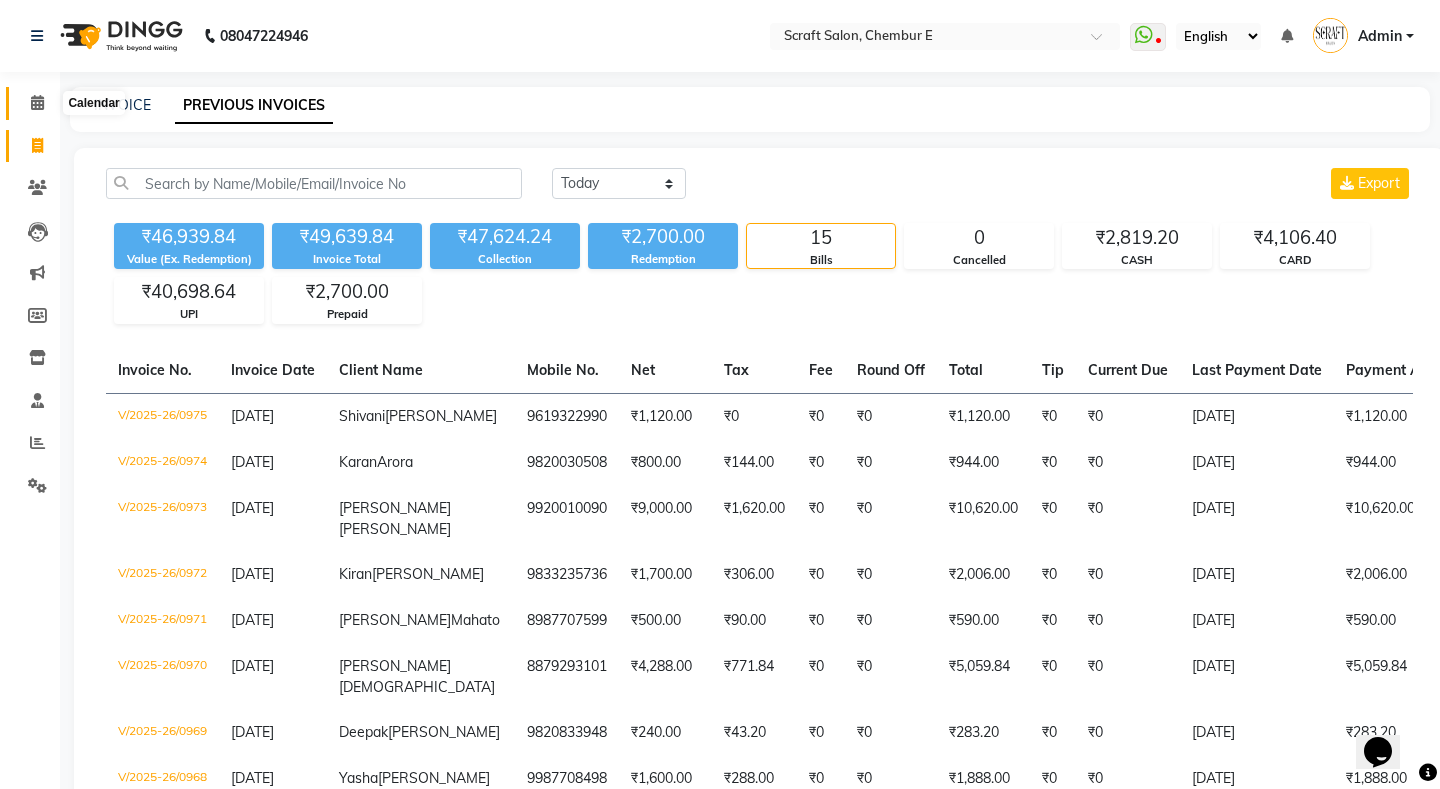 click 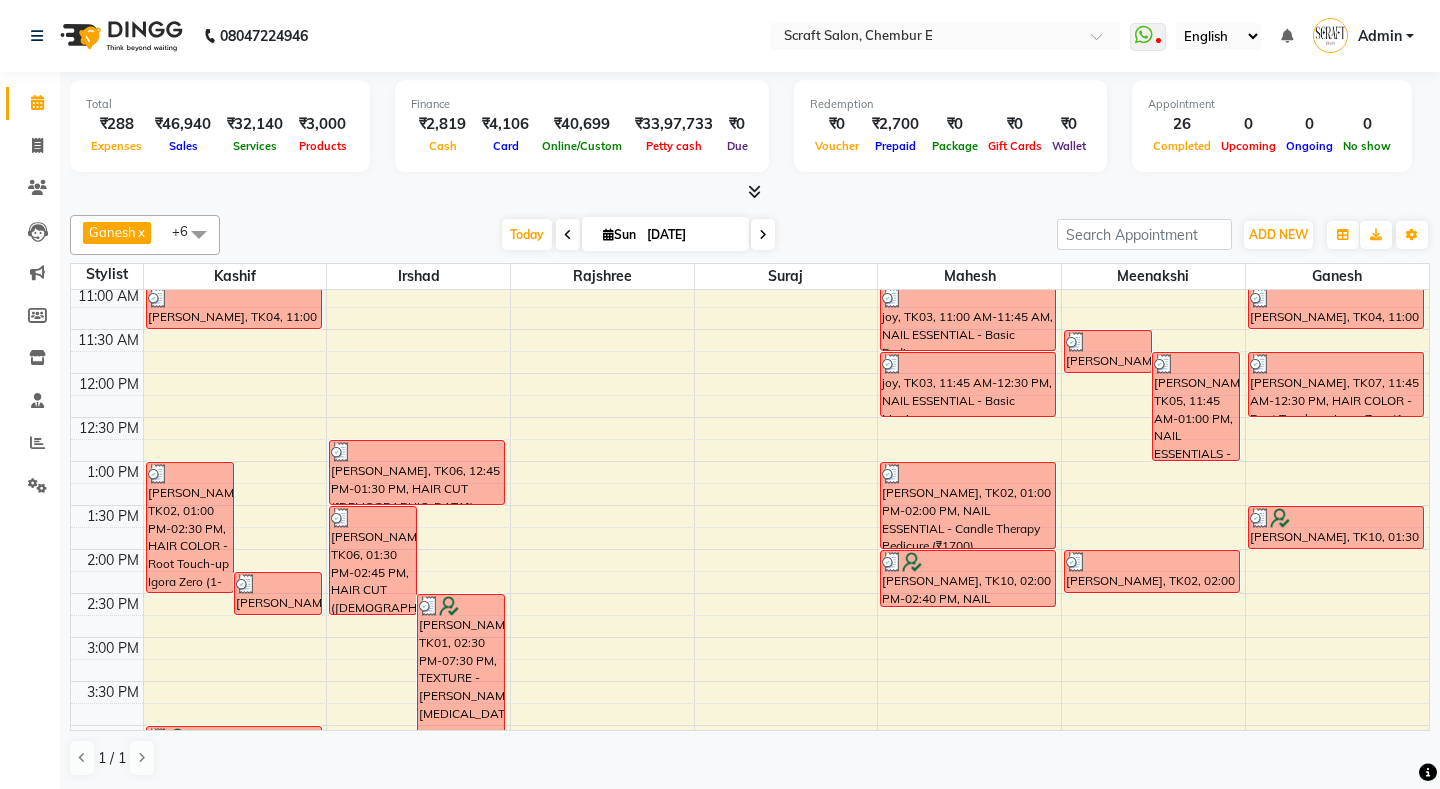 scroll, scrollTop: 0, scrollLeft: 0, axis: both 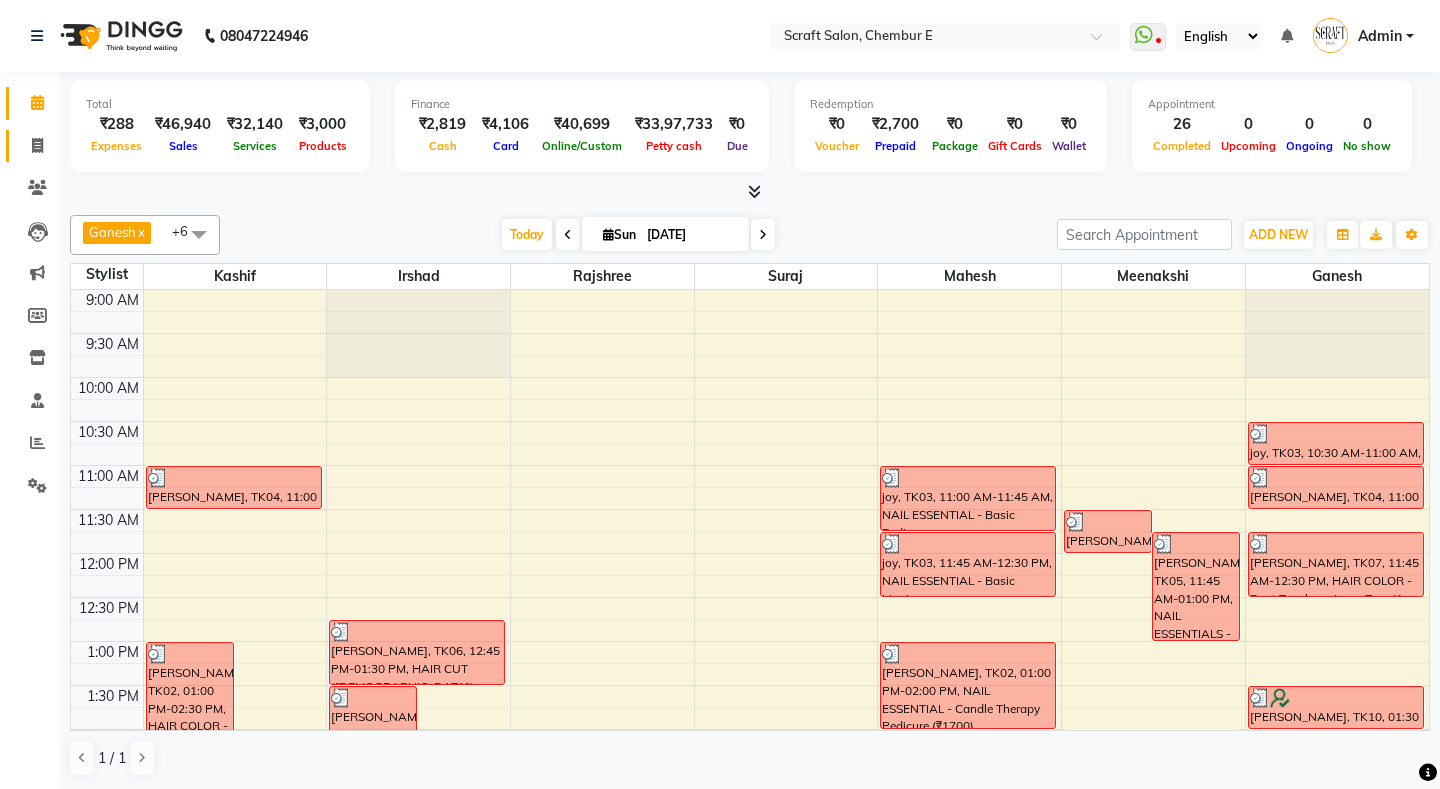 click 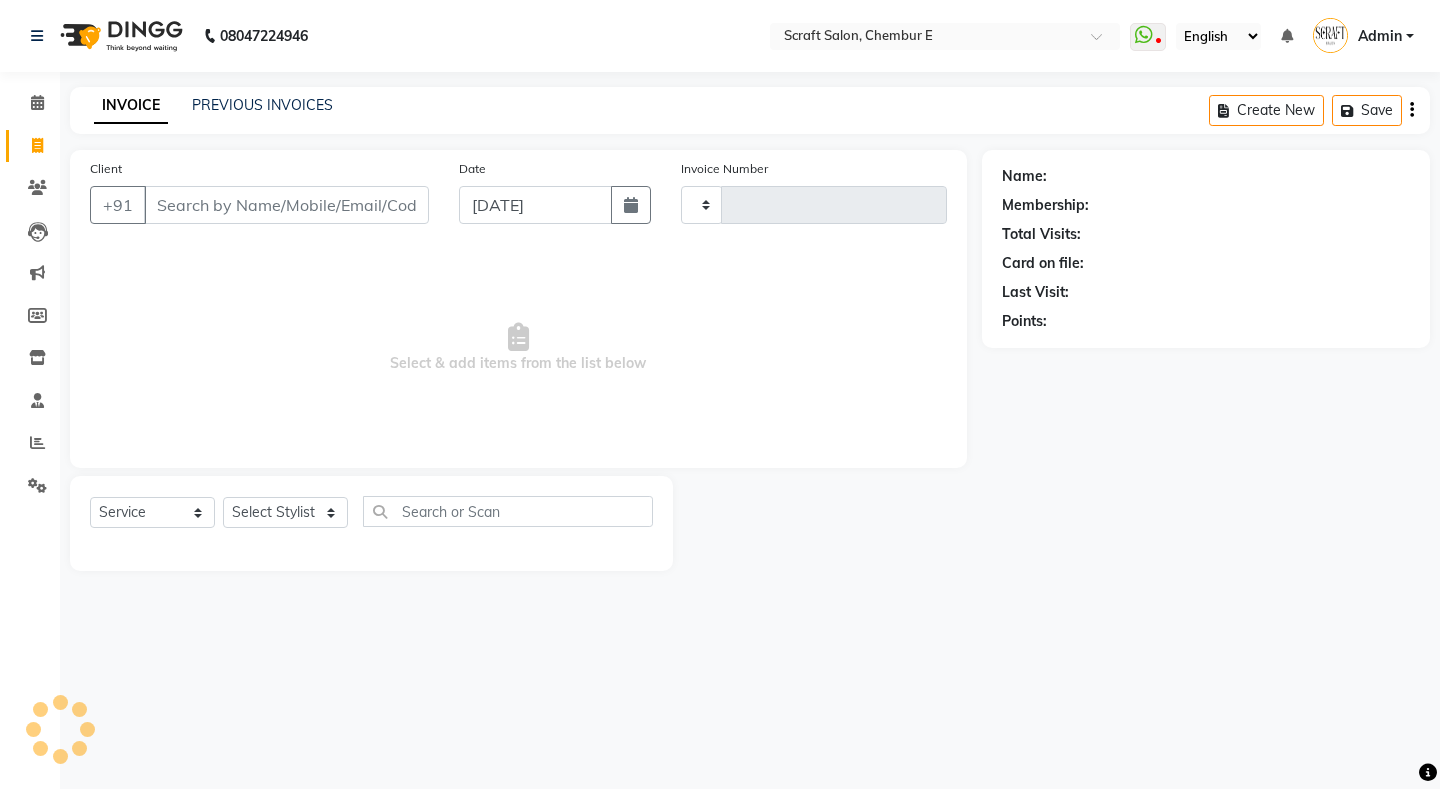 type on "0976" 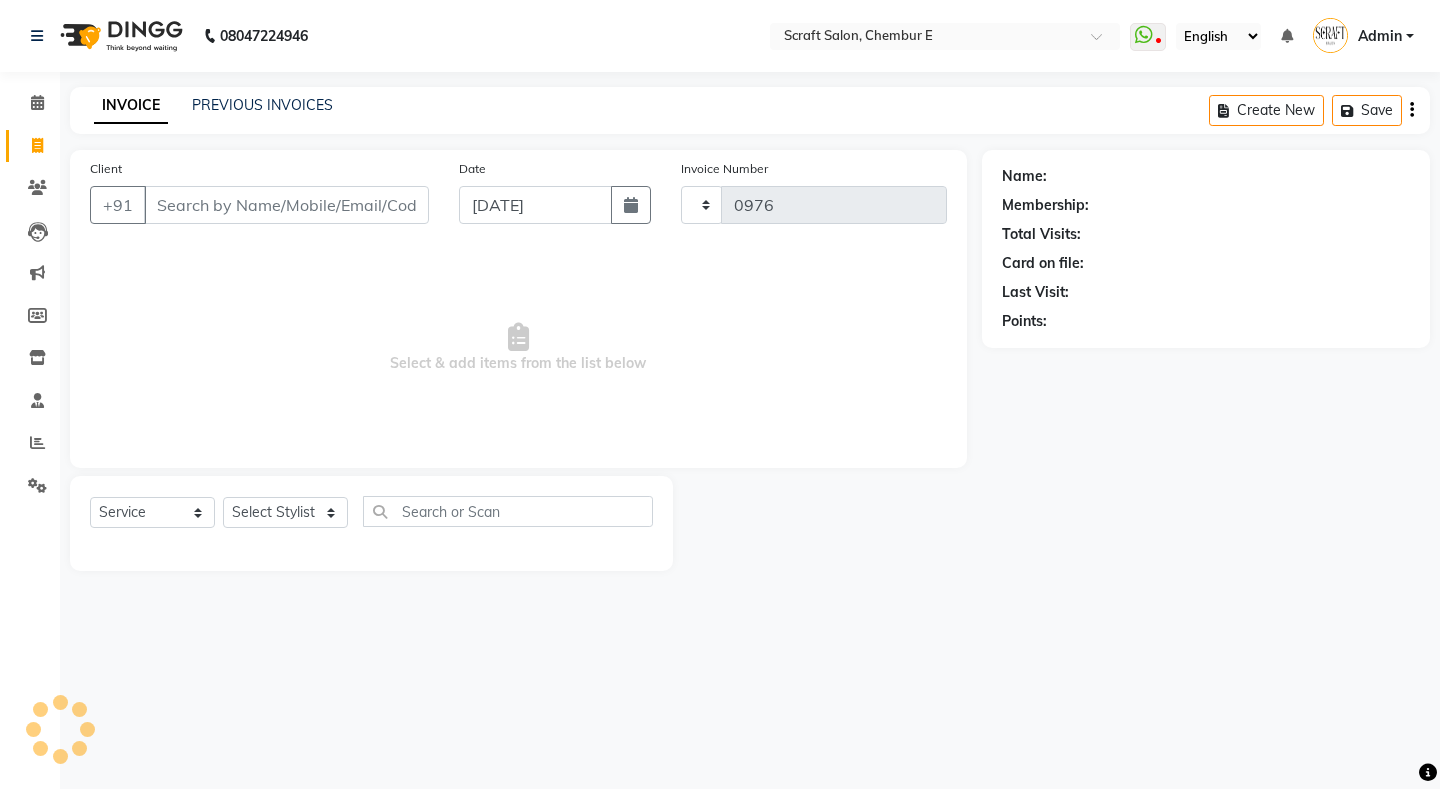 select on "3922" 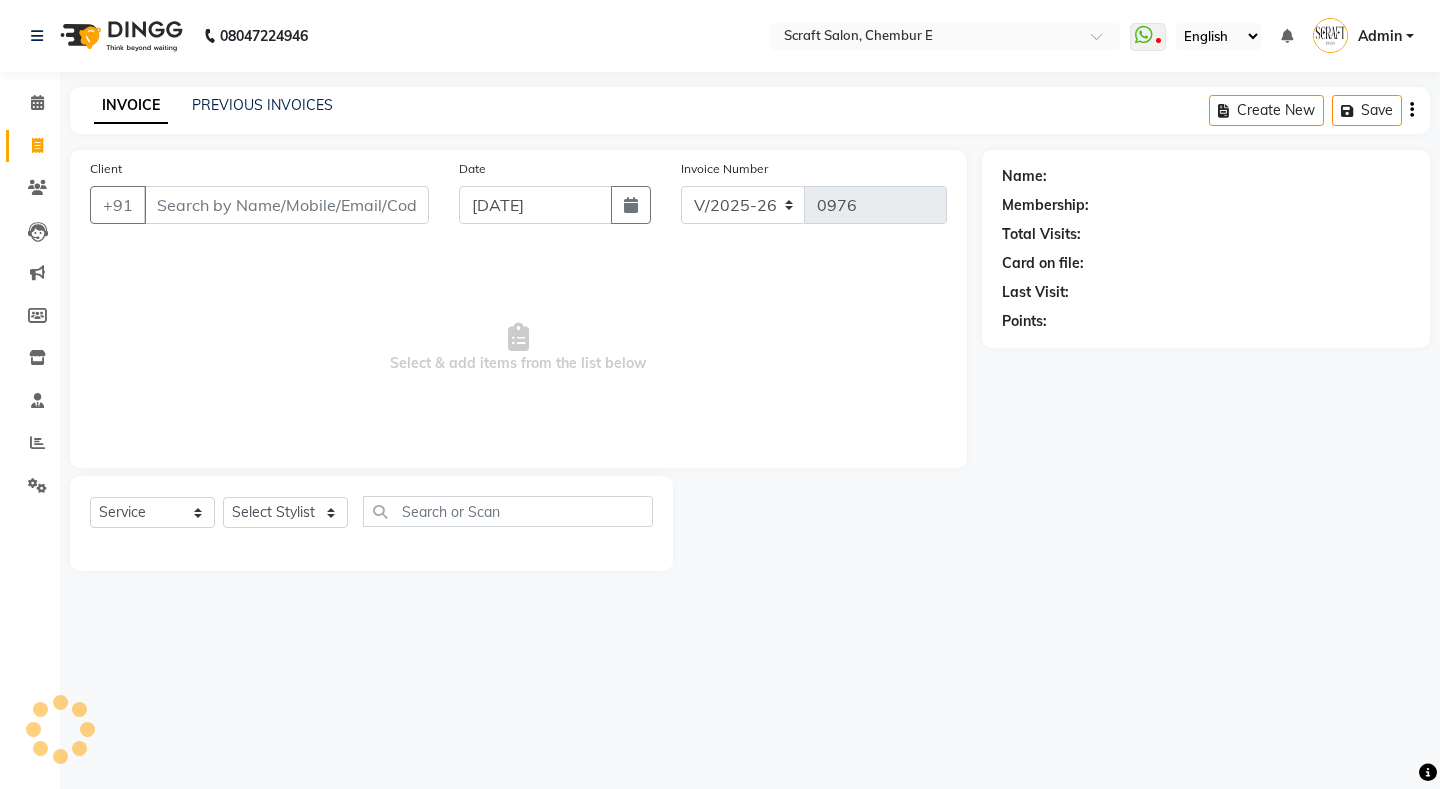 select on "P" 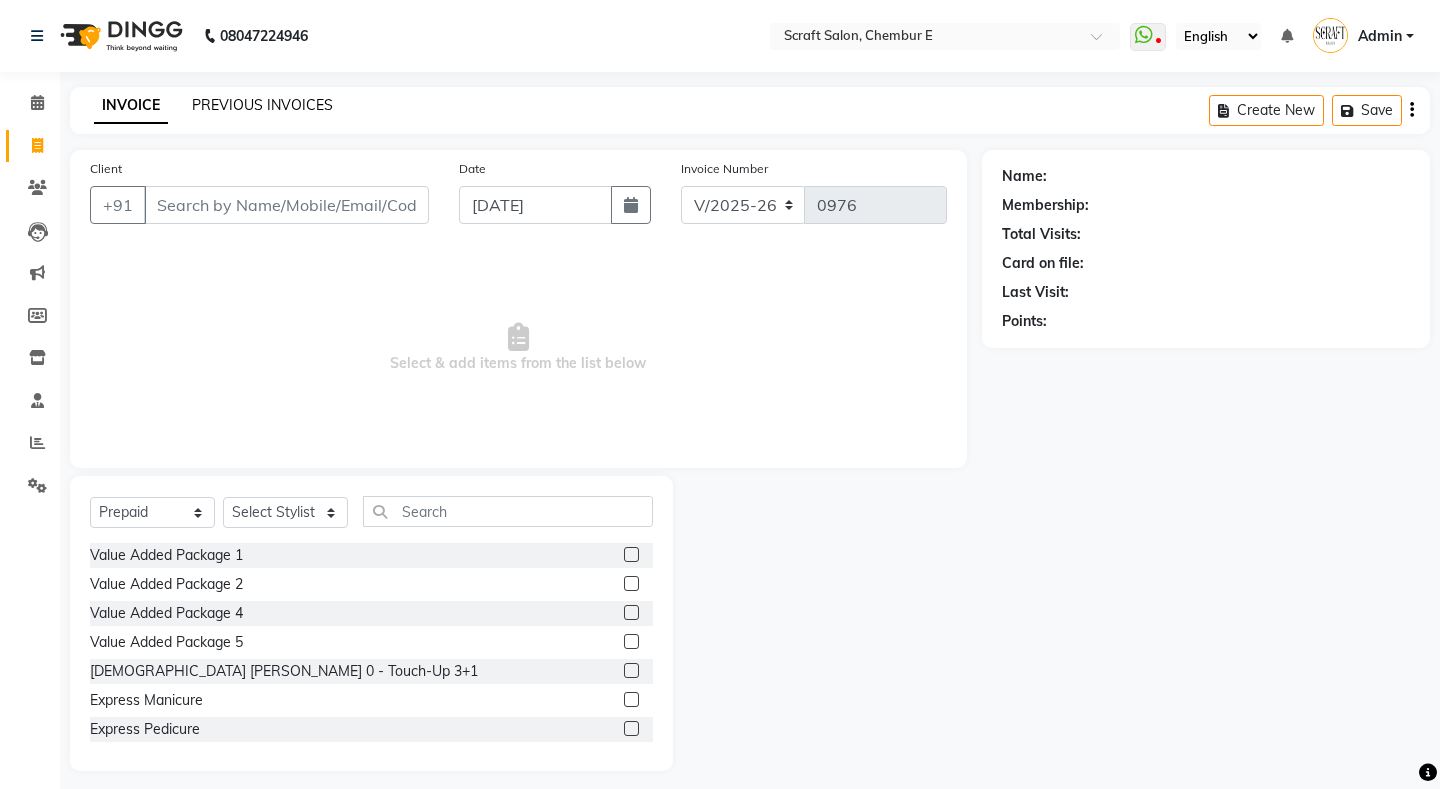 click on "PREVIOUS INVOICES" 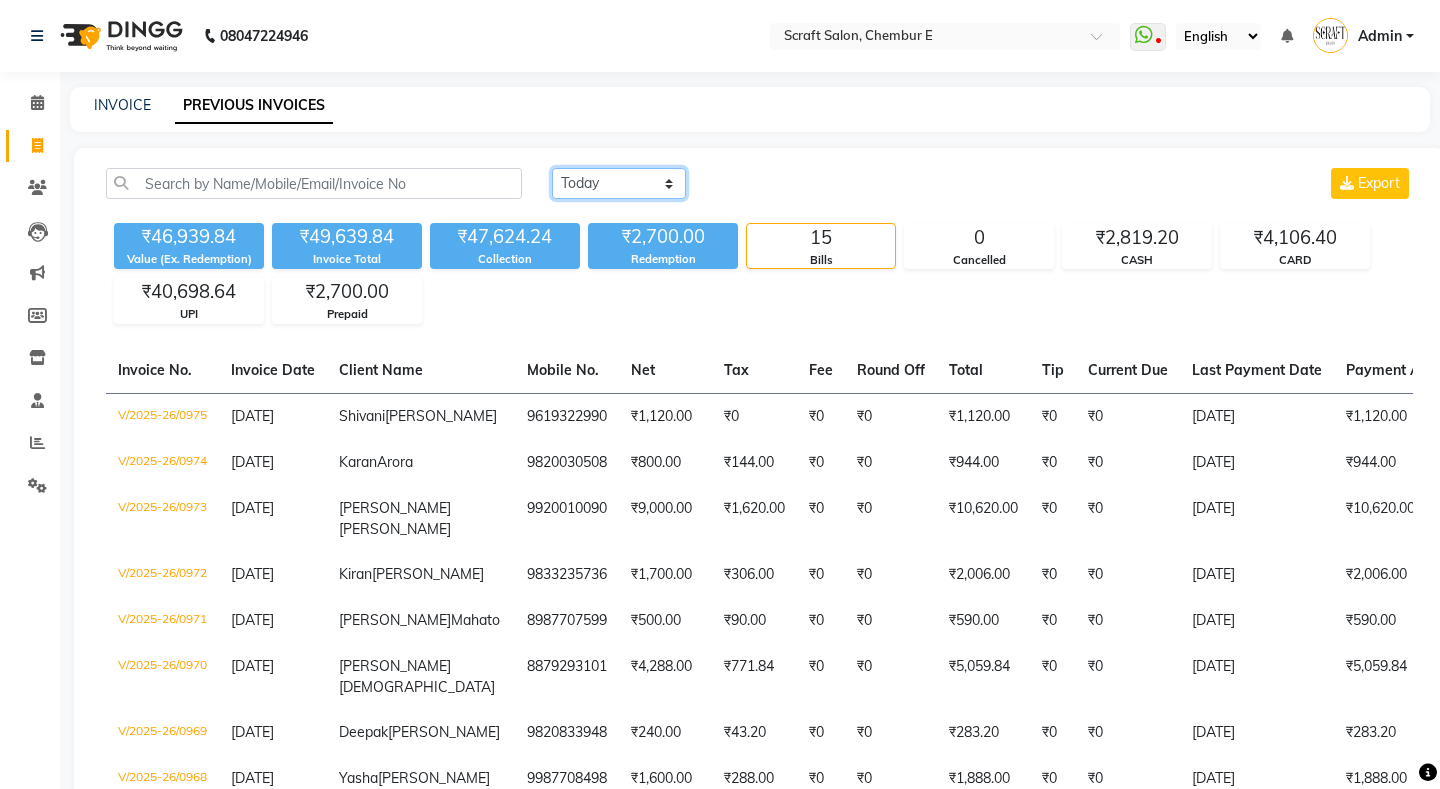 click on "[DATE] [DATE] Custom Range" 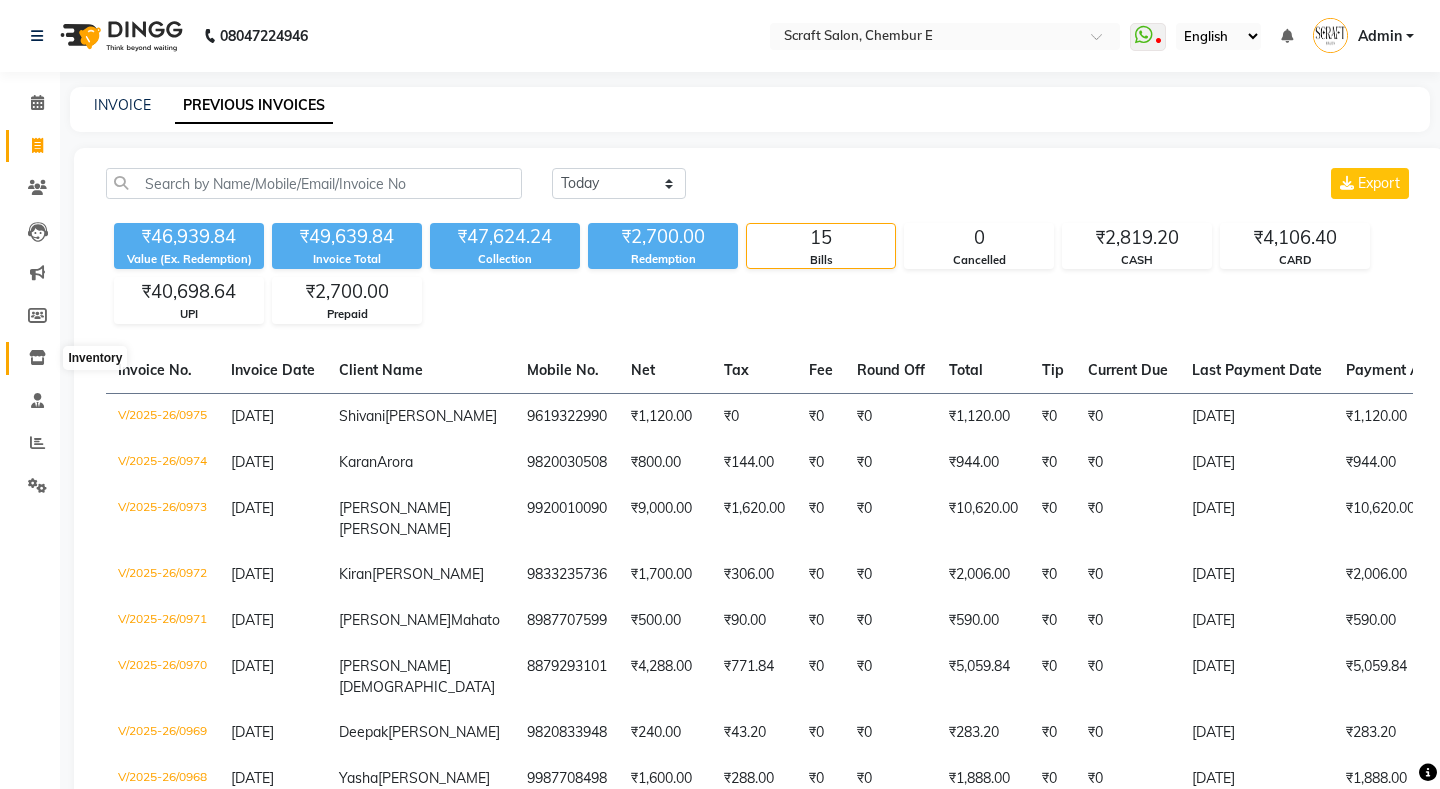 click 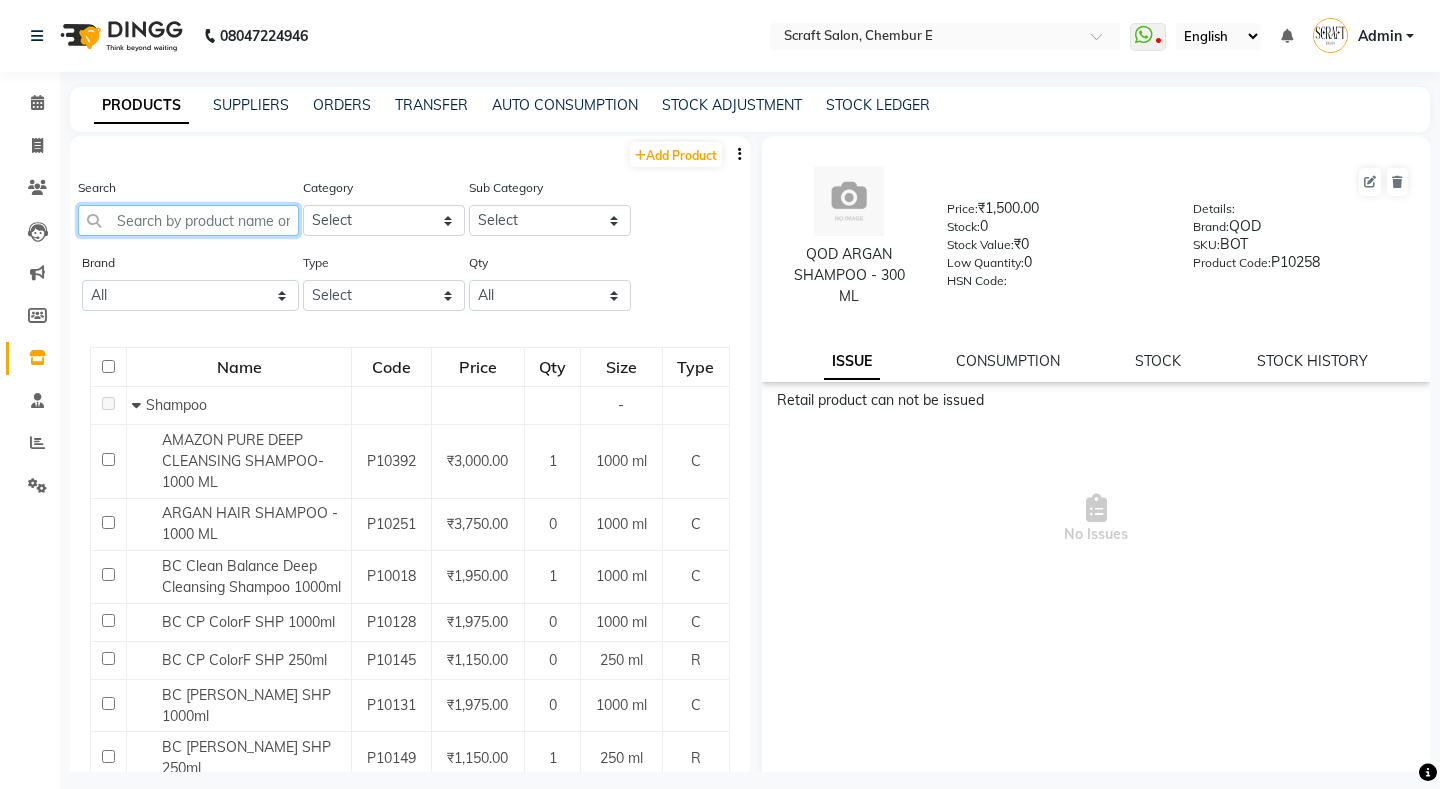 click 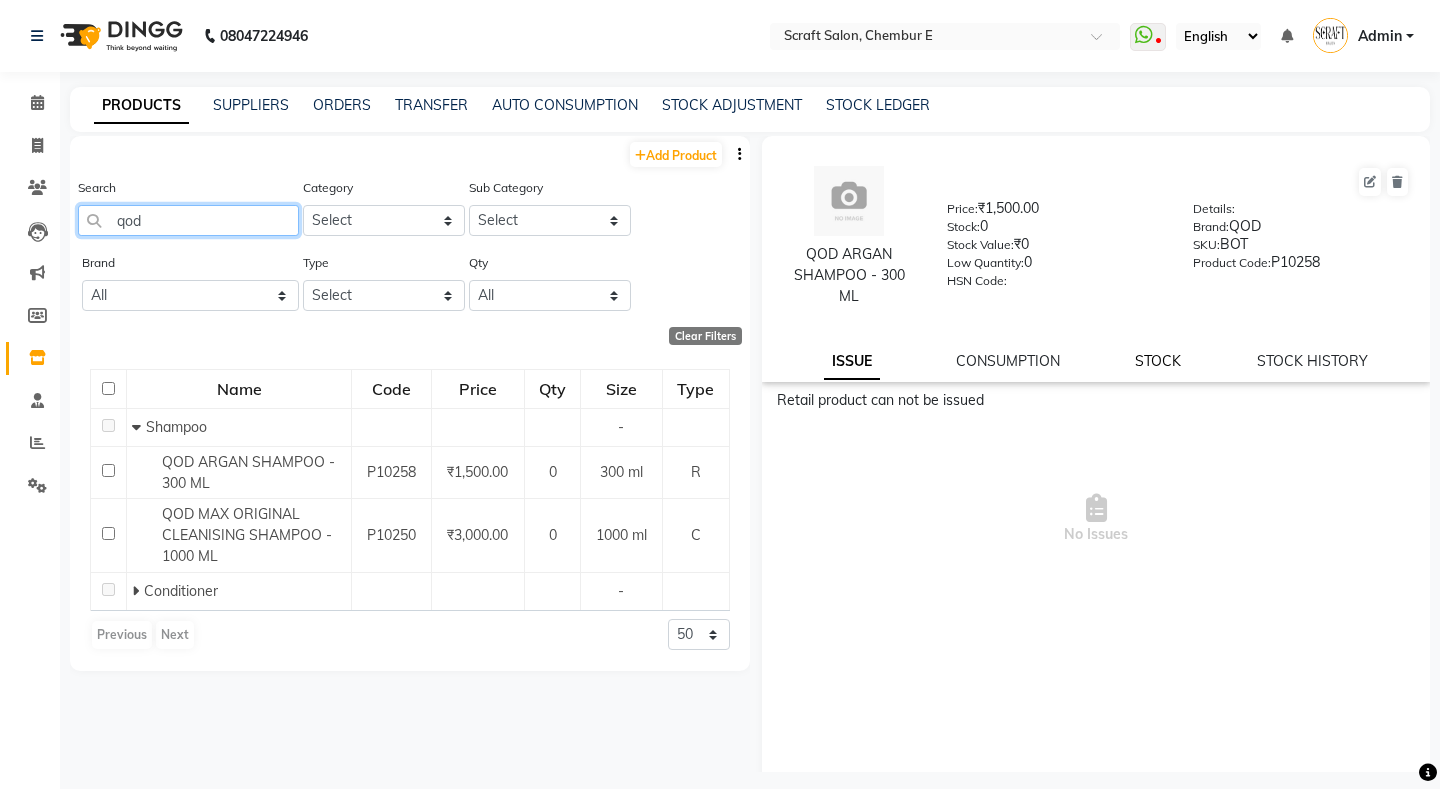 type on "qod" 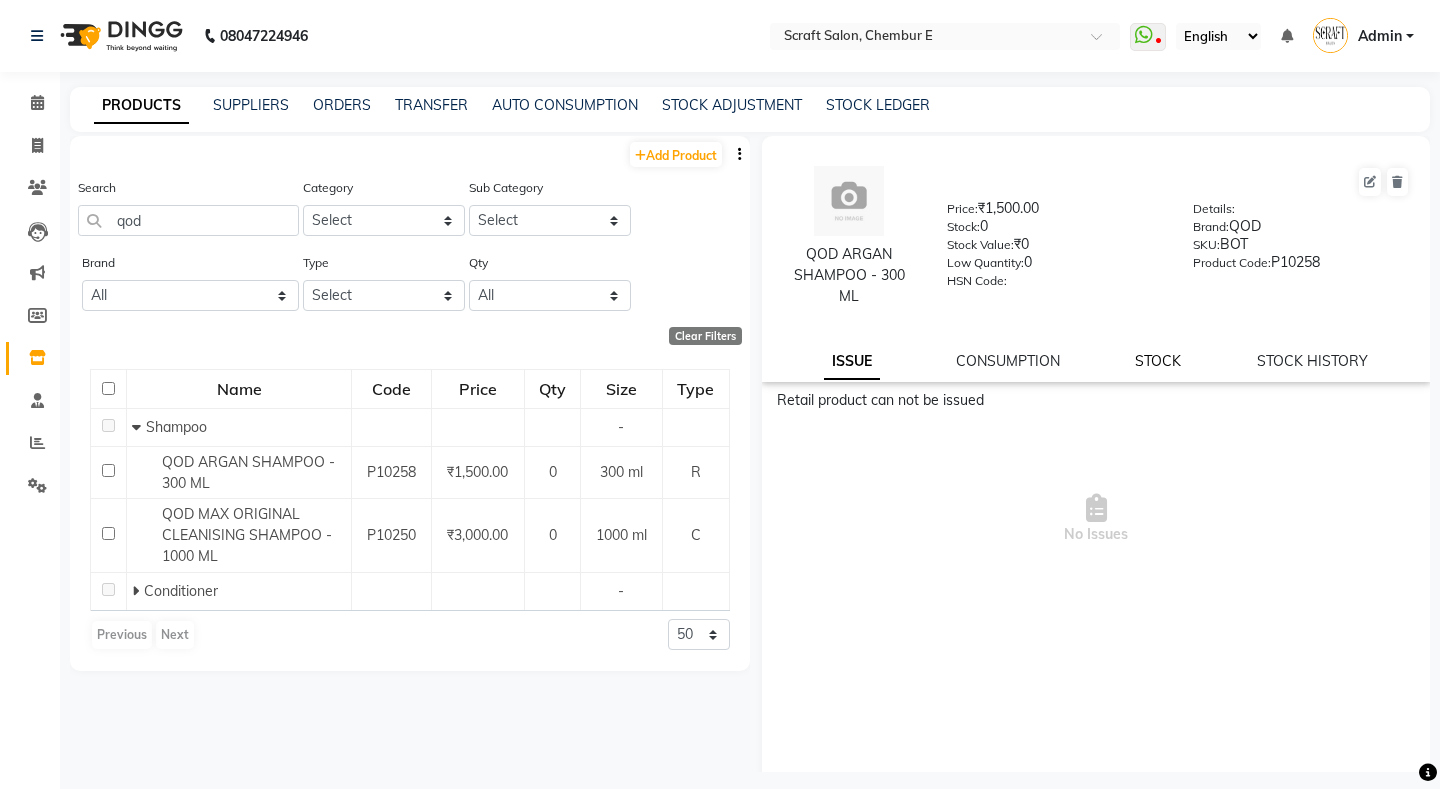 click on "STOCK" 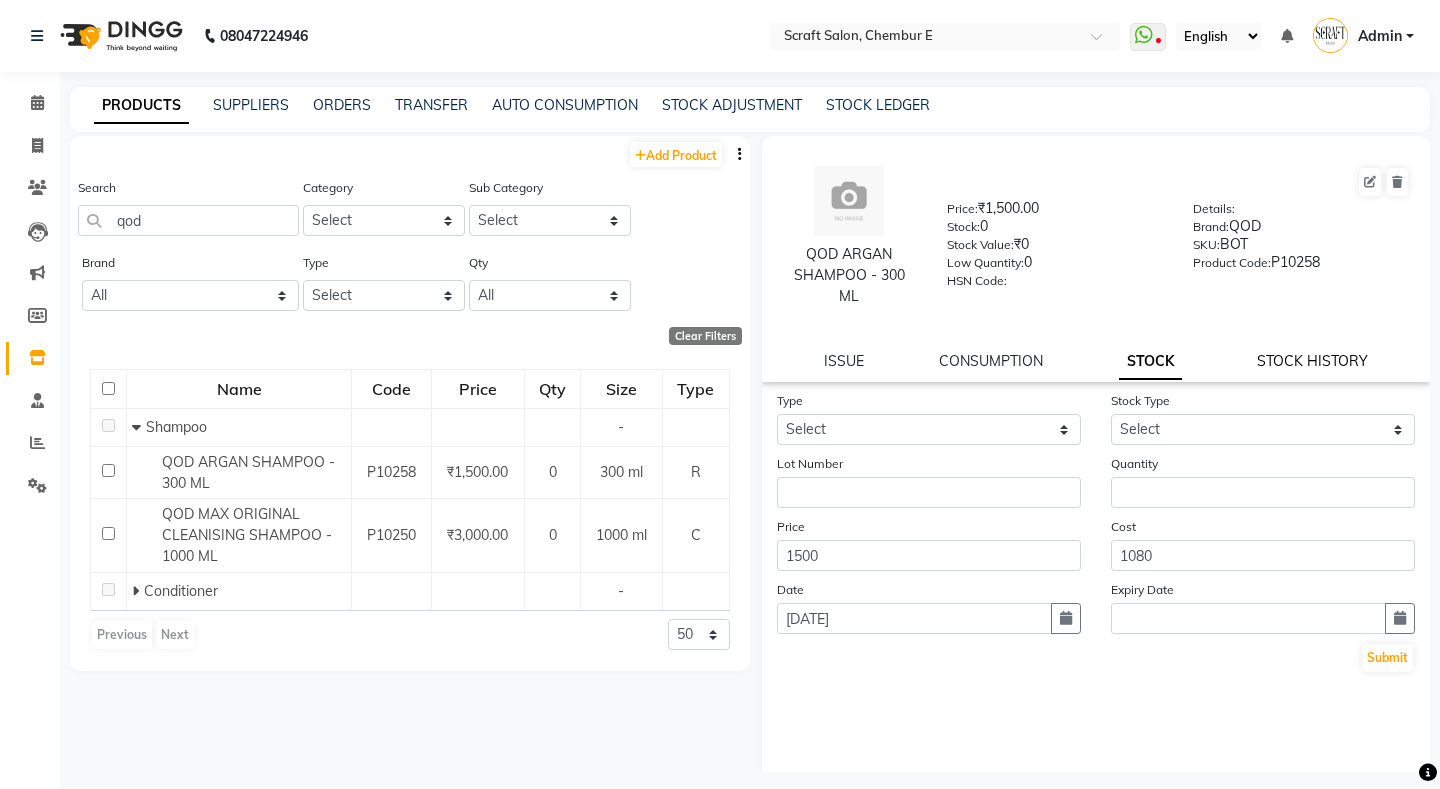 click on "STOCK HISTORY" 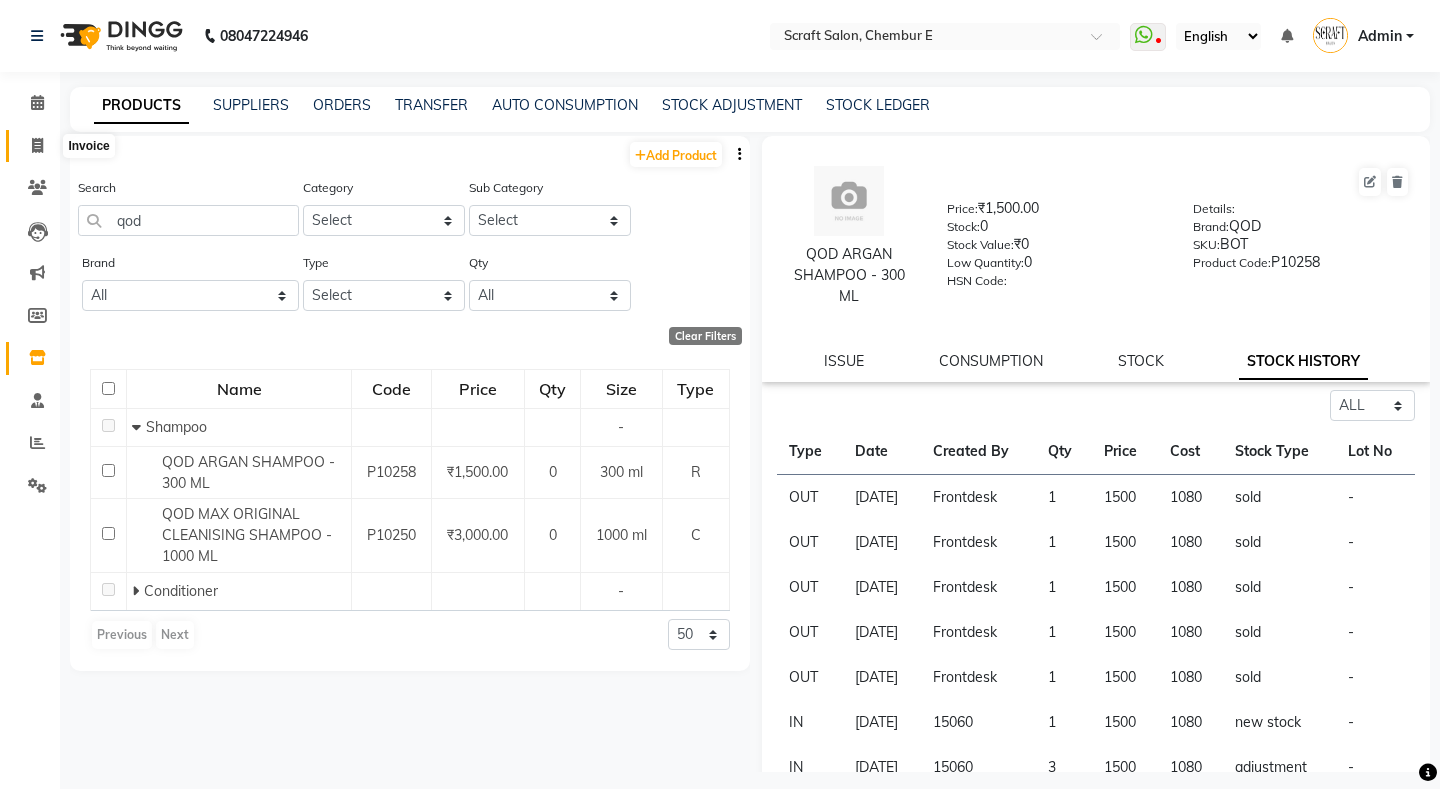 click 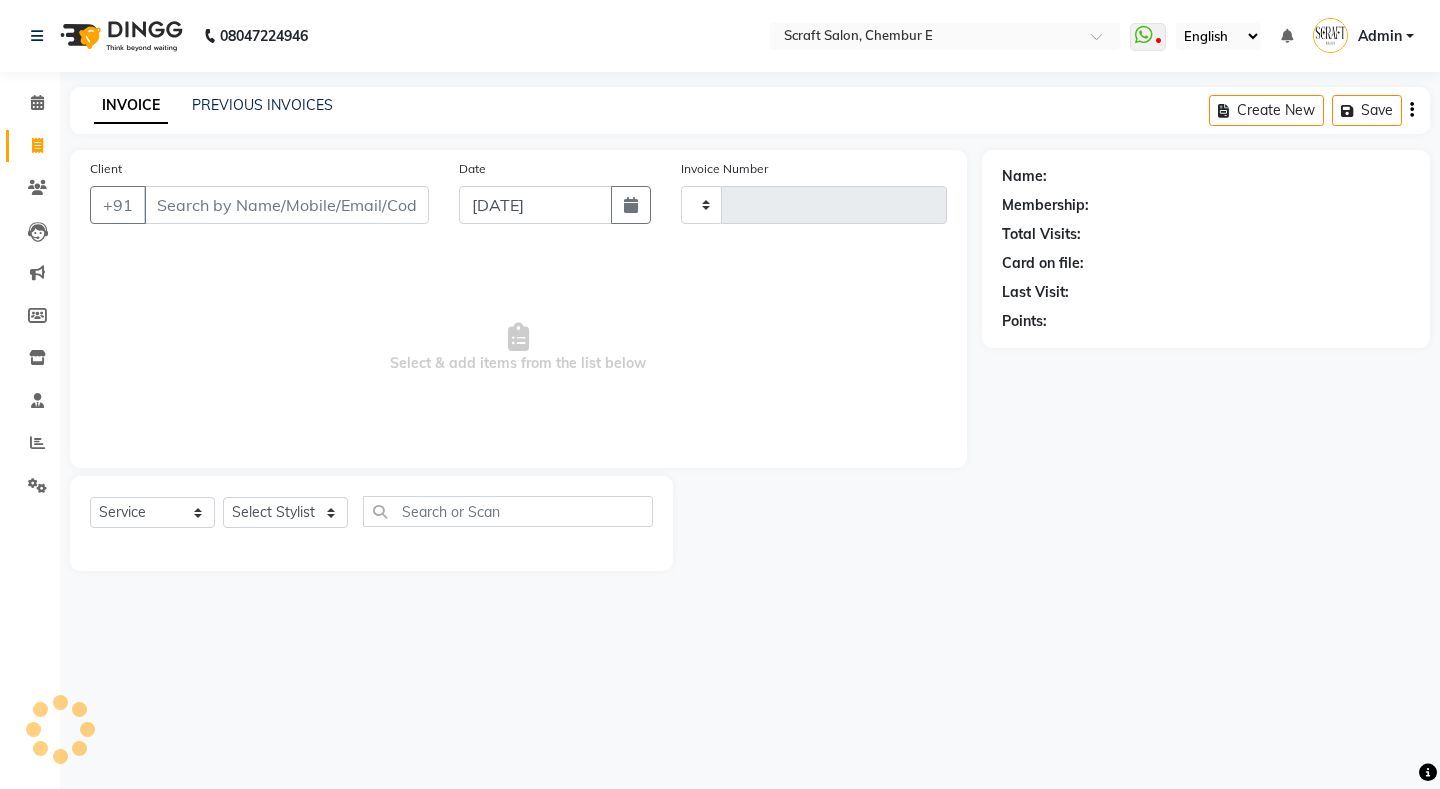 type on "0976" 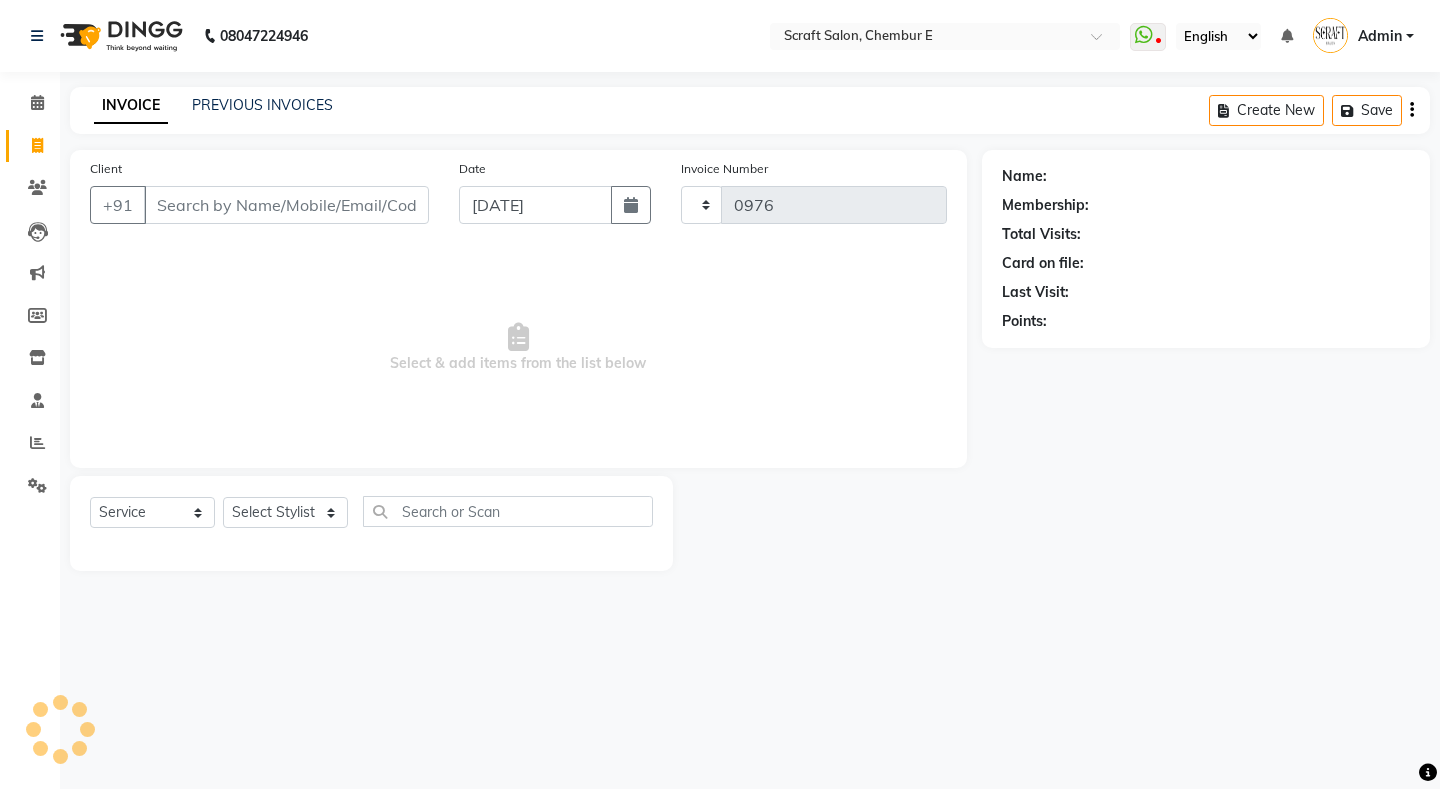 select on "3922" 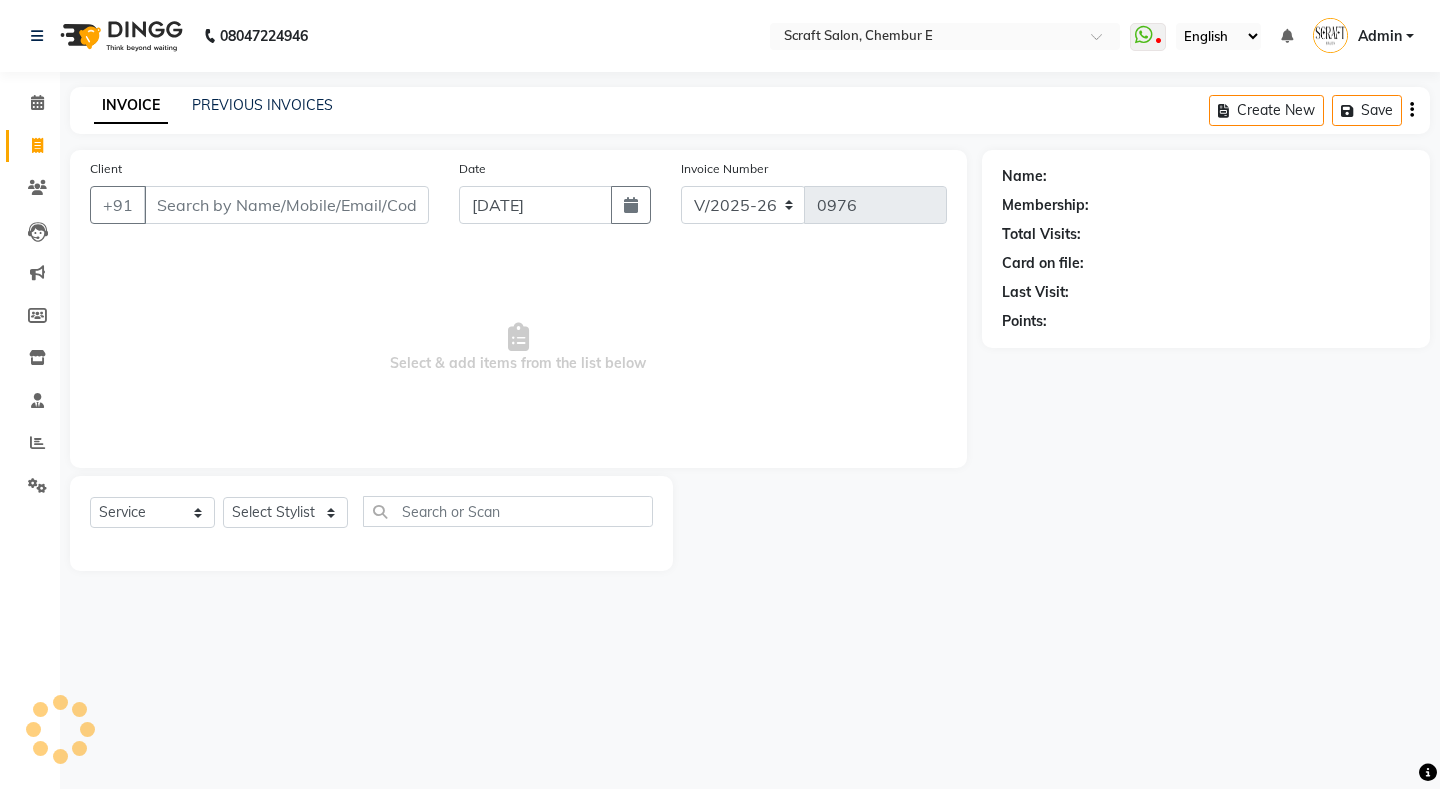 select on "P" 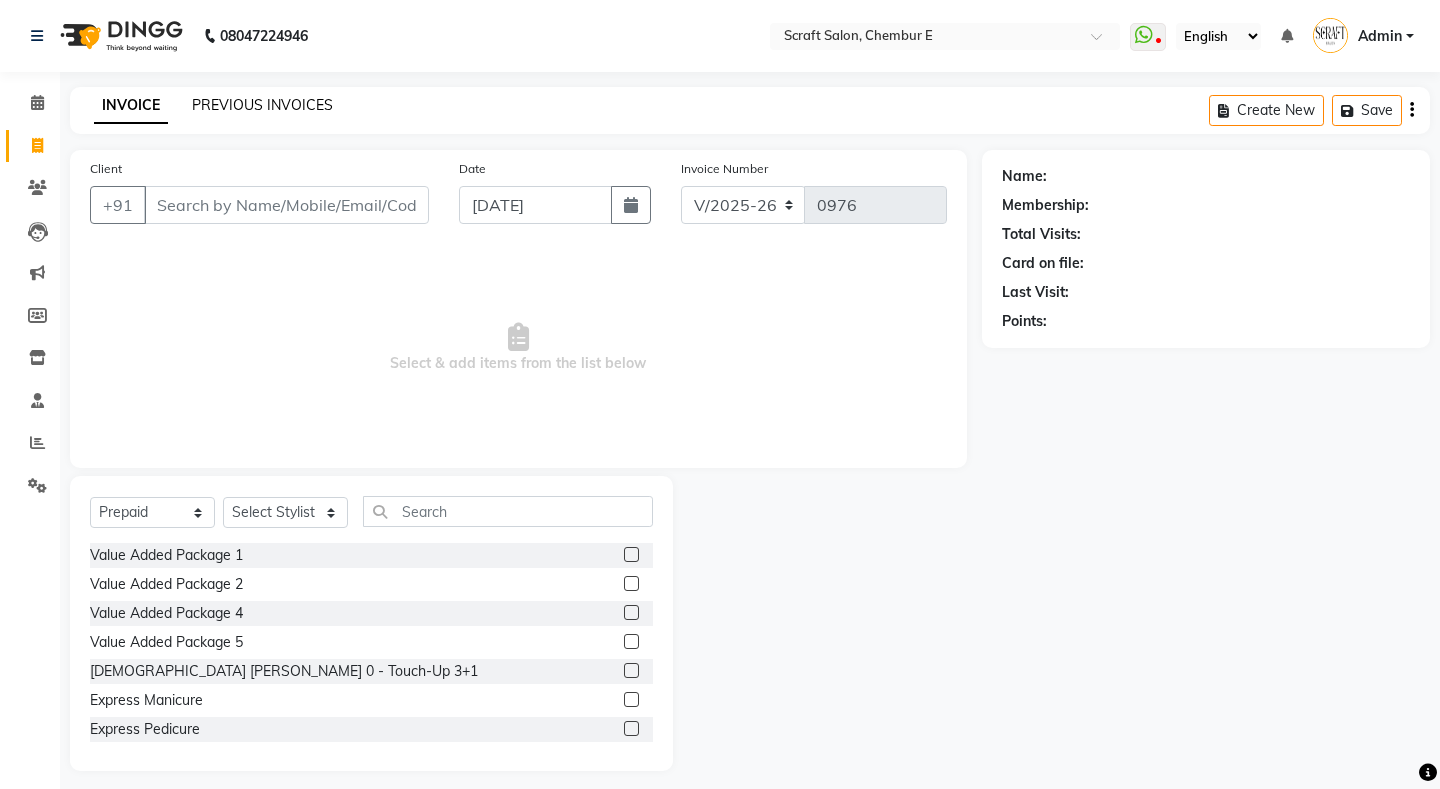 click on "PREVIOUS INVOICES" 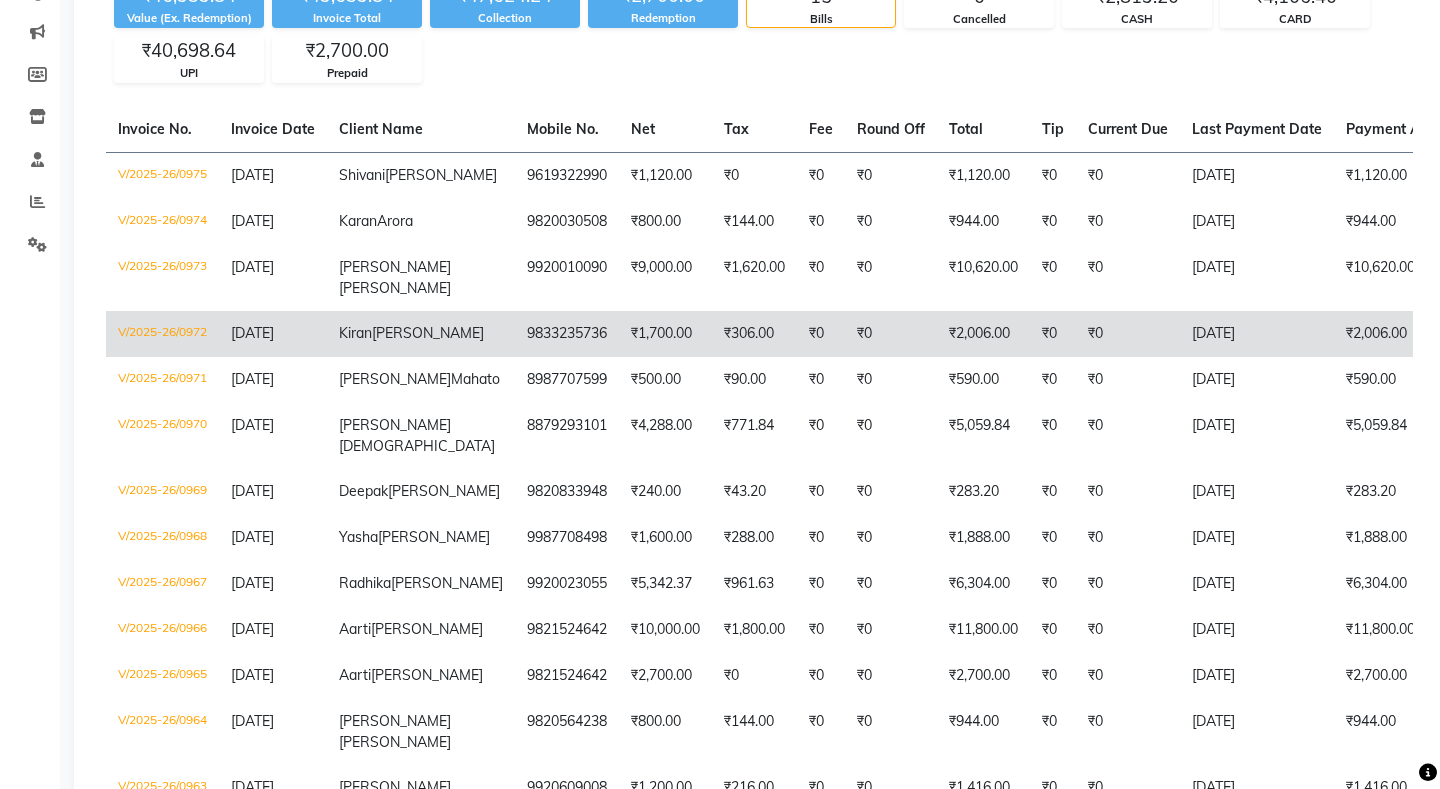 scroll, scrollTop: 0, scrollLeft: 0, axis: both 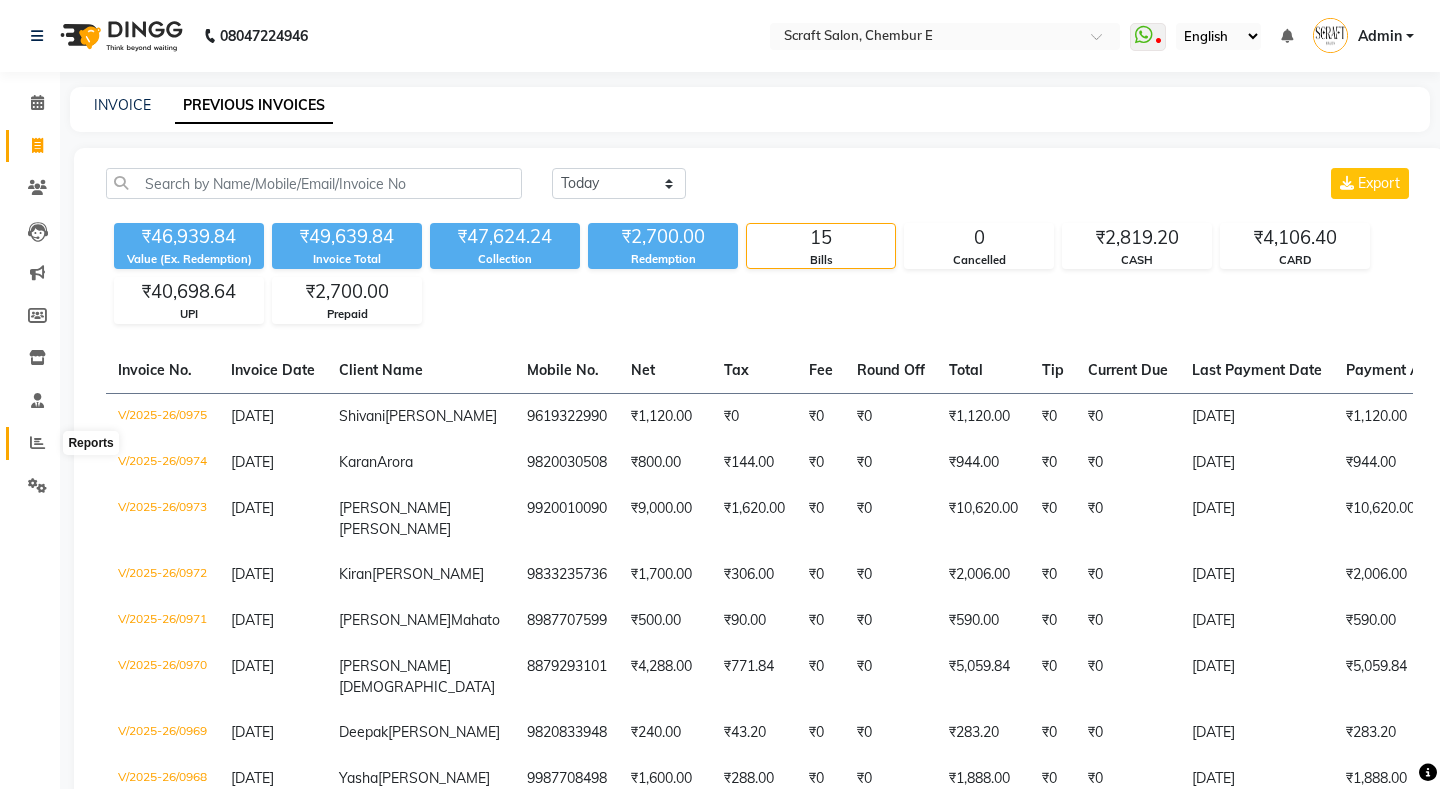 click 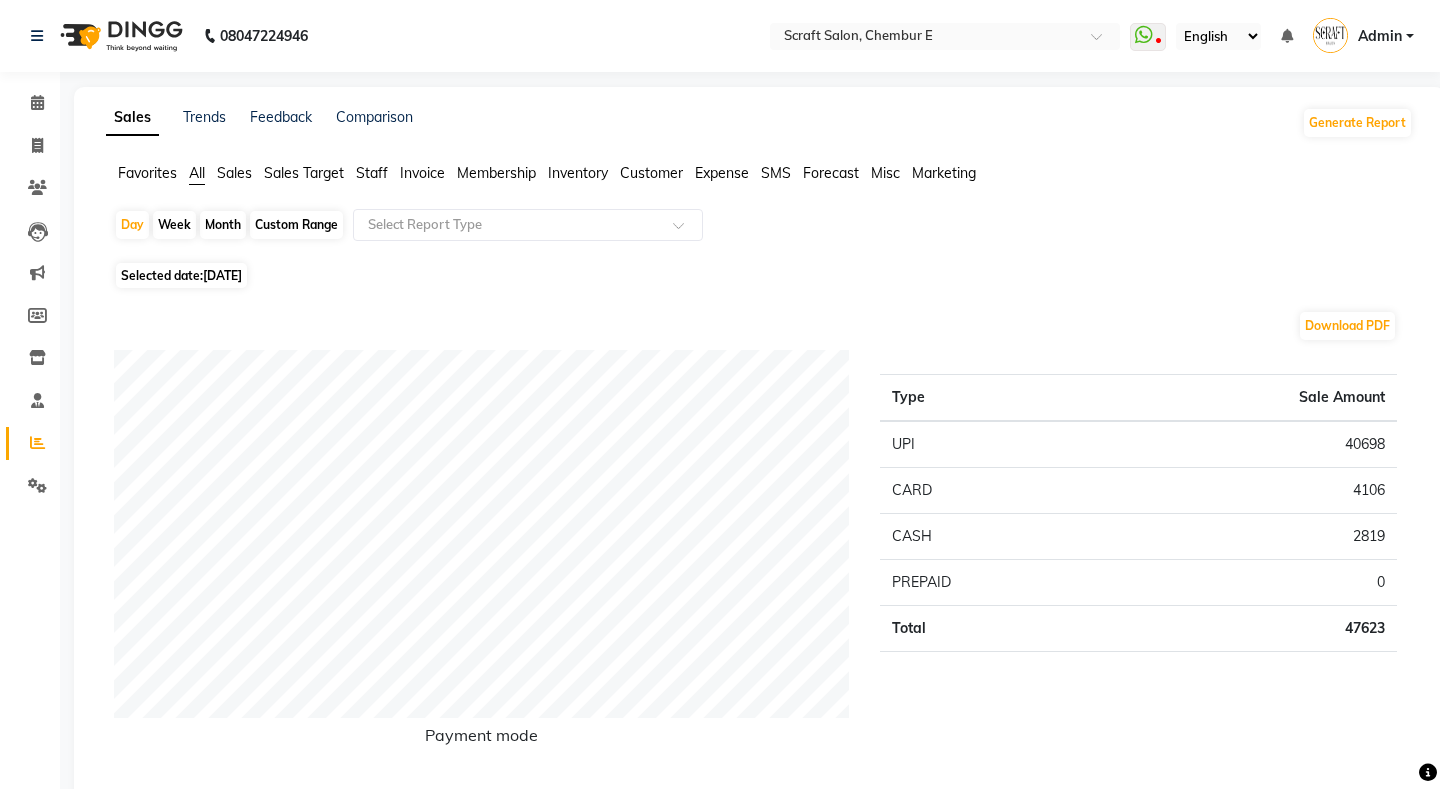 click on "Sales" 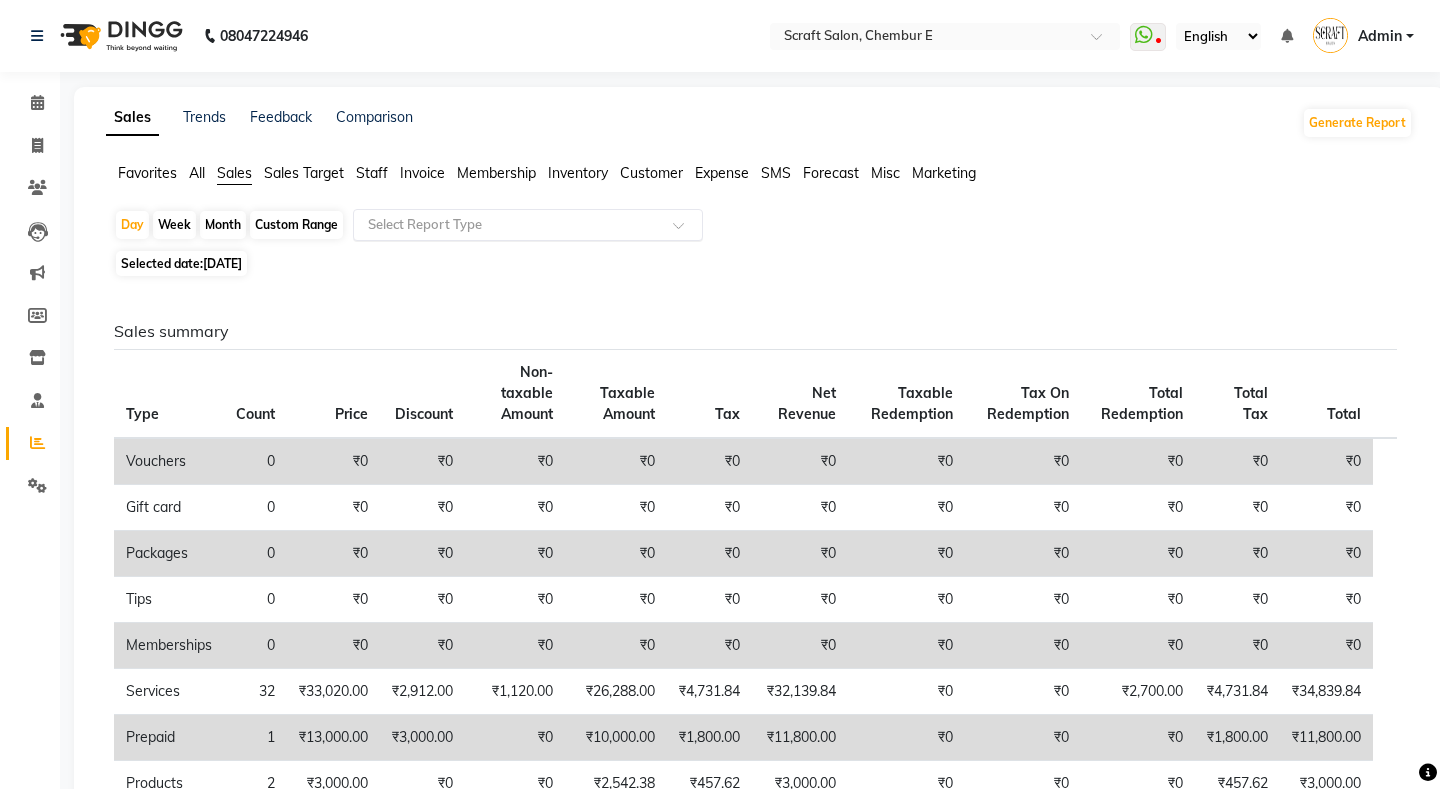 click 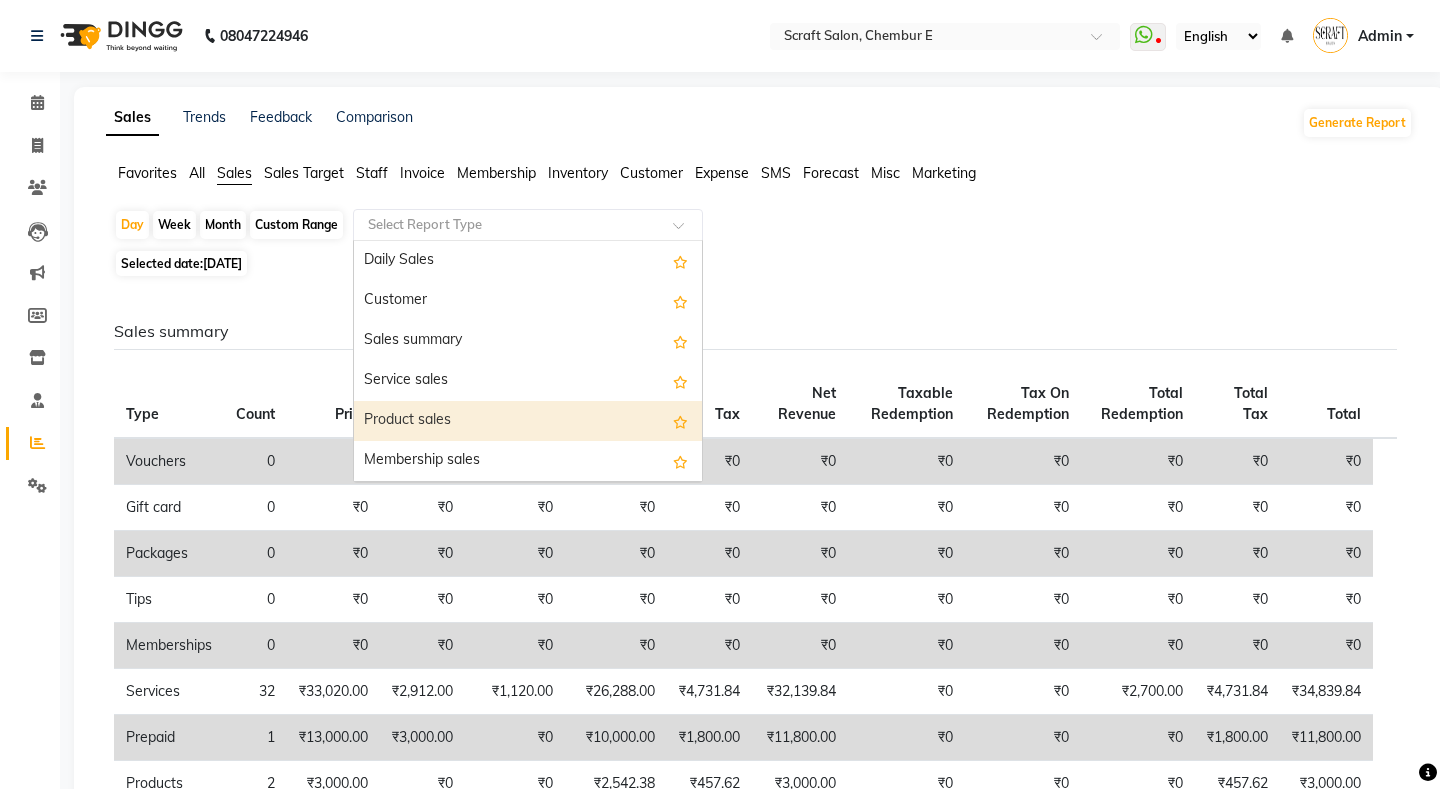 click on "Product sales" at bounding box center [528, 421] 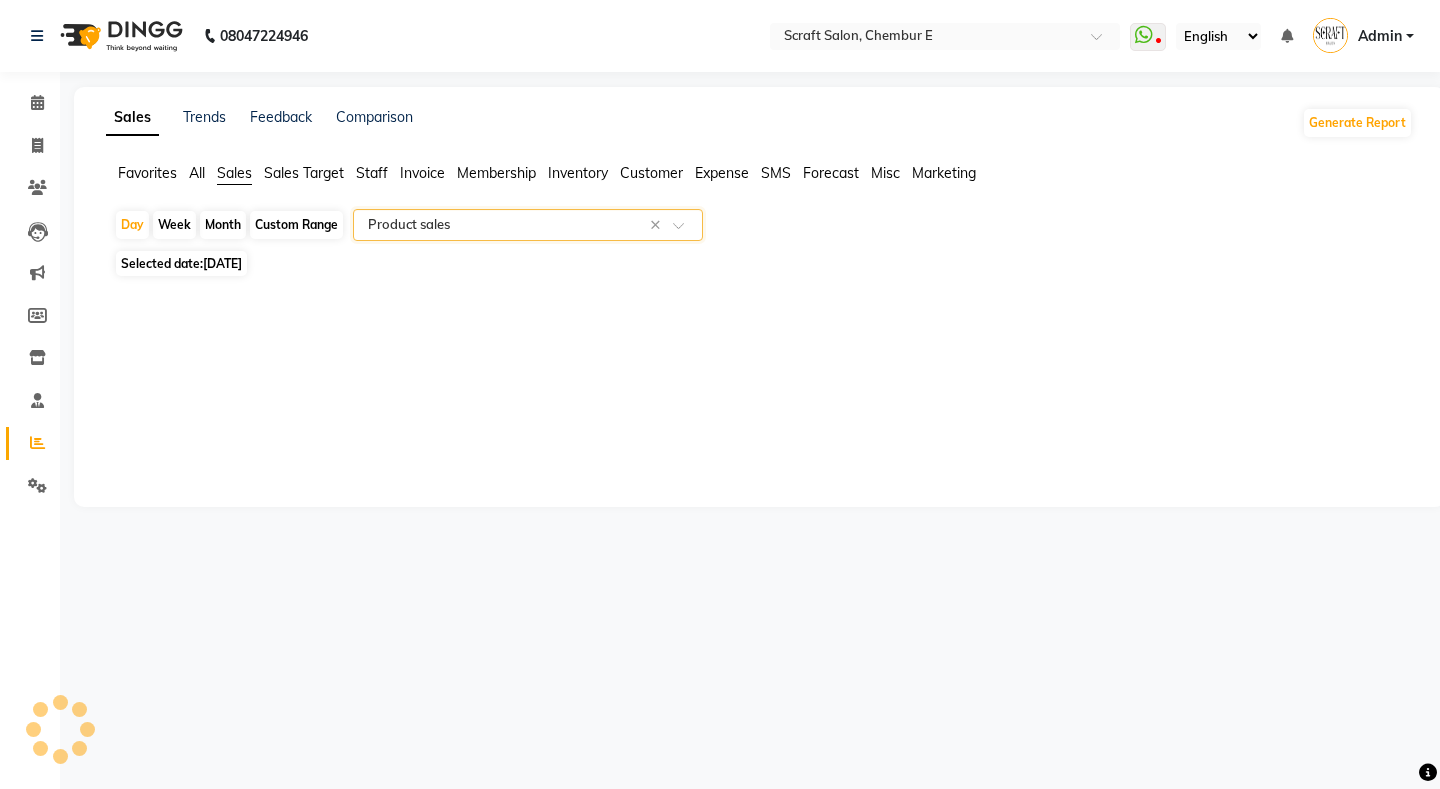 select on "full_report" 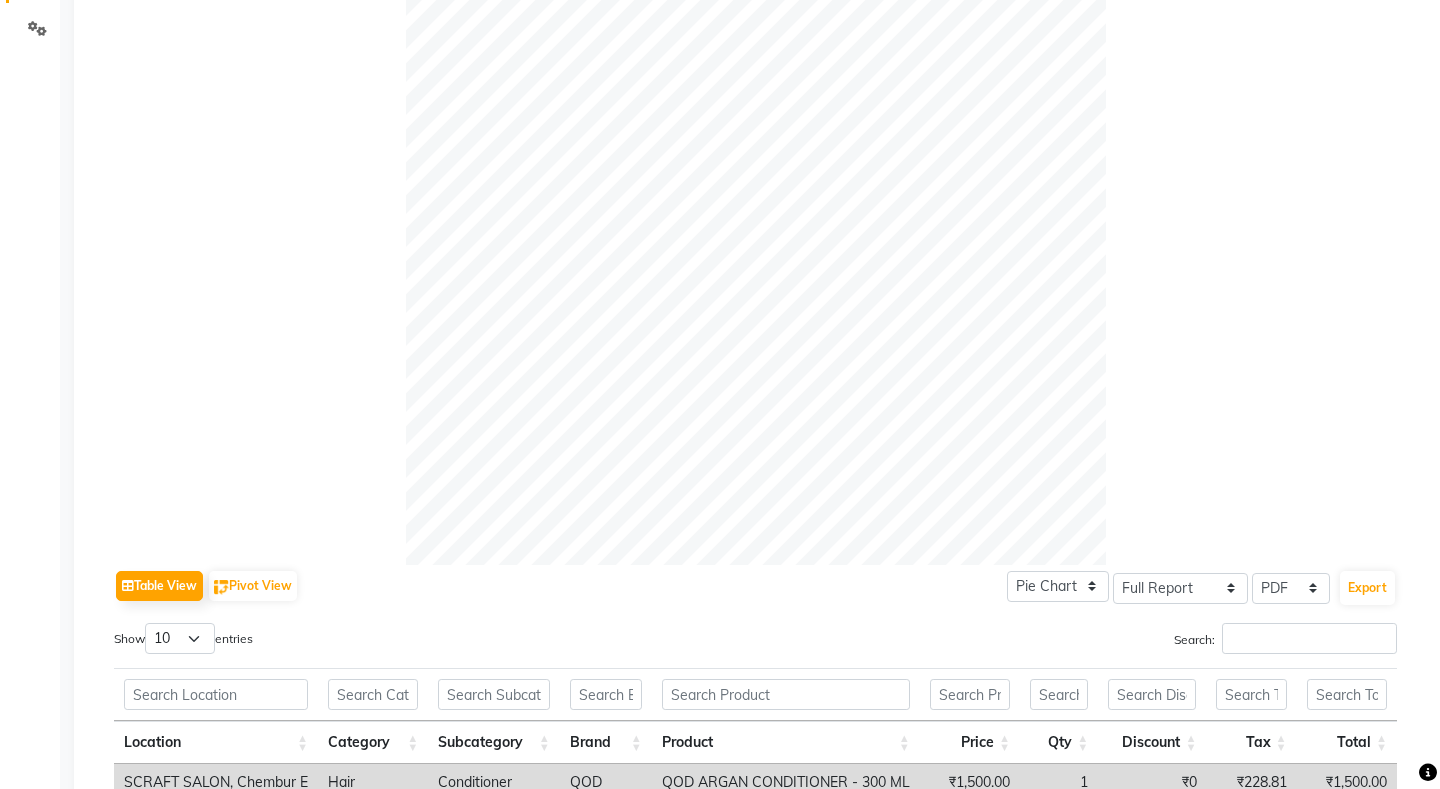 scroll, scrollTop: 657, scrollLeft: 0, axis: vertical 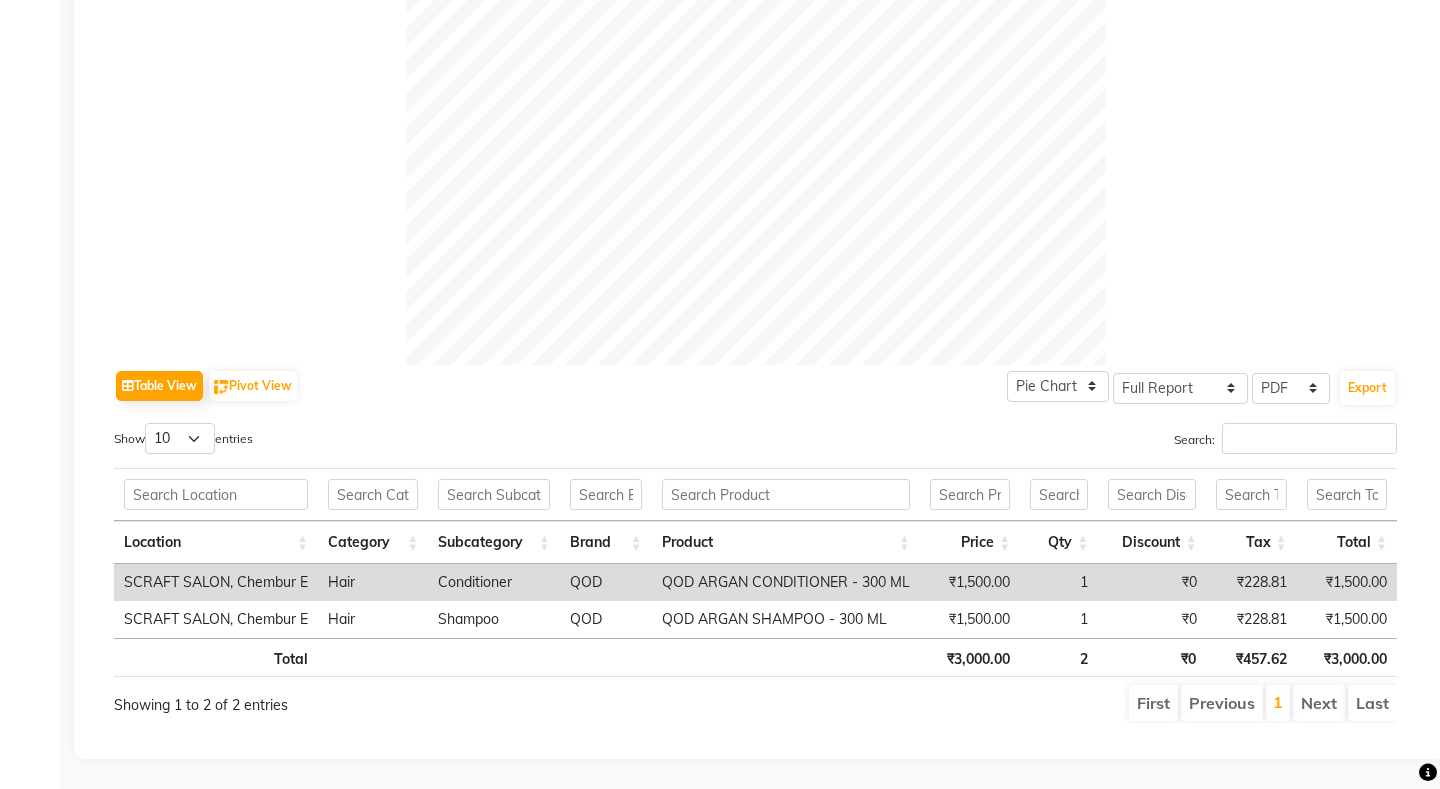 click on "QOD ARGAN CONDITIONER - 300 ML" at bounding box center (786, 582) 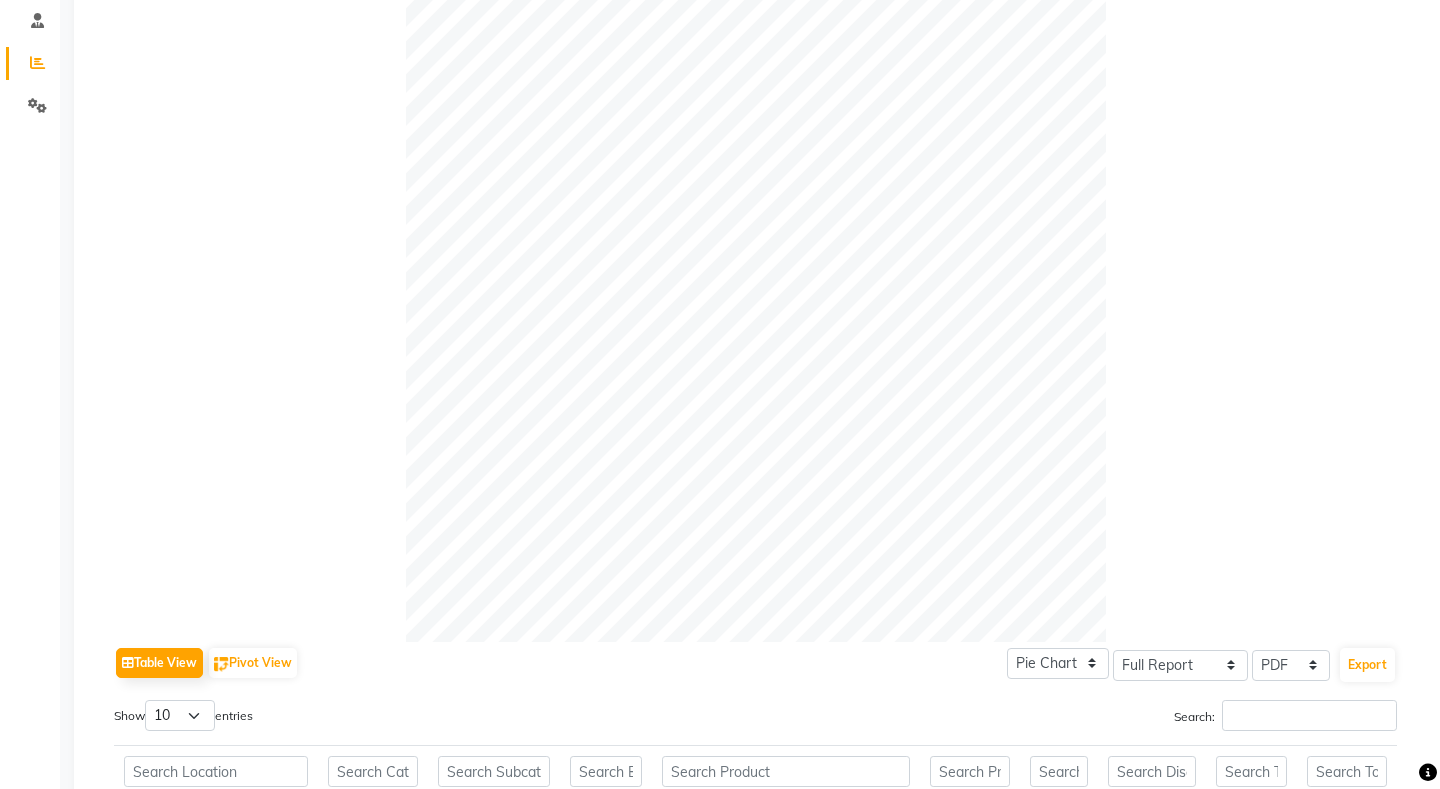 scroll, scrollTop: 0, scrollLeft: 0, axis: both 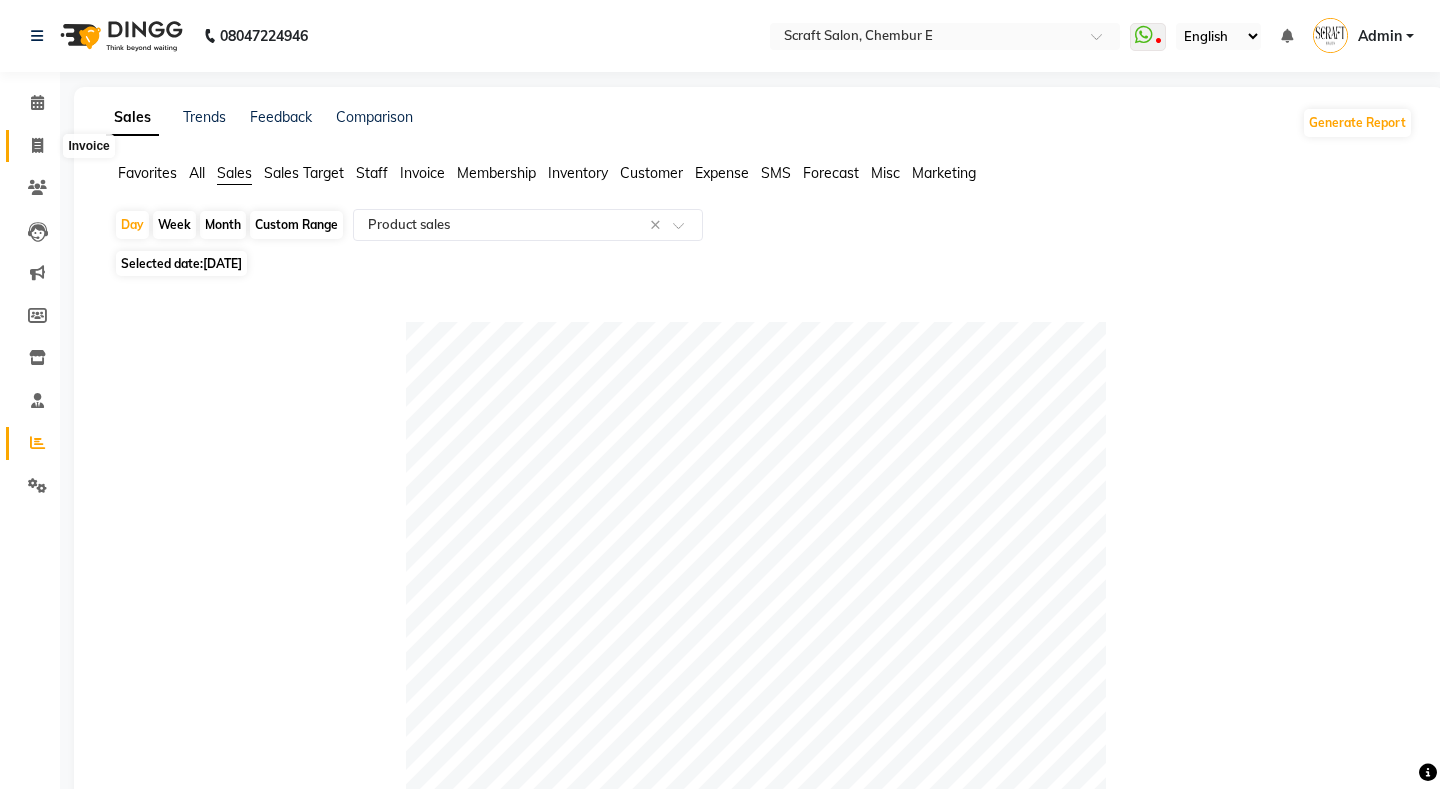 click 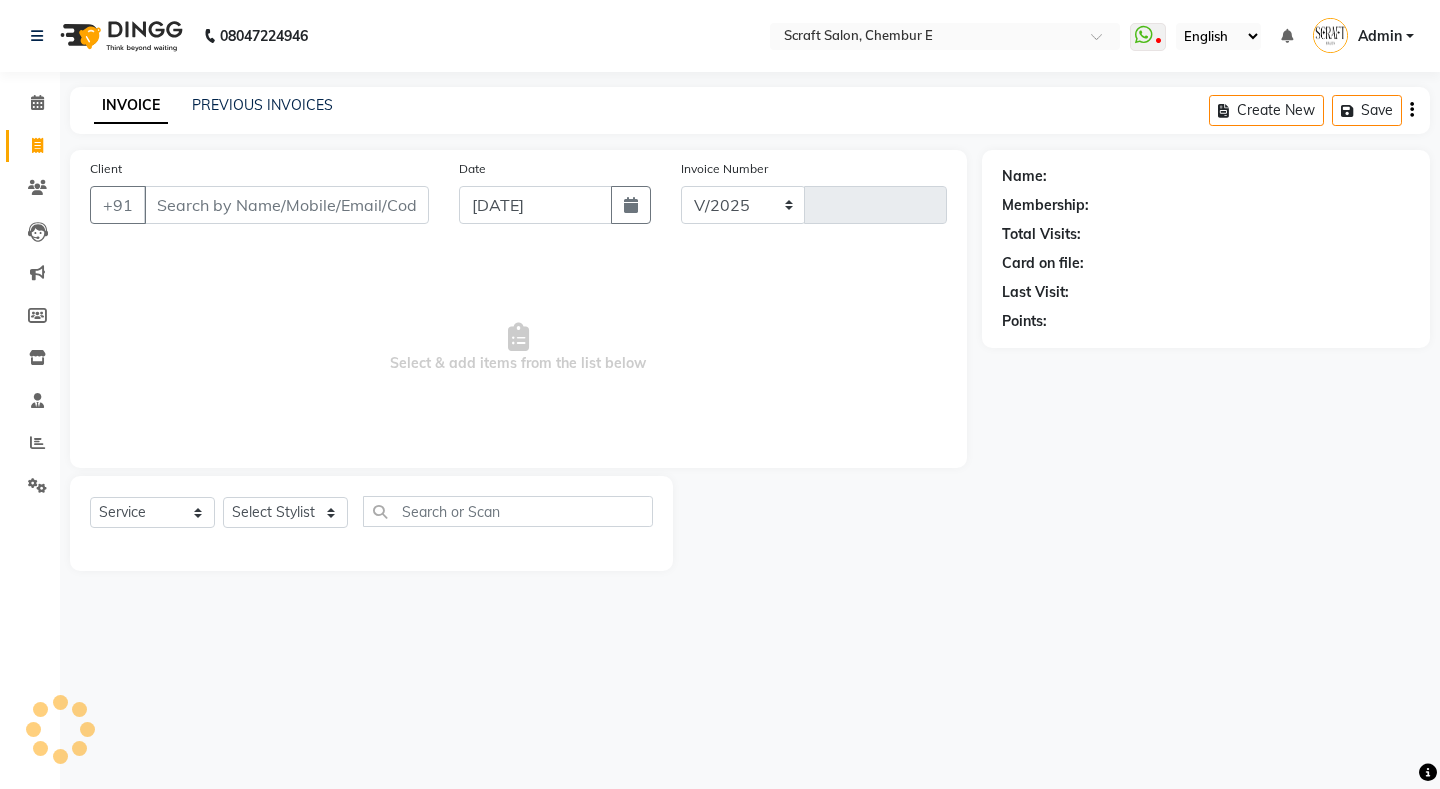 select on "3922" 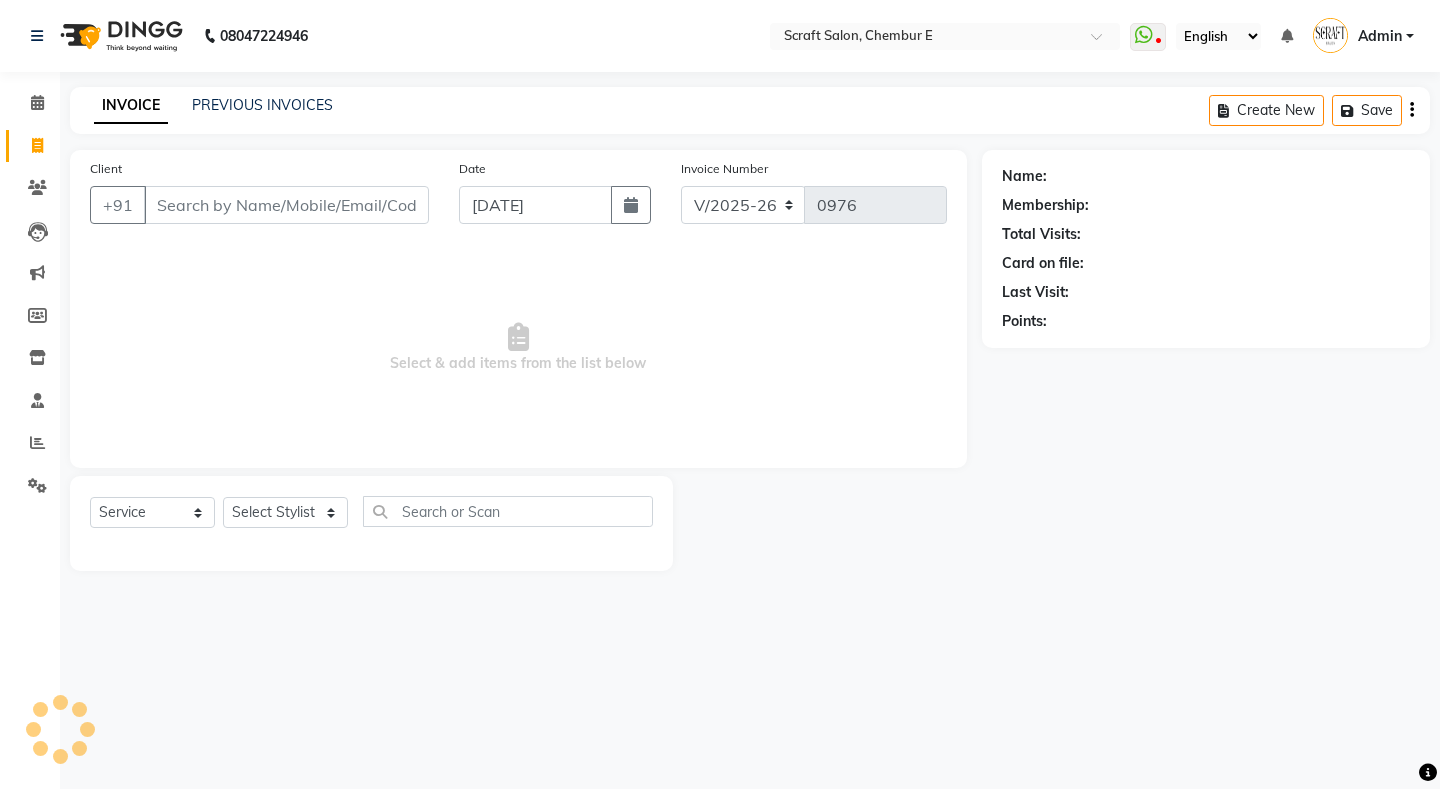 select on "P" 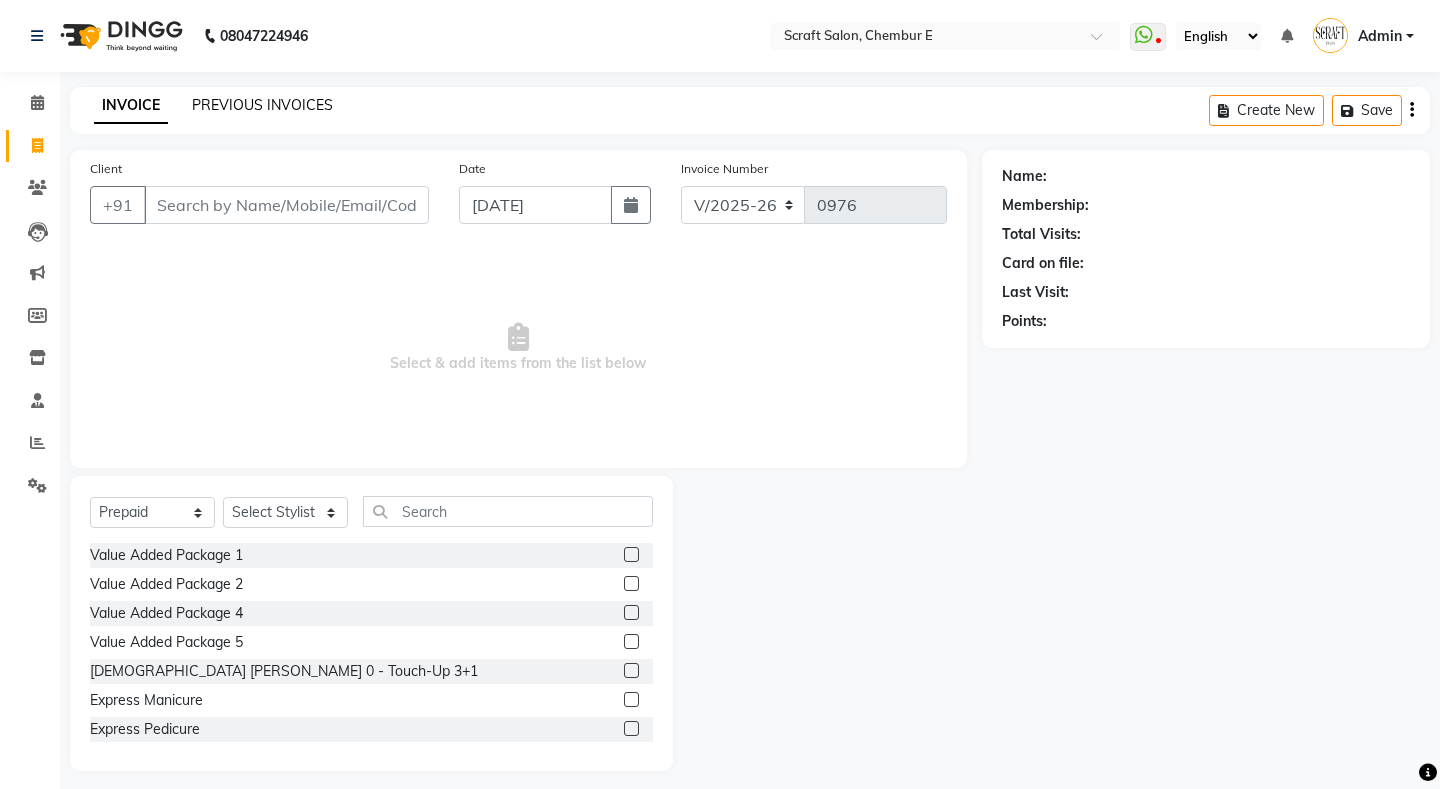 click on "PREVIOUS INVOICES" 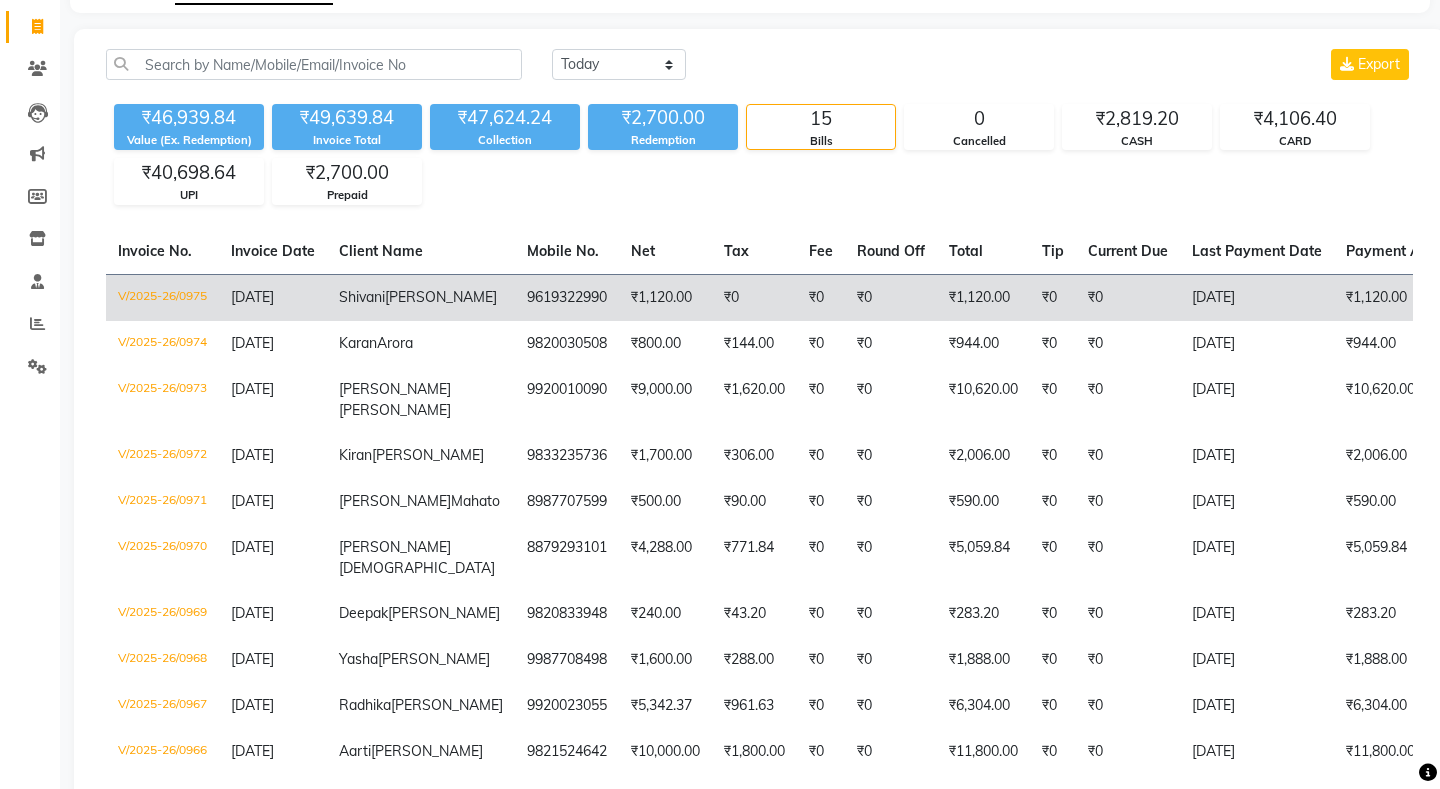 scroll, scrollTop: 122, scrollLeft: 0, axis: vertical 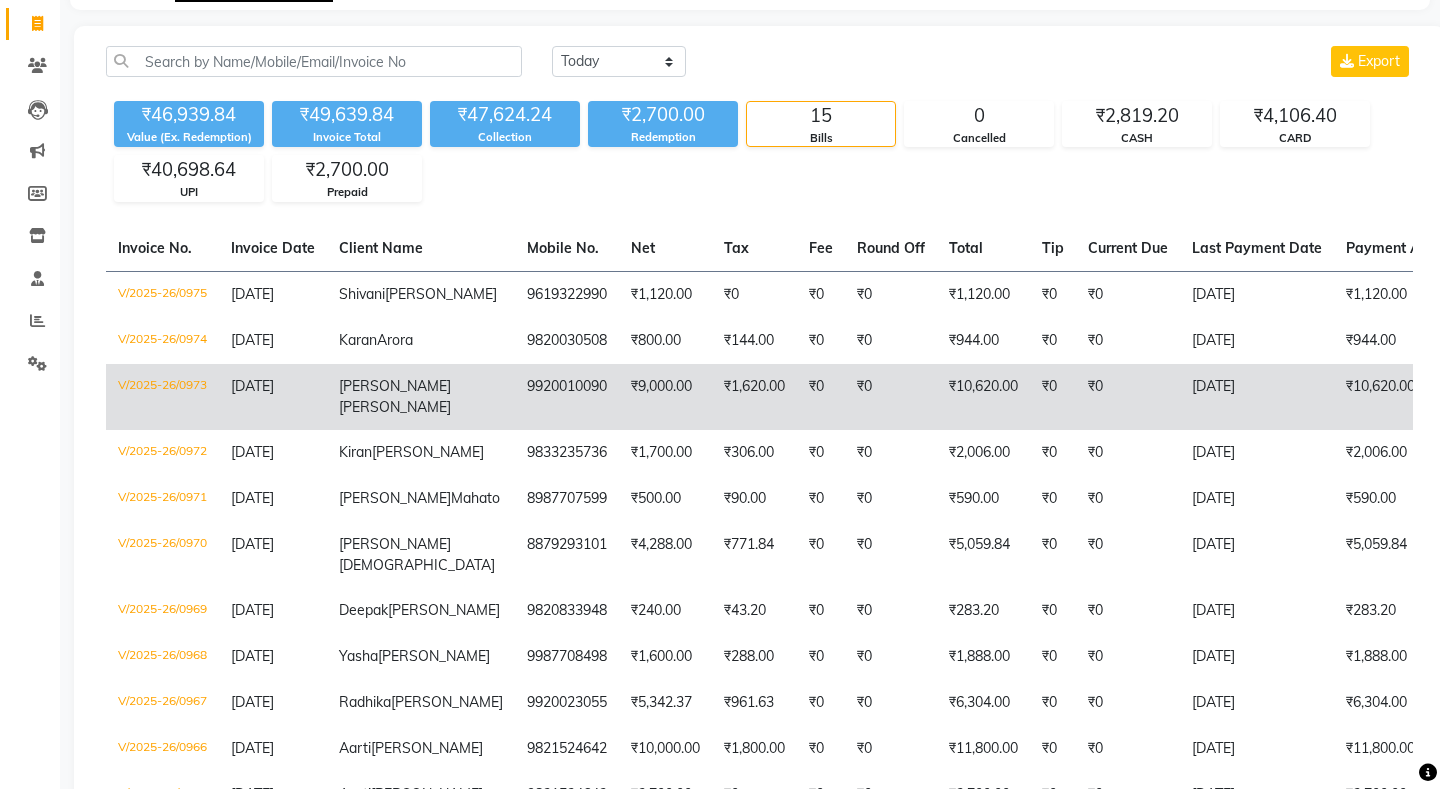 click on "Gawde" 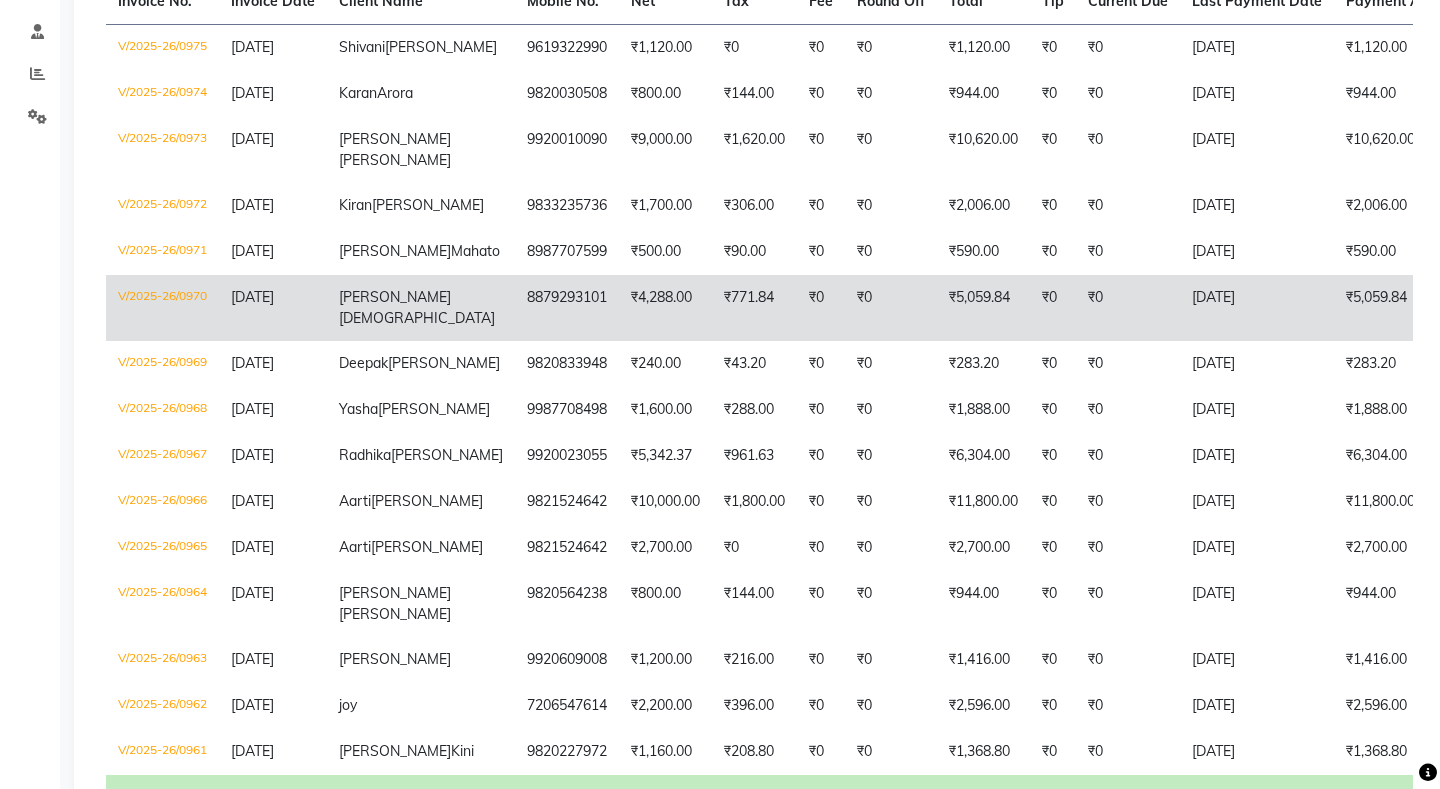 scroll, scrollTop: 372, scrollLeft: 0, axis: vertical 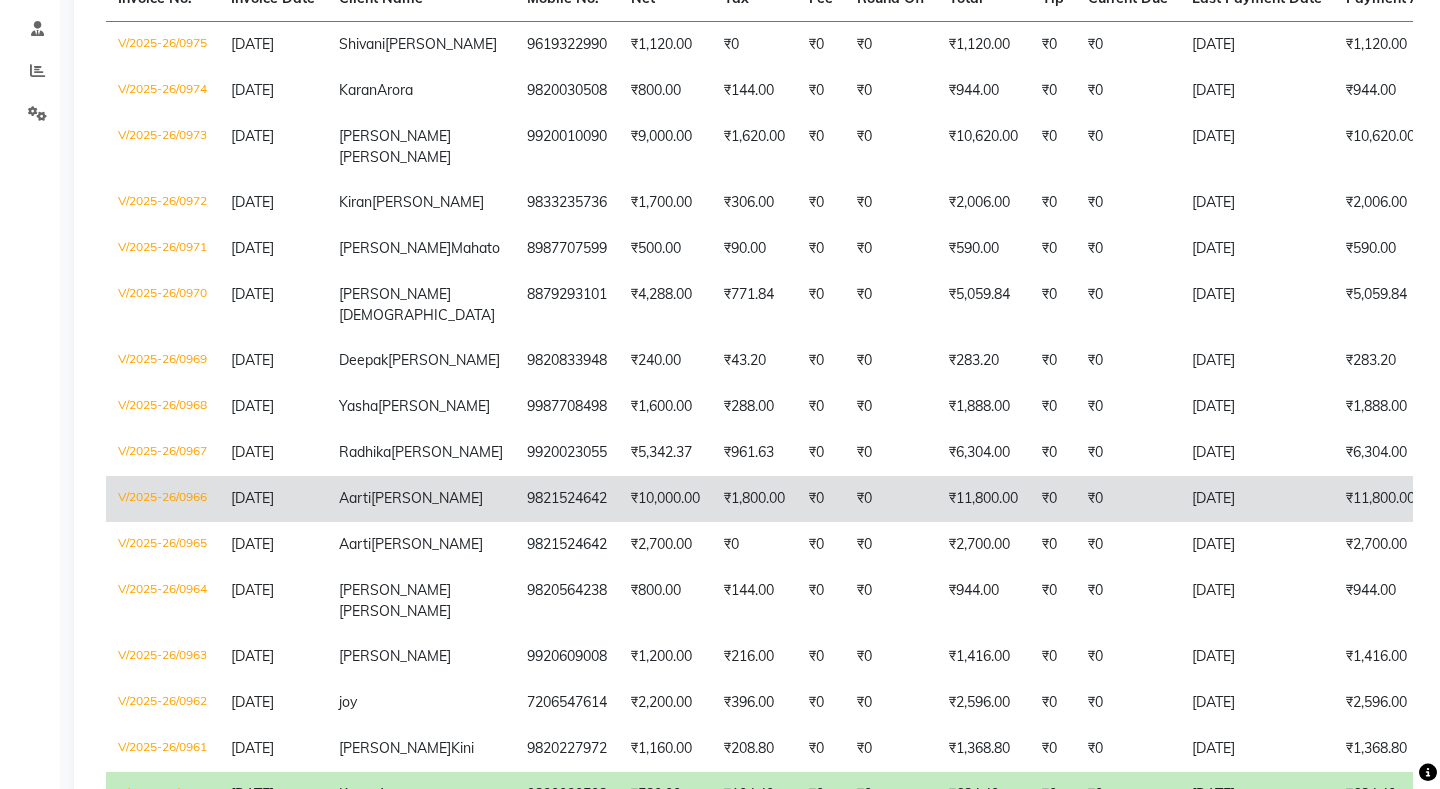 click on "9821524642" 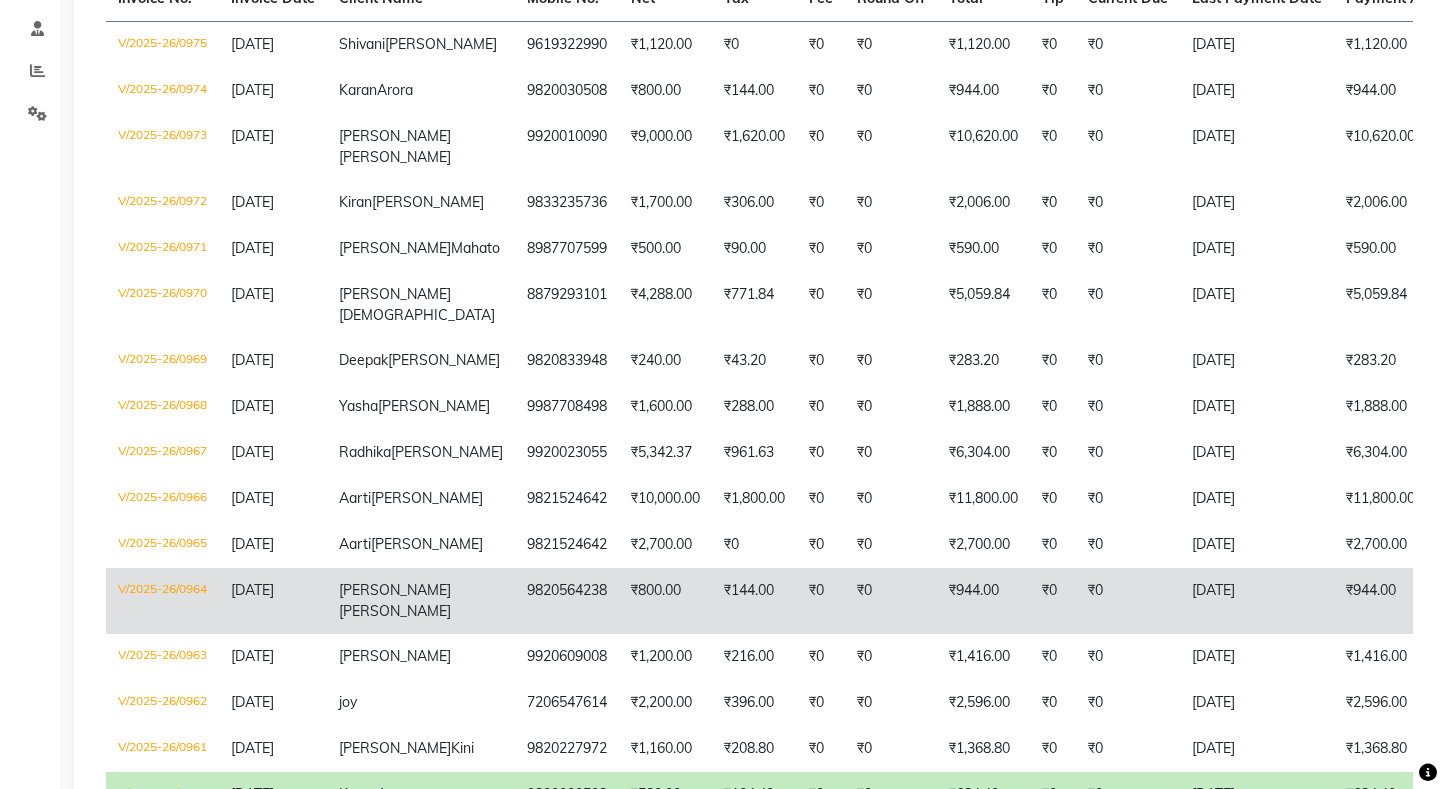 scroll, scrollTop: 610, scrollLeft: 0, axis: vertical 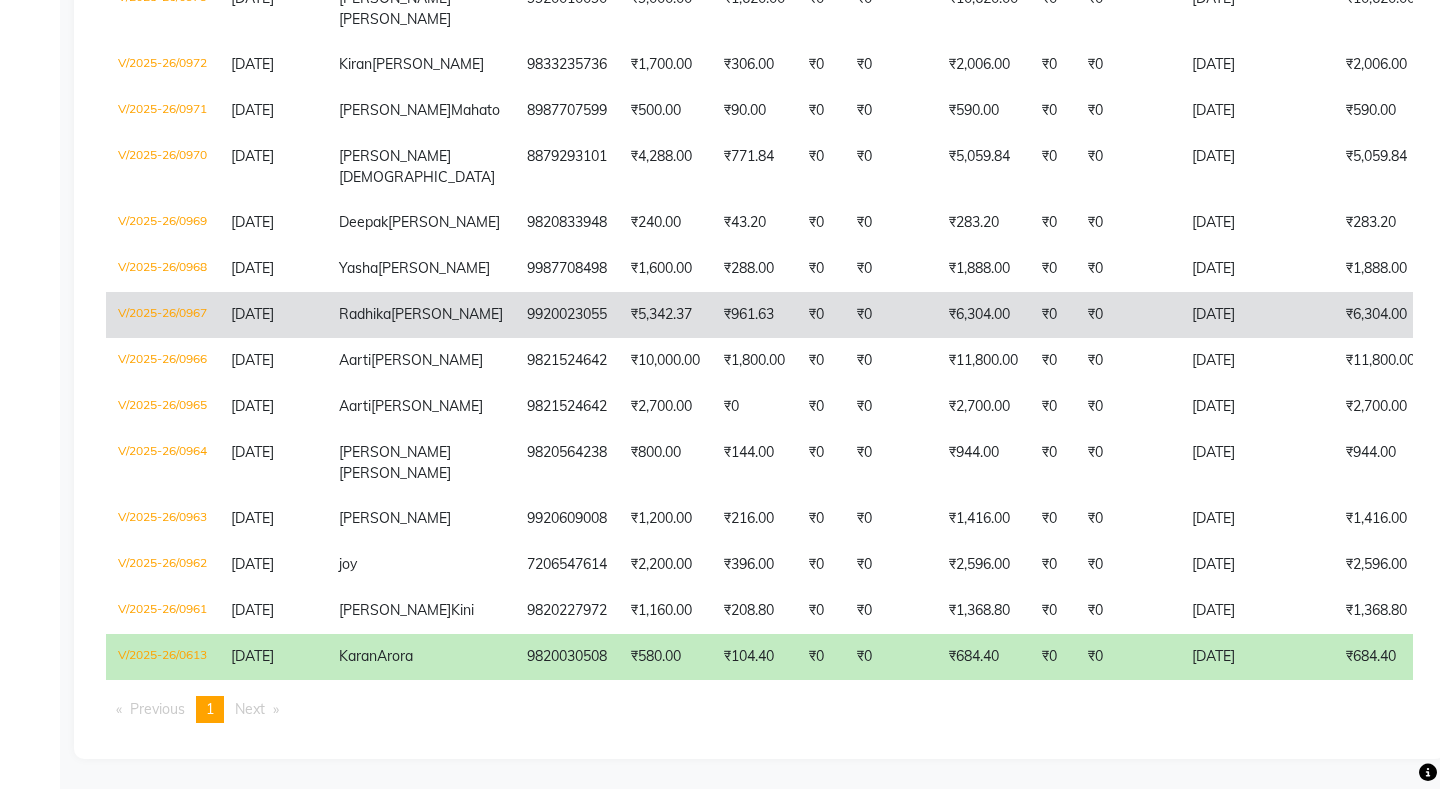 click on "9920023055" 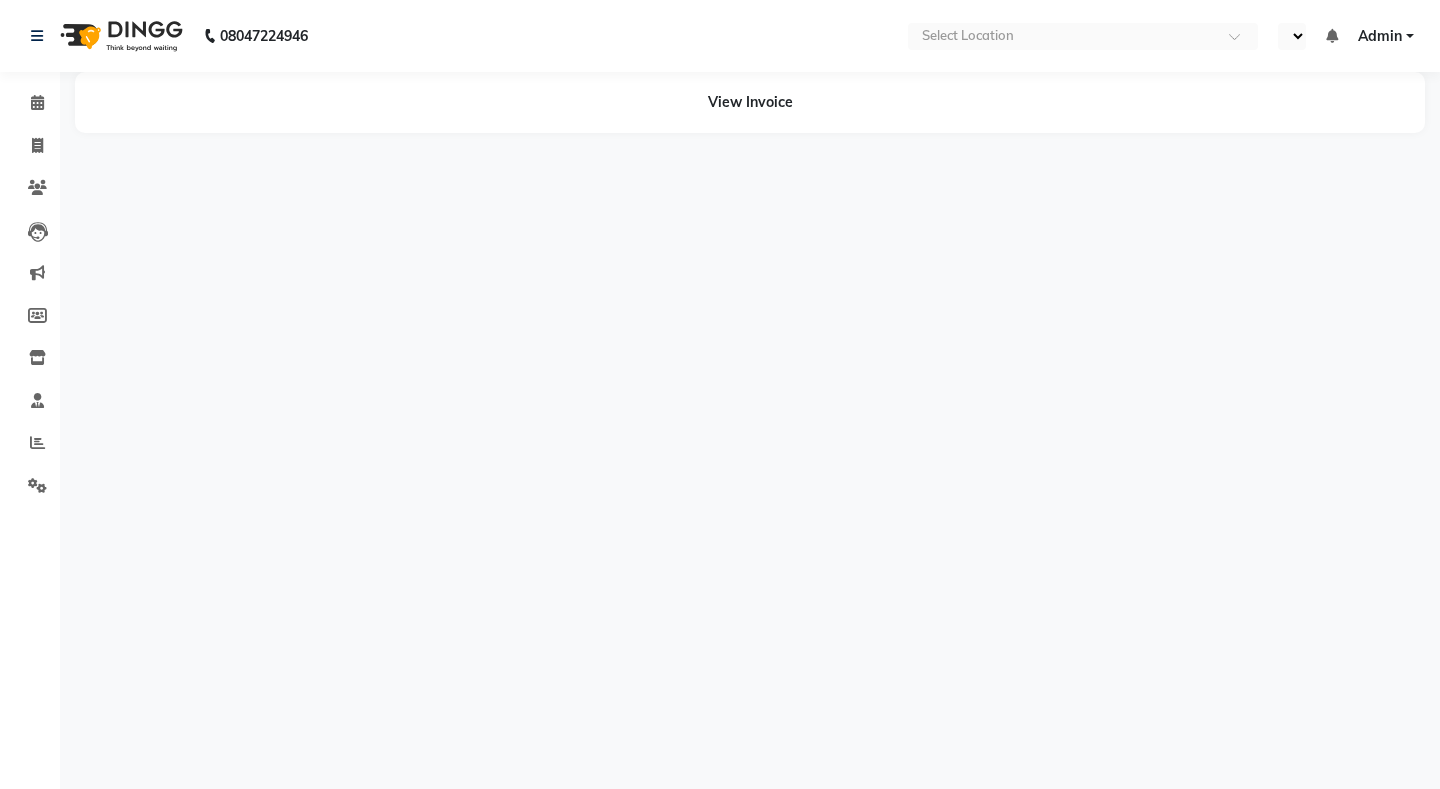 scroll, scrollTop: 0, scrollLeft: 0, axis: both 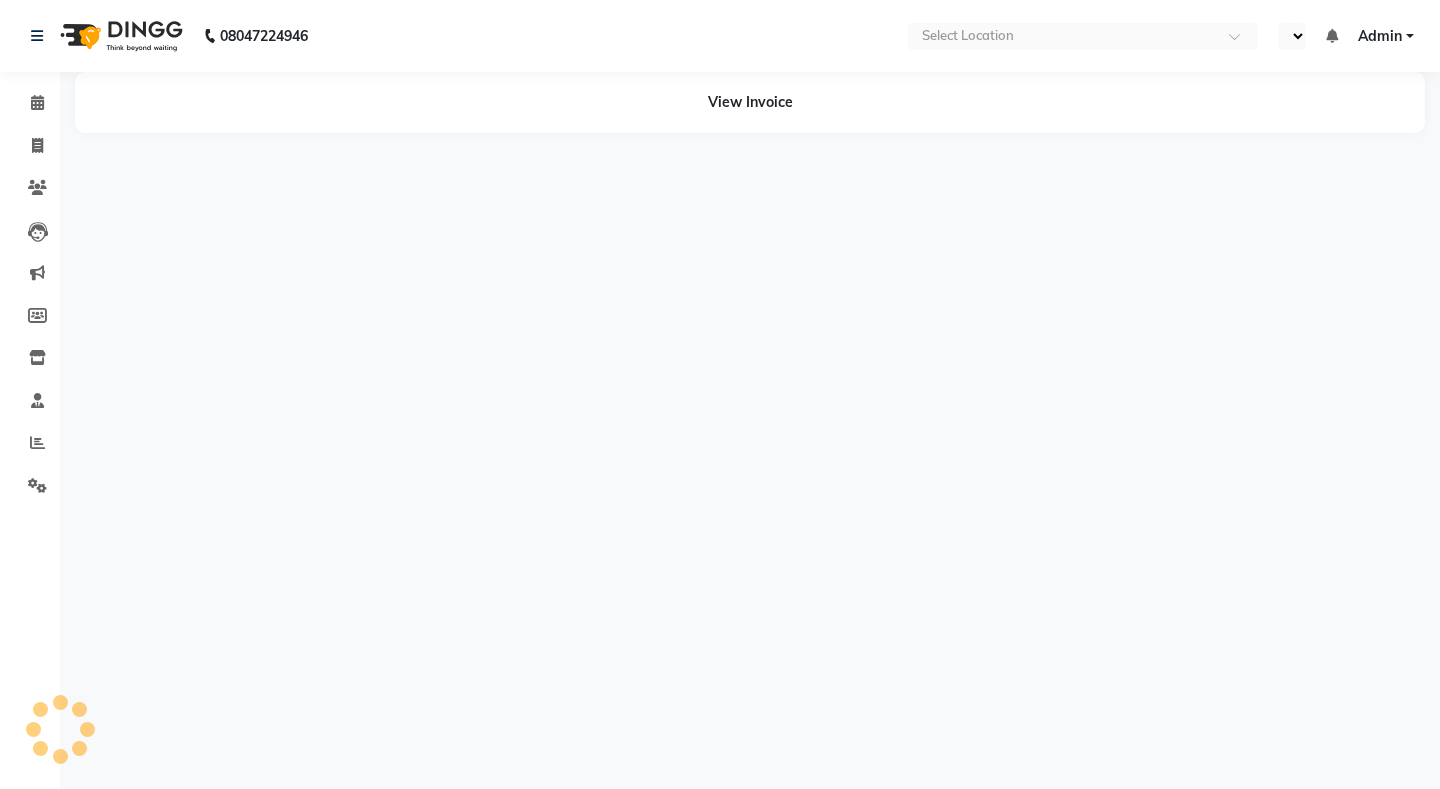 select on "en" 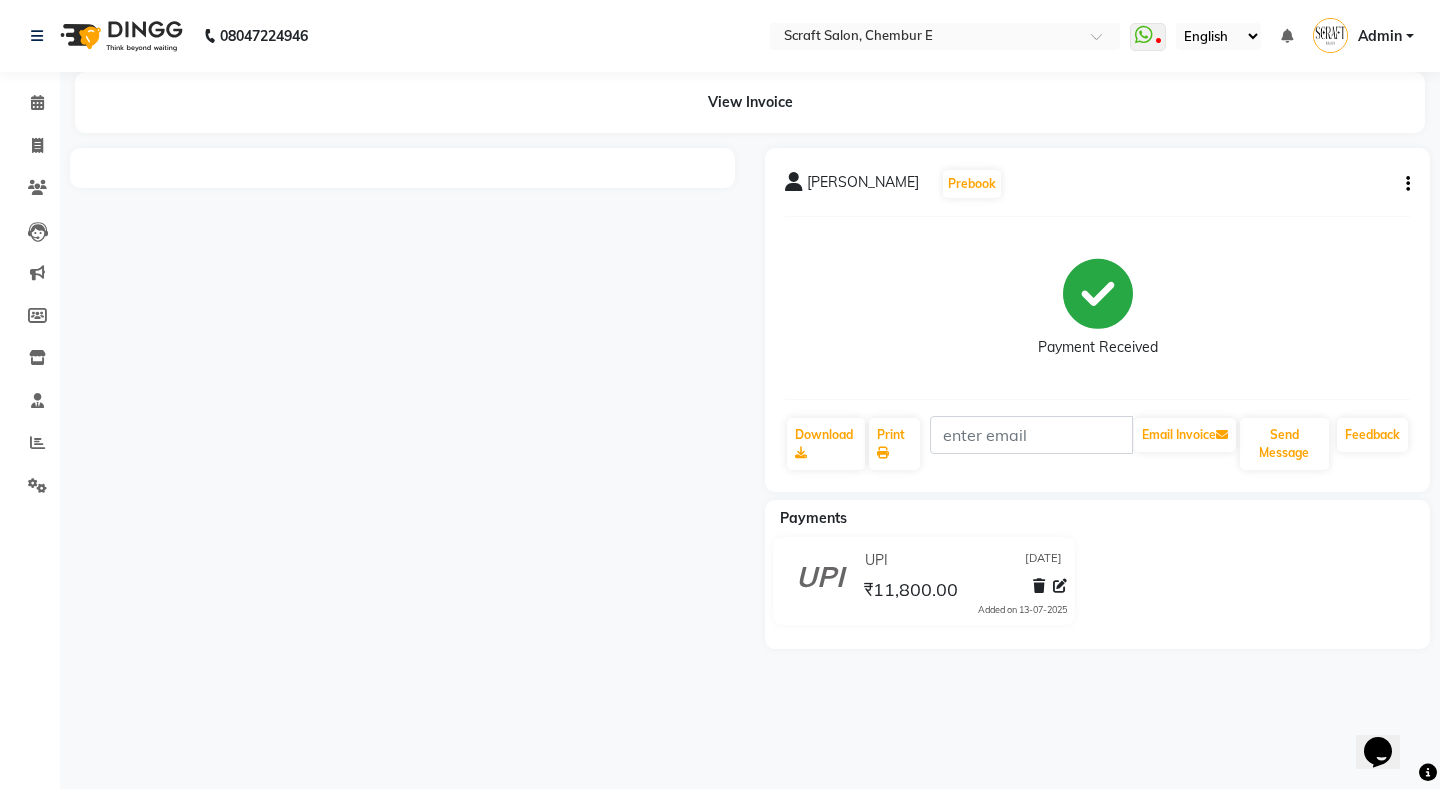 scroll, scrollTop: 0, scrollLeft: 0, axis: both 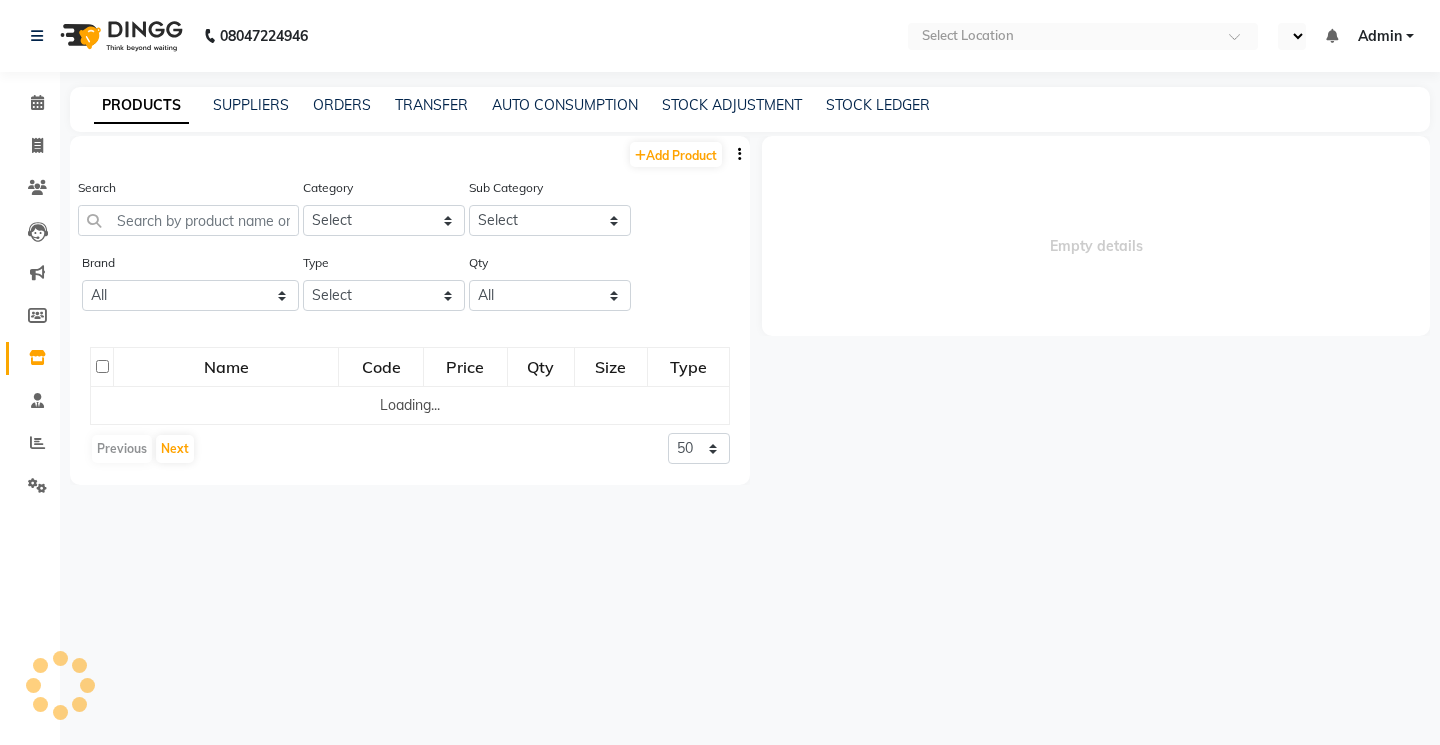 select on "en" 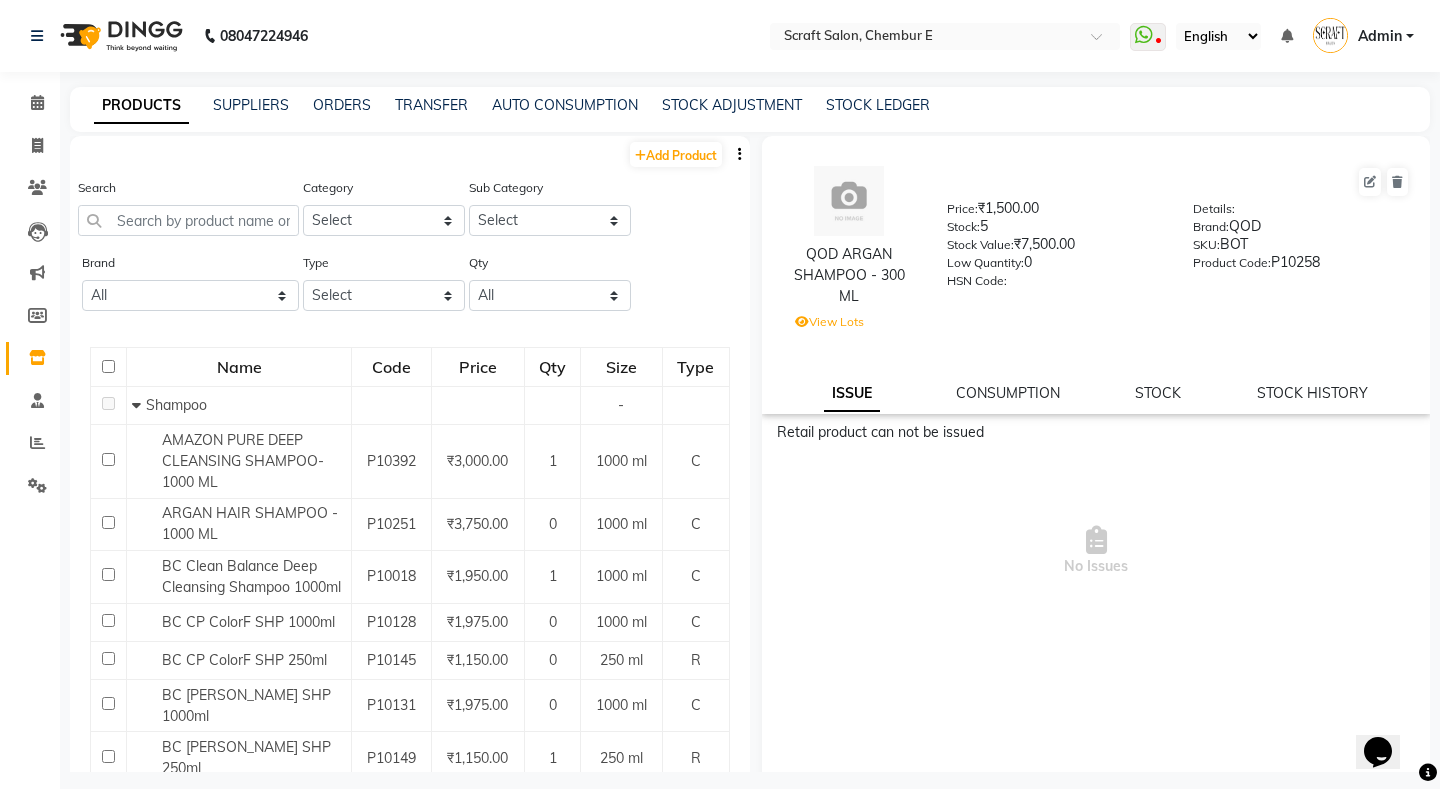 scroll, scrollTop: 0, scrollLeft: 0, axis: both 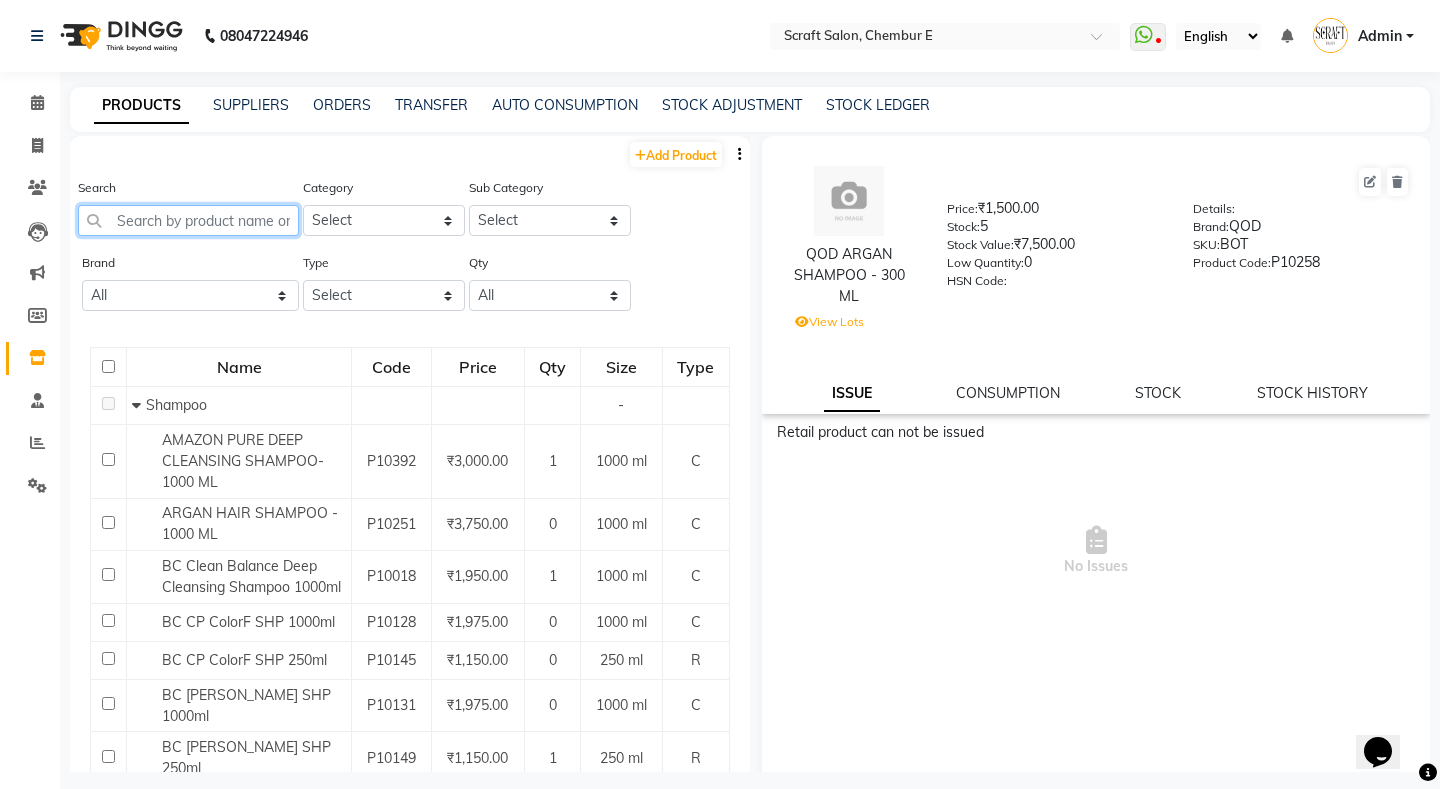 click 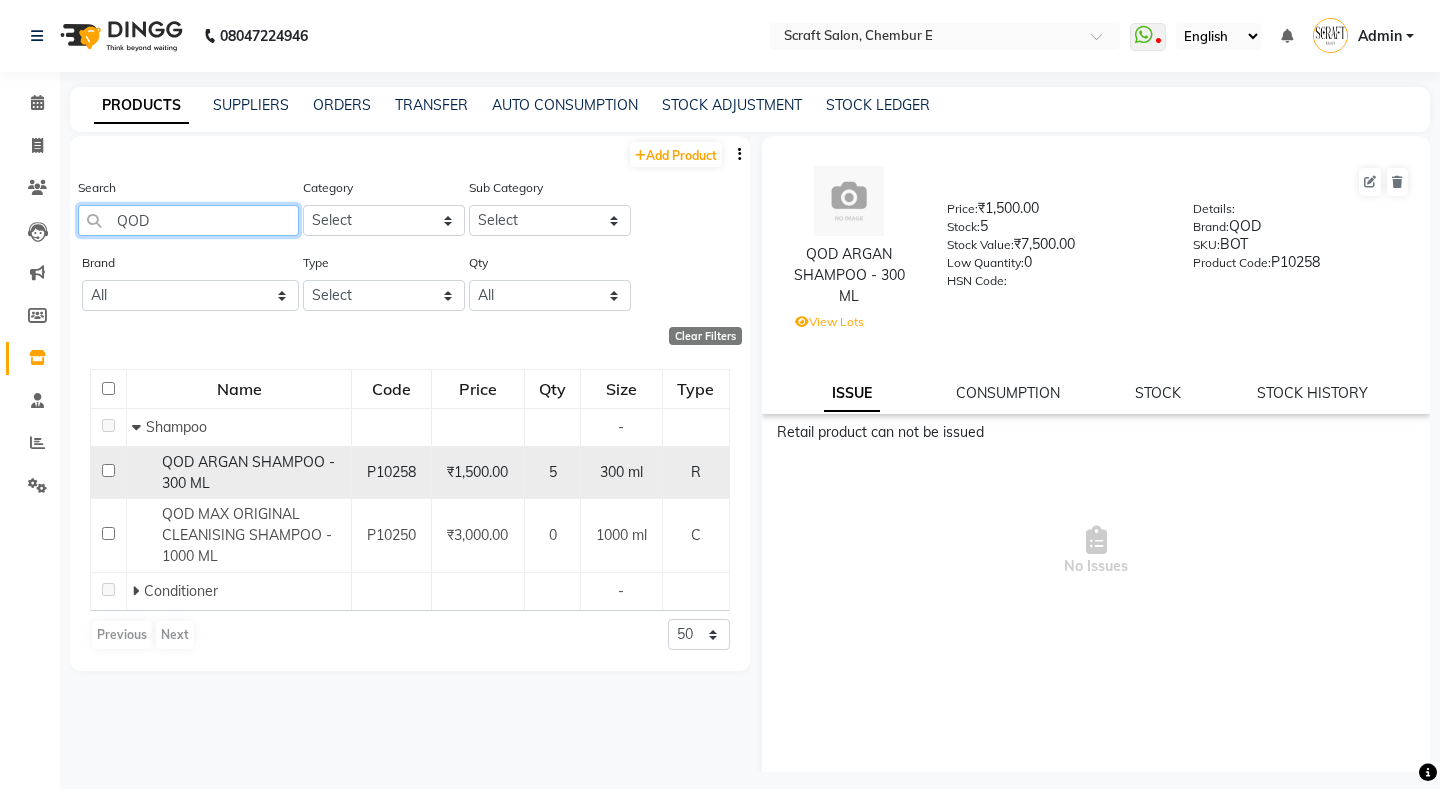 type on "QOD" 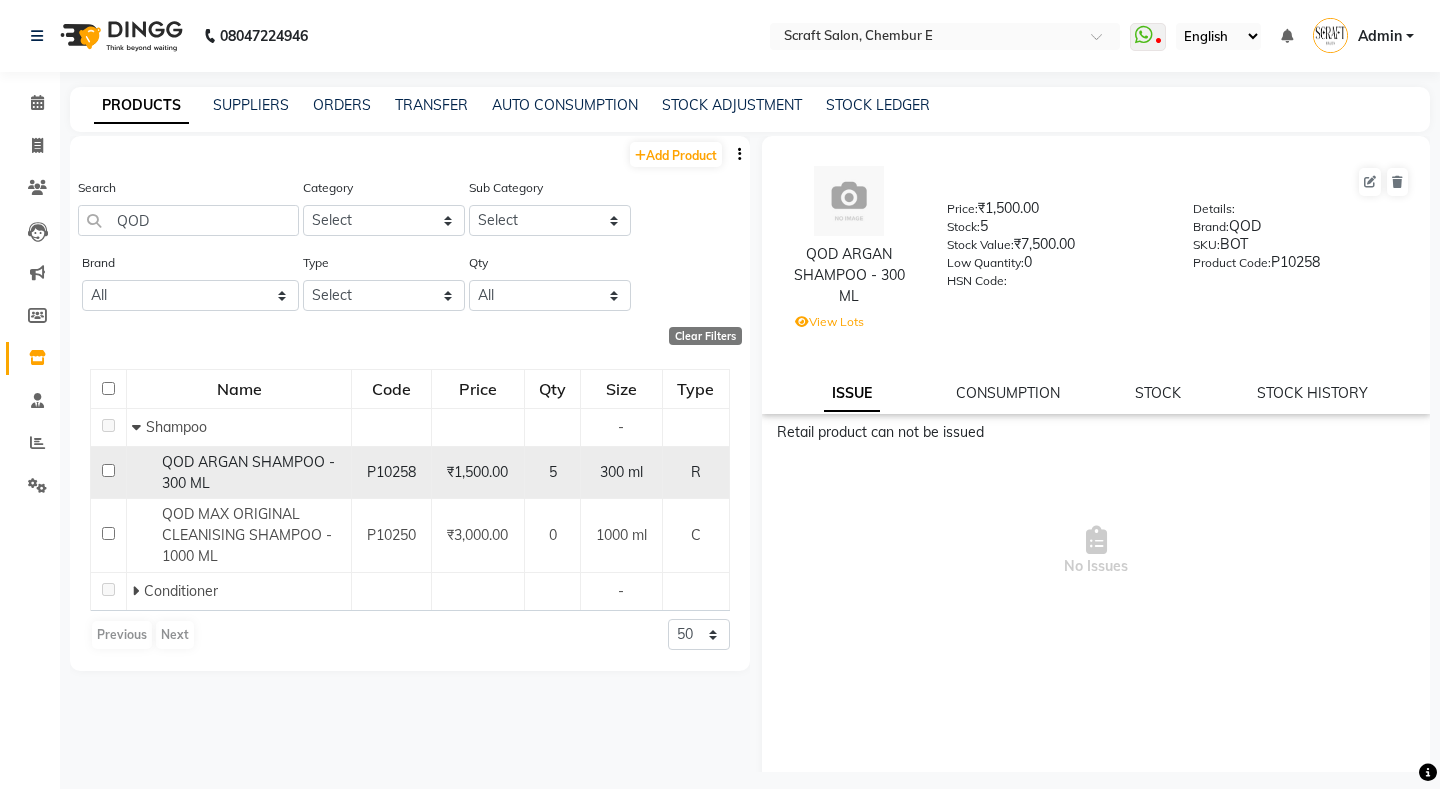 click on "QOD ARGAN SHAMPOO - 300 ML" 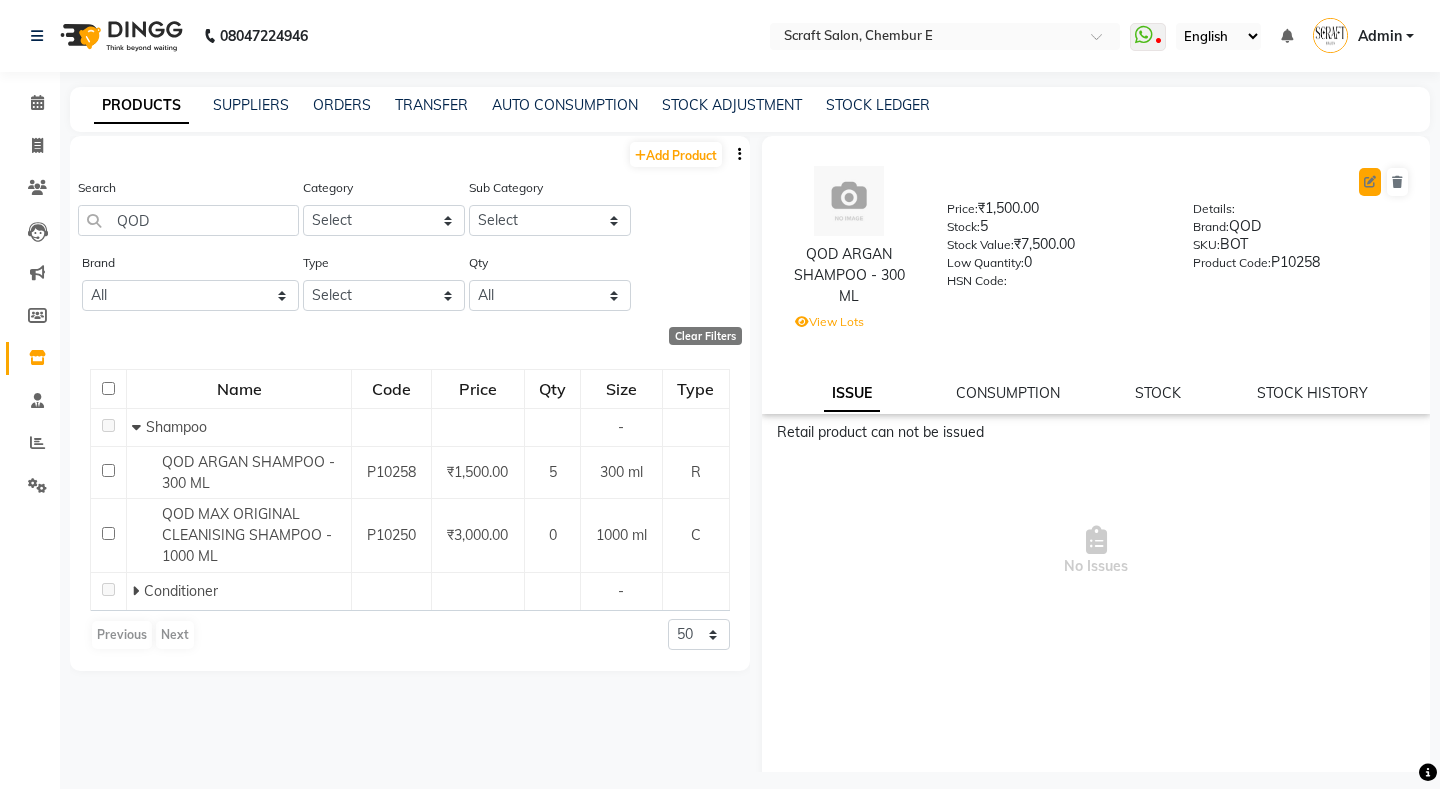 click 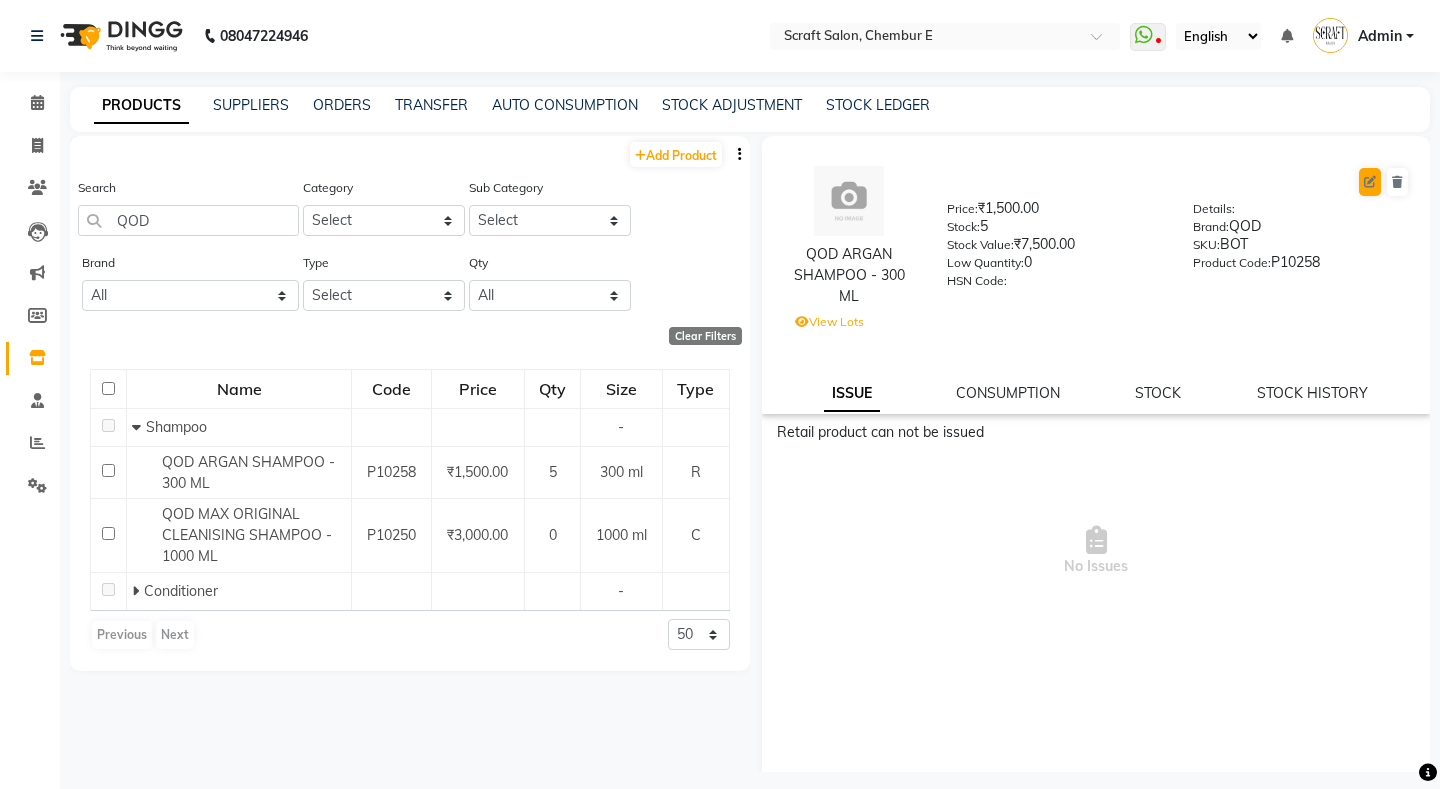 select on "R" 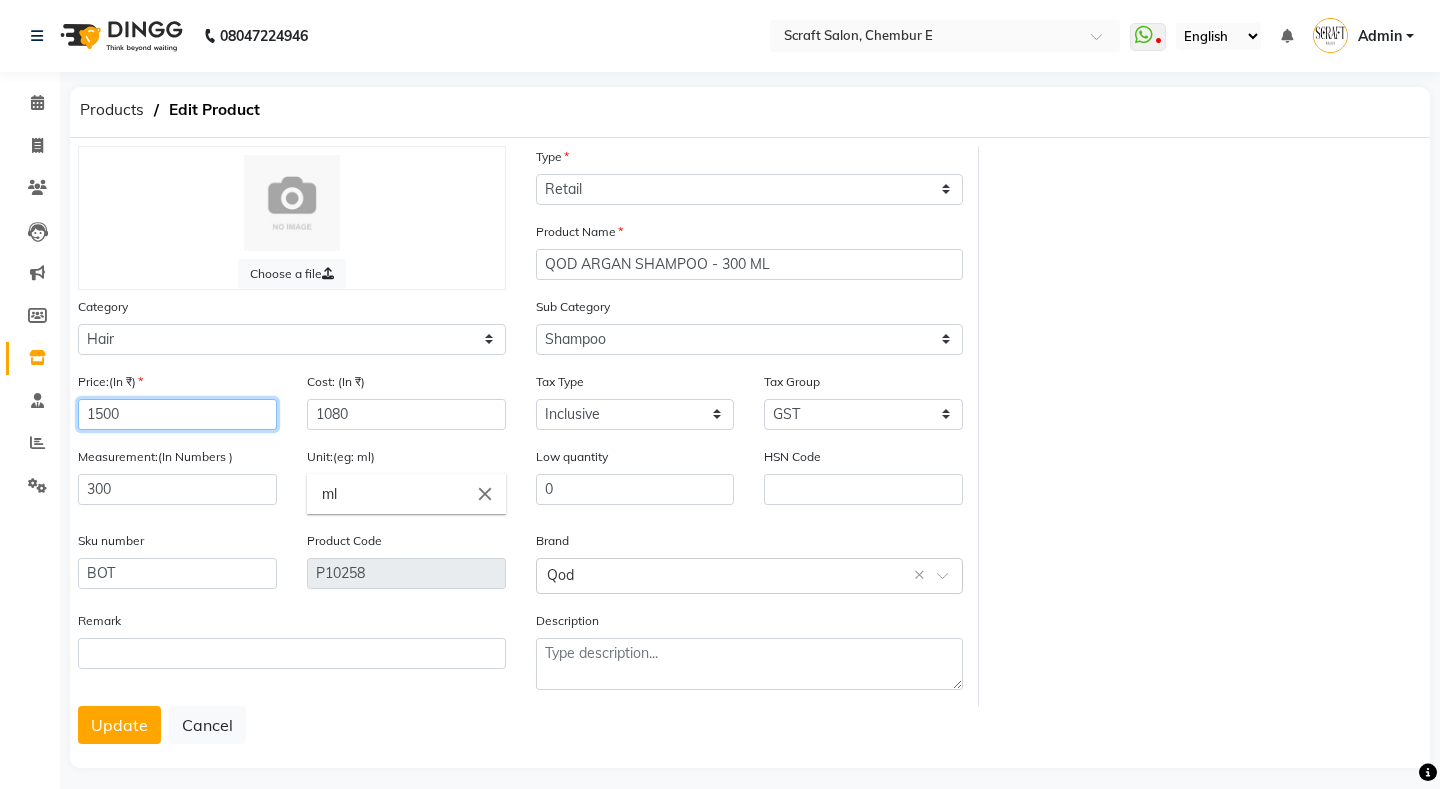 click on "1500" 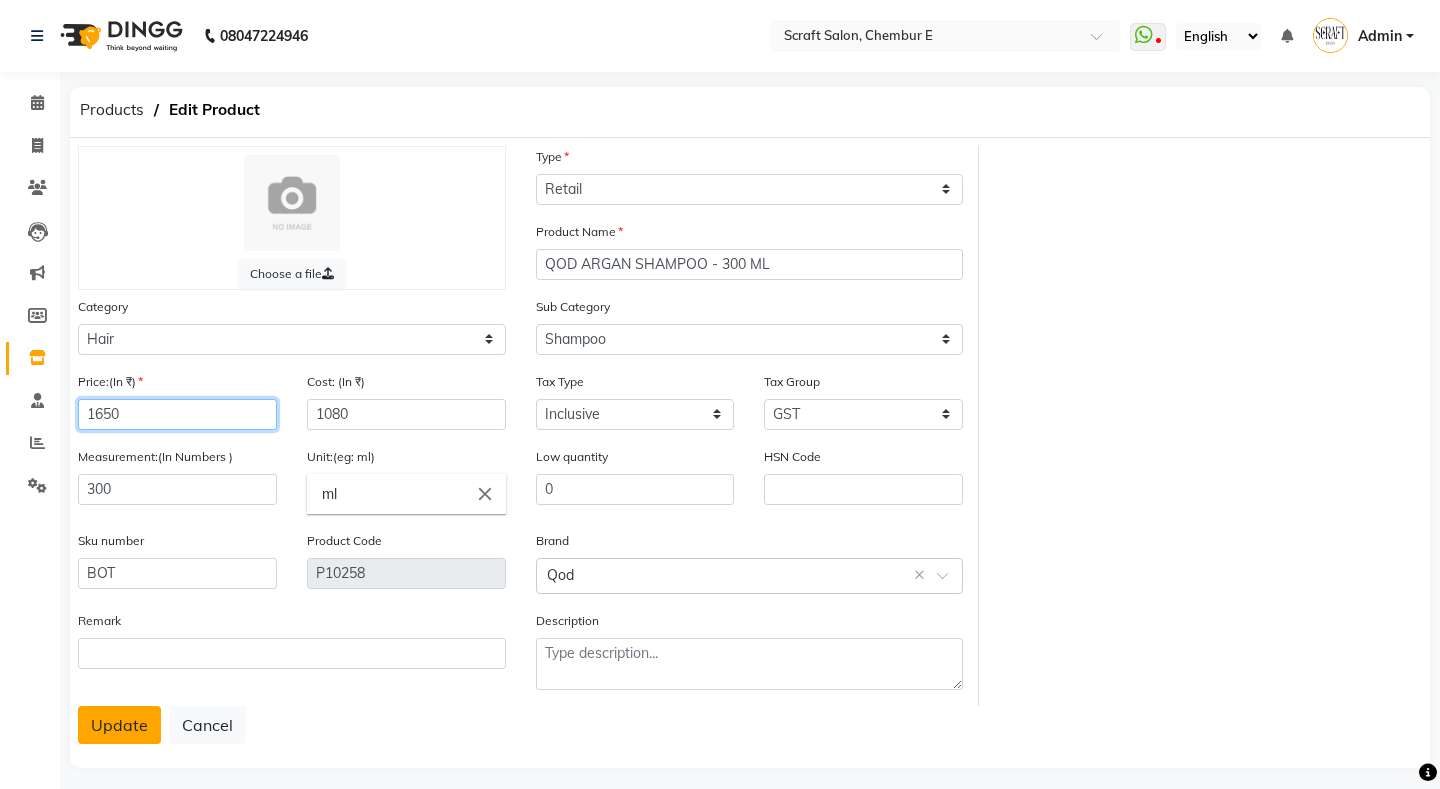 type on "1650" 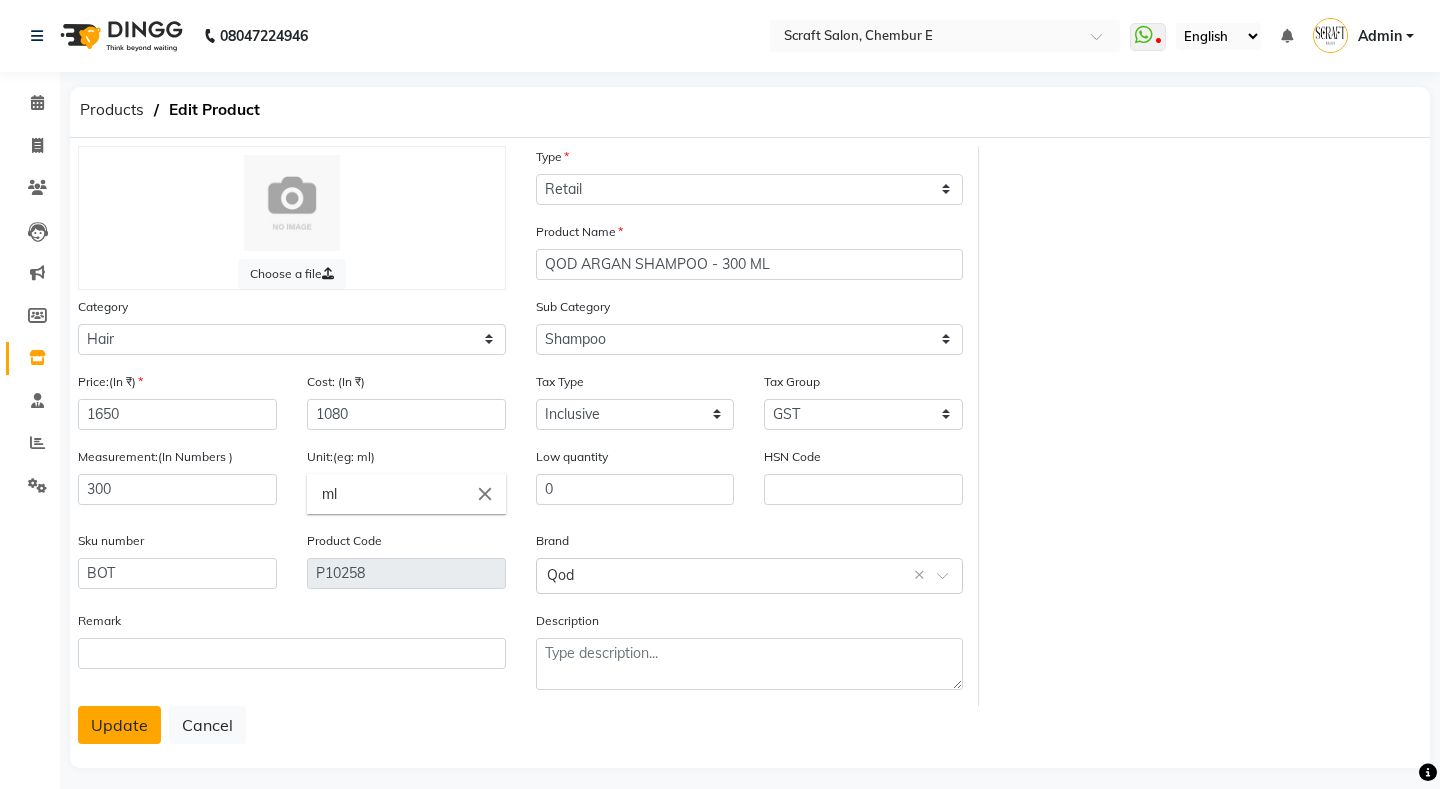 click on "Update" 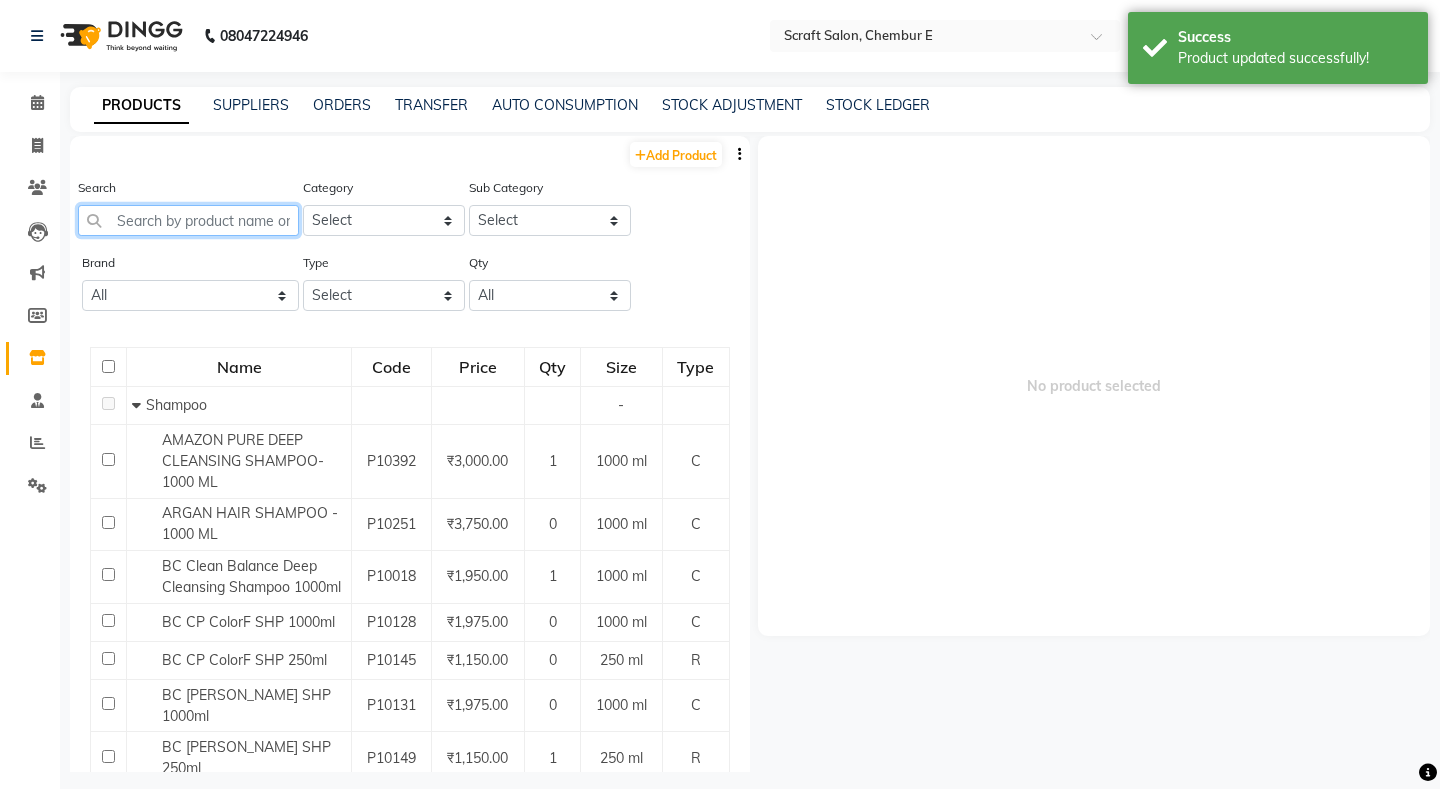 click 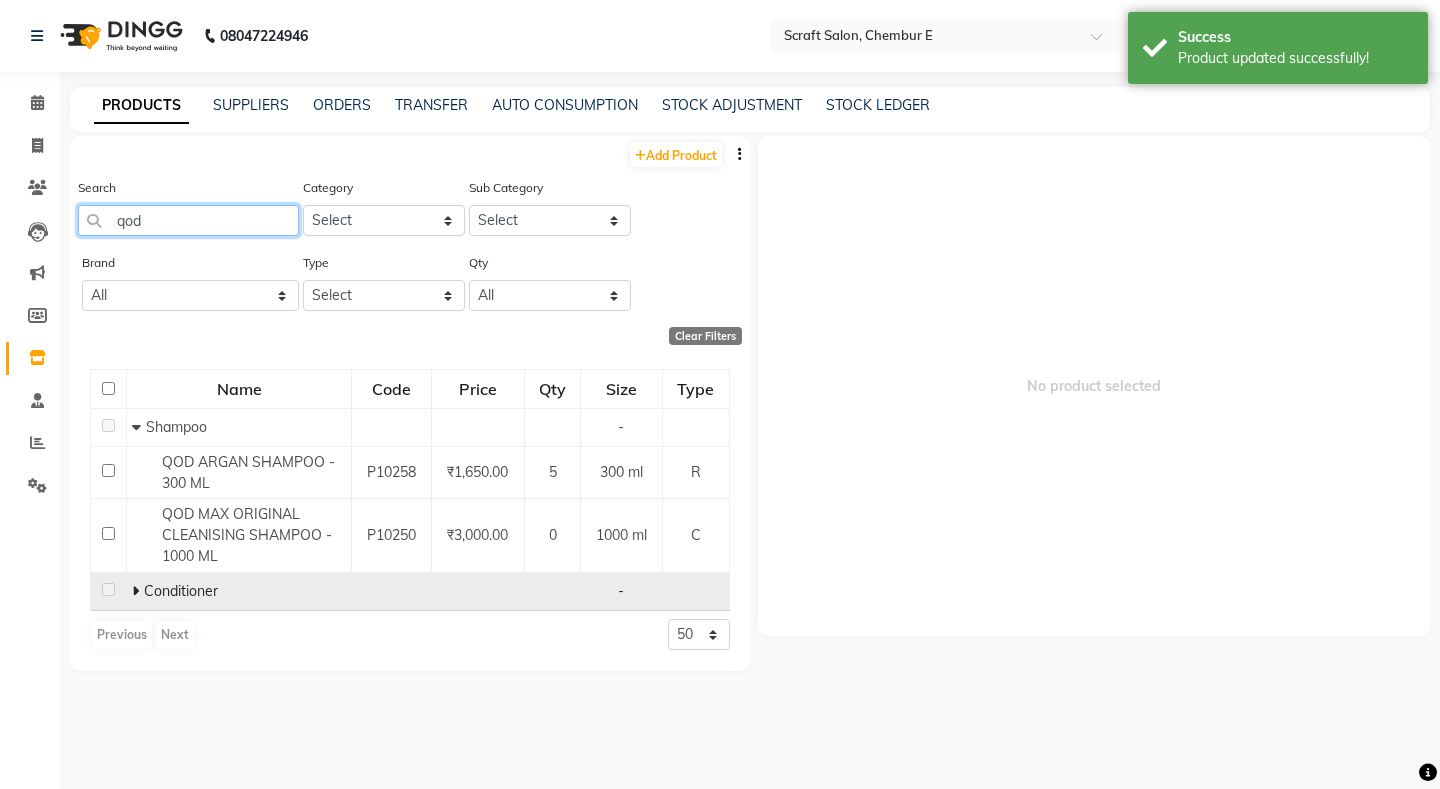 type on "qod" 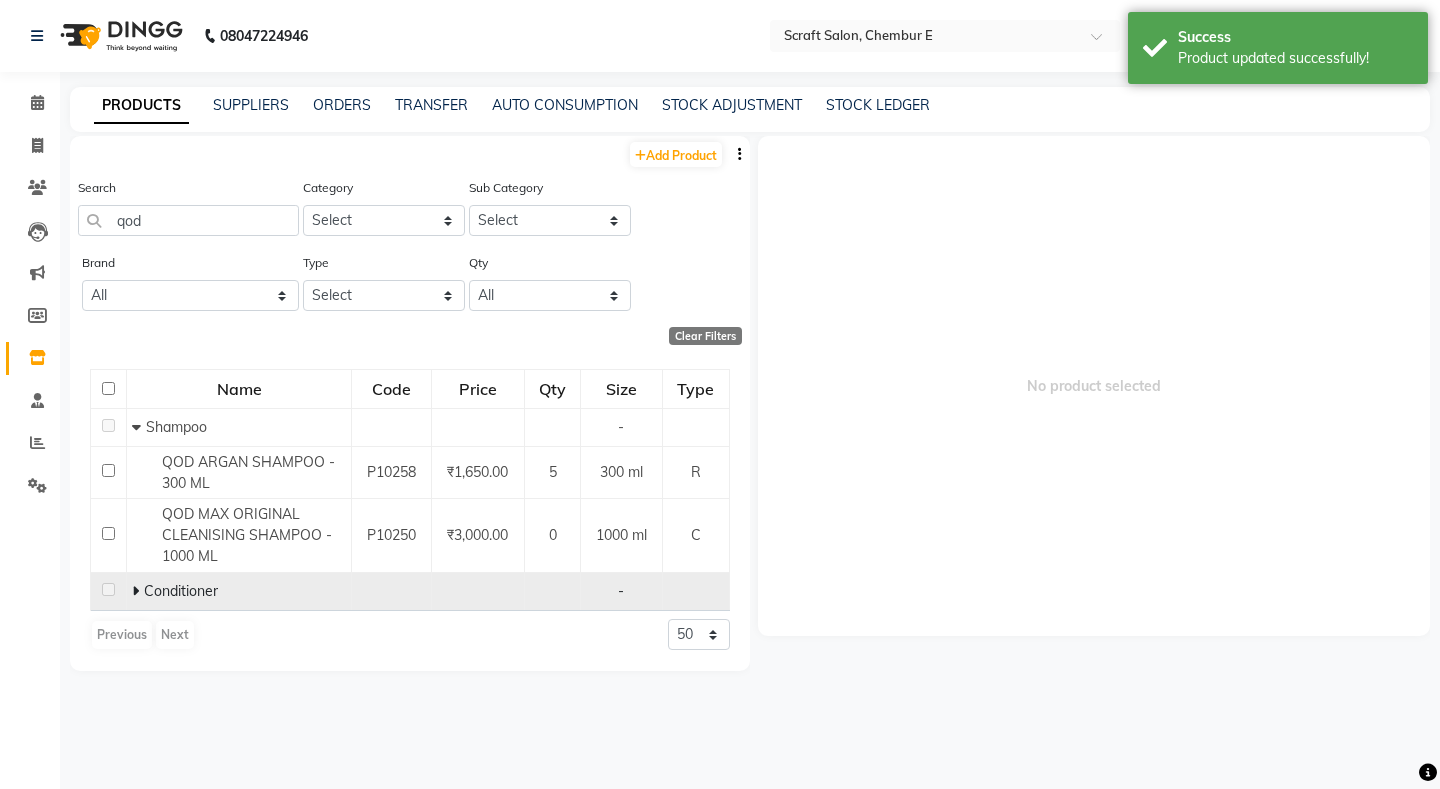 click 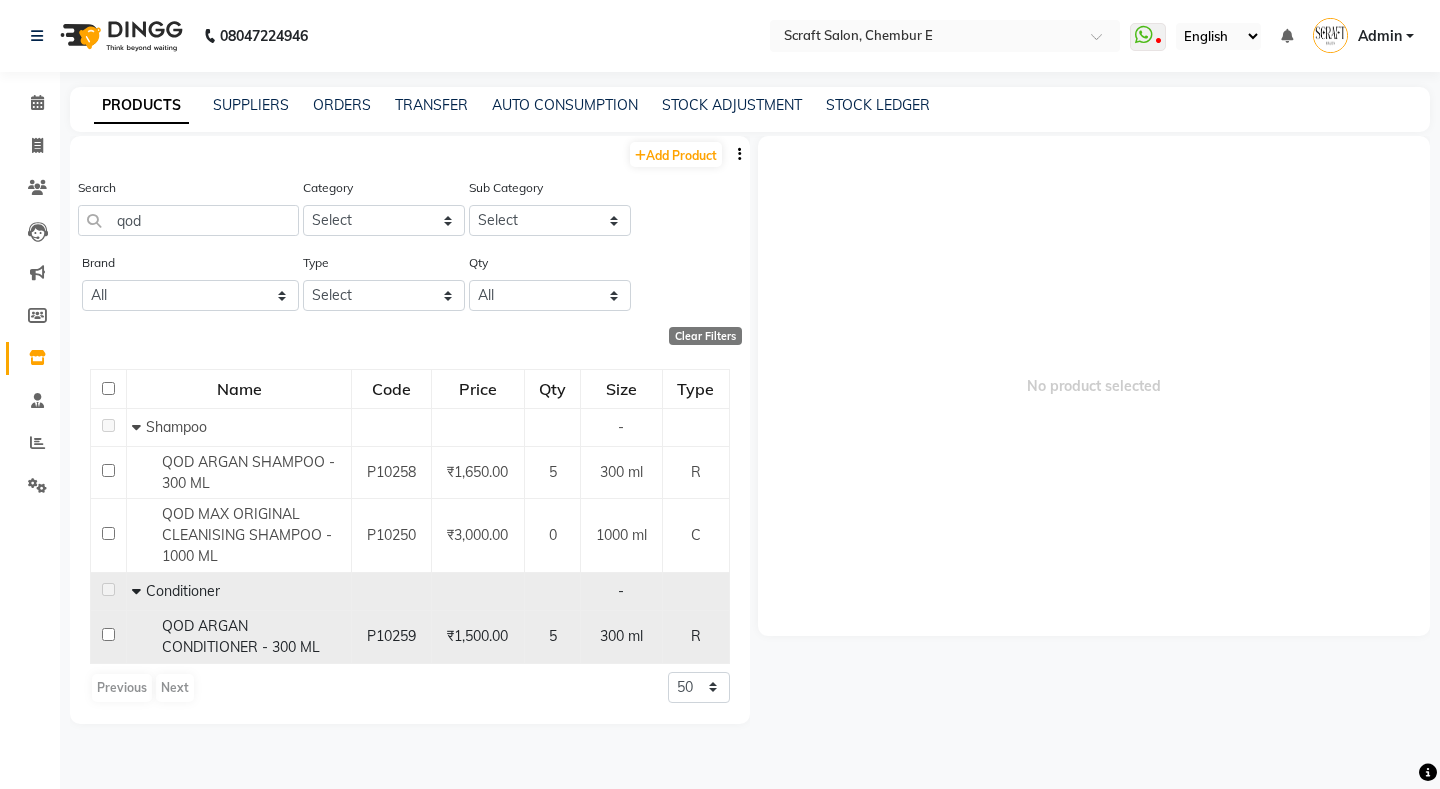 click on "QOD ARGAN CONDITIONER - 300 ML" 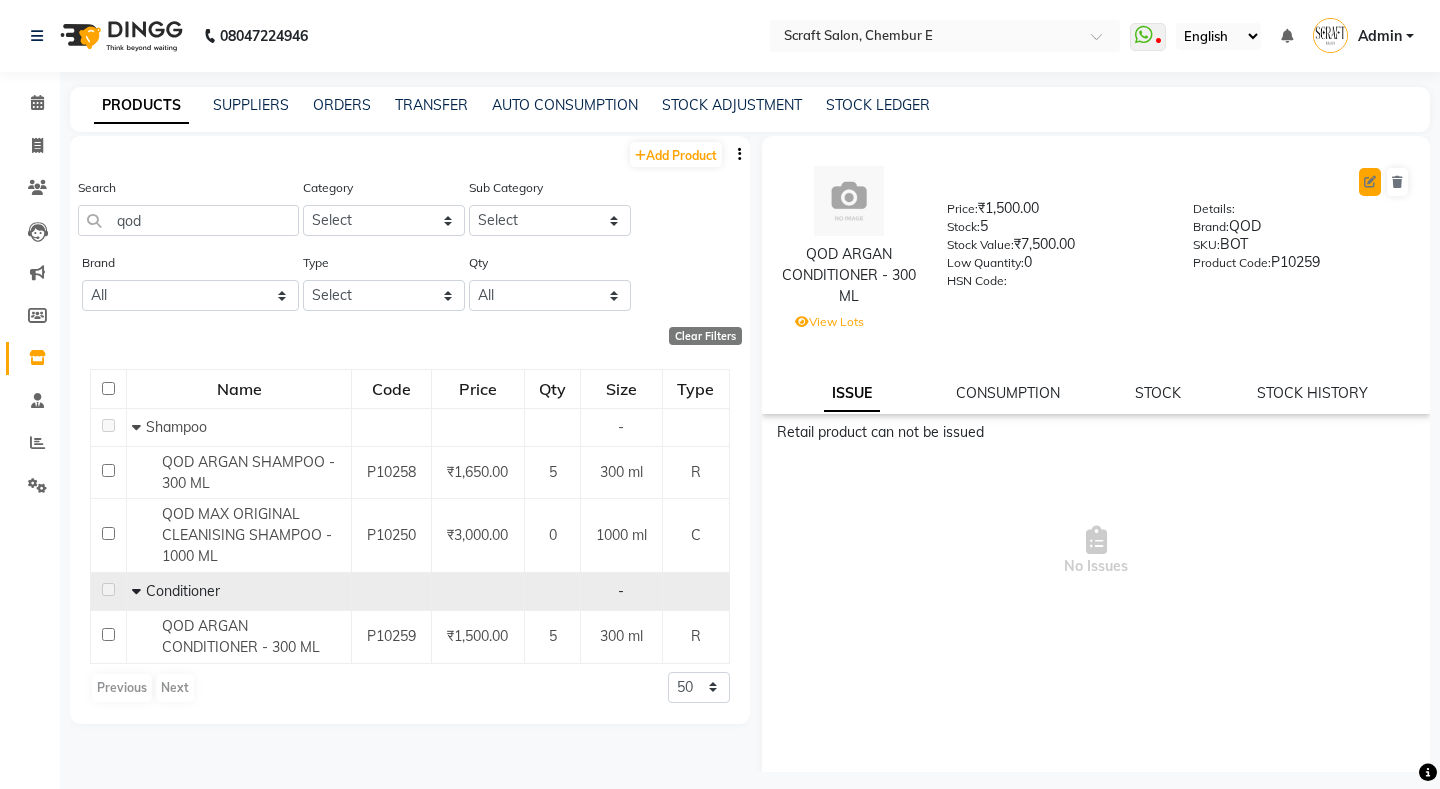 click 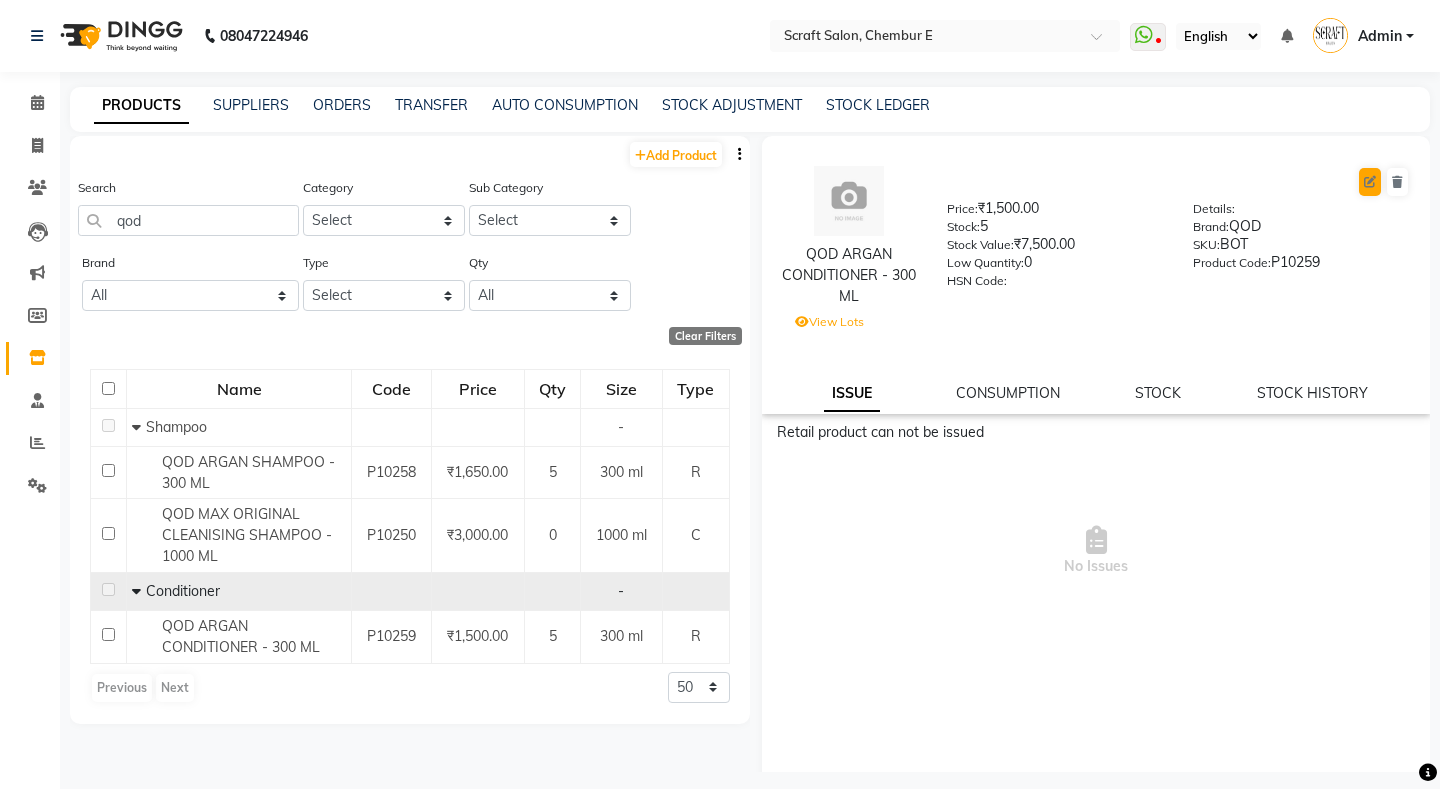 select on "true" 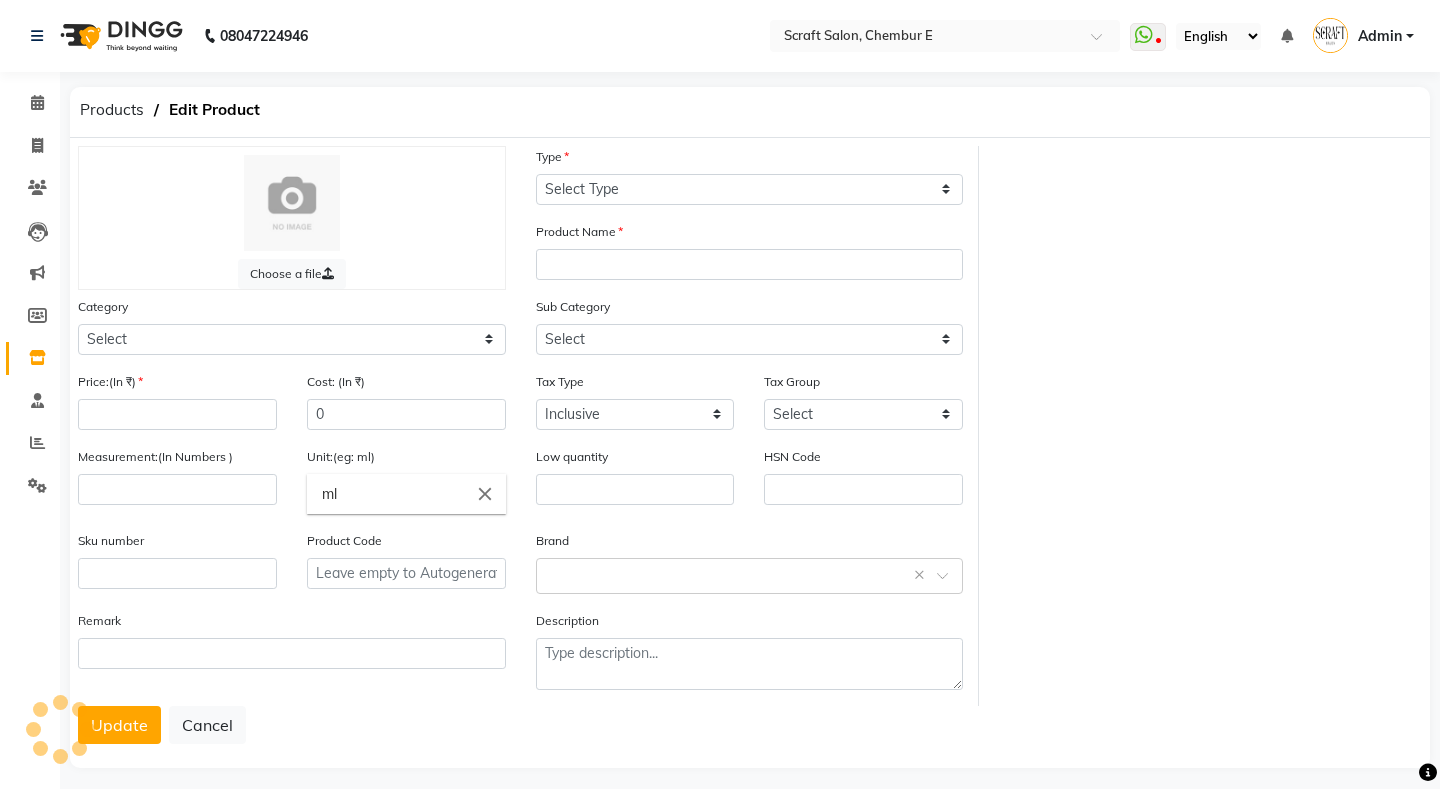 select on "R" 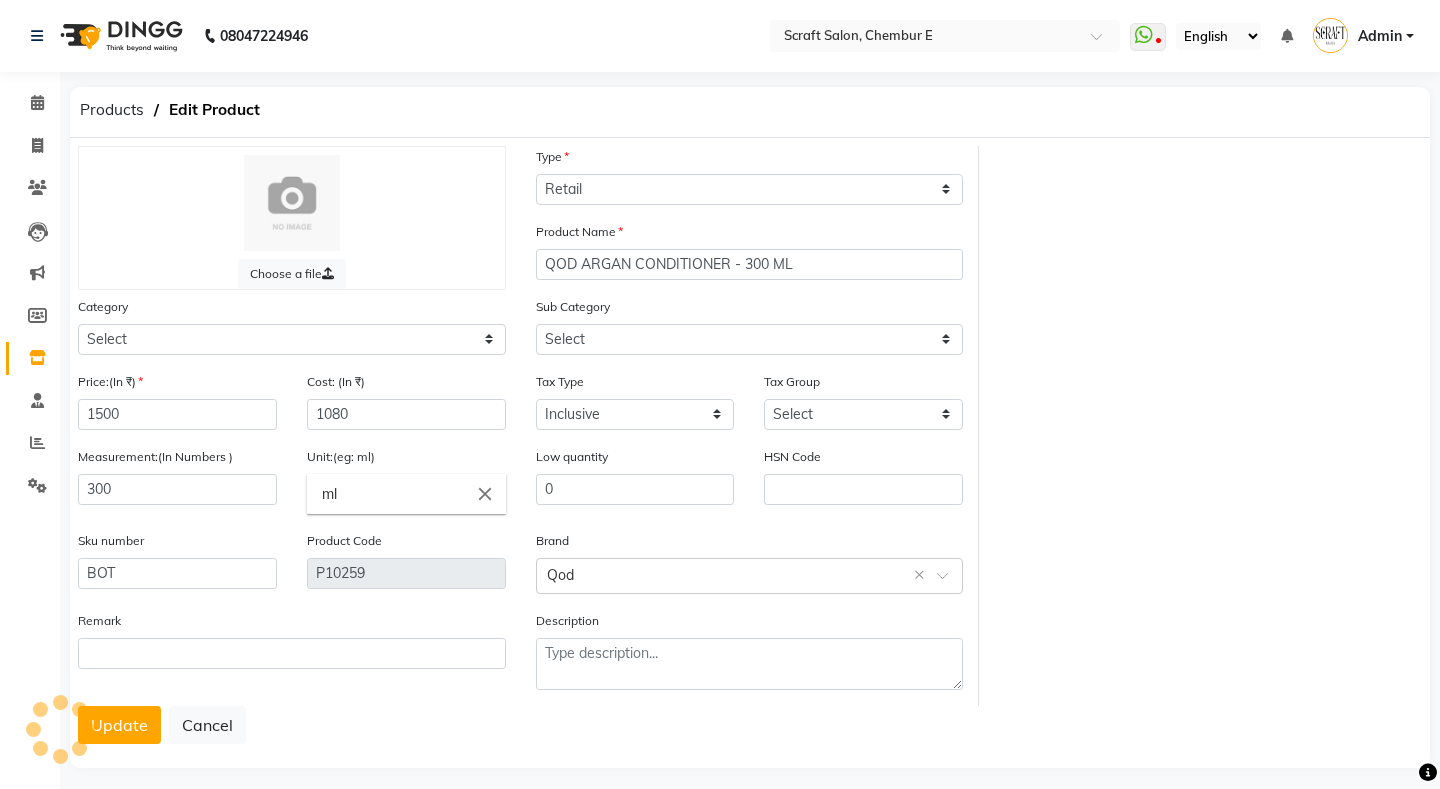 select on "459401100" 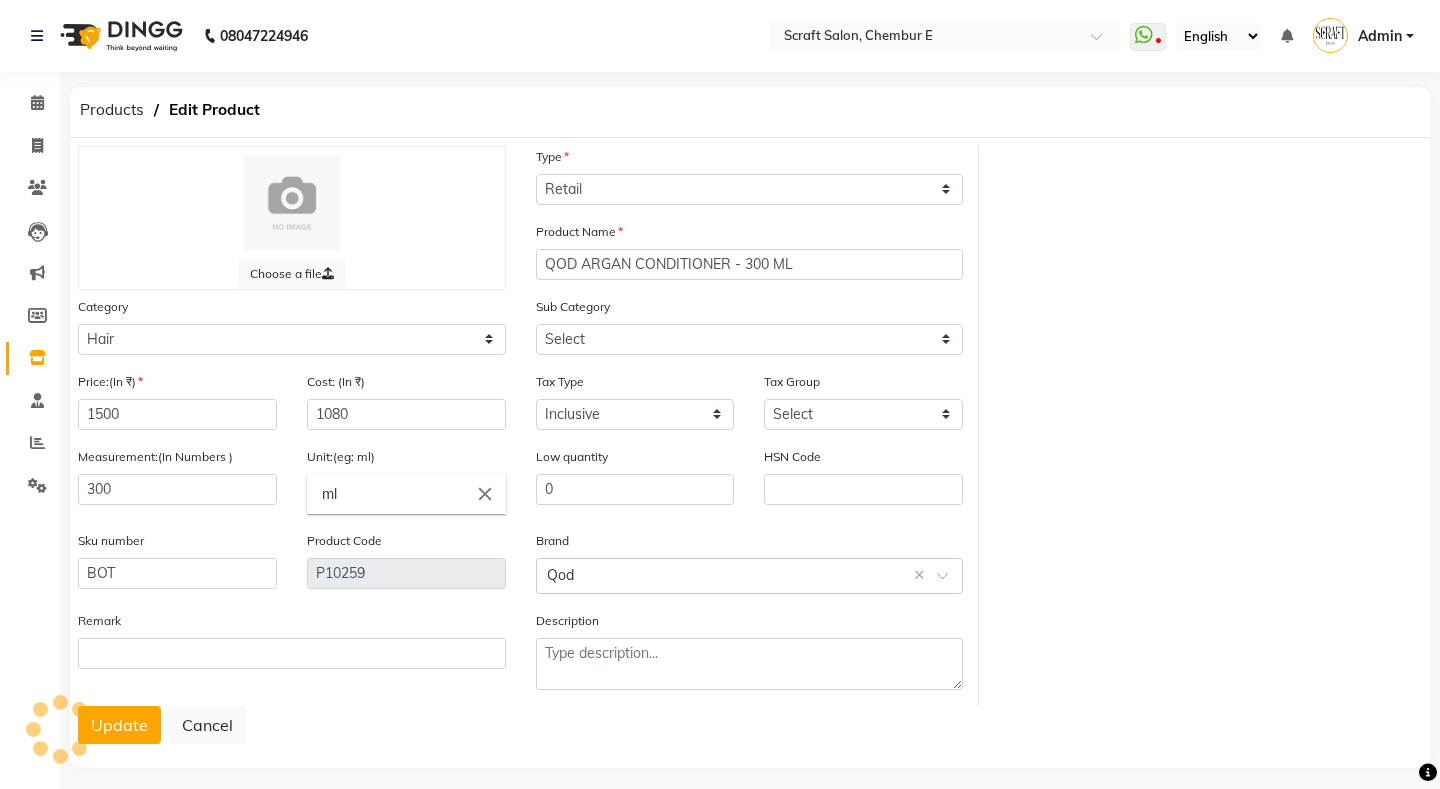 select on "1436" 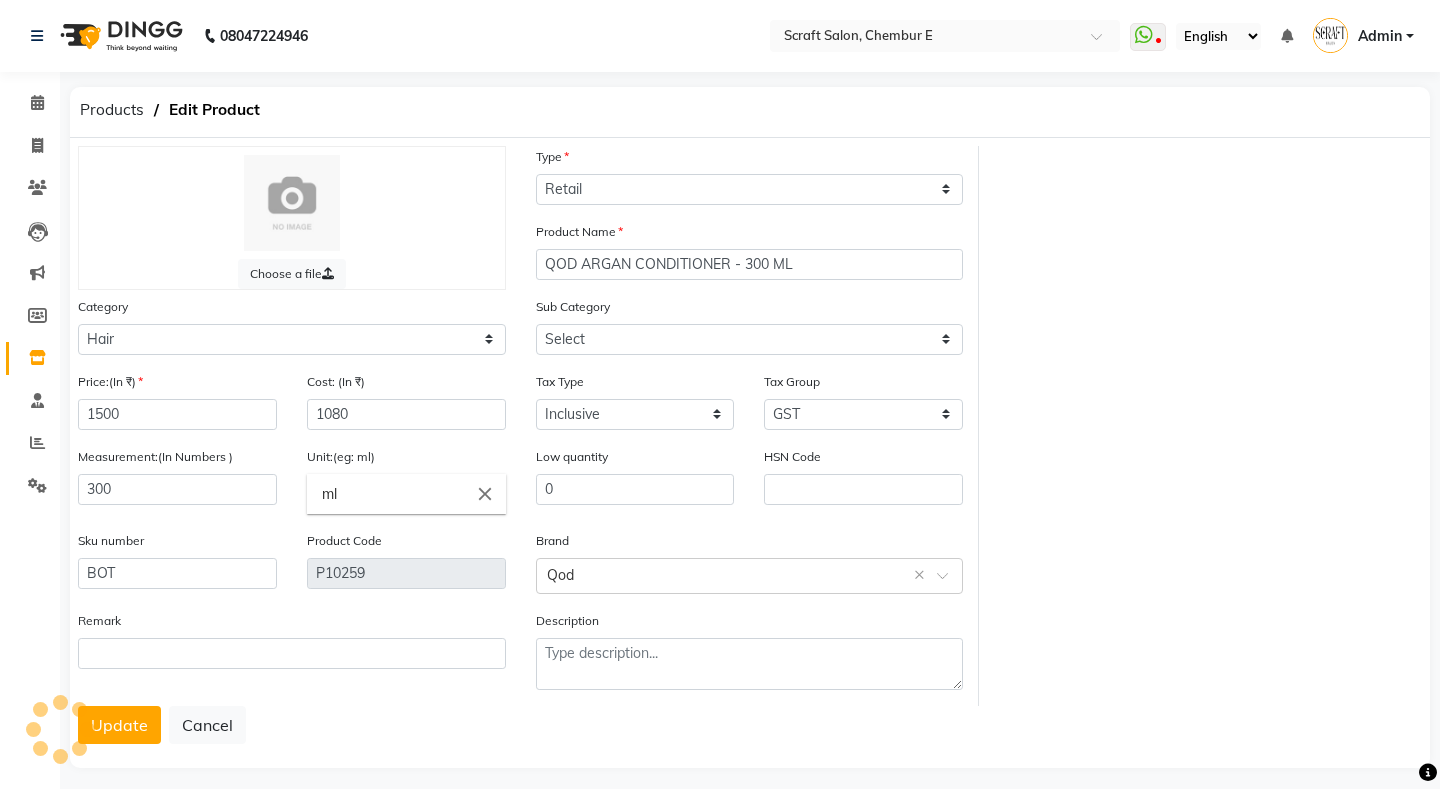 select on "459401102" 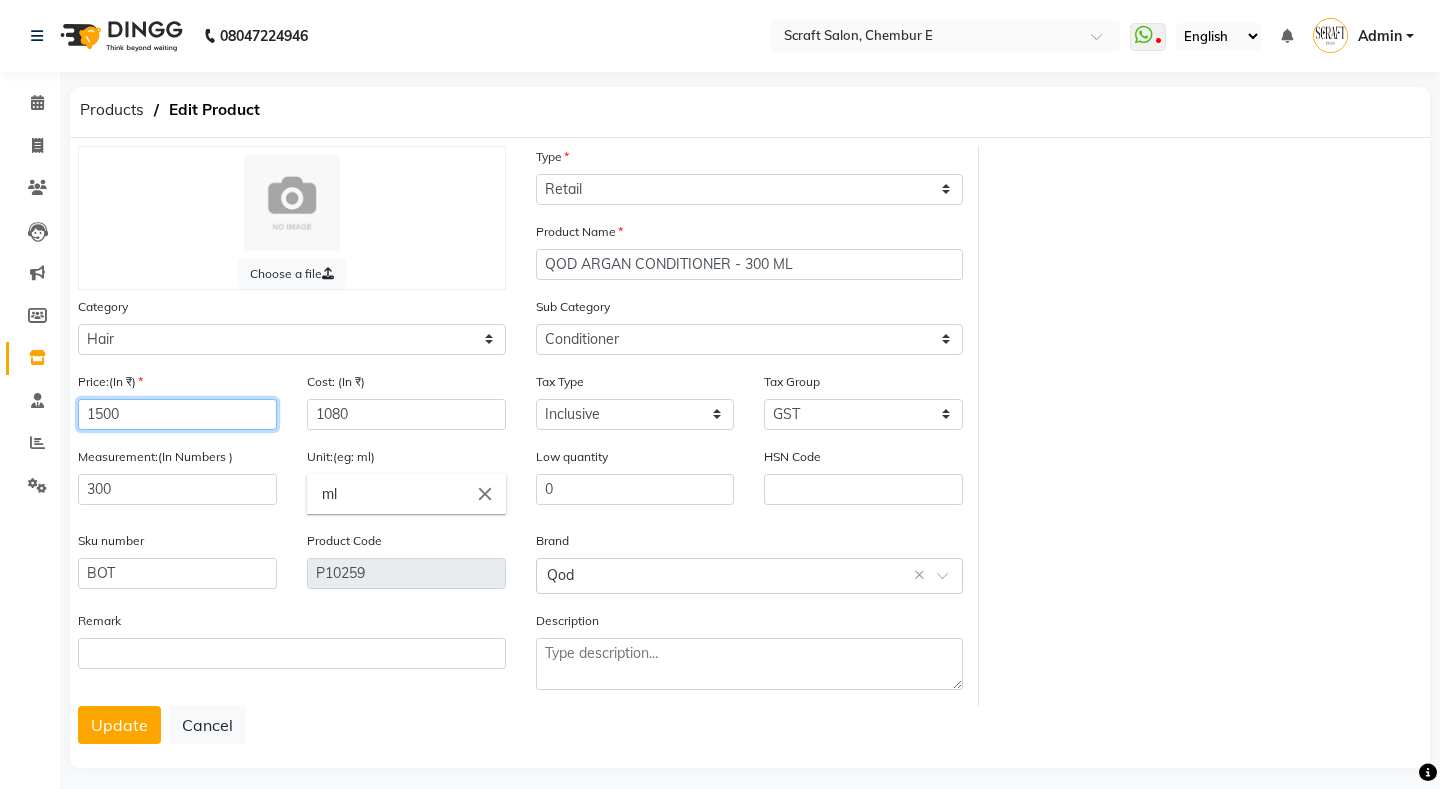 click on "1500" 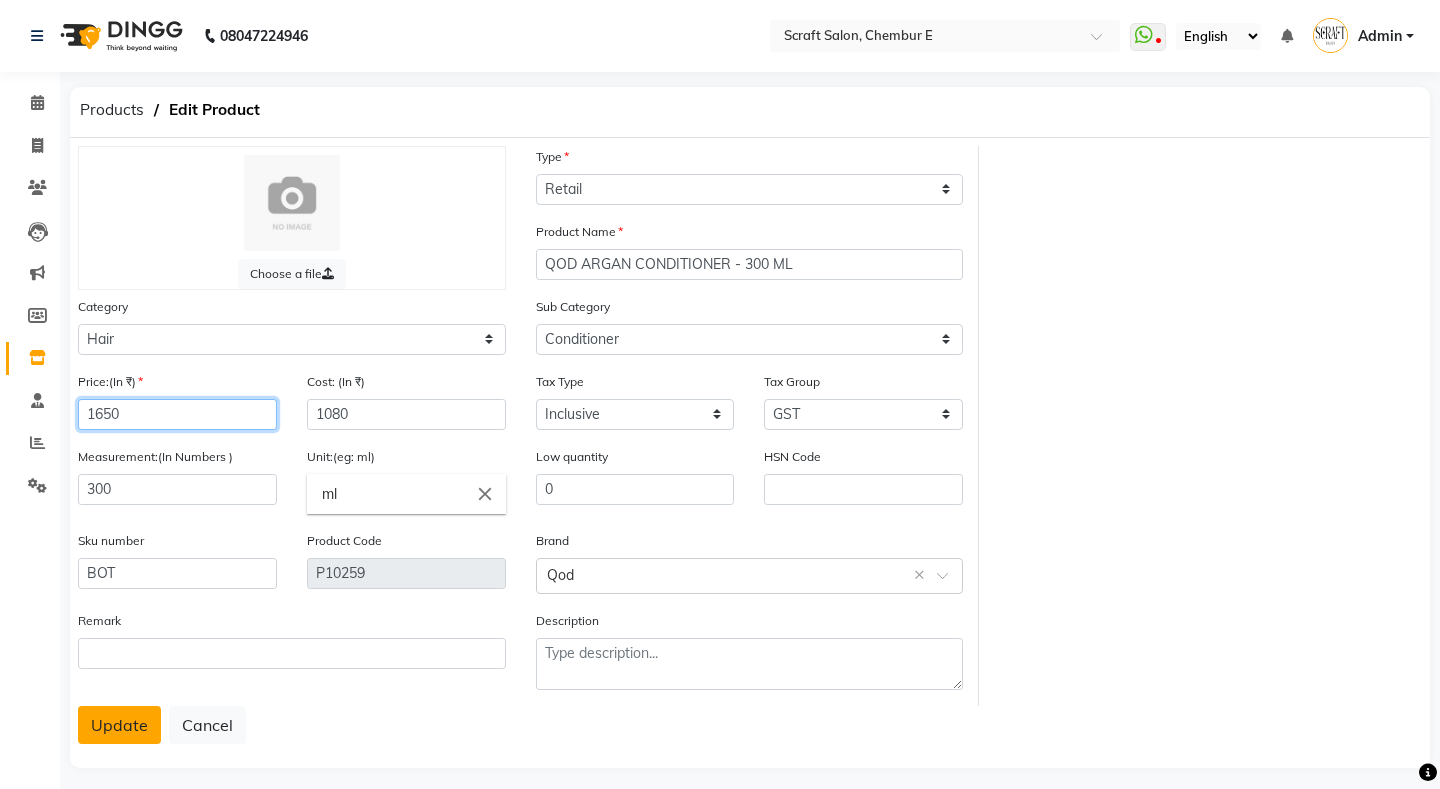 type on "1650" 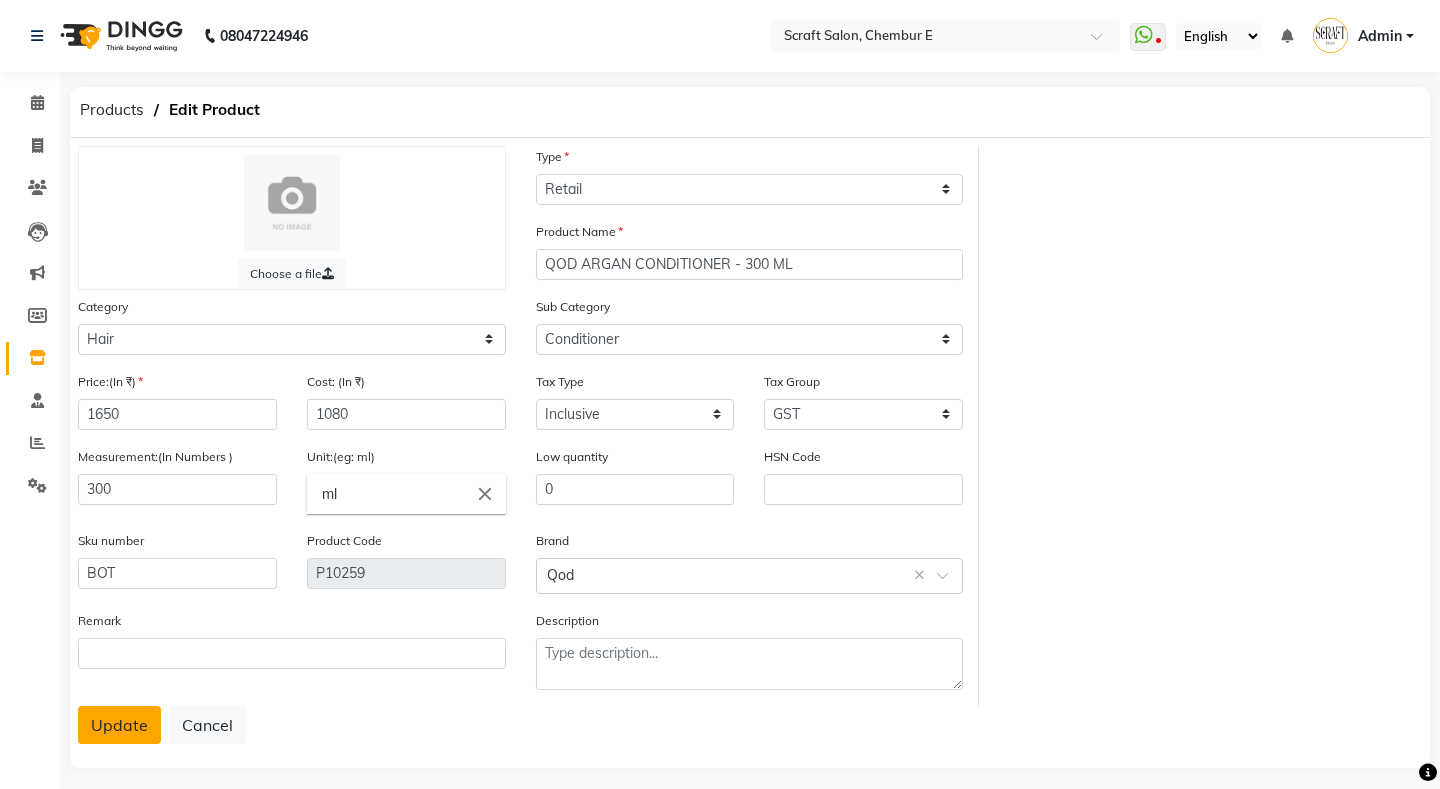 click on "Update" 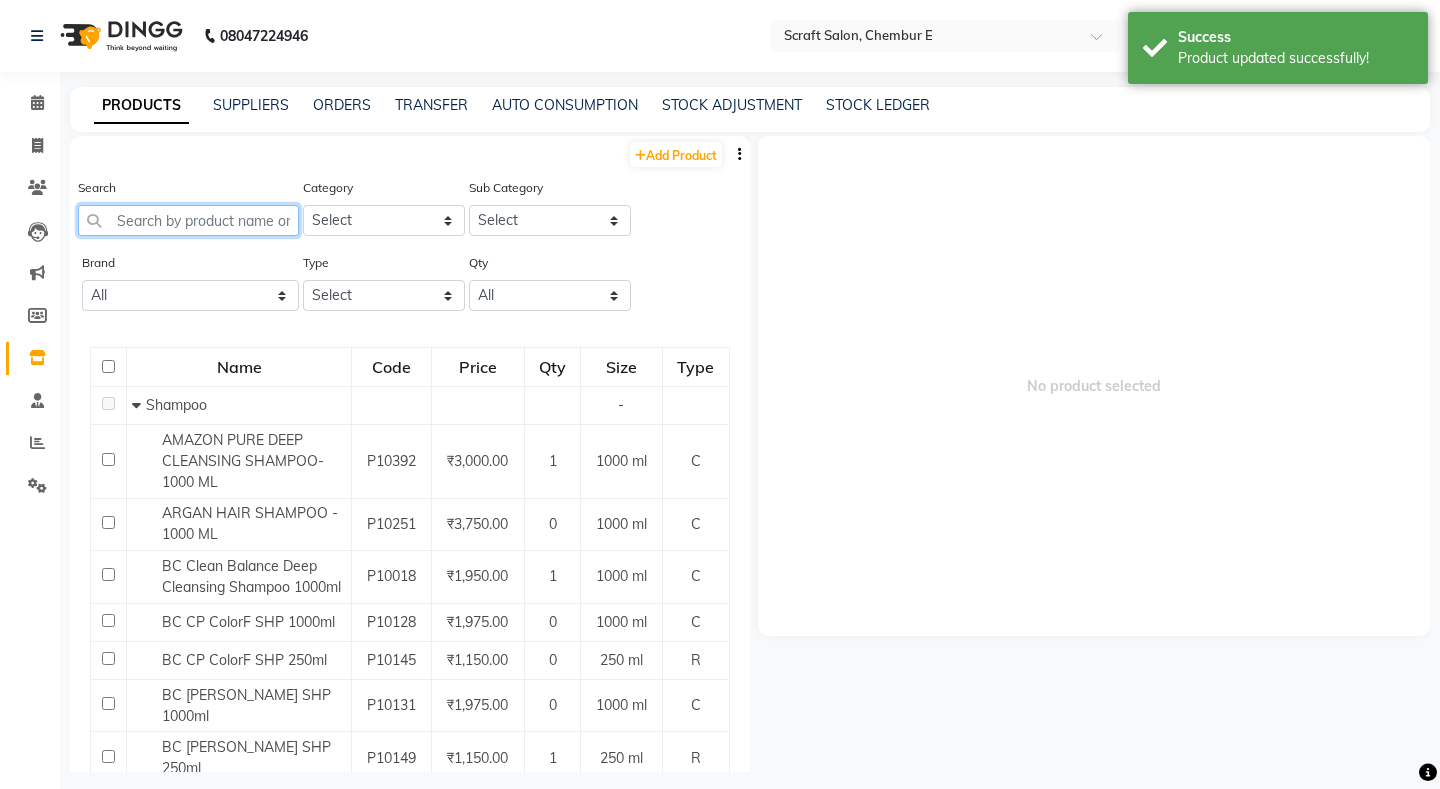 click 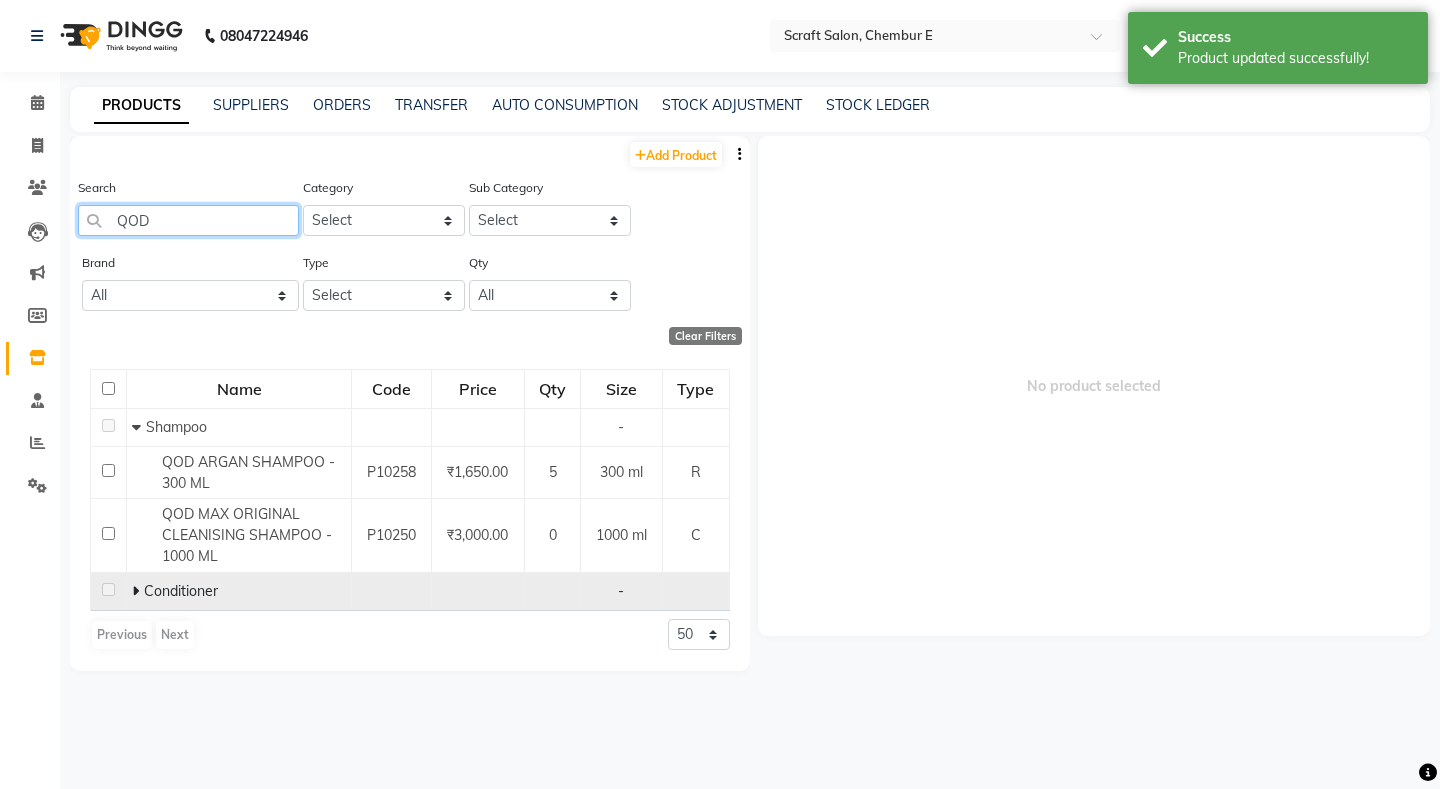 type on "QOD" 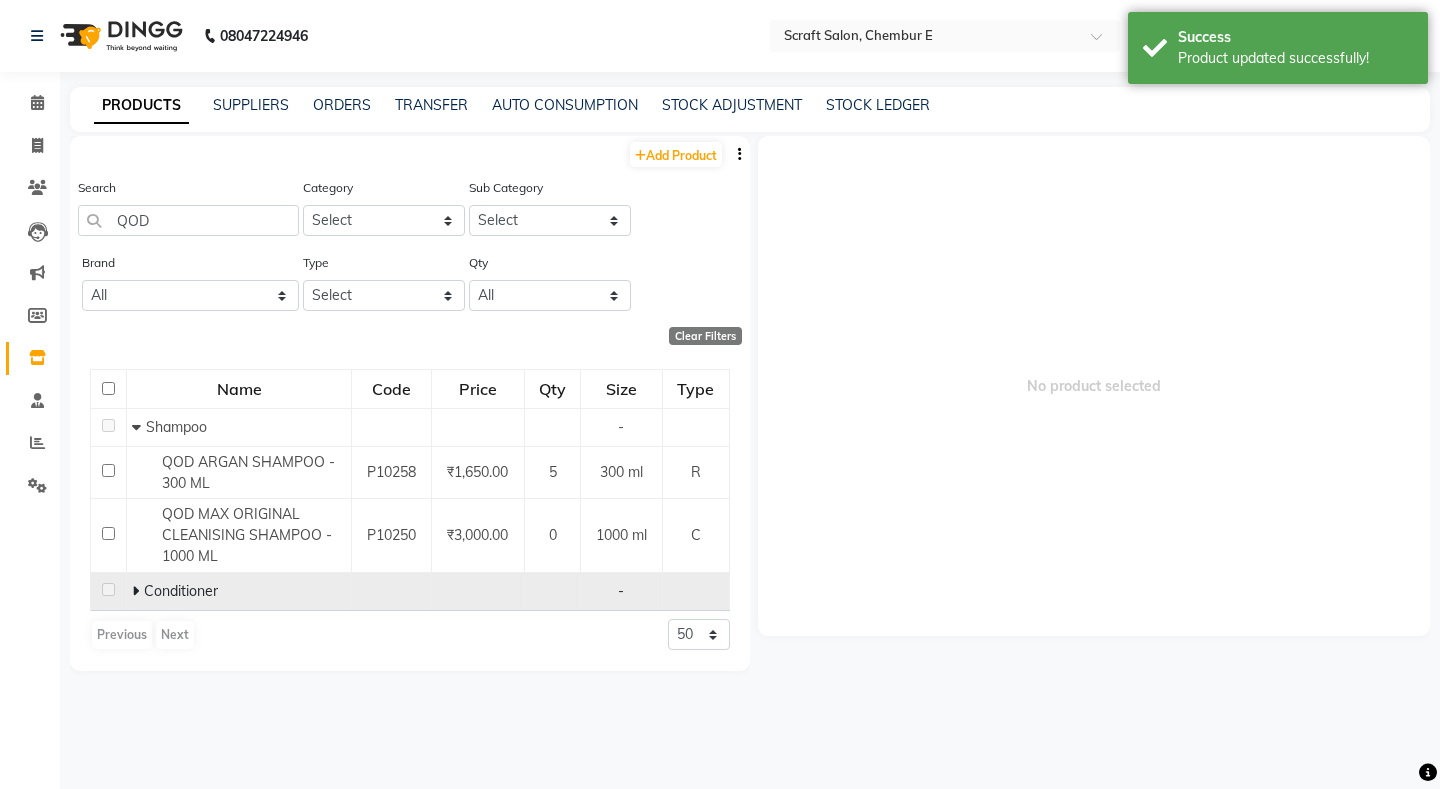 click 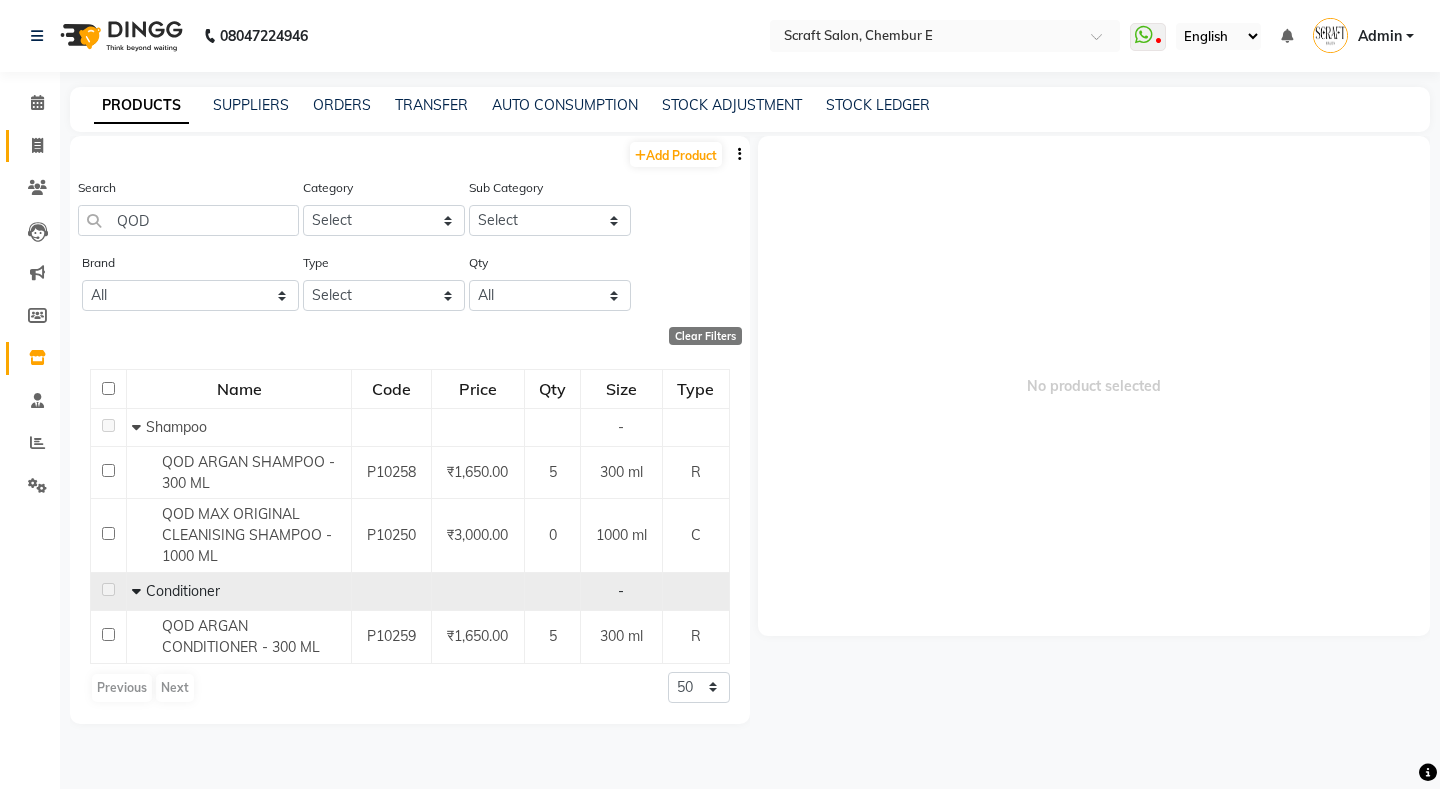 click on "Invoice" 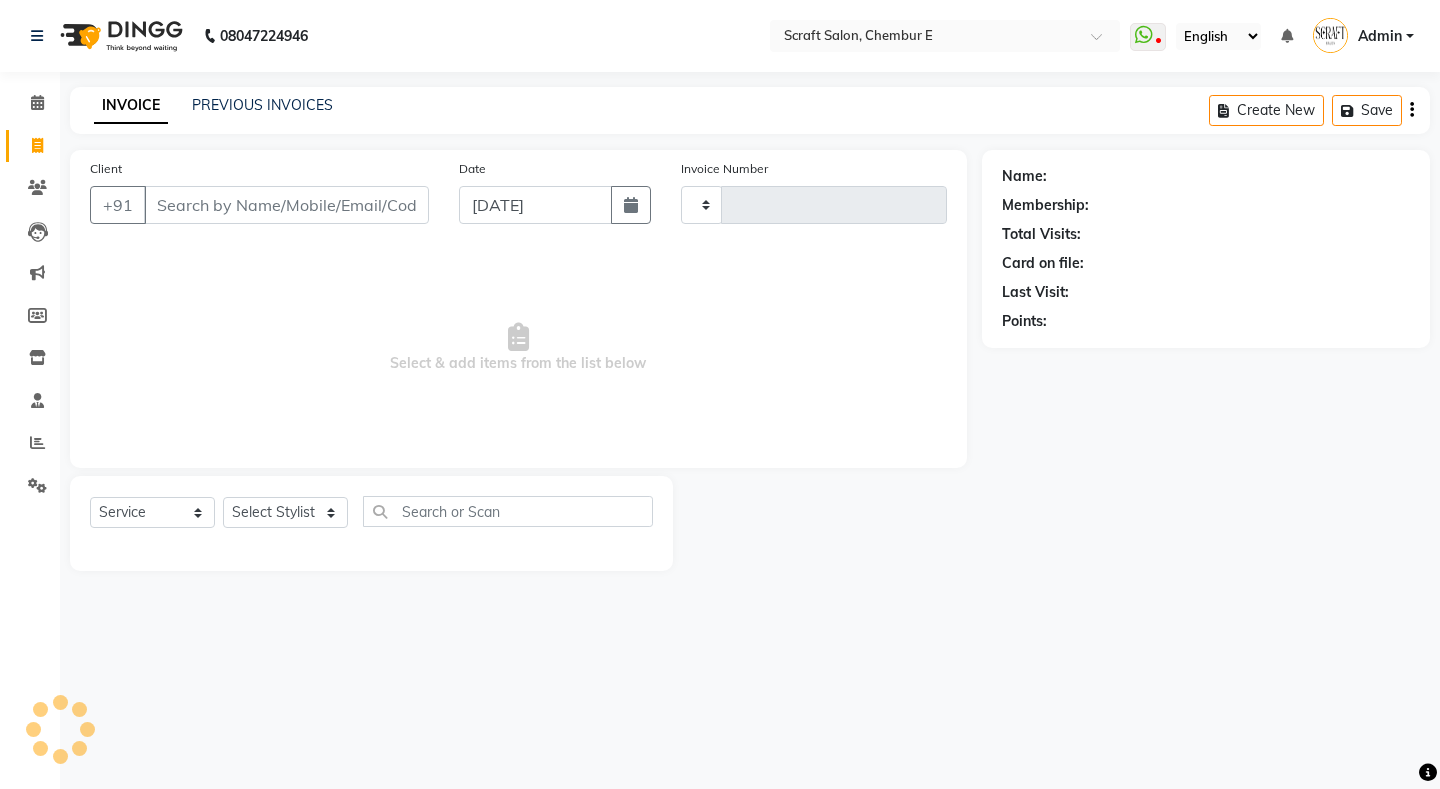 select on "P" 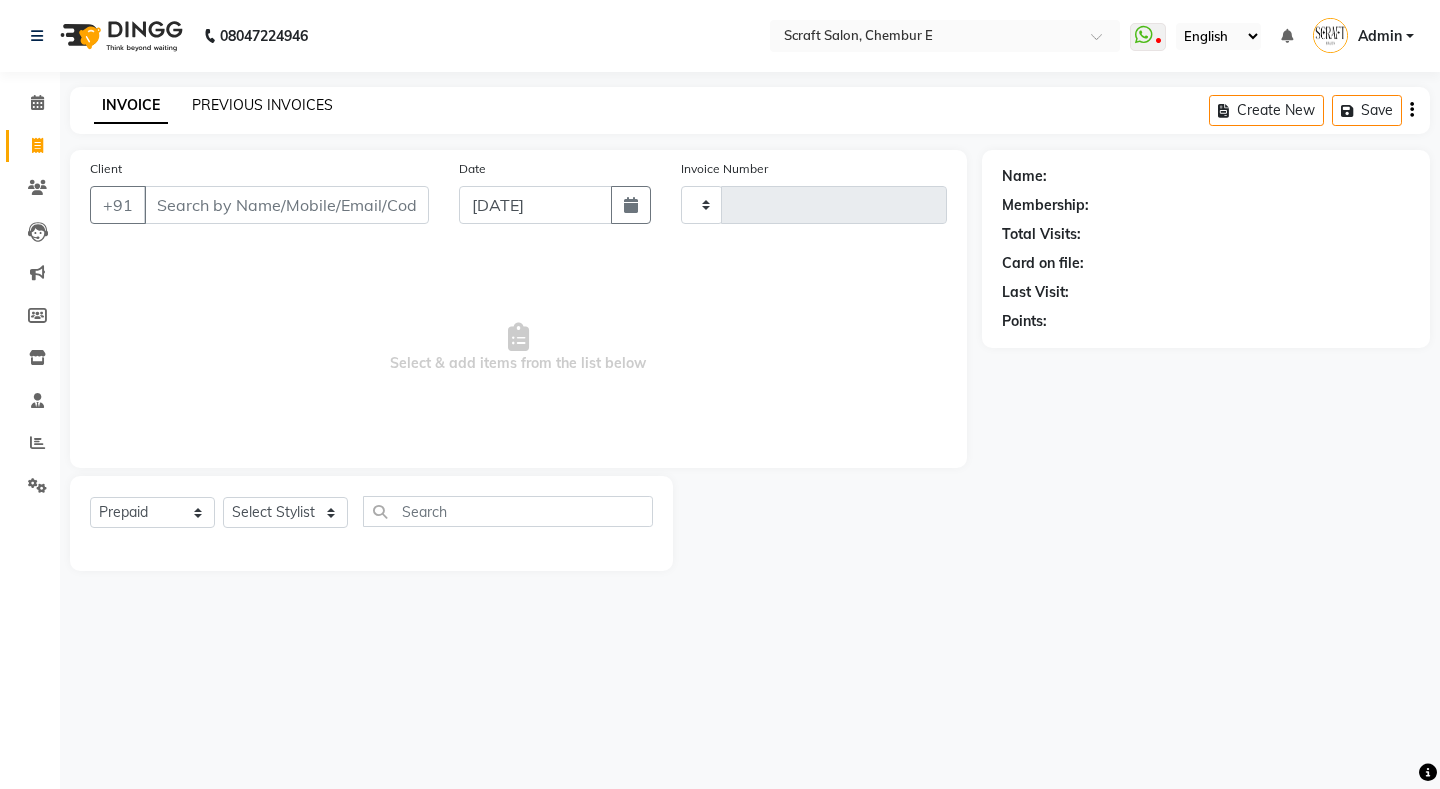 click on "PREVIOUS INVOICES" 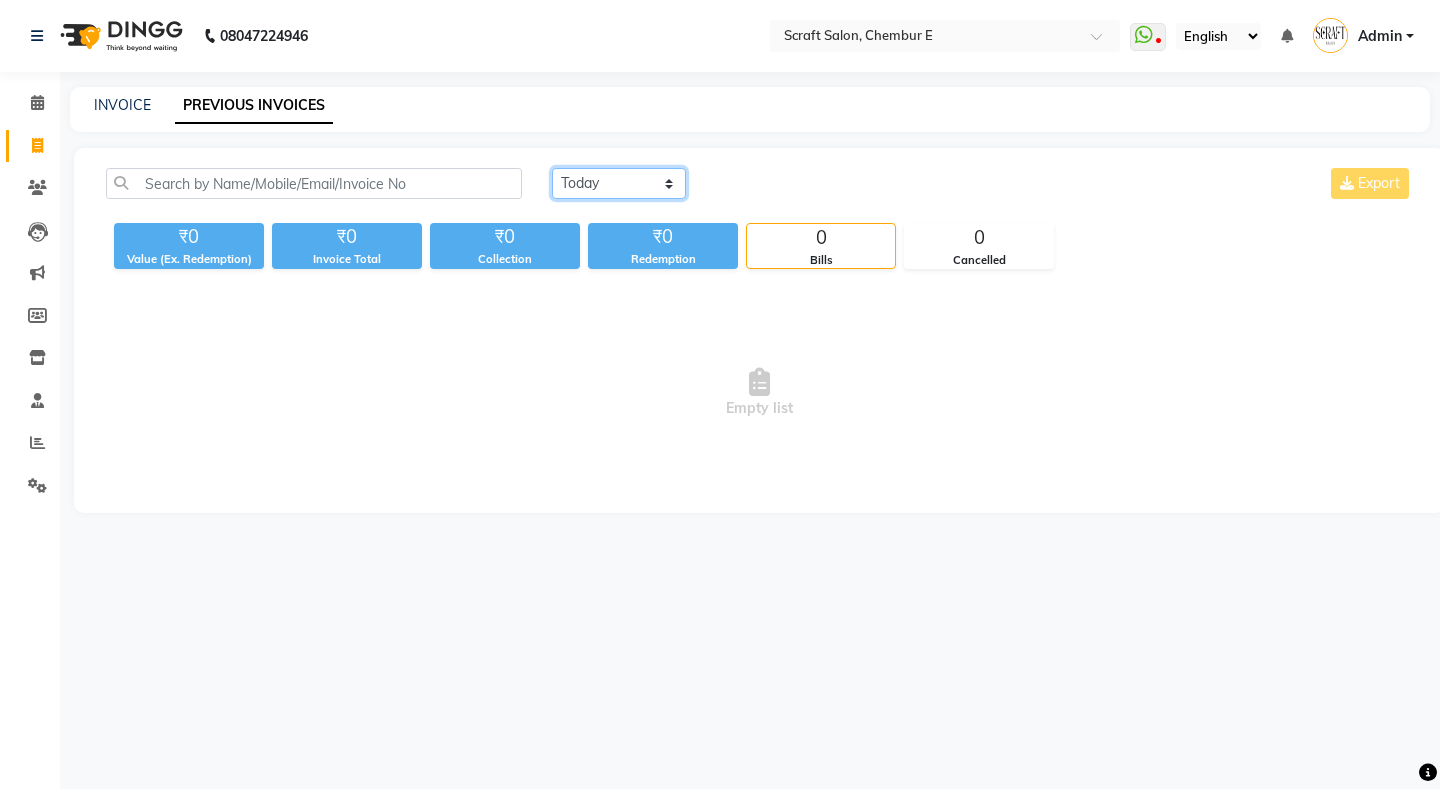 click on "Today Yesterday Custom Range" 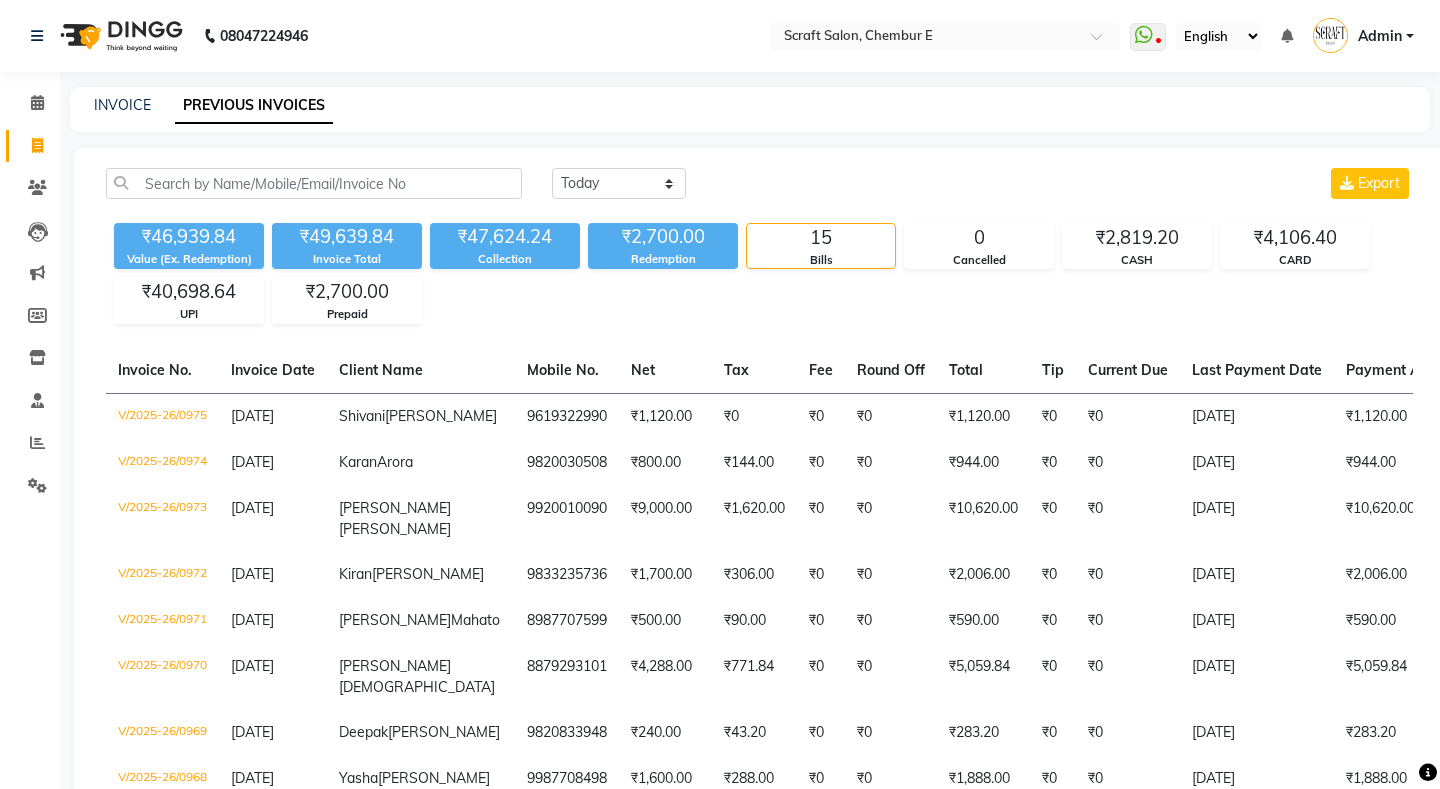 scroll, scrollTop: 0, scrollLeft: 0, axis: both 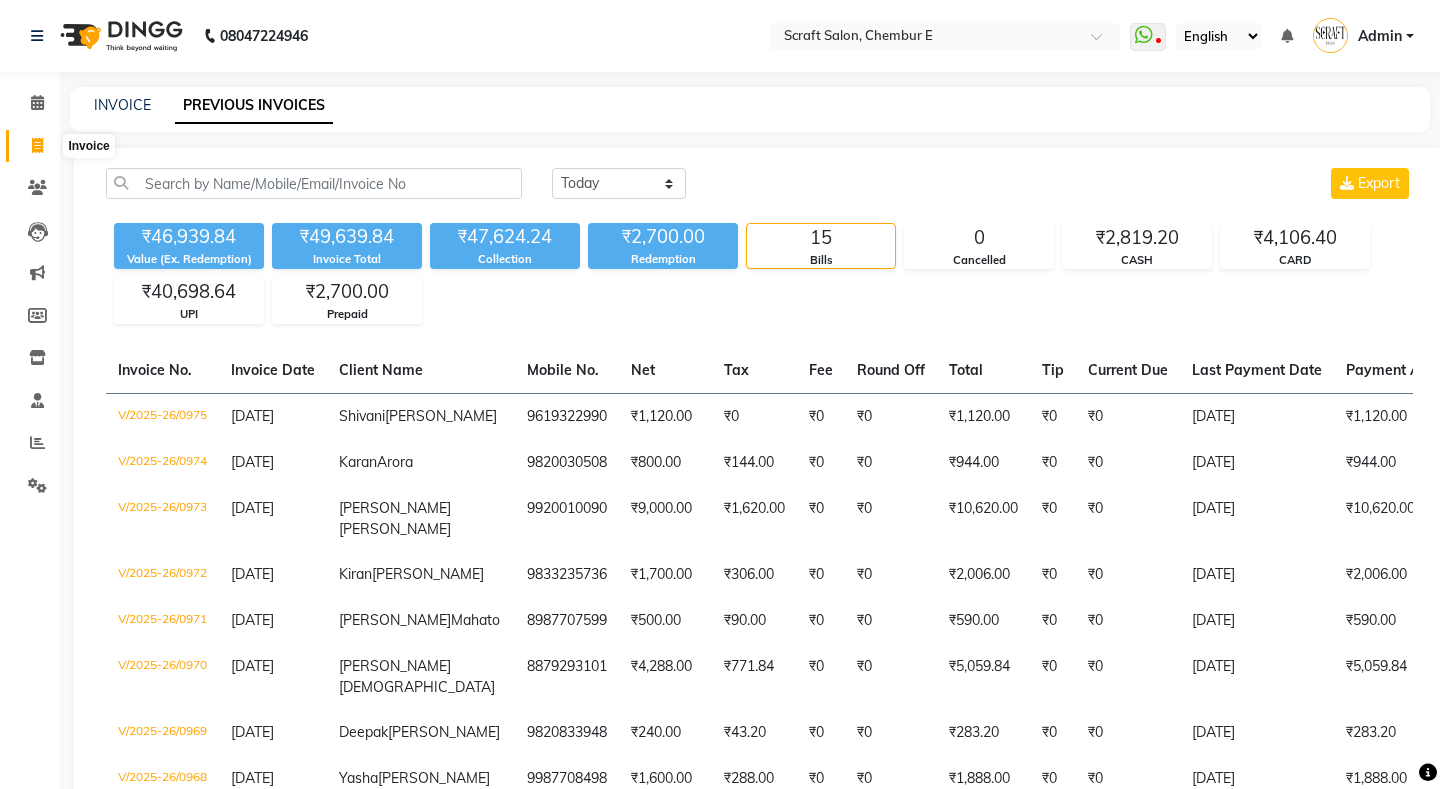 click 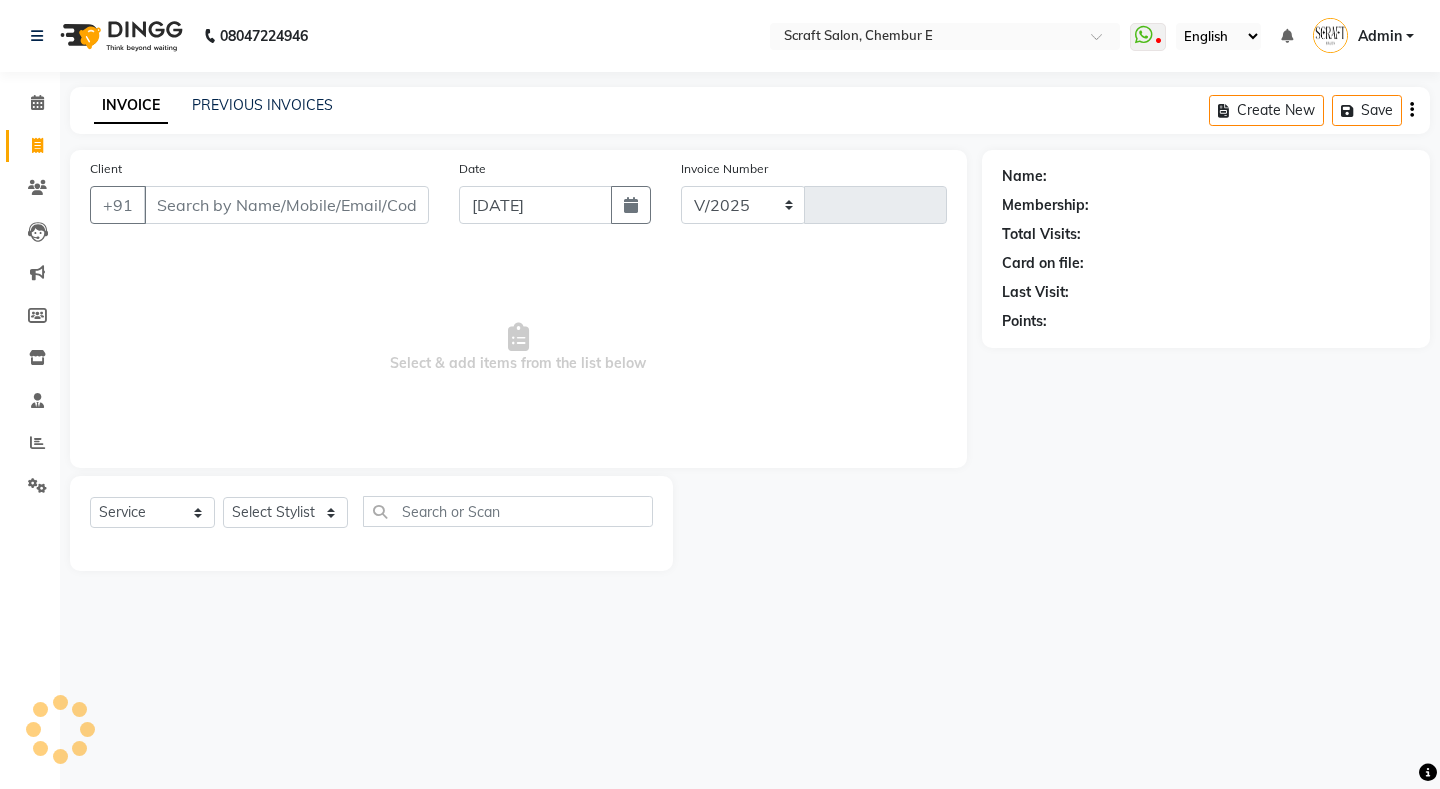 select on "3922" 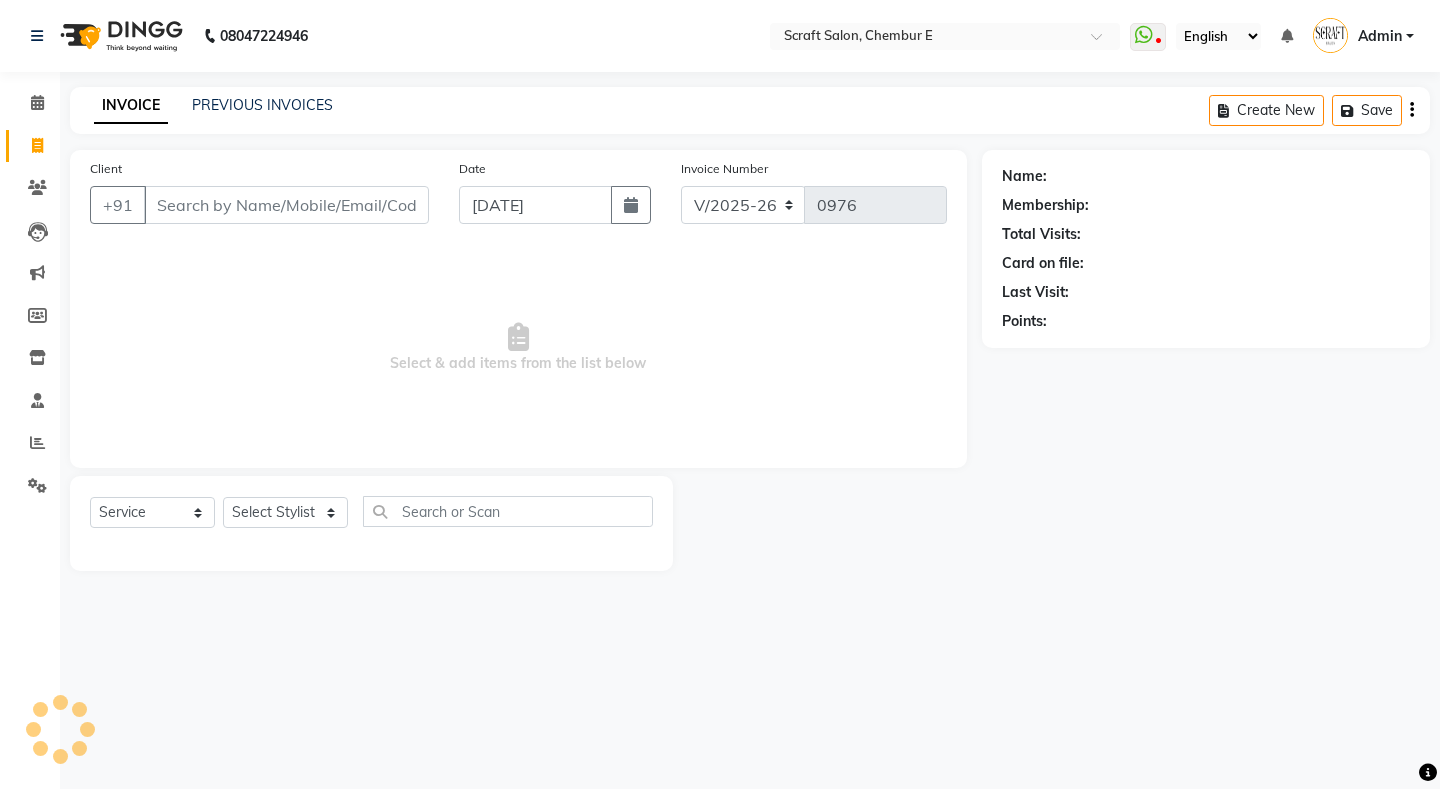 select on "P" 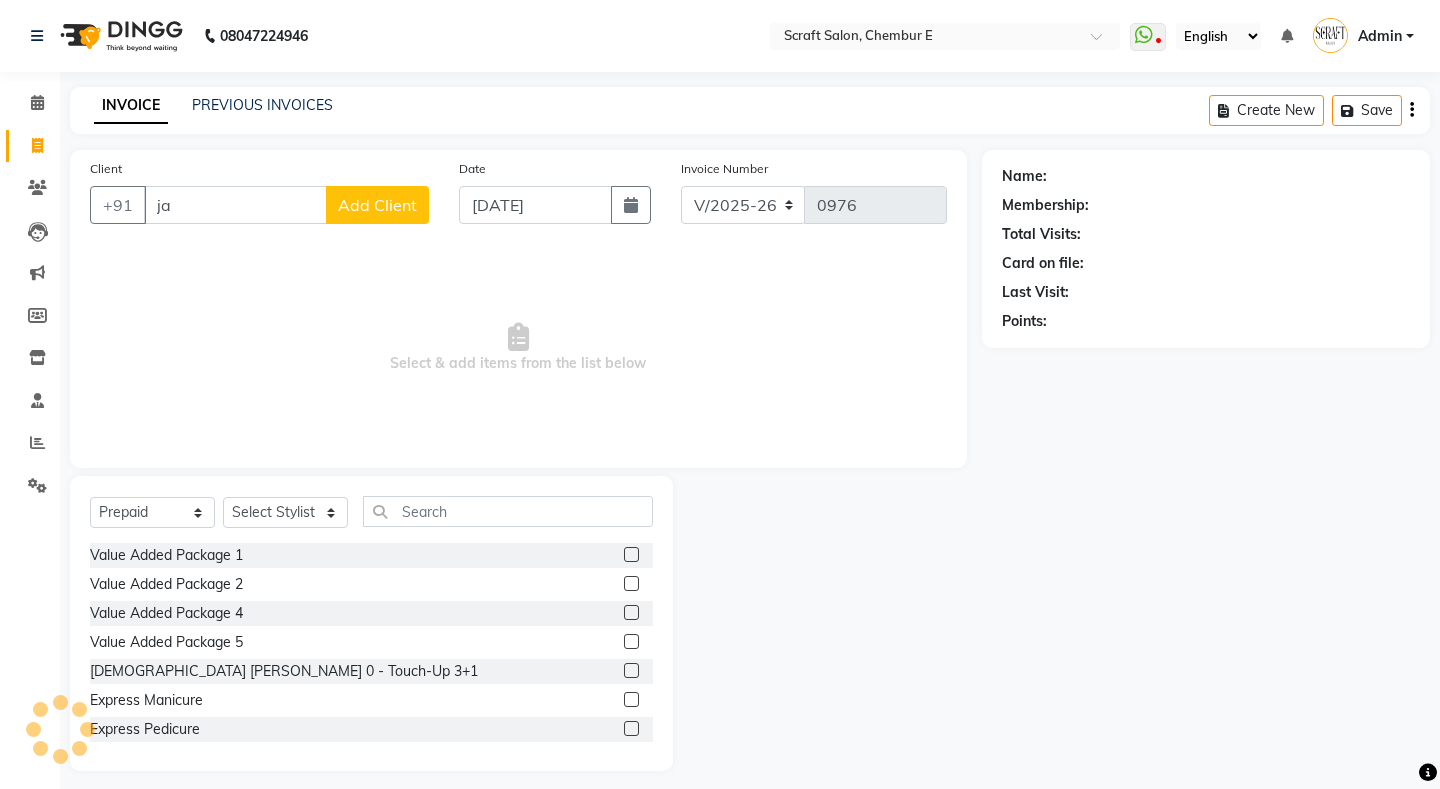 type on "j" 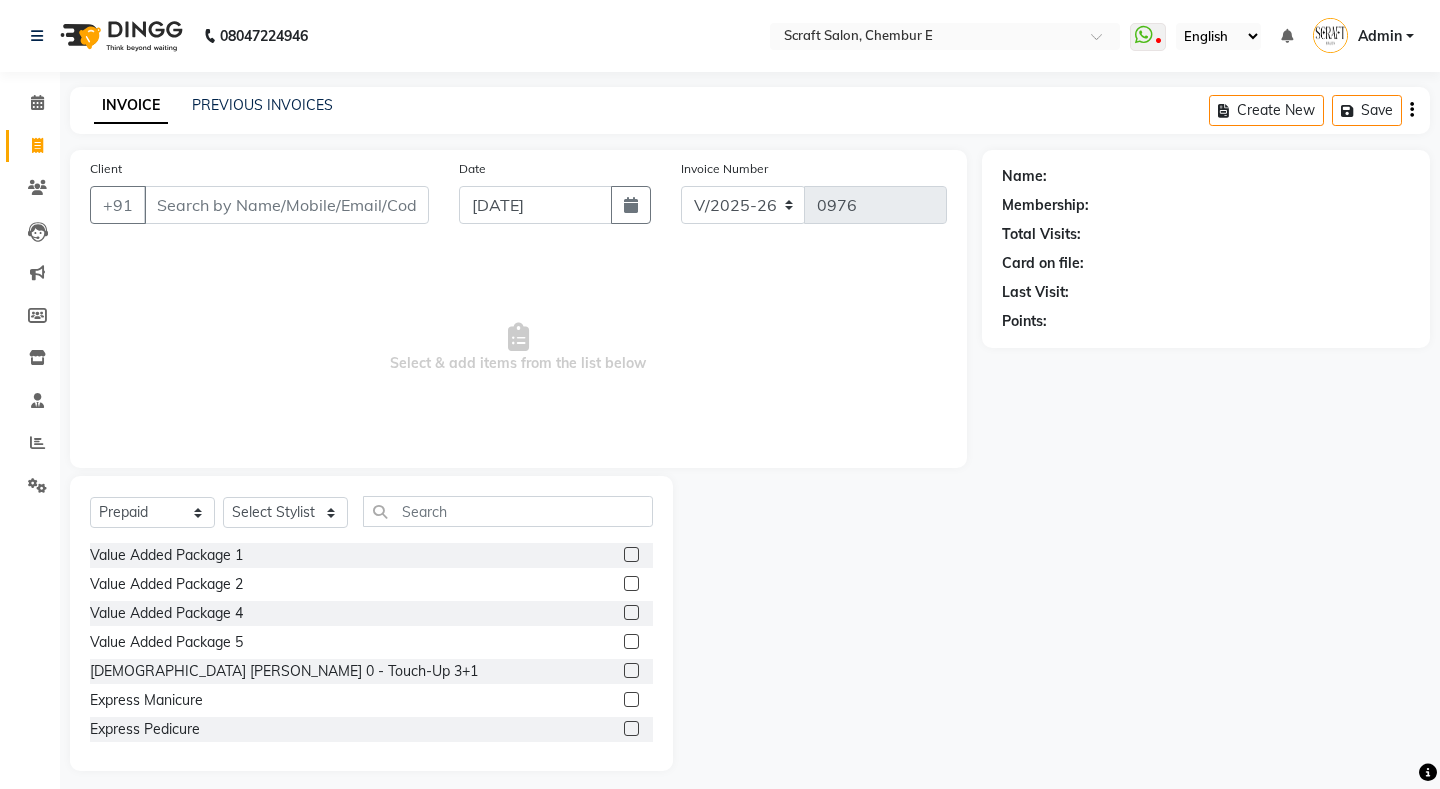 type on "j" 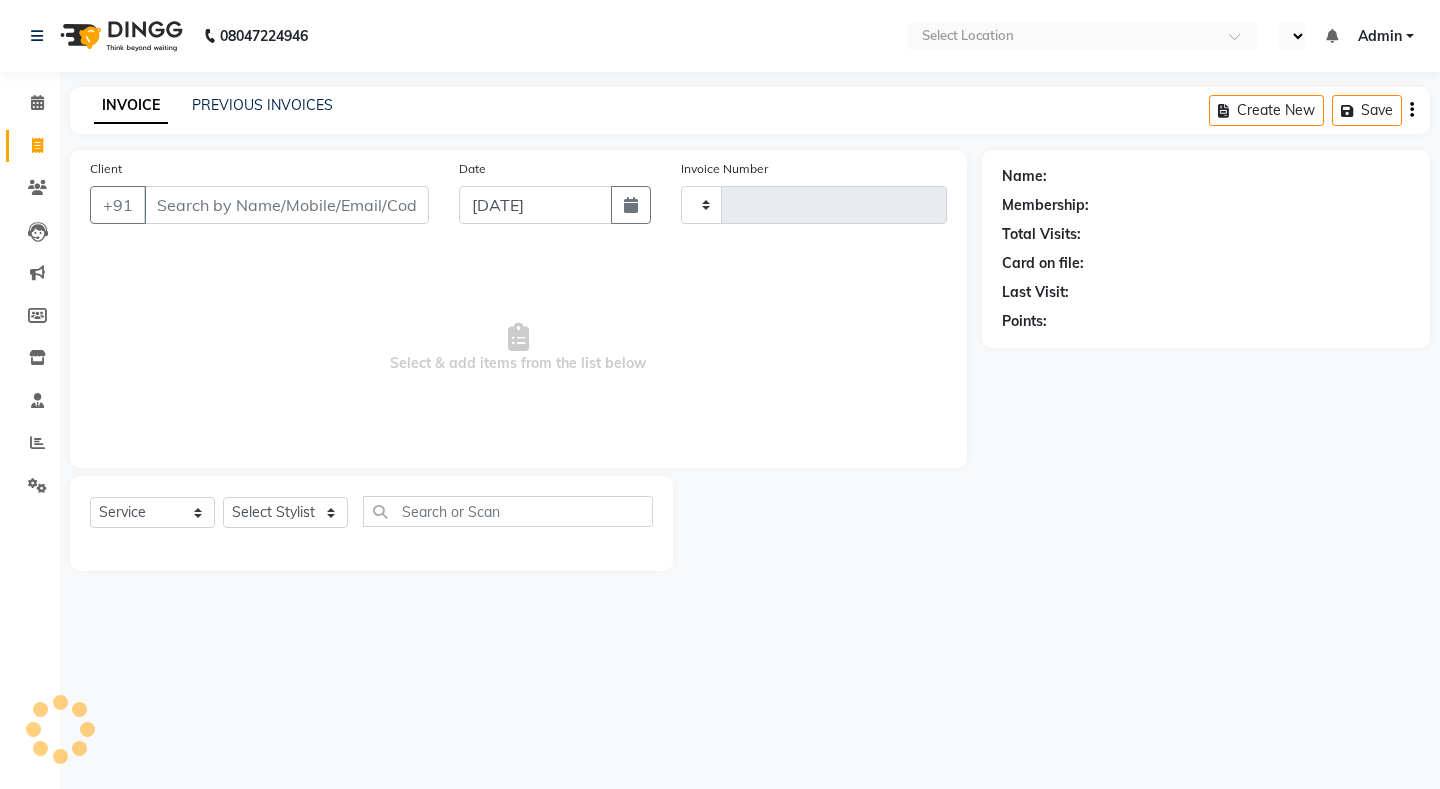 select on "service" 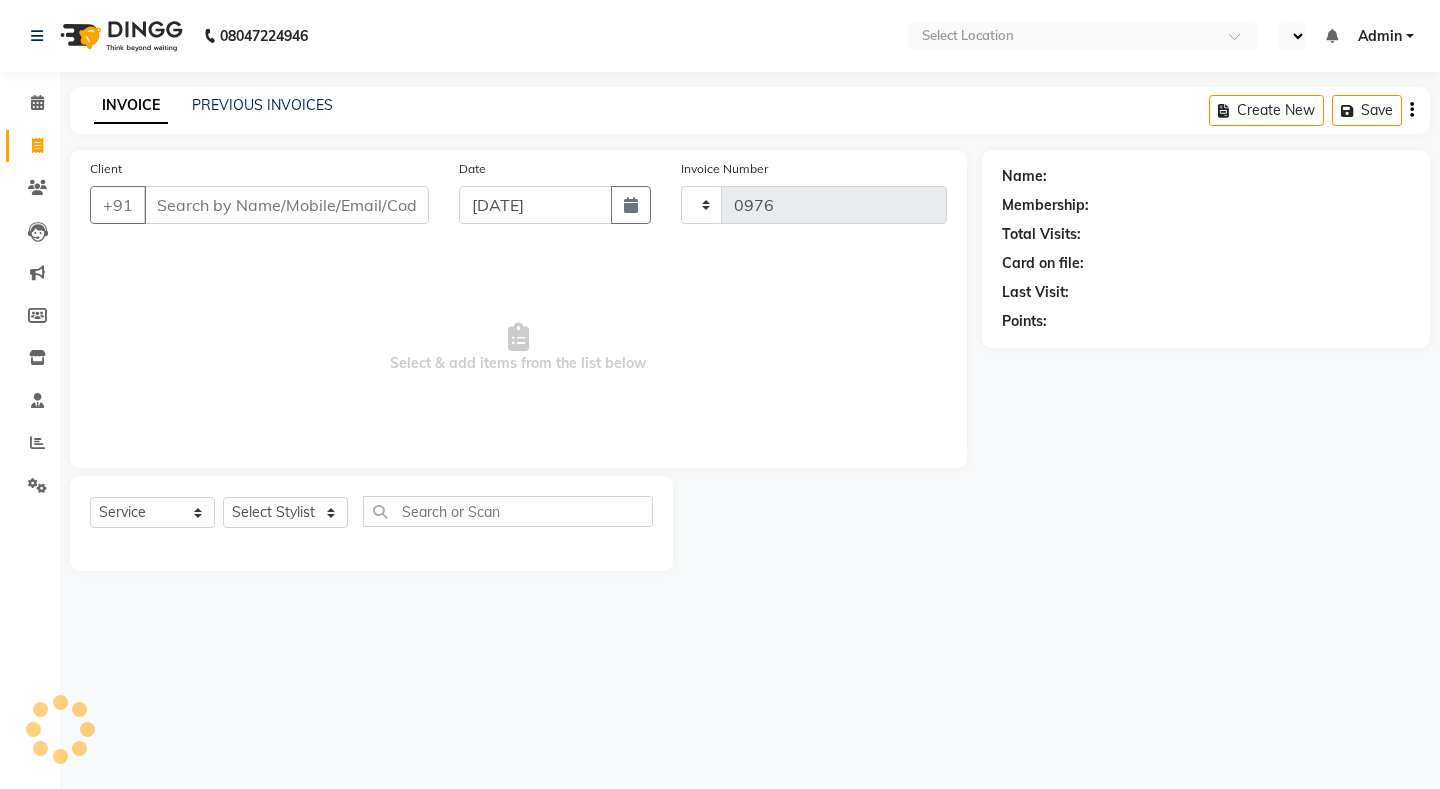 scroll, scrollTop: 0, scrollLeft: 0, axis: both 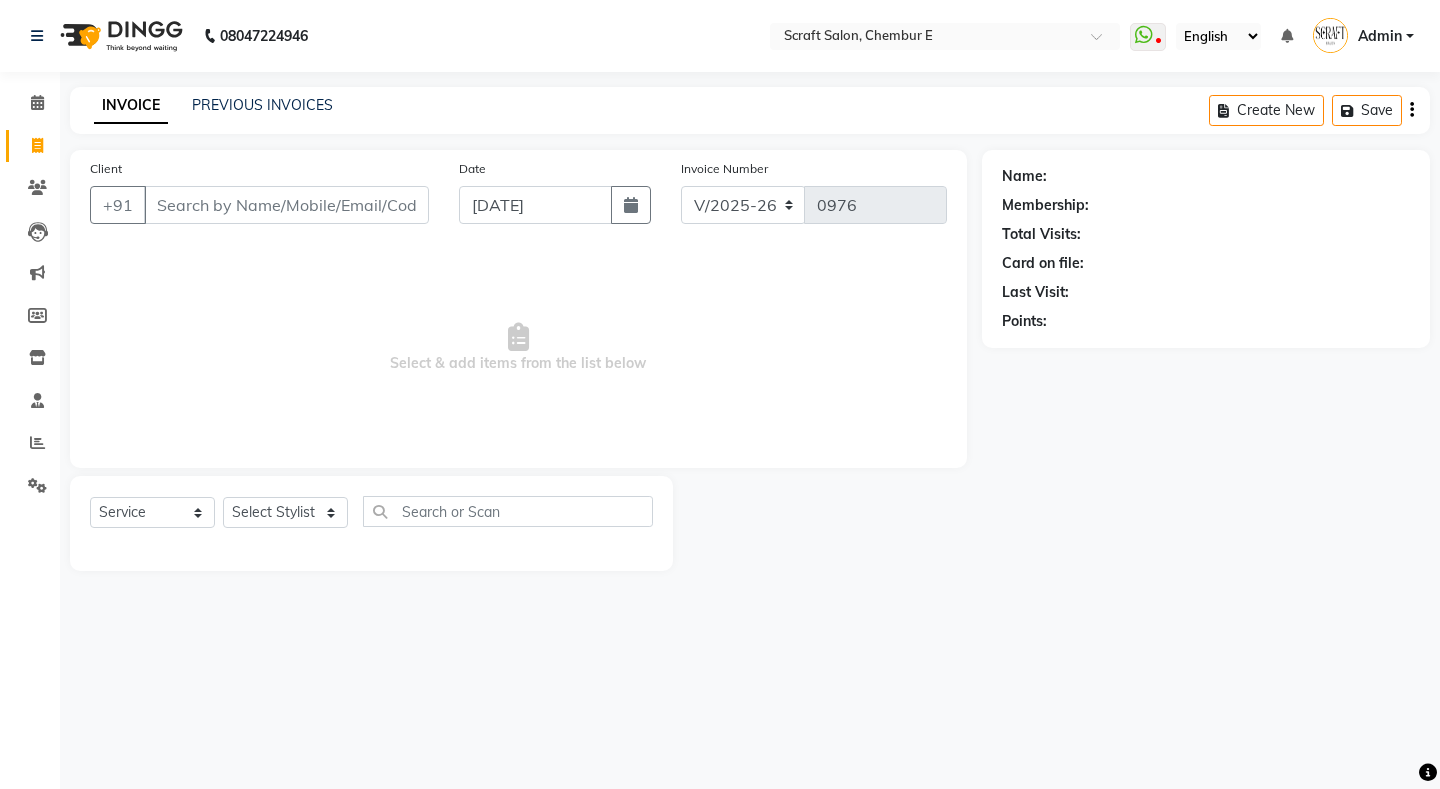 select on "P" 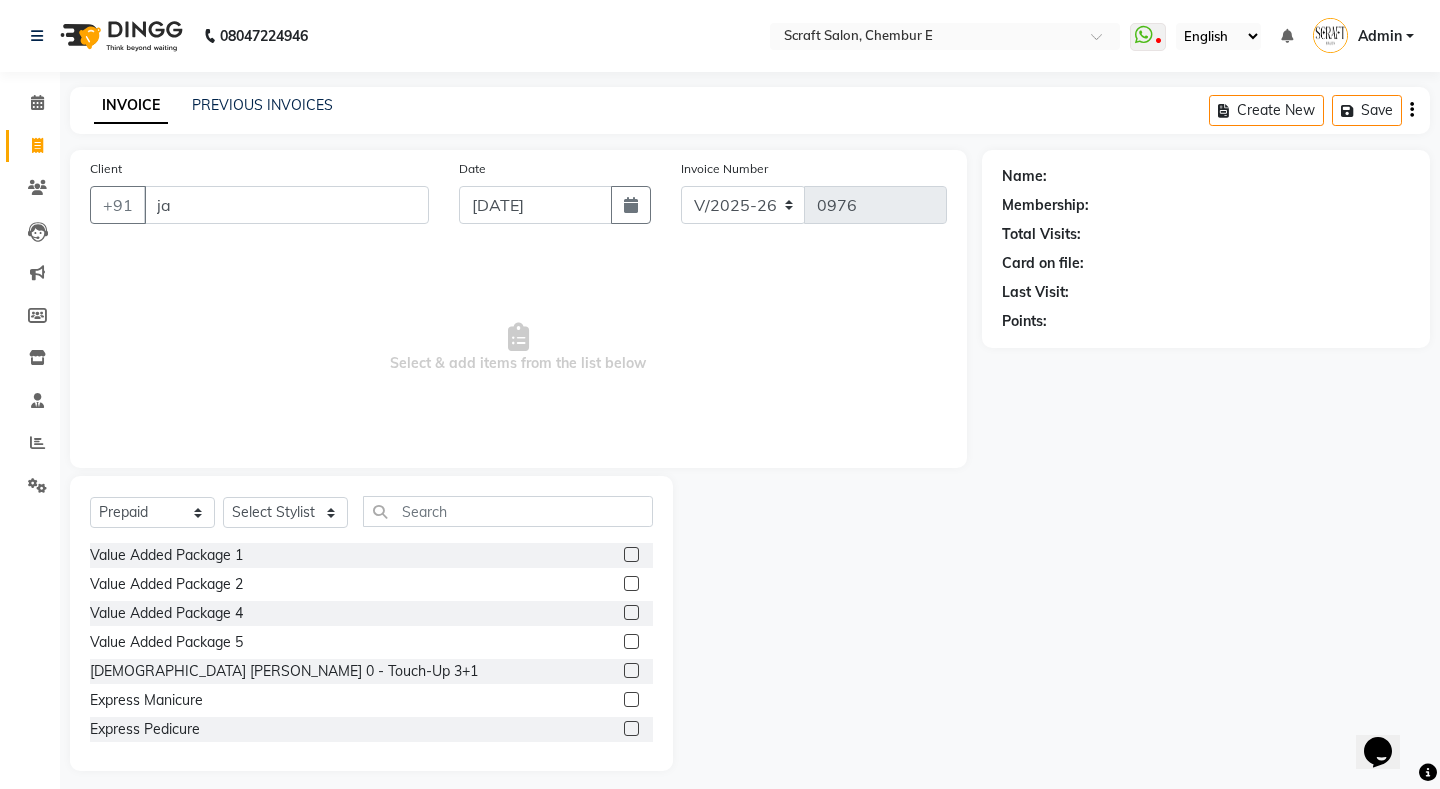 scroll, scrollTop: 0, scrollLeft: 0, axis: both 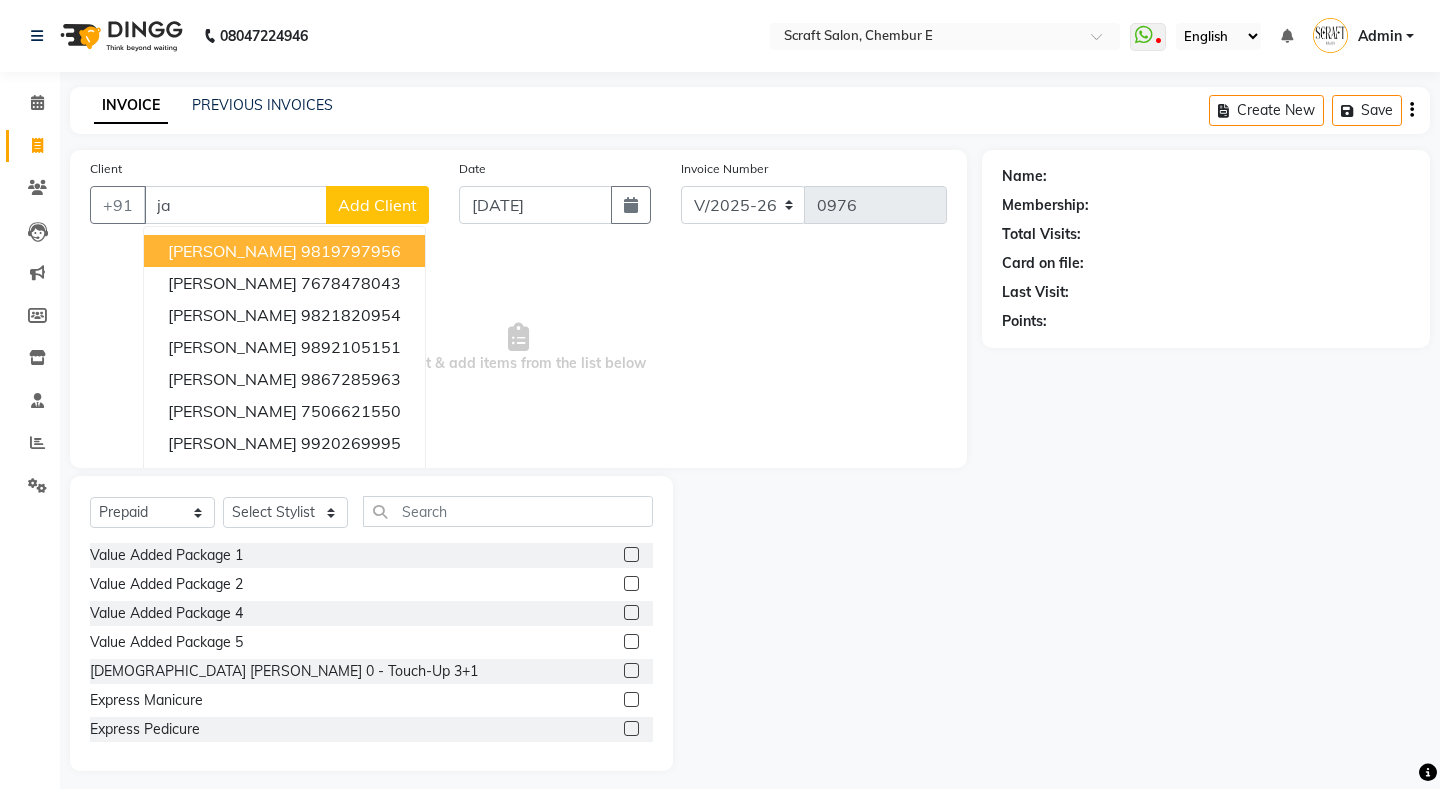 type on "j" 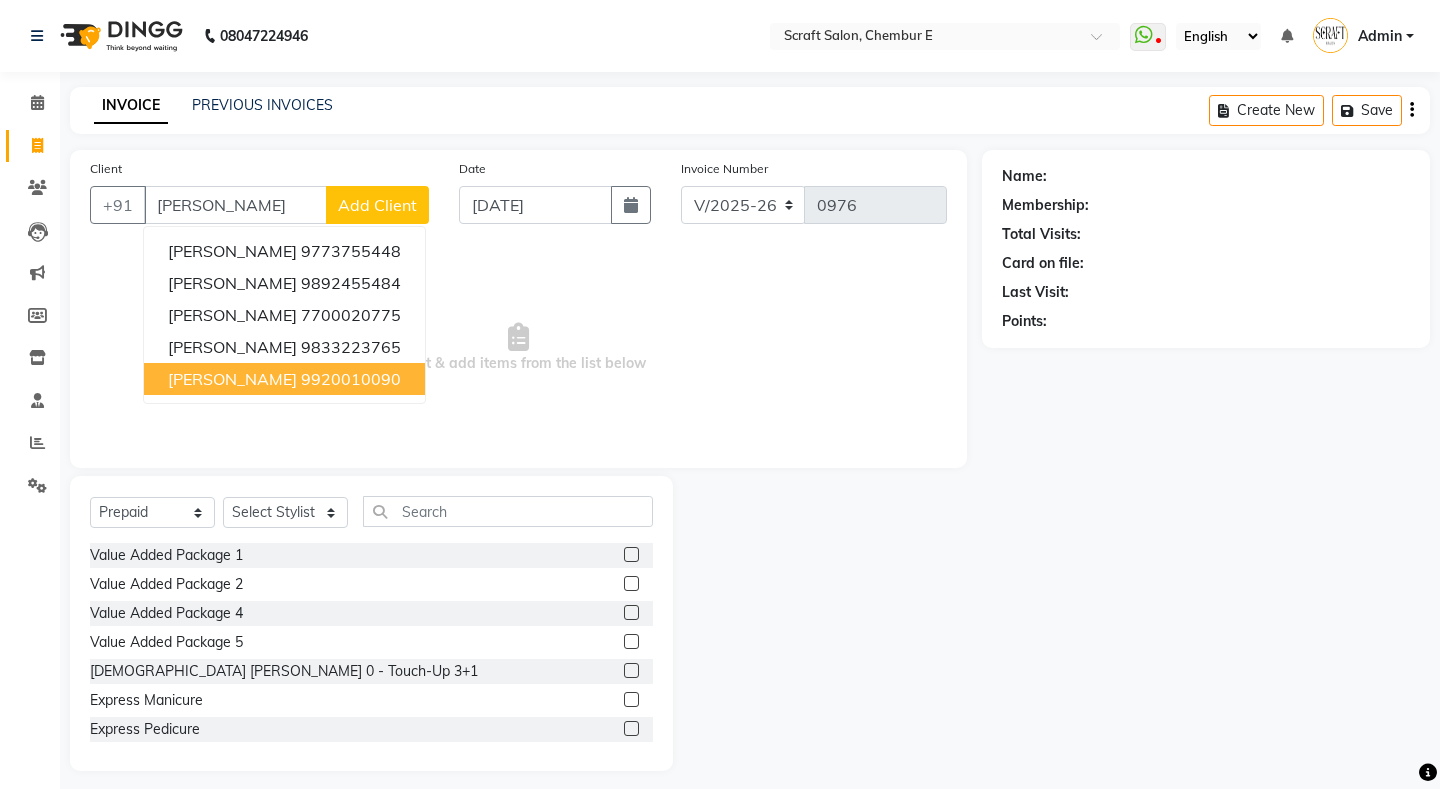 click on "[PERSON_NAME]" at bounding box center (232, 379) 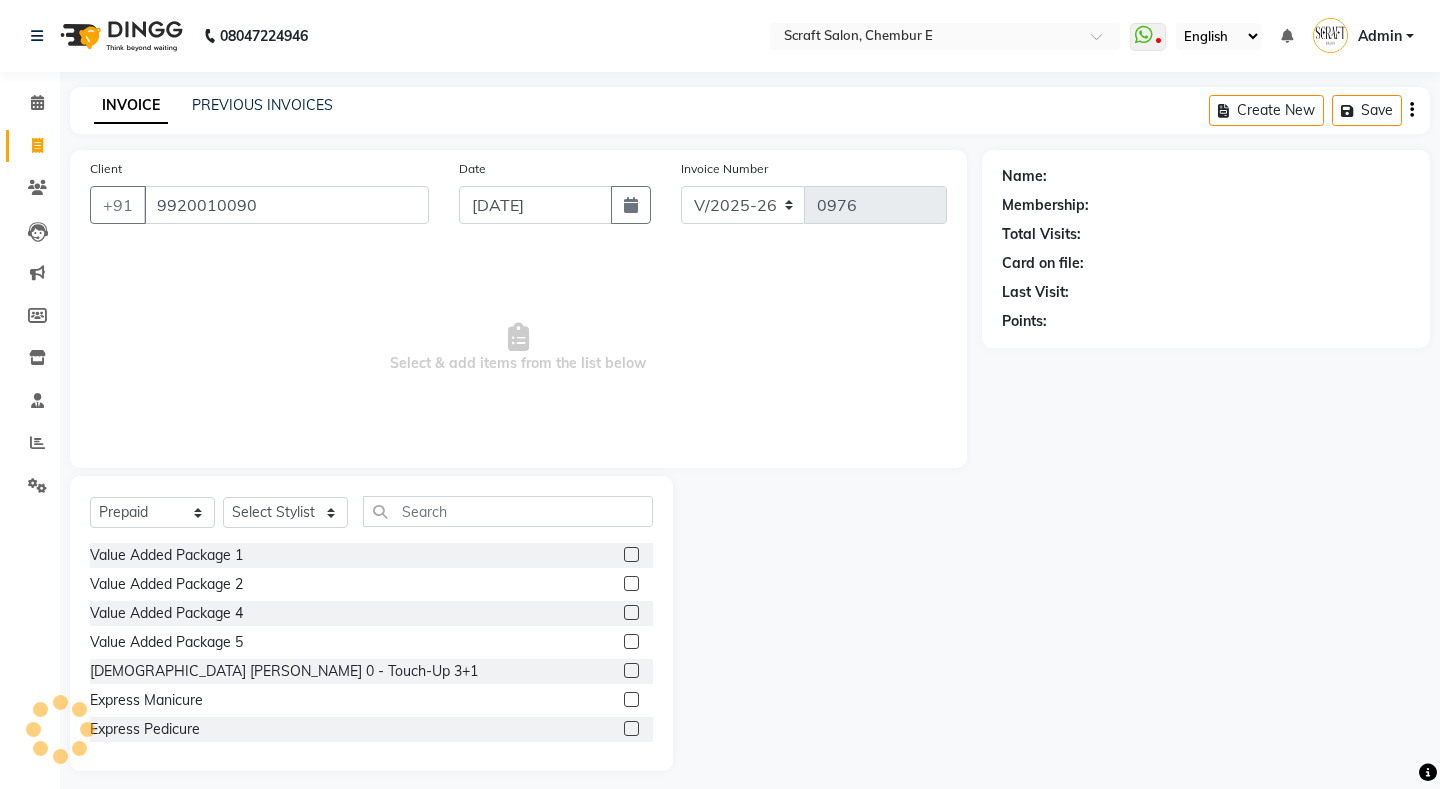 type on "9920010090" 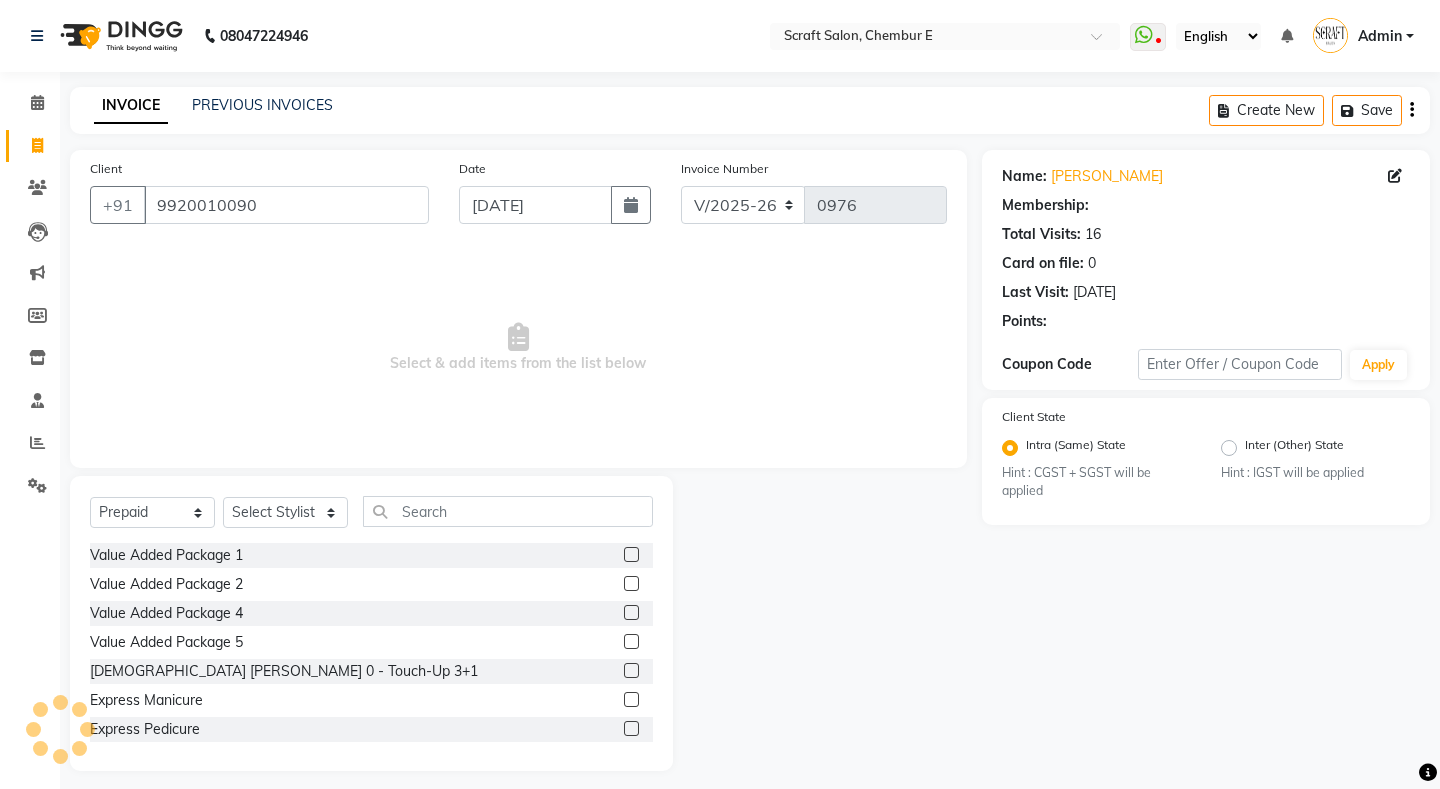 select on "1: Object" 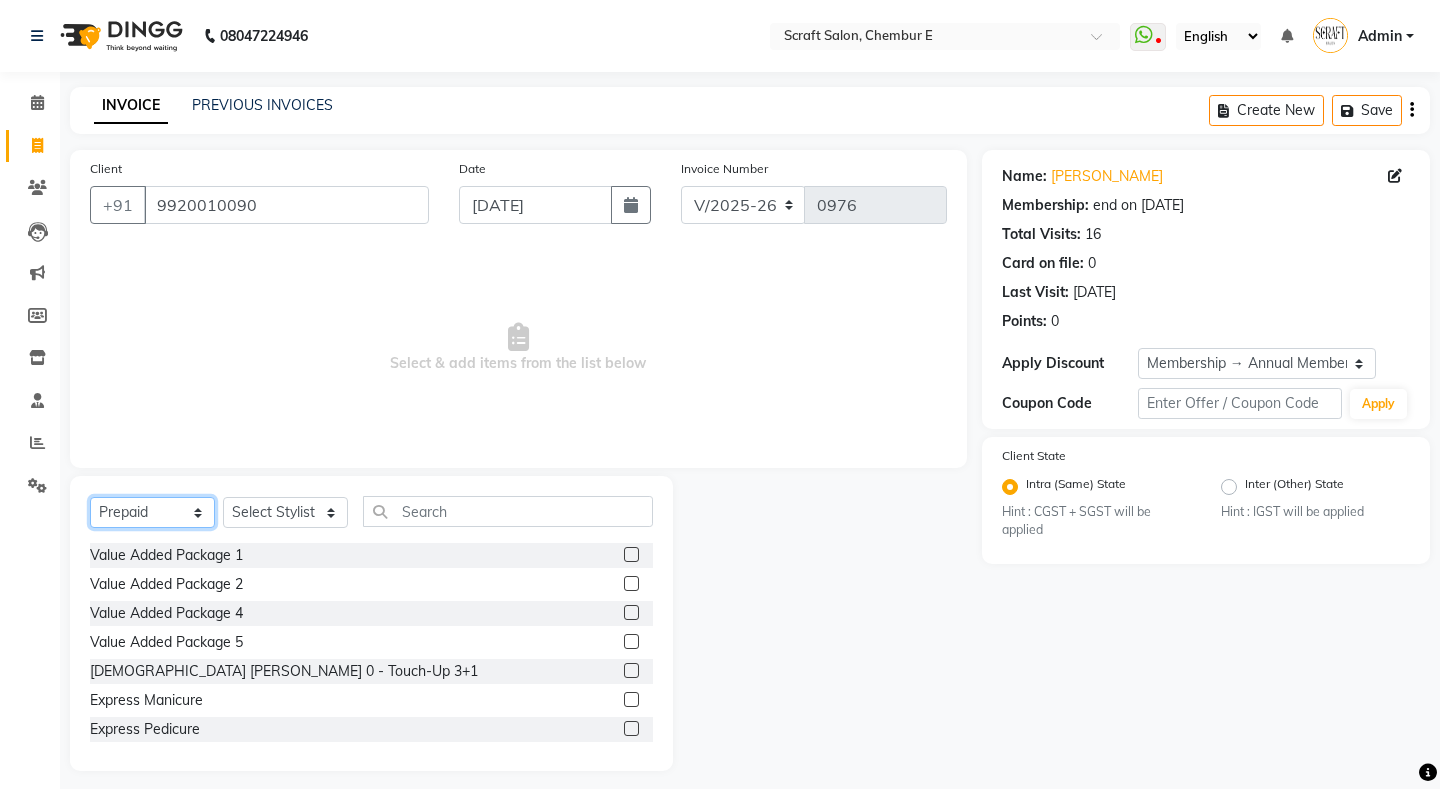 click on "Select  Service  Product  Membership  Package Voucher Prepaid Gift Card" 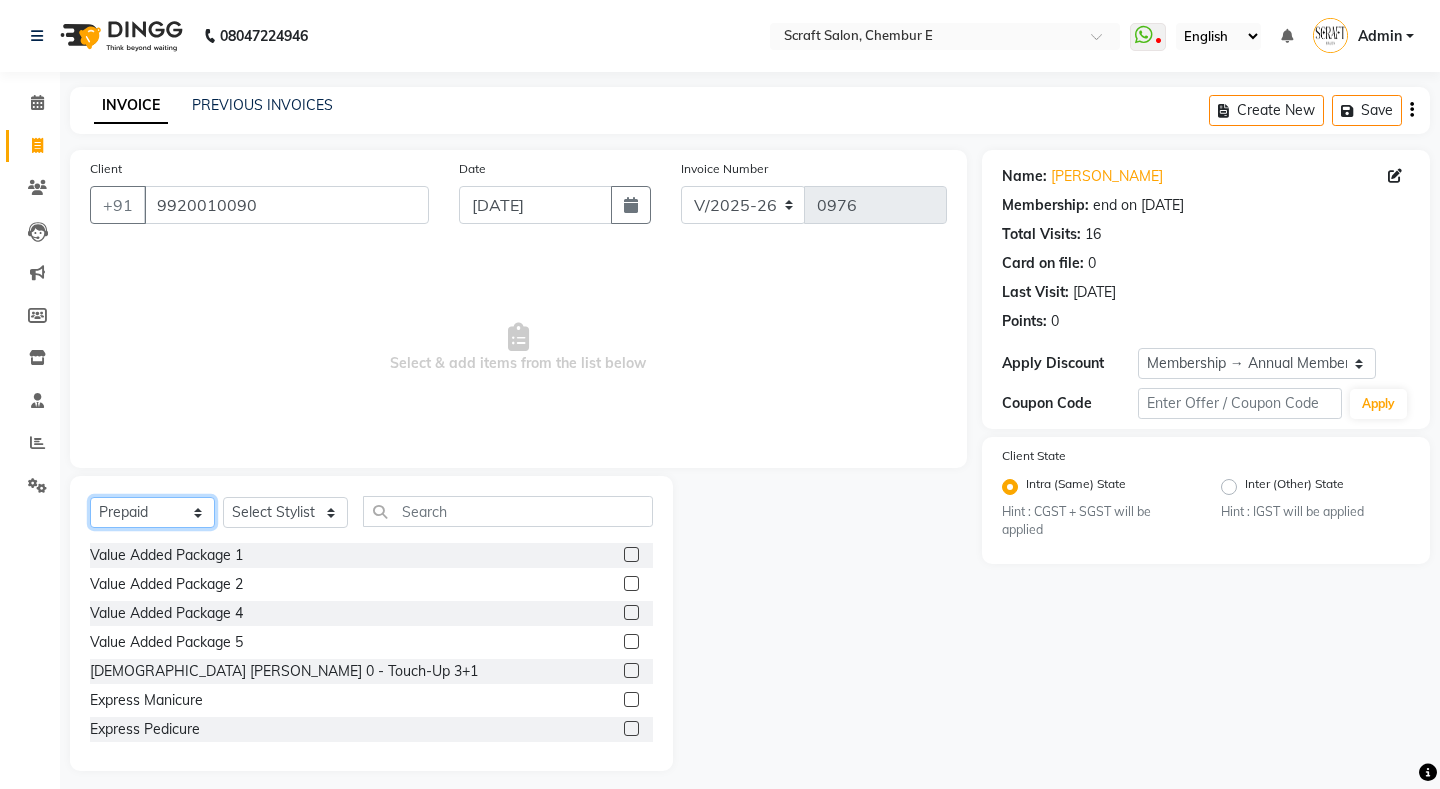 select on "product" 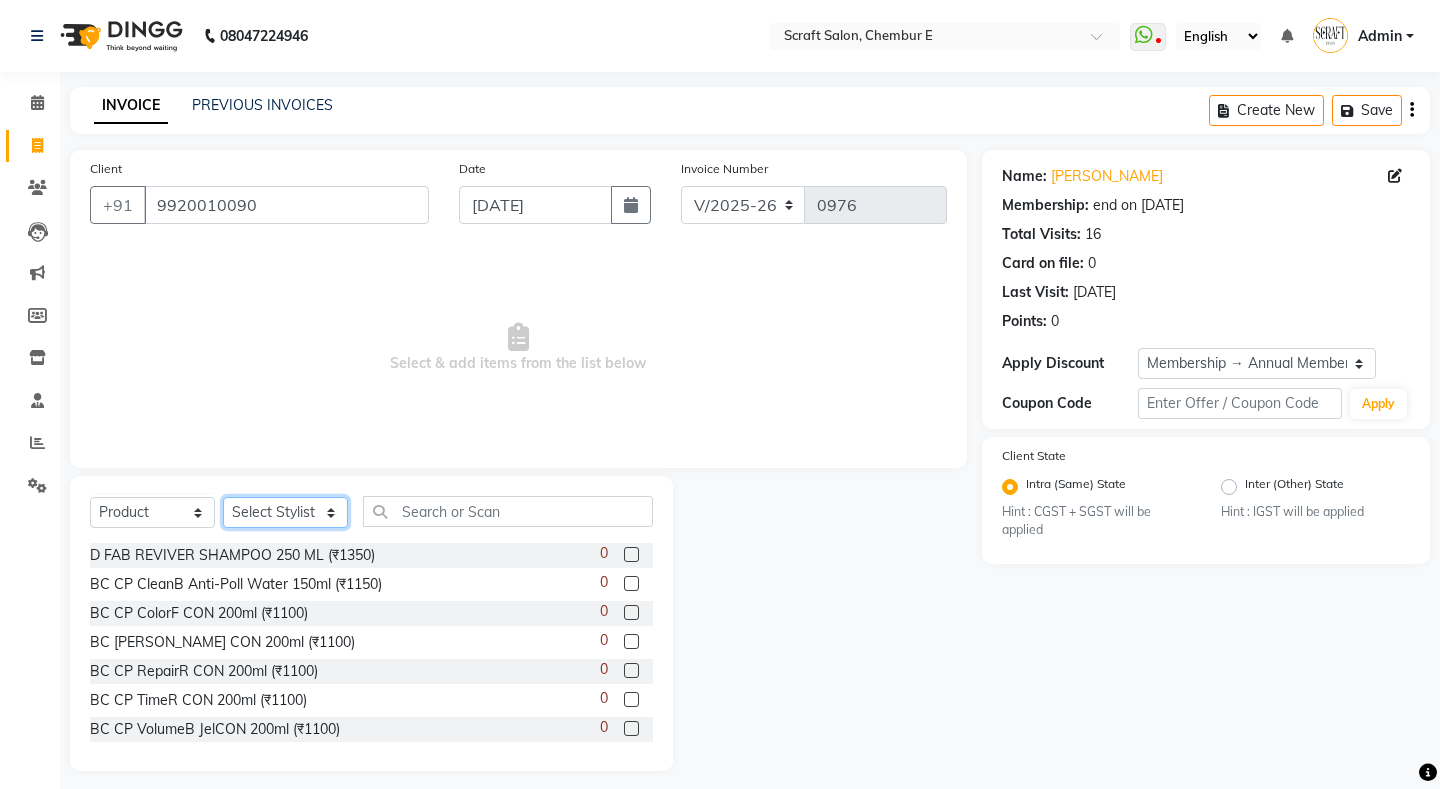 click on "Select Stylist Frontdesk Ganesh  Irshad Kashif Mahesh Meenakshi Rajshree Suraj" 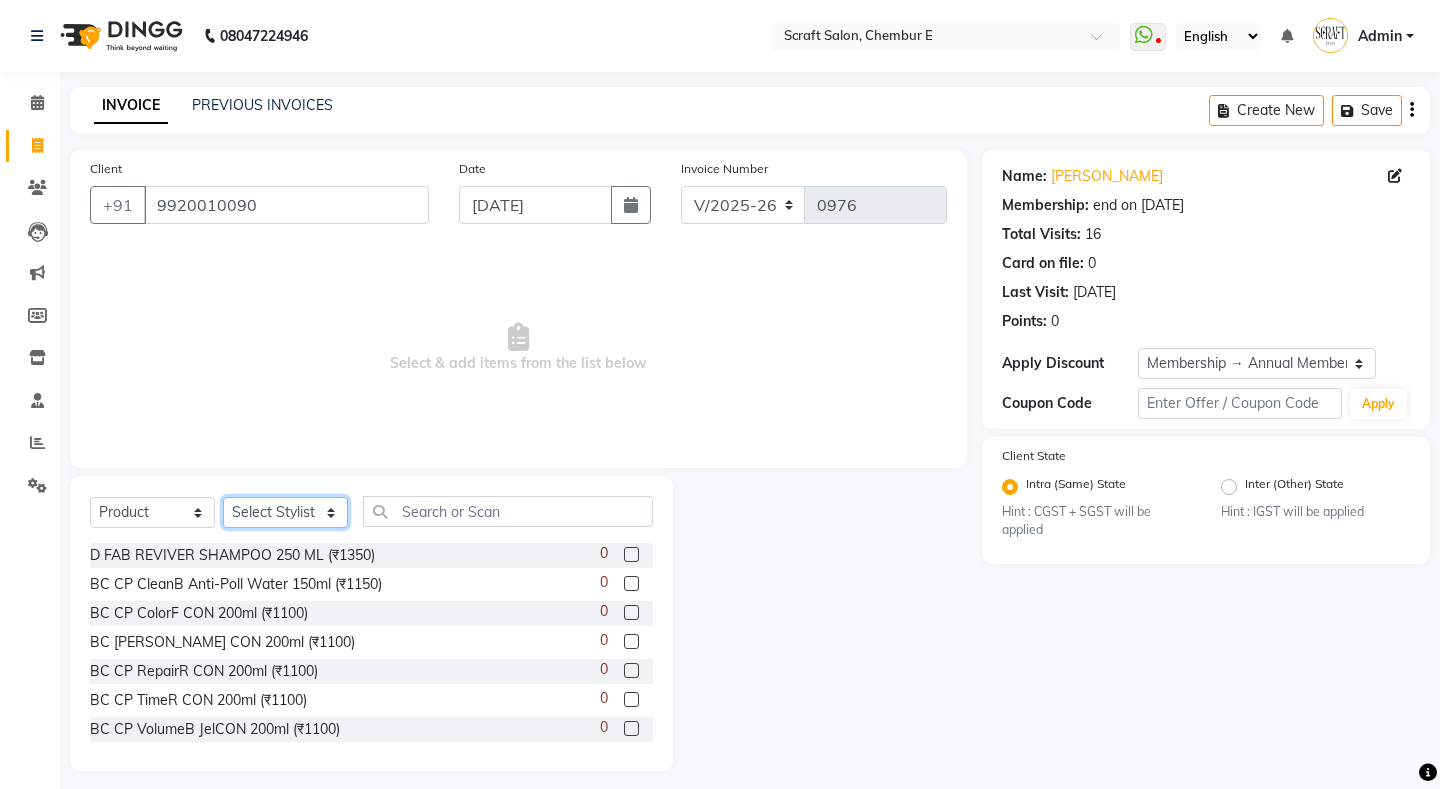 select on "33658" 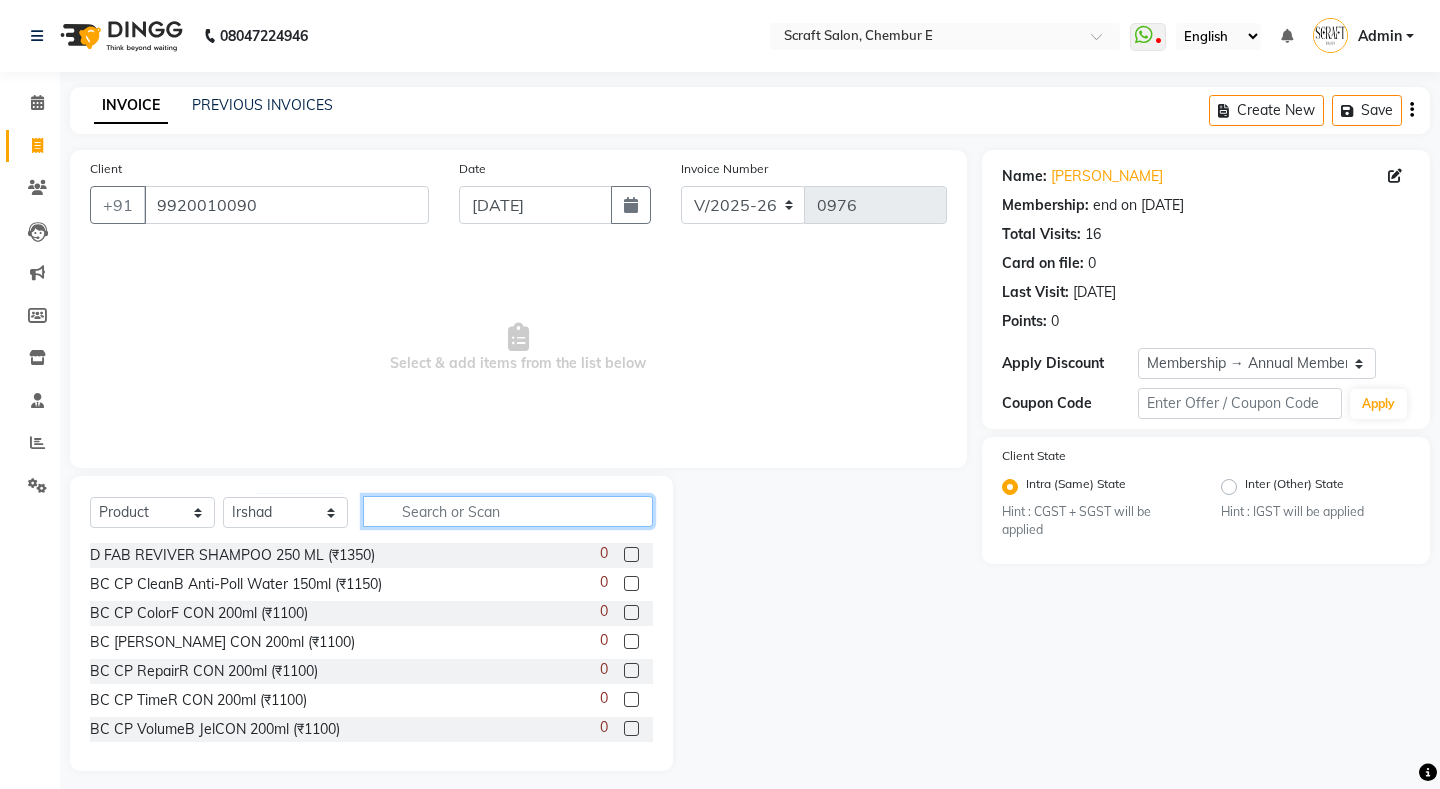 click 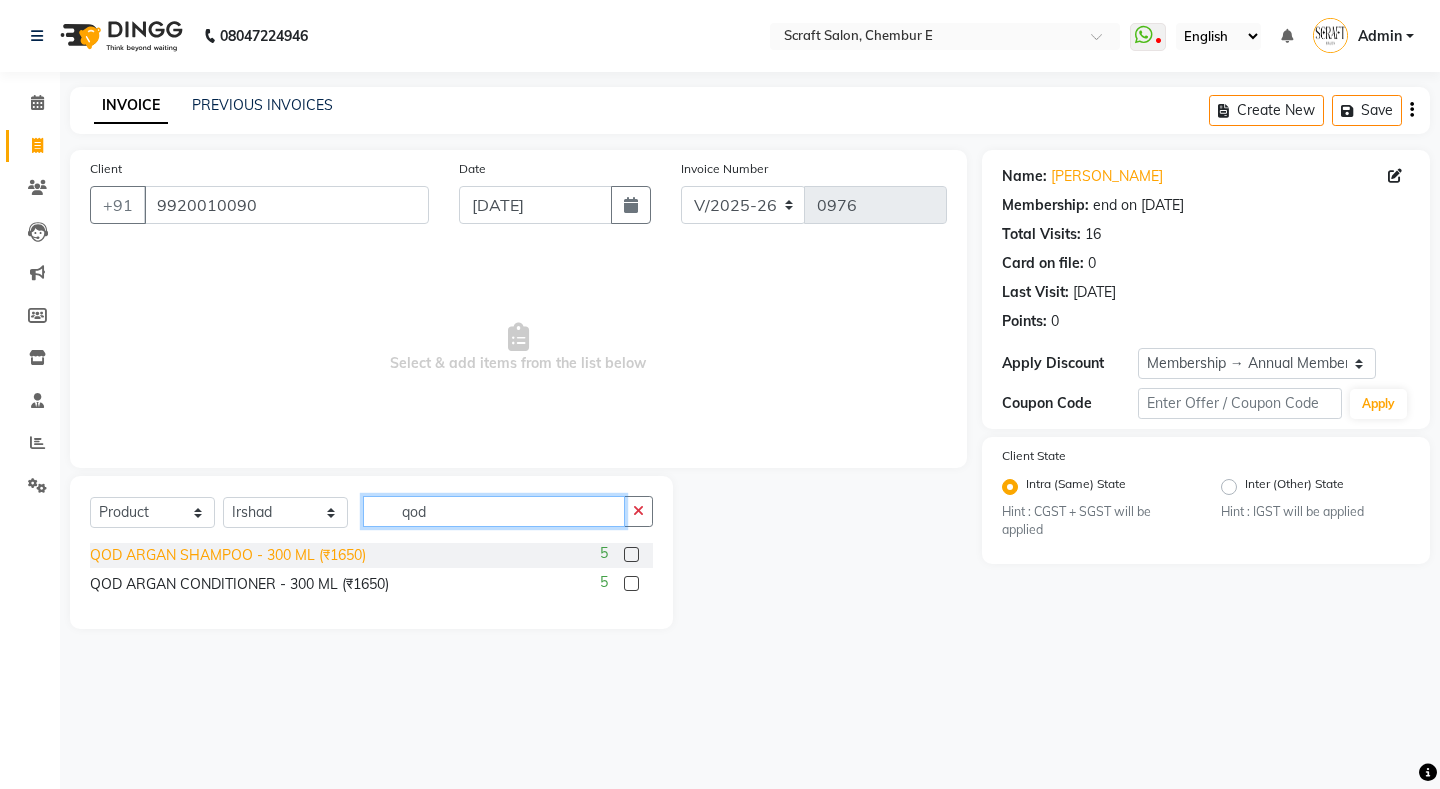 type on "qod" 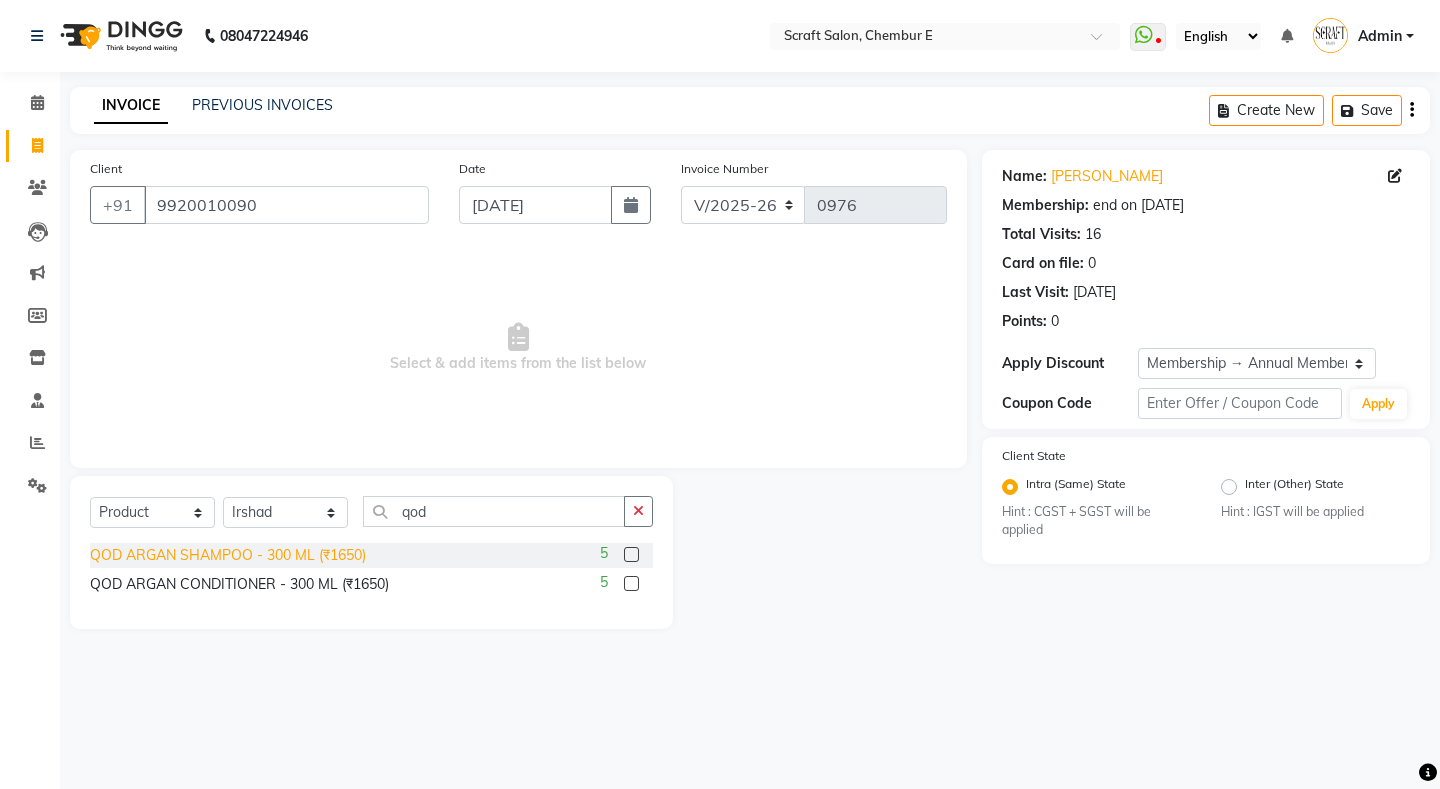 click on "QOD ARGAN SHAMPOO - 300 ML (₹1650)" 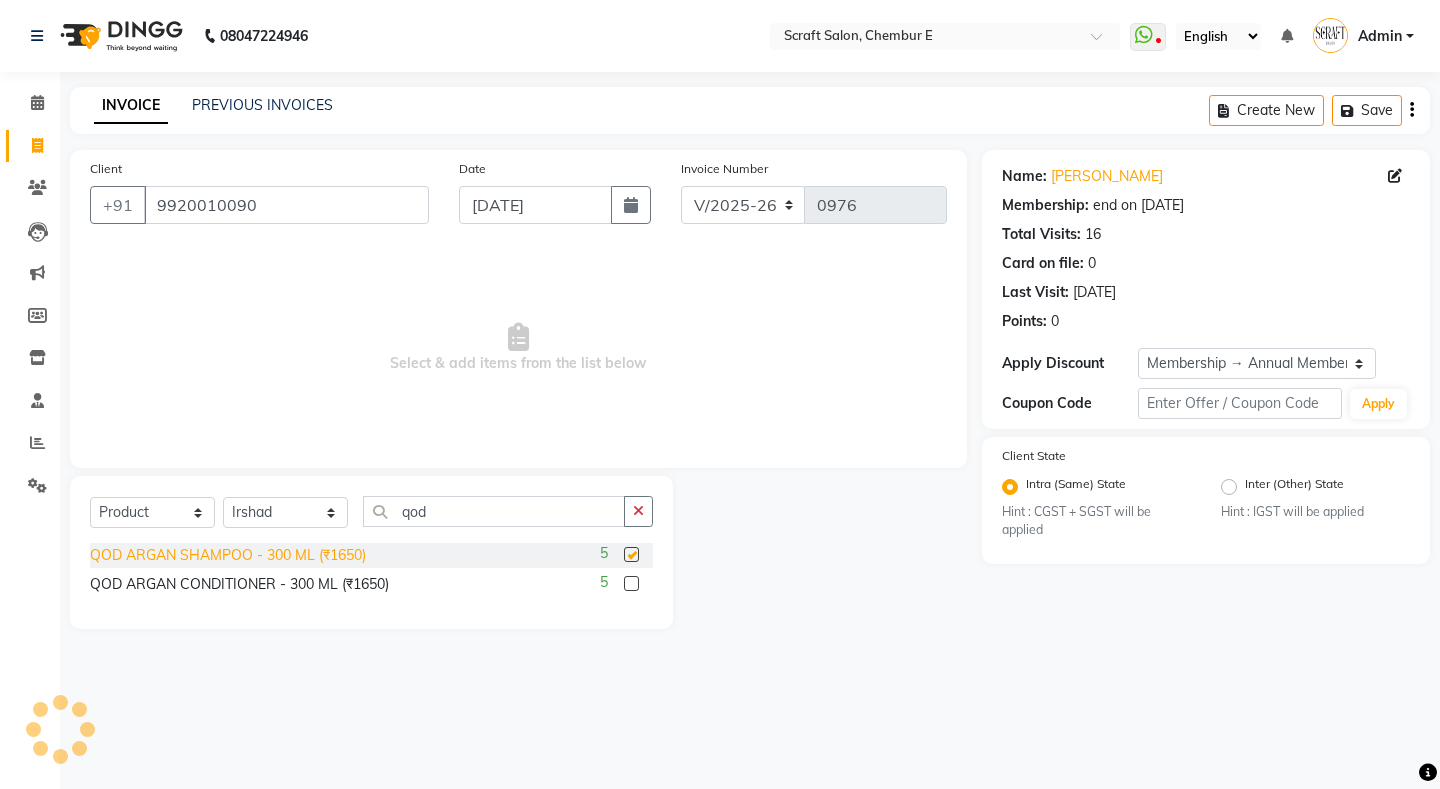 checkbox on "false" 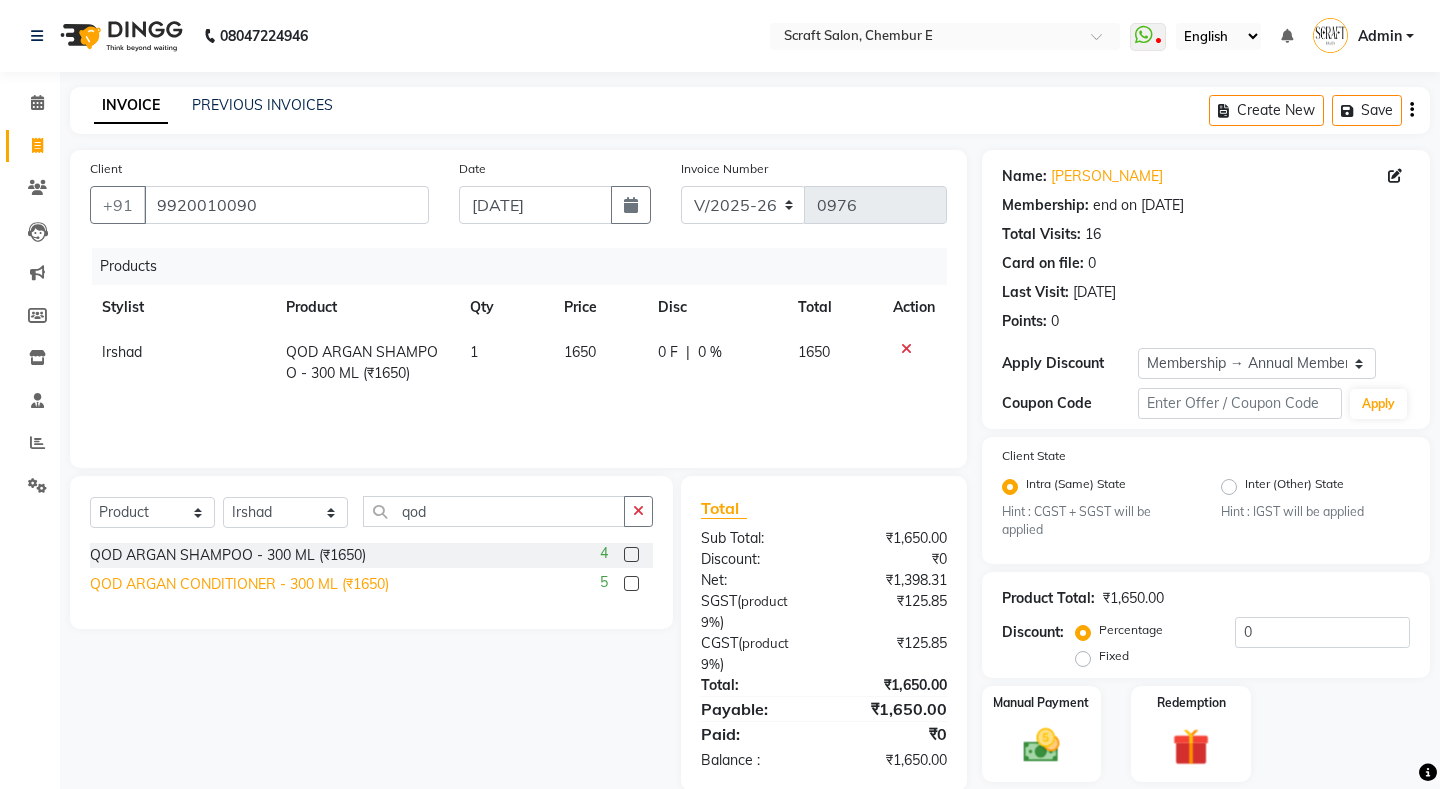click on "QOD ARGAN CONDITIONER - 300 ML (₹1650)" 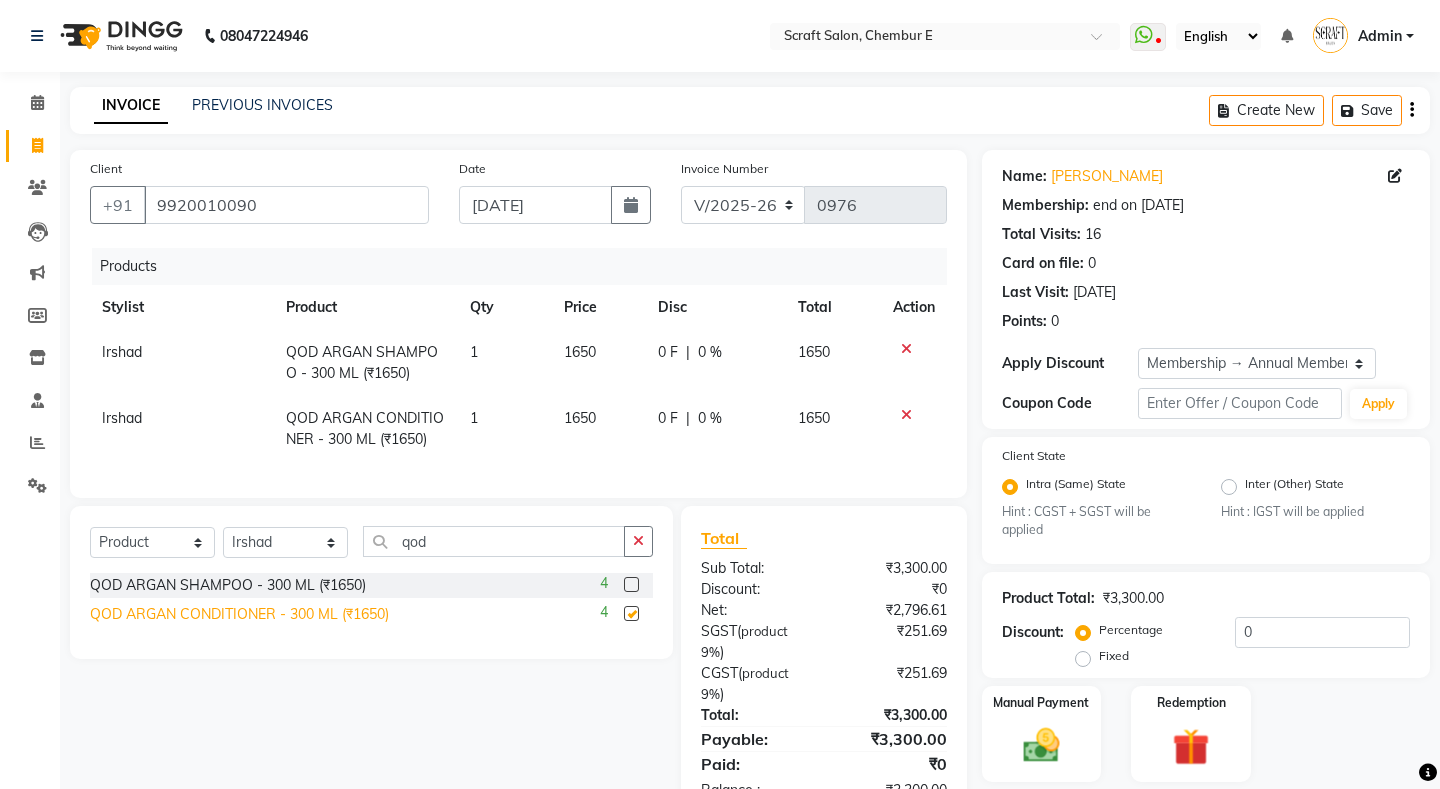 checkbox on "false" 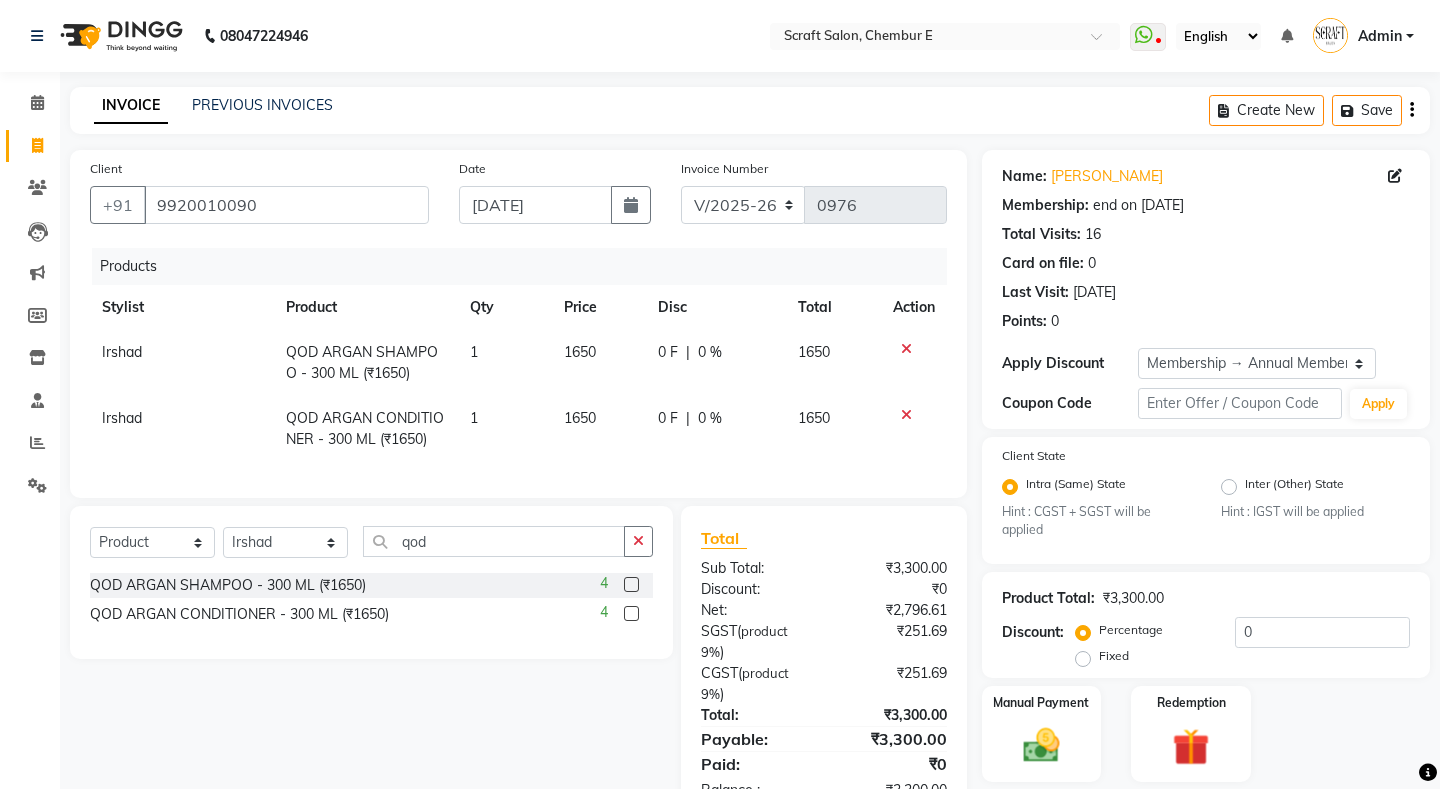 scroll, scrollTop: 62, scrollLeft: 0, axis: vertical 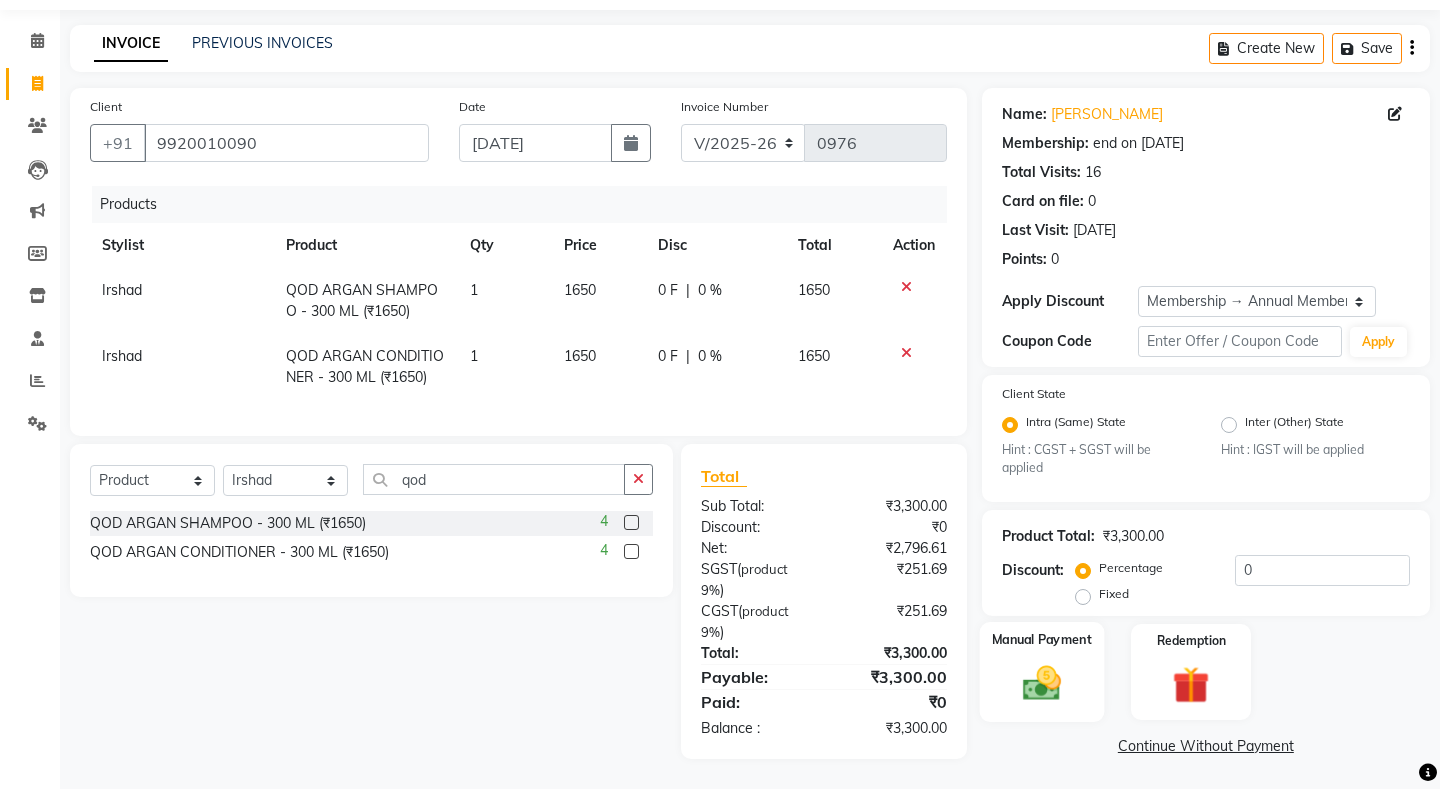 click 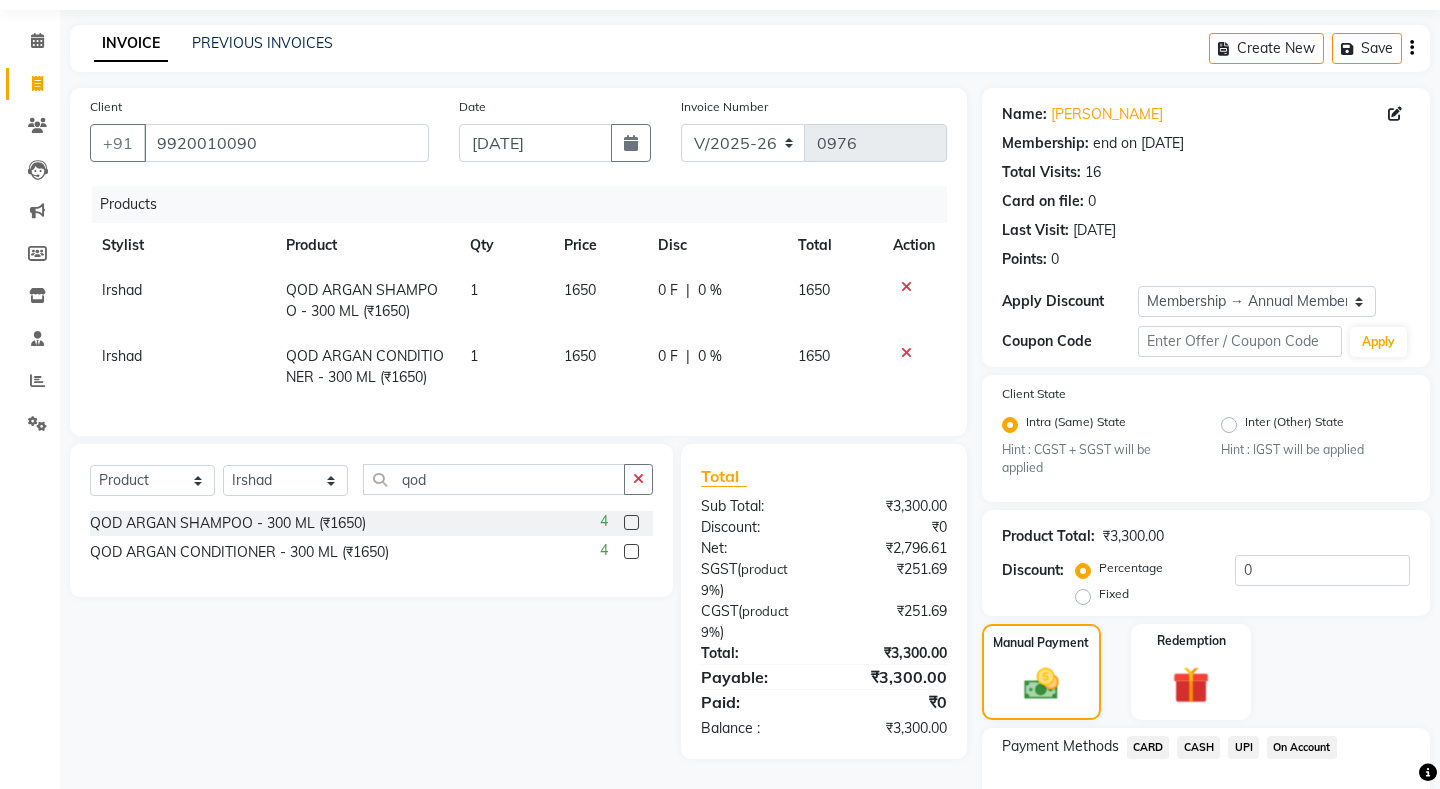 click on "UPI" 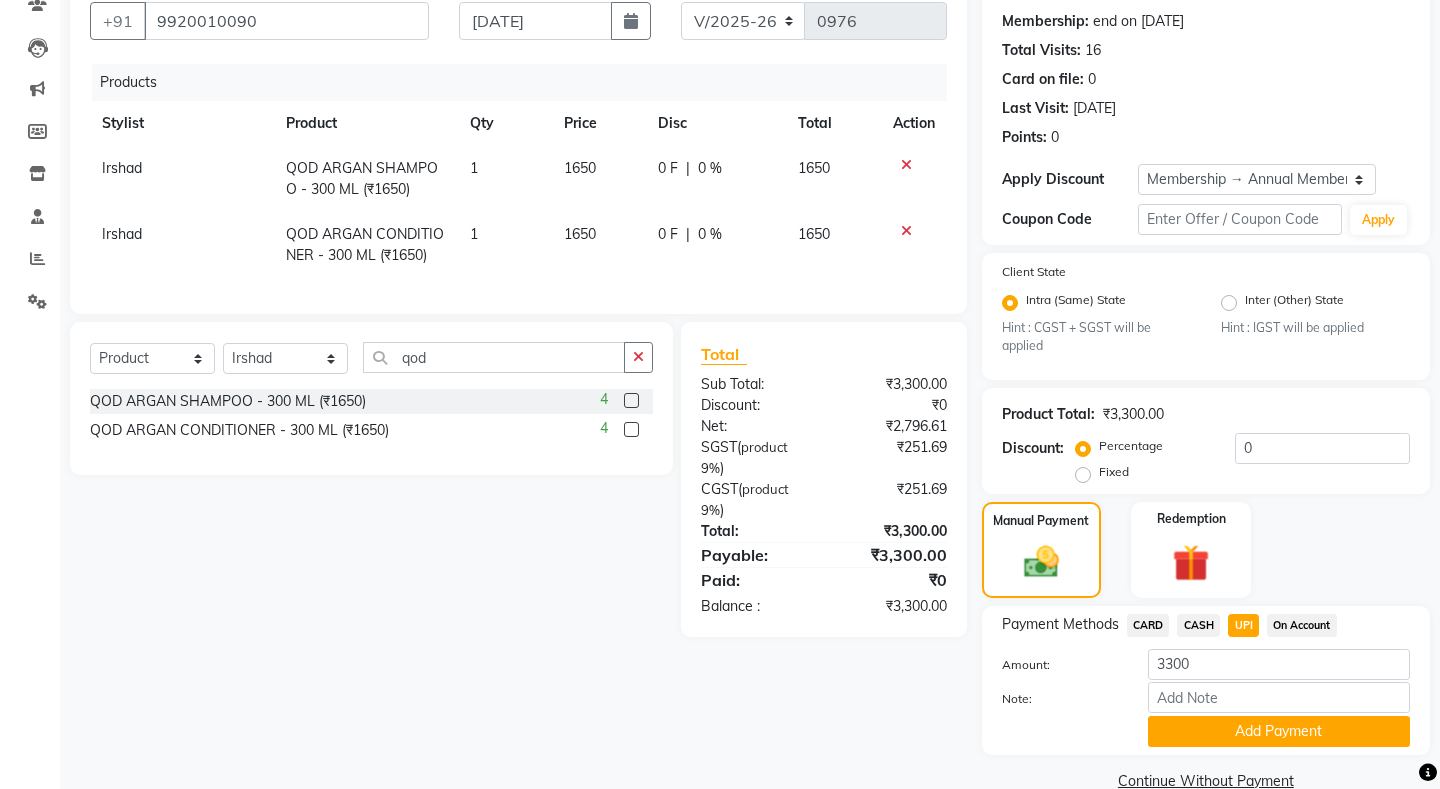 scroll, scrollTop: 198, scrollLeft: 0, axis: vertical 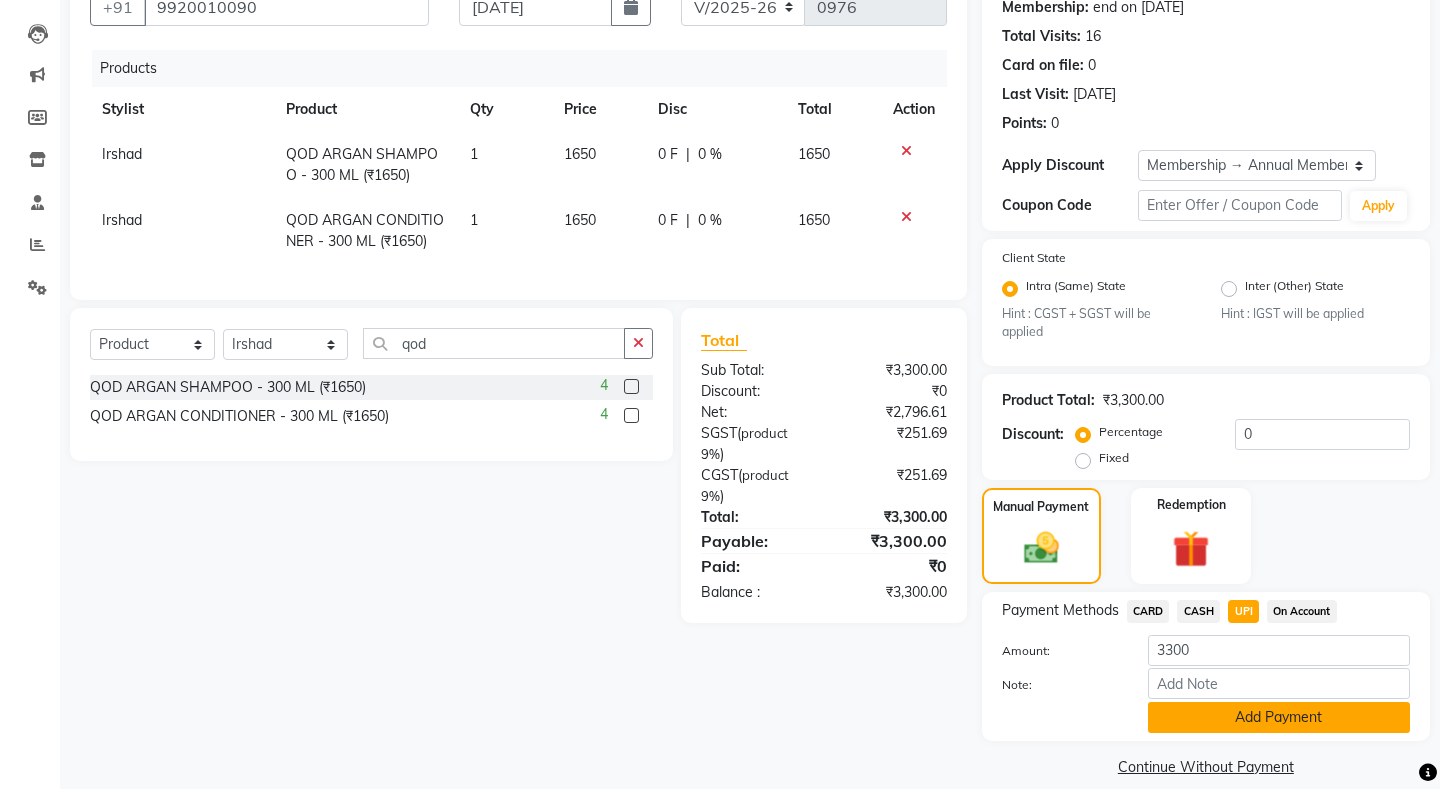 click on "Add Payment" 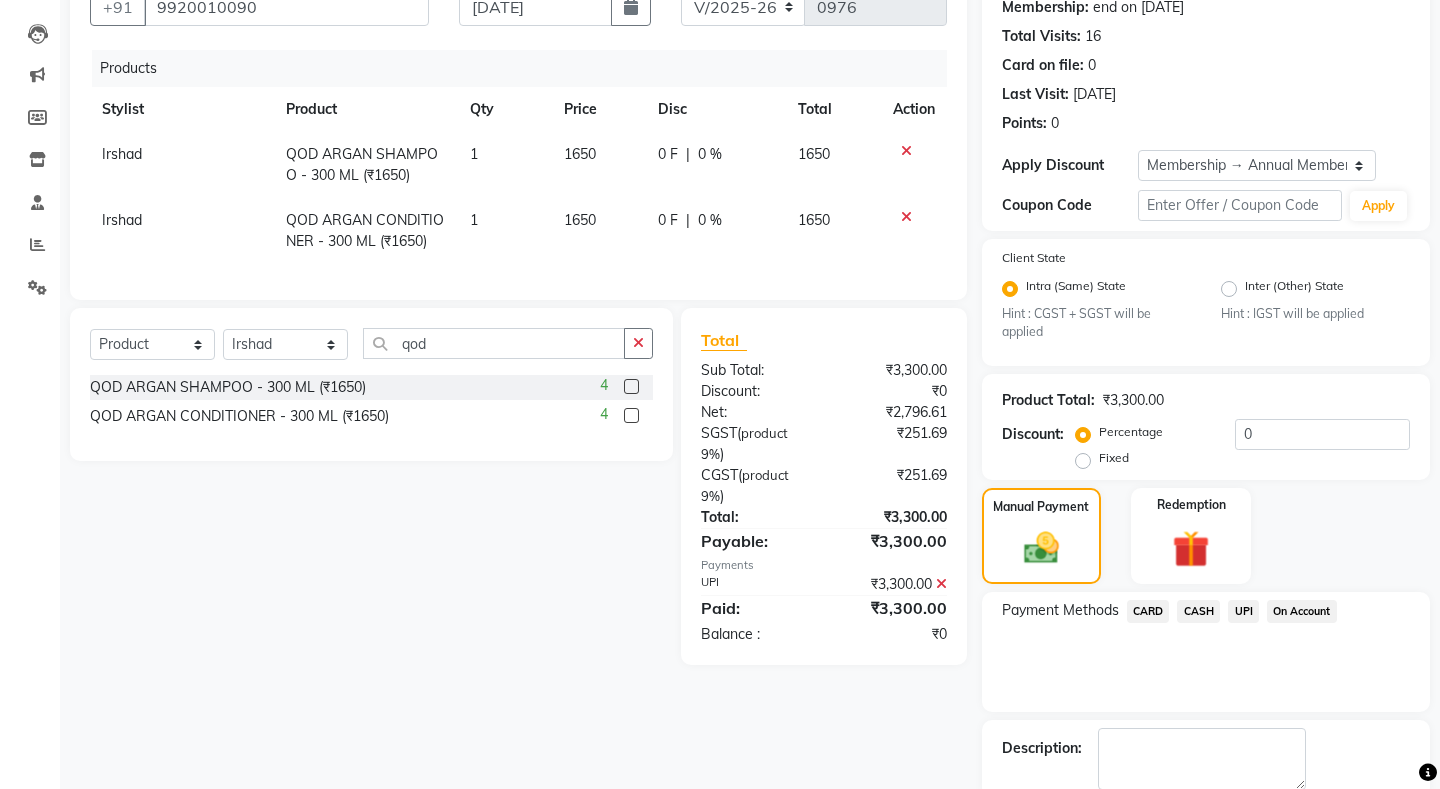scroll, scrollTop: 282, scrollLeft: 0, axis: vertical 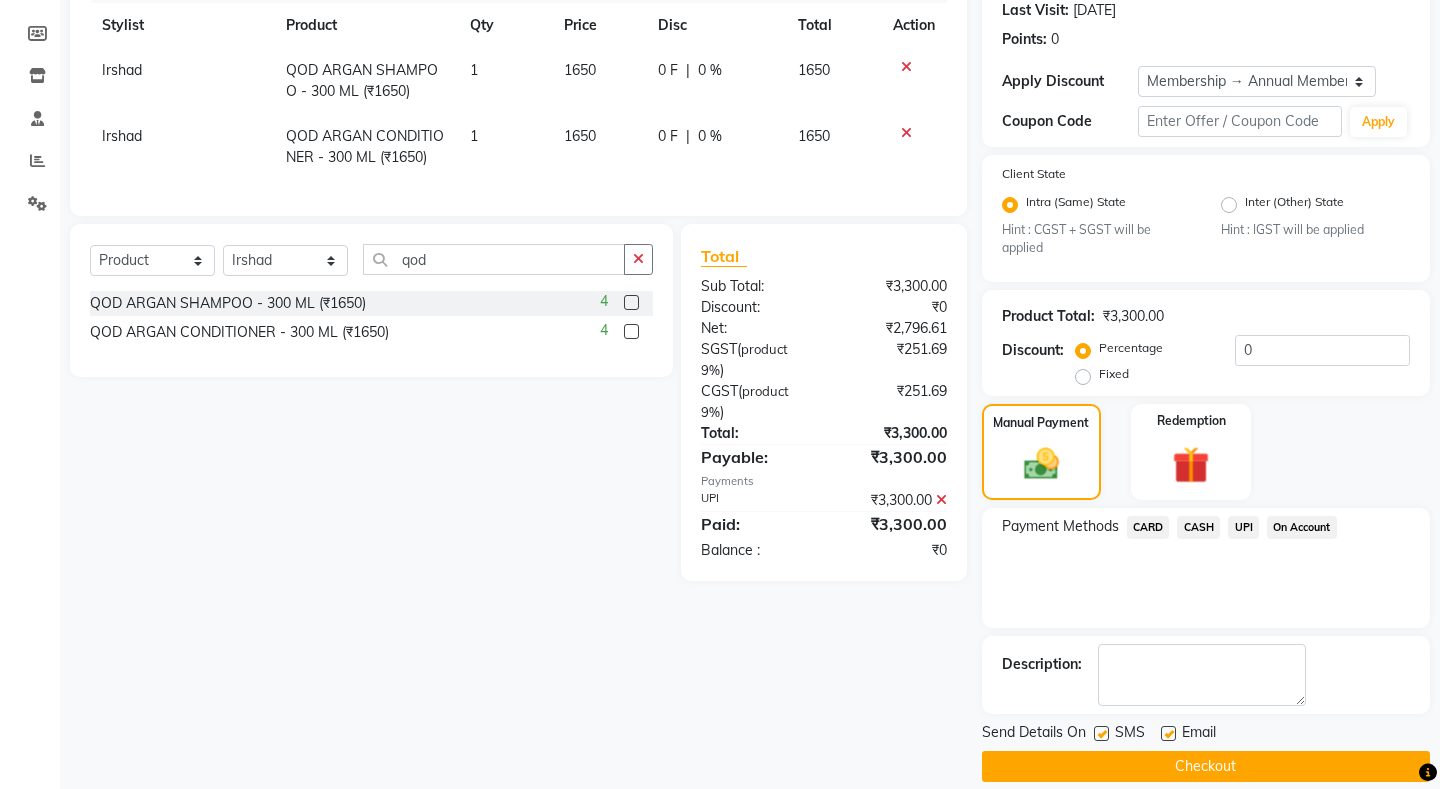 click 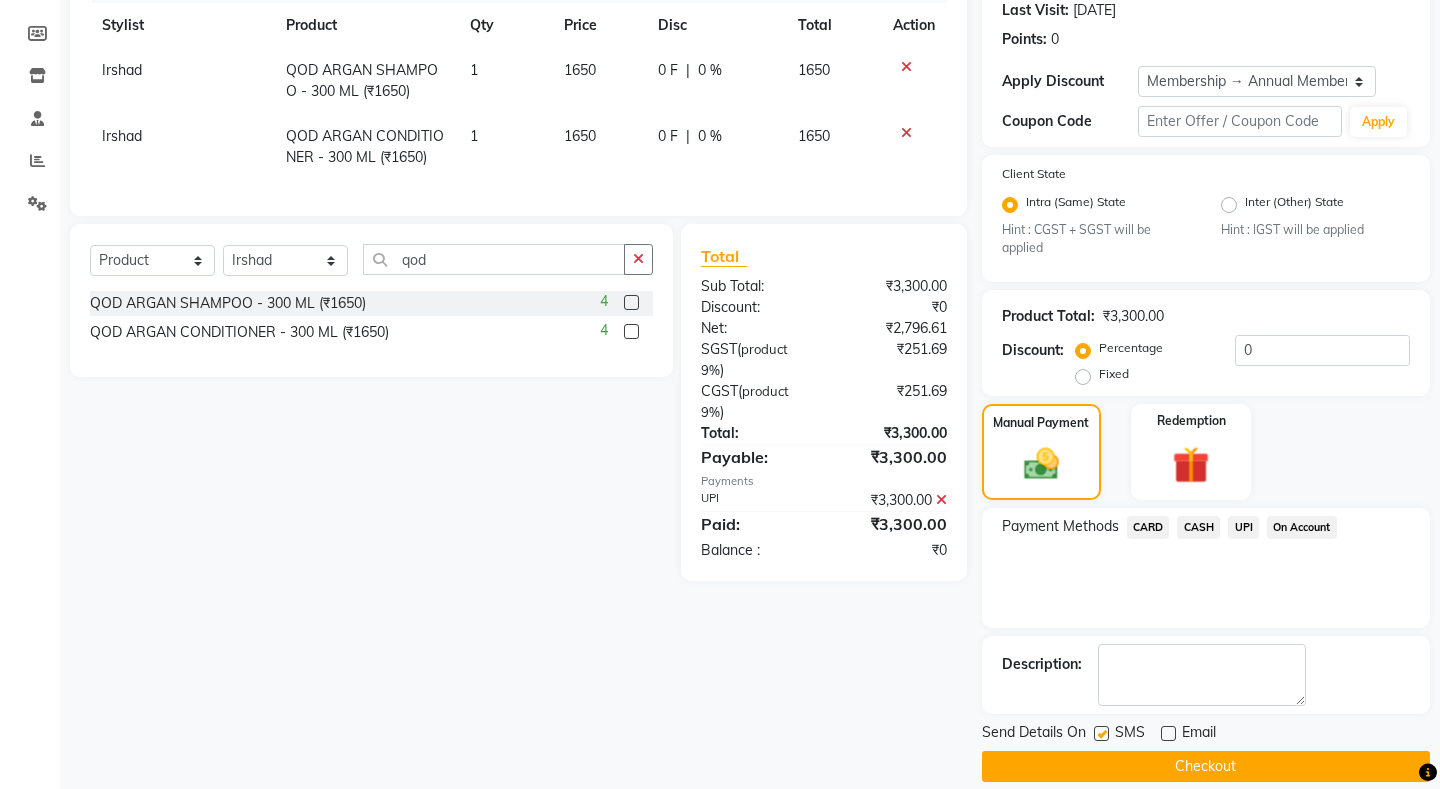 click 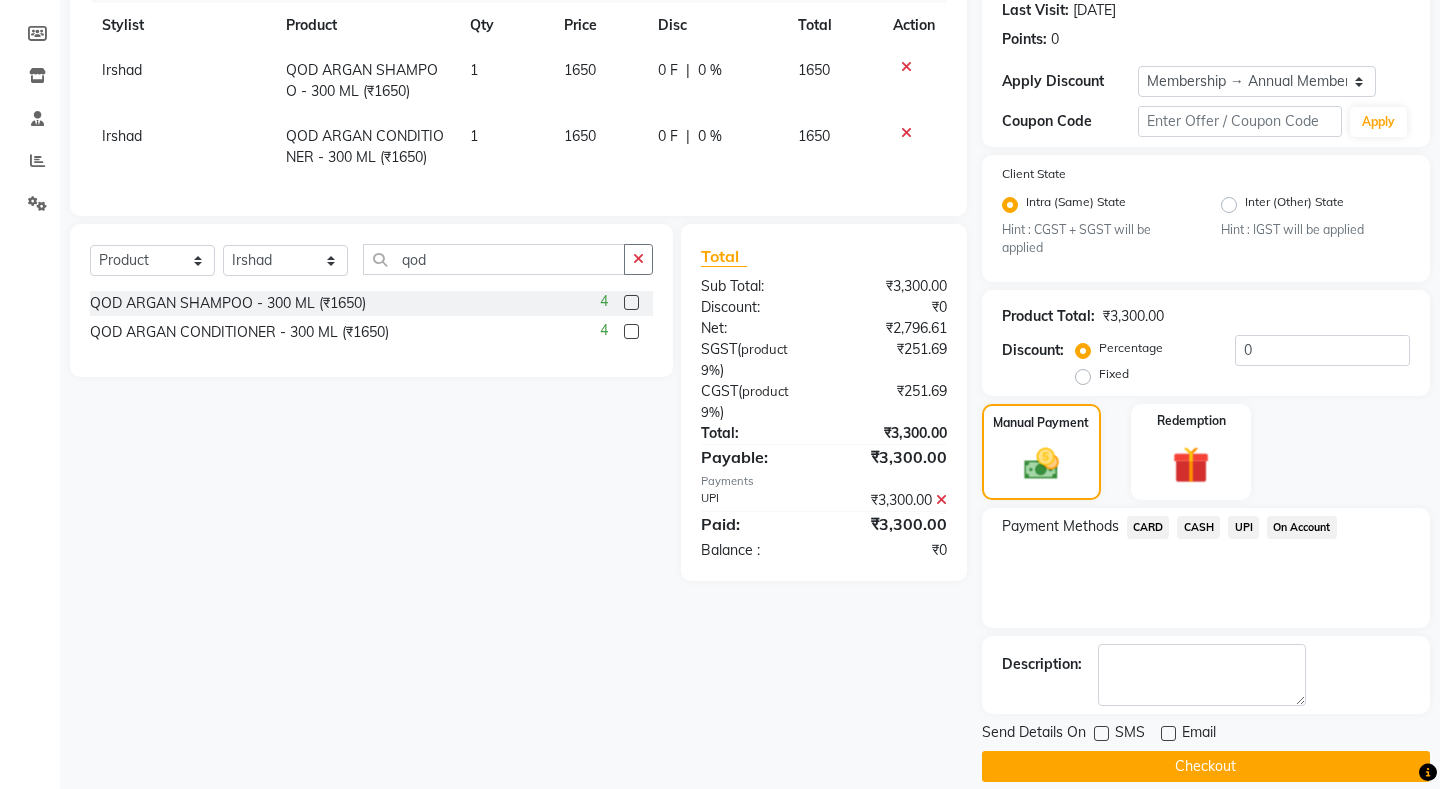 click on "Checkout" 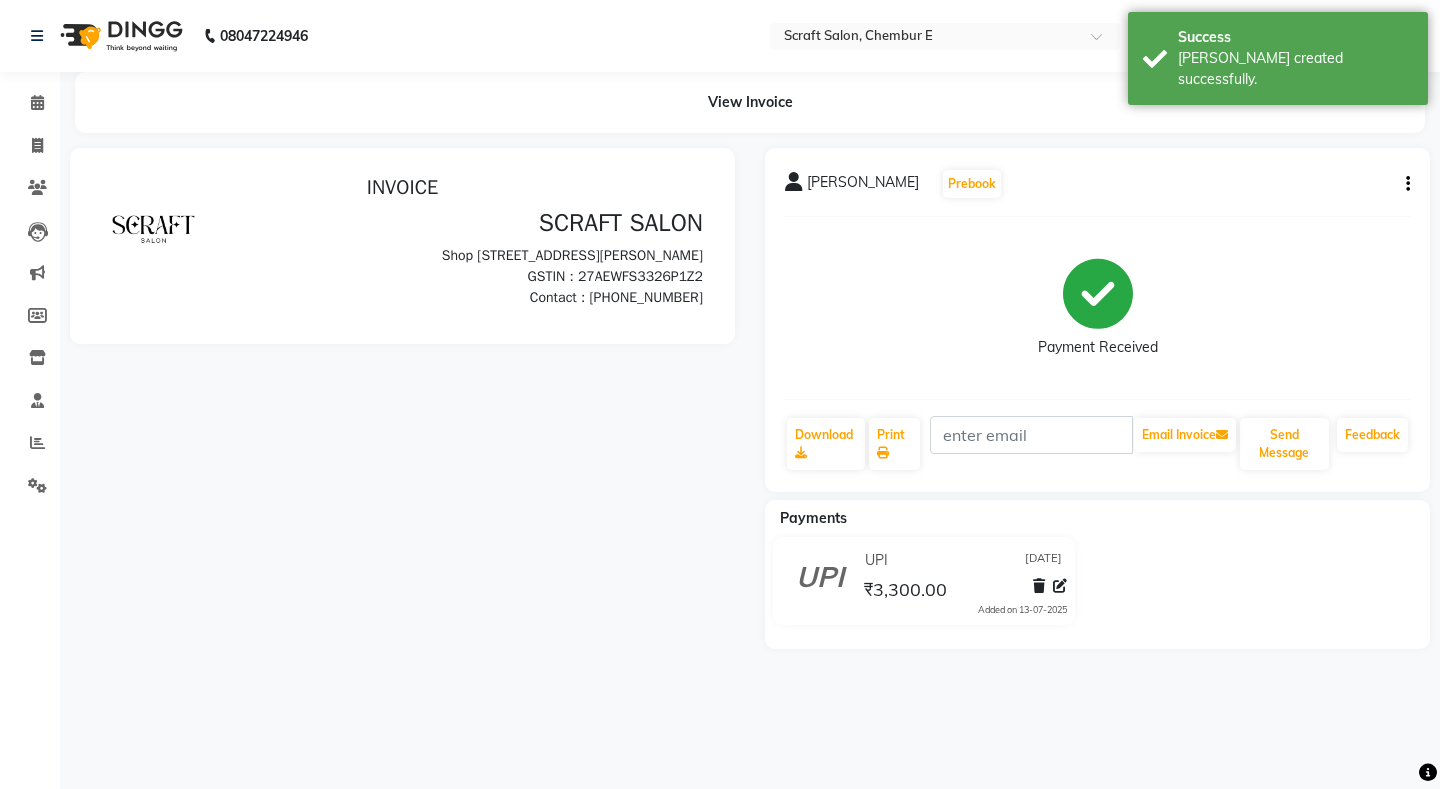 scroll, scrollTop: 0, scrollLeft: 0, axis: both 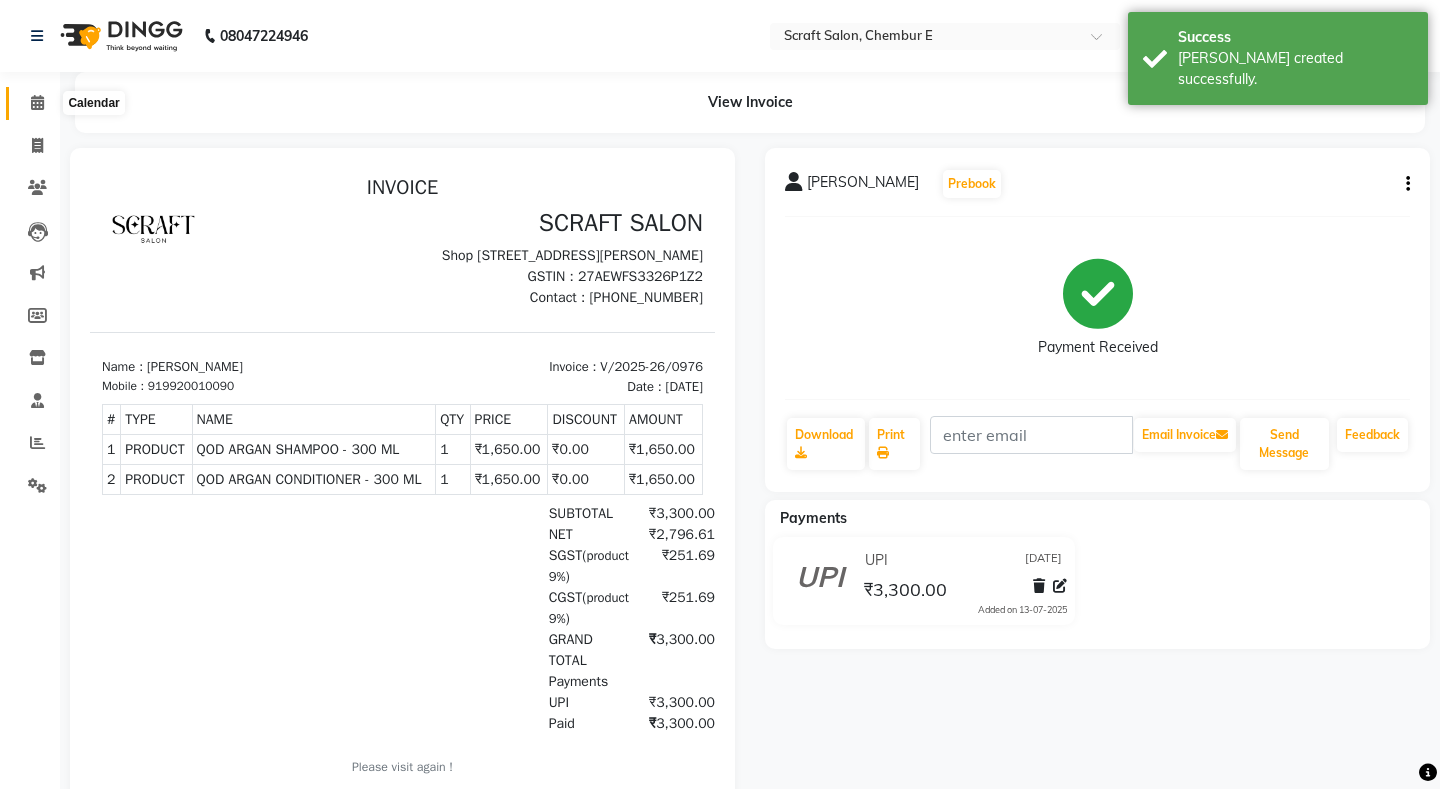 click 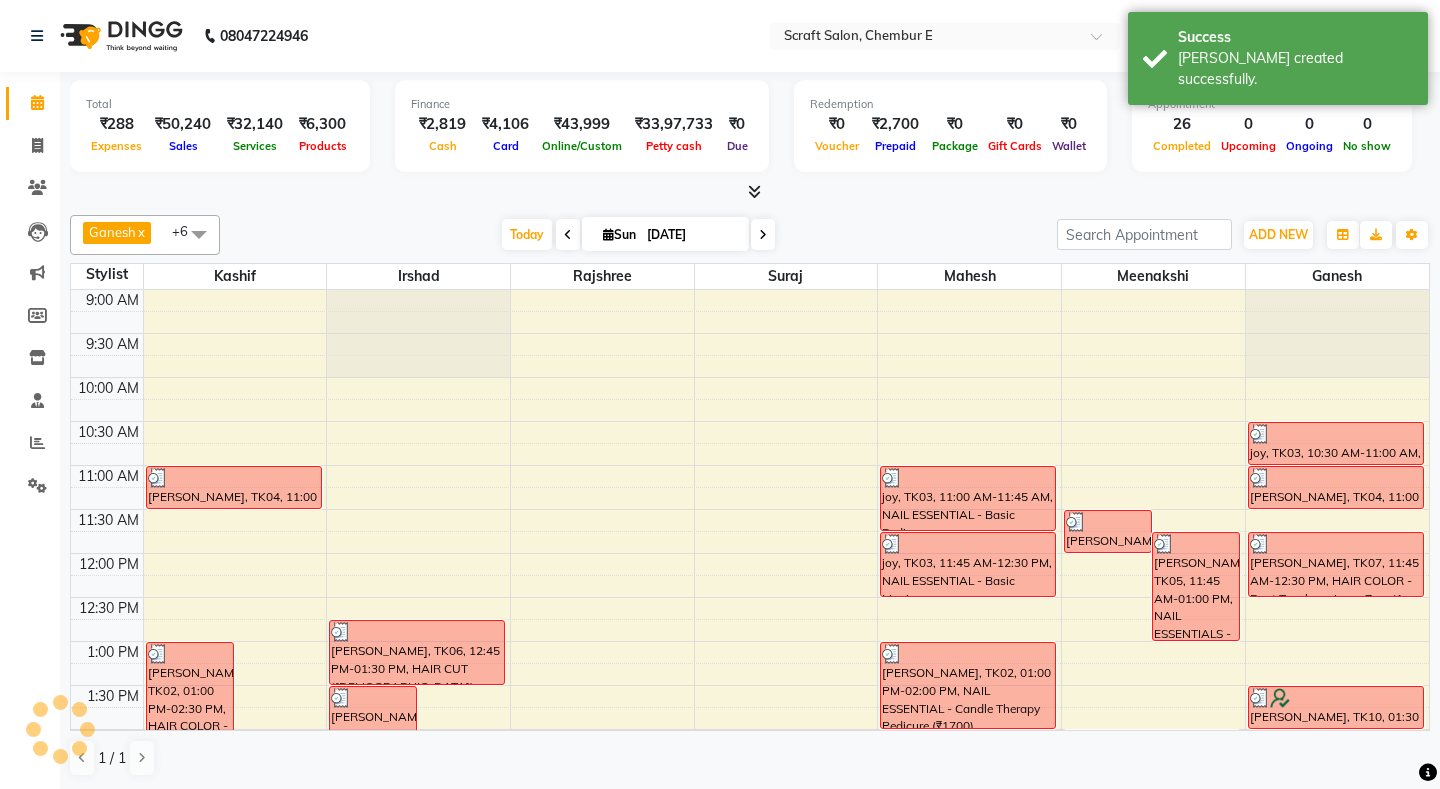 scroll, scrollTop: 0, scrollLeft: 0, axis: both 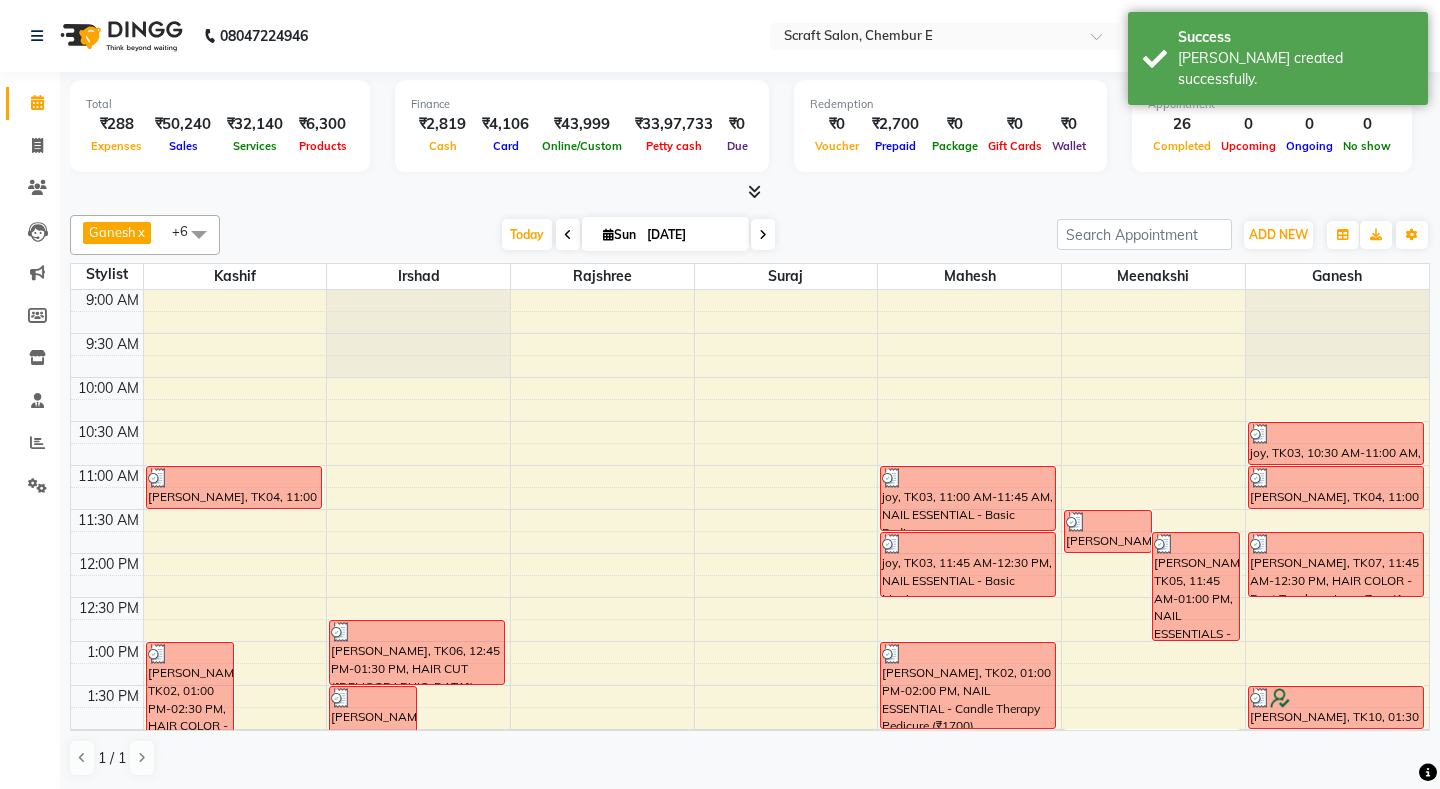 click at bounding box center (754, 191) 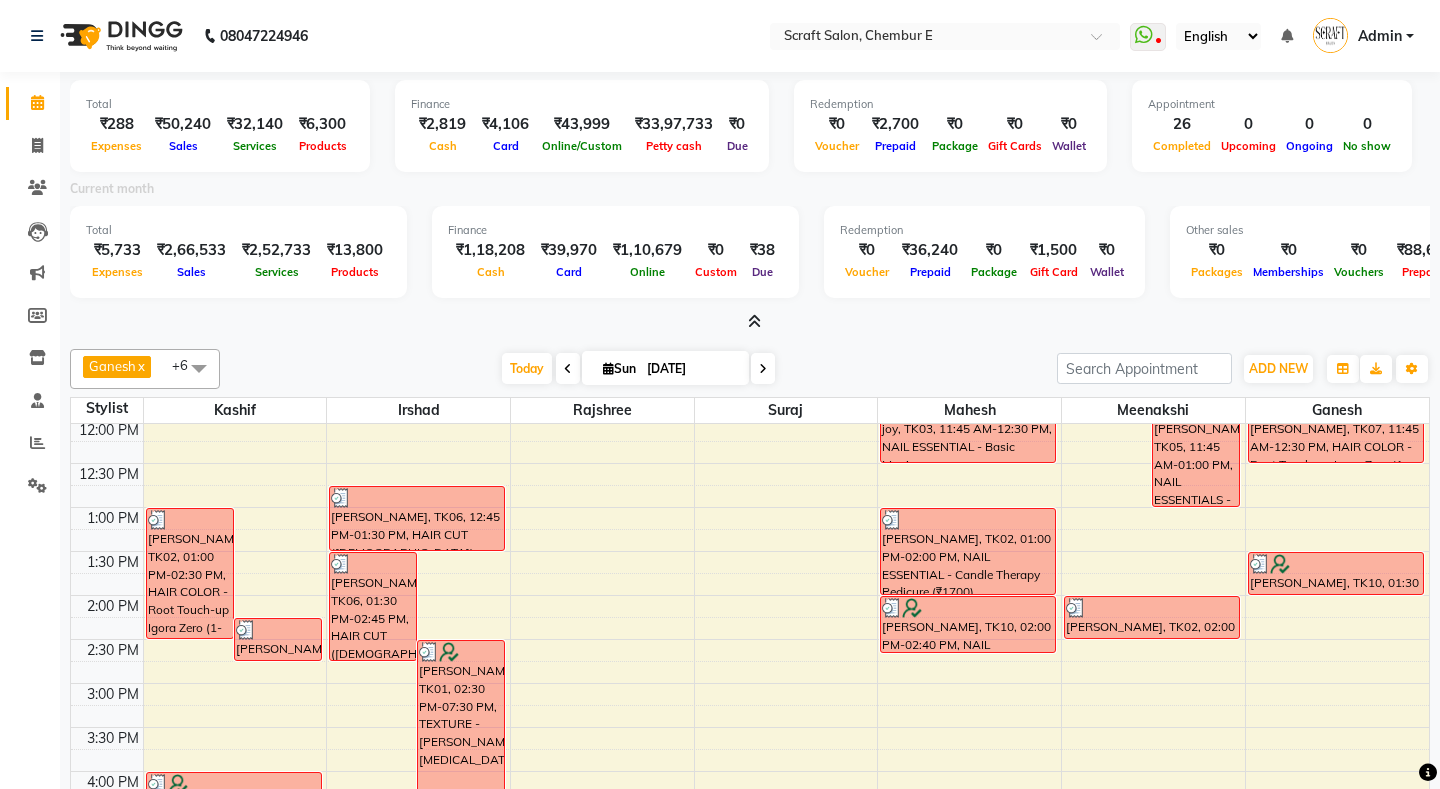 scroll, scrollTop: 269, scrollLeft: 0, axis: vertical 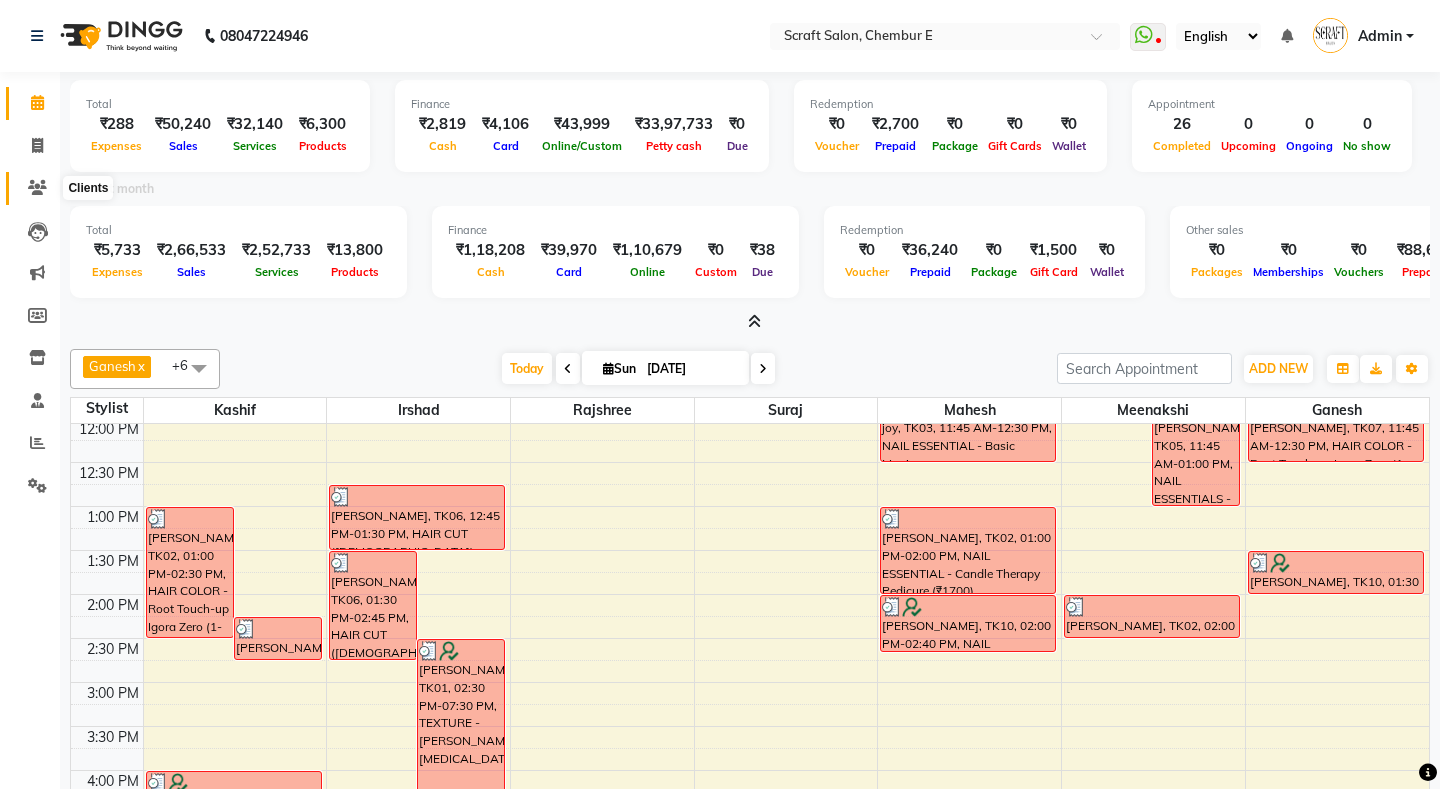 click 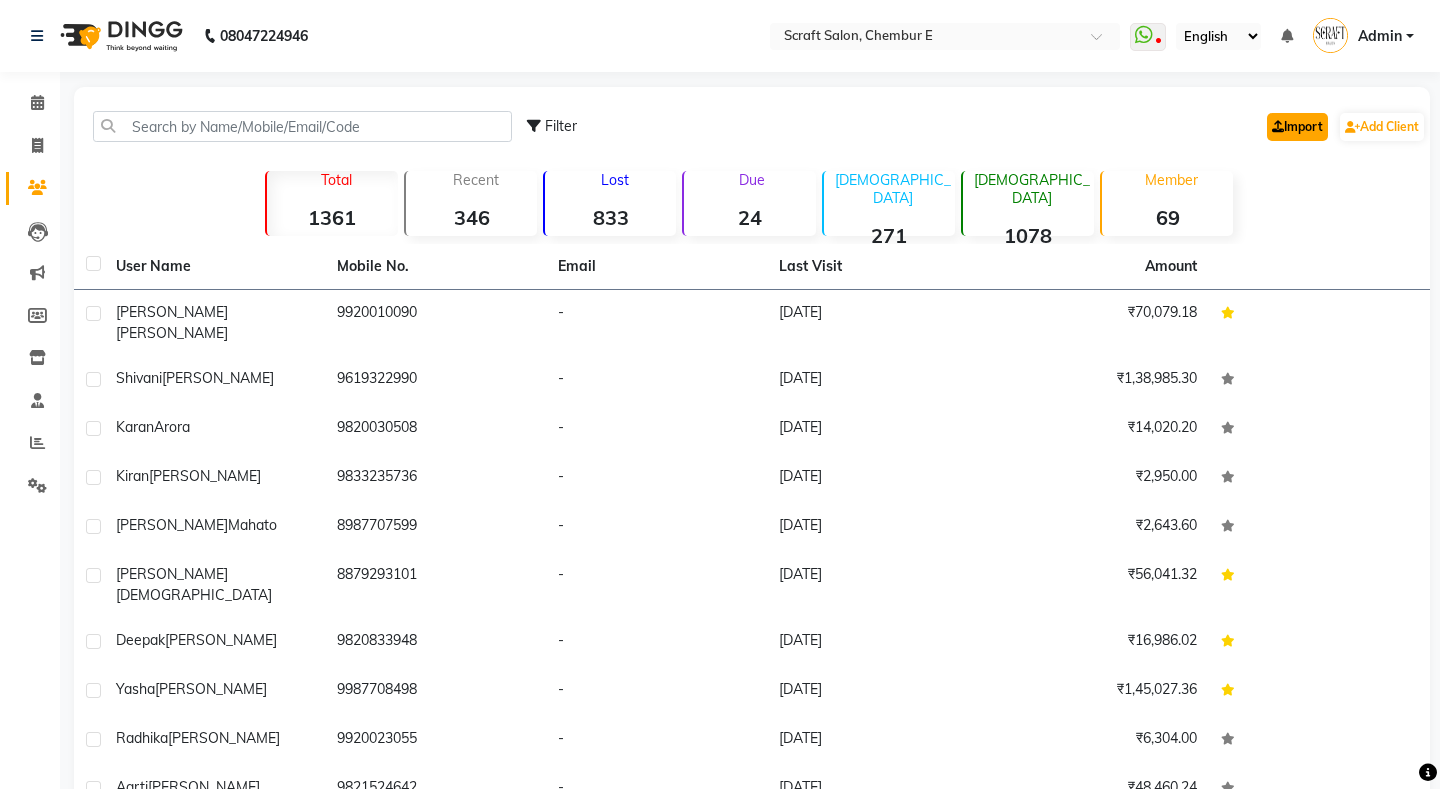 click on "Import" 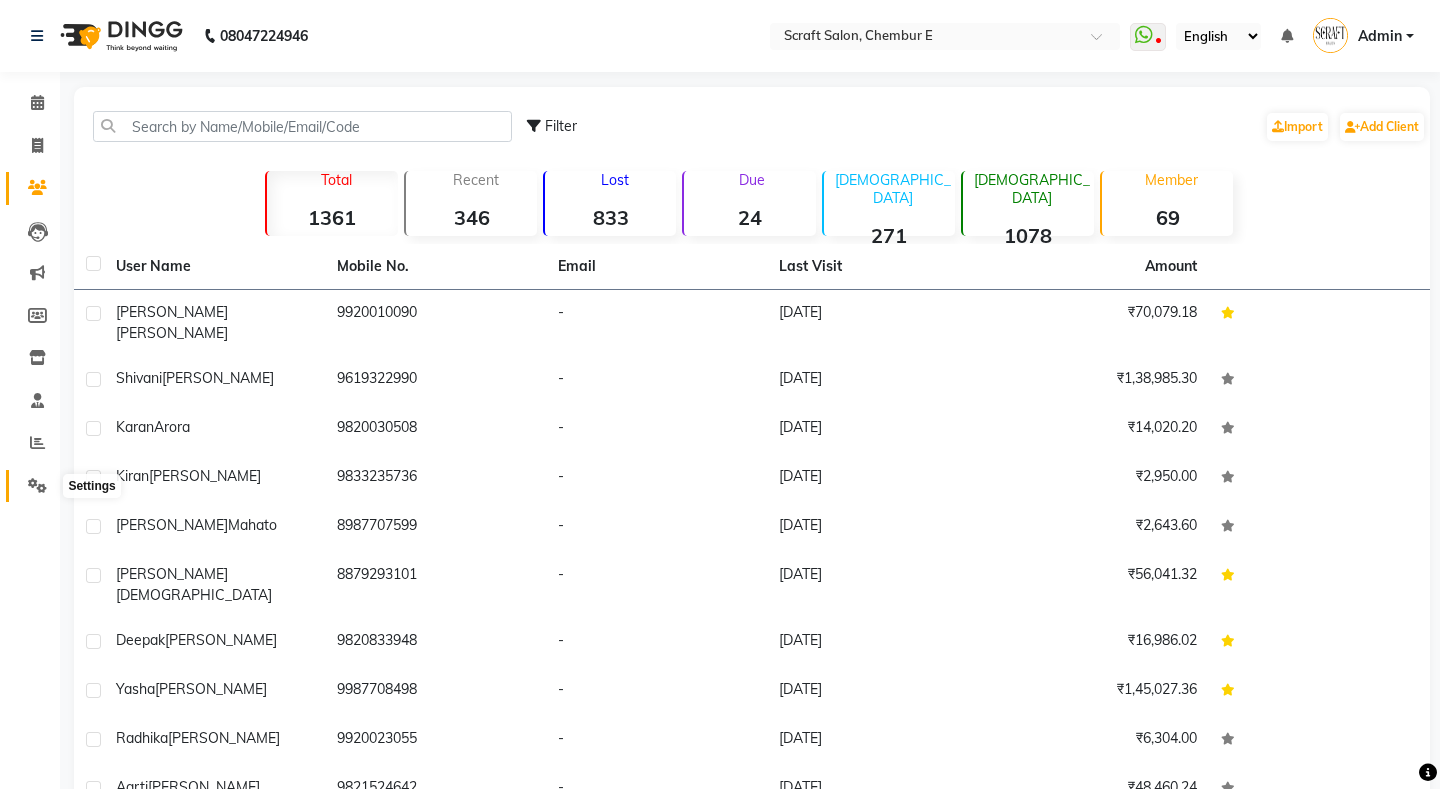 click 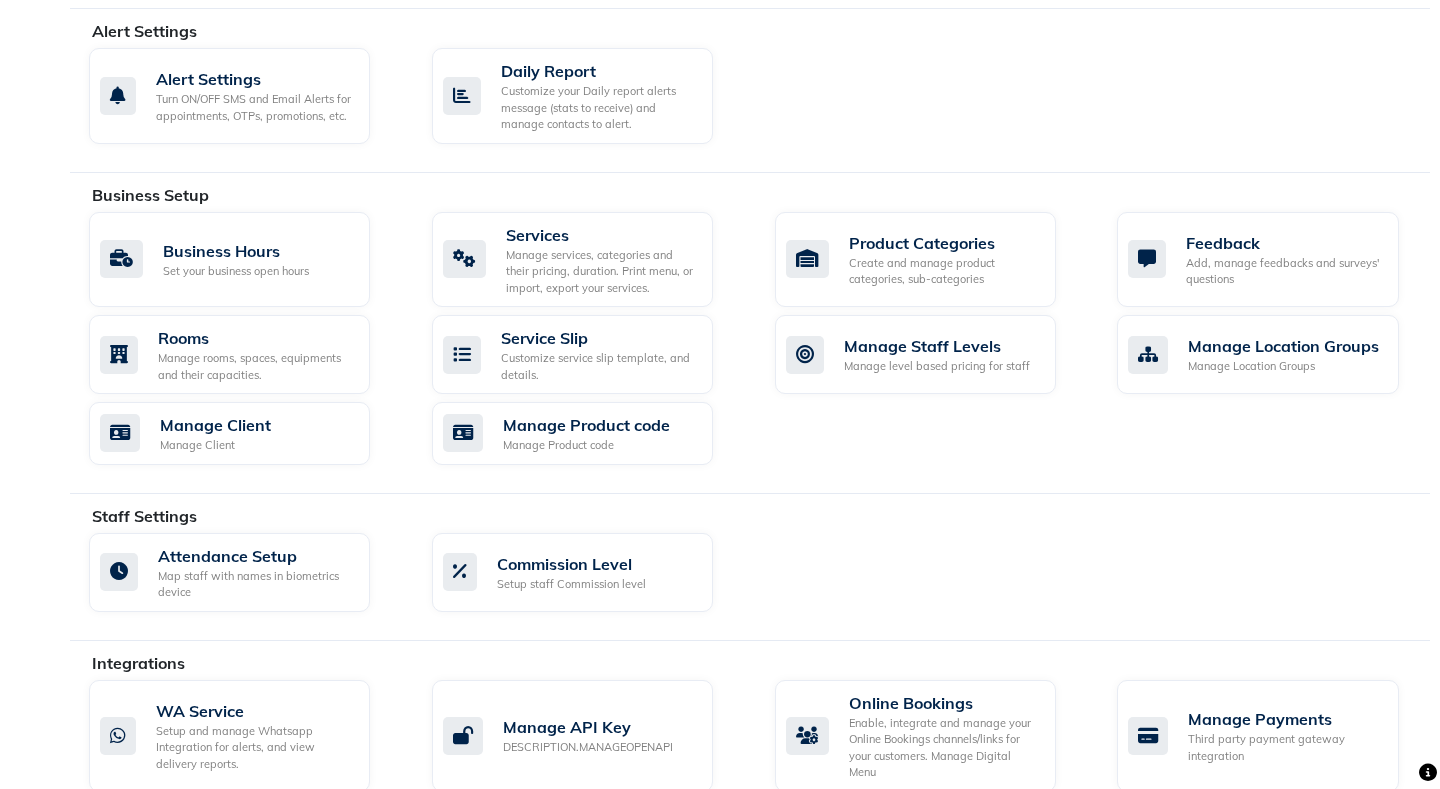 scroll, scrollTop: 607, scrollLeft: 0, axis: vertical 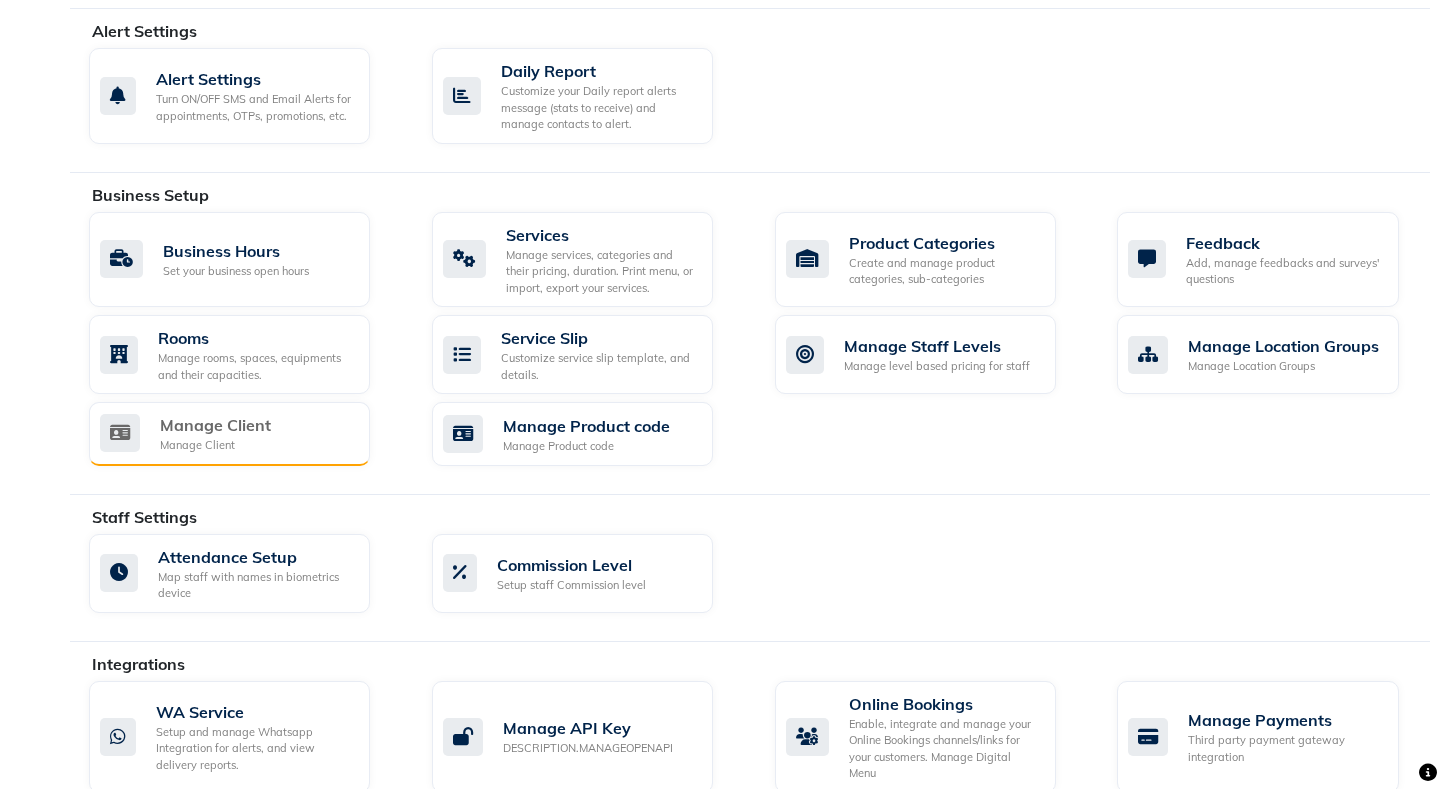click on "Manage Client" 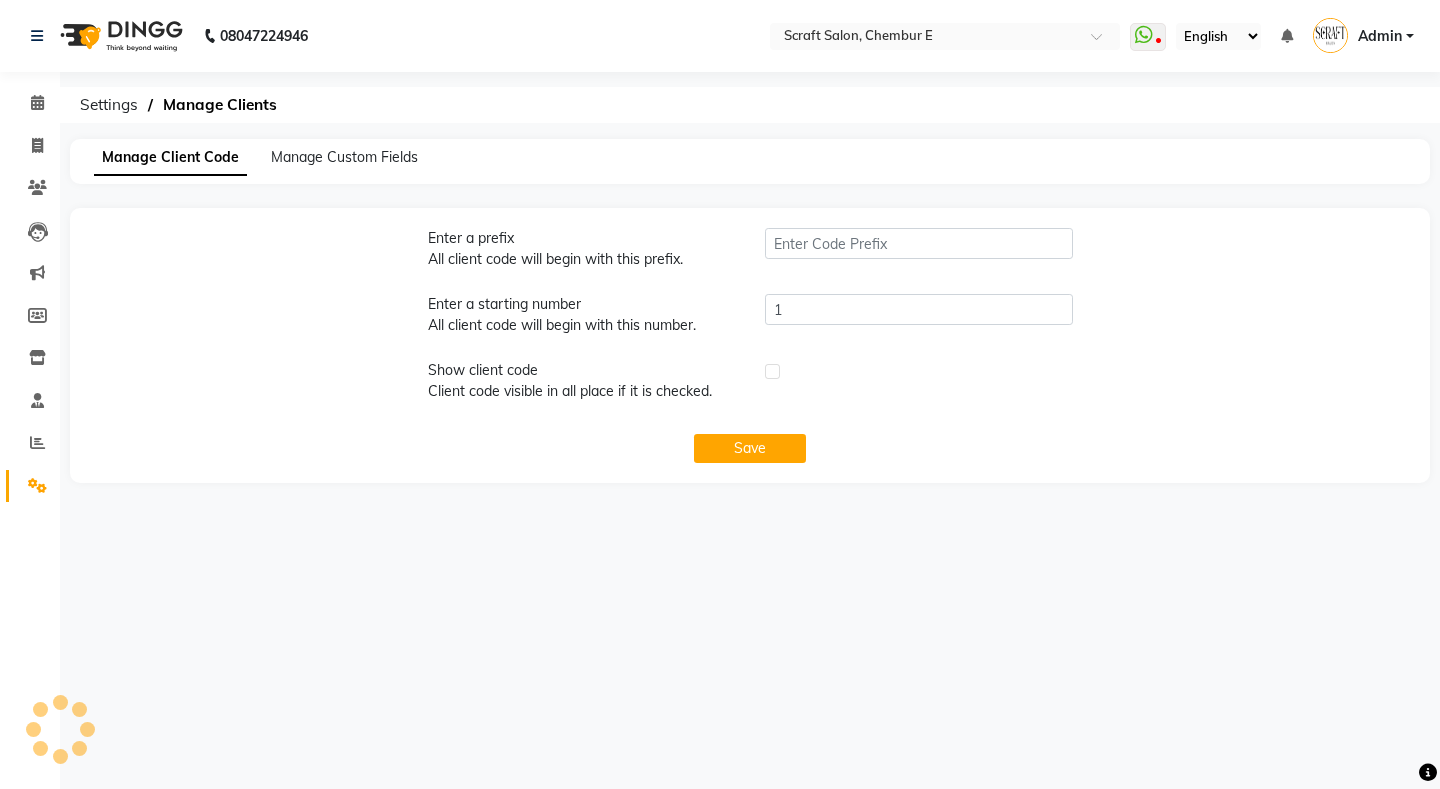 scroll, scrollTop: 0, scrollLeft: 0, axis: both 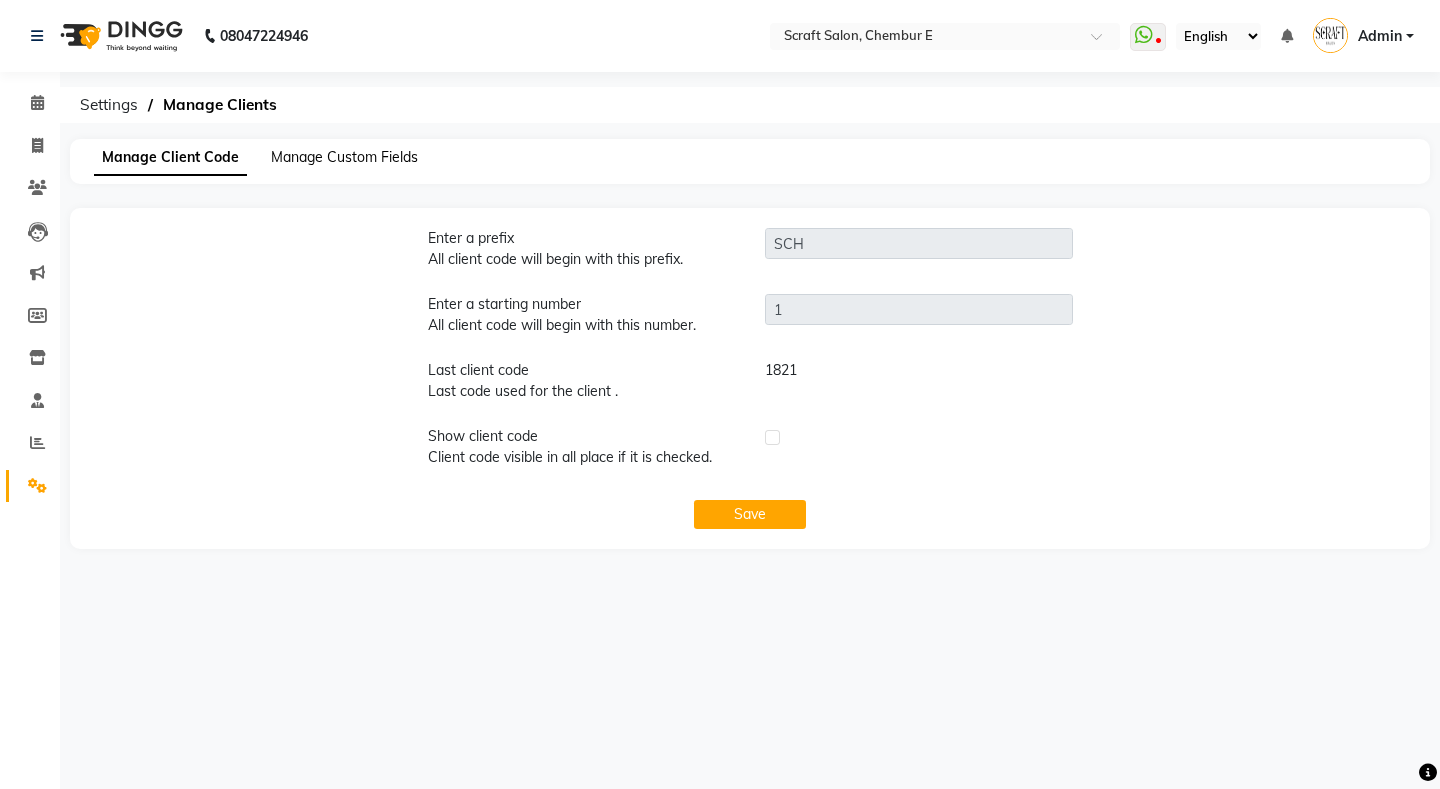 click on "Manage Custom Fields" 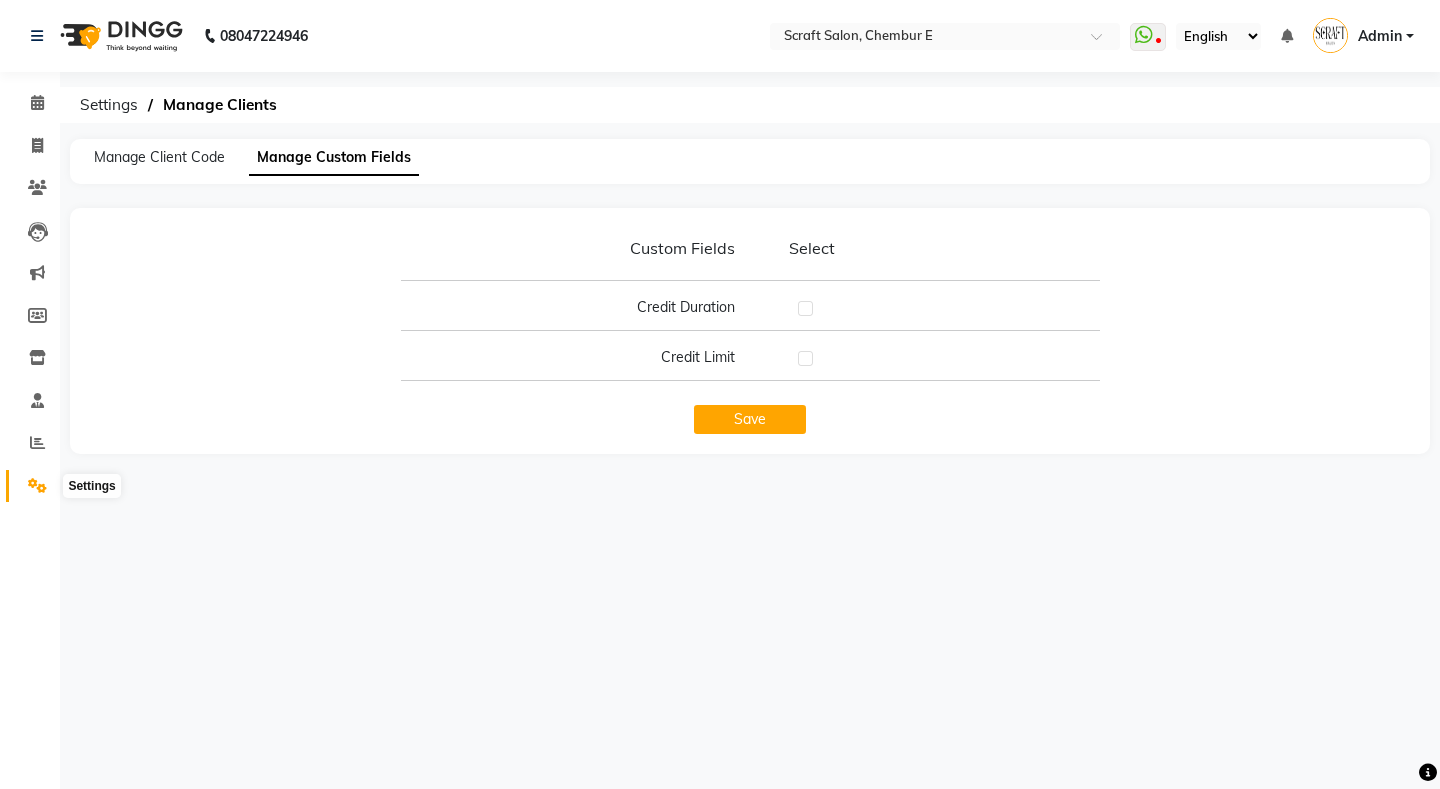 click 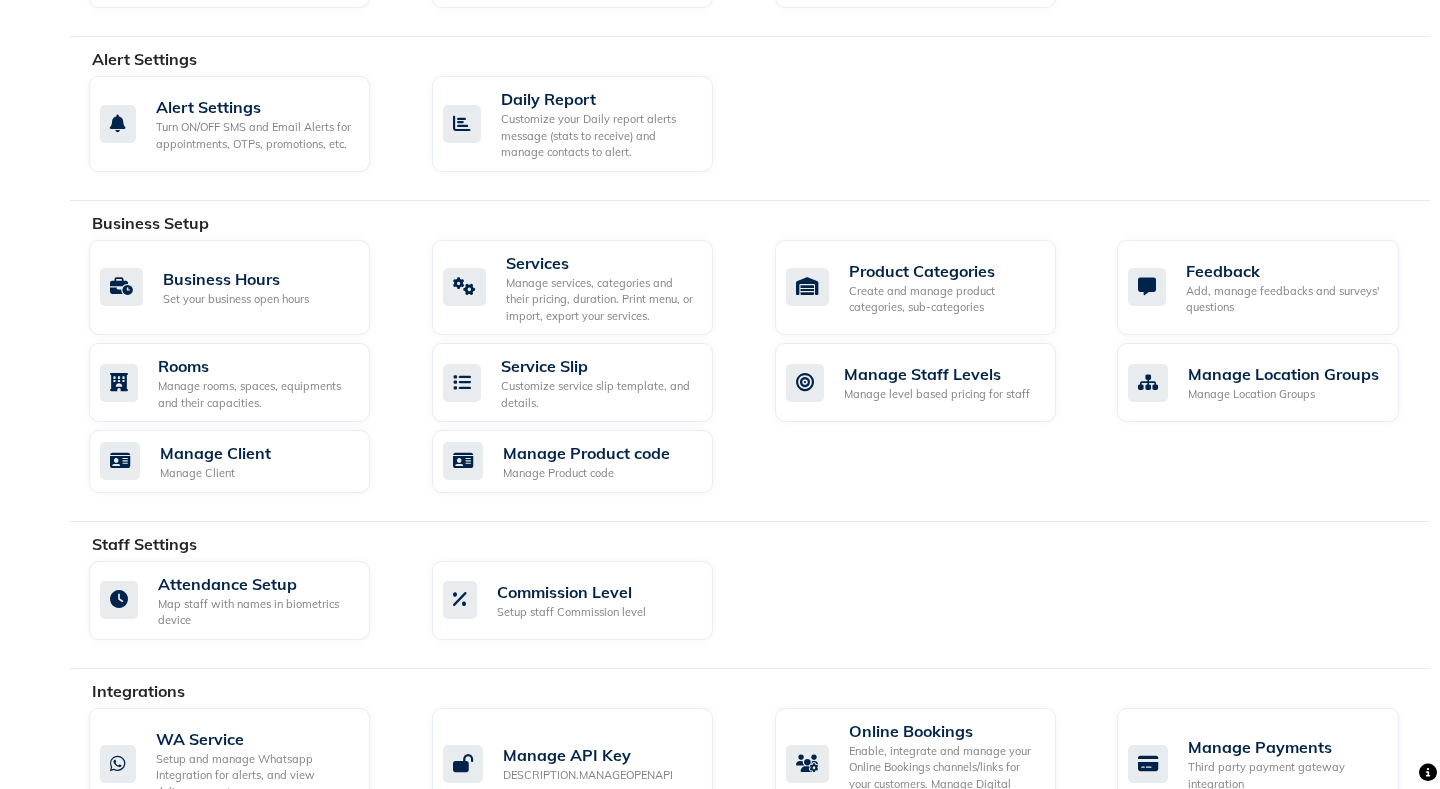 scroll, scrollTop: 673, scrollLeft: 0, axis: vertical 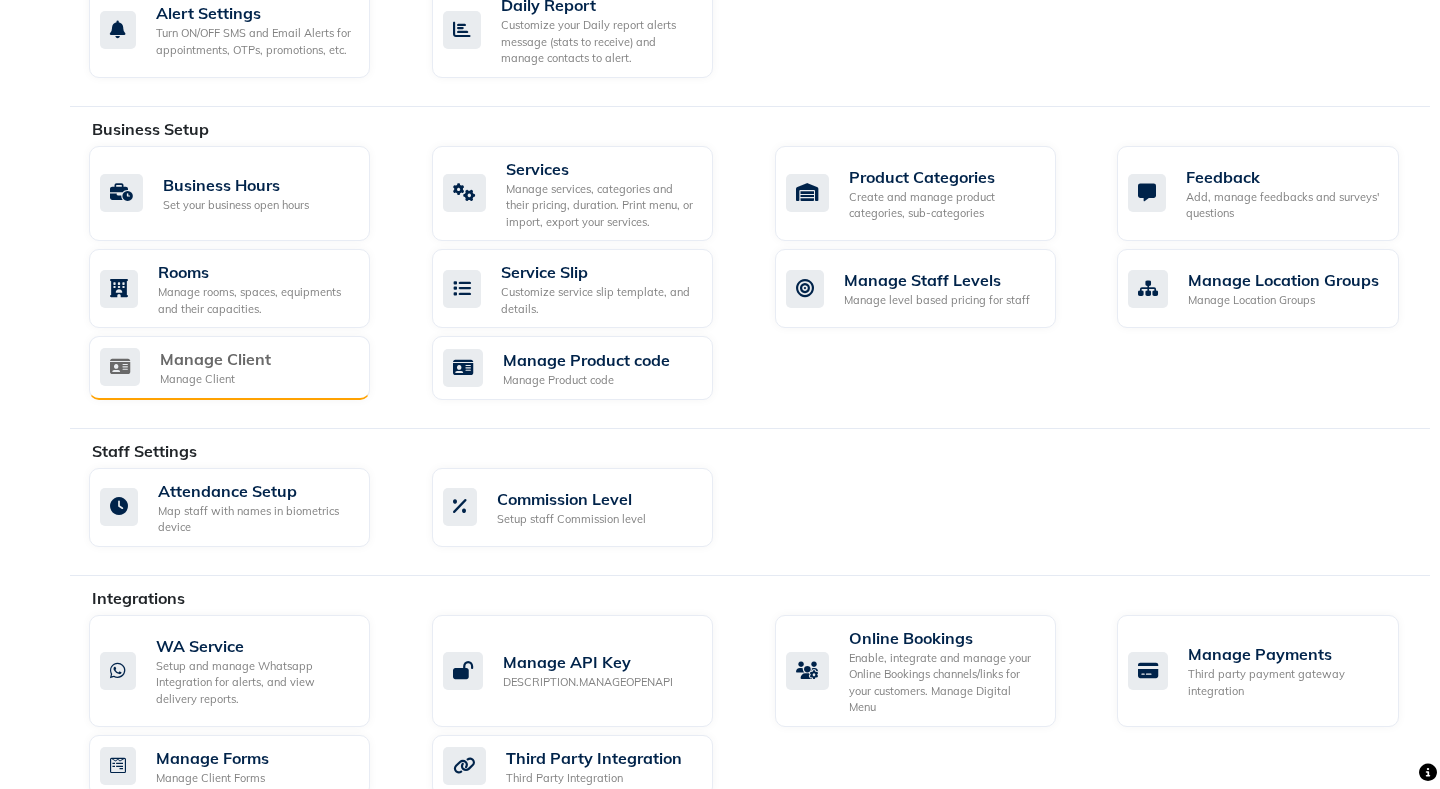 click on "Manage Client Manage Client" 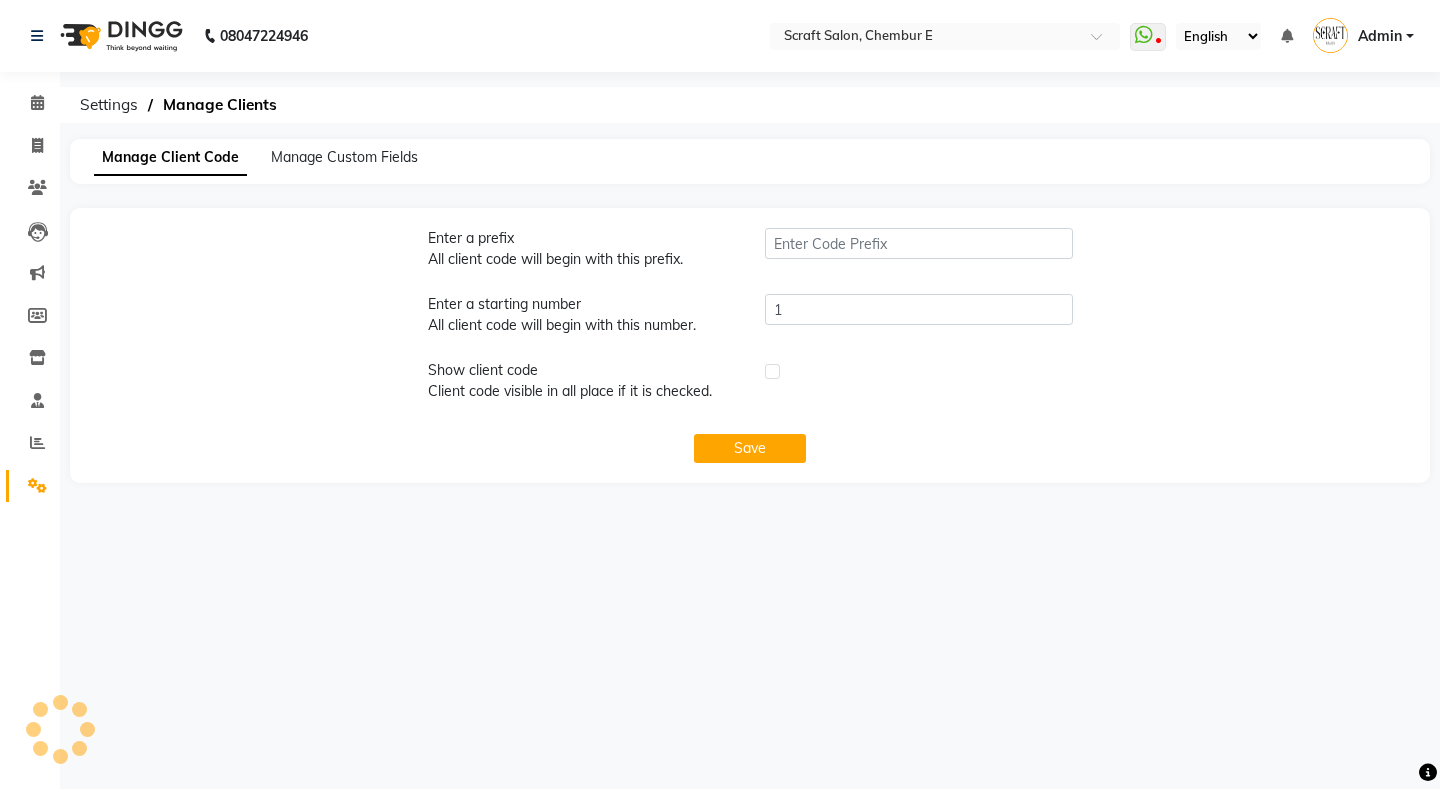 type on "SCH" 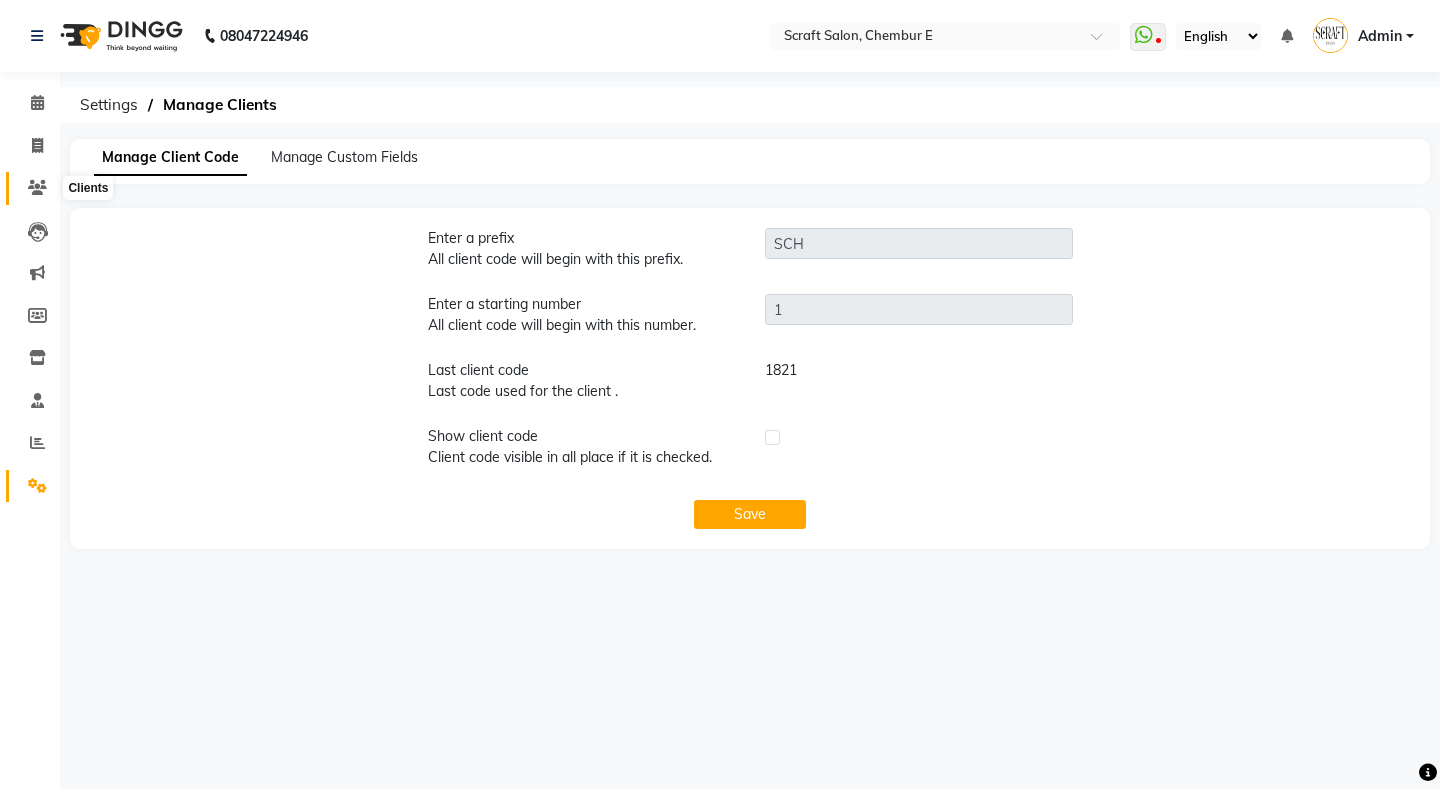 click 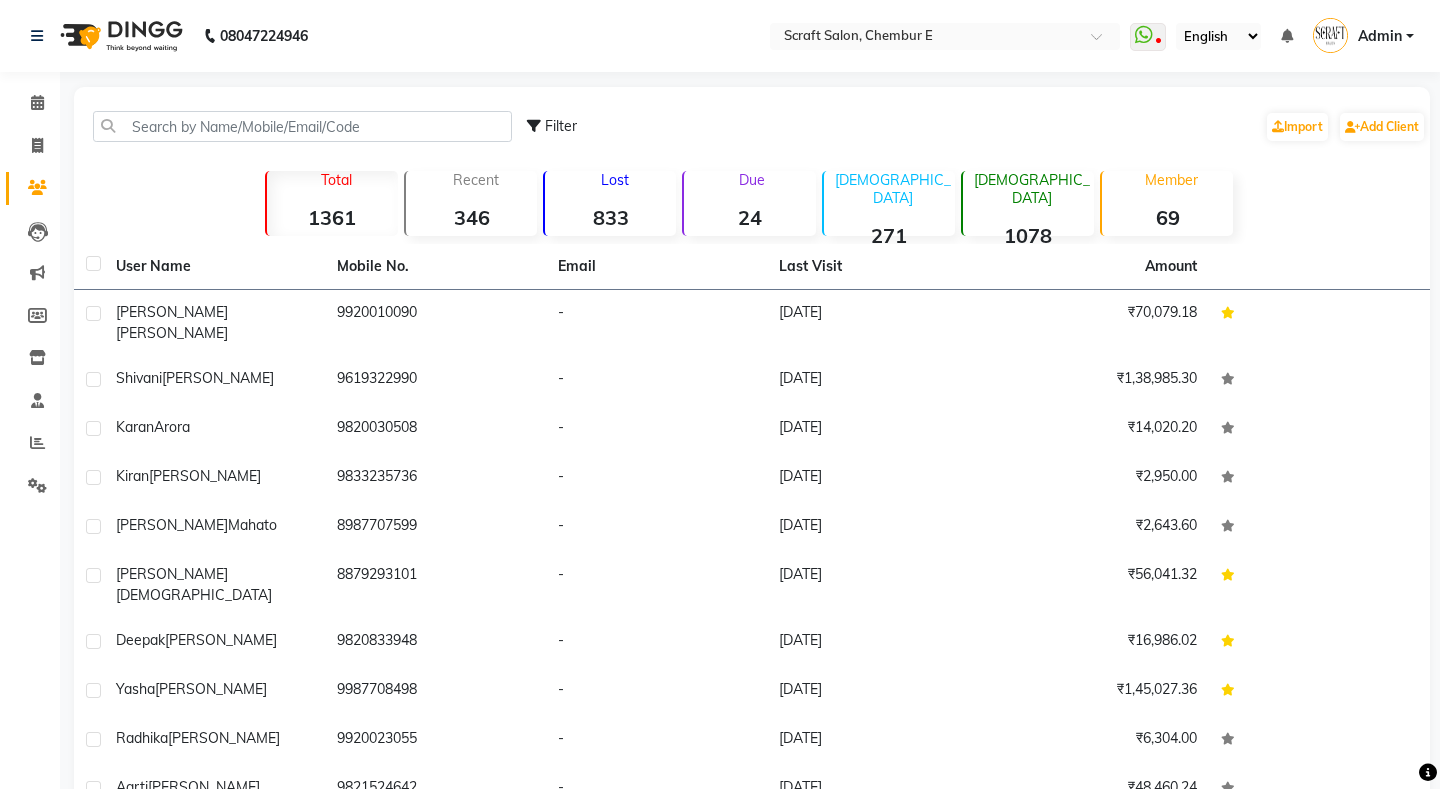 click on "1361" 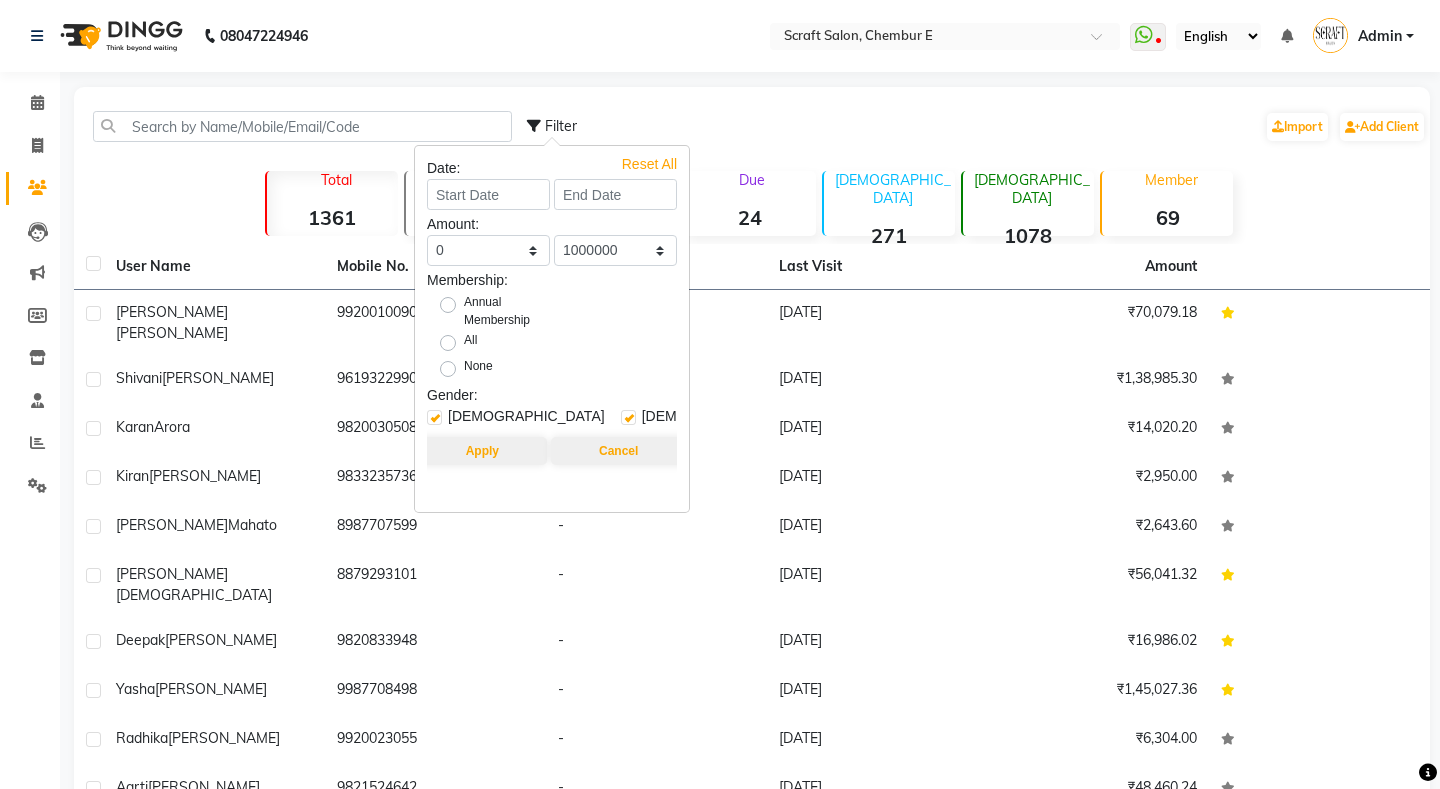 click on "Filter  Import   Add Client" 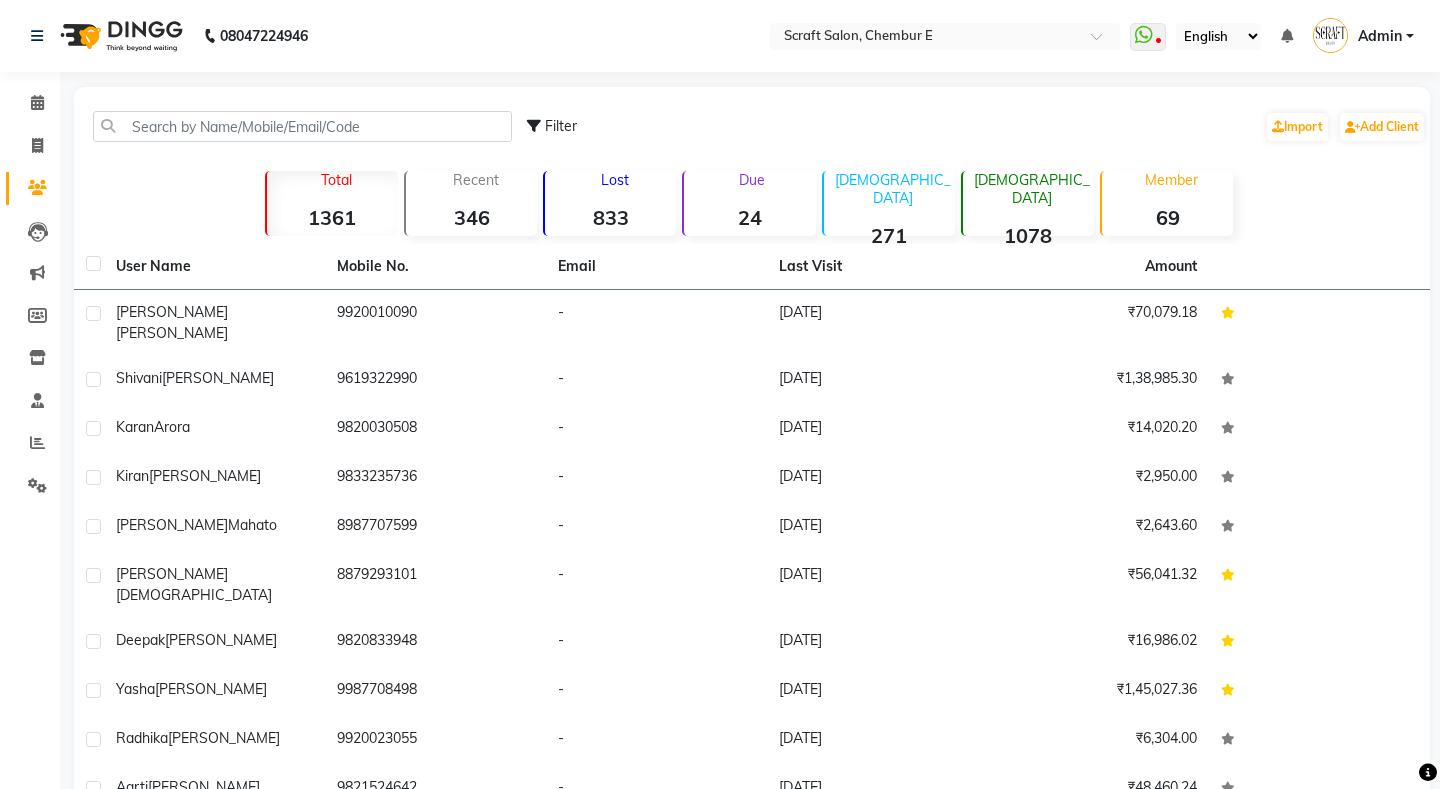 click on "Filter  Import   Add Client" 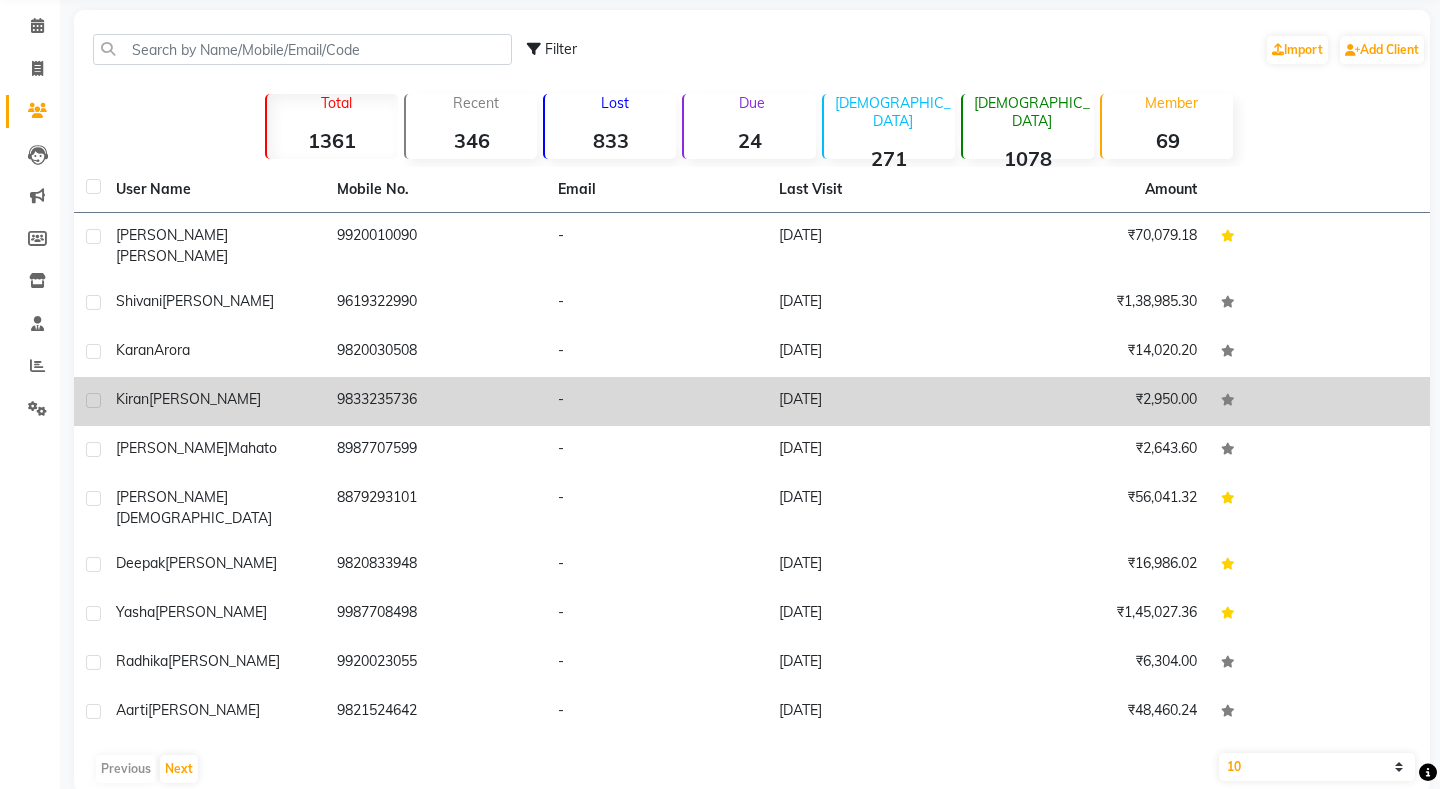 scroll, scrollTop: 0, scrollLeft: 0, axis: both 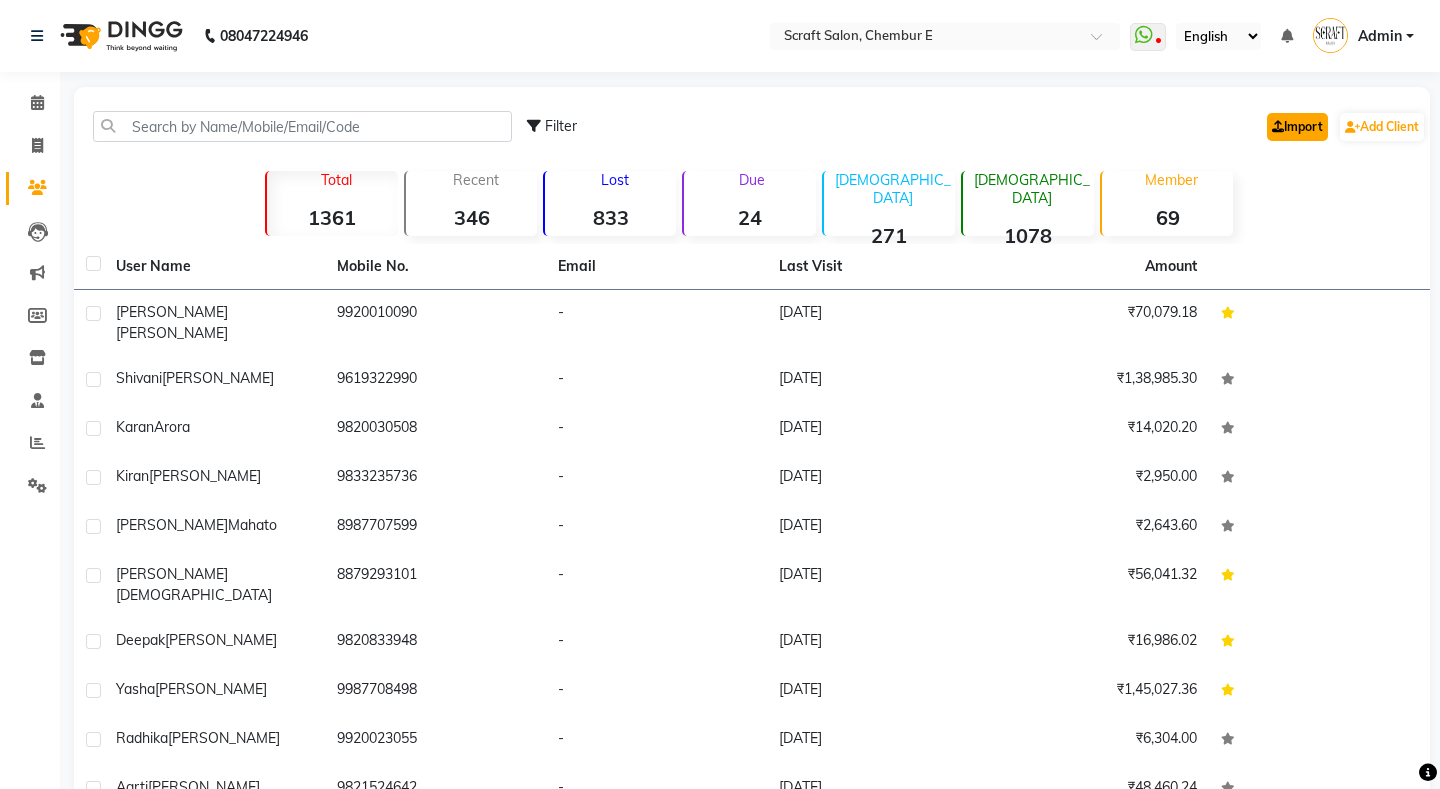 click on "Import" 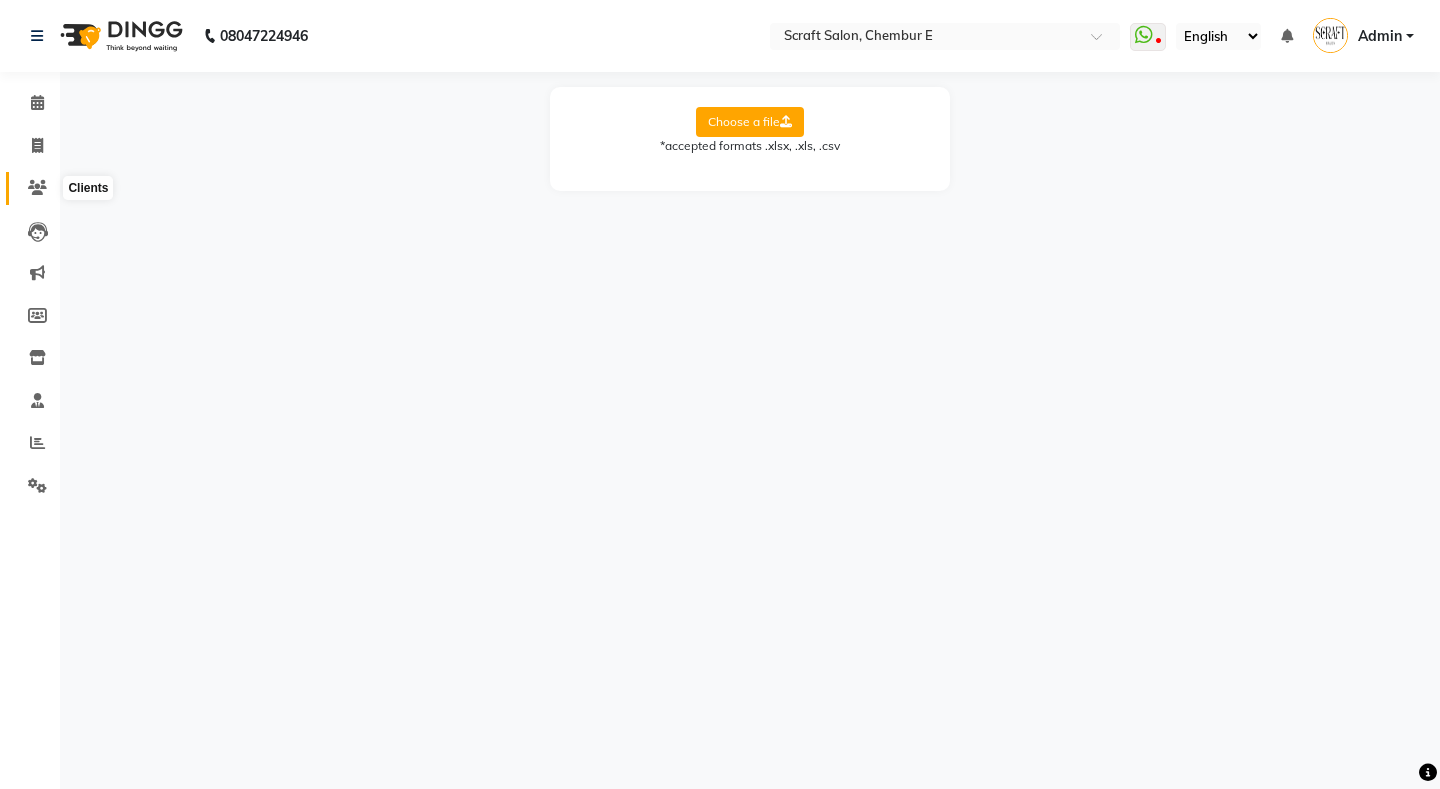 click 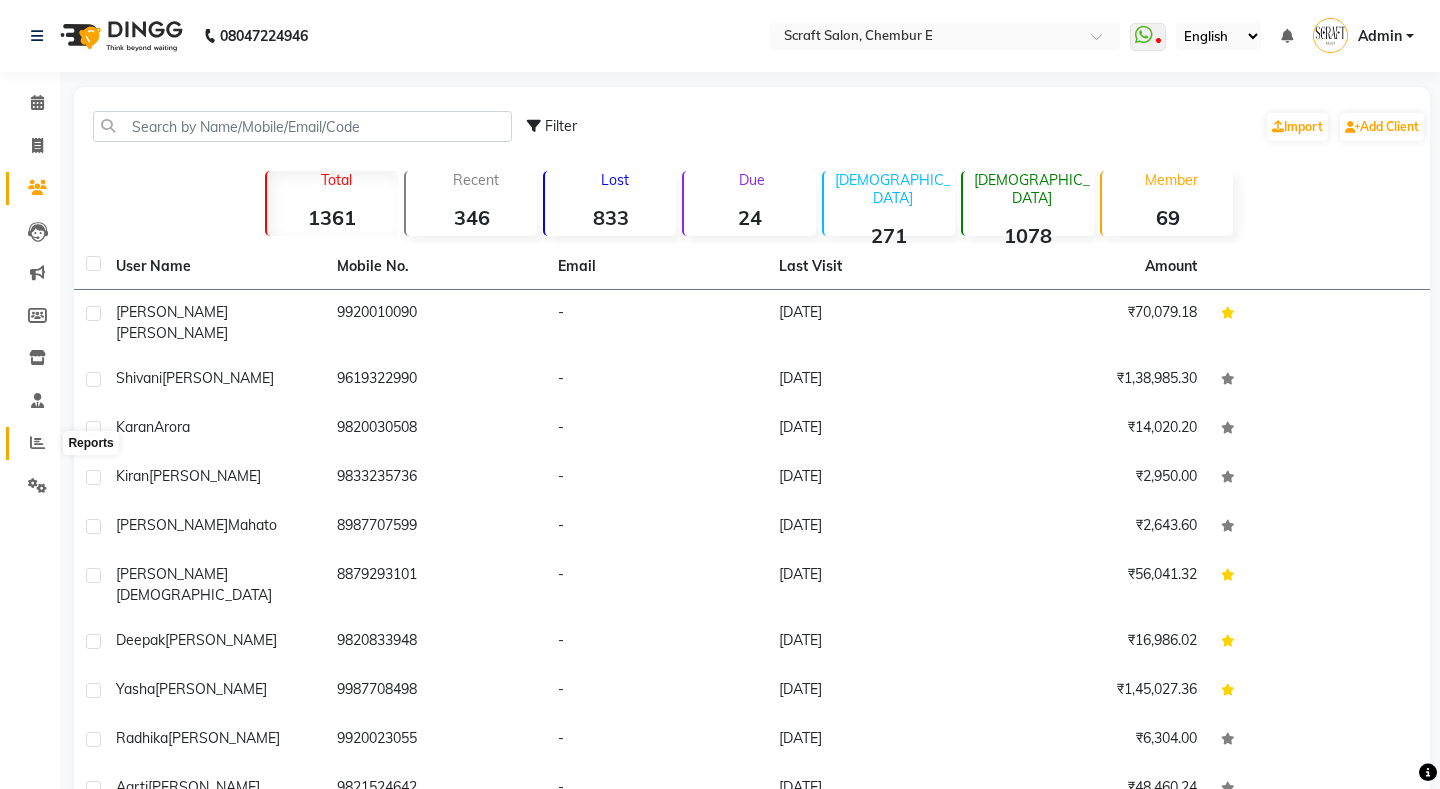 click 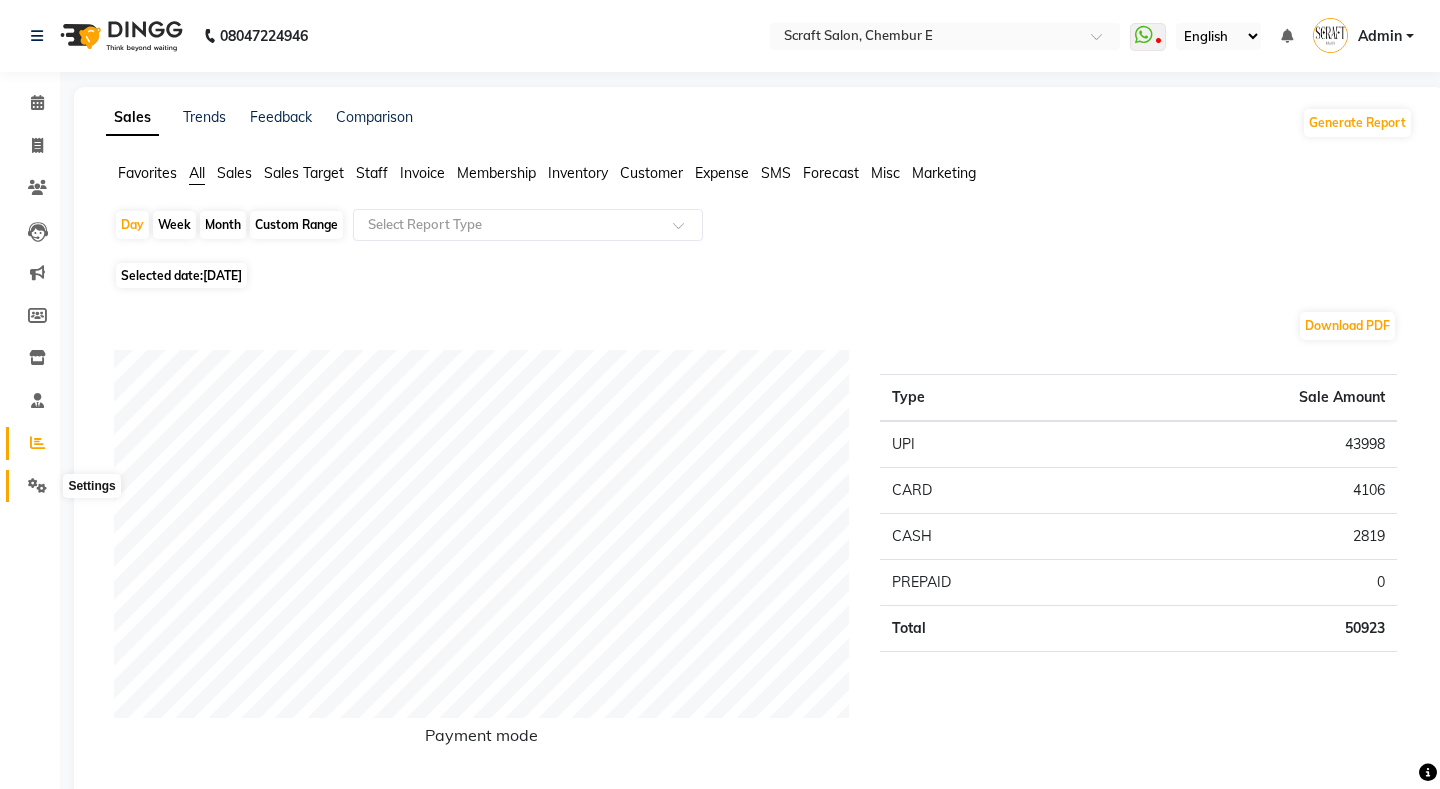 click 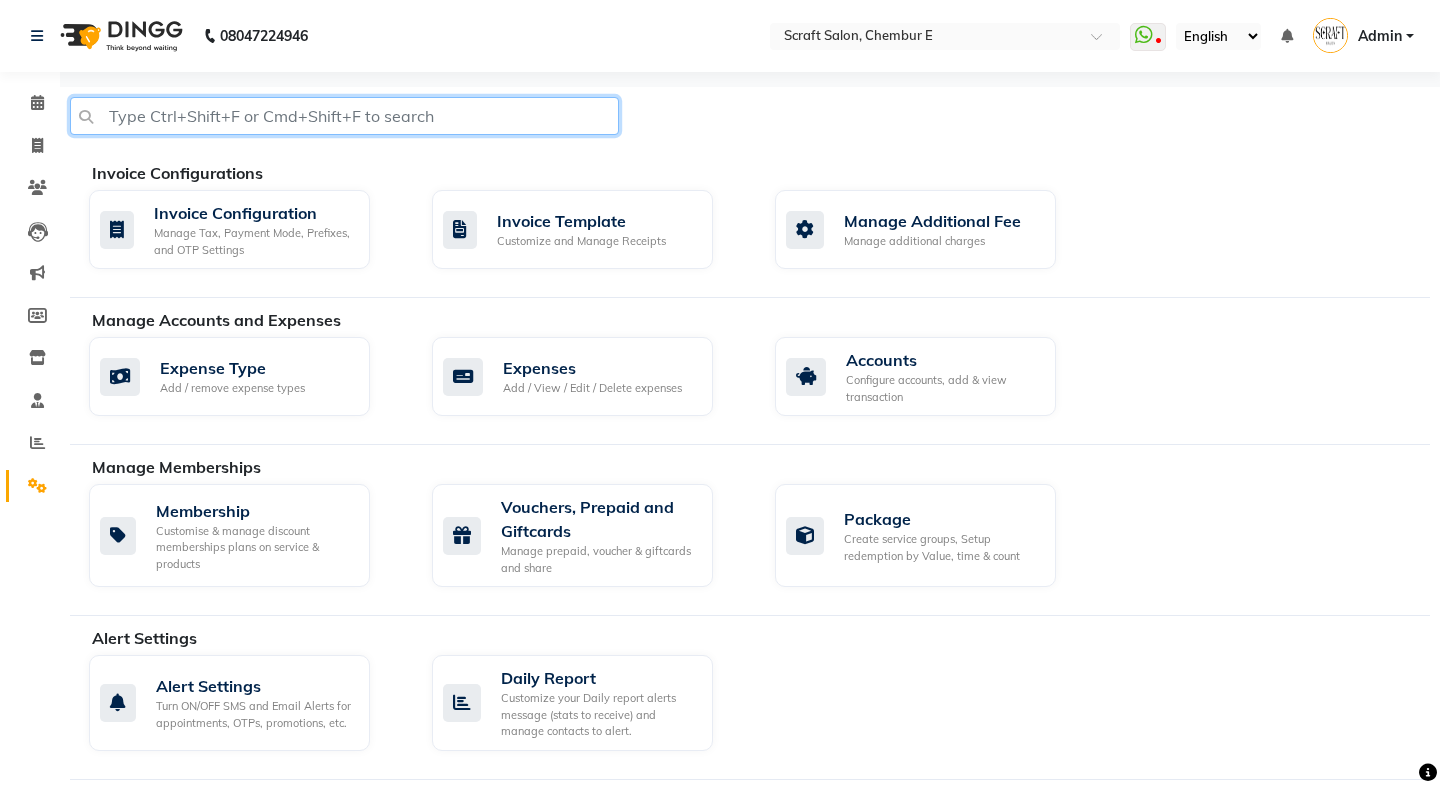 click 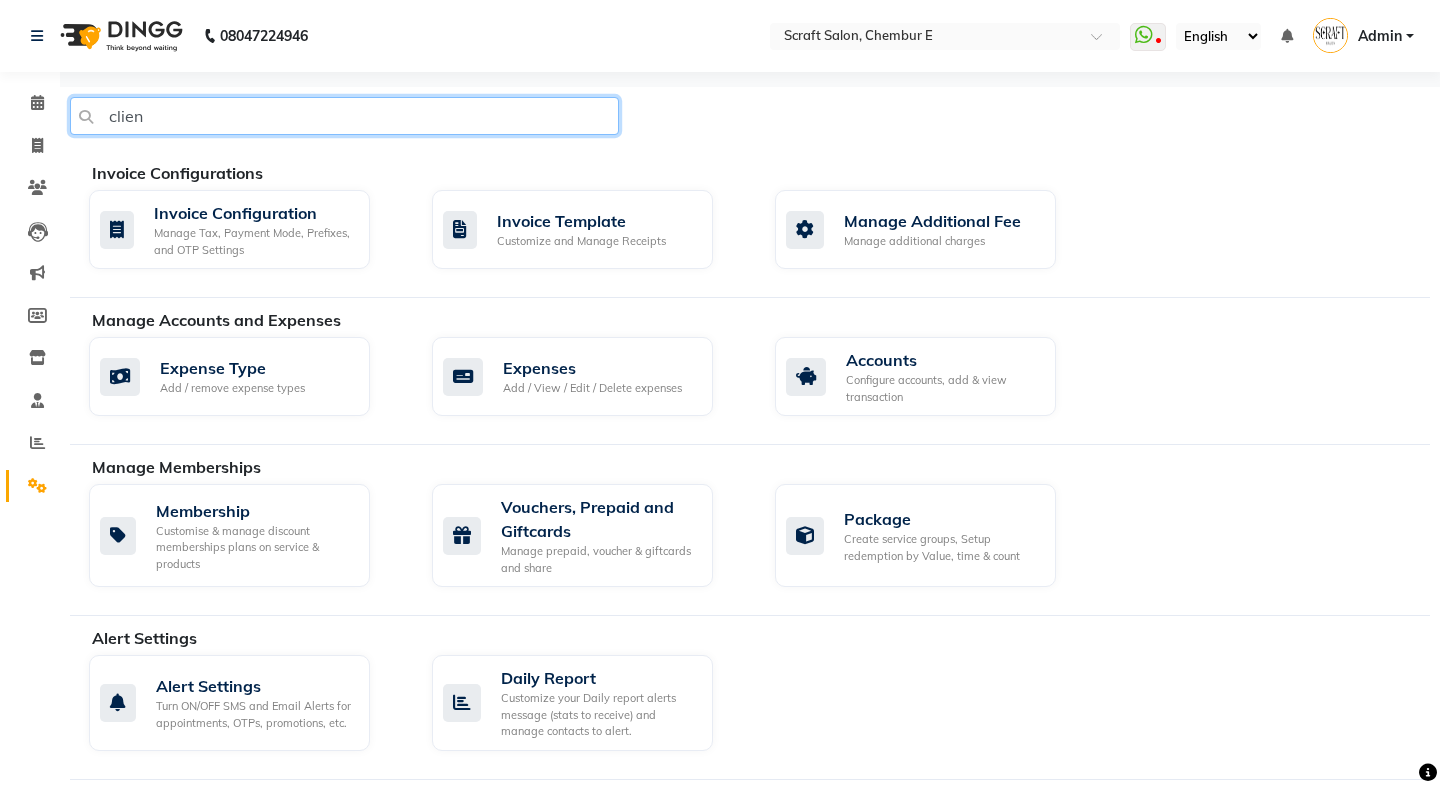 type on "client" 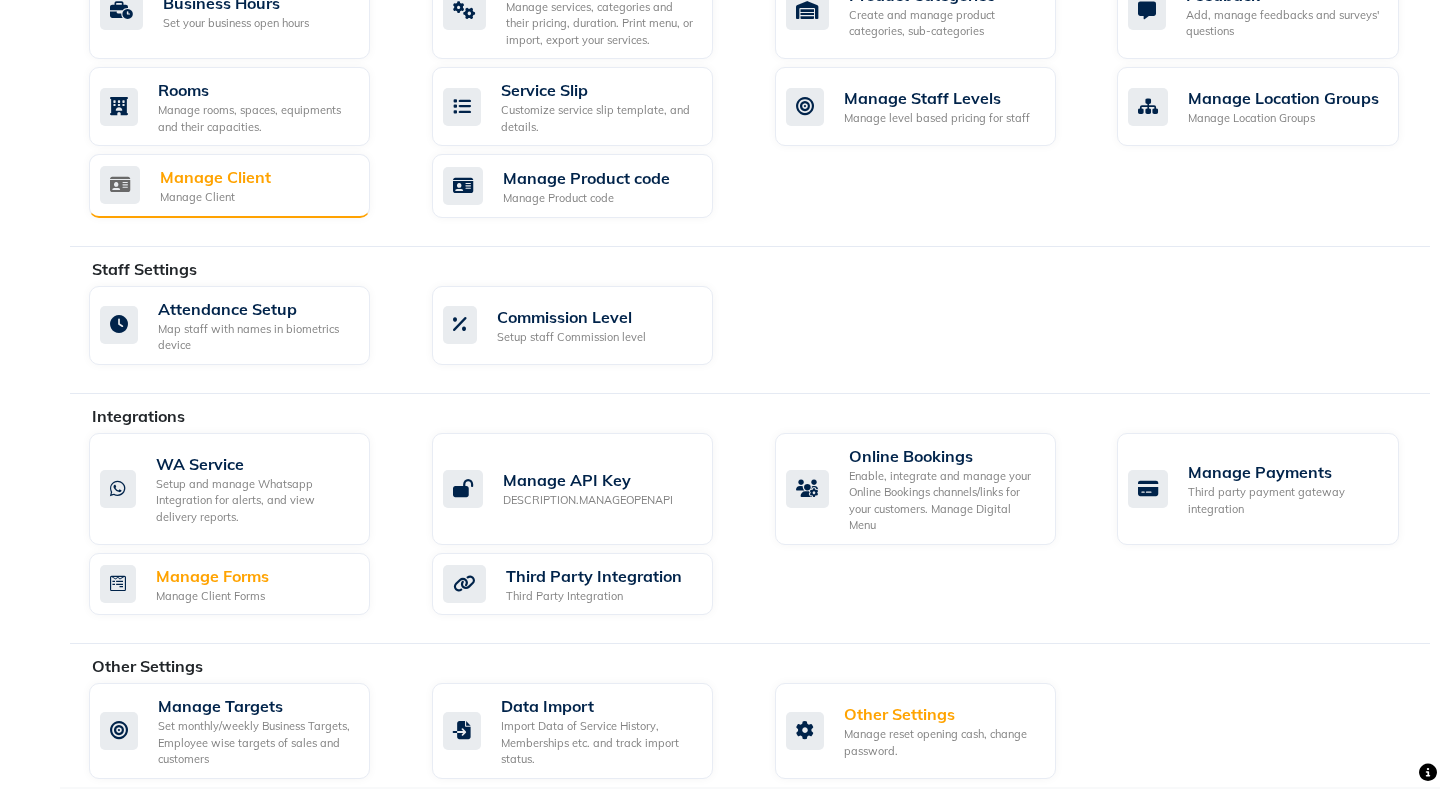 scroll, scrollTop: 856, scrollLeft: 0, axis: vertical 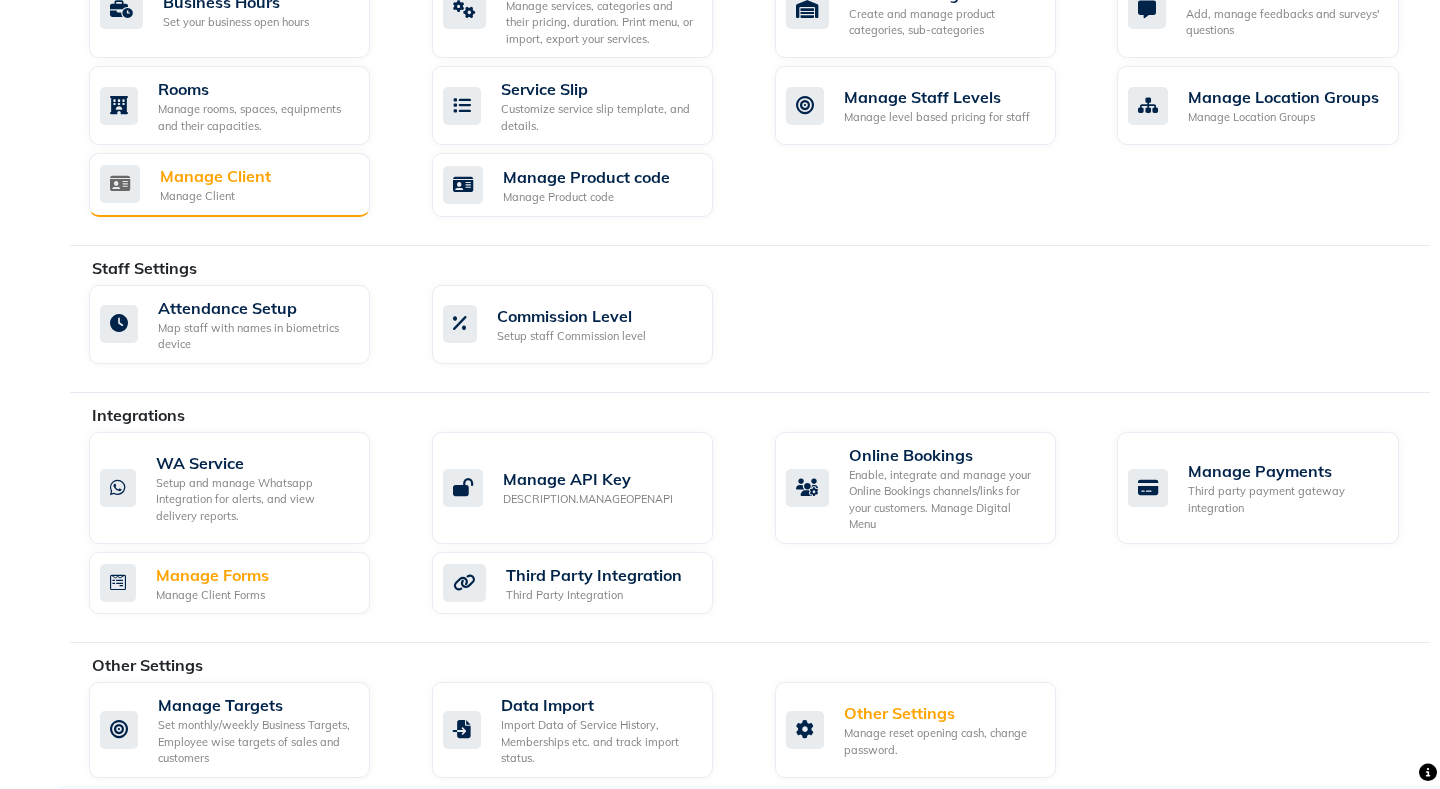 click on "Manage Client" 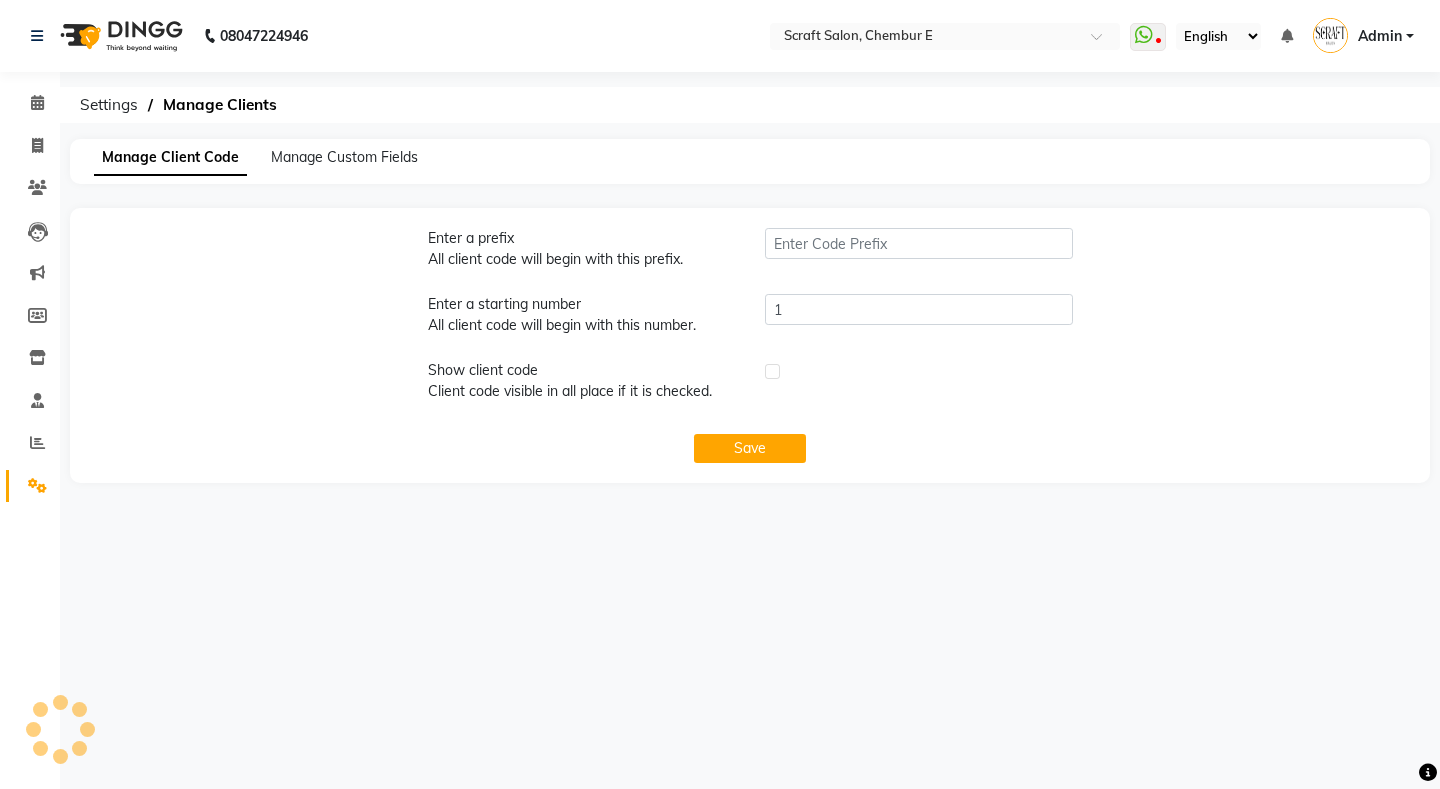 type on "SCH" 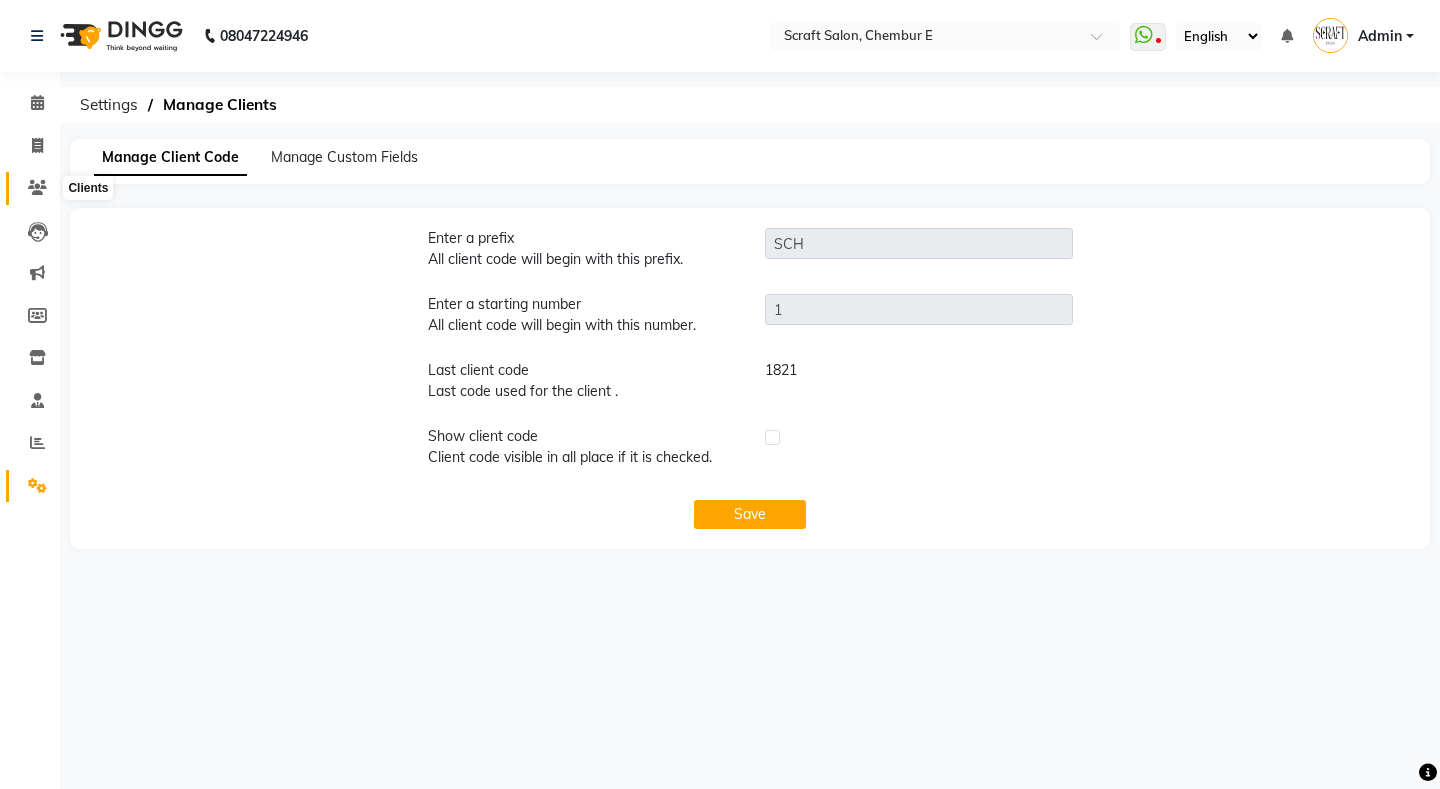 click 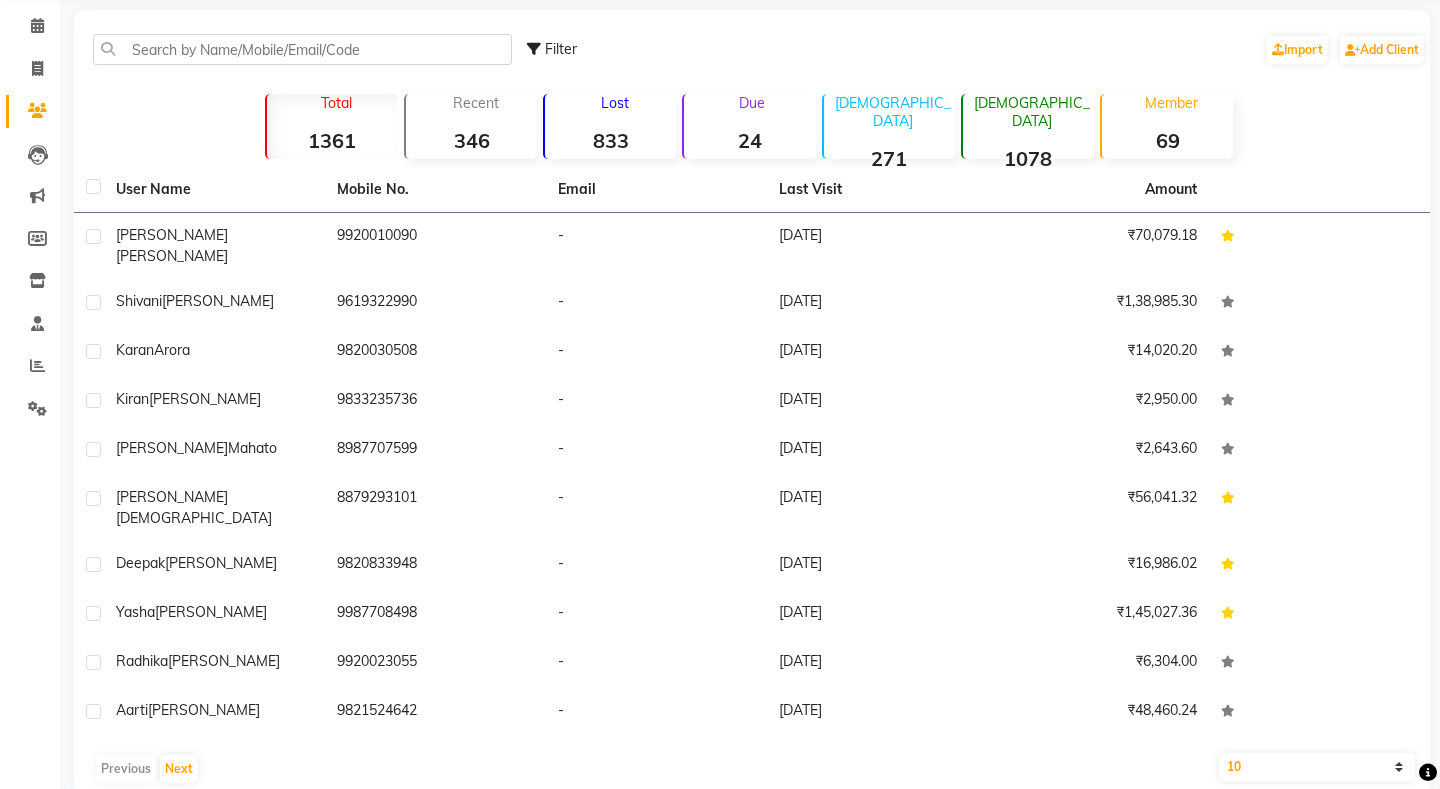 scroll, scrollTop: 0, scrollLeft: 0, axis: both 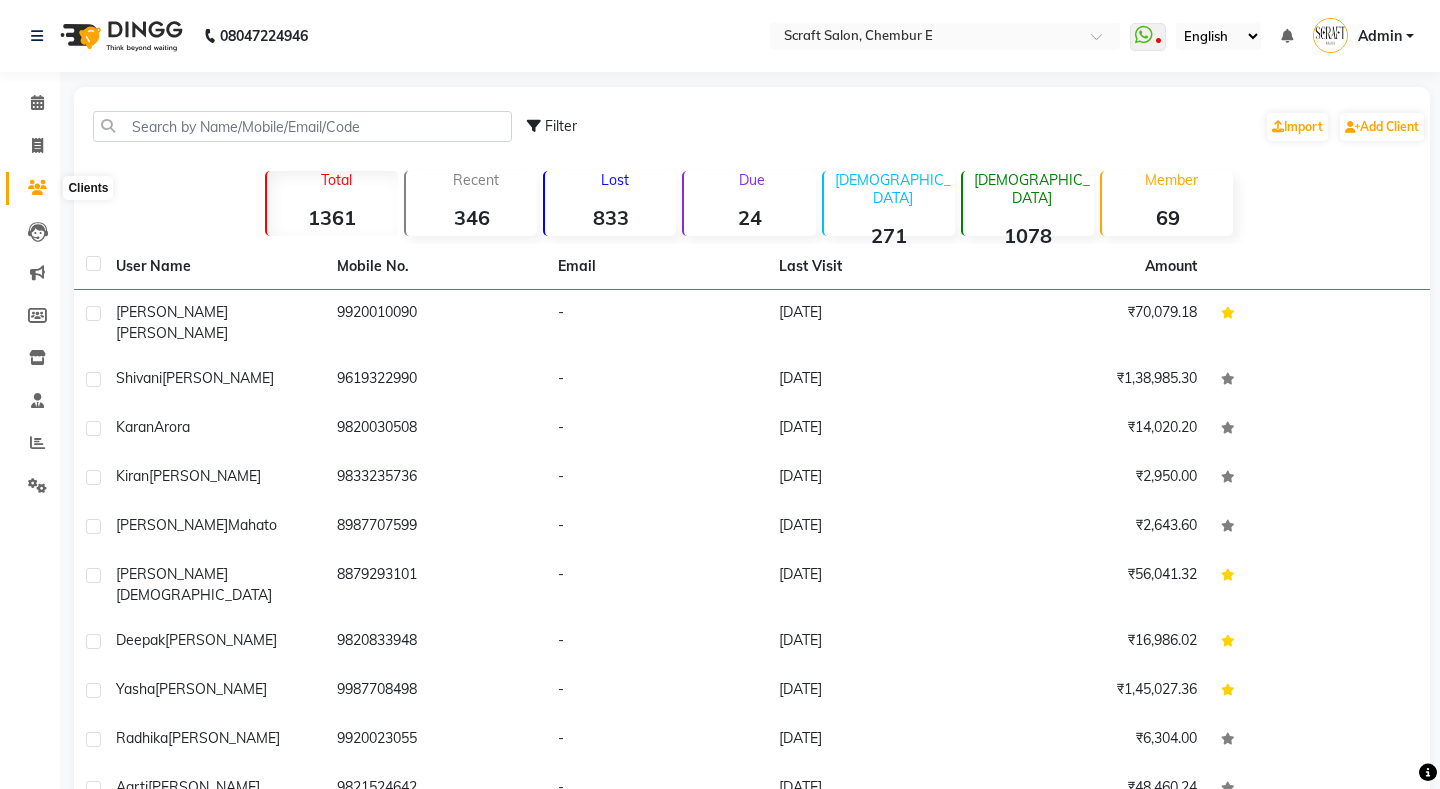 click 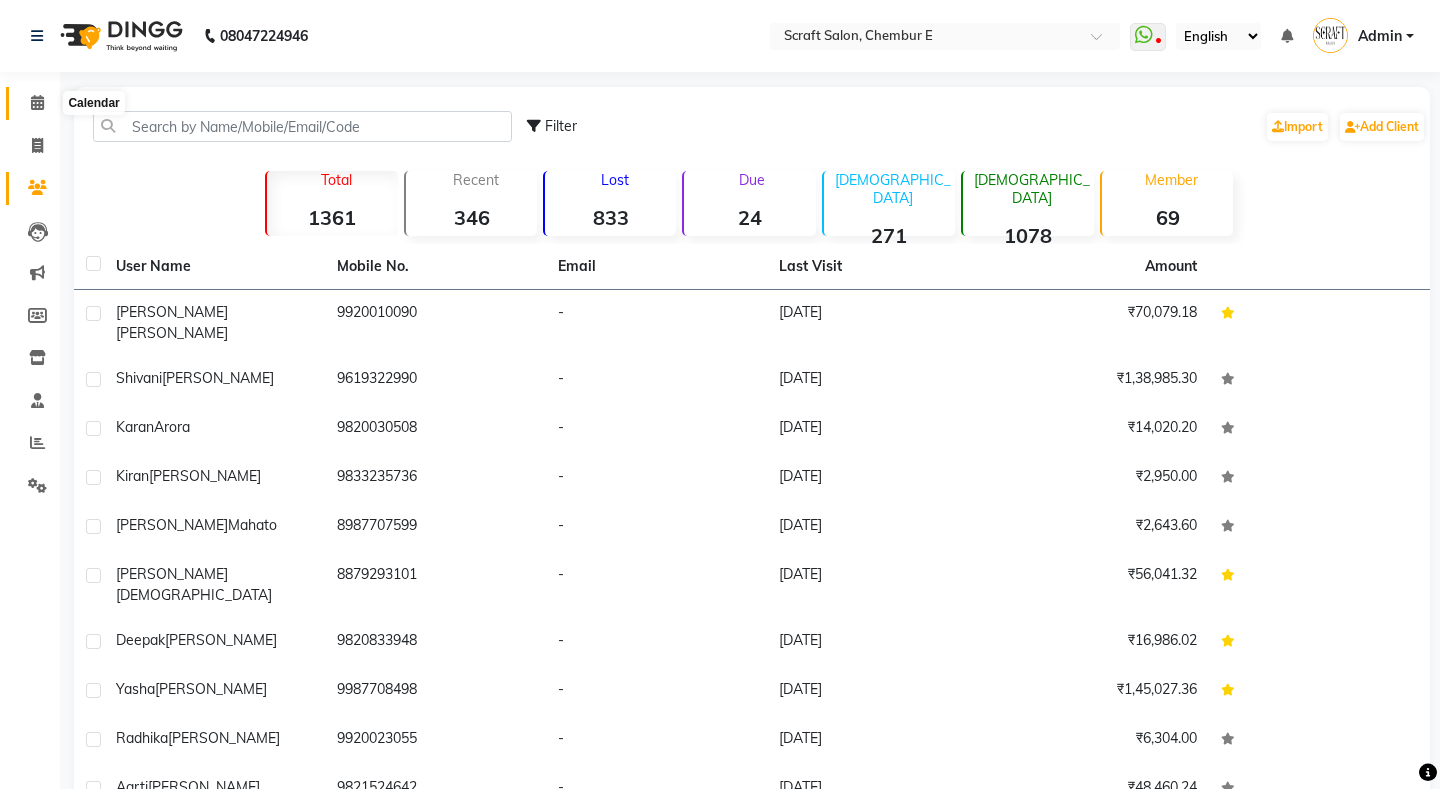 click 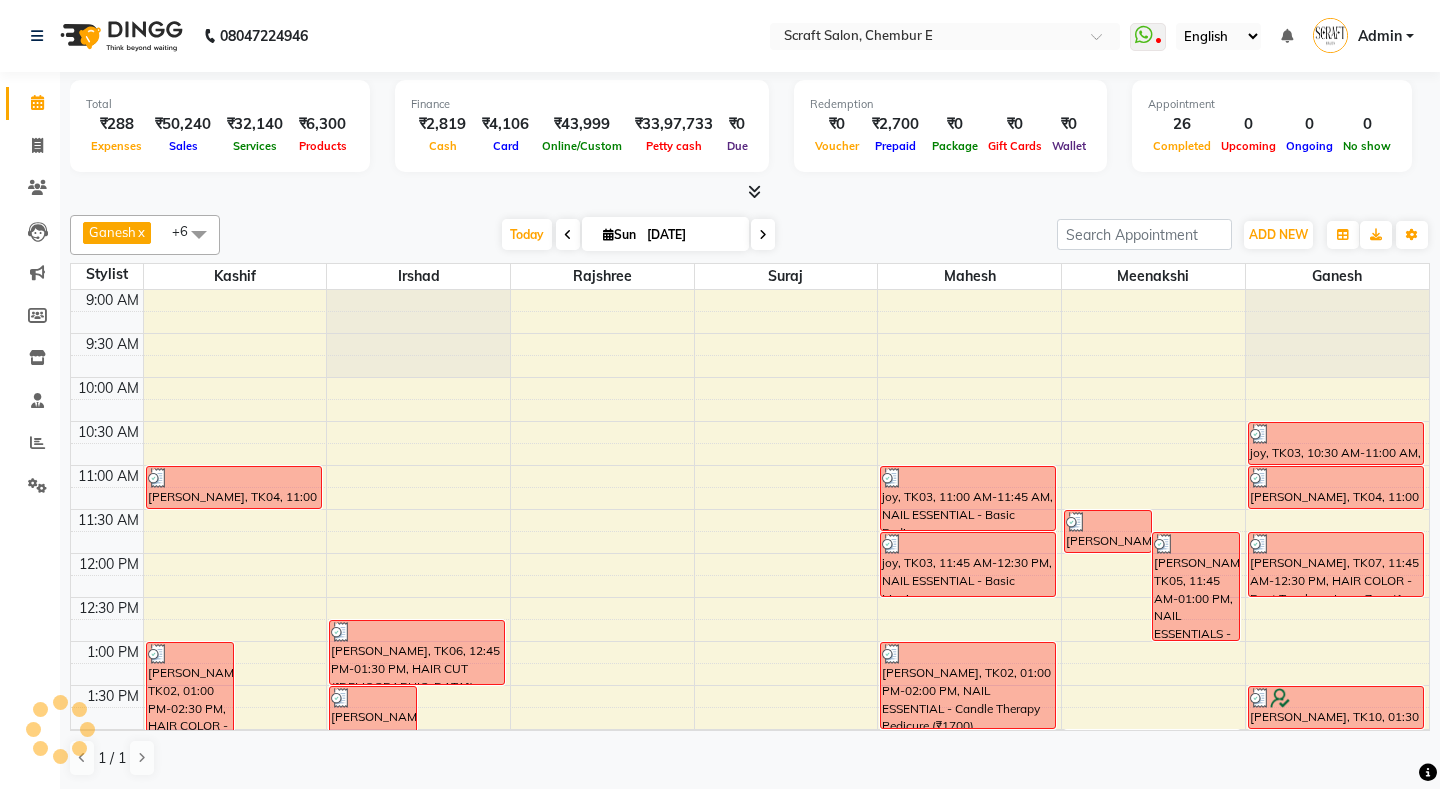 scroll, scrollTop: 0, scrollLeft: 0, axis: both 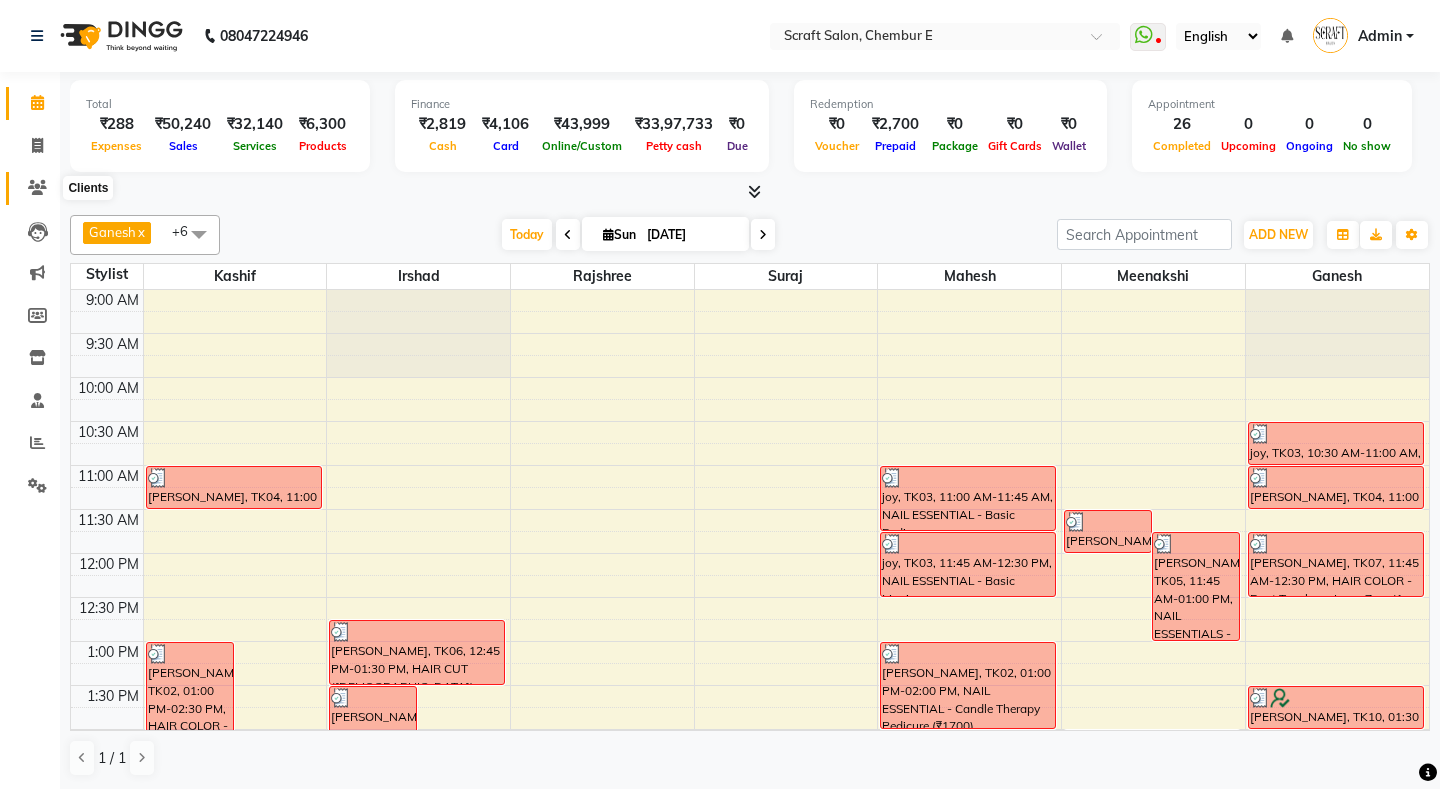 click 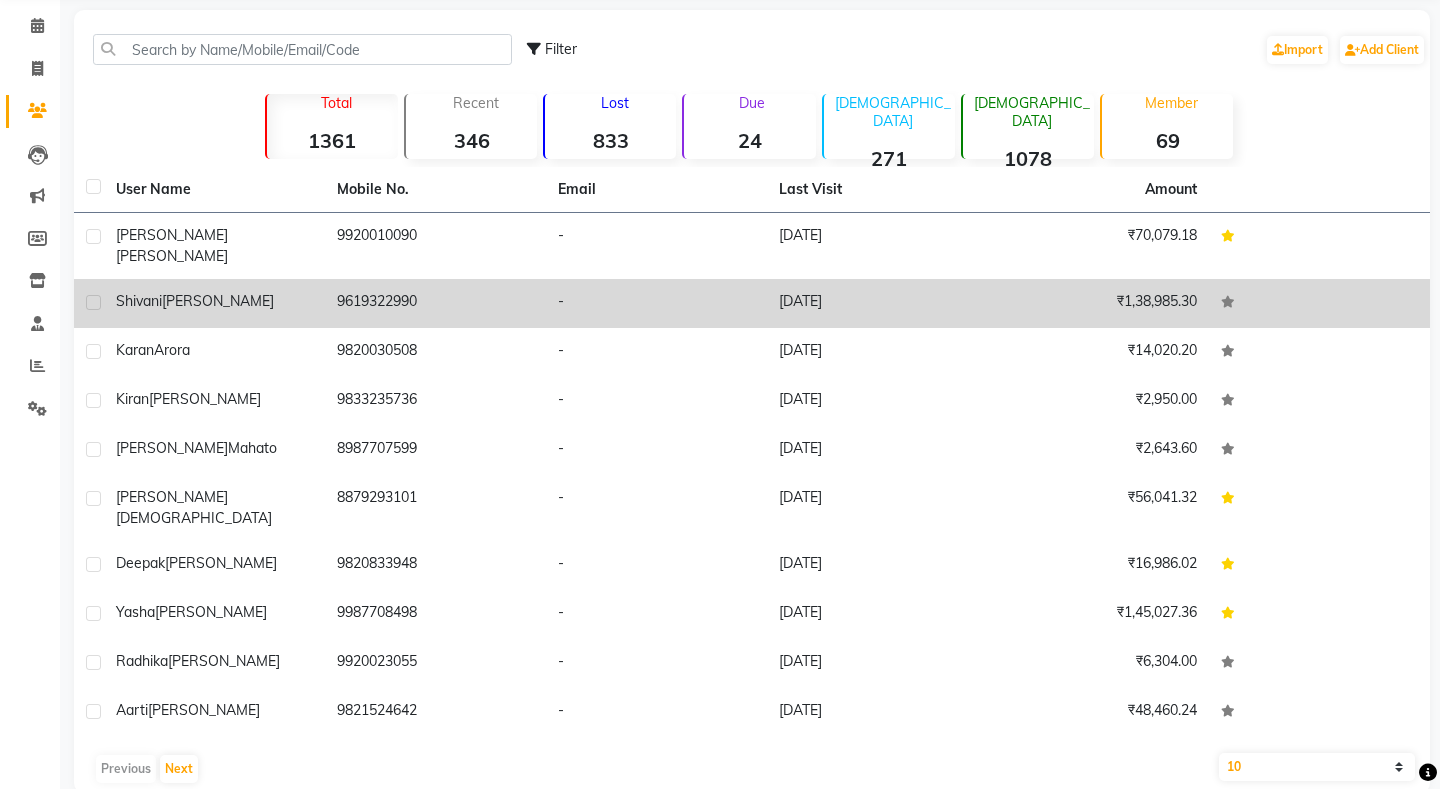 scroll, scrollTop: 0, scrollLeft: 0, axis: both 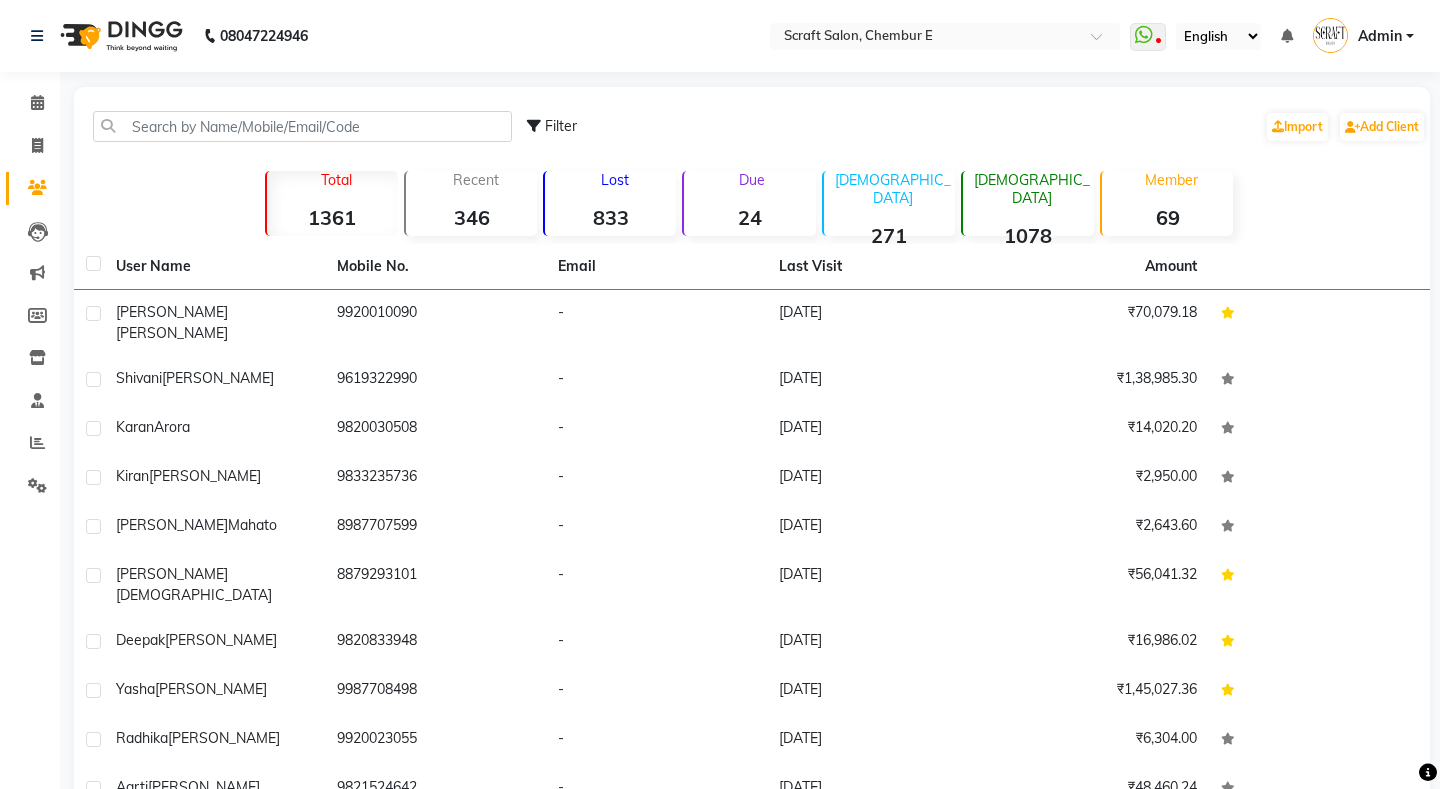 click on "346" 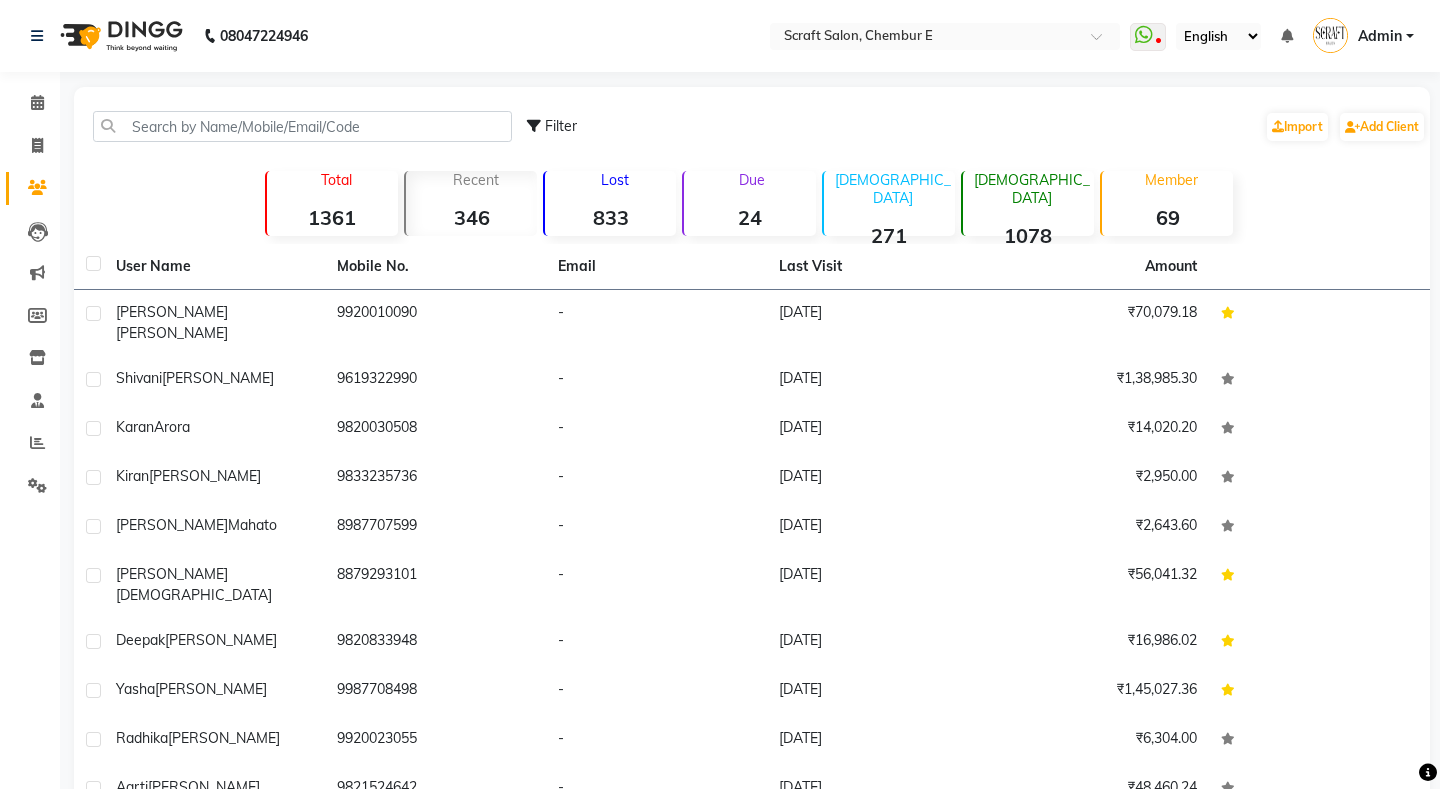 click on "346" 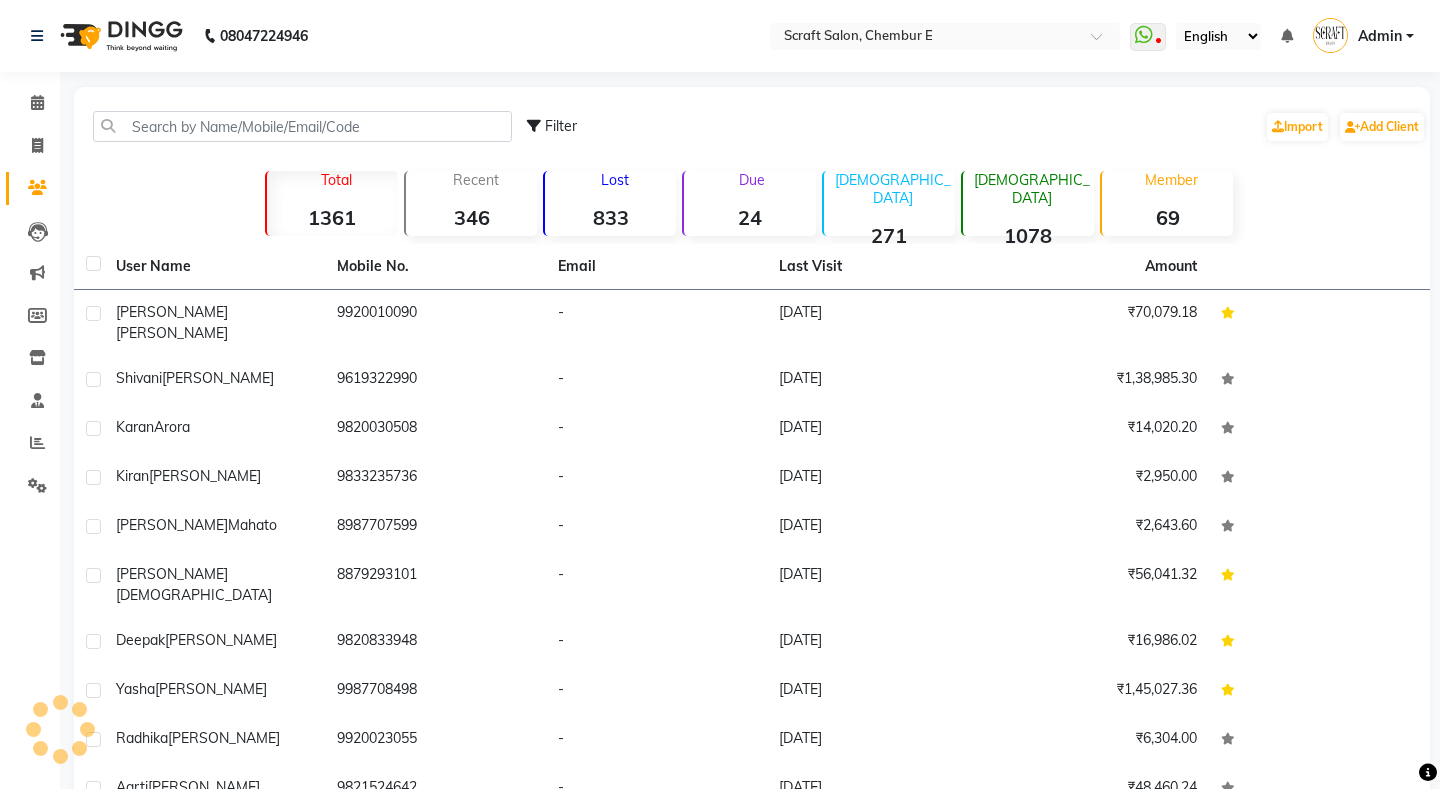 click 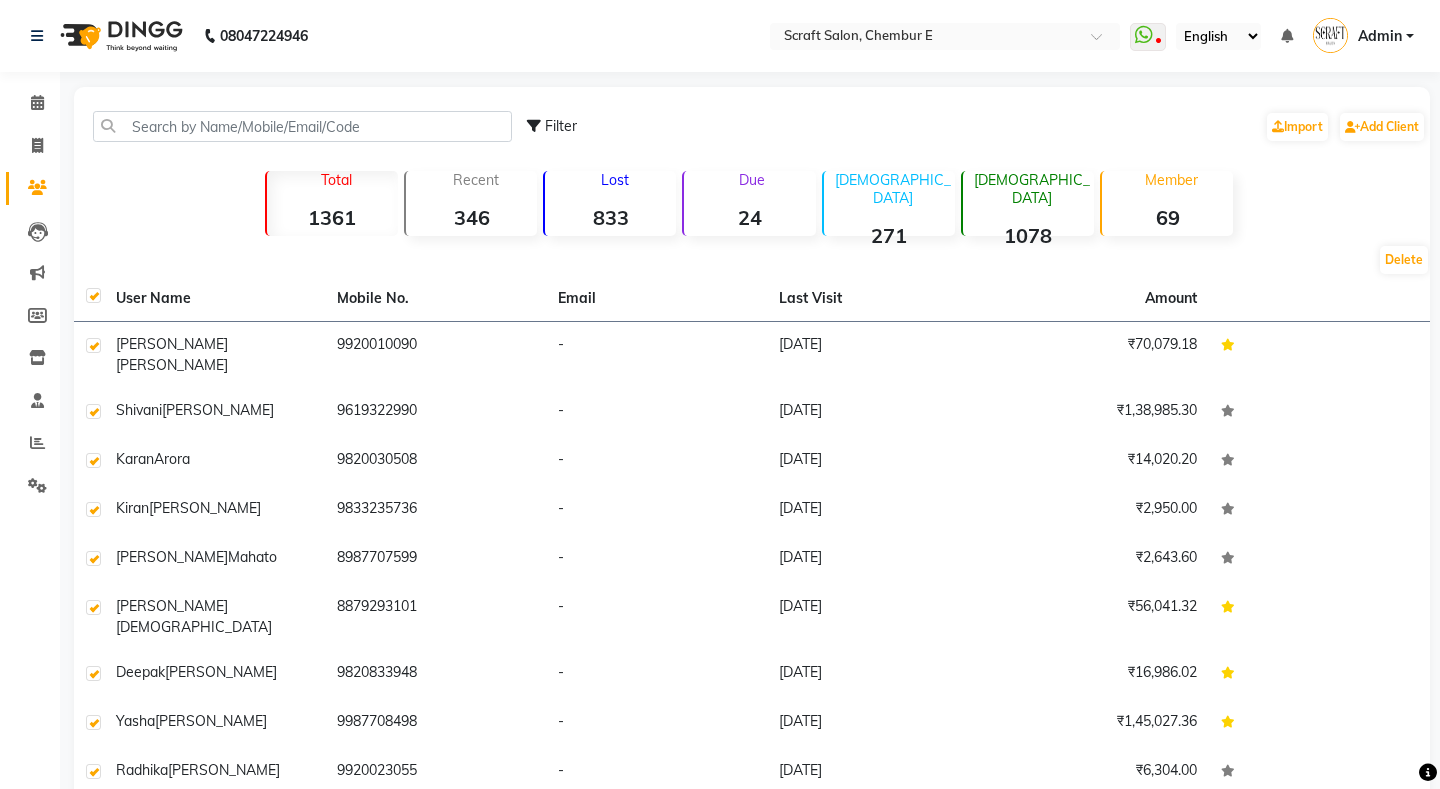 checkbox on "true" 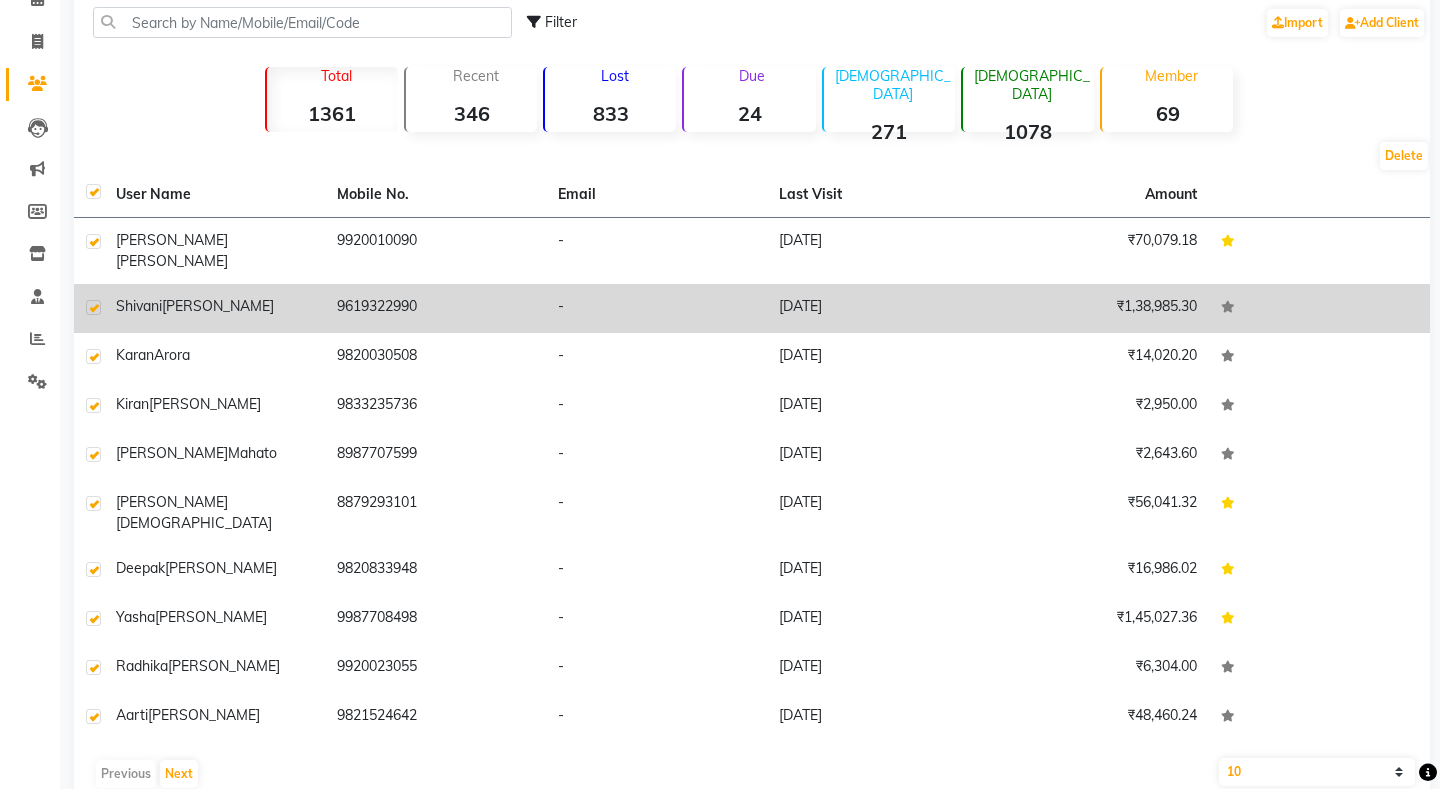 scroll, scrollTop: 109, scrollLeft: 0, axis: vertical 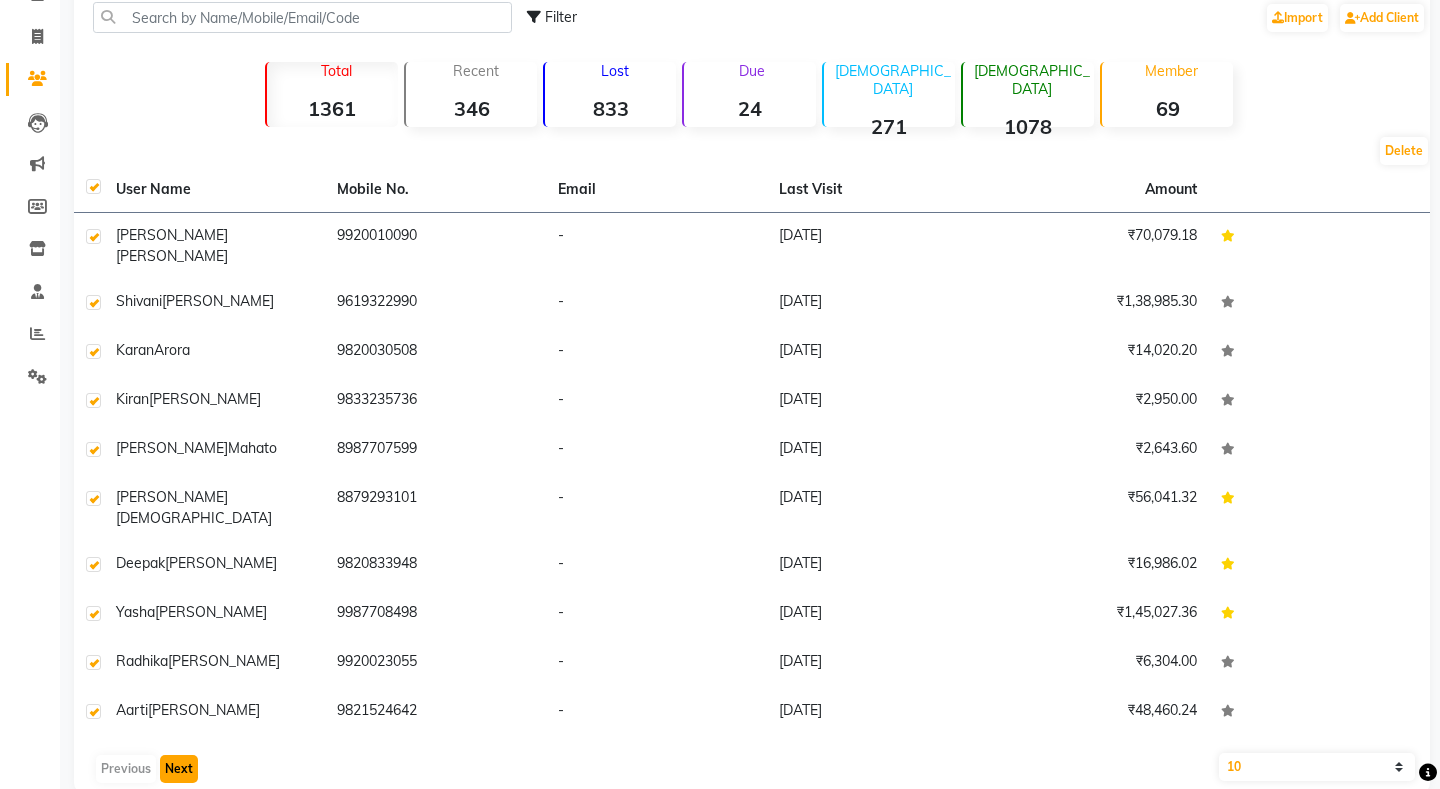 click on "Next" 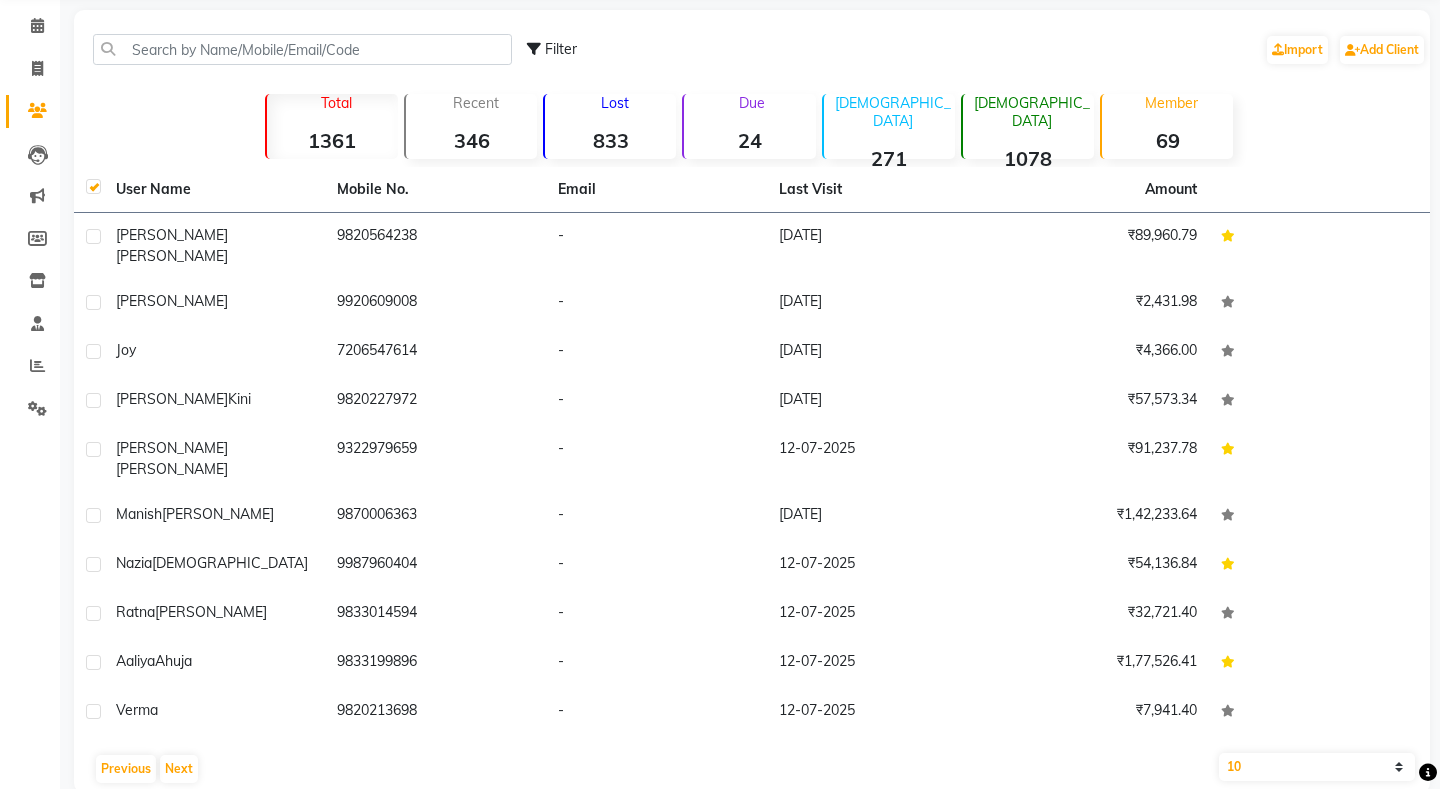 click 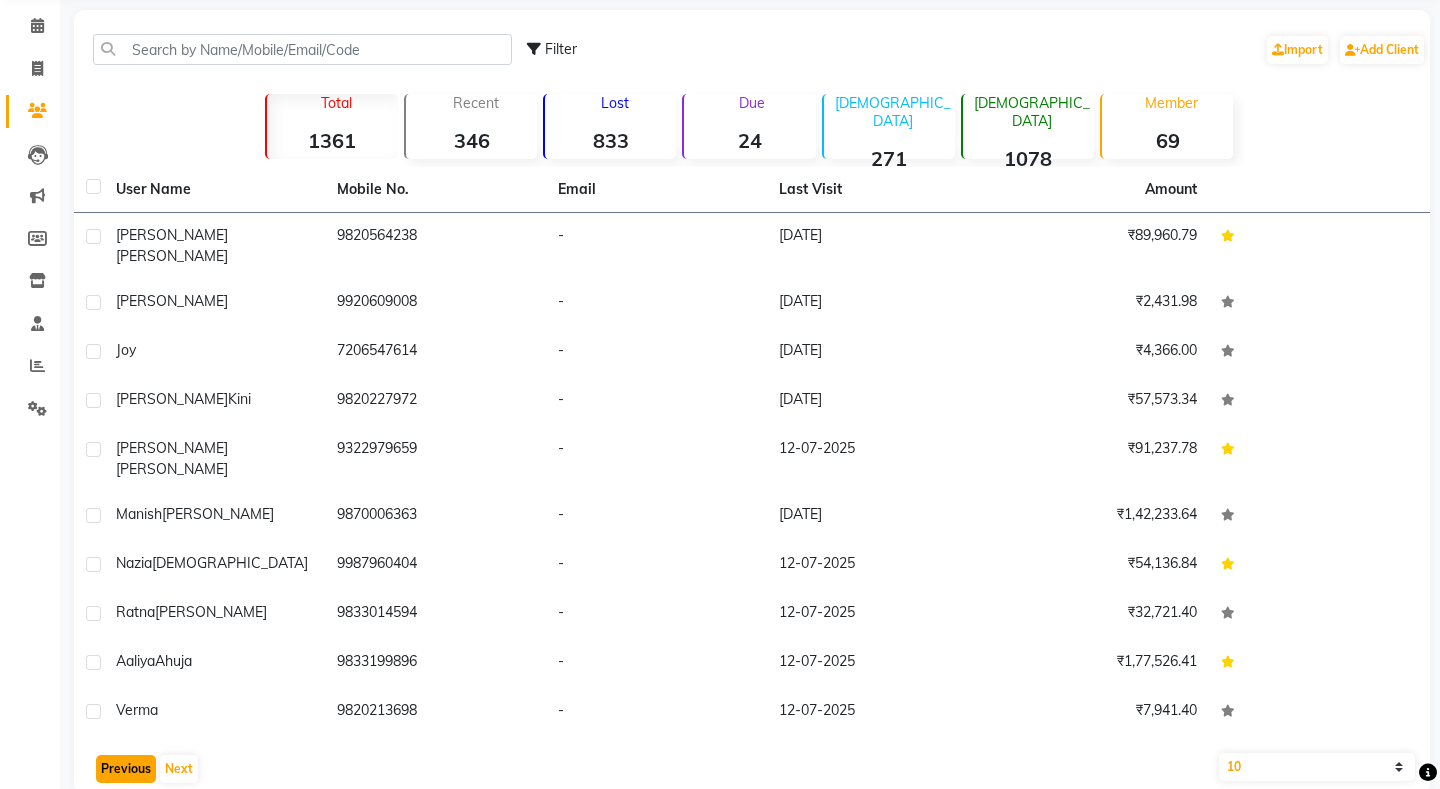click on "Previous" 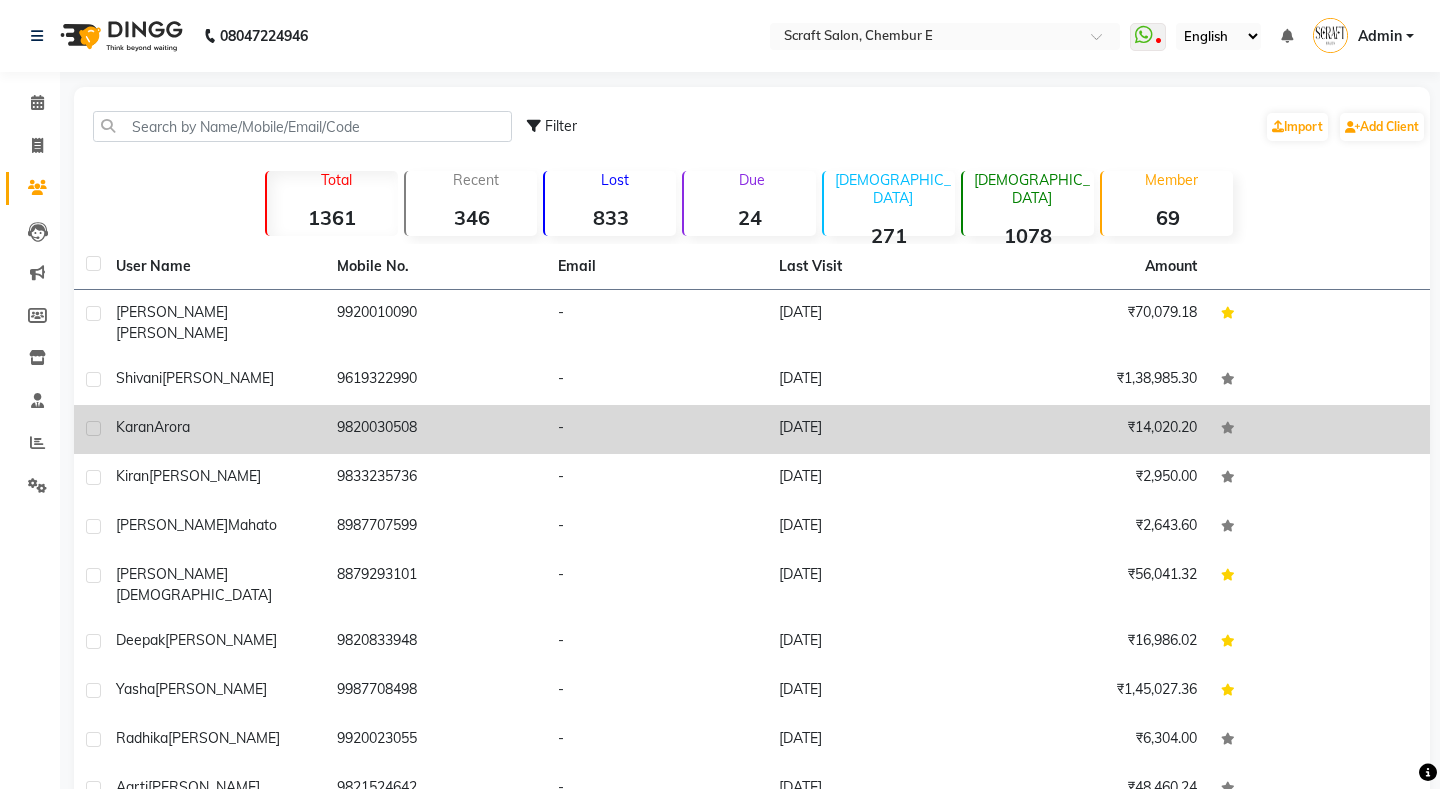 scroll, scrollTop: 77, scrollLeft: 0, axis: vertical 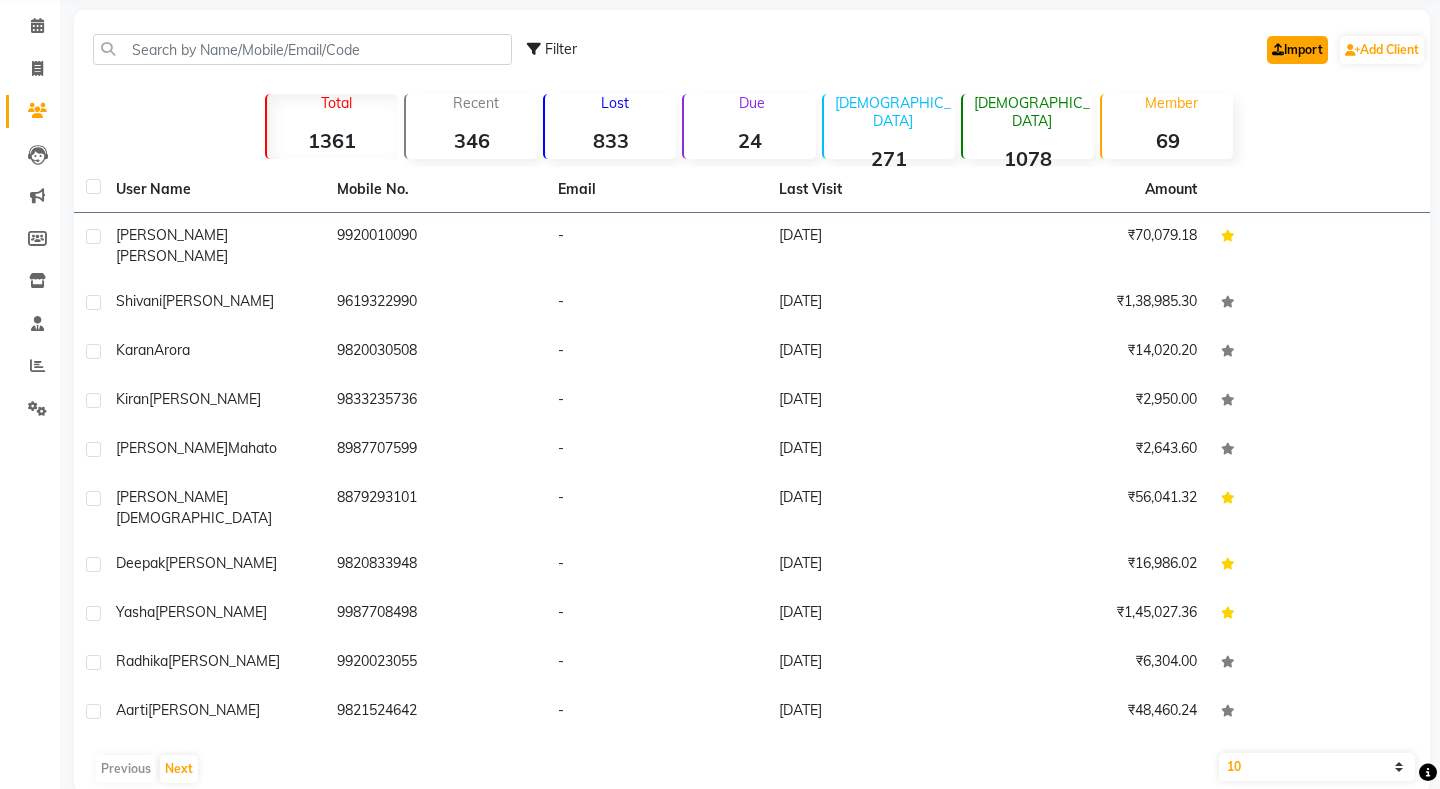 click on "Import" 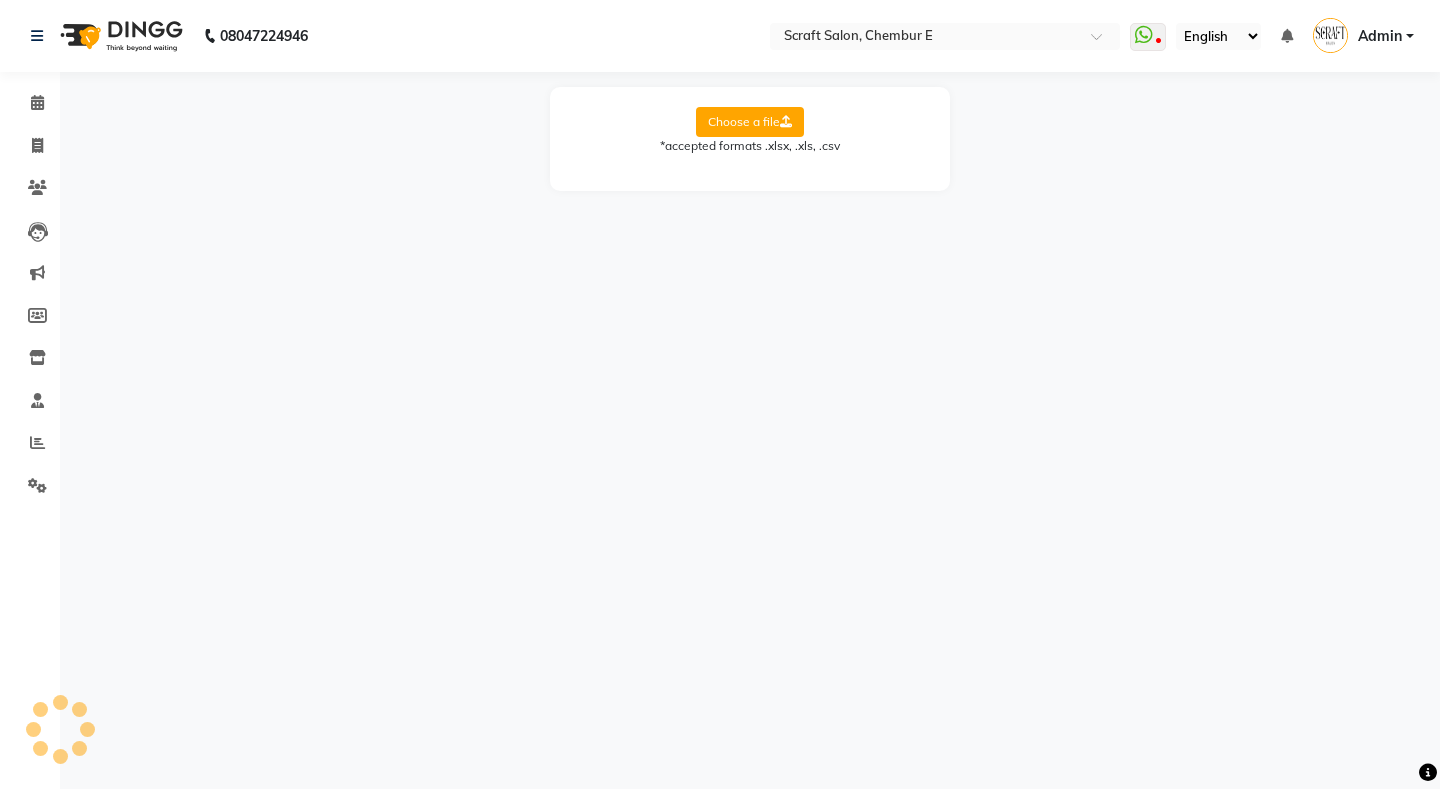 scroll, scrollTop: 0, scrollLeft: 0, axis: both 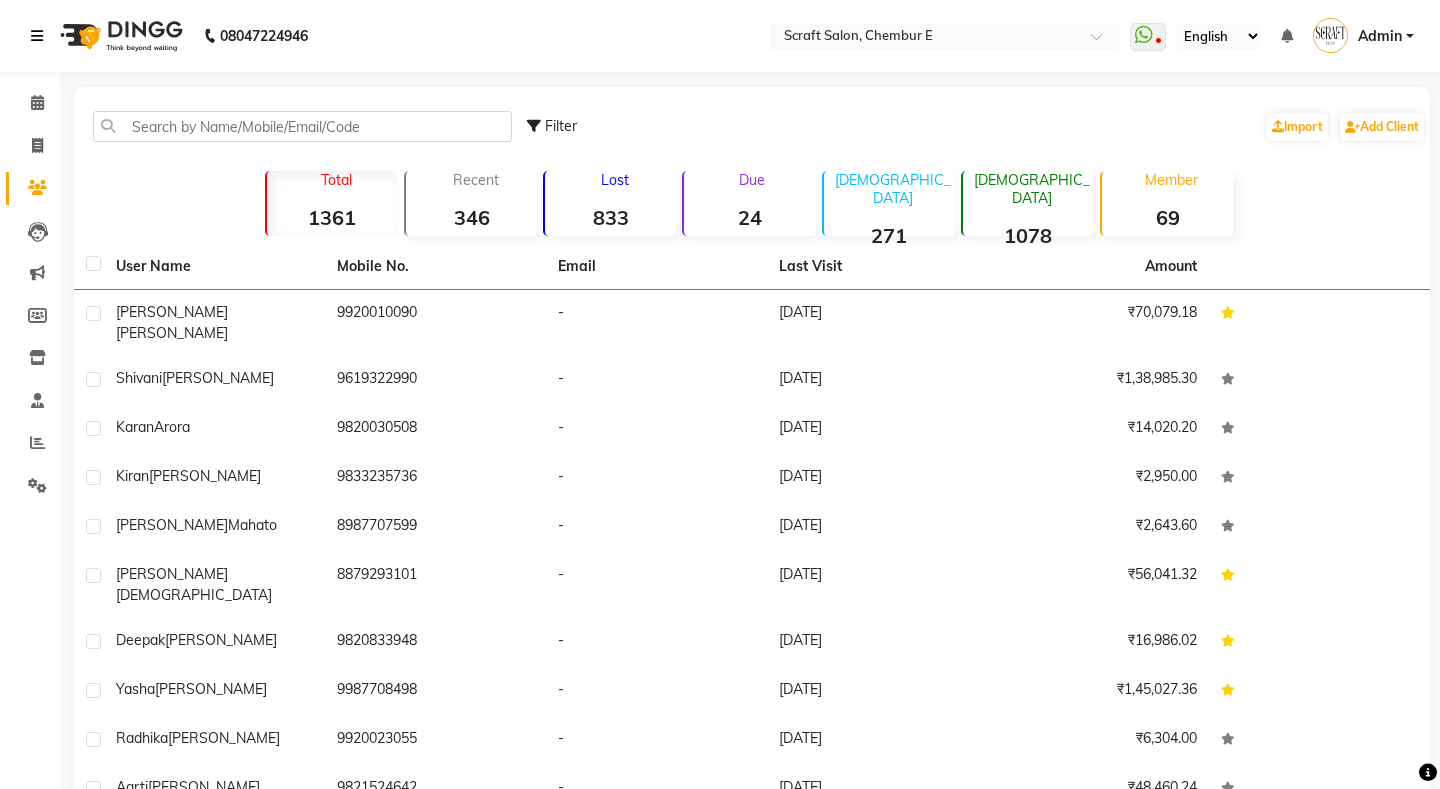 click at bounding box center [37, 36] 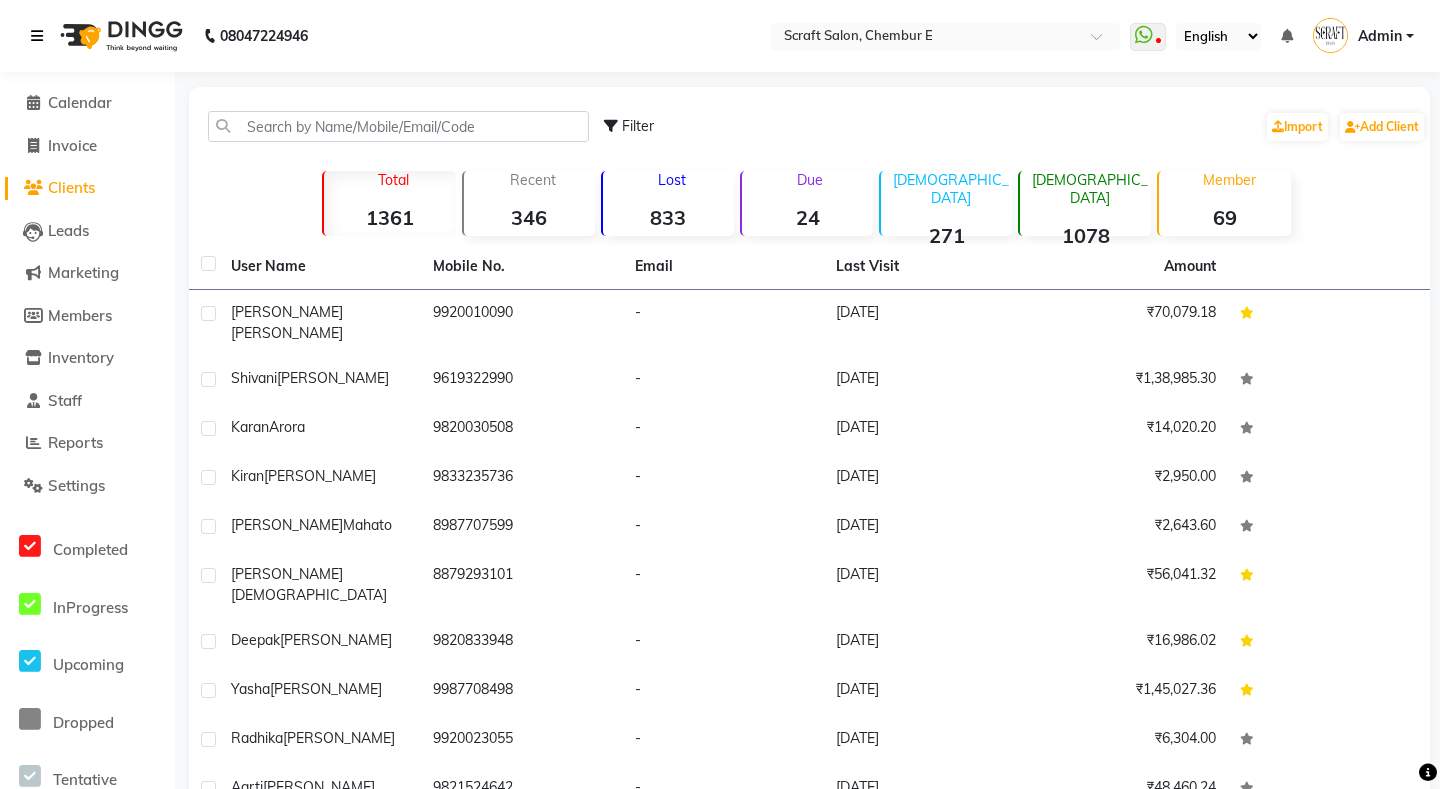 click at bounding box center (37, 36) 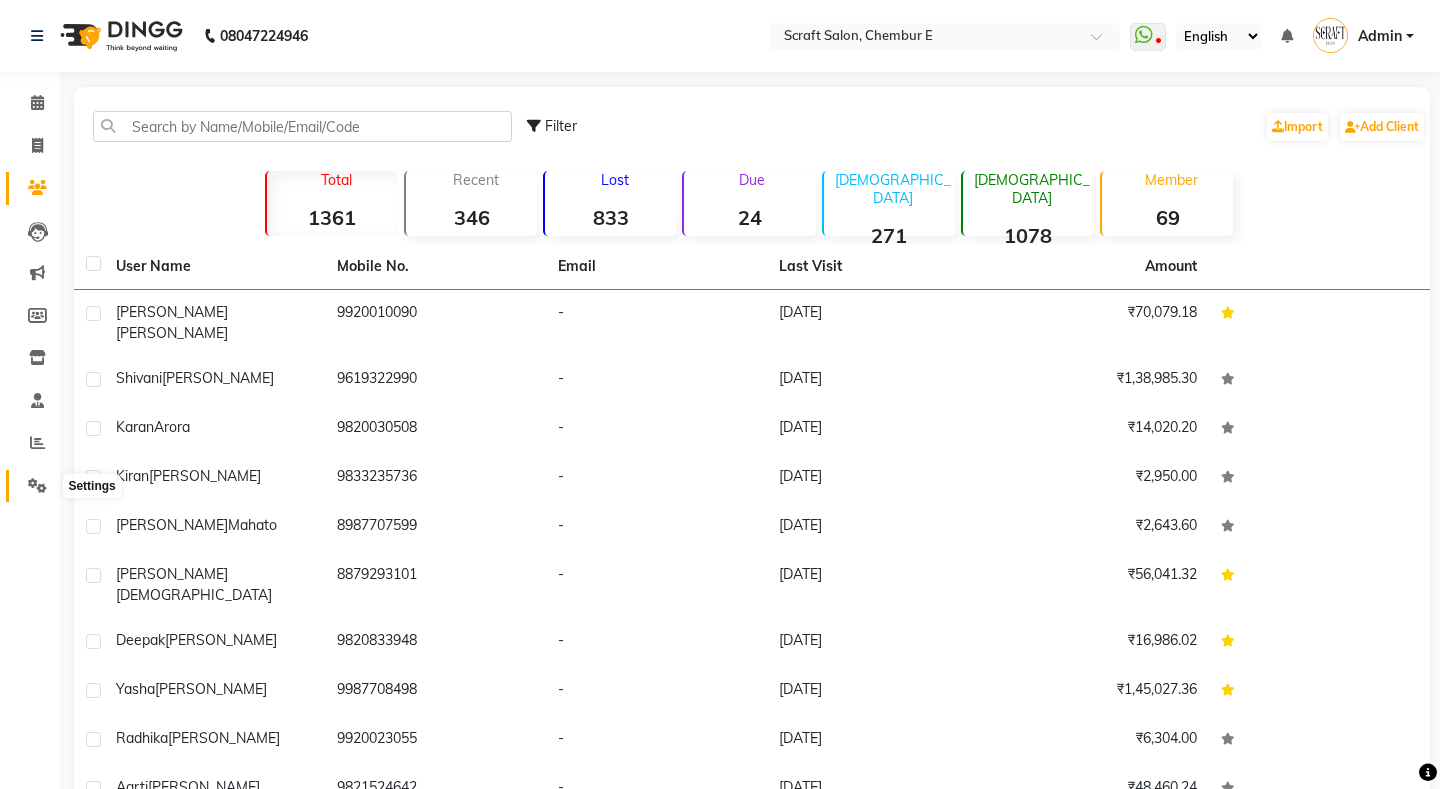 click 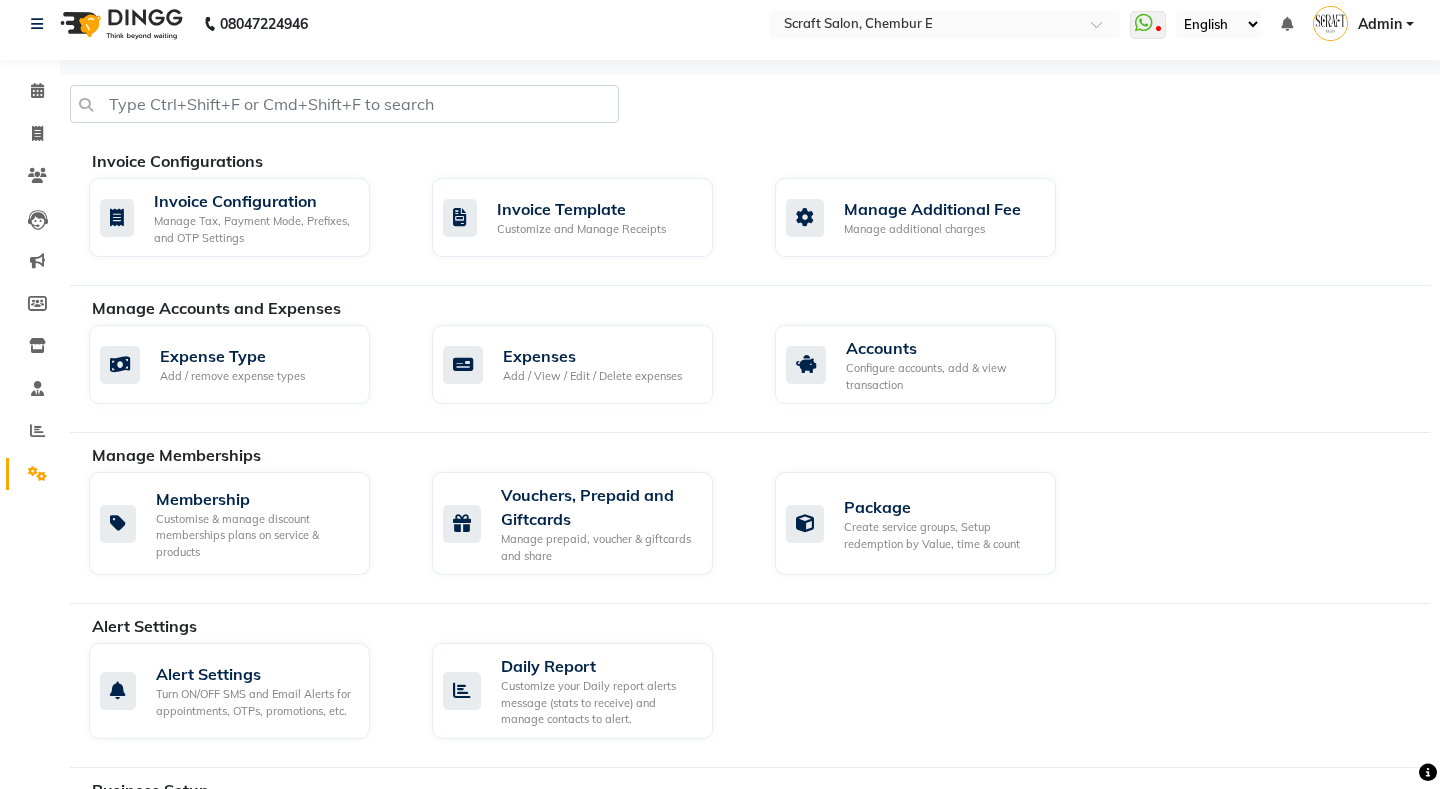 scroll, scrollTop: 0, scrollLeft: 0, axis: both 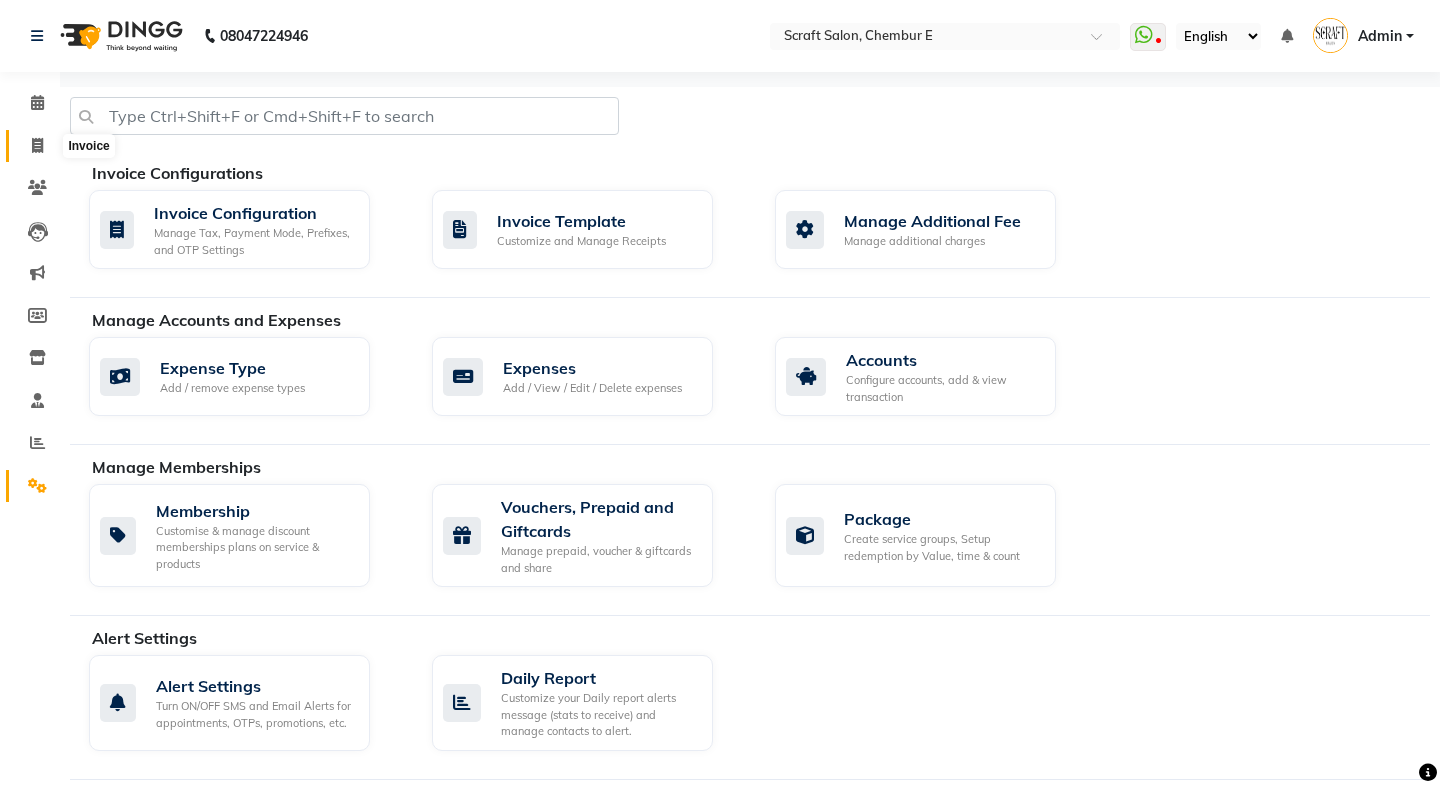click 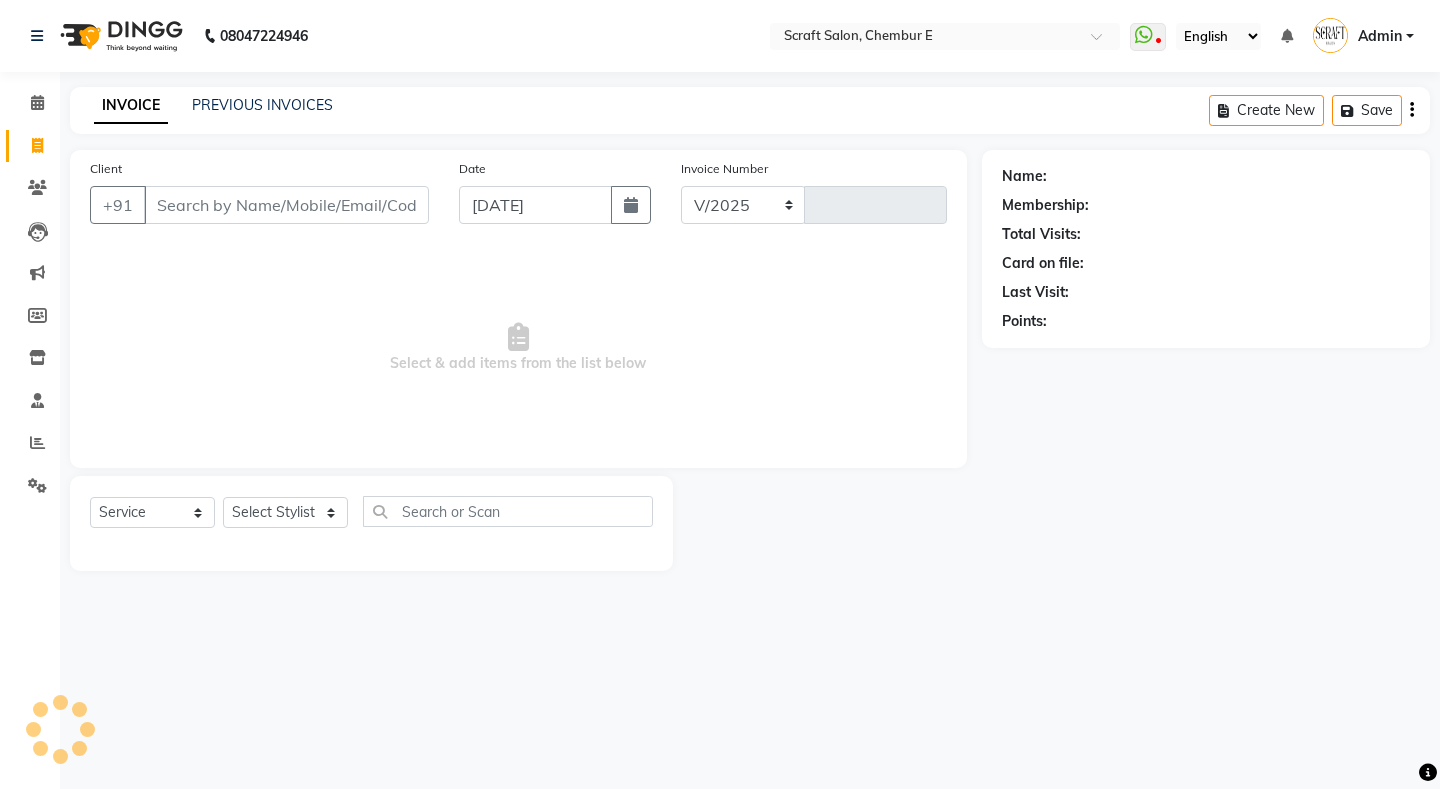 select on "3922" 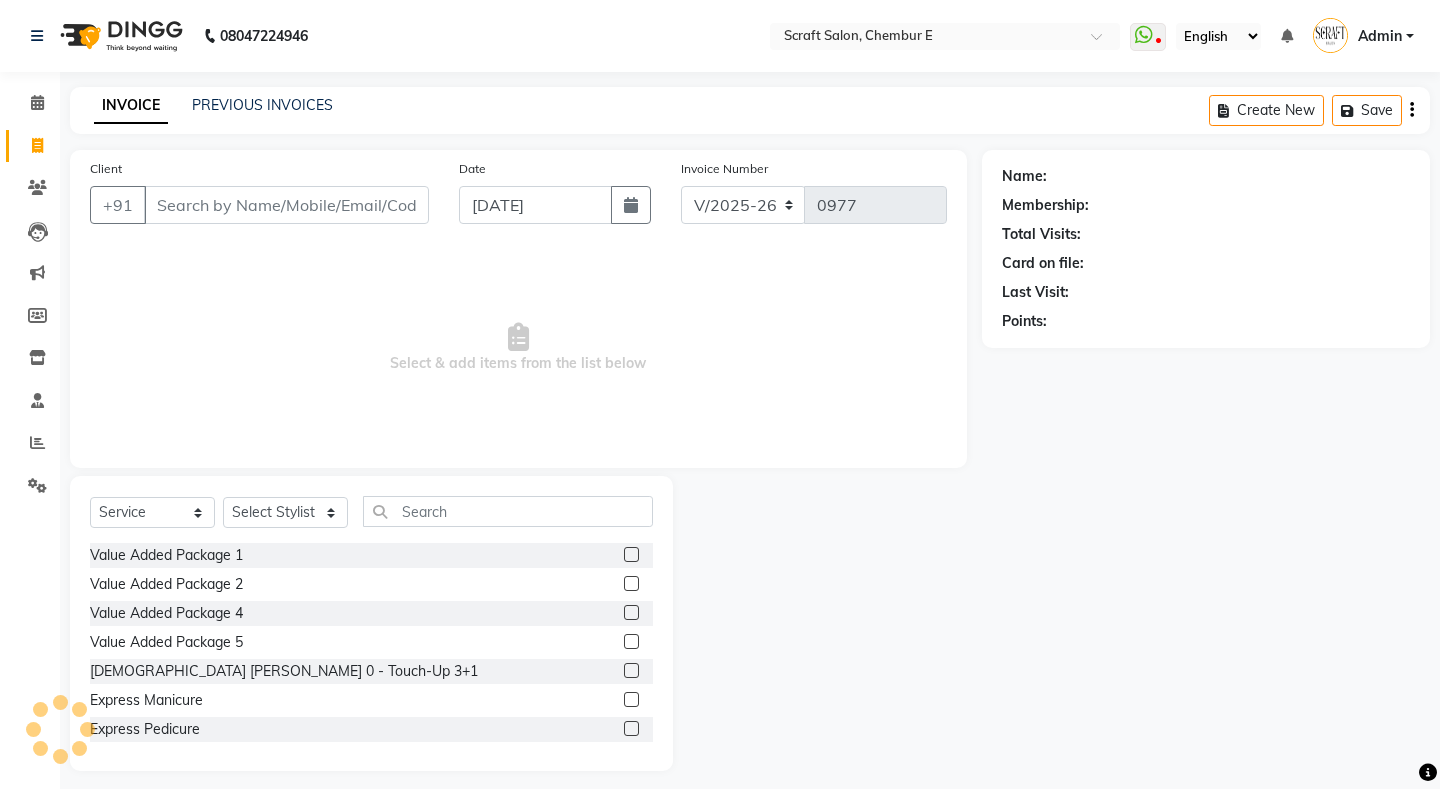 select on "P" 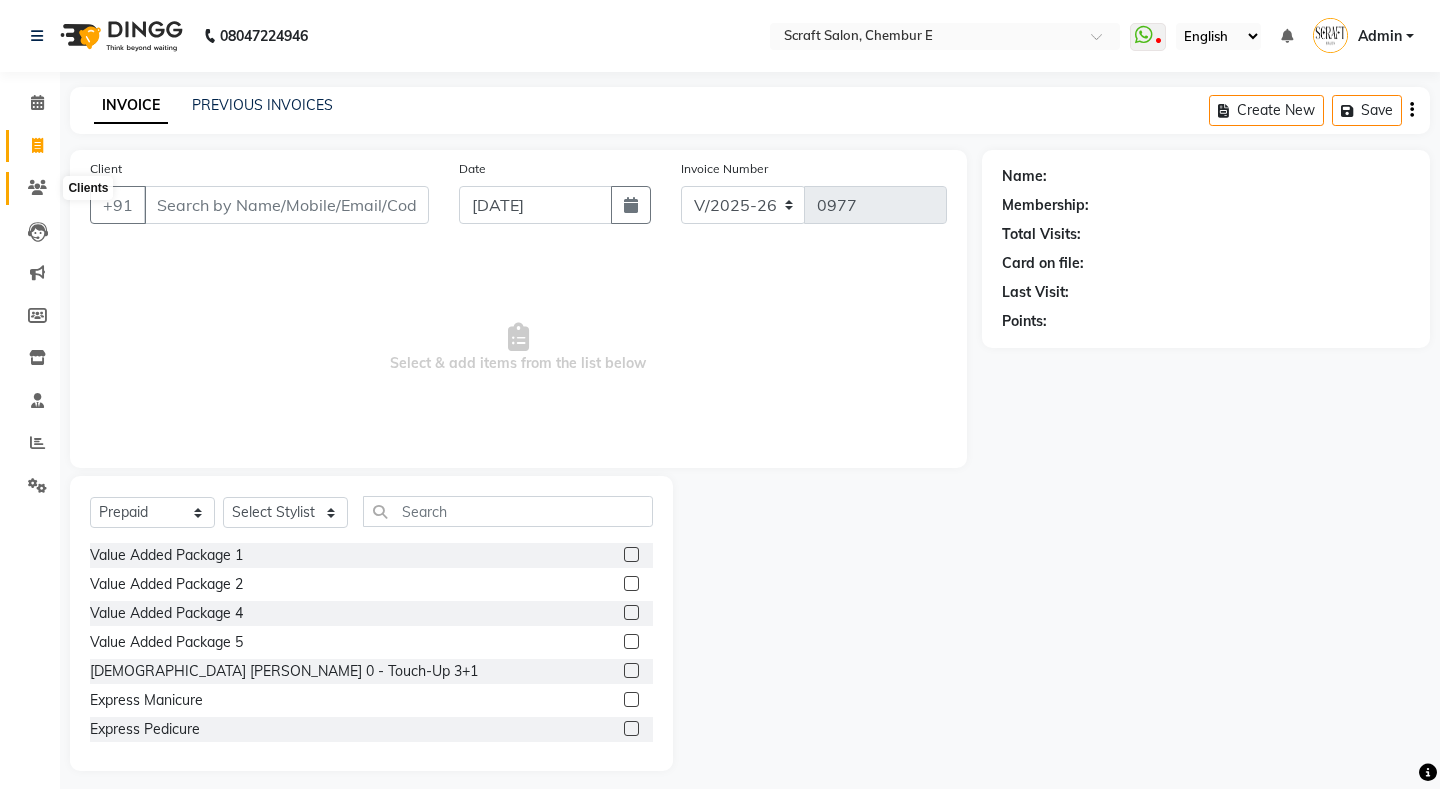 click 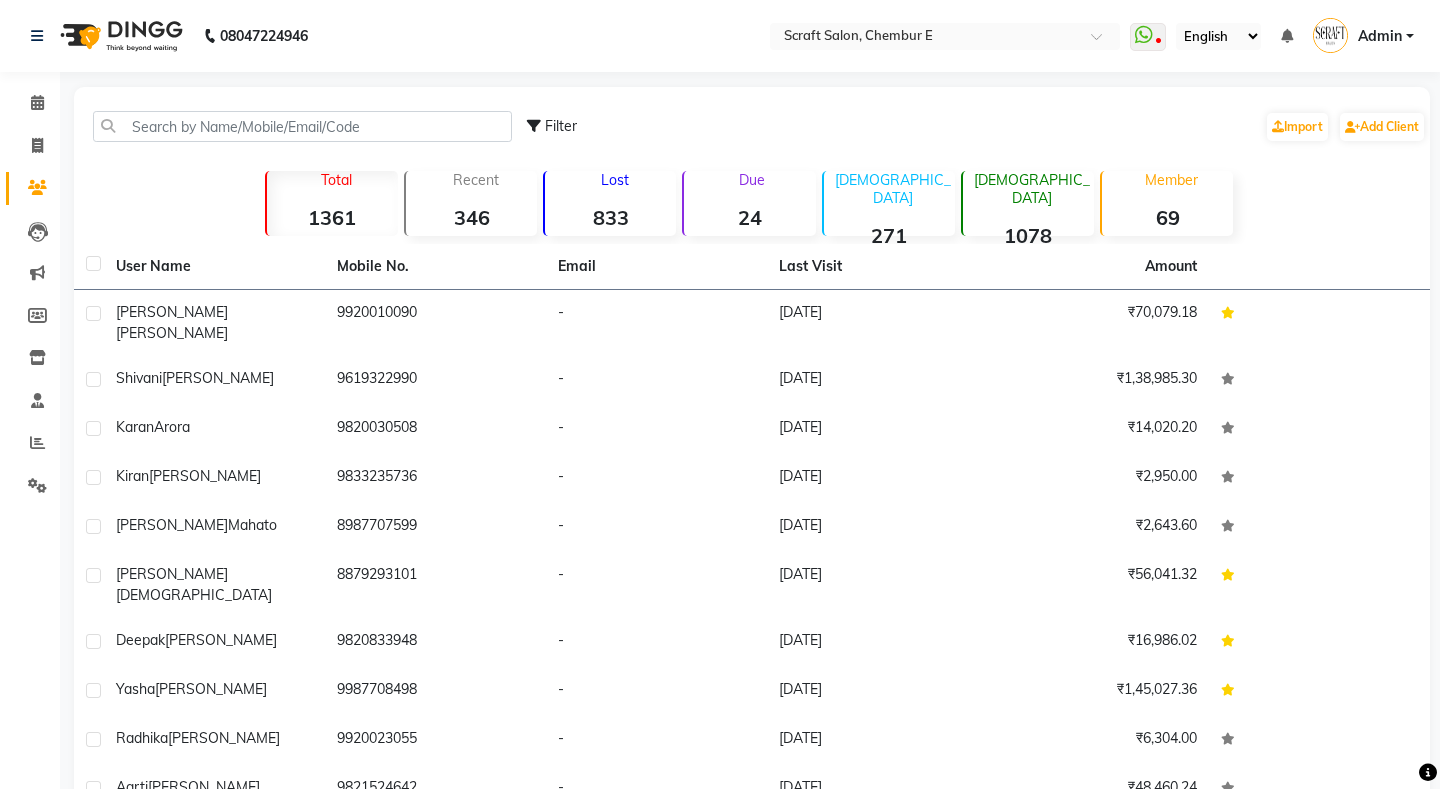 click on "Recent  346" 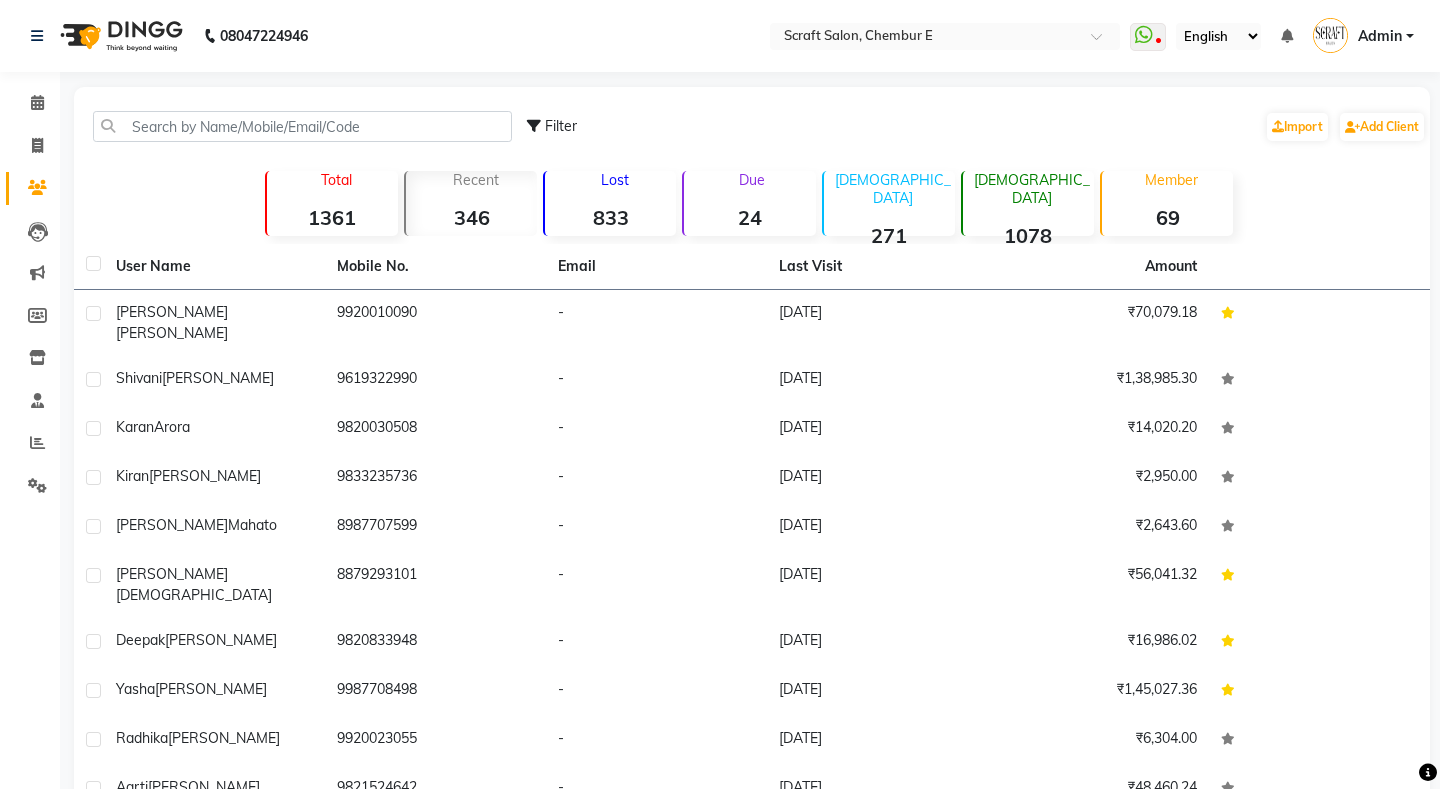 click on "Recent  346" 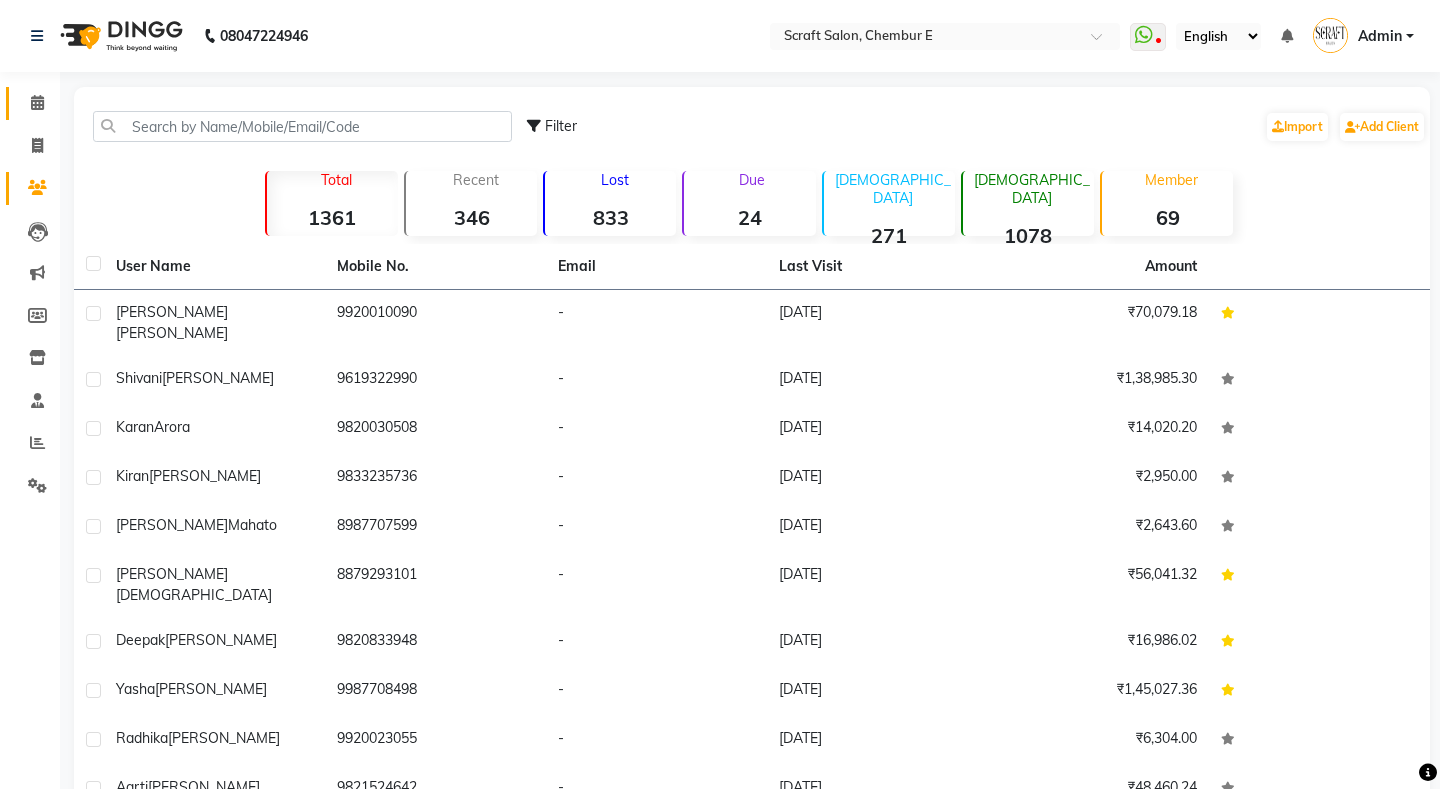 click on "Calendar" 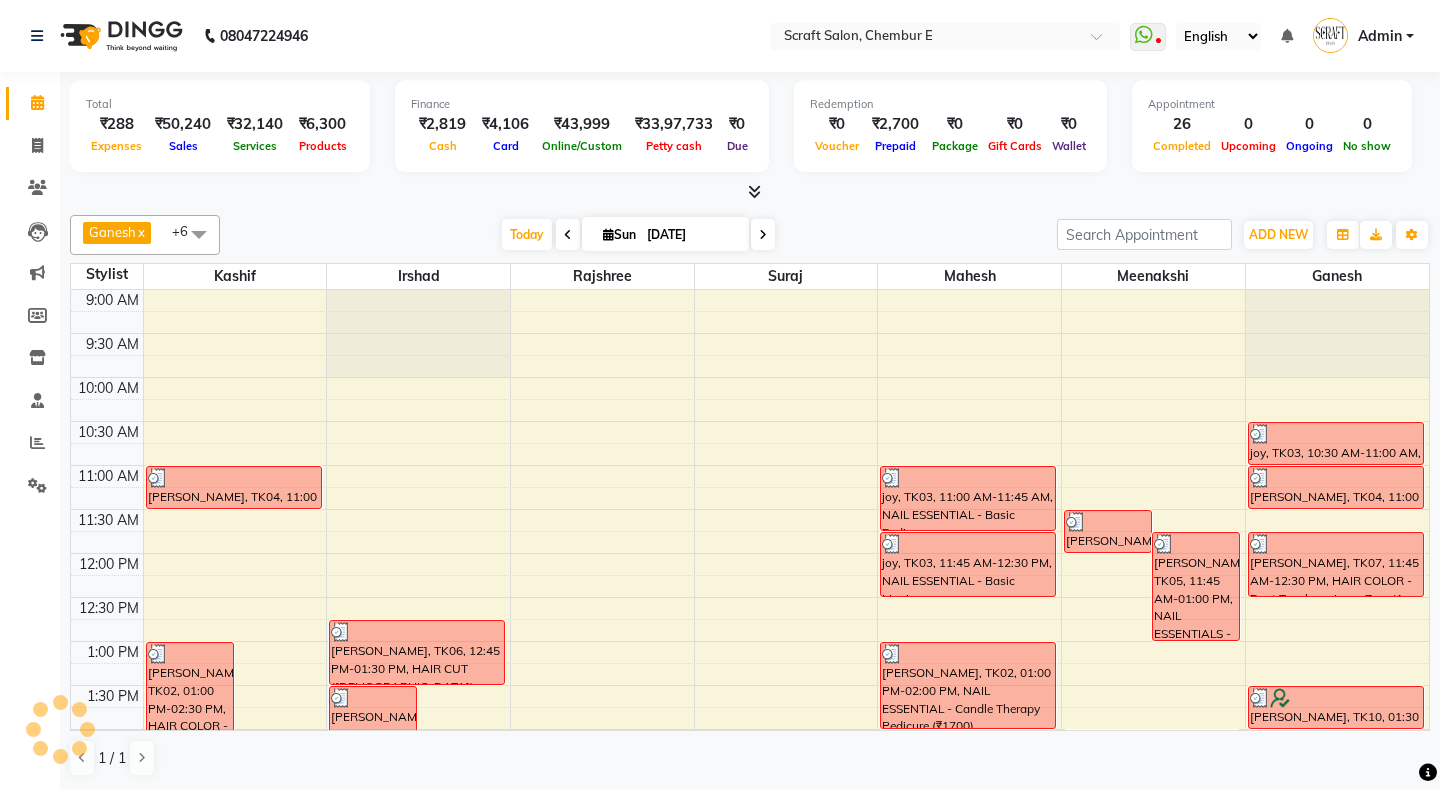 scroll, scrollTop: 0, scrollLeft: 0, axis: both 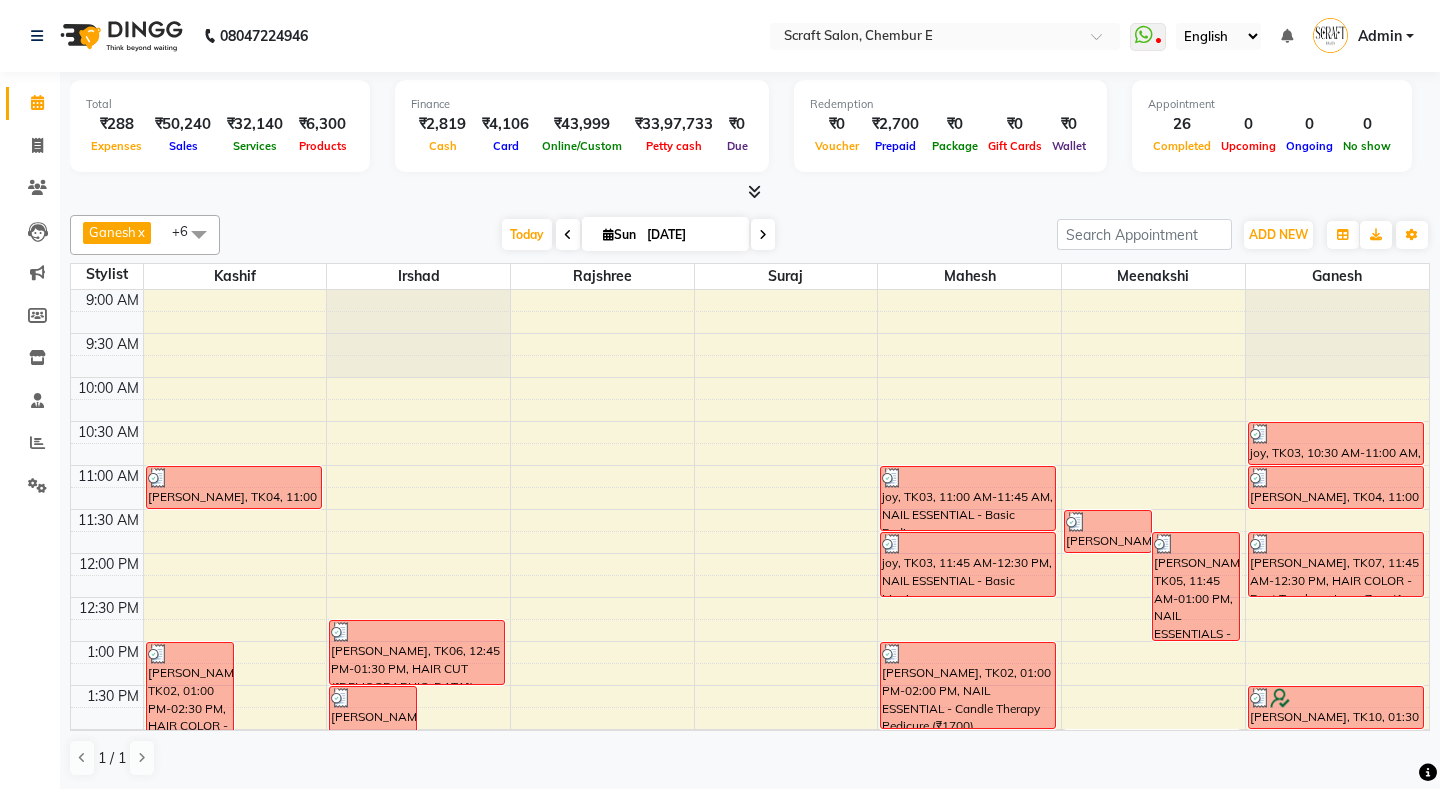 click at bounding box center (754, 191) 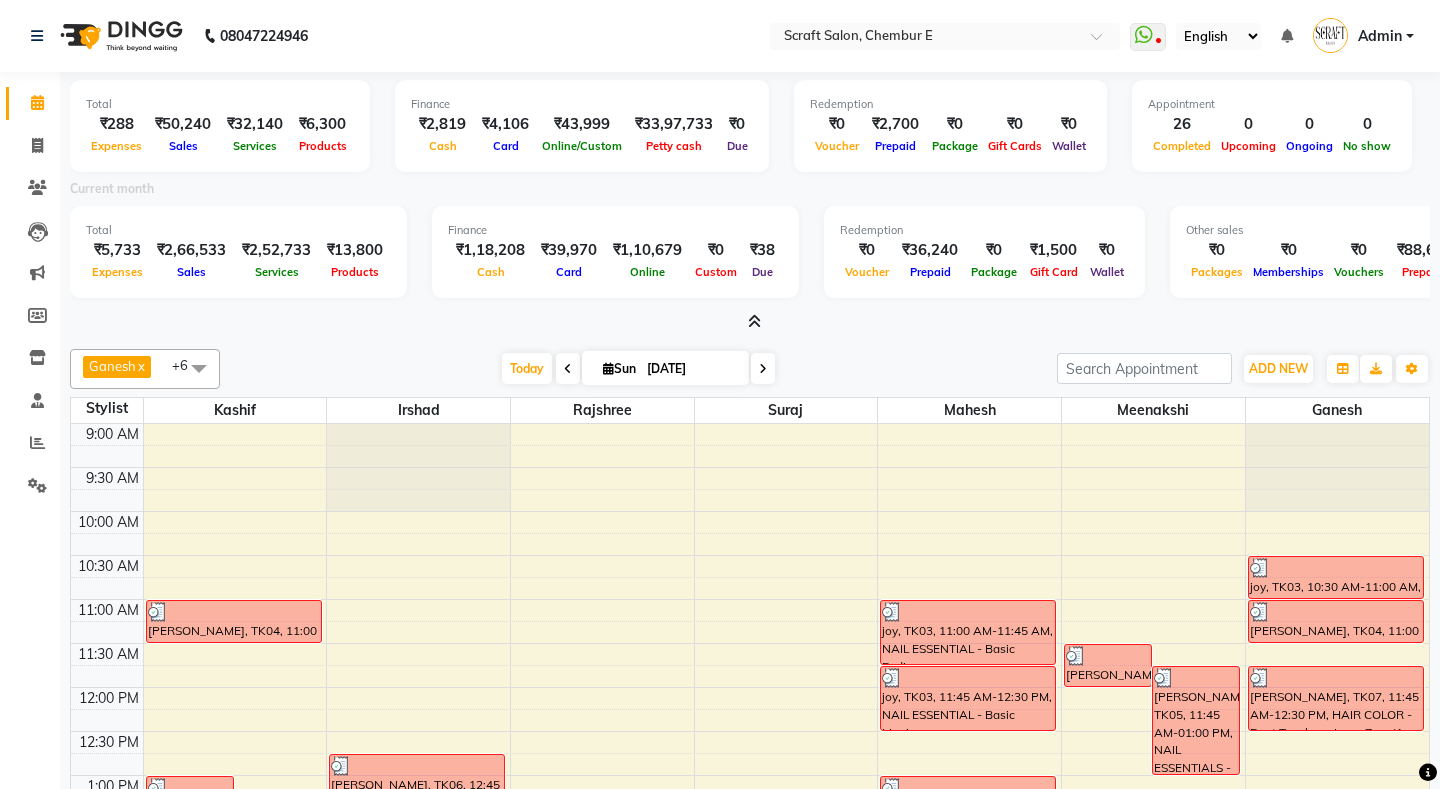 click at bounding box center [750, 322] 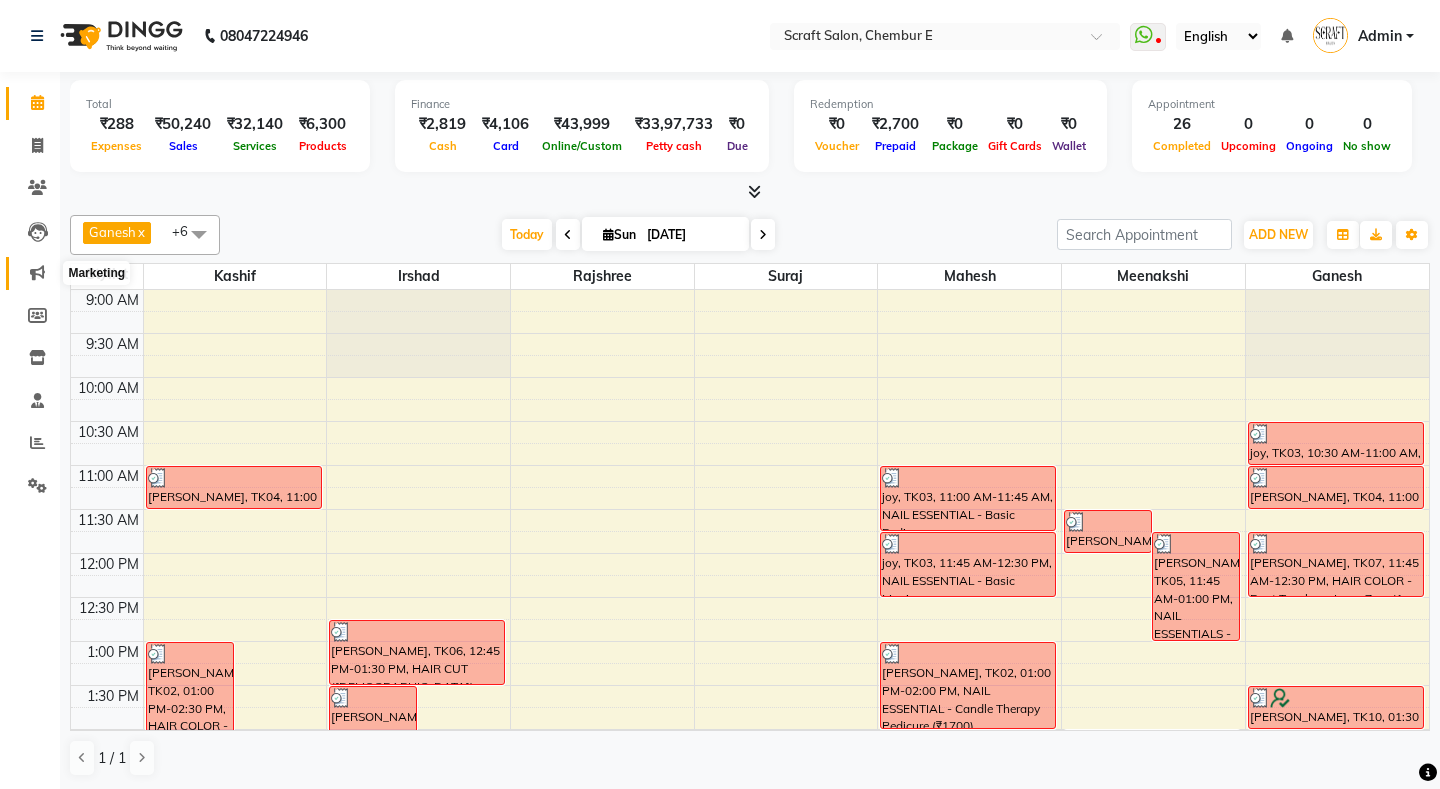 click 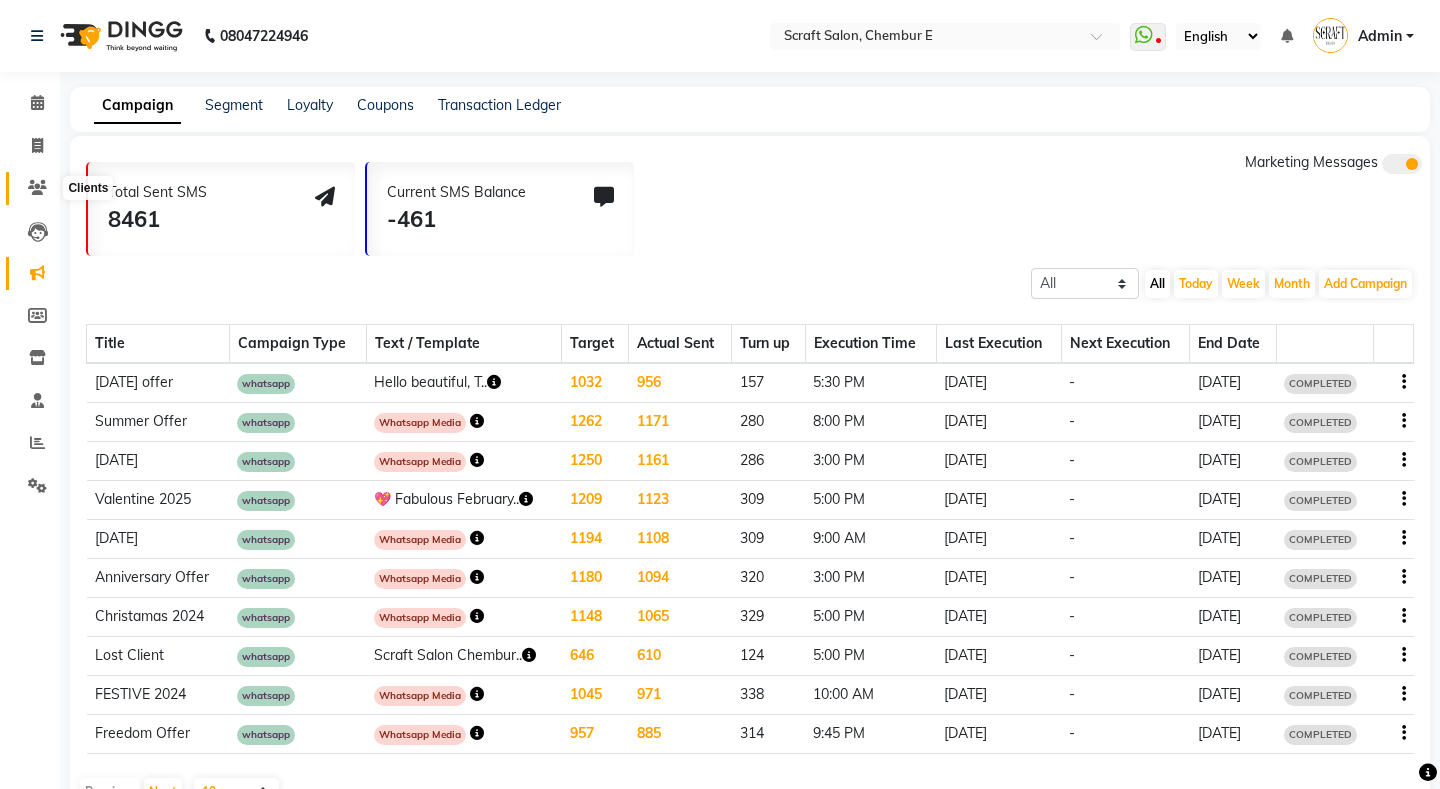 click 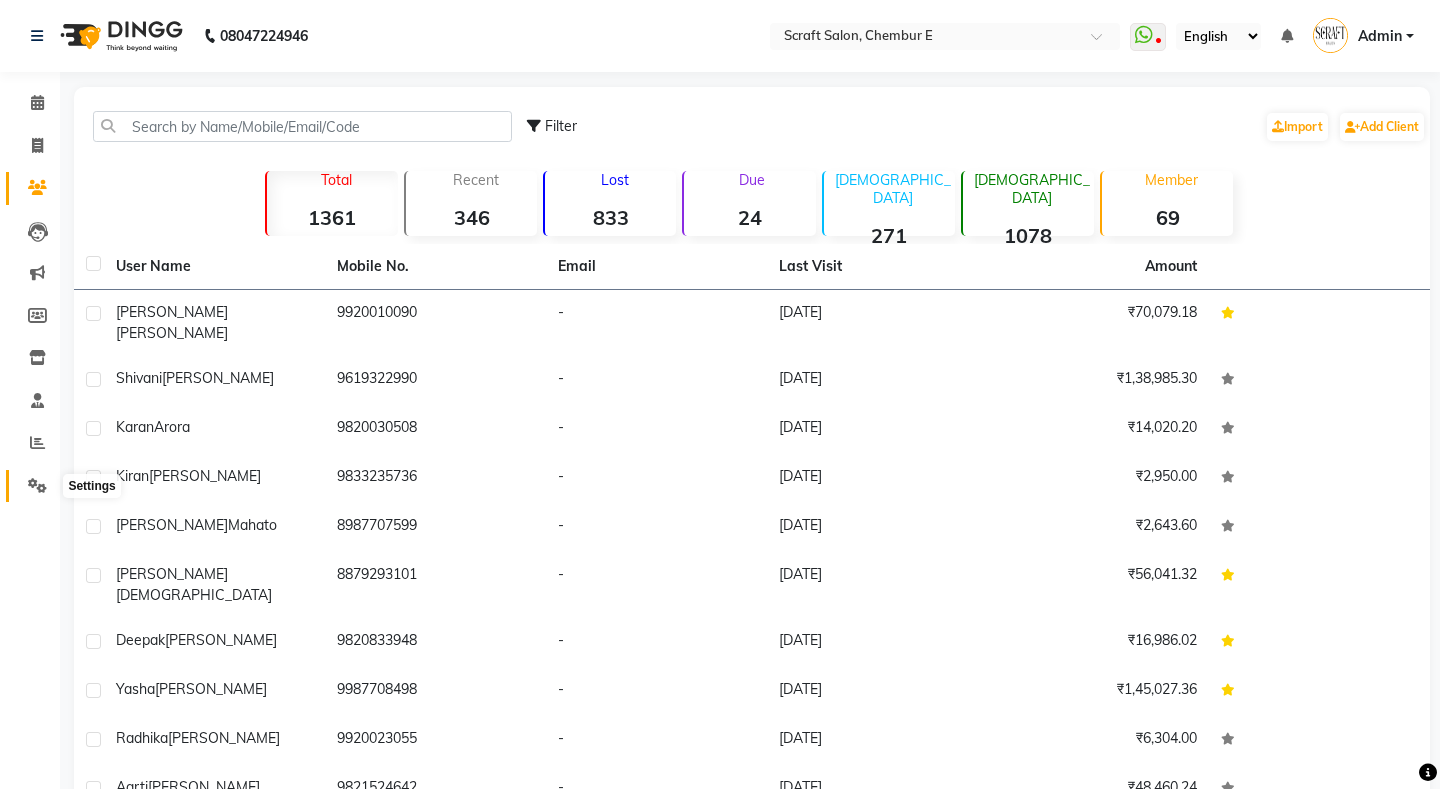 click 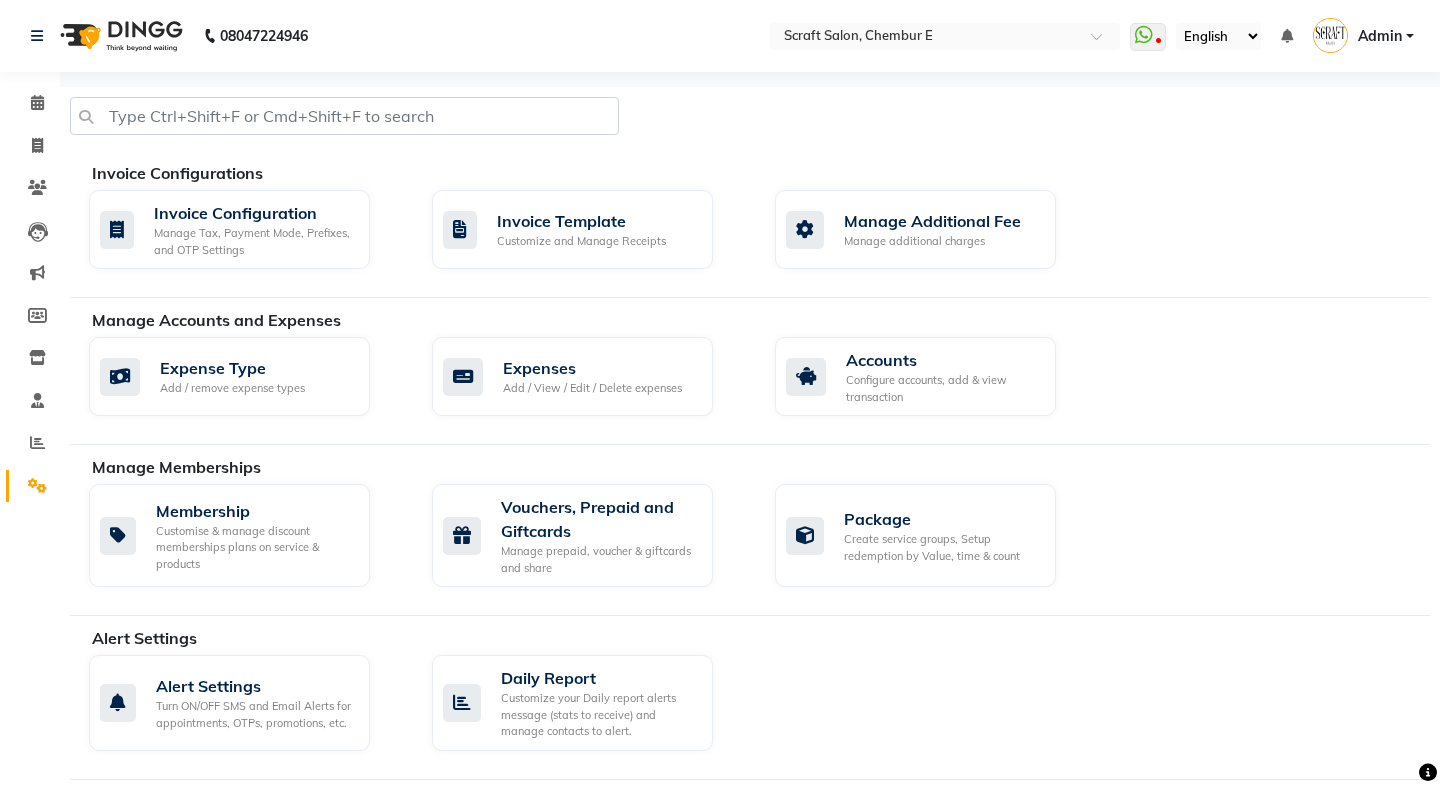click on "Invoice Configurations   Invoice Configuration Manage Tax, Payment Mode, Prefixes, and OTP Settings  Invoice Template Customize and Manage Receipts  Manage Additional Fee Manage additional charges  Manage Accounts and Expenses   Expense Type Add / remove expense types  Expenses Add / View / Edit / Delete expenses  Accounts Configure accounts, add & view transaction Manage Memberships   Membership Customise & manage discount memberships plans on service & products  Vouchers, Prepaid and Giftcards Manage prepaid, voucher & giftcards and share  Package Create service groups, Setup redemption by Value, time & count  Alert Settings   Alert Settings Turn ON/OFF SMS and Email Alerts for appointments, OTPs, promotions, etc.   Daily Report Customize your Daily report alerts message (stats to receive) and manage contacts to alert.  Business Setup   Business Hours Set your business open hours  Services  Manage services, categories and their pricing, duration. Print menu, or import, export your services.  Feedback" 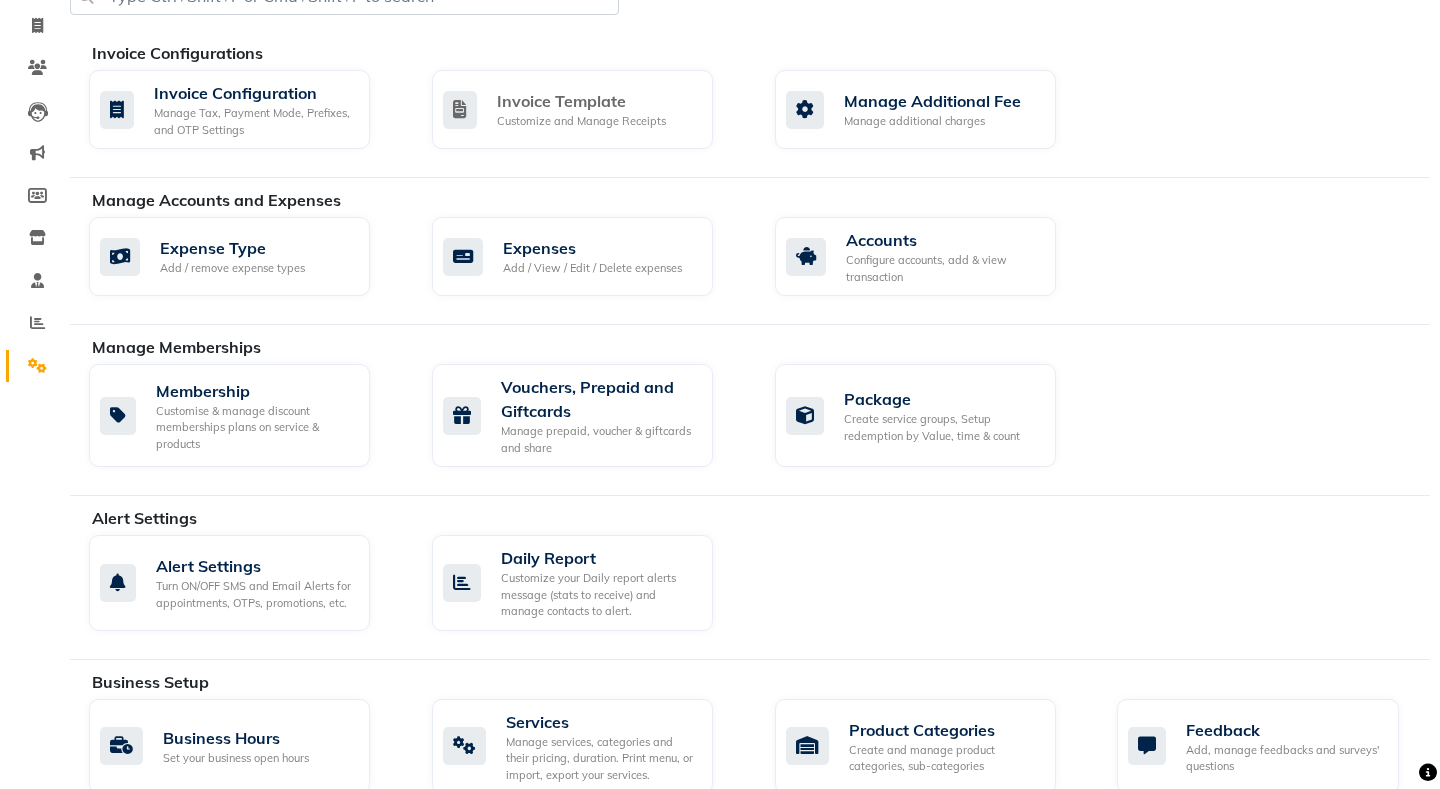 scroll, scrollTop: 855, scrollLeft: 0, axis: vertical 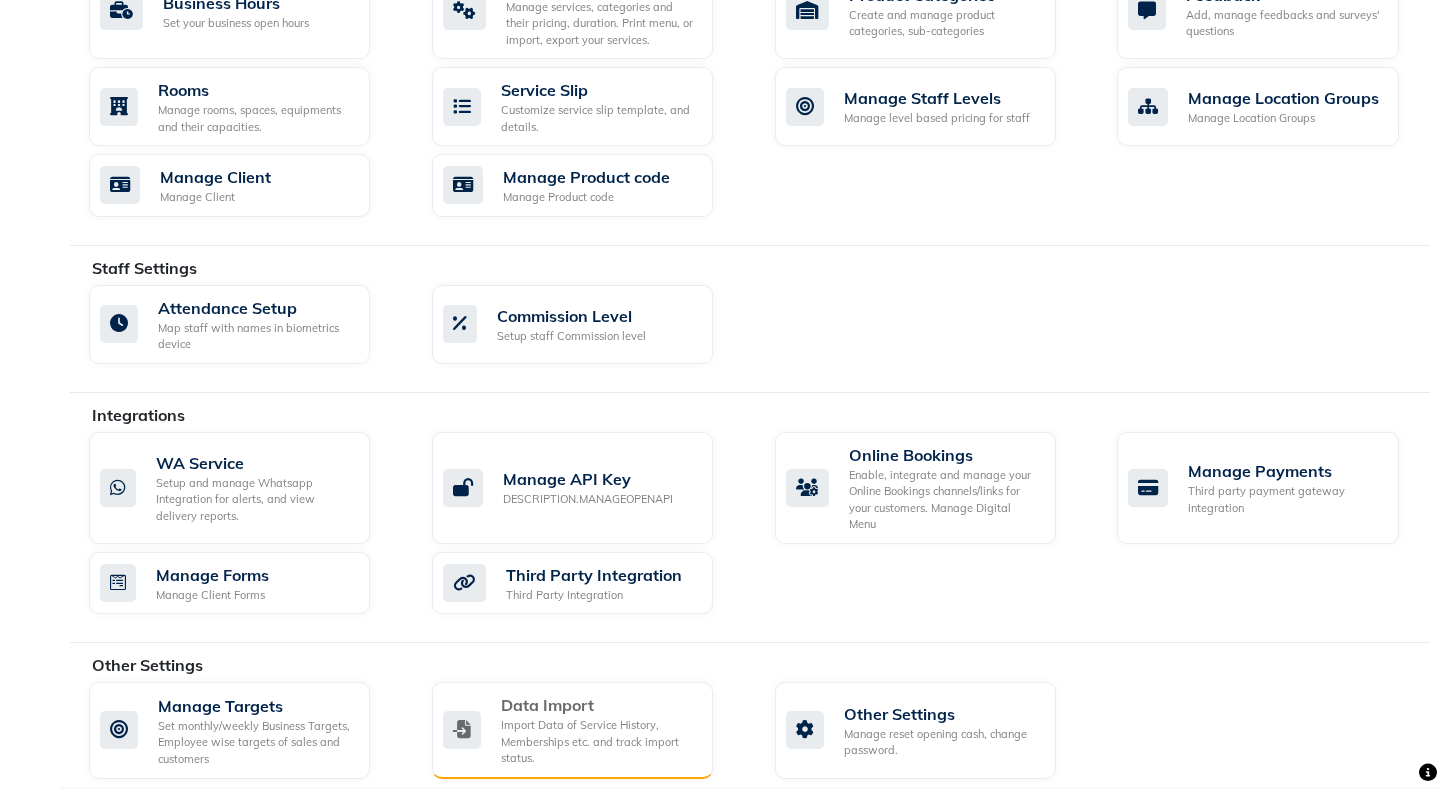 click on "Import Data of Service History, Memberships etc. and track import status." 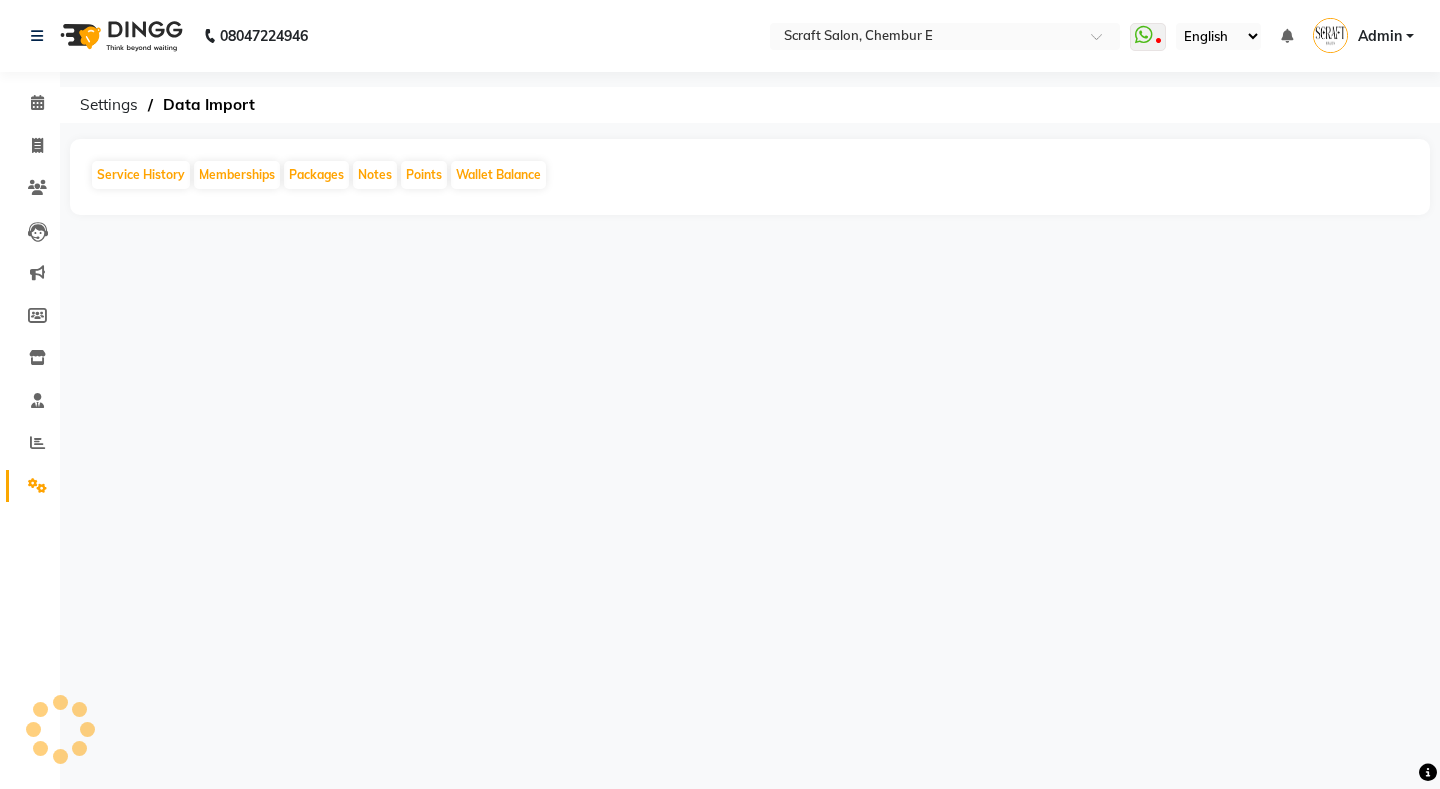 scroll, scrollTop: 0, scrollLeft: 0, axis: both 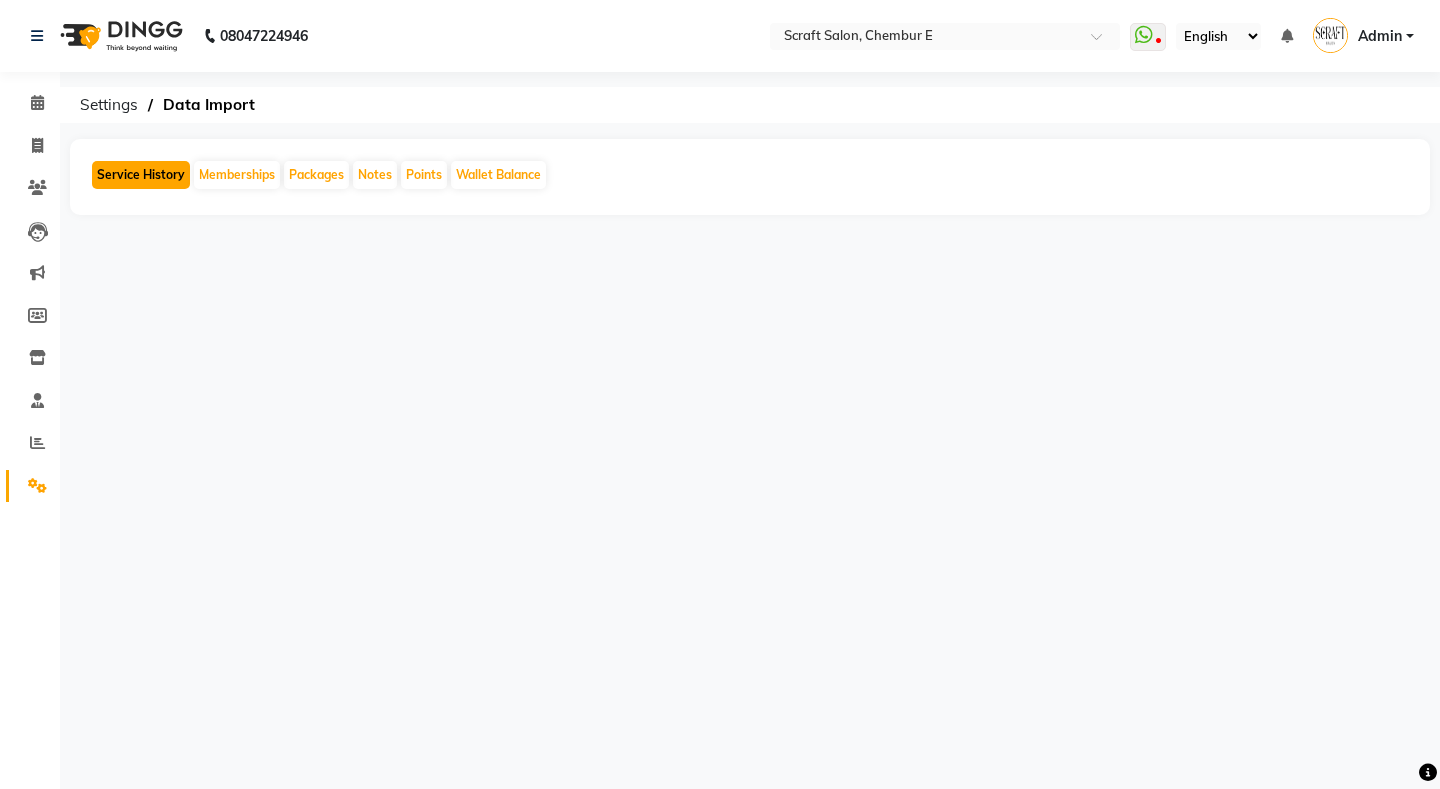 click on "Service History" 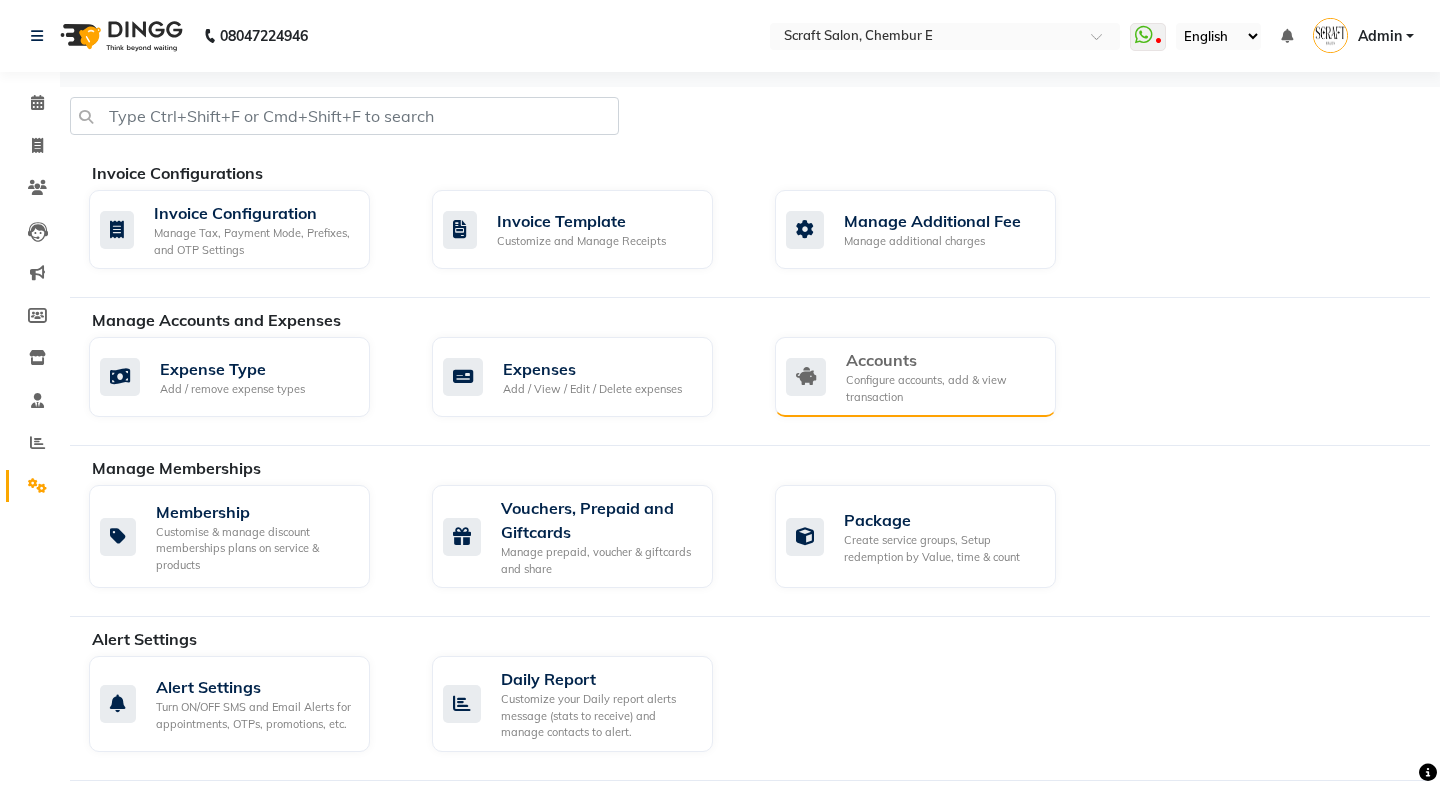 click on "Accounts Configure accounts, add & view transaction" 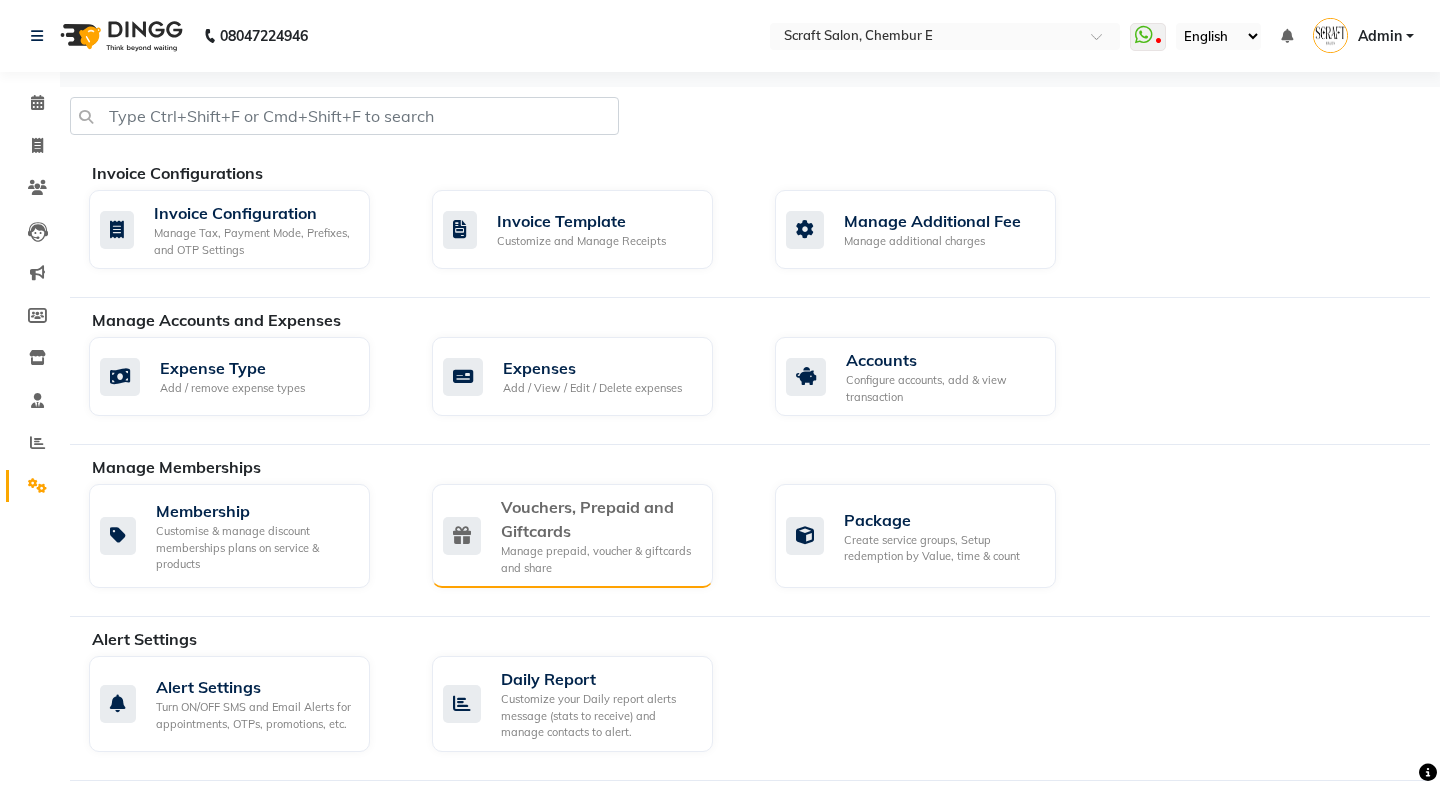 click on "Manage prepaid, voucher & giftcards and share" 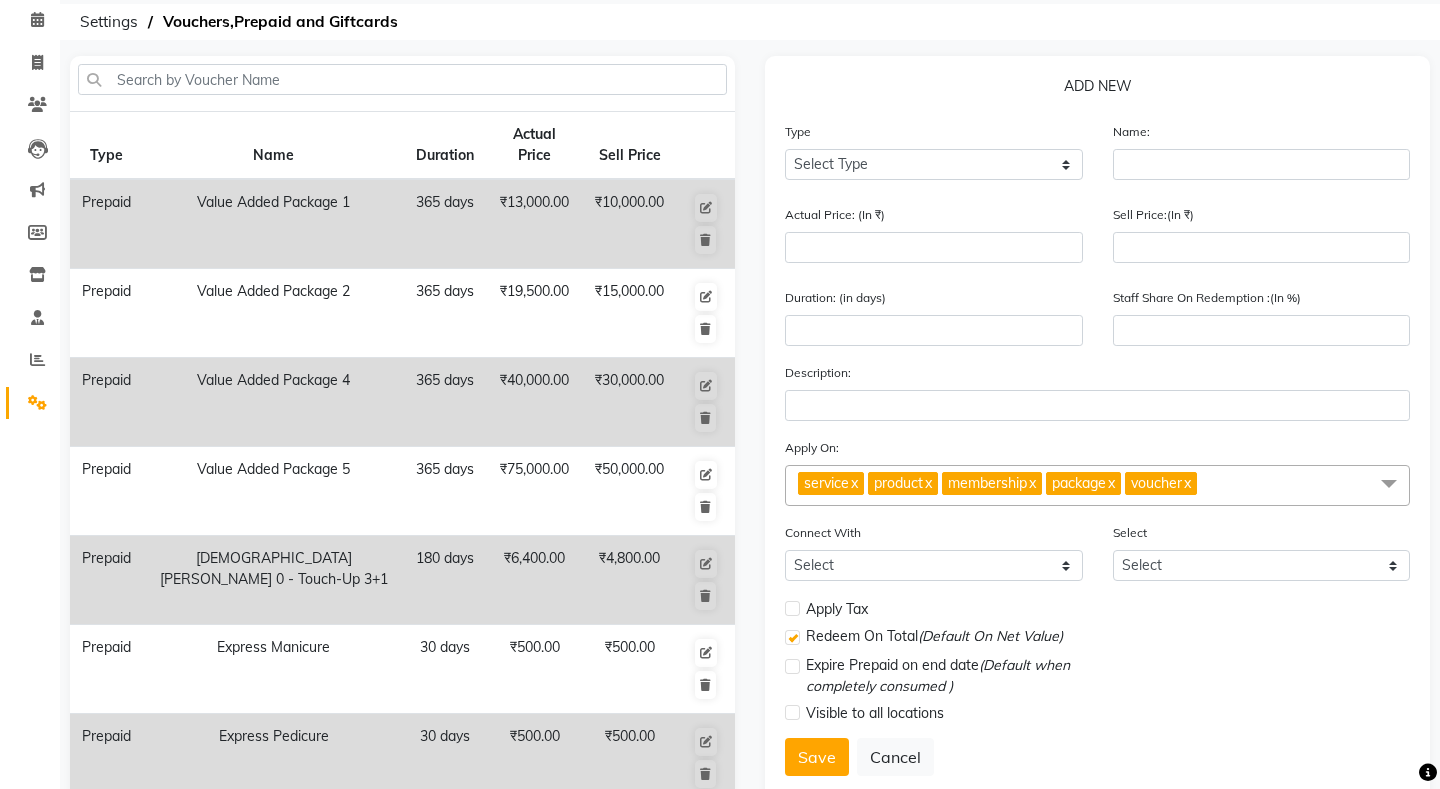 scroll, scrollTop: 136, scrollLeft: 0, axis: vertical 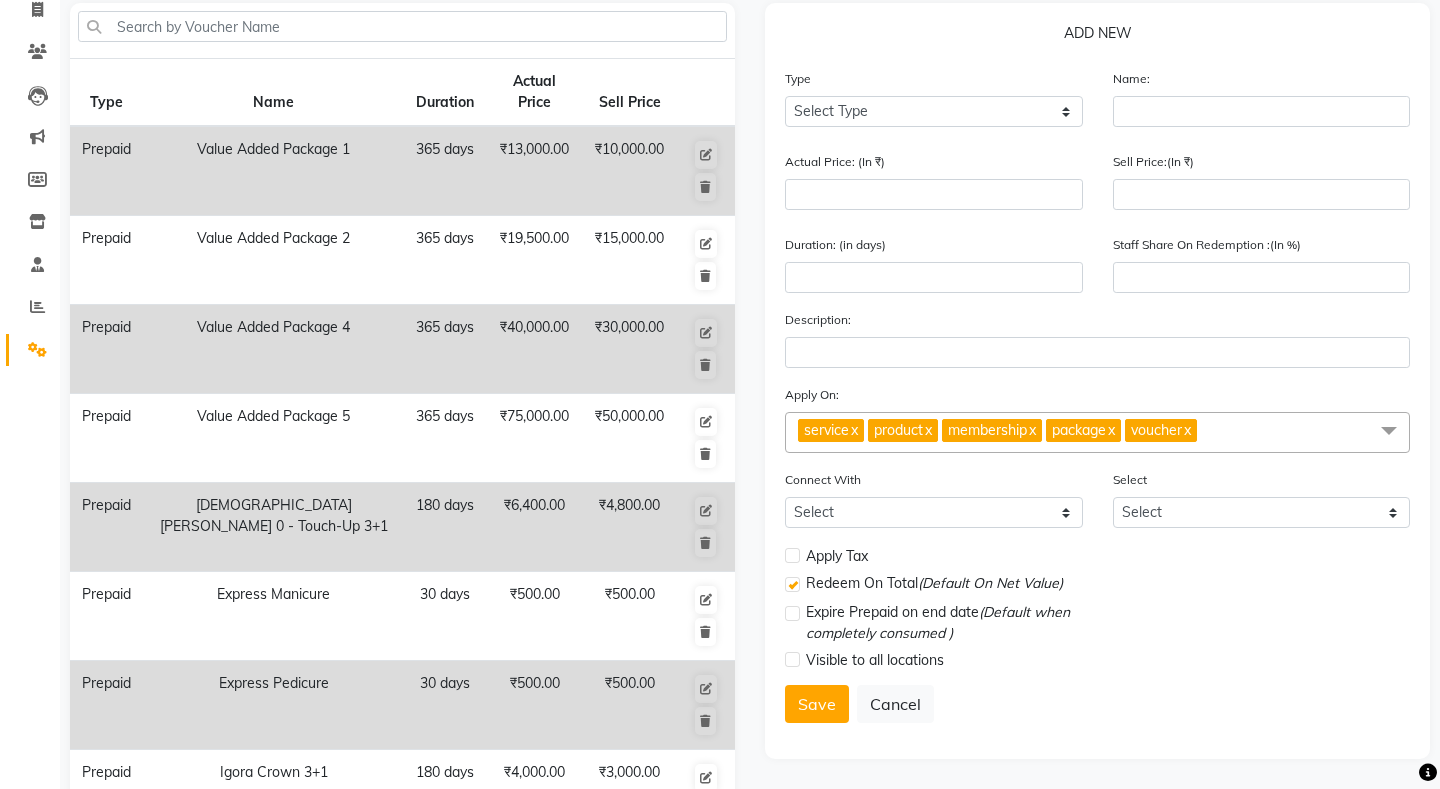 click on "Next  page" 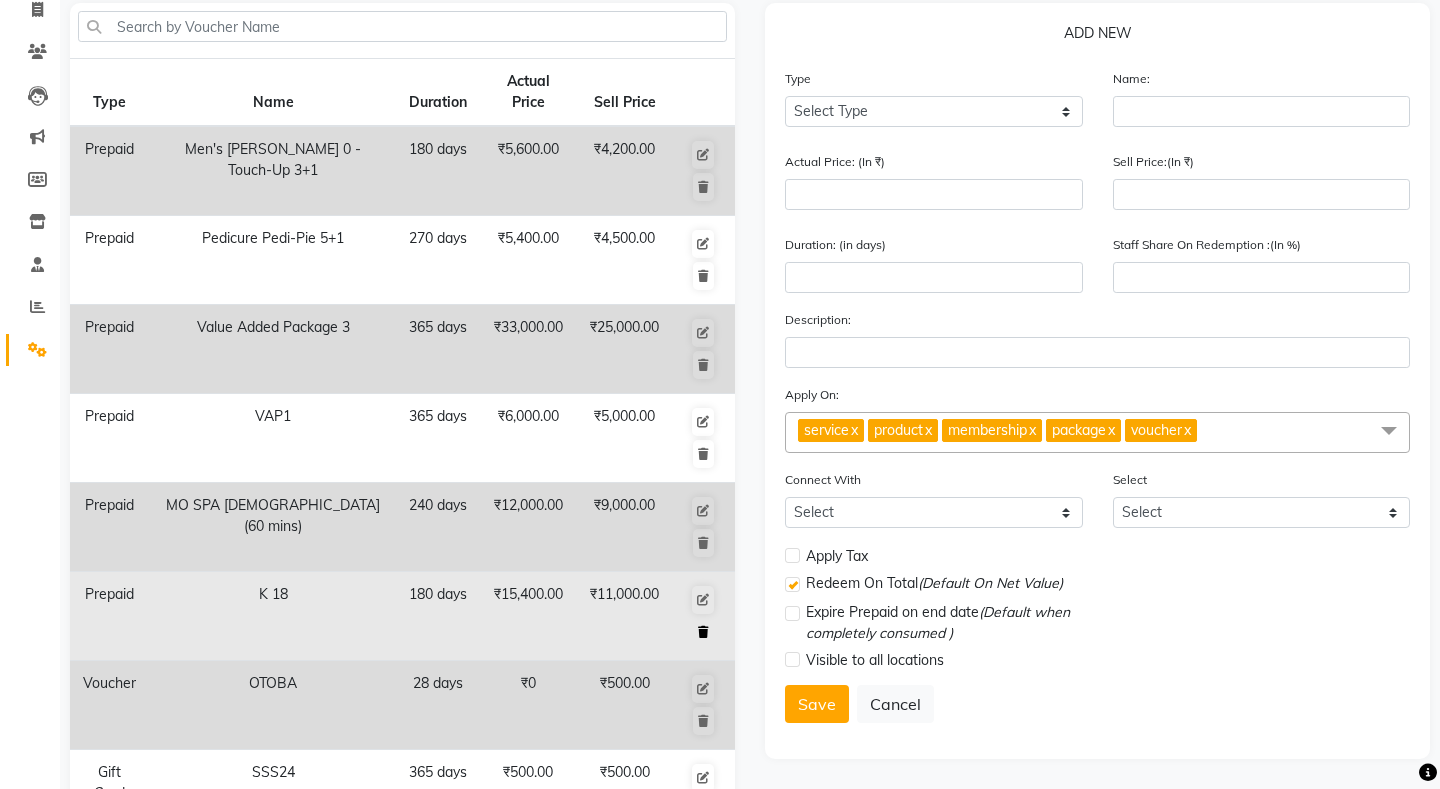 click 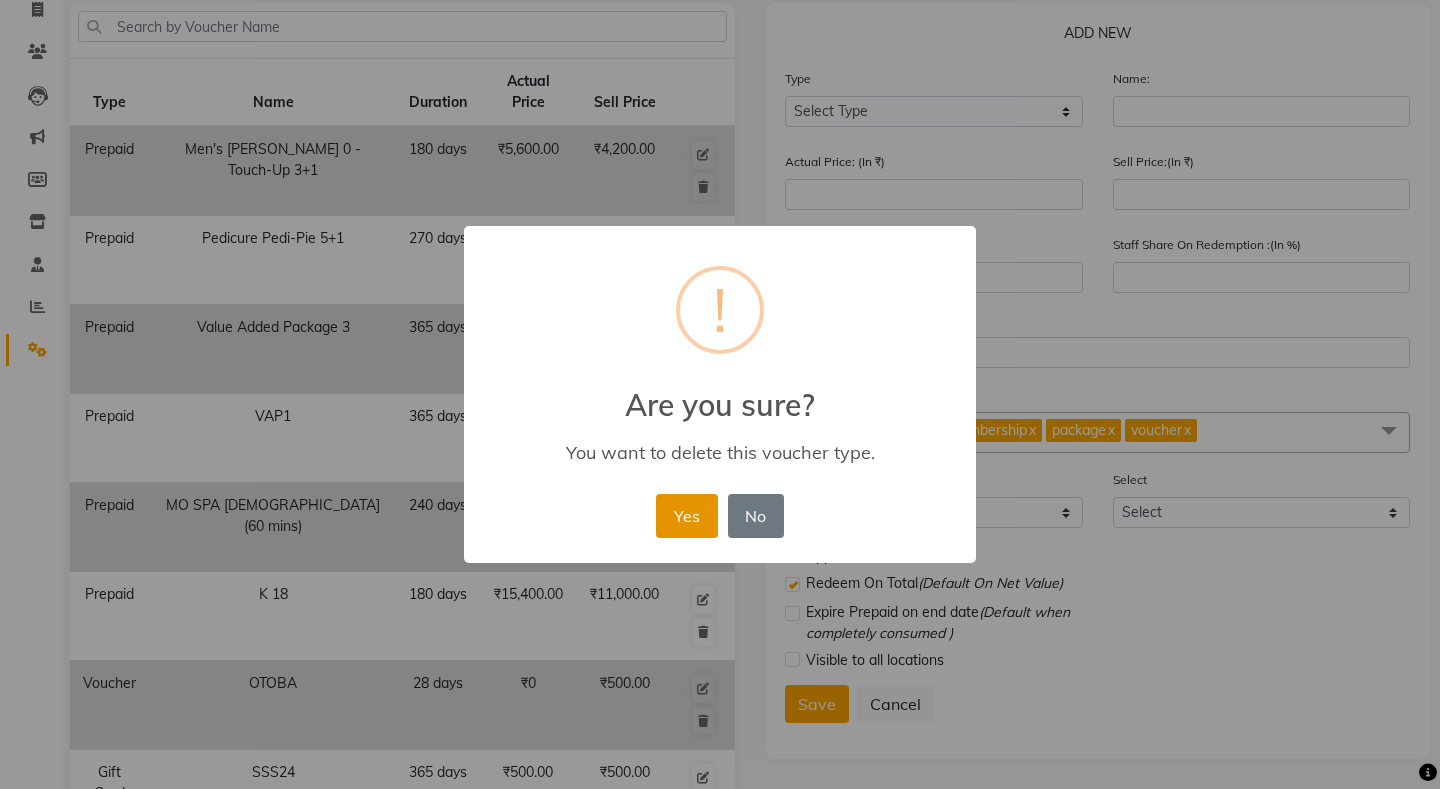 click on "Yes" at bounding box center [686, 516] 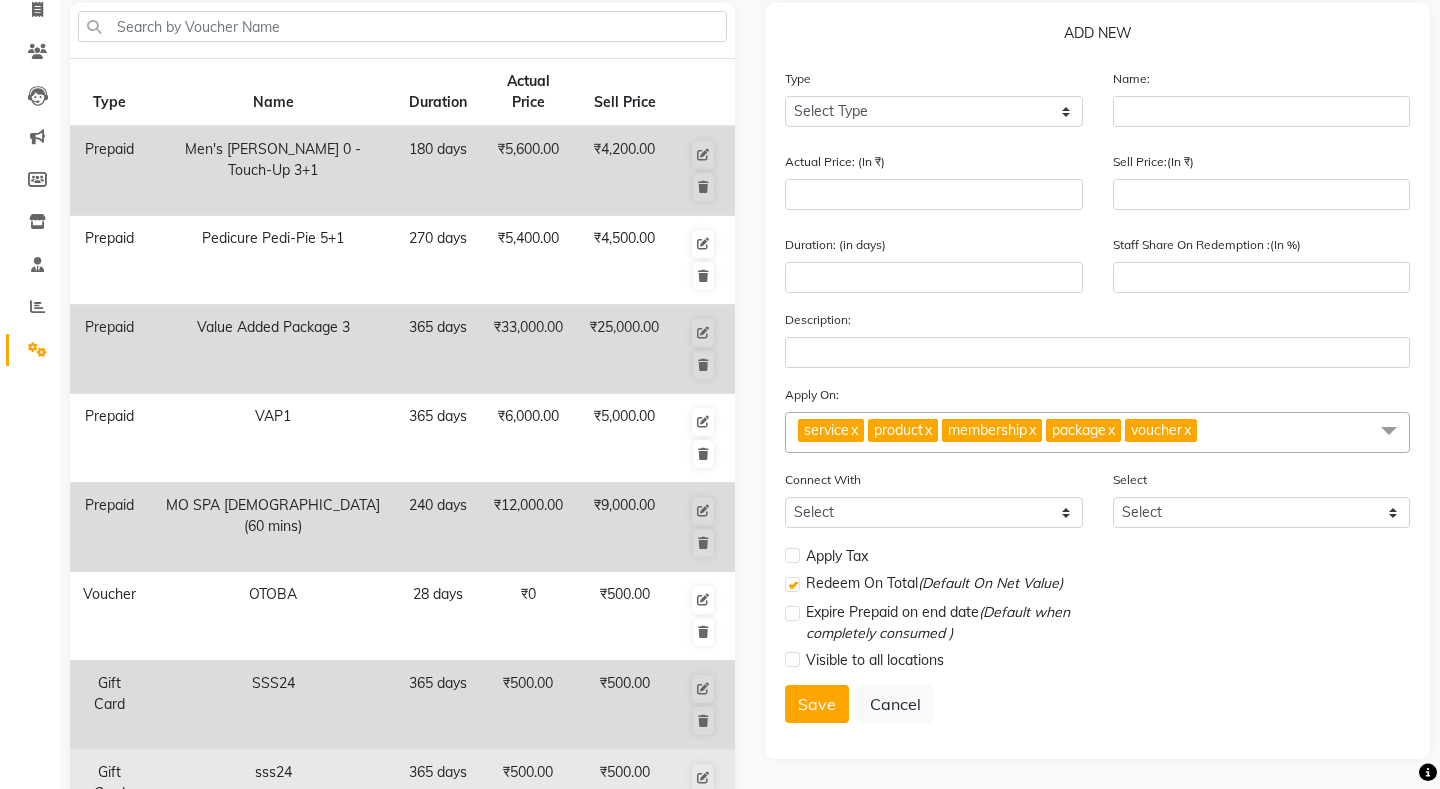 scroll, scrollTop: 0, scrollLeft: 0, axis: both 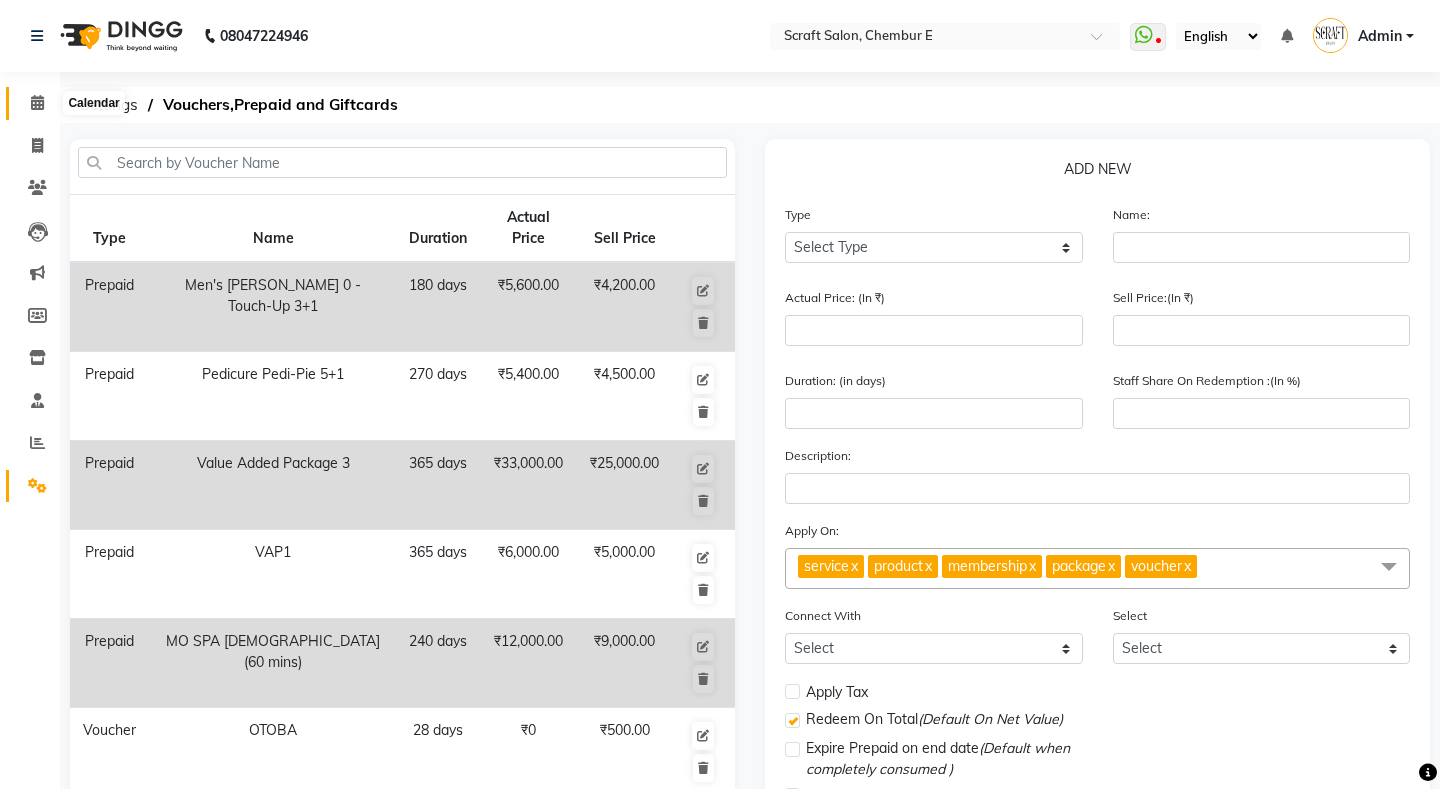 click 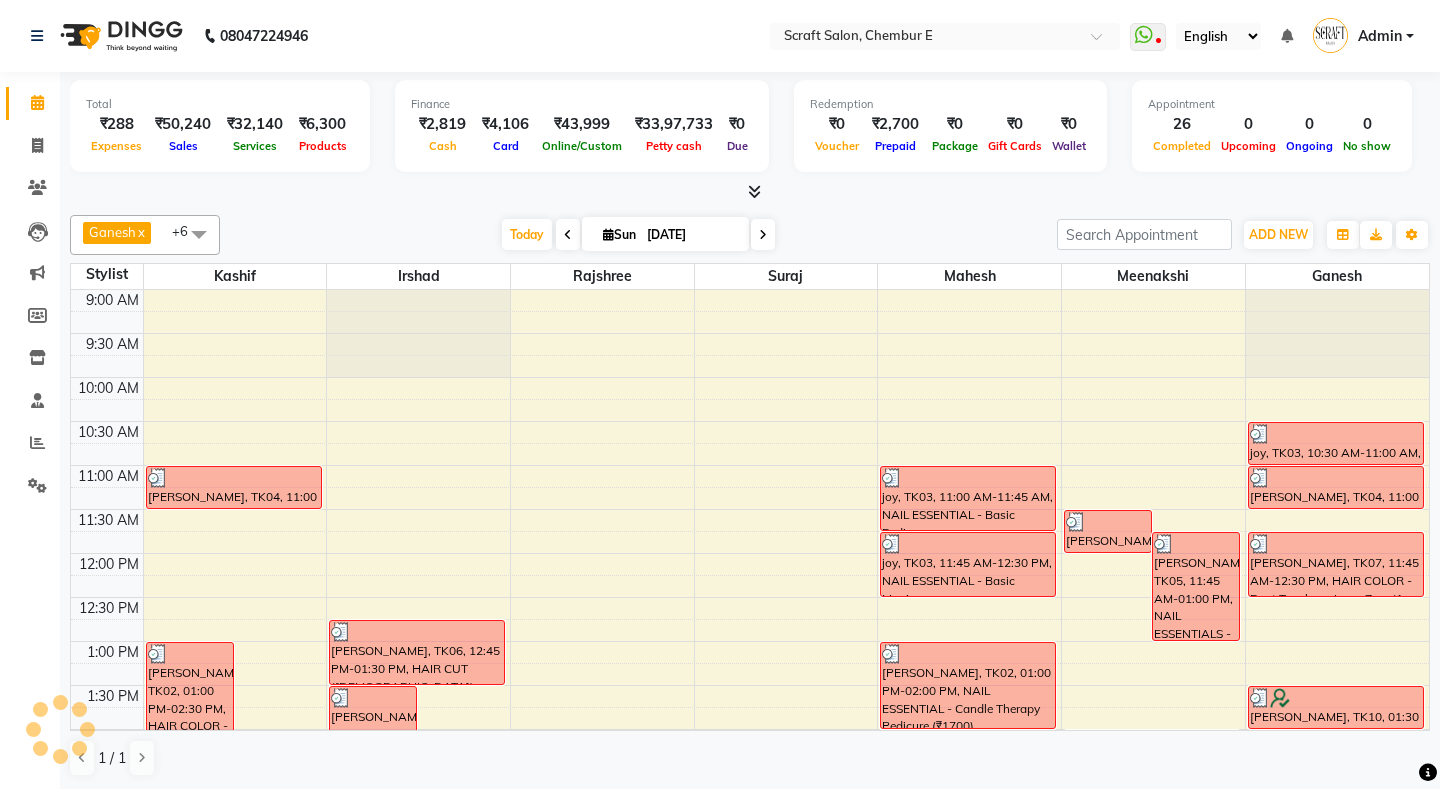 scroll, scrollTop: 703, scrollLeft: 0, axis: vertical 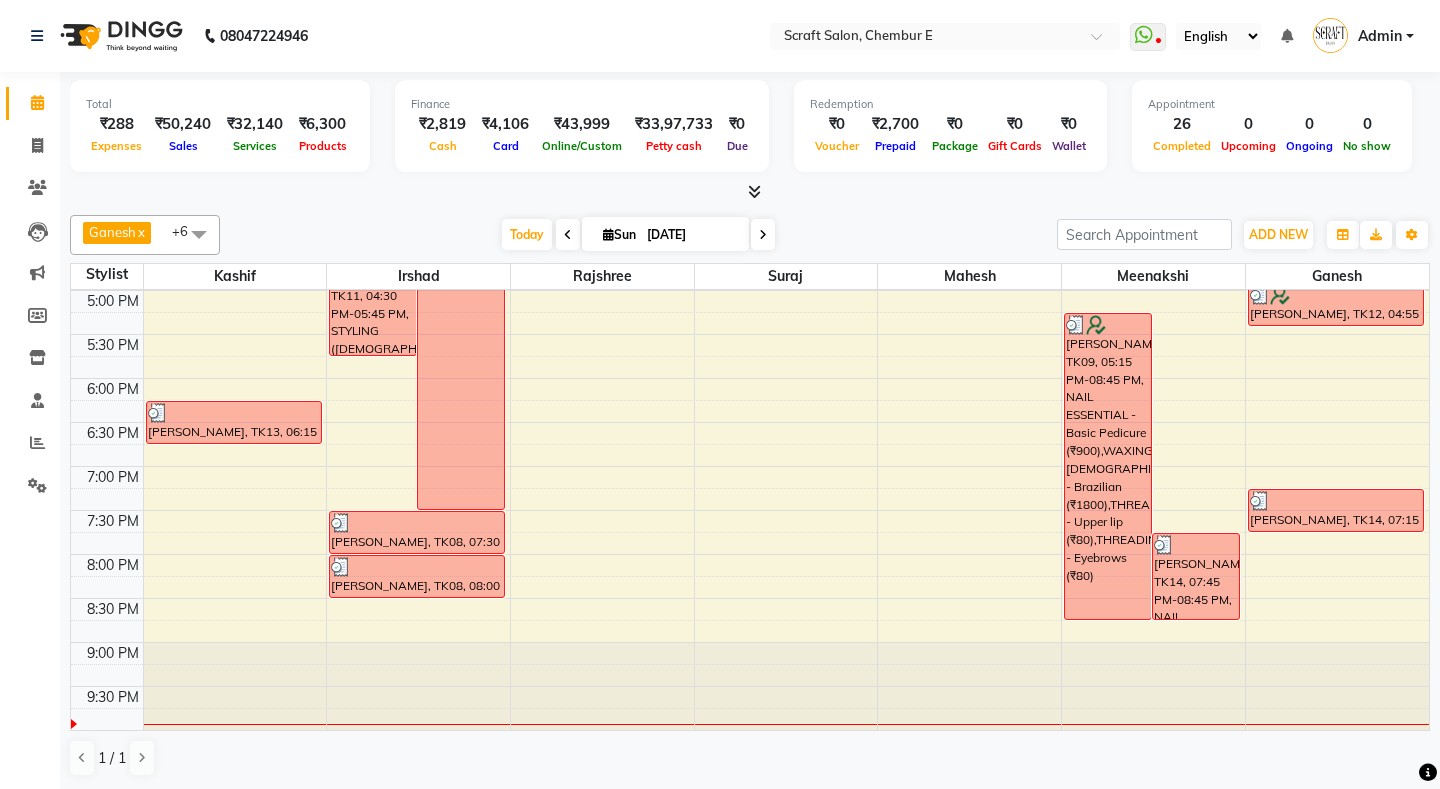 click at bounding box center [754, 191] 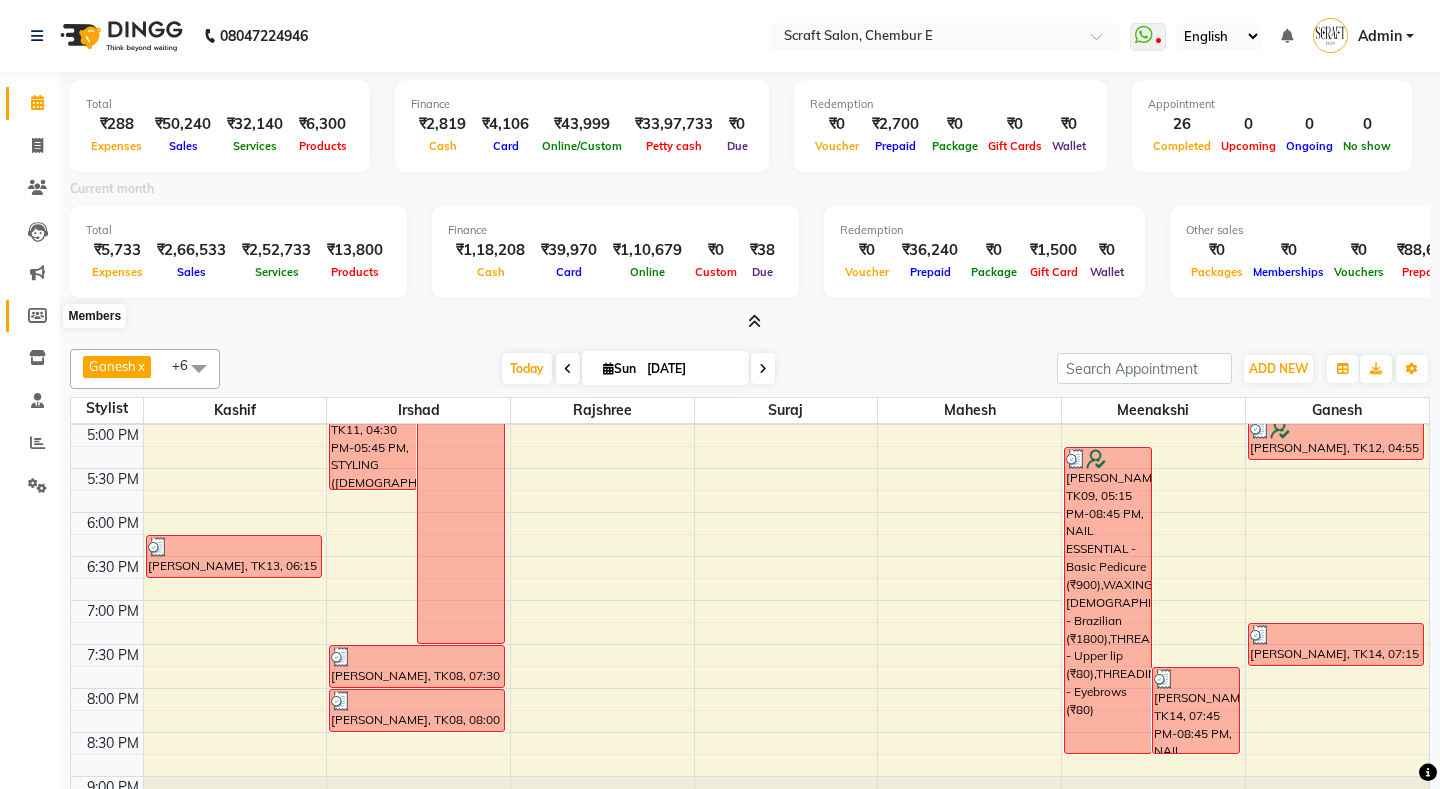 click 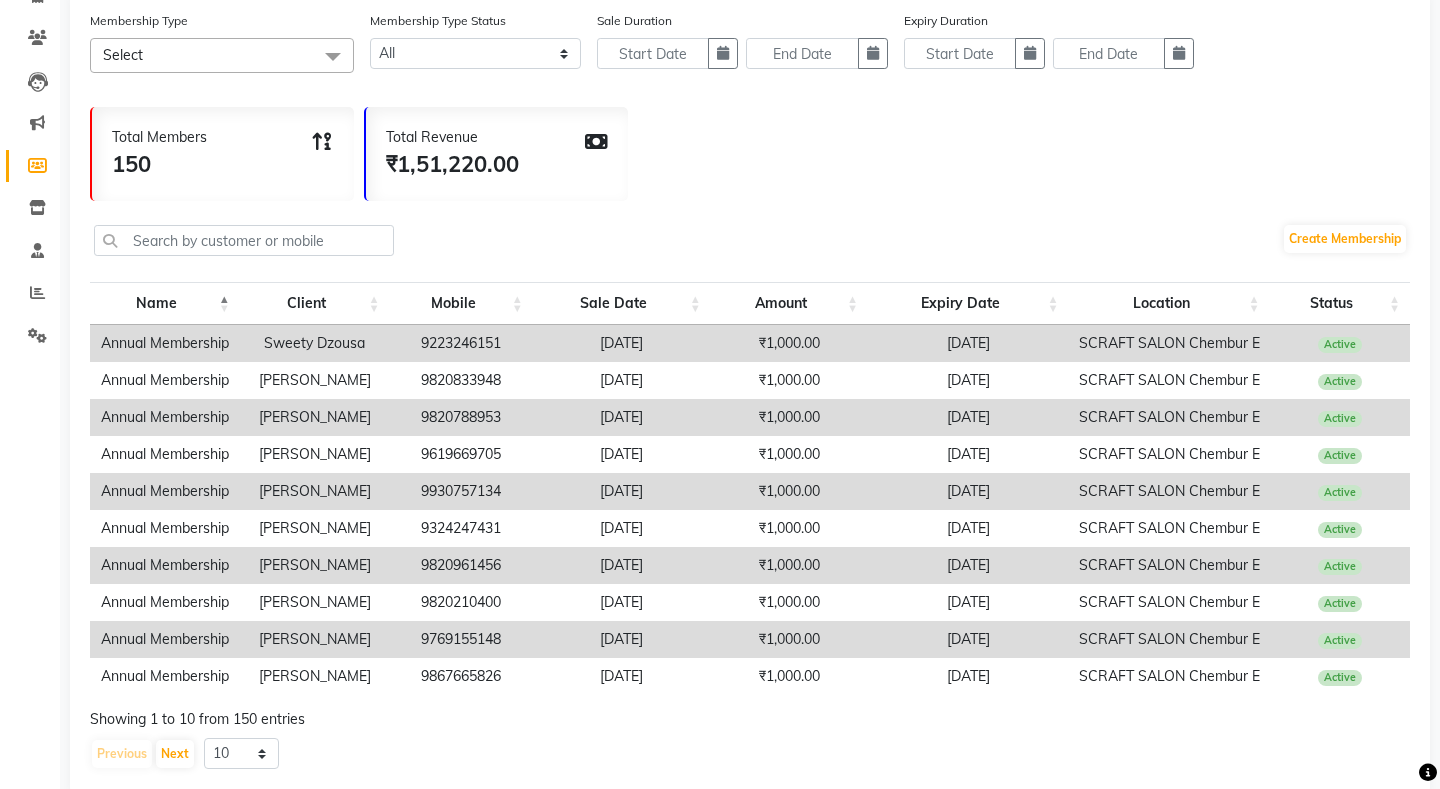 scroll, scrollTop: 189, scrollLeft: 0, axis: vertical 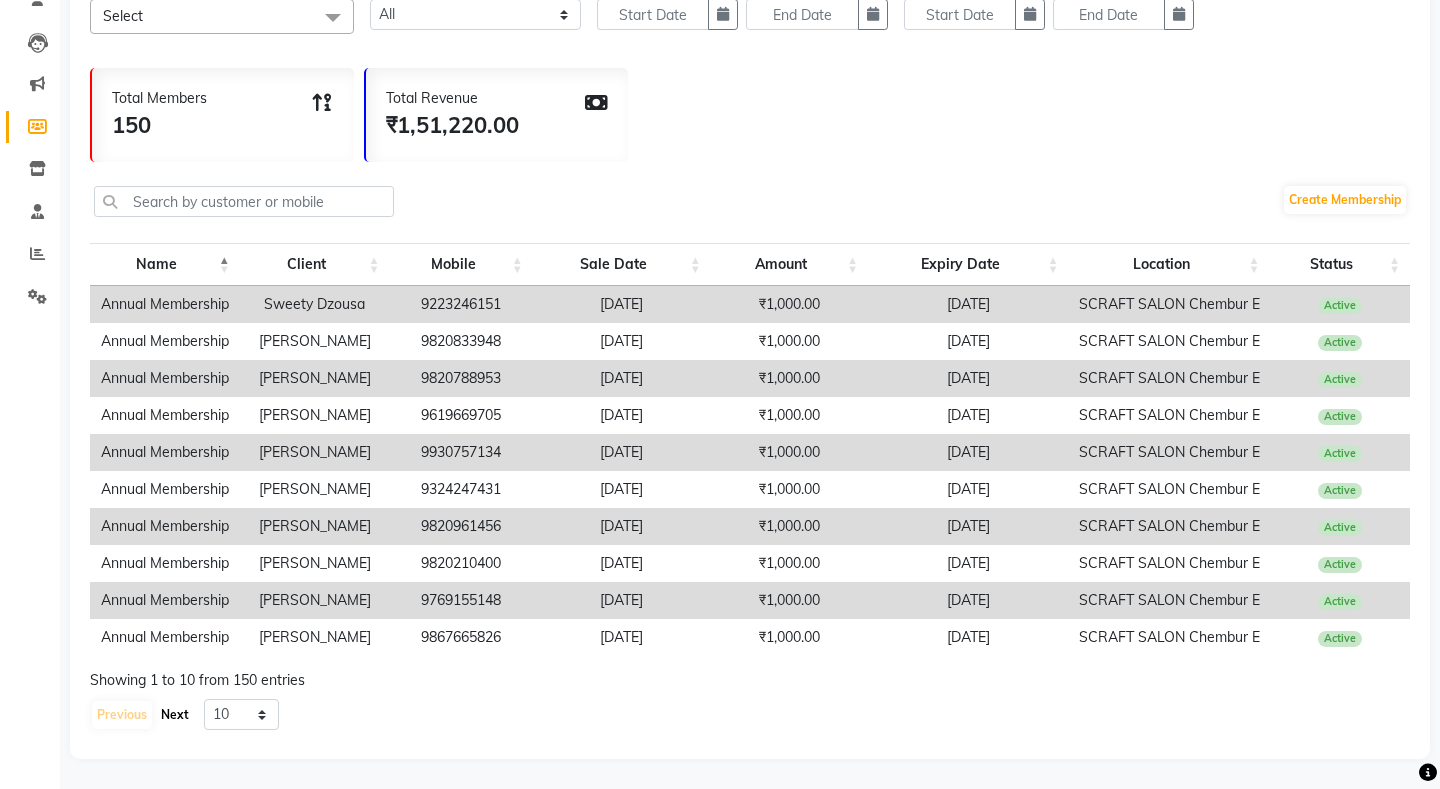 click on "Next" 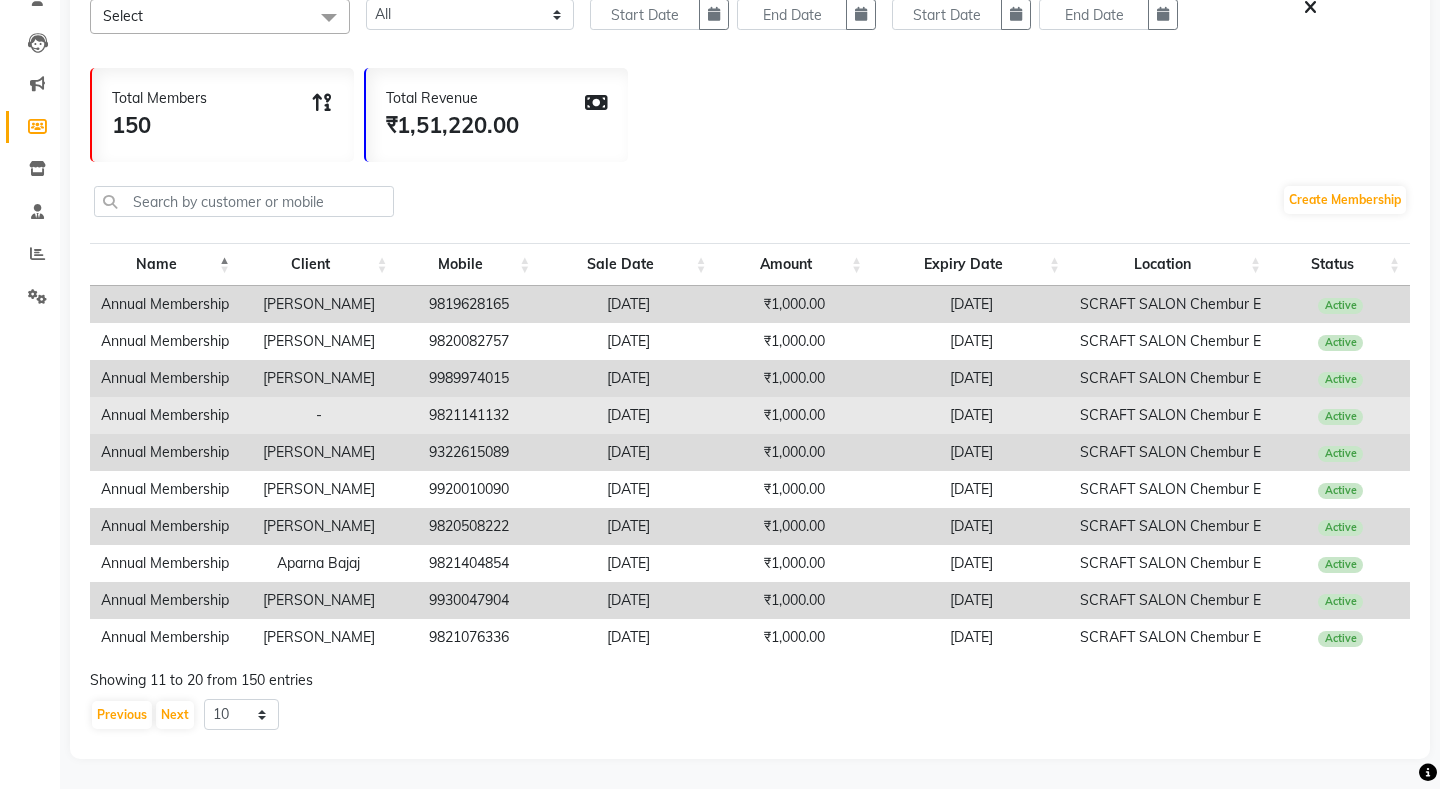 click on "Annual Membership" at bounding box center [165, 415] 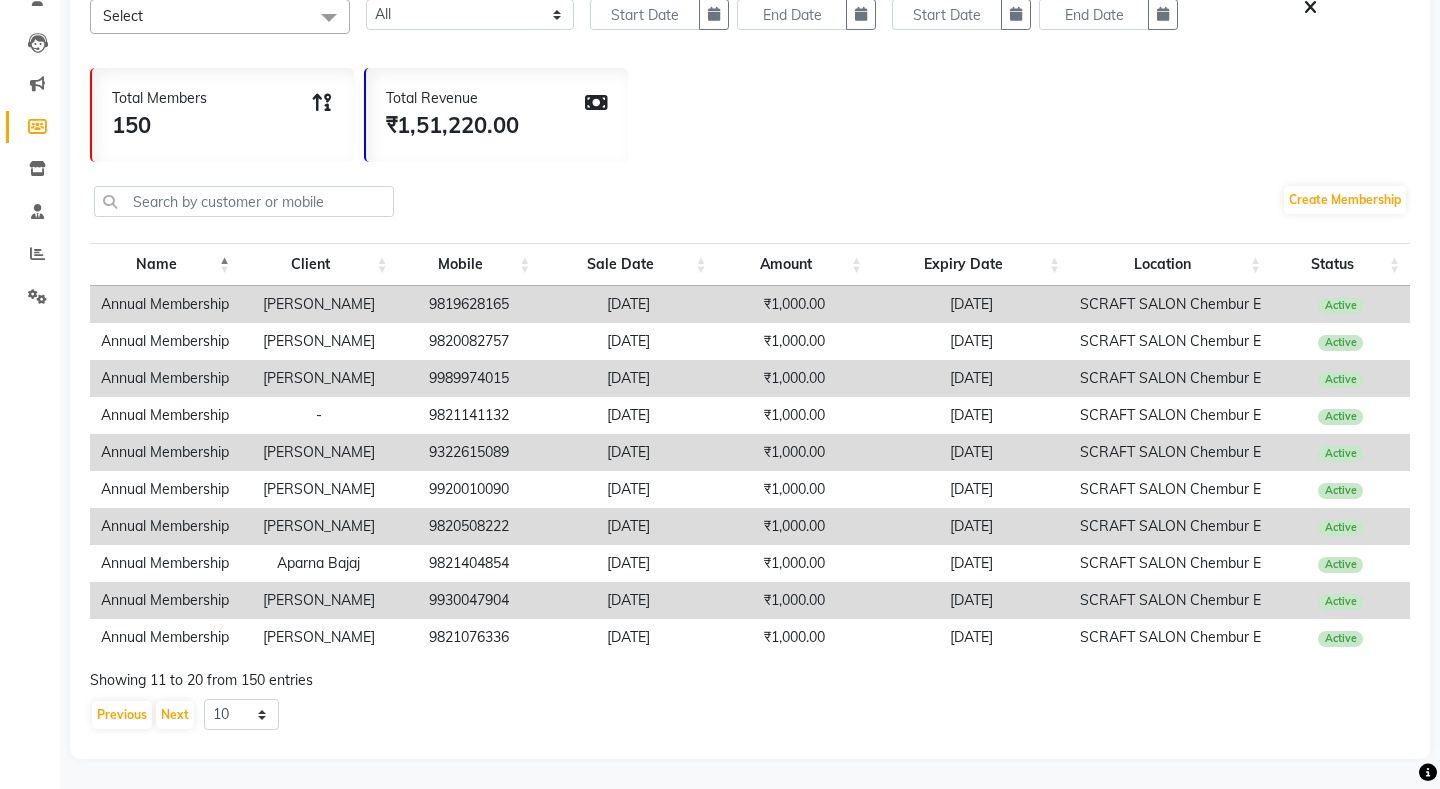 scroll, scrollTop: 0, scrollLeft: 0, axis: both 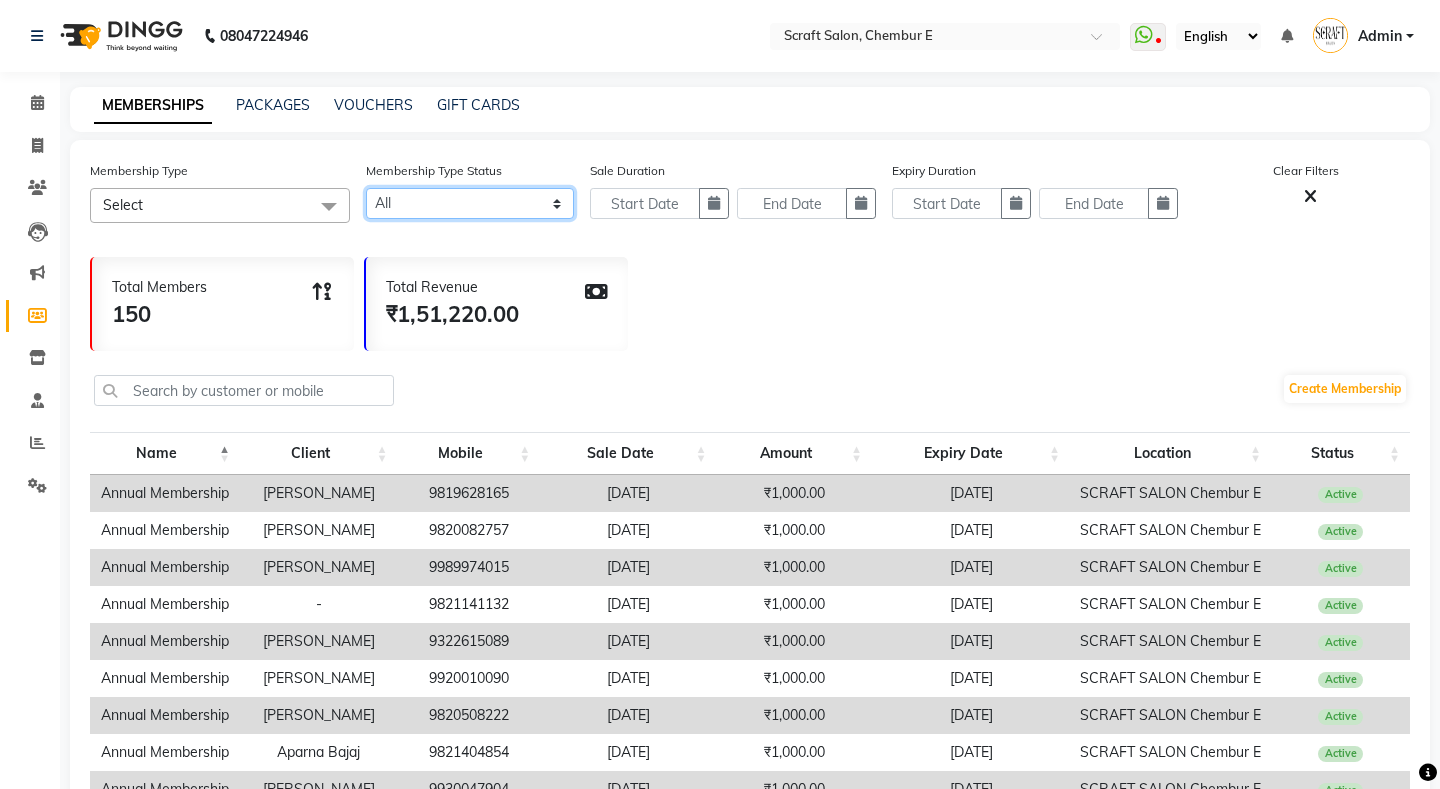 click on "Active Expired All" 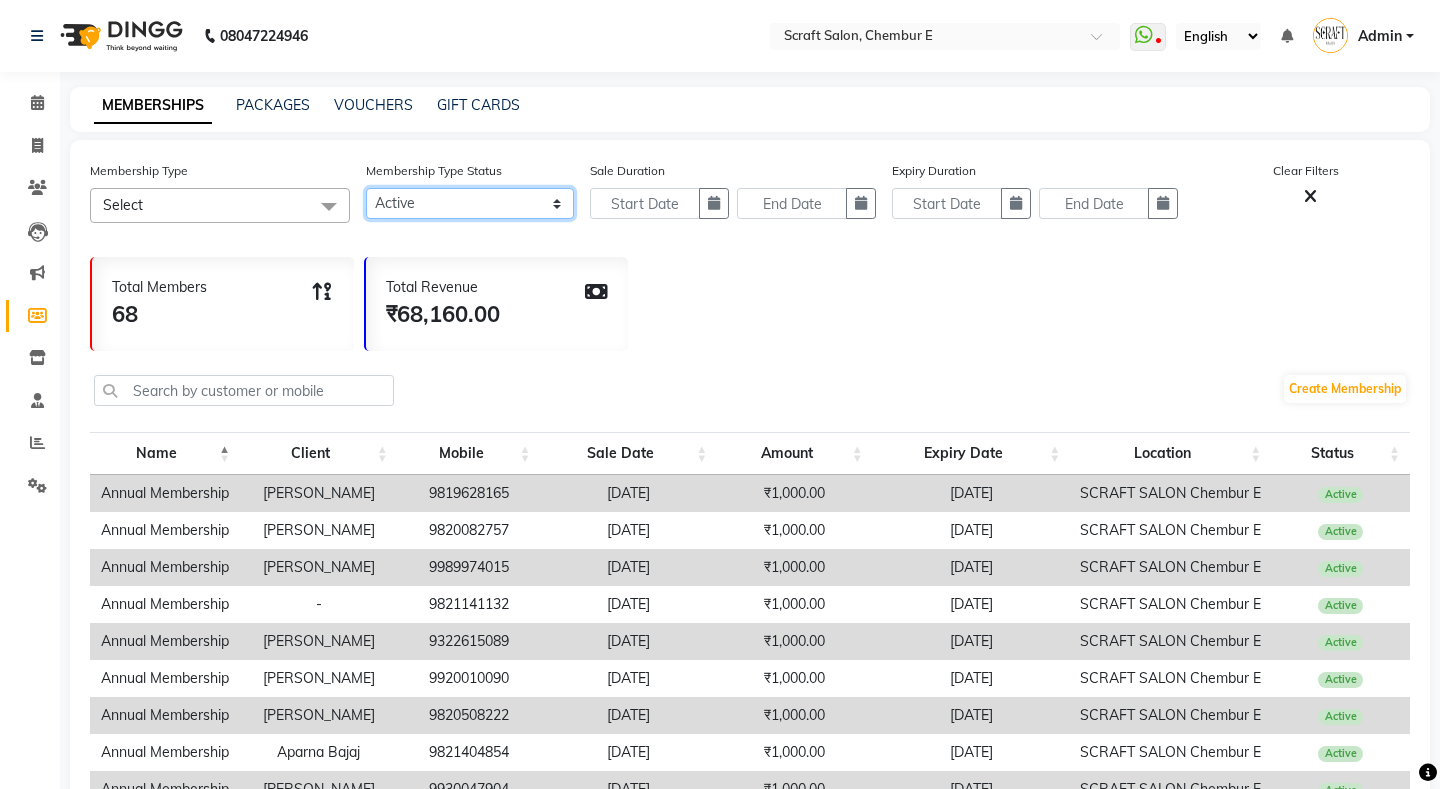 click on "Active Expired All" 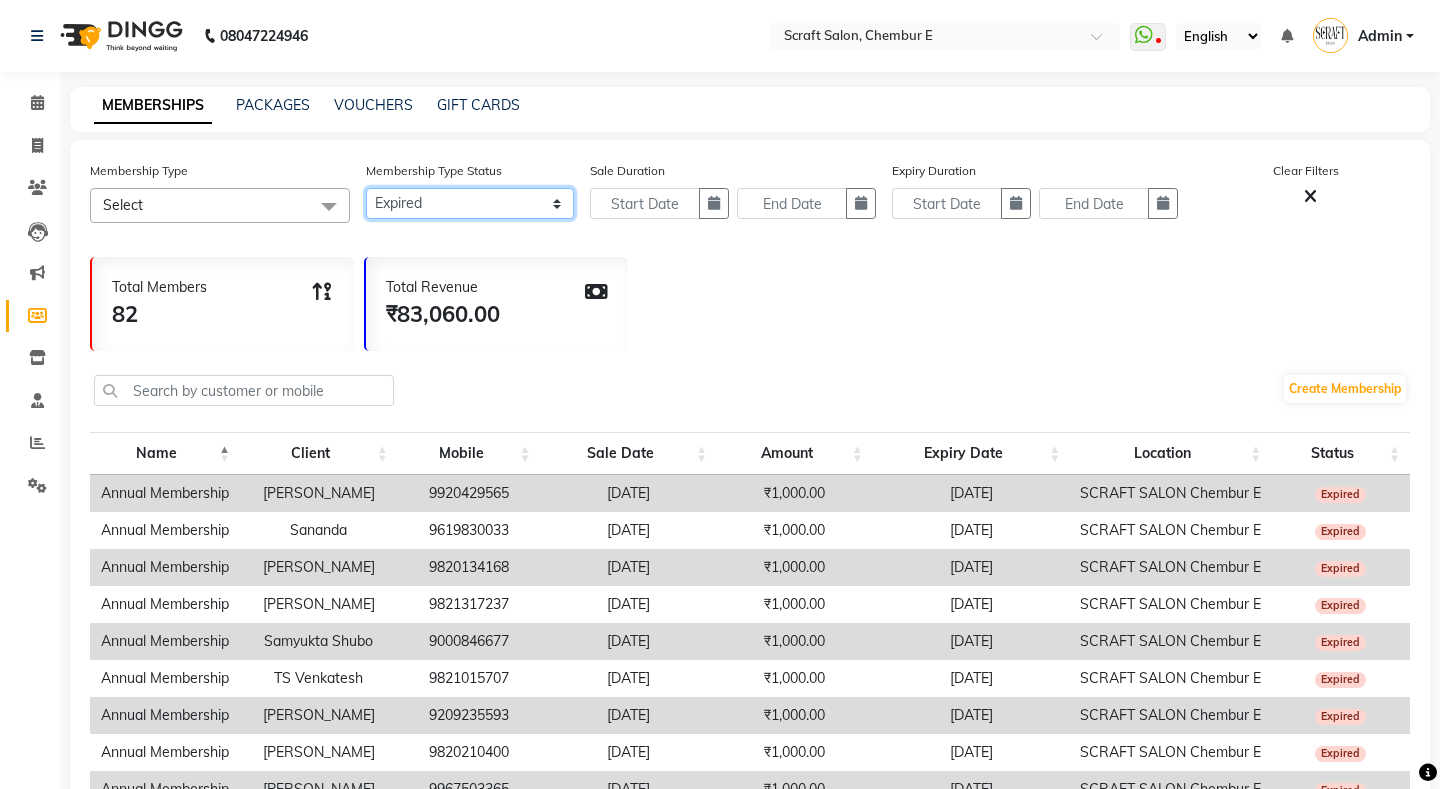 scroll, scrollTop: 189, scrollLeft: 0, axis: vertical 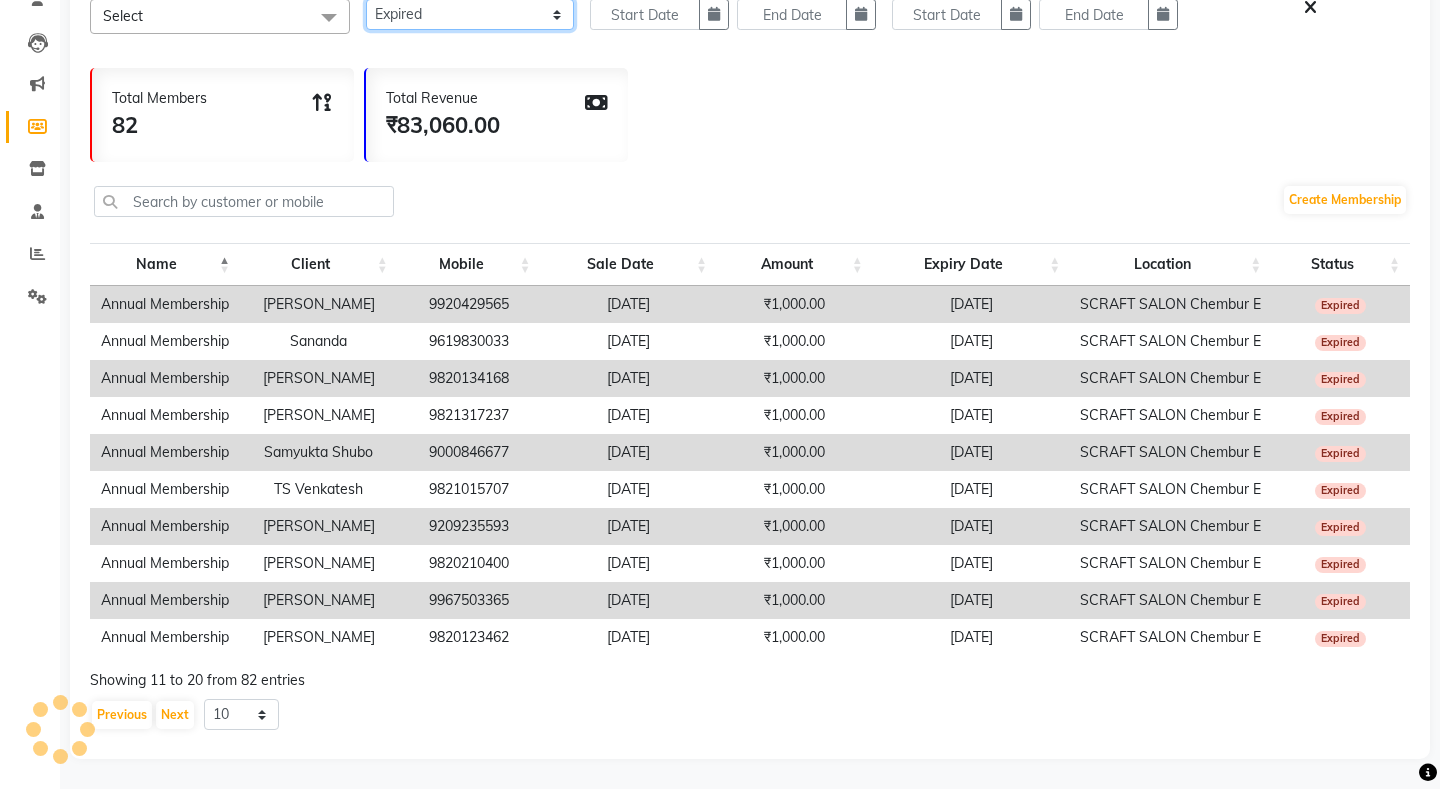 click on "Active Expired All" 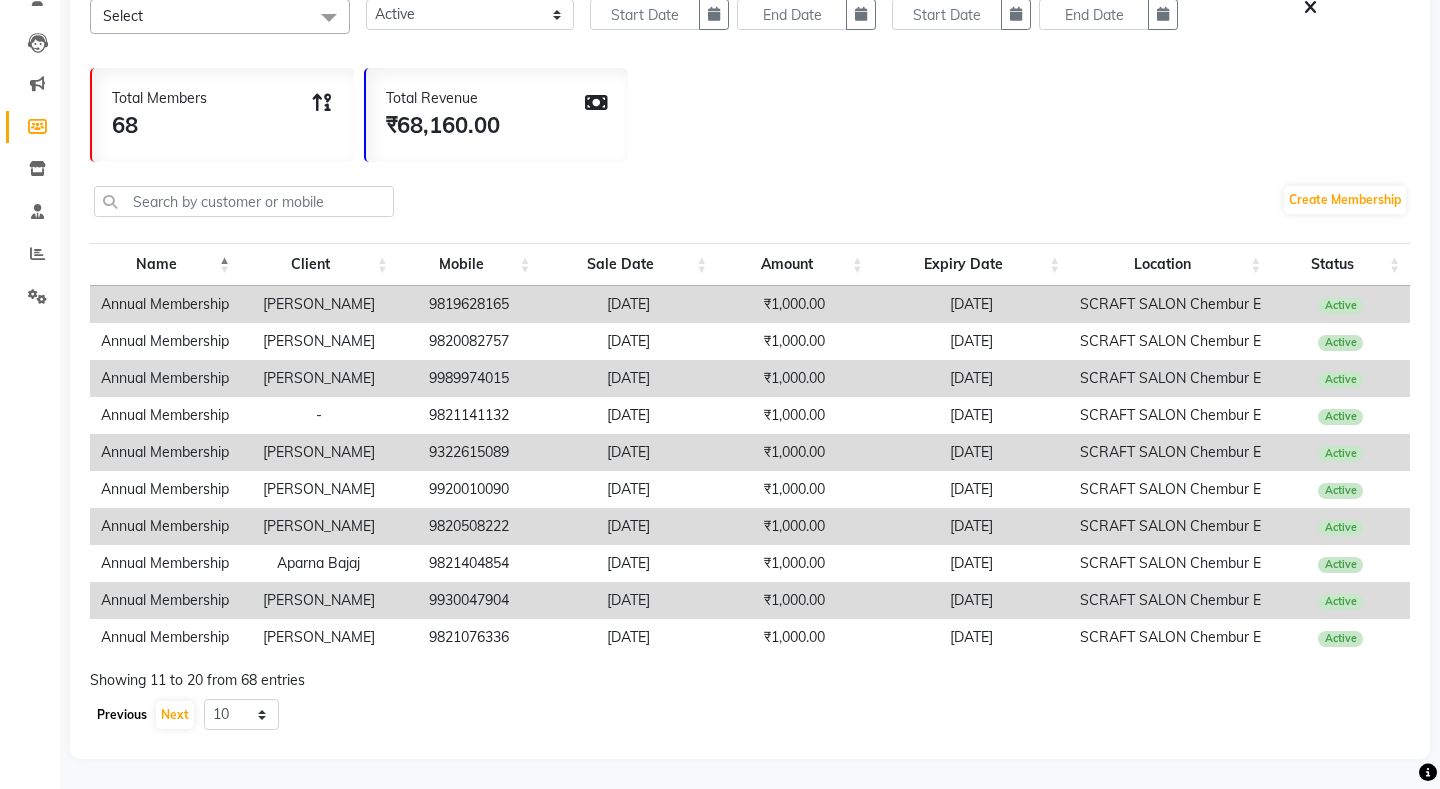 click on "Previous" 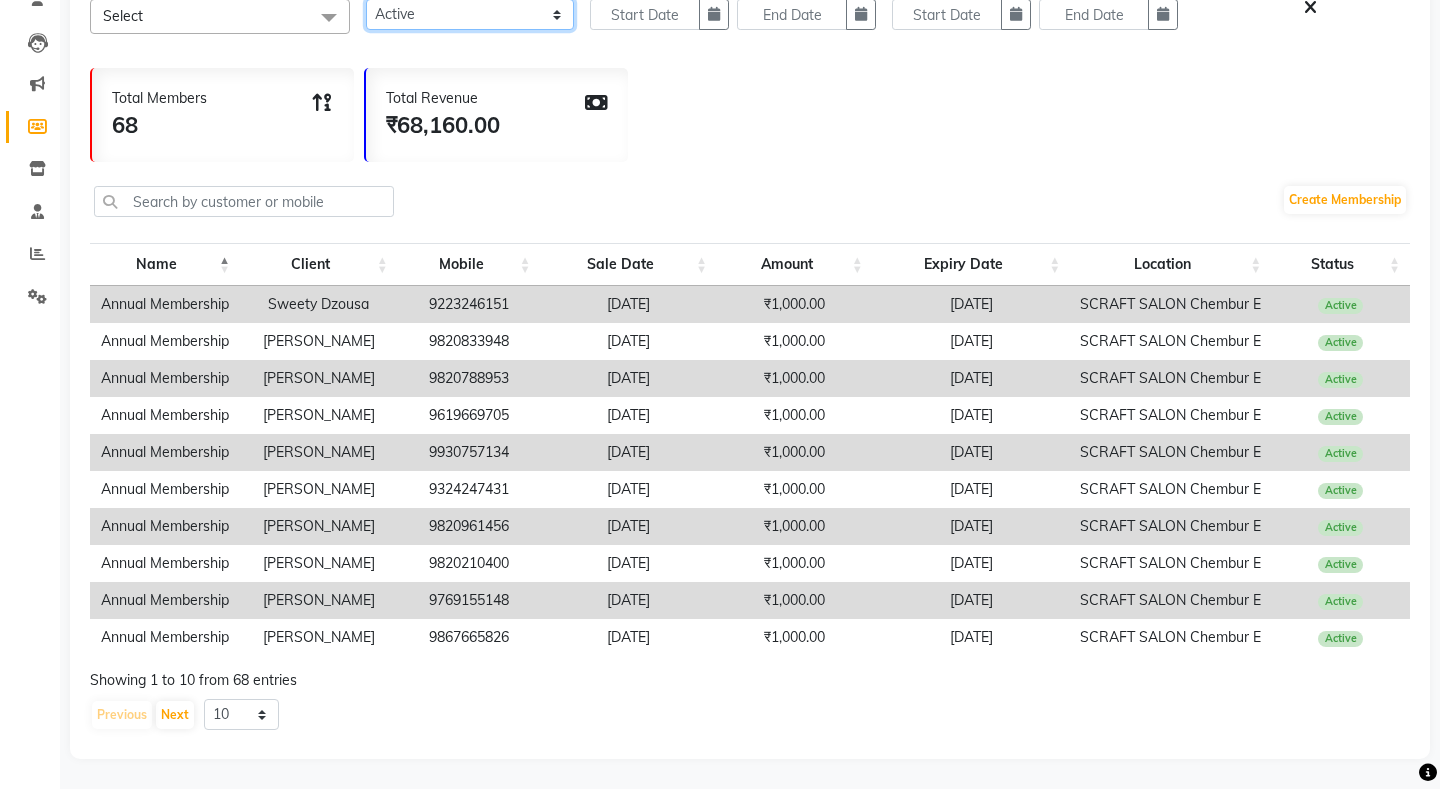 click on "Active Expired All" 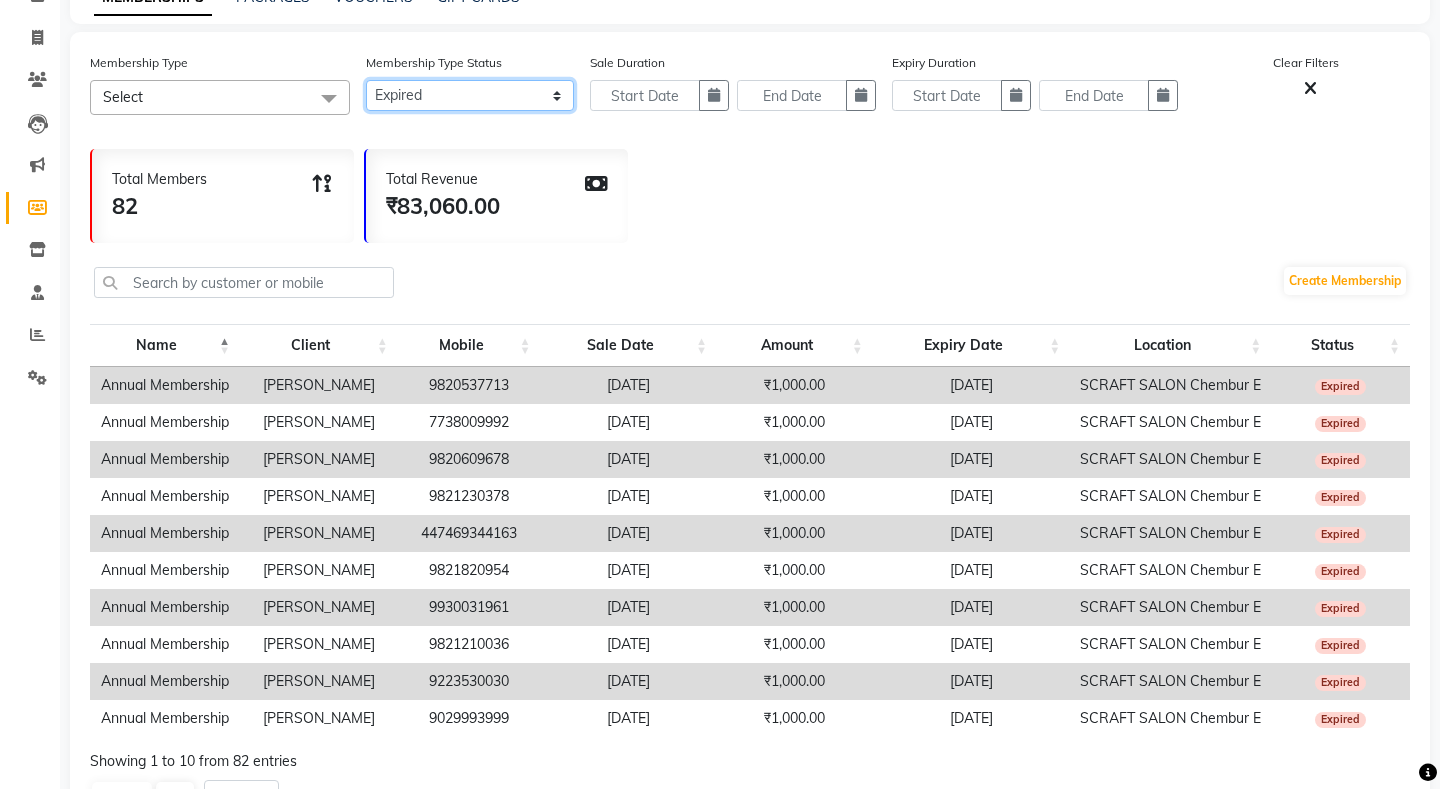 scroll, scrollTop: 189, scrollLeft: 0, axis: vertical 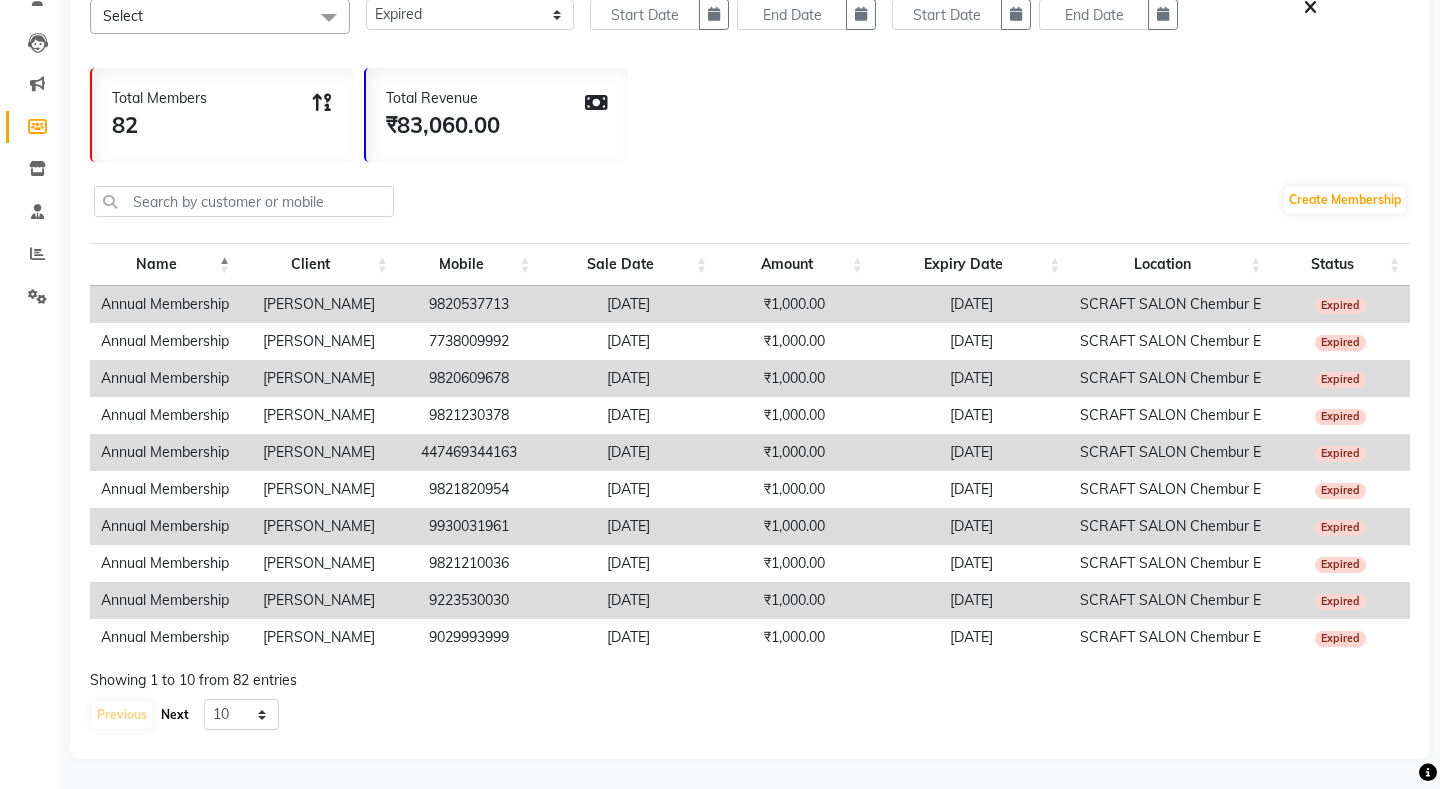 click on "Next" 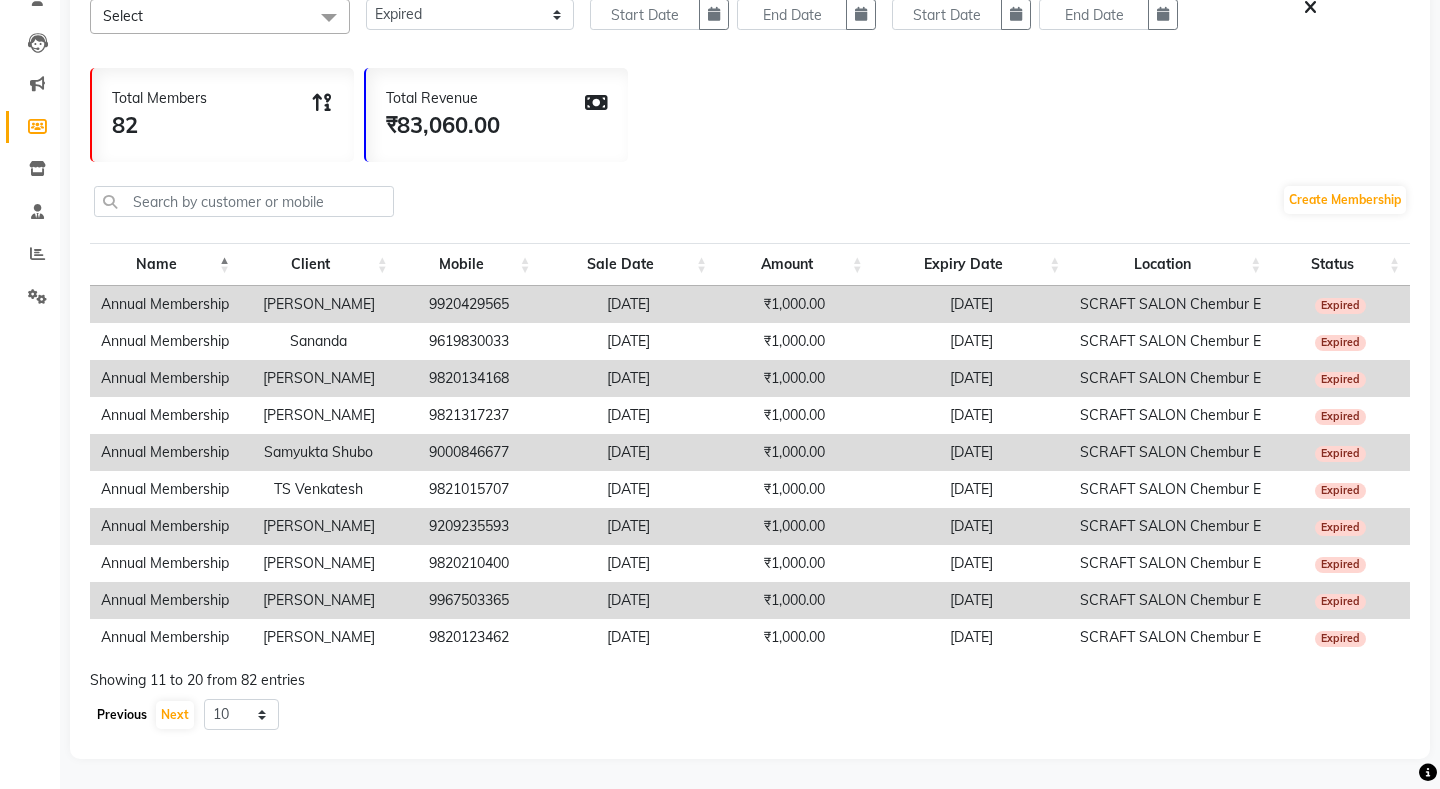 click on "Previous" 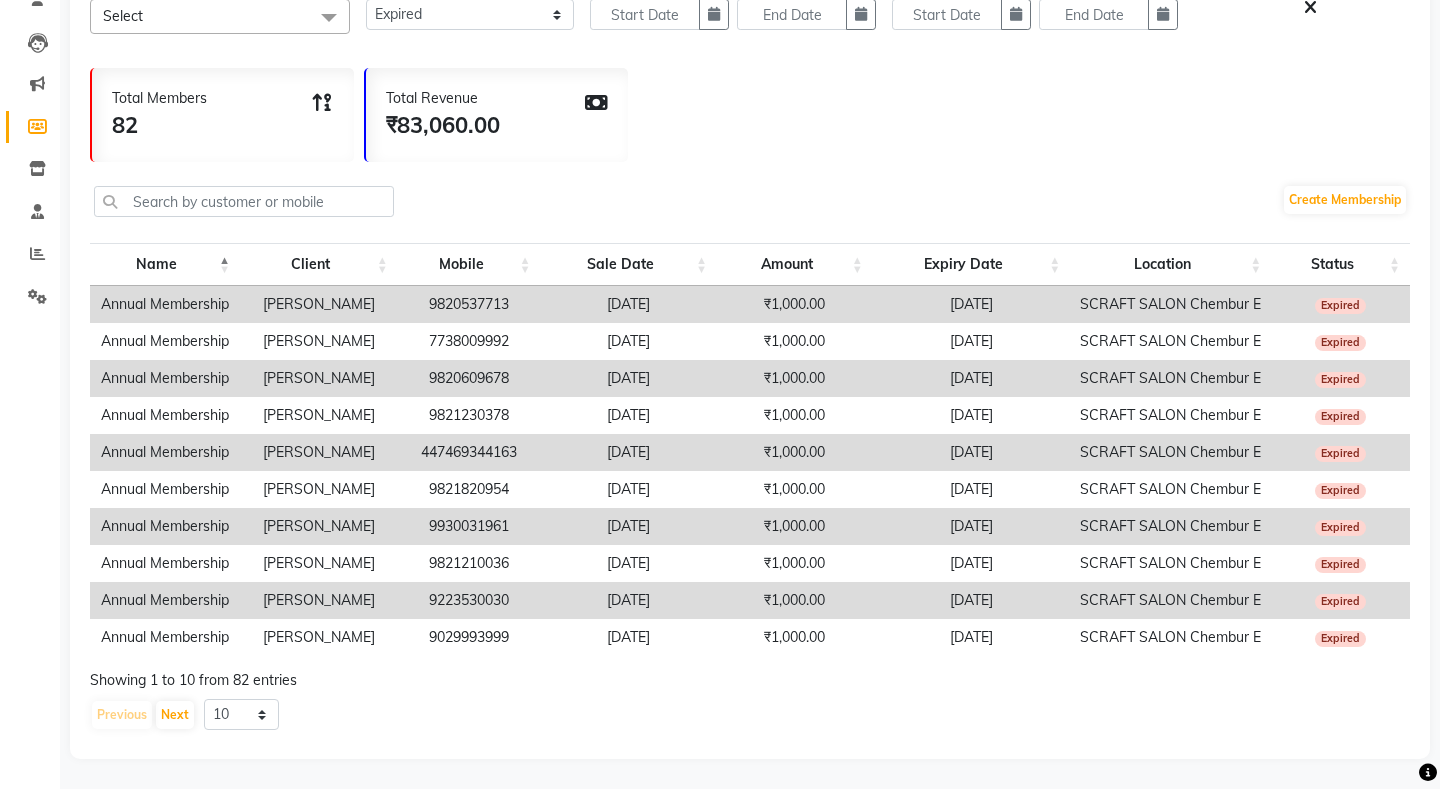 scroll, scrollTop: 100, scrollLeft: 0, axis: vertical 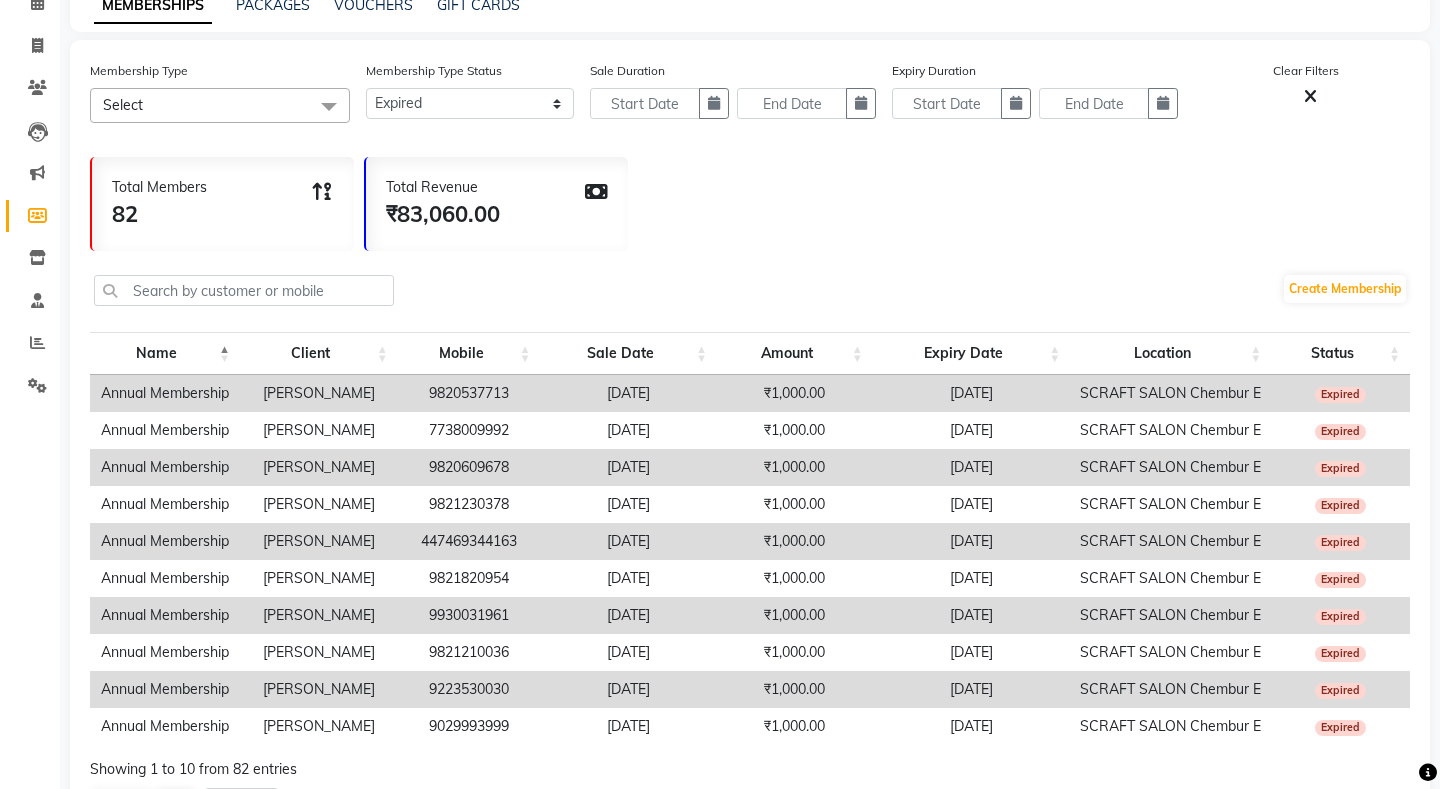 click 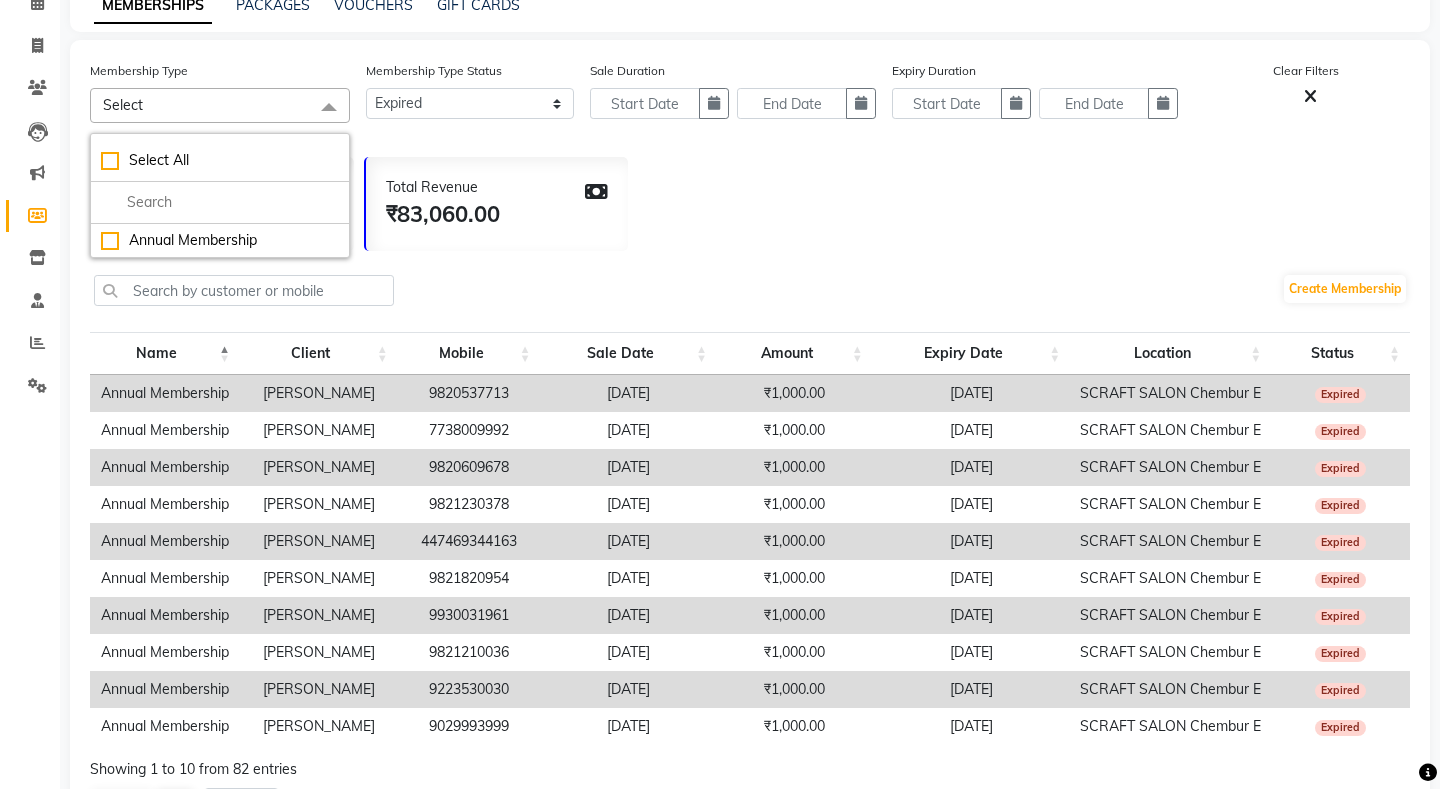 click 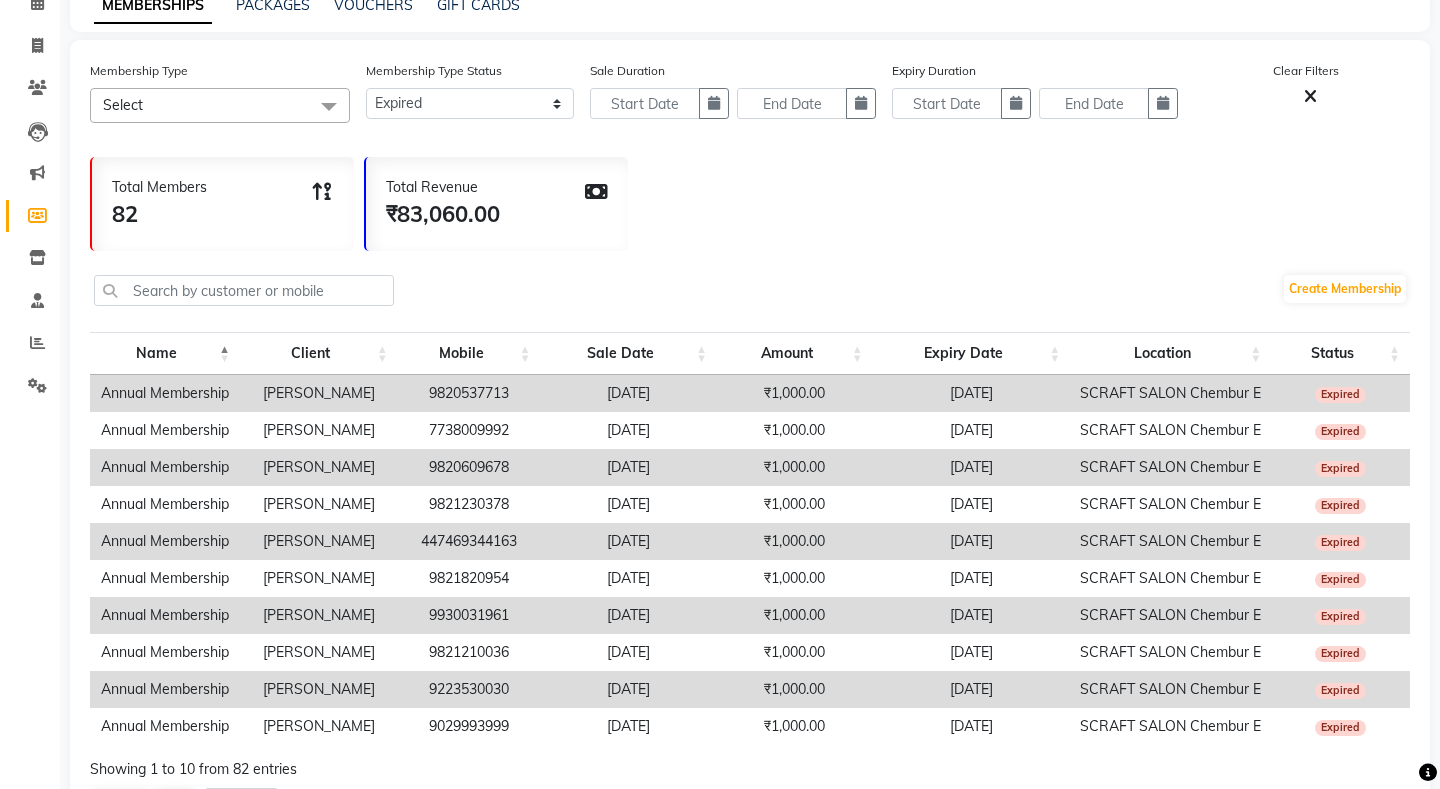 scroll, scrollTop: 189, scrollLeft: 0, axis: vertical 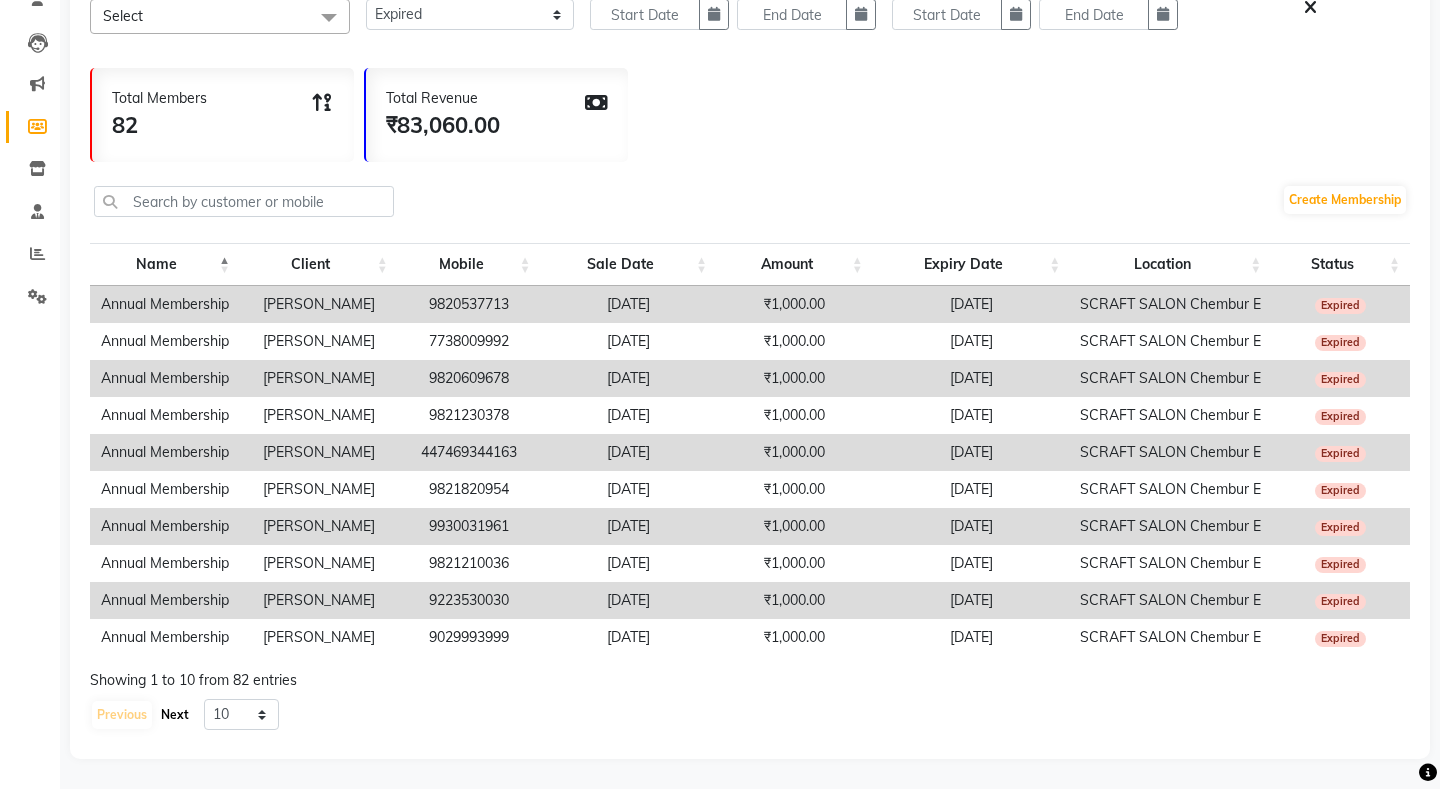 click on "Next" 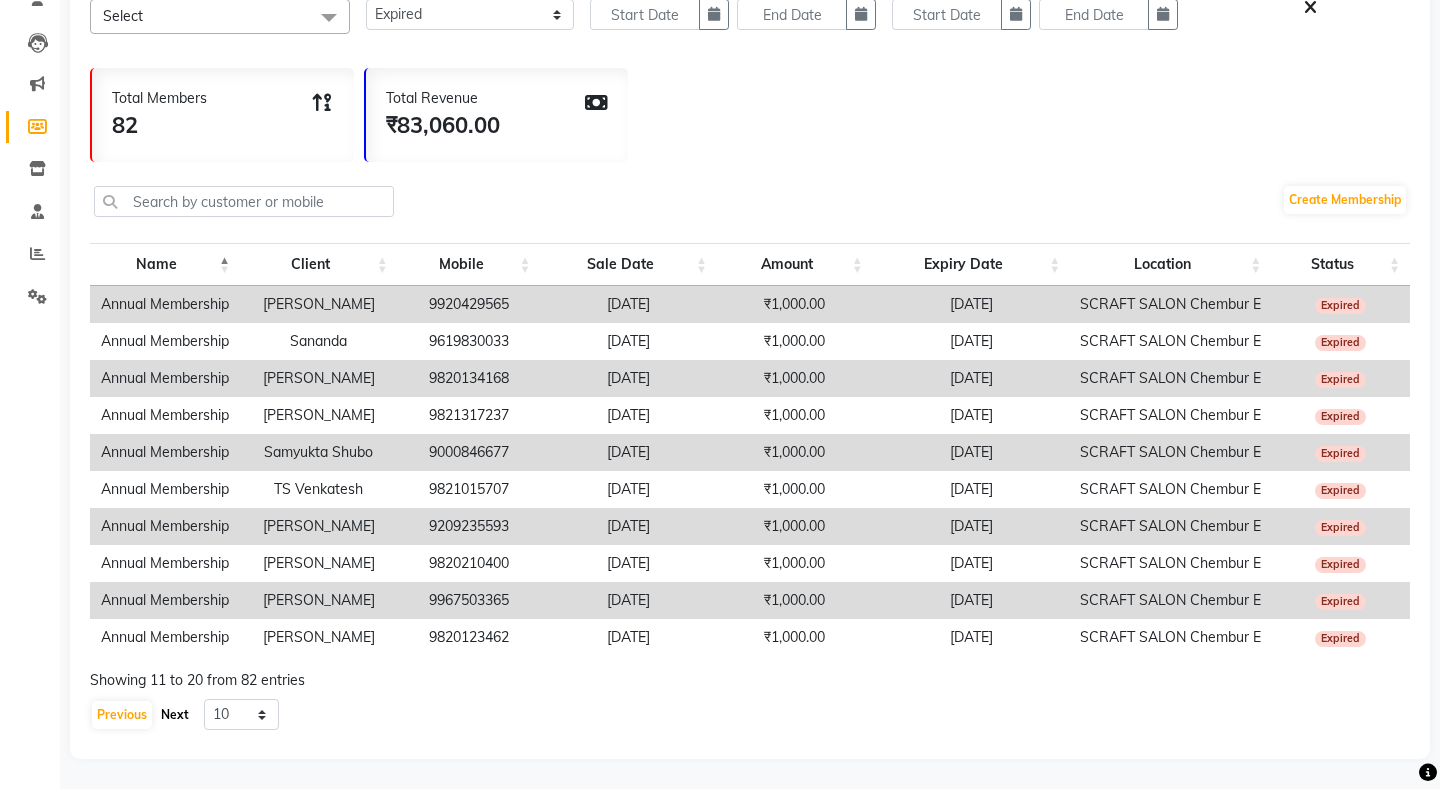 click on "Next" 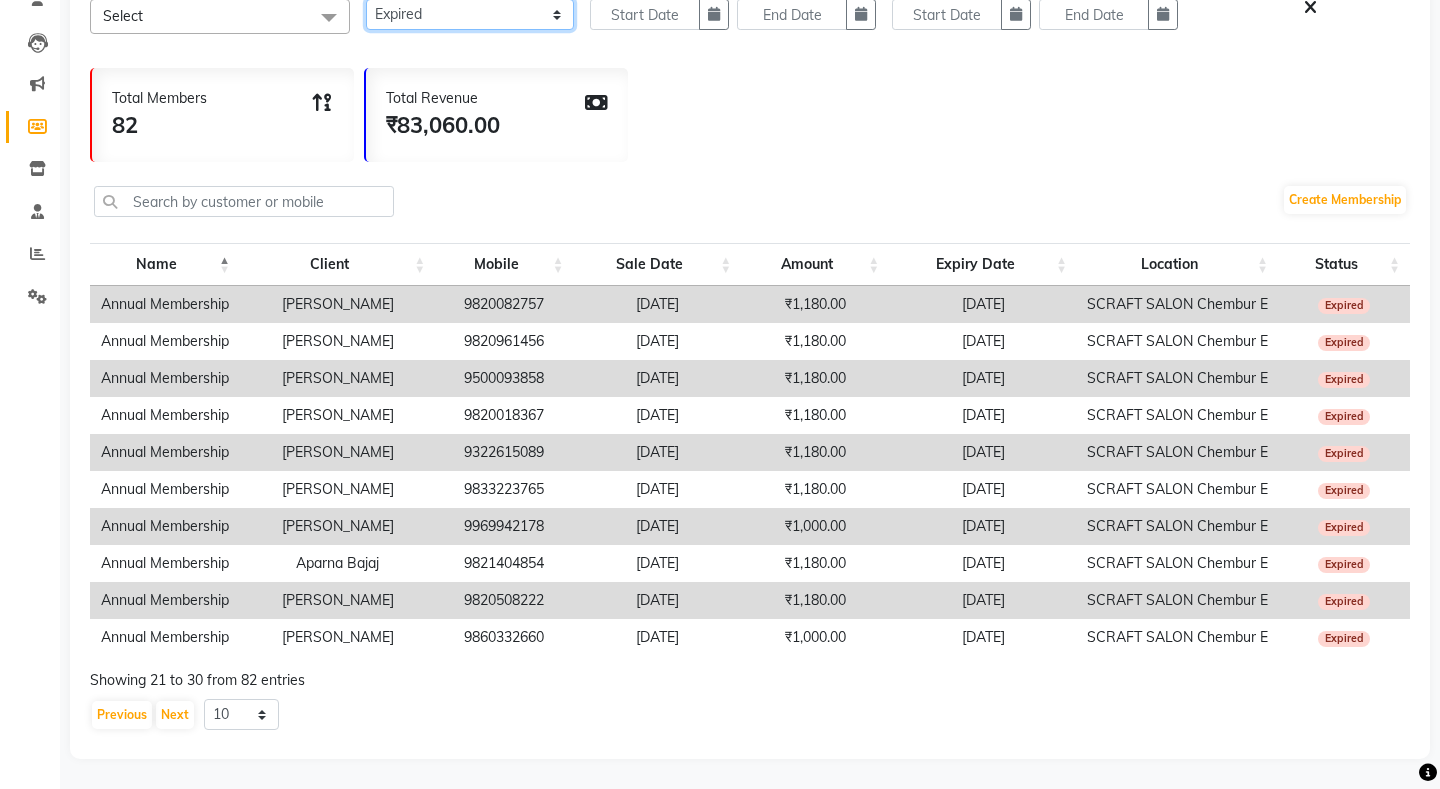 click on "Active Expired All" 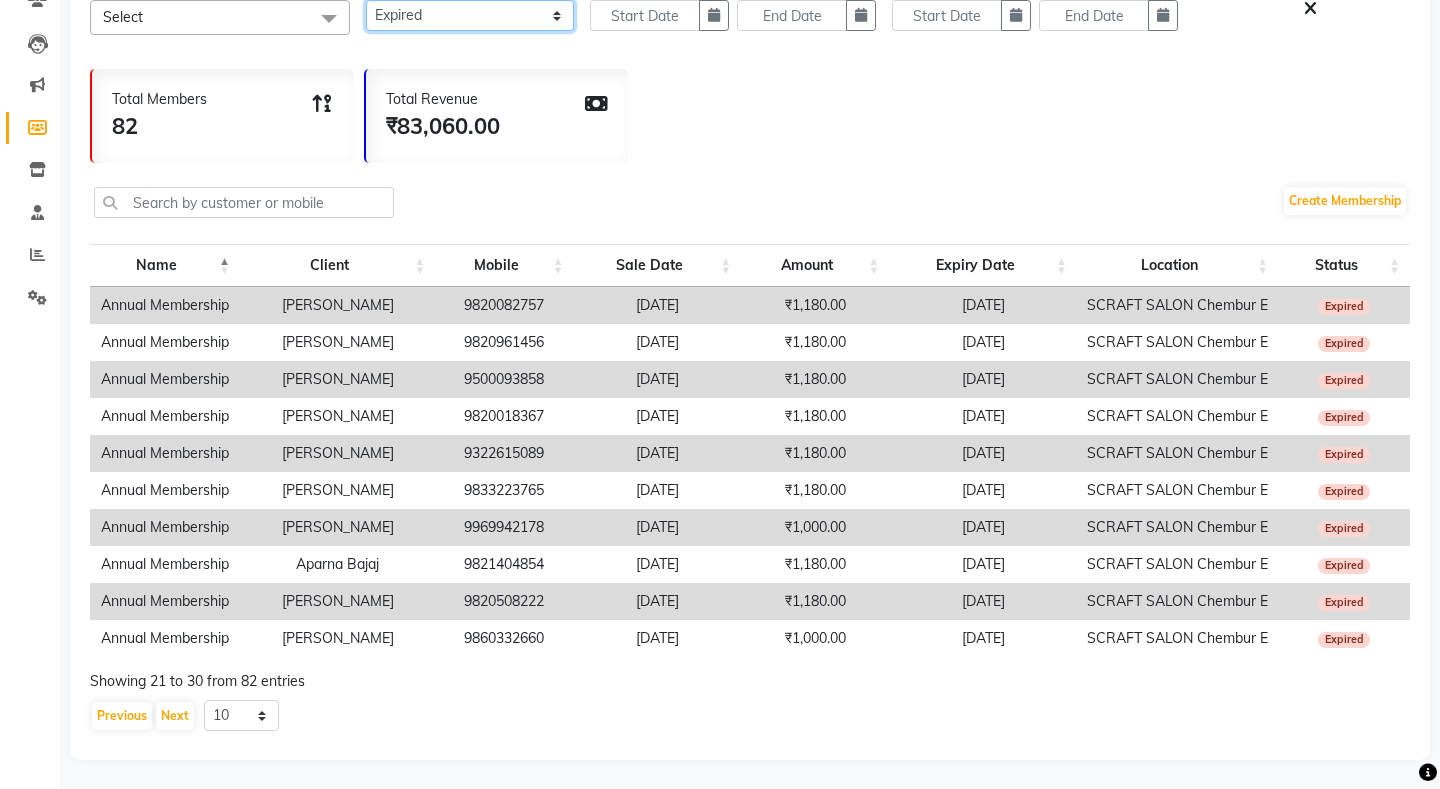 select on "true" 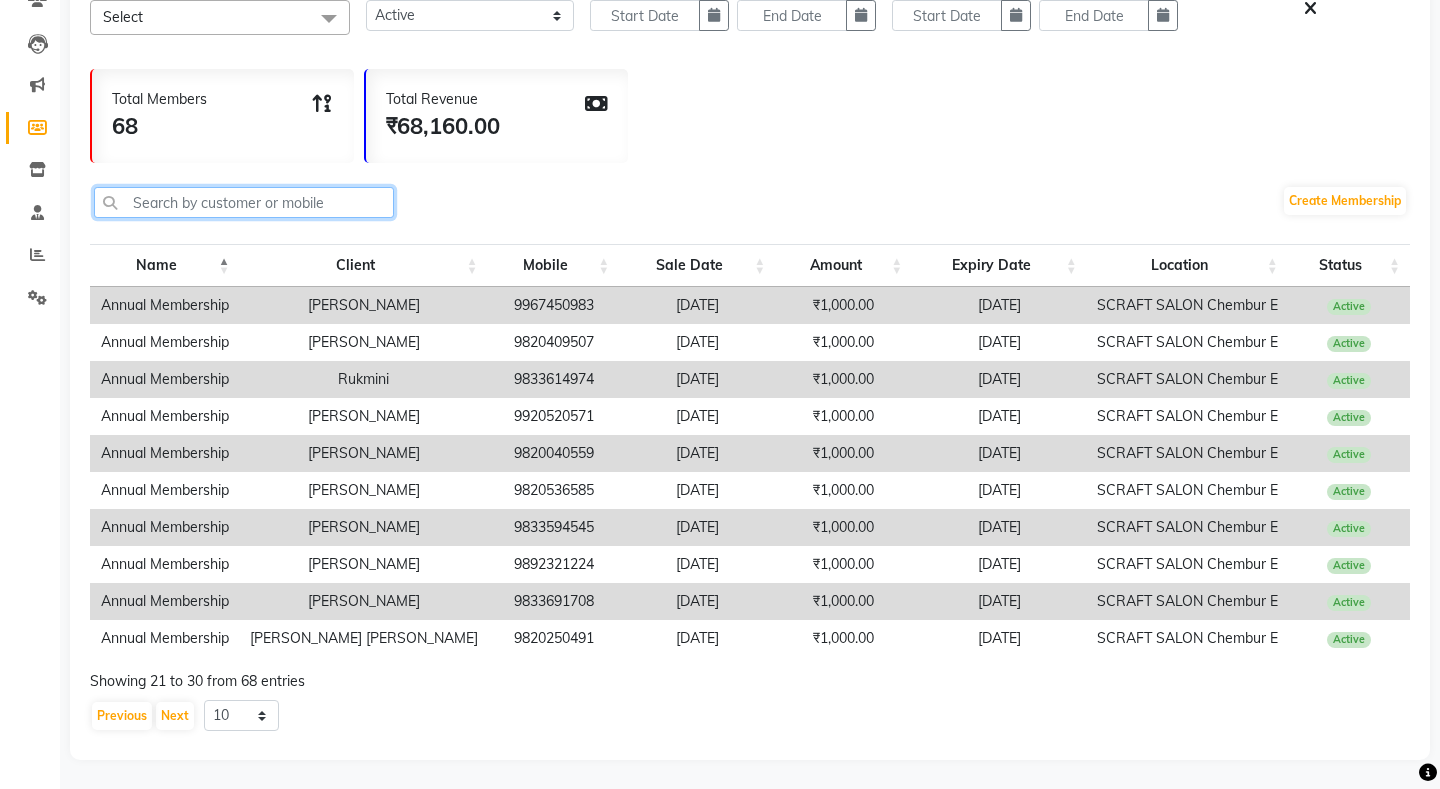 click 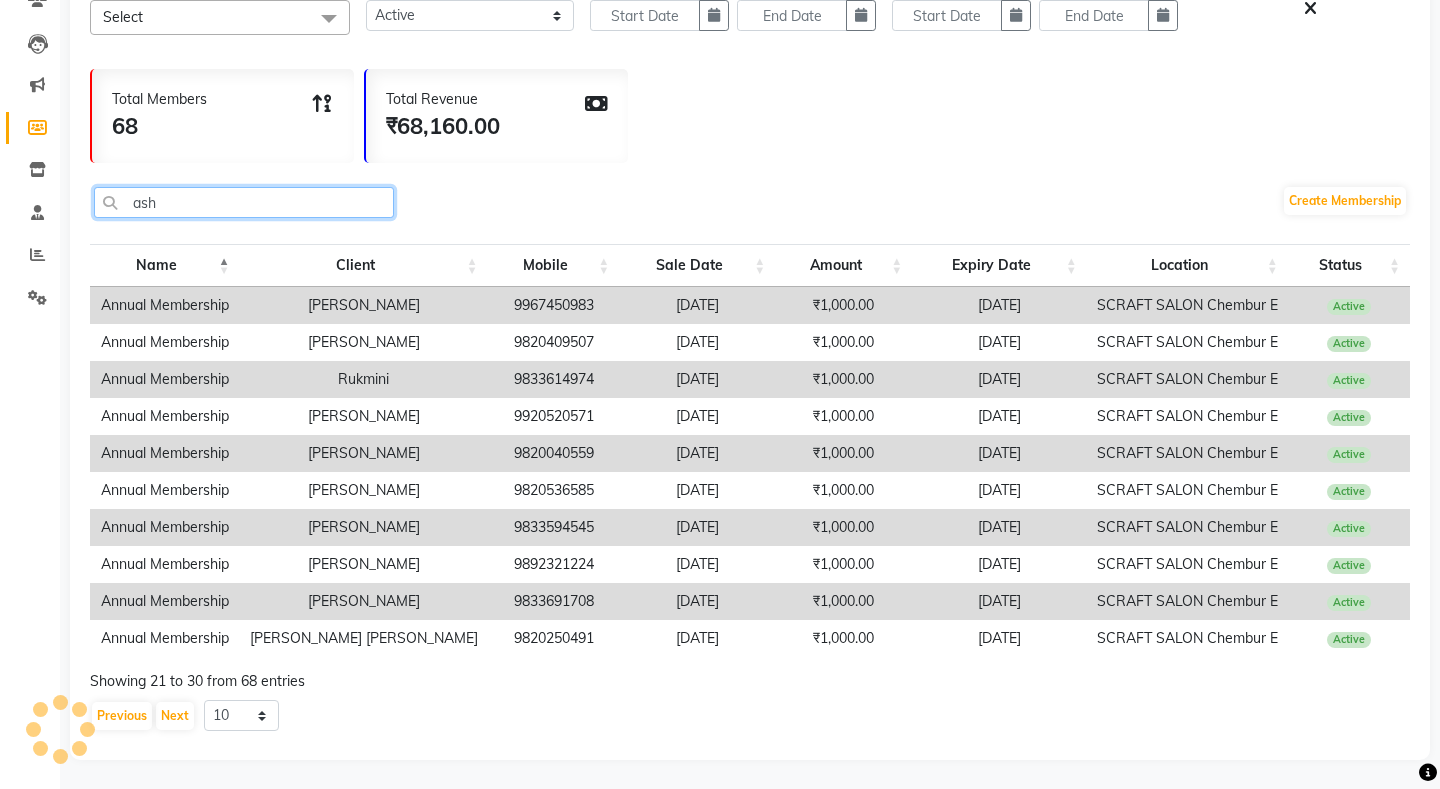 scroll, scrollTop: 0, scrollLeft: 0, axis: both 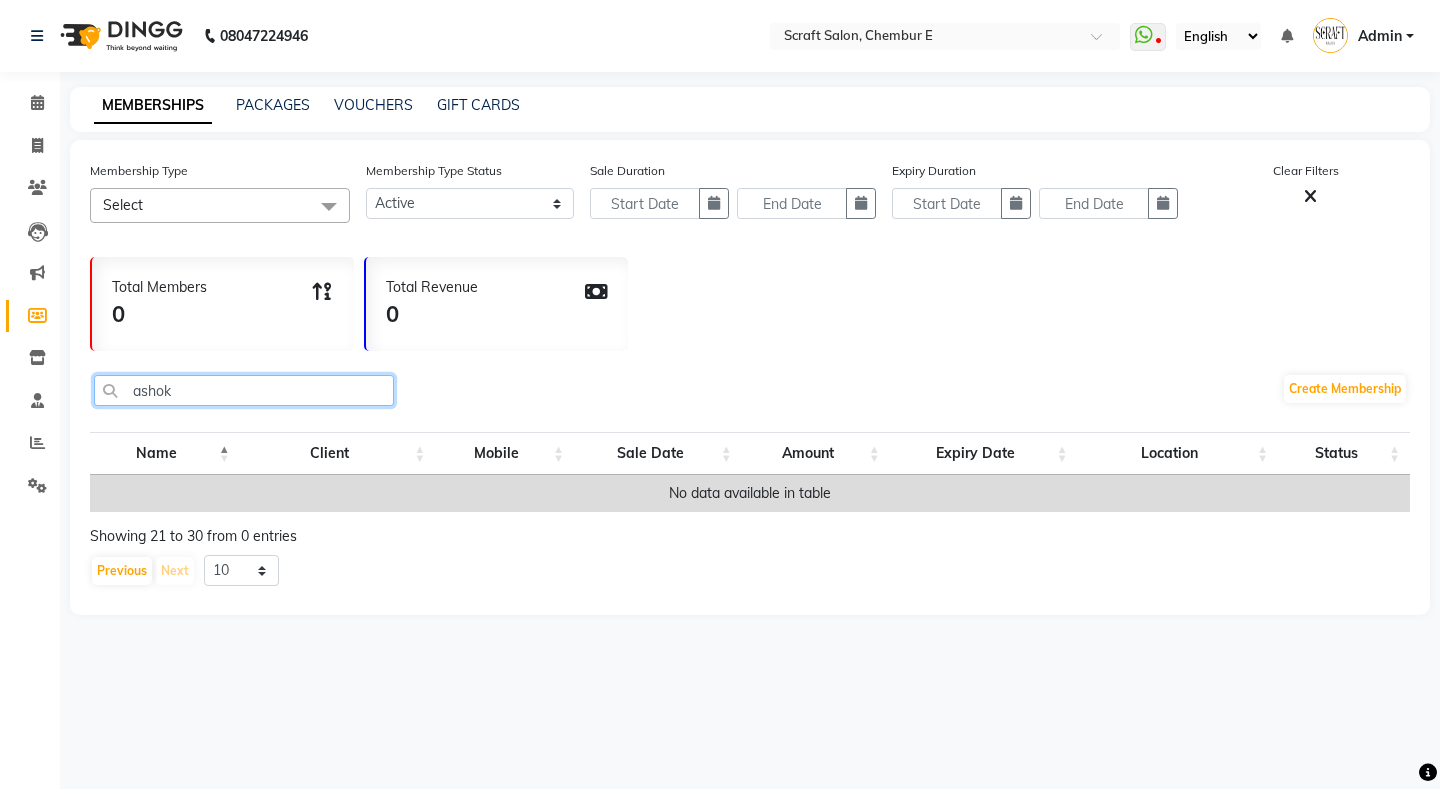 type on "ashok" 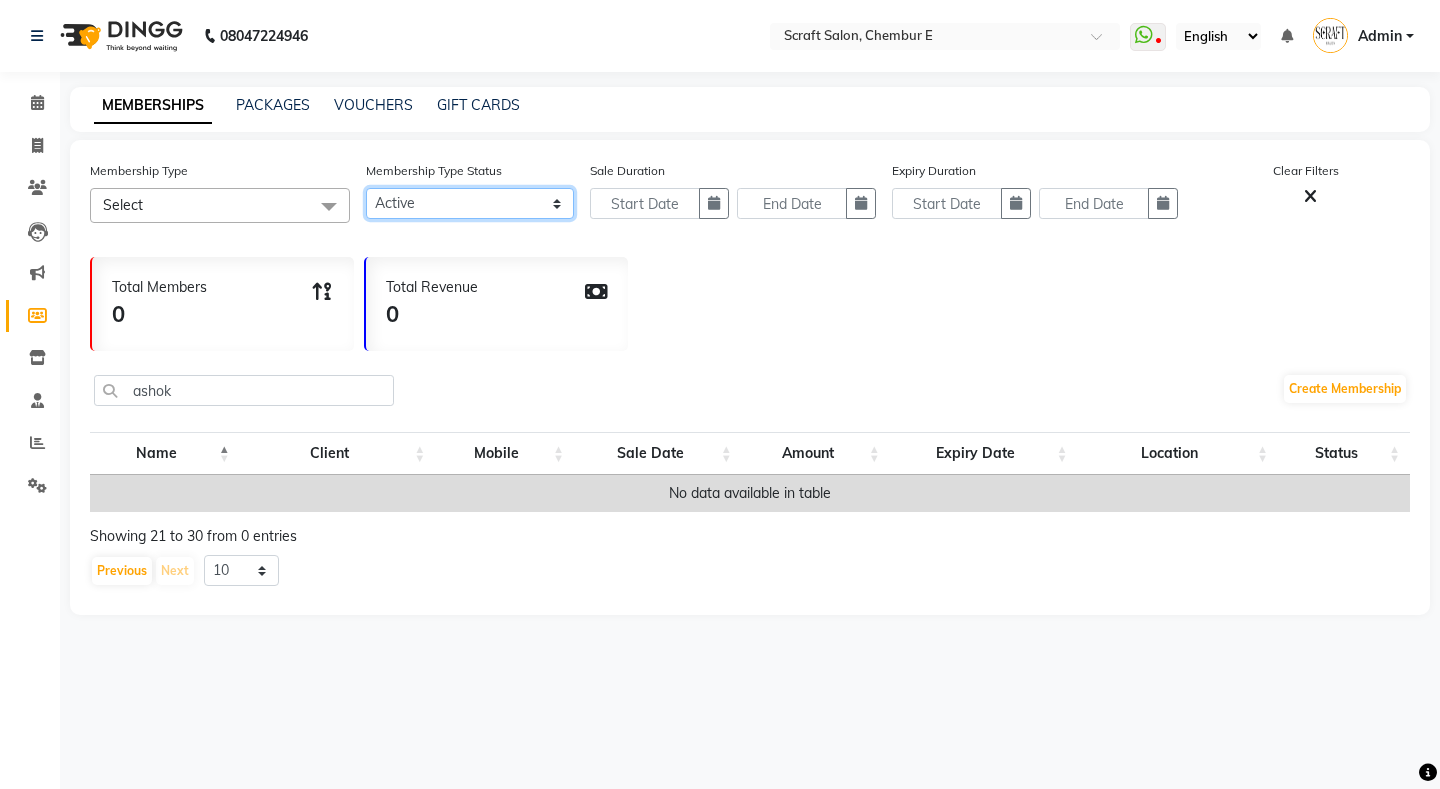 click on "Active Expired All" 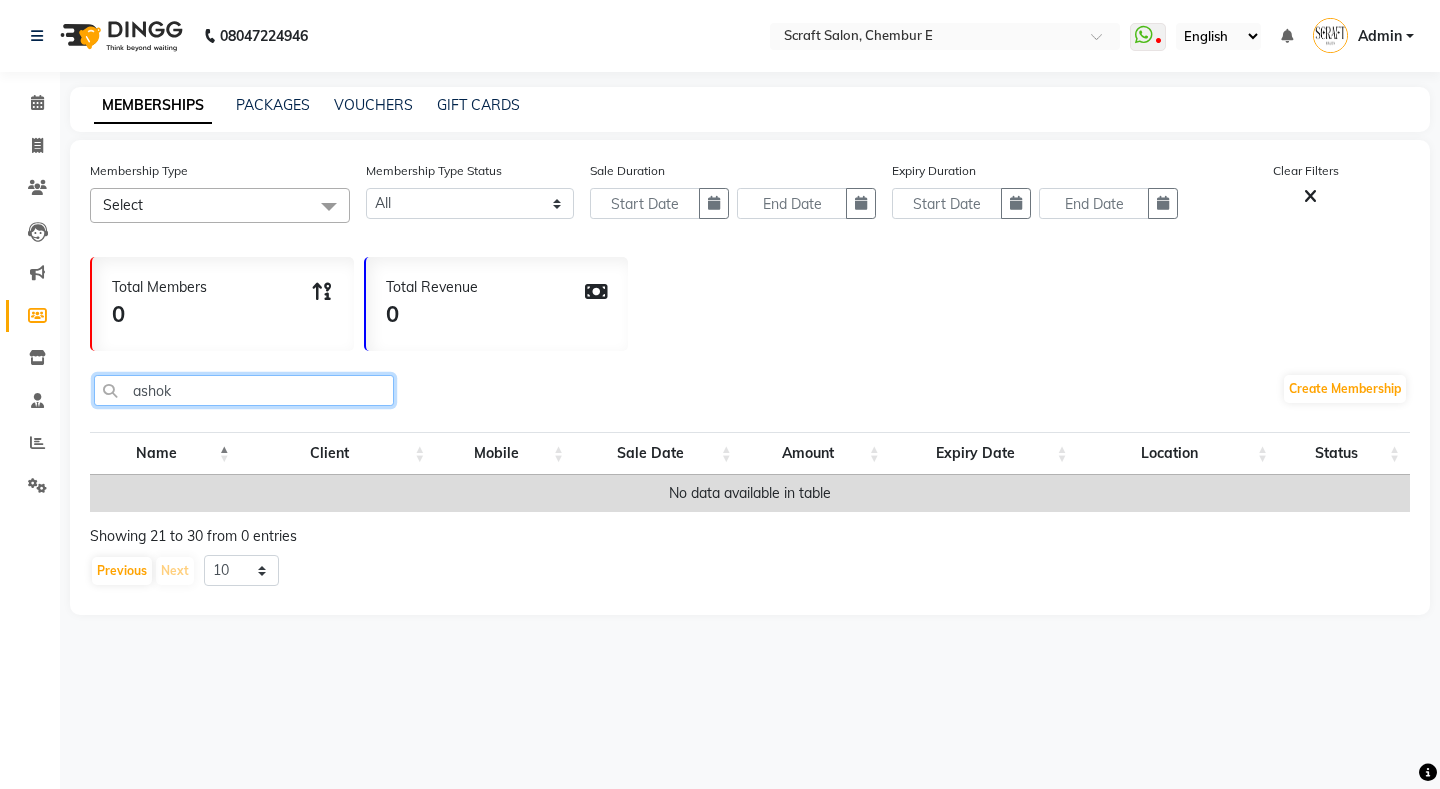 click on "ashok" 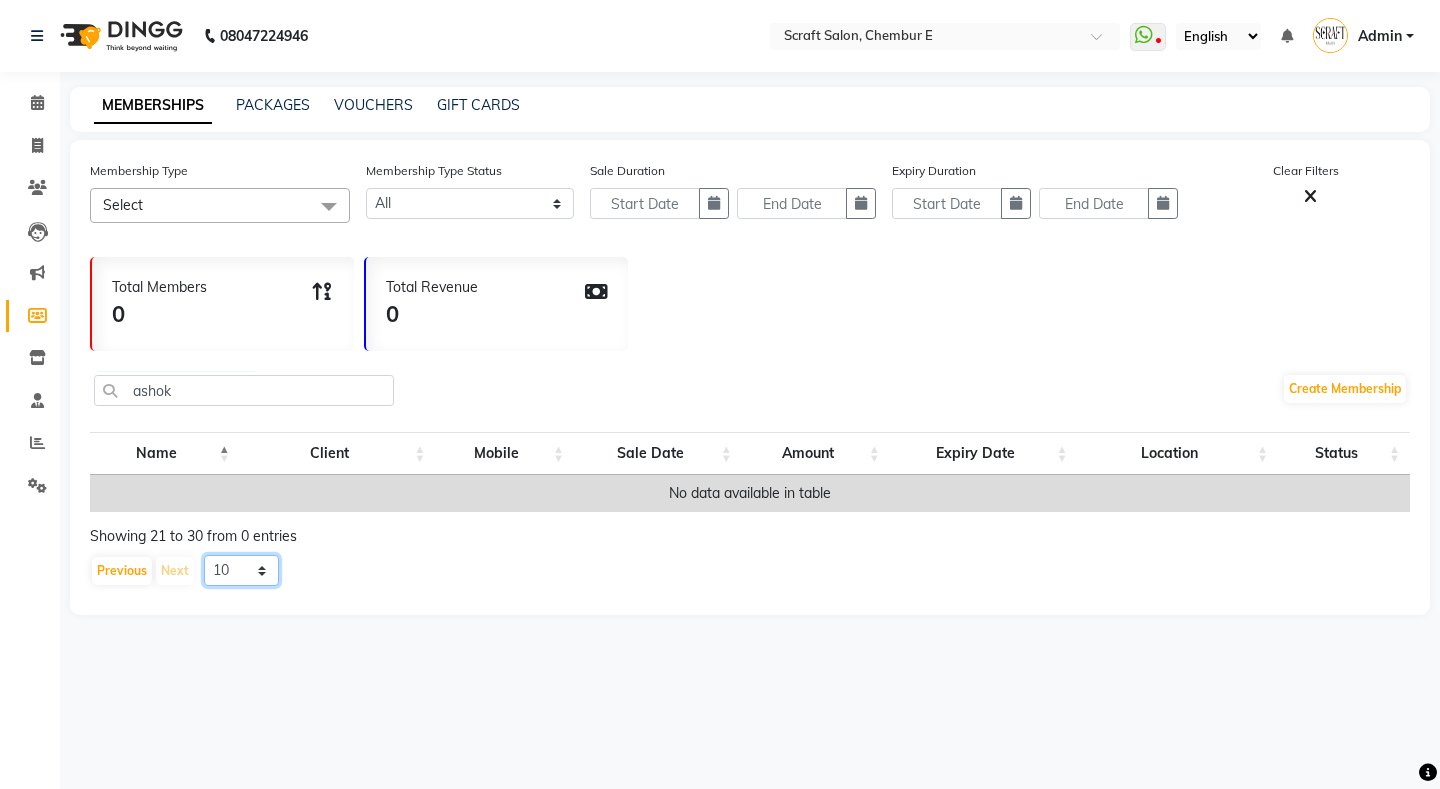 click on "10 20 50 100" 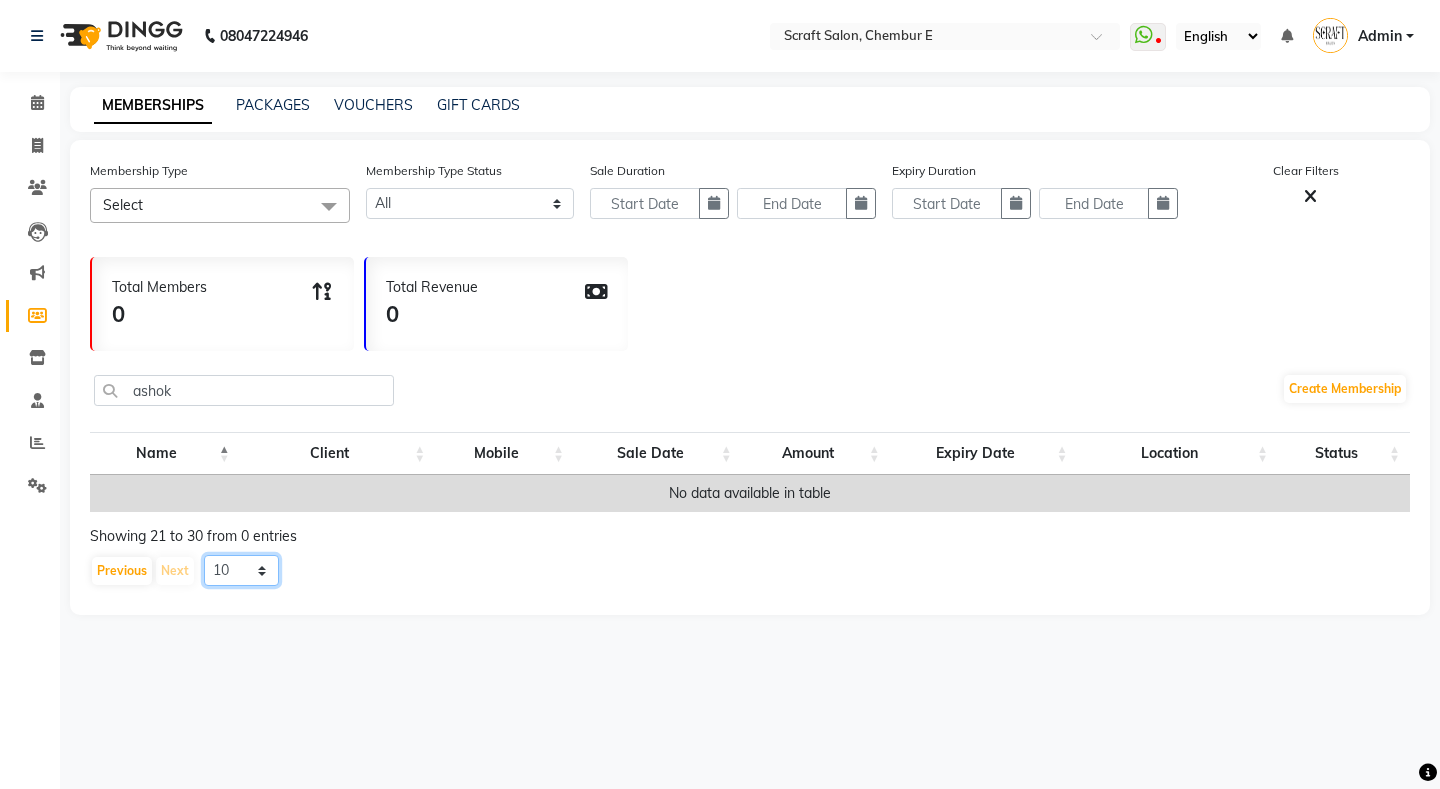 select on "100" 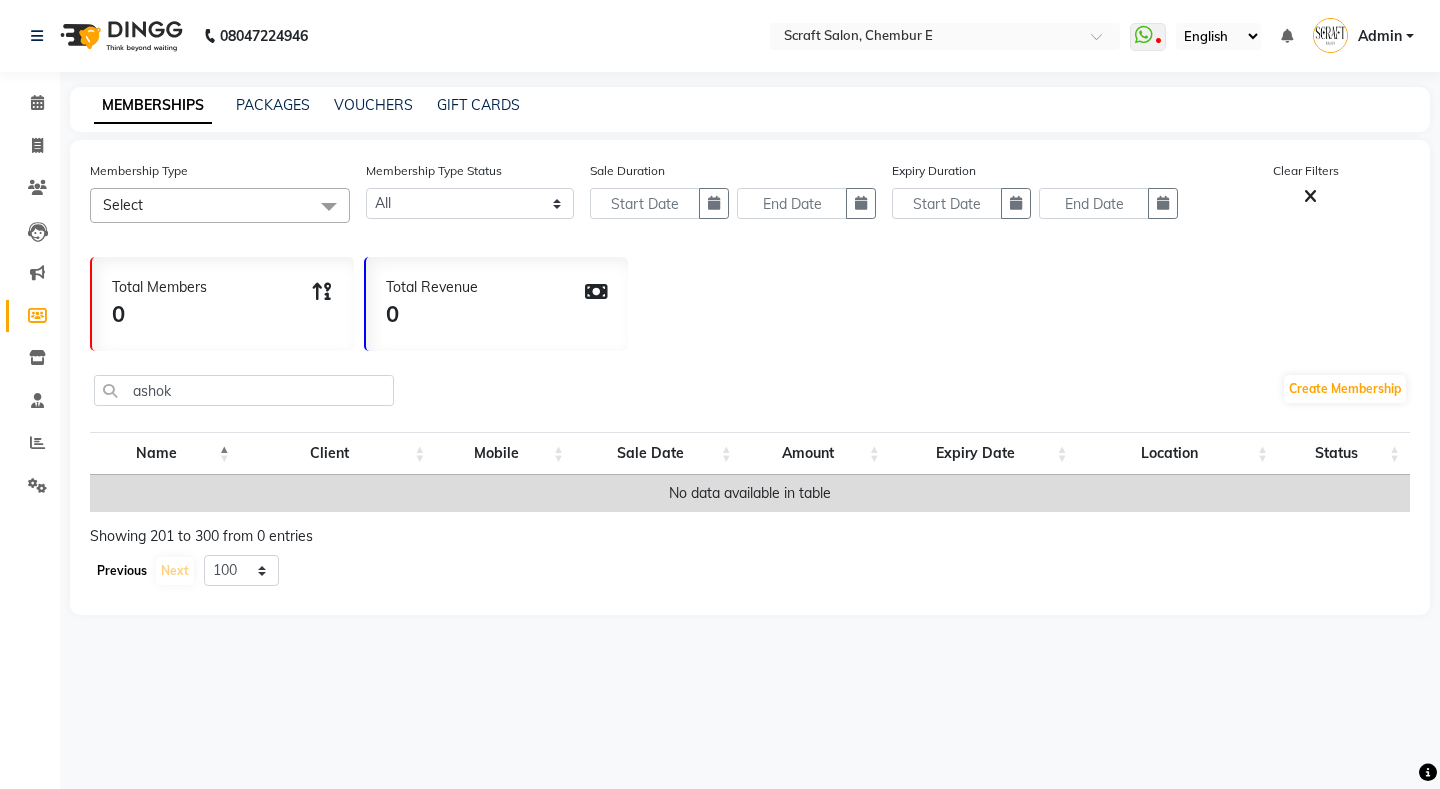 click on "Previous" 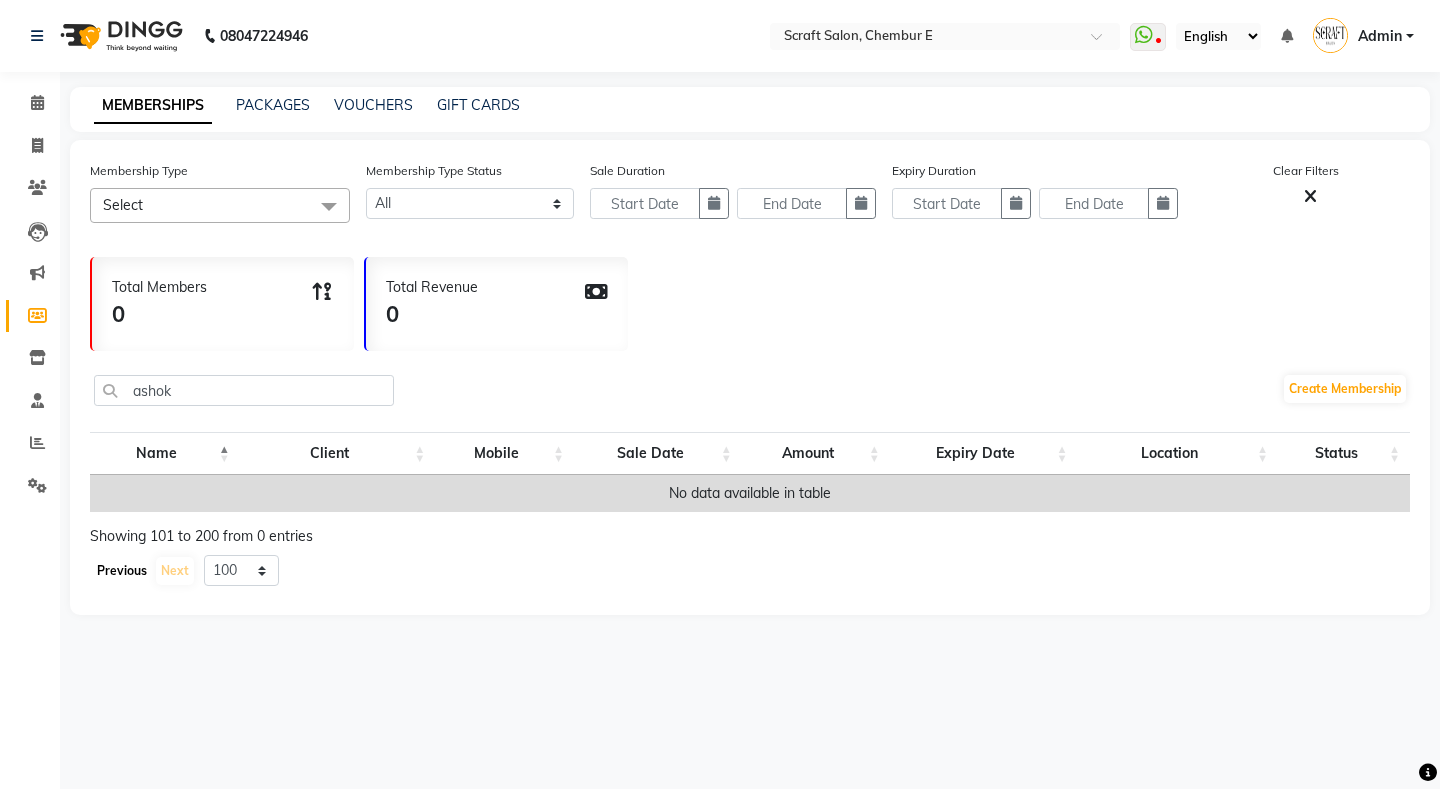 click on "Previous" 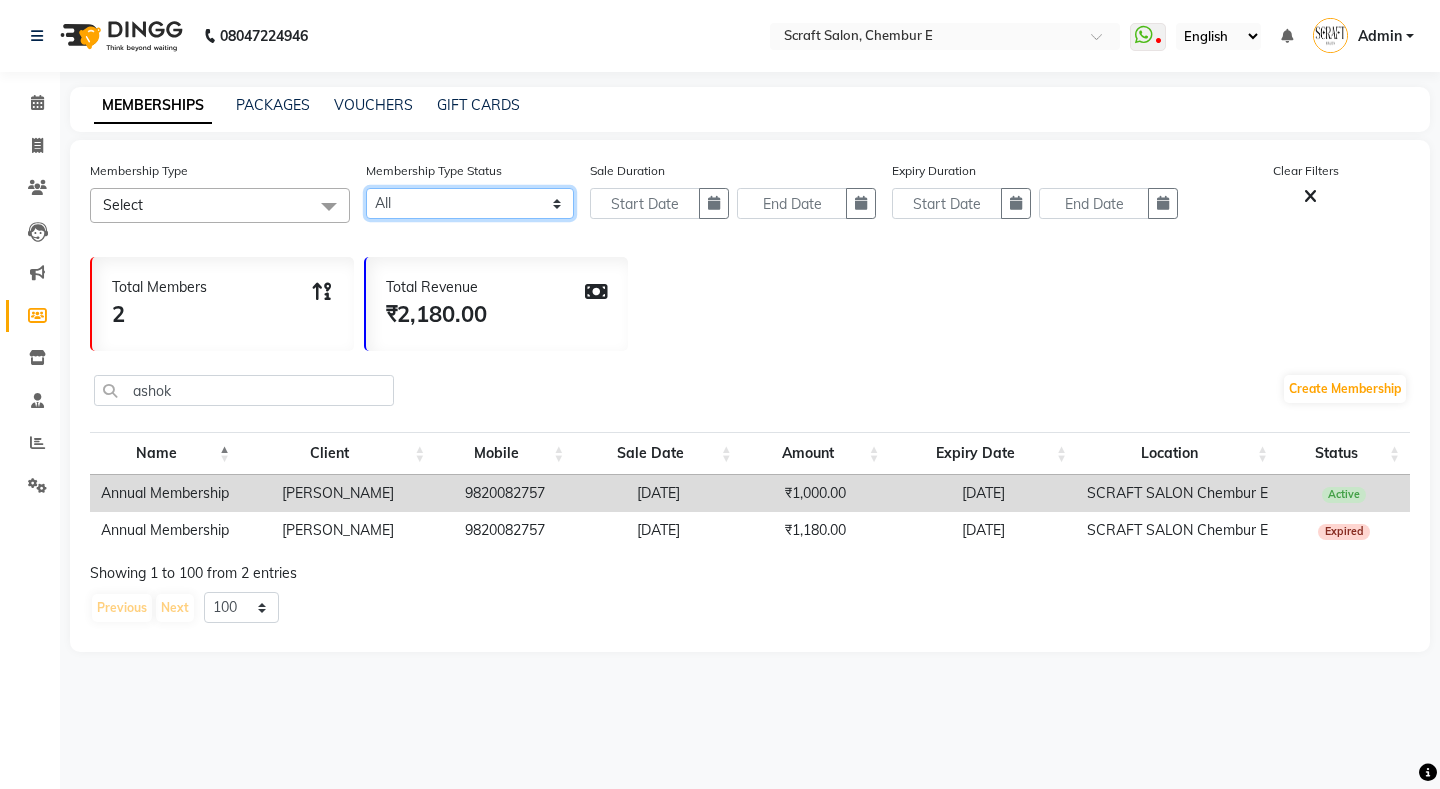 click on "Active Expired All" 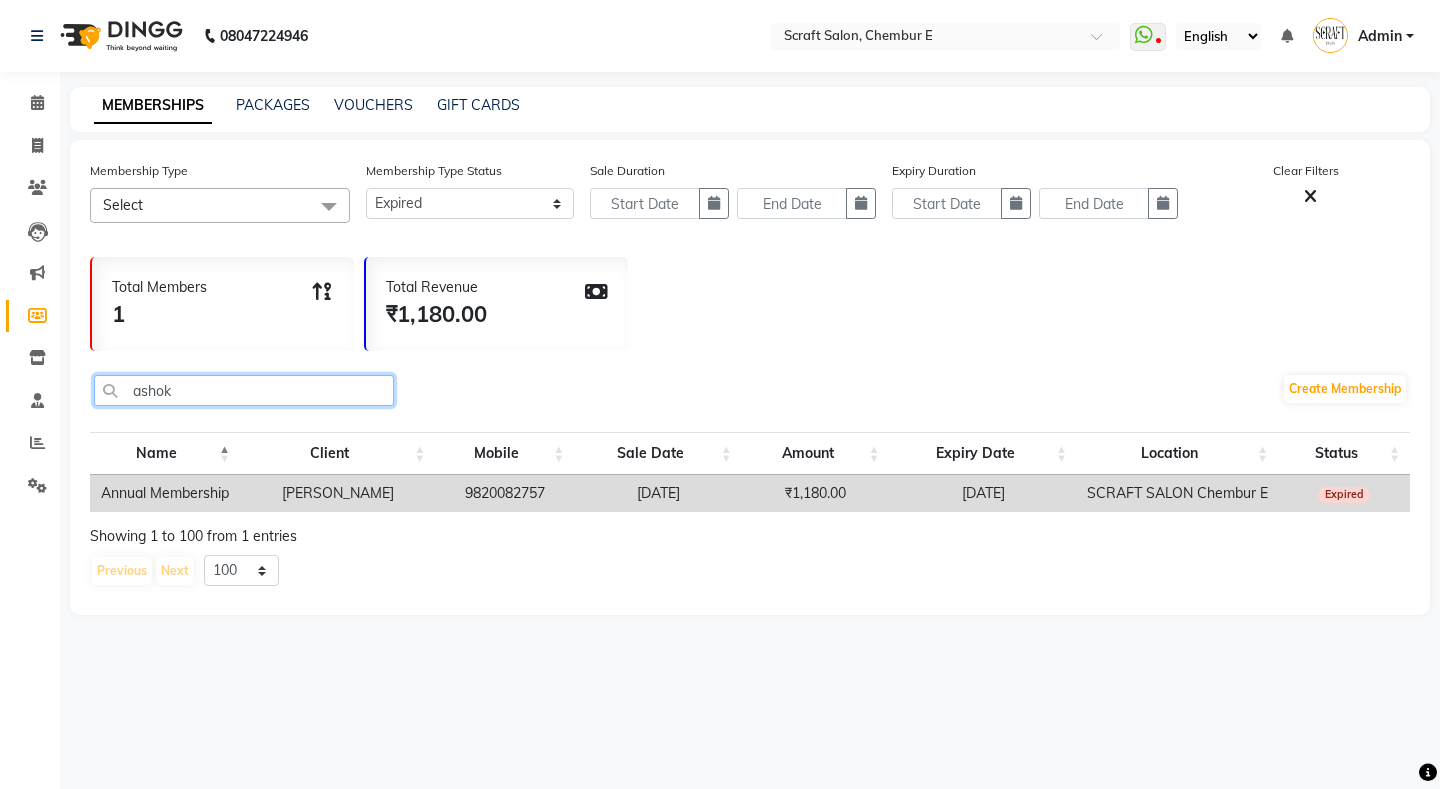 click on "ashok" 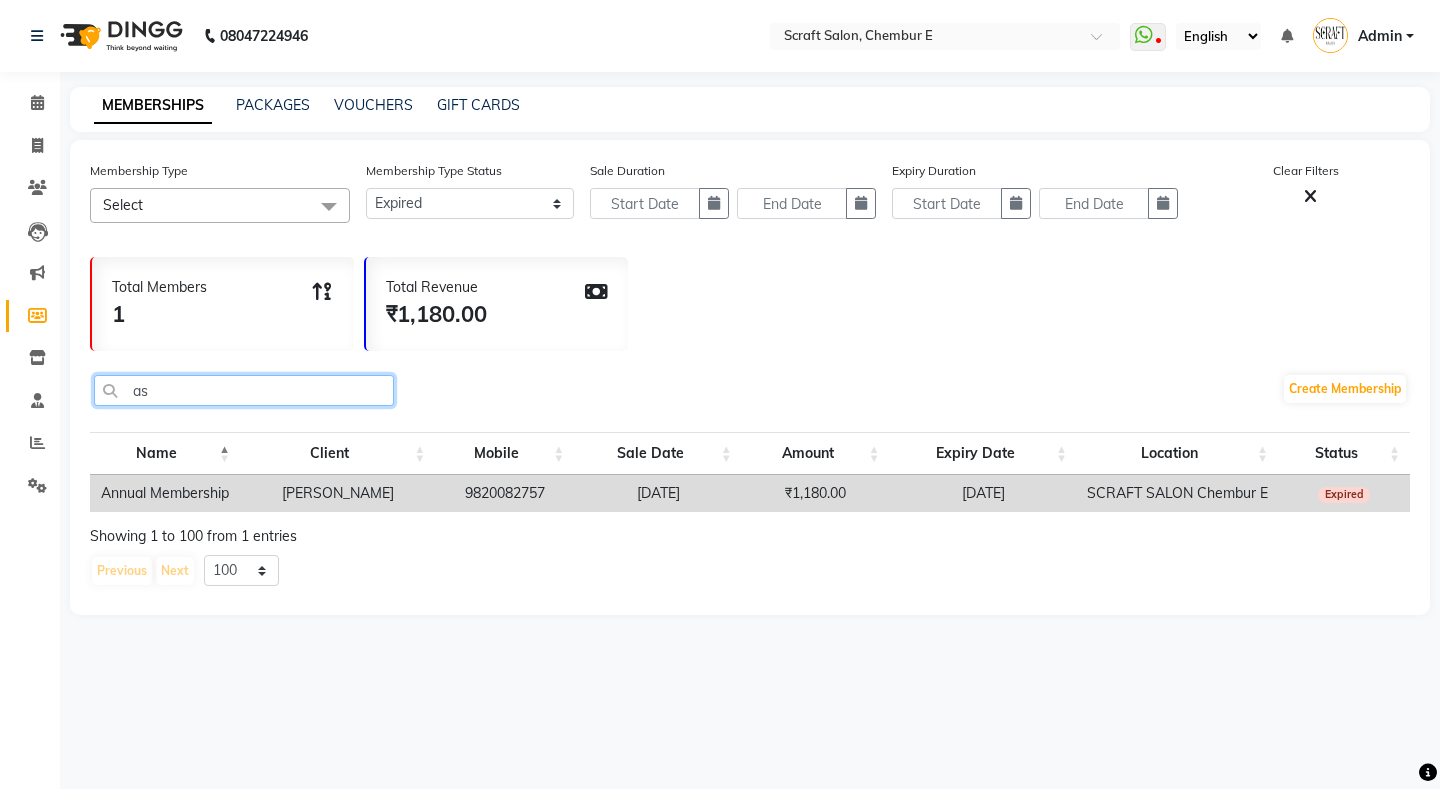 type on "a" 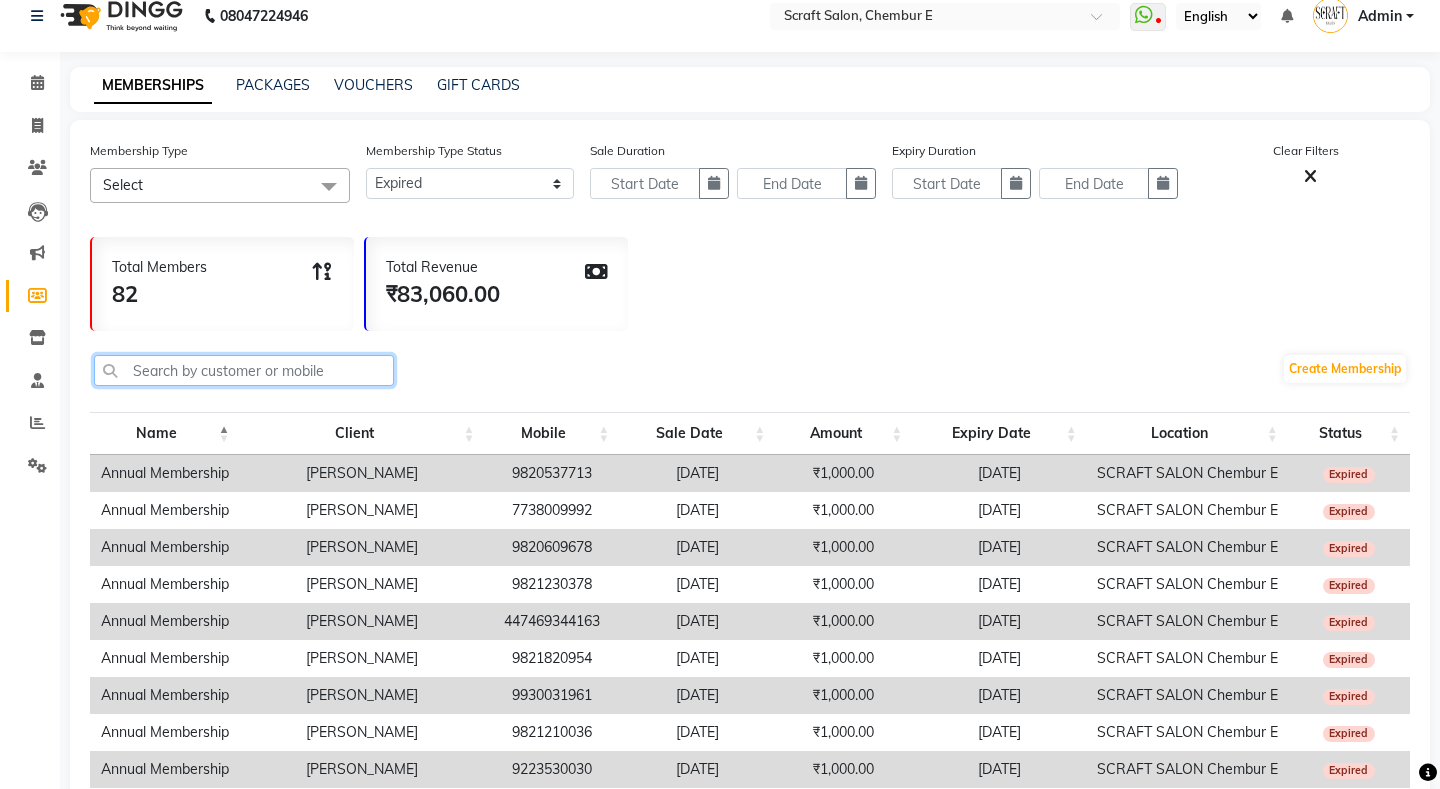 scroll, scrollTop: 0, scrollLeft: 0, axis: both 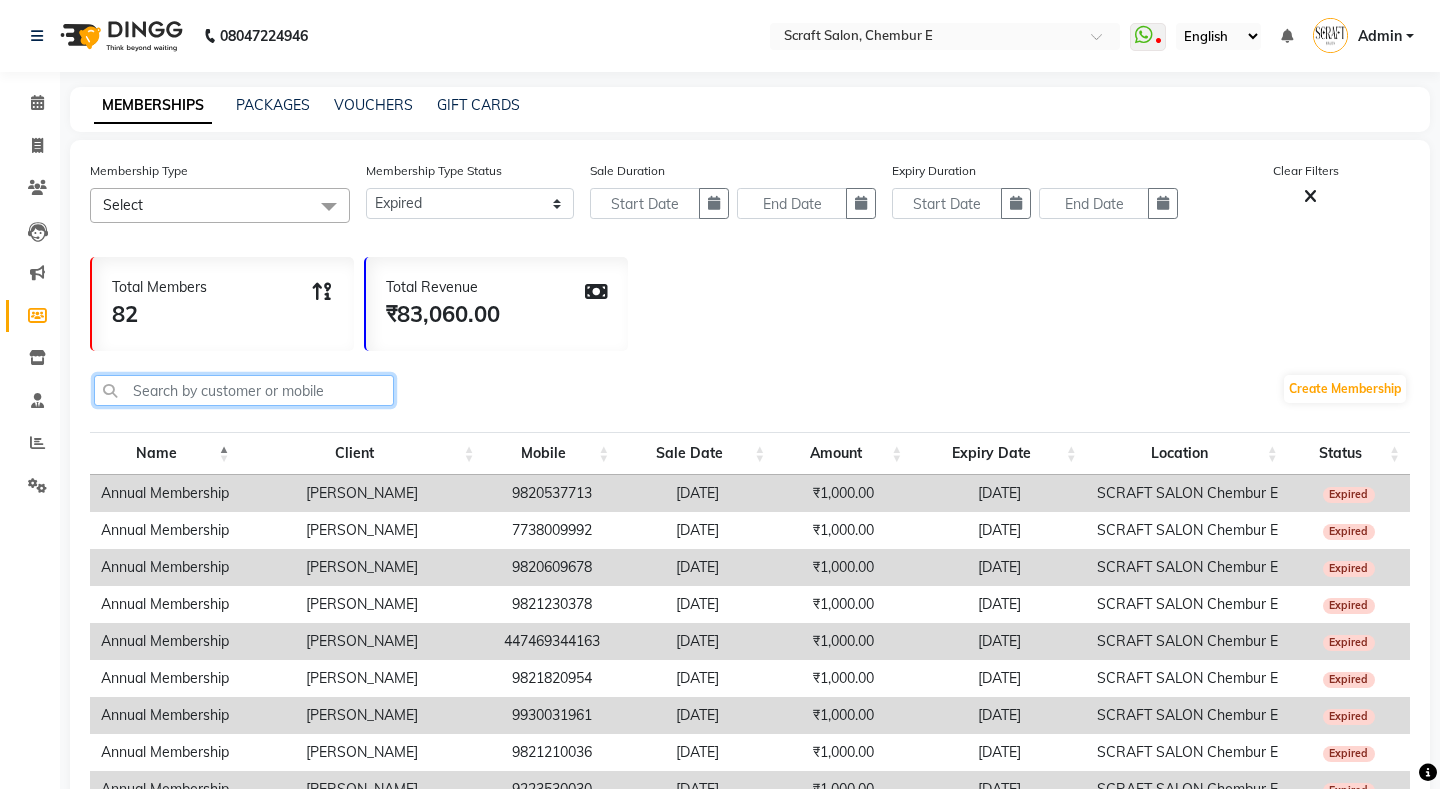 type 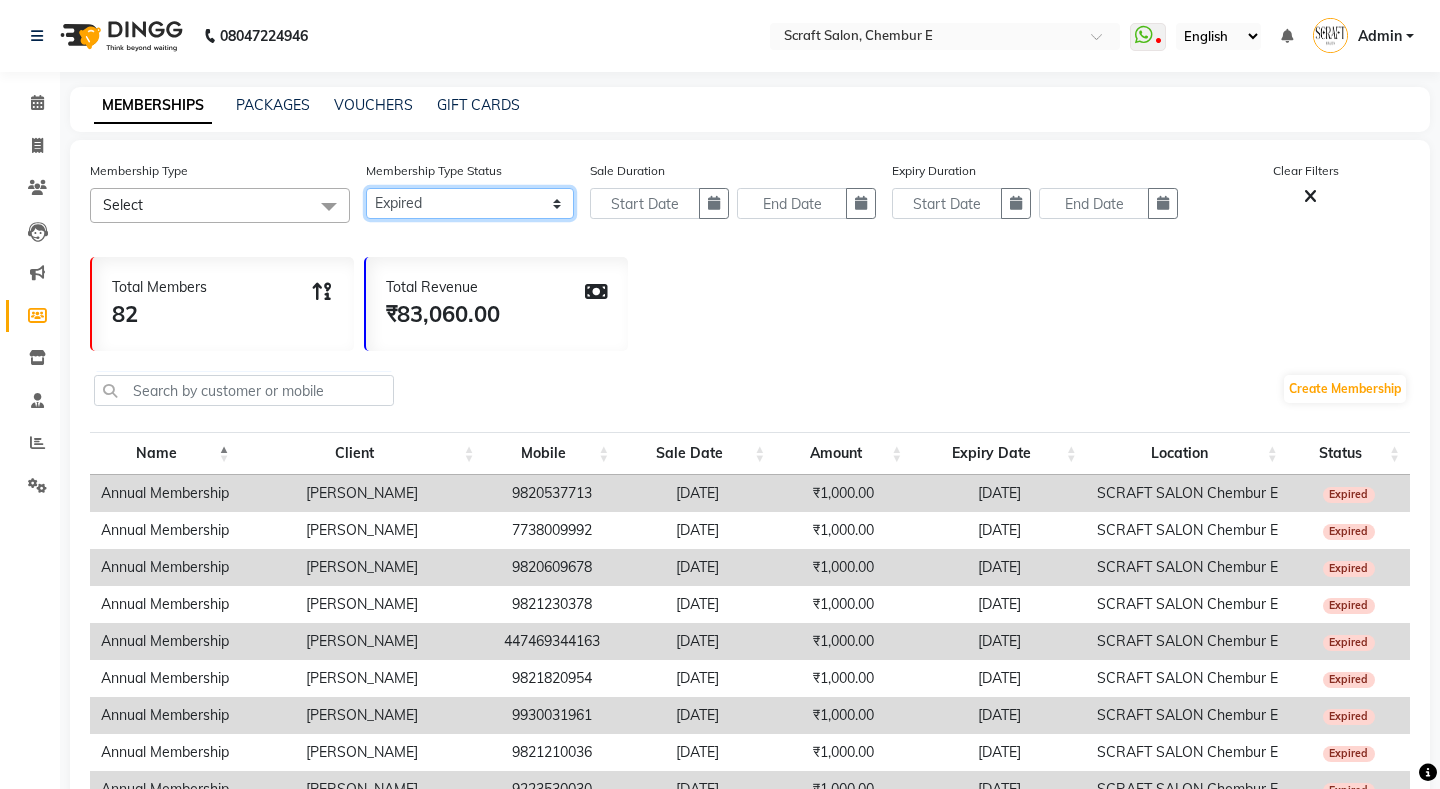 click on "Active Expired All" 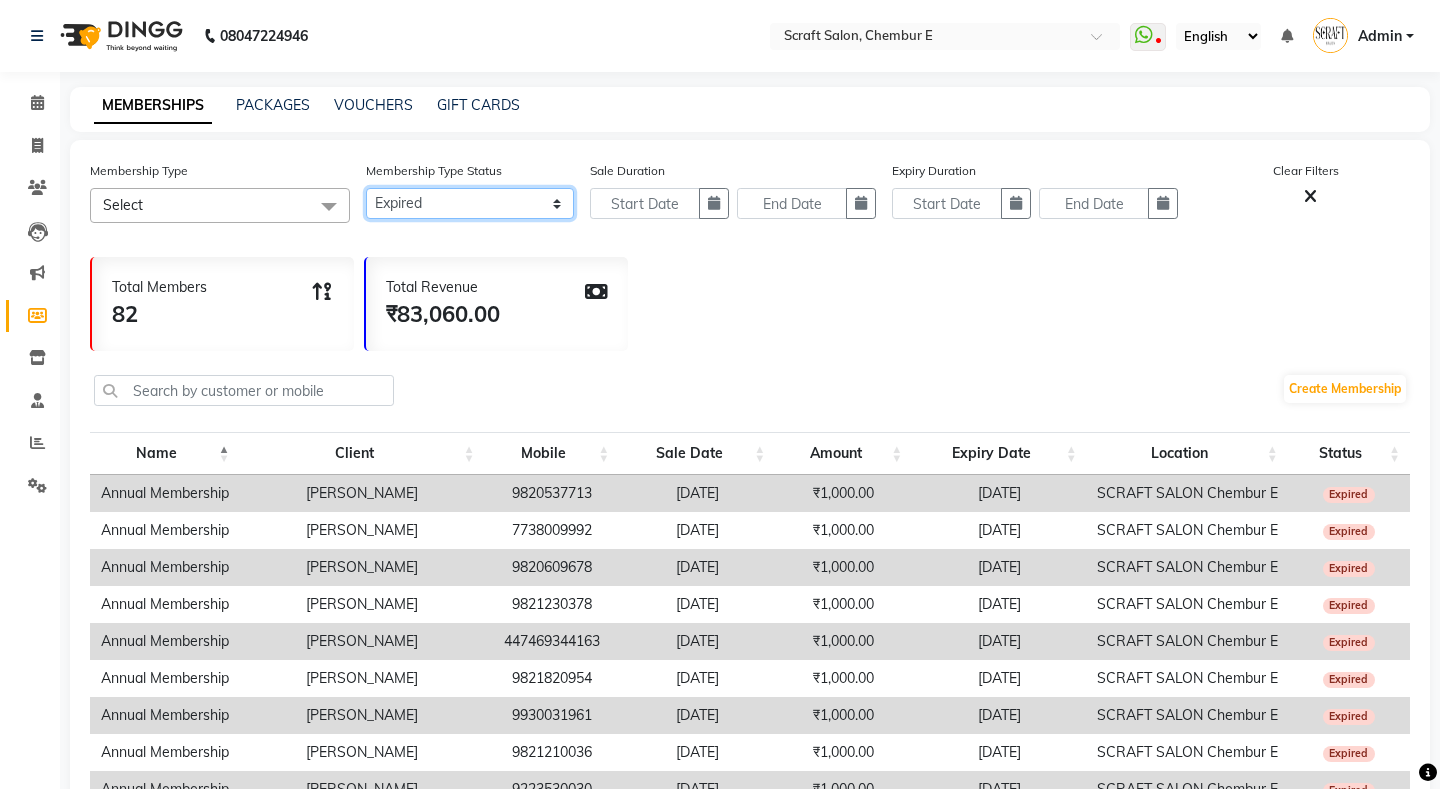 select 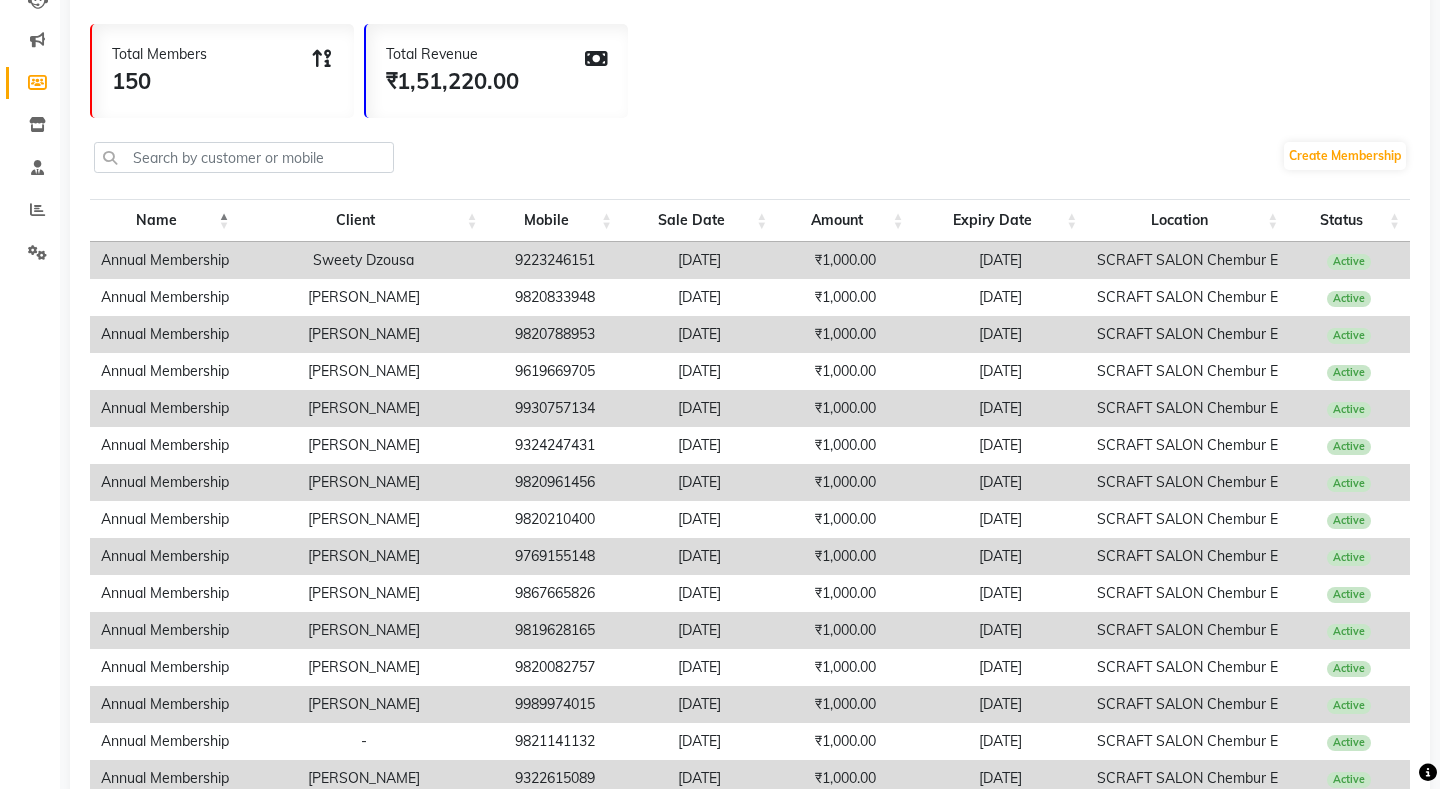 scroll, scrollTop: 0, scrollLeft: 0, axis: both 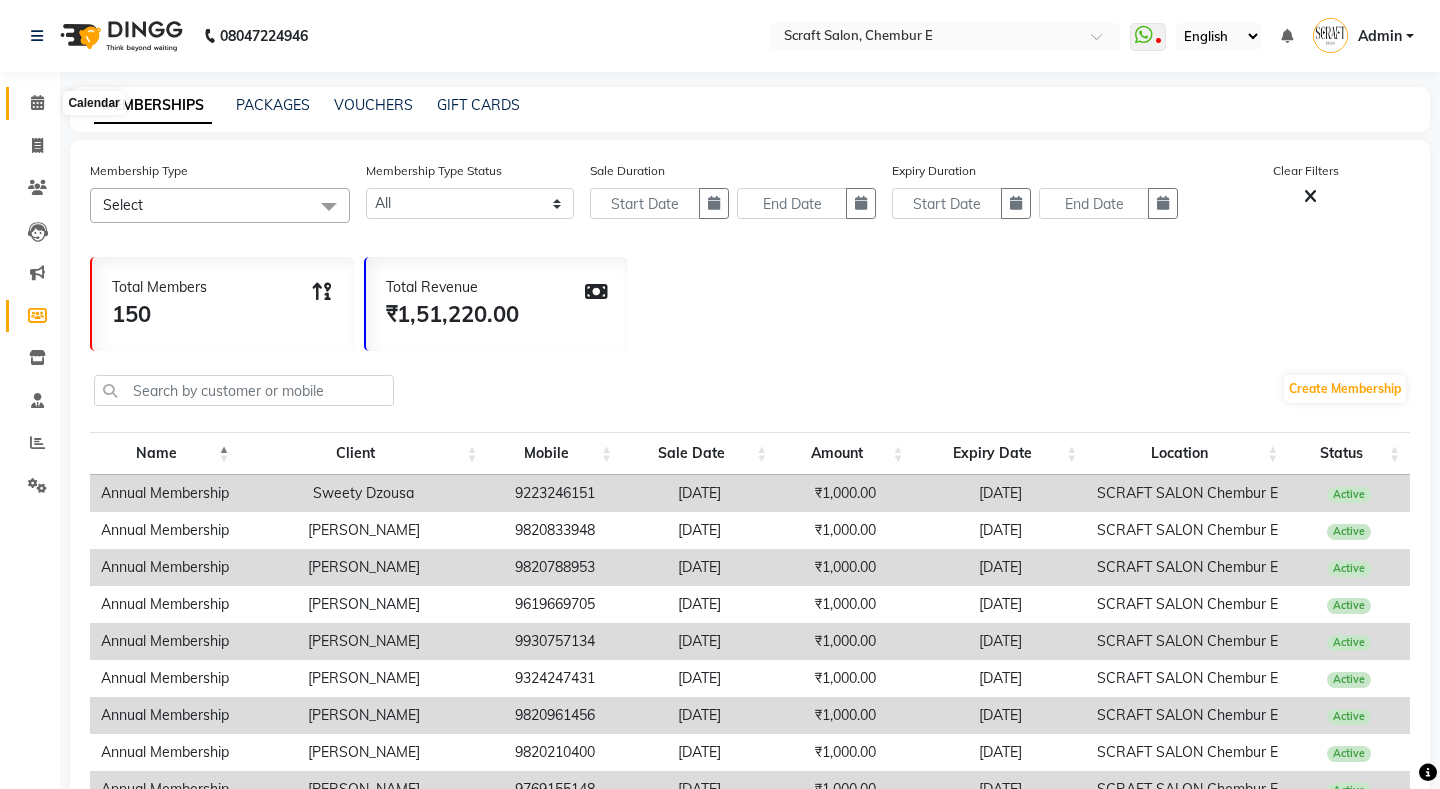 click 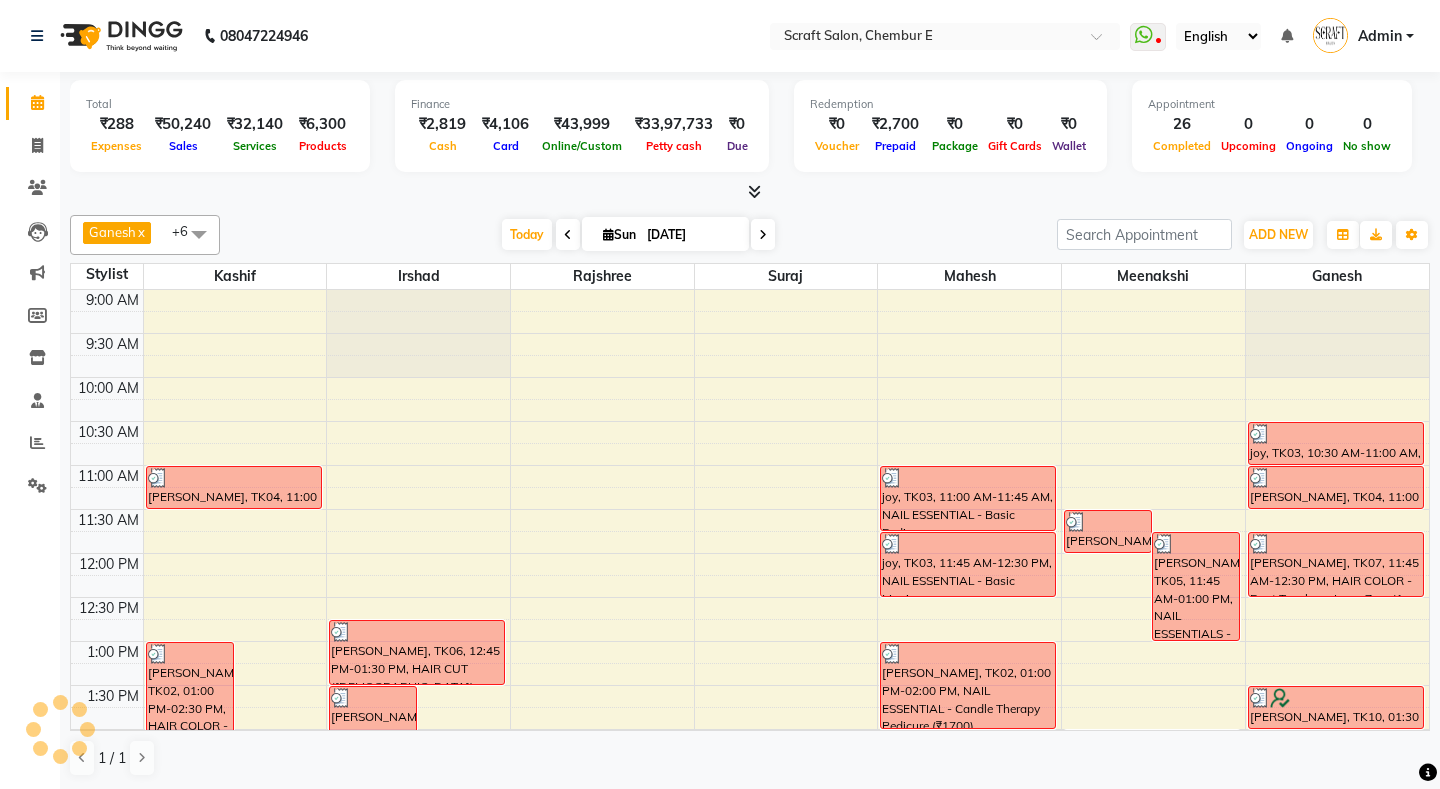 scroll, scrollTop: 0, scrollLeft: 0, axis: both 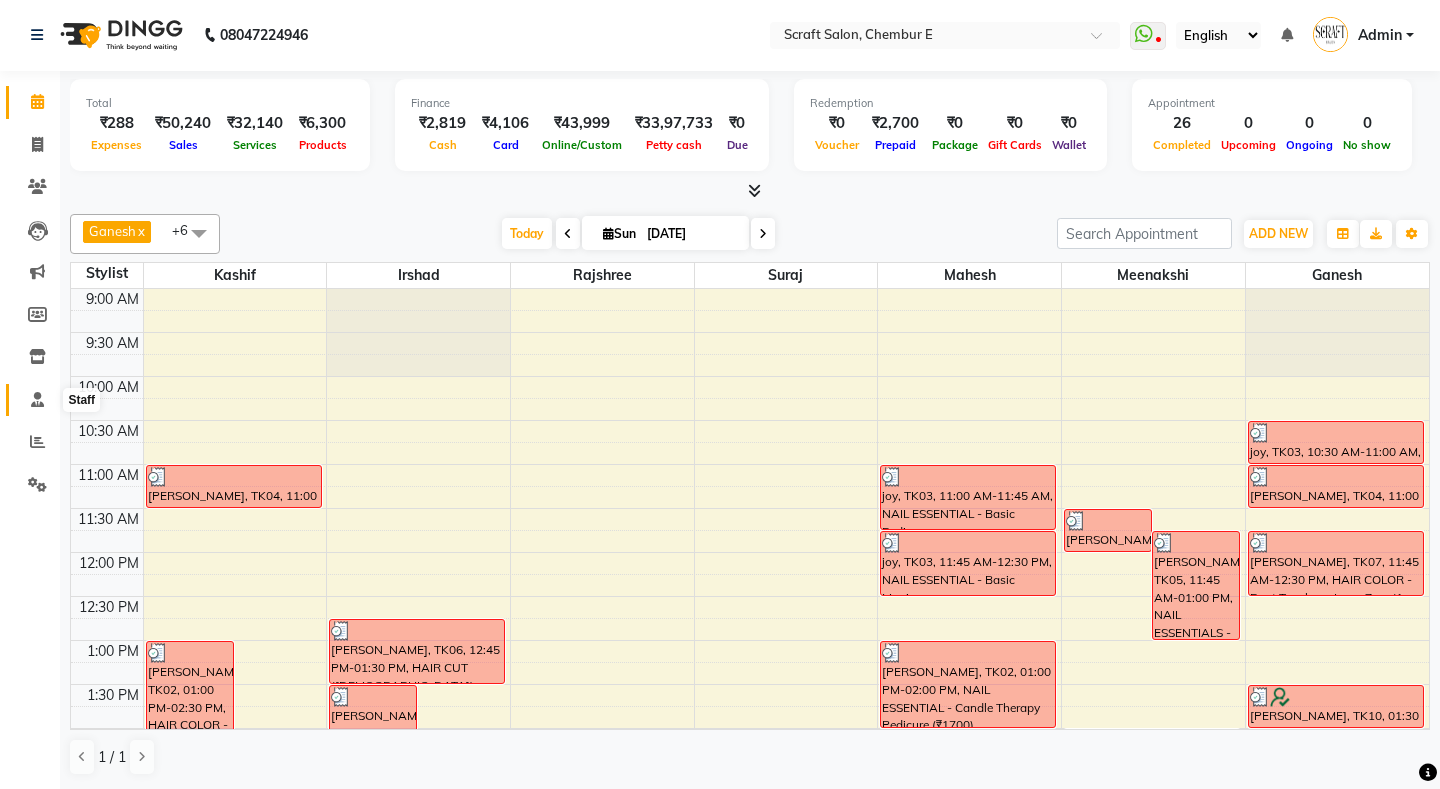 click 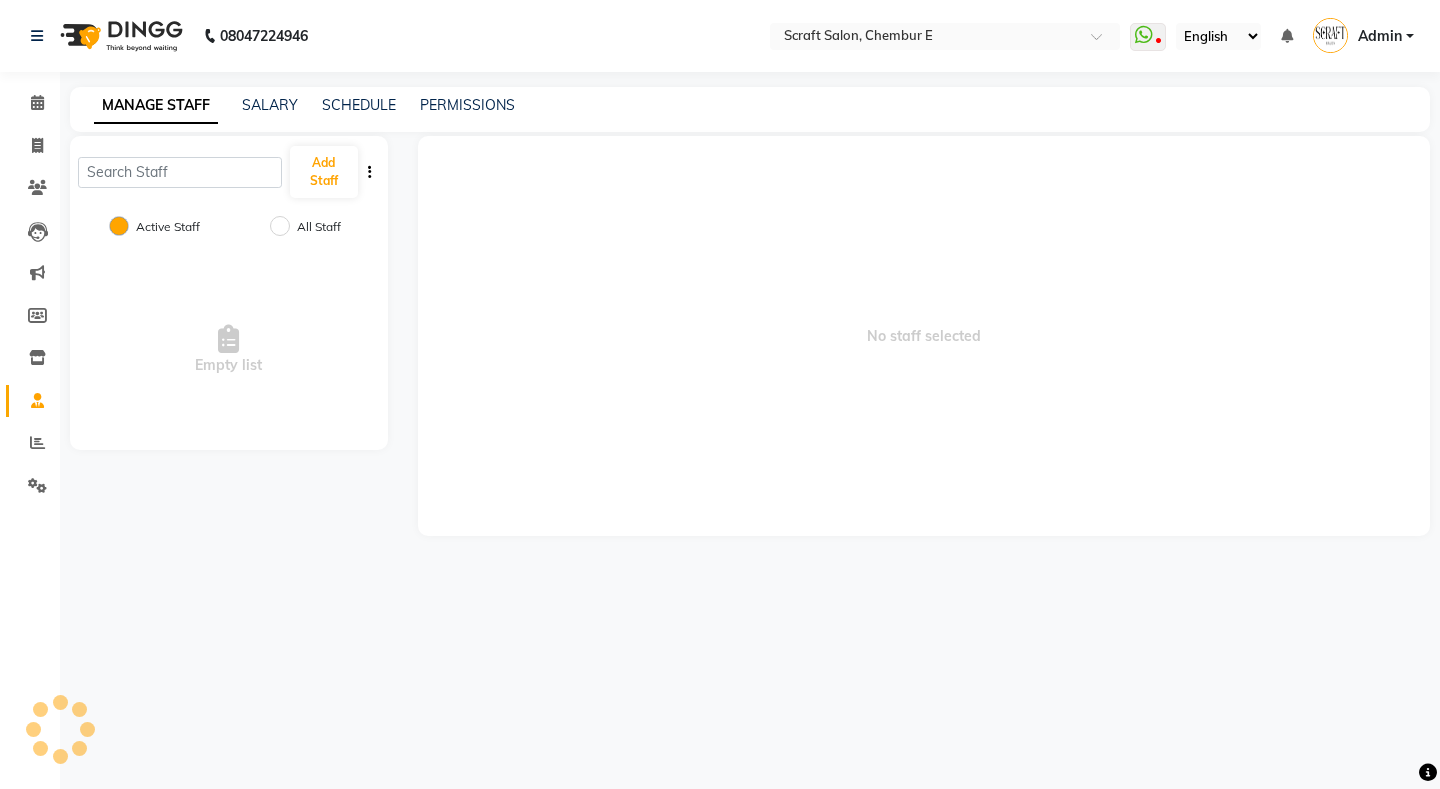 scroll, scrollTop: 0, scrollLeft: 0, axis: both 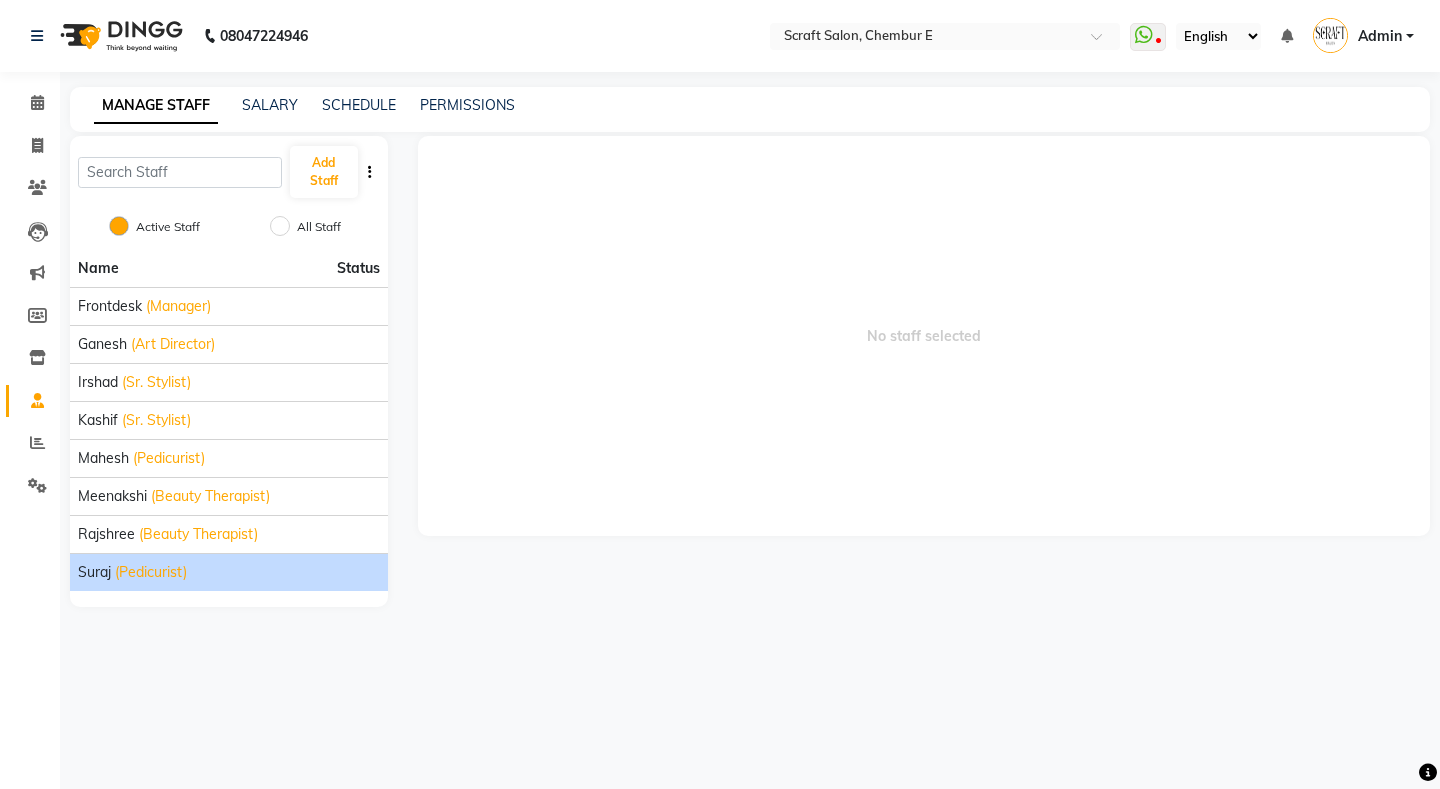 click on "Suraj" 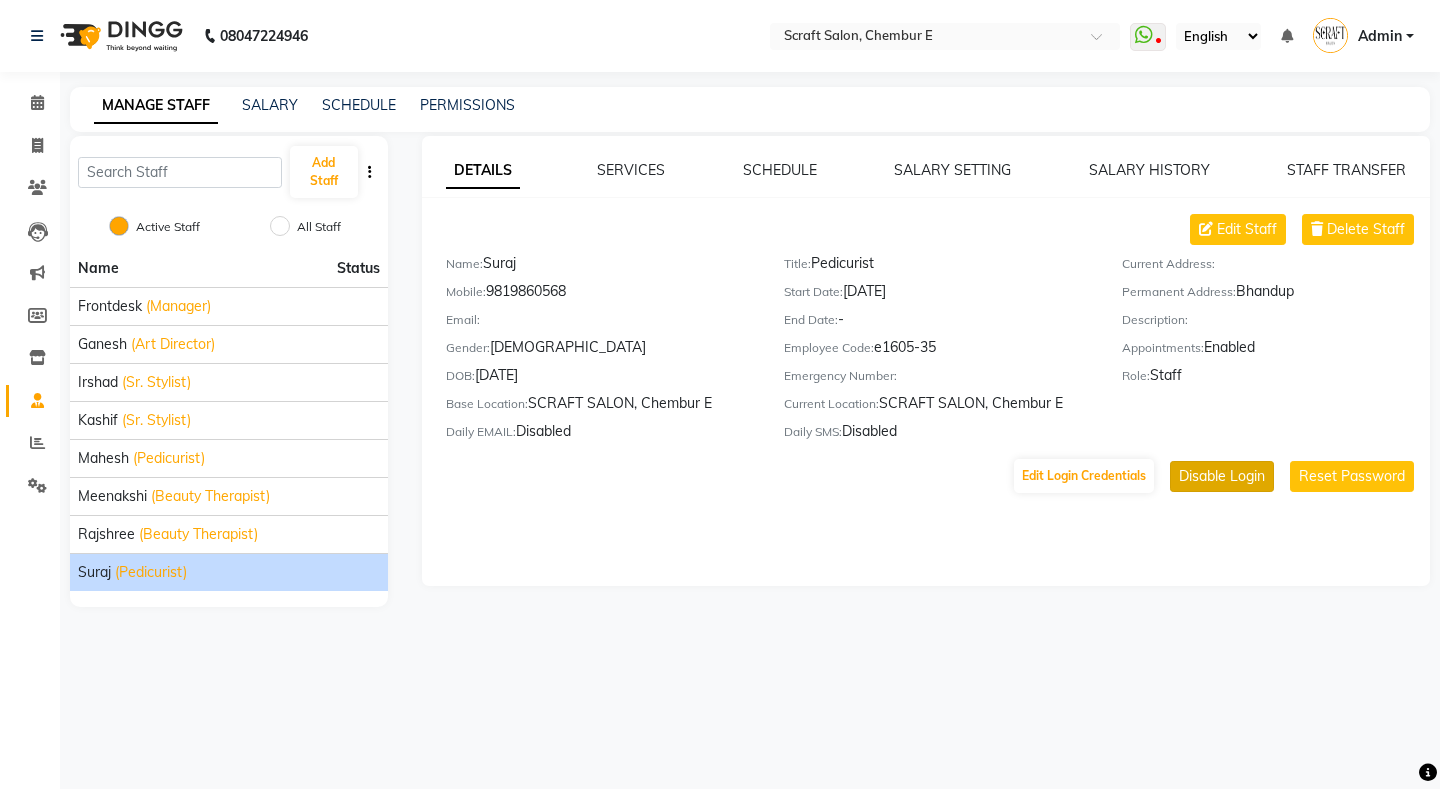 click on "Disable Login" 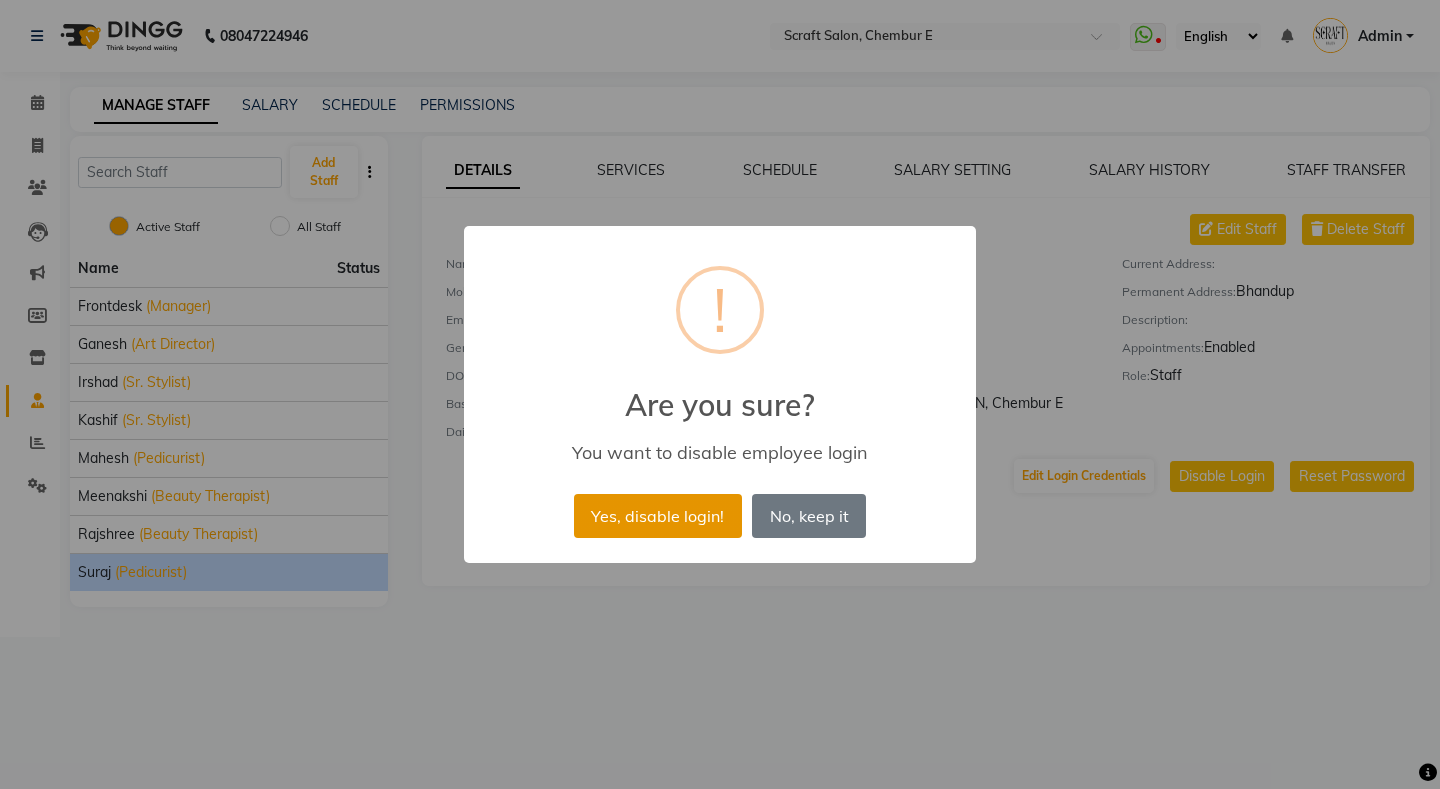 click on "Yes, disable login!" at bounding box center (658, 516) 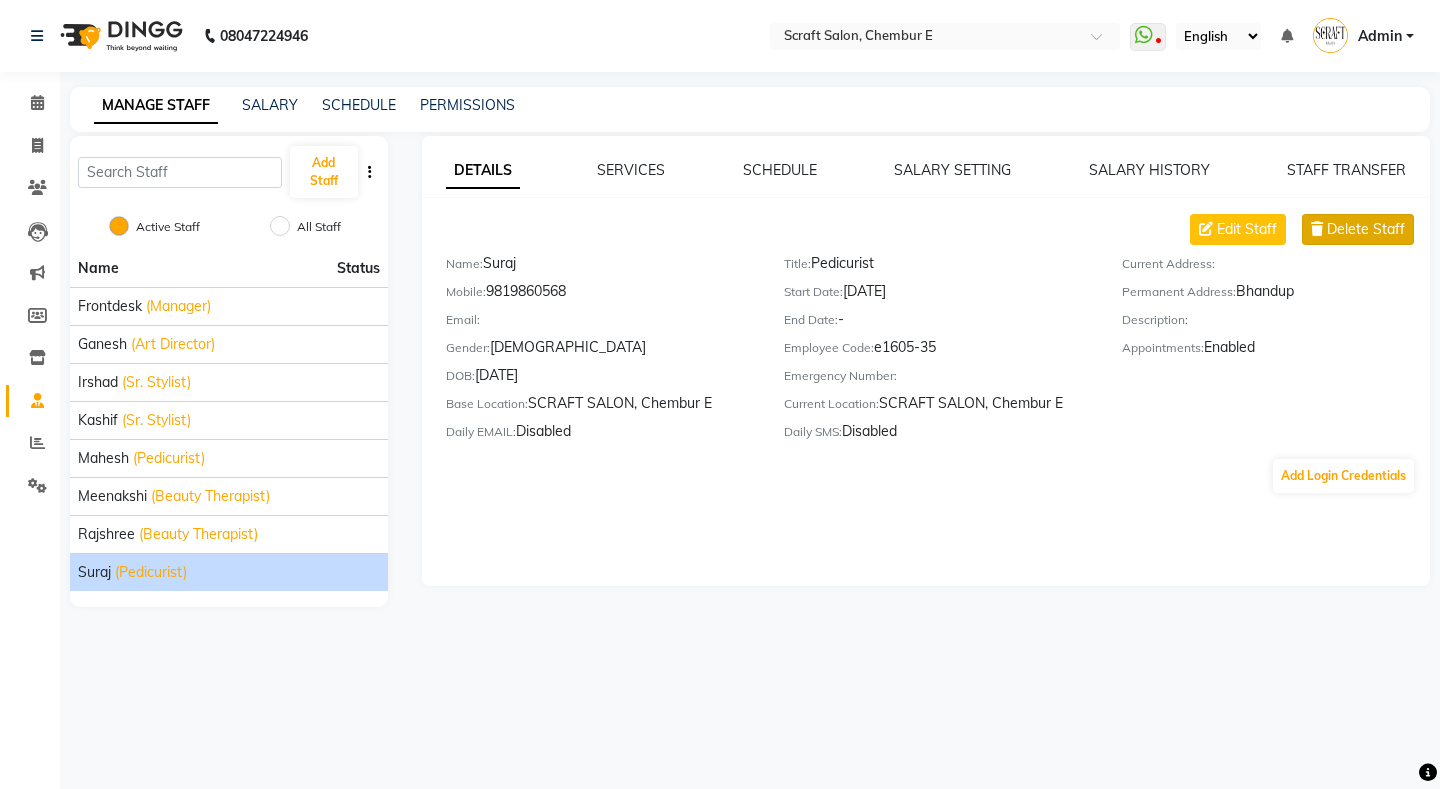 click on "Delete Staff" 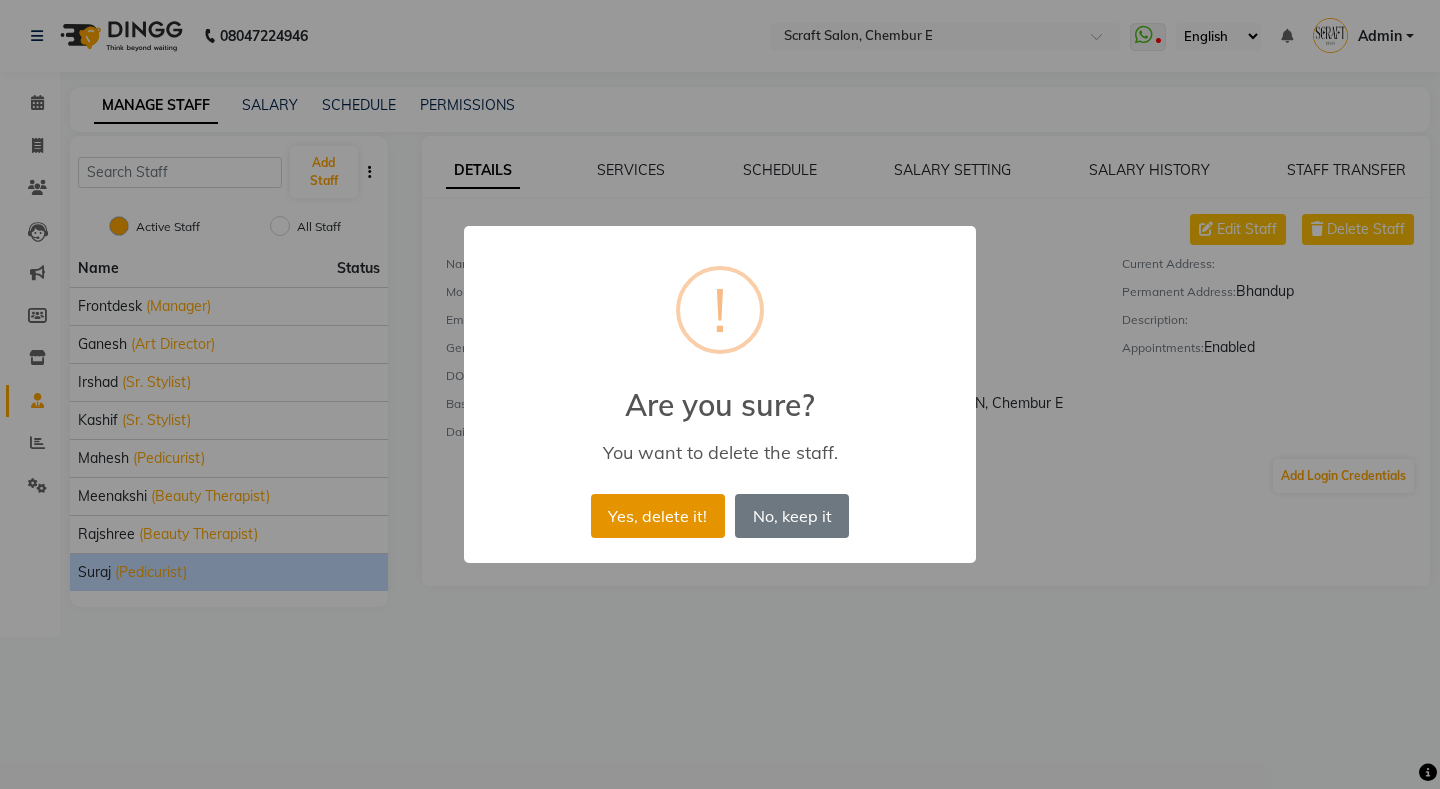 click on "Yes, delete it!" at bounding box center [658, 516] 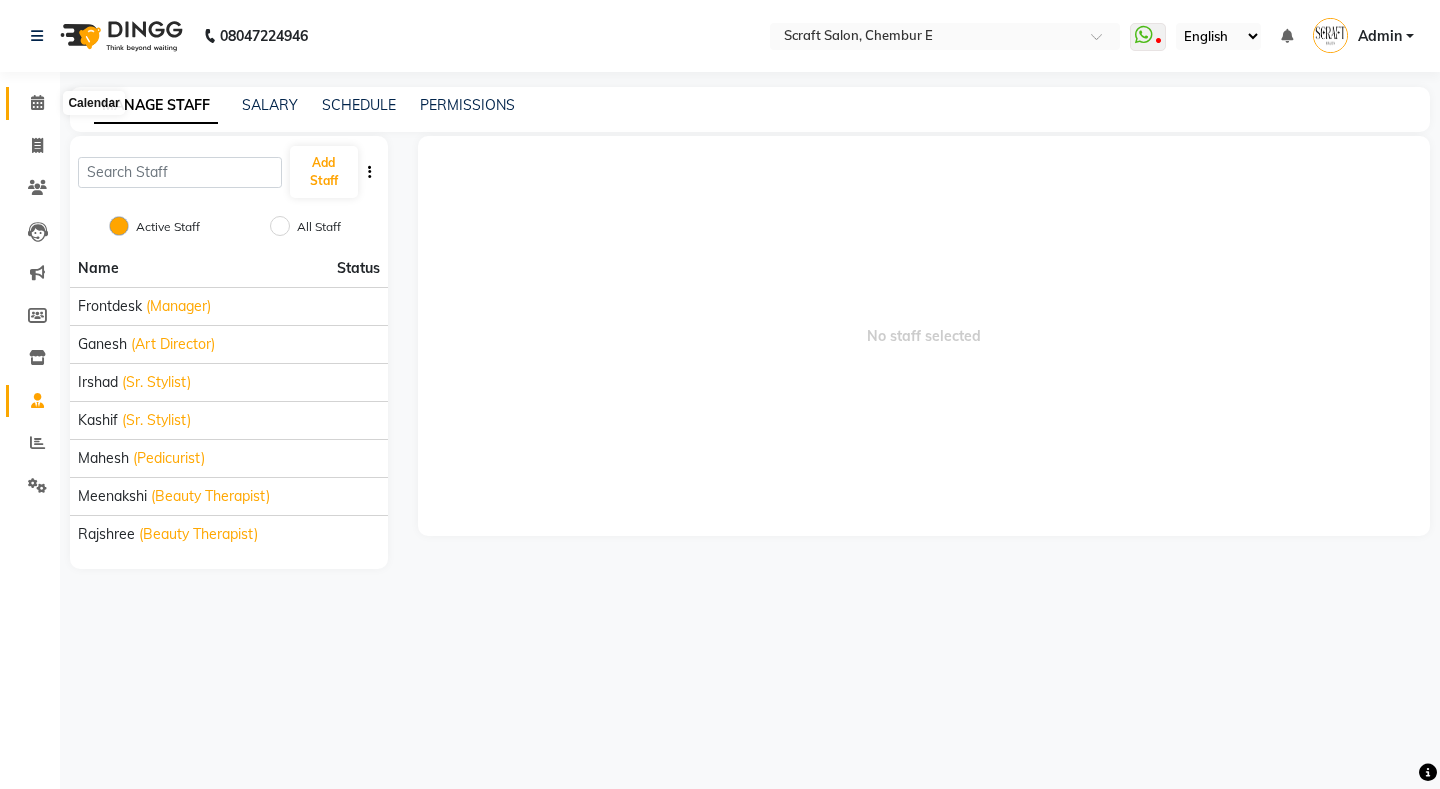 click 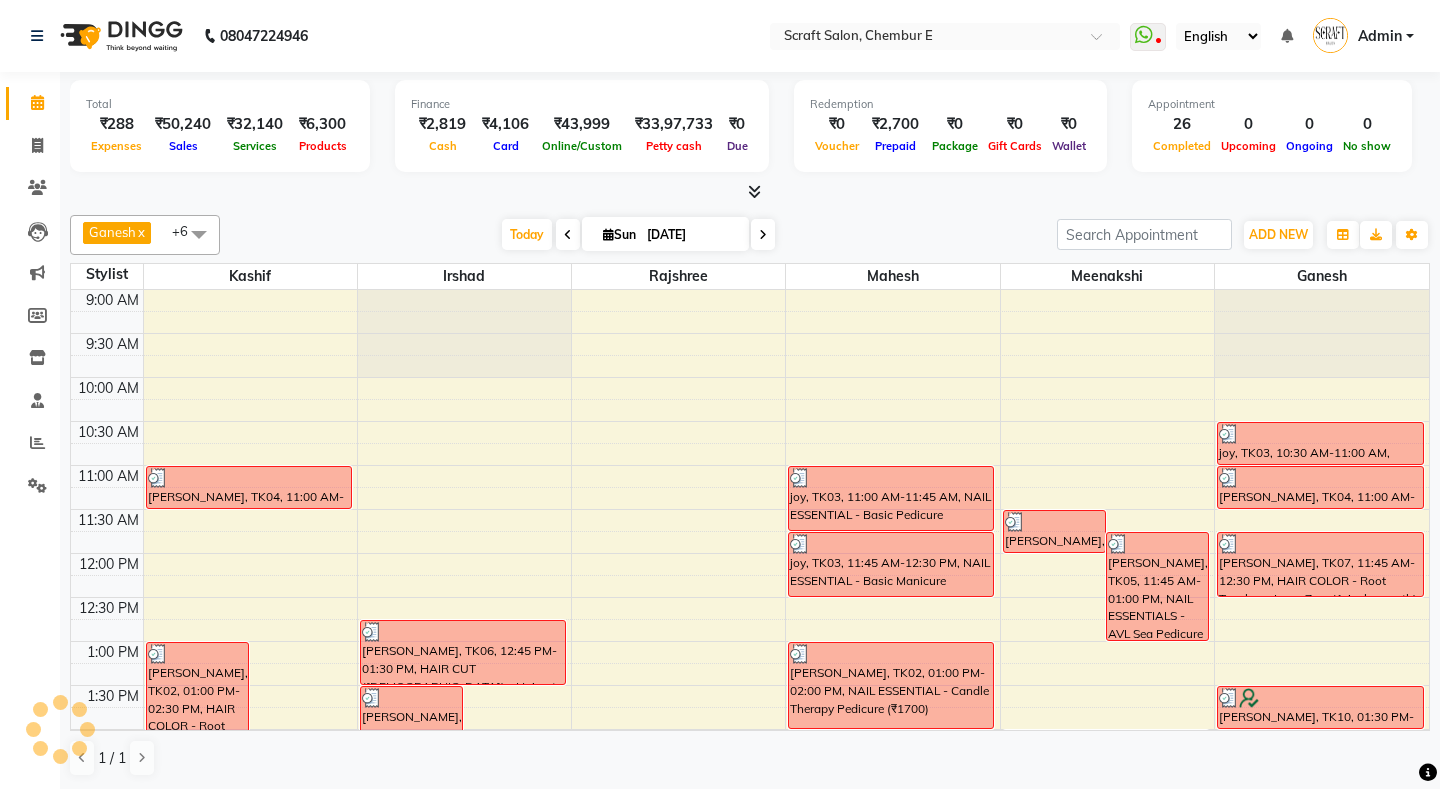 scroll, scrollTop: 0, scrollLeft: 0, axis: both 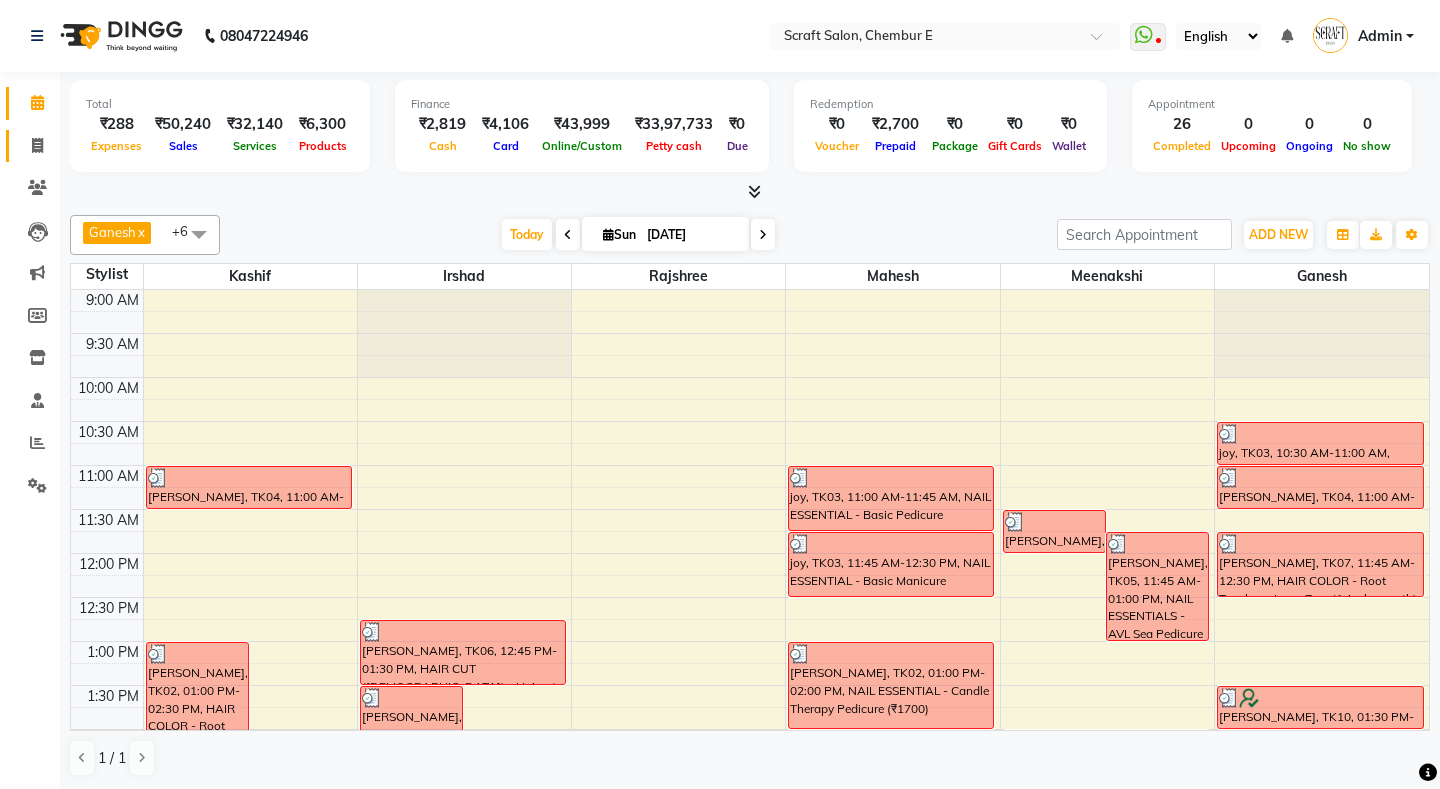 click on "Invoice" 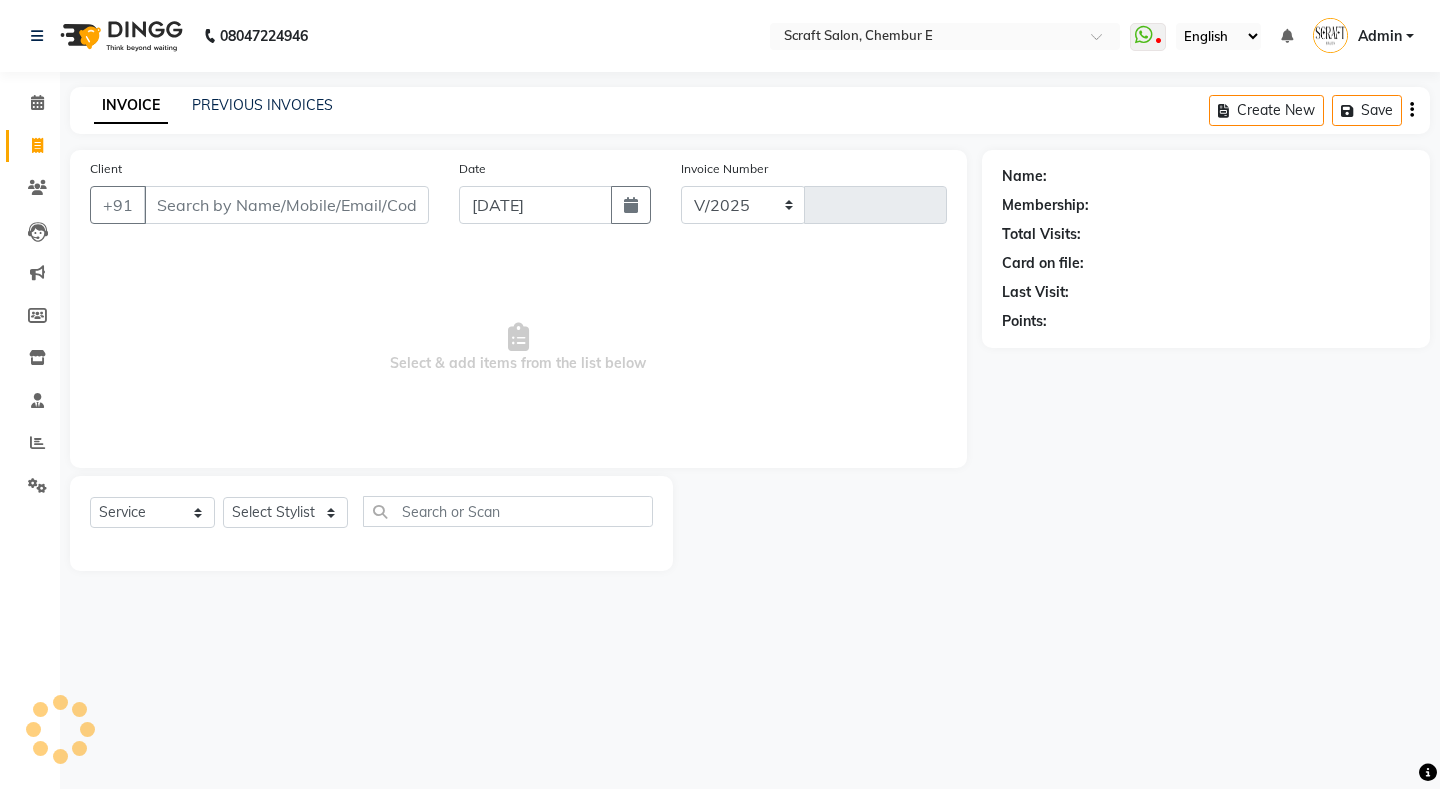 select on "3922" 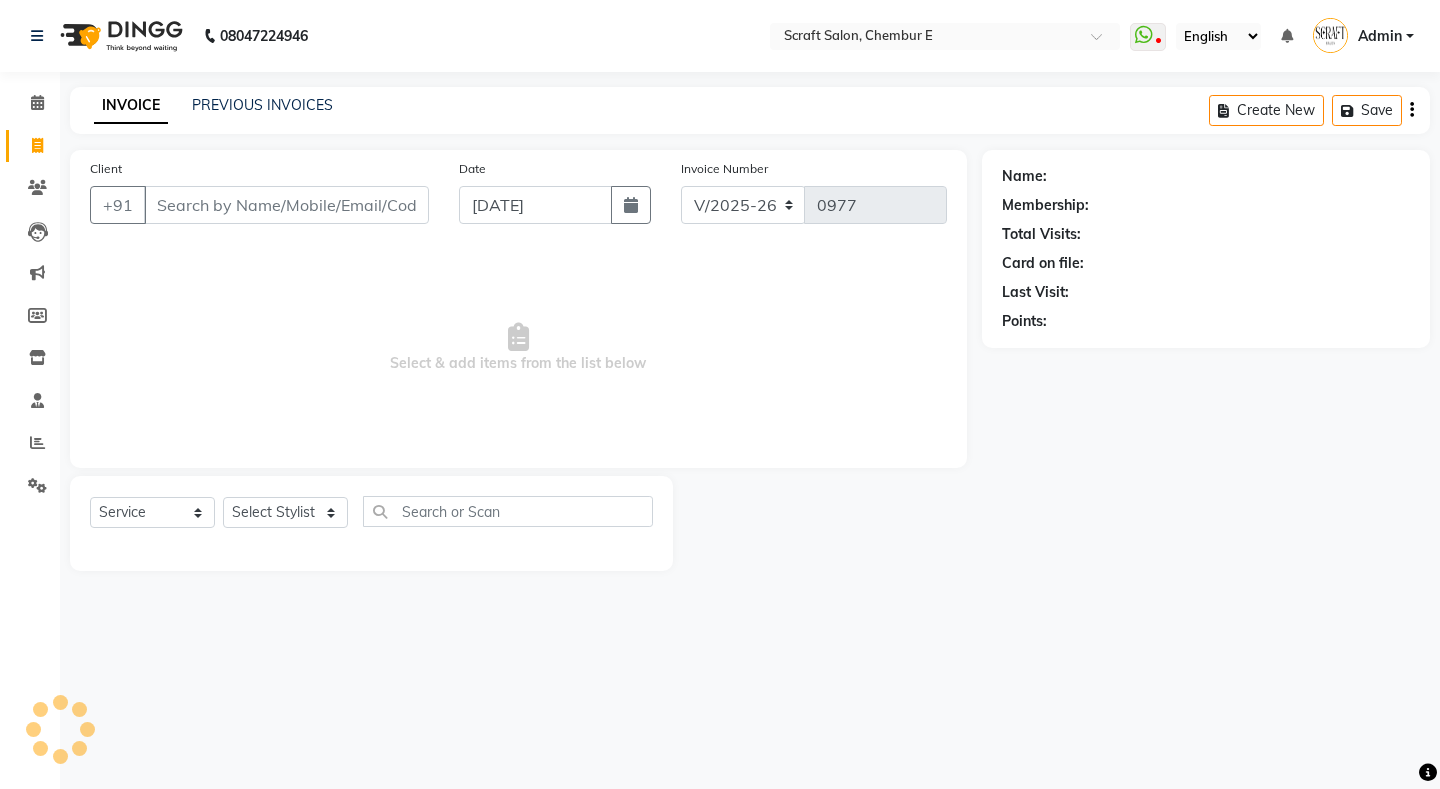 select on "P" 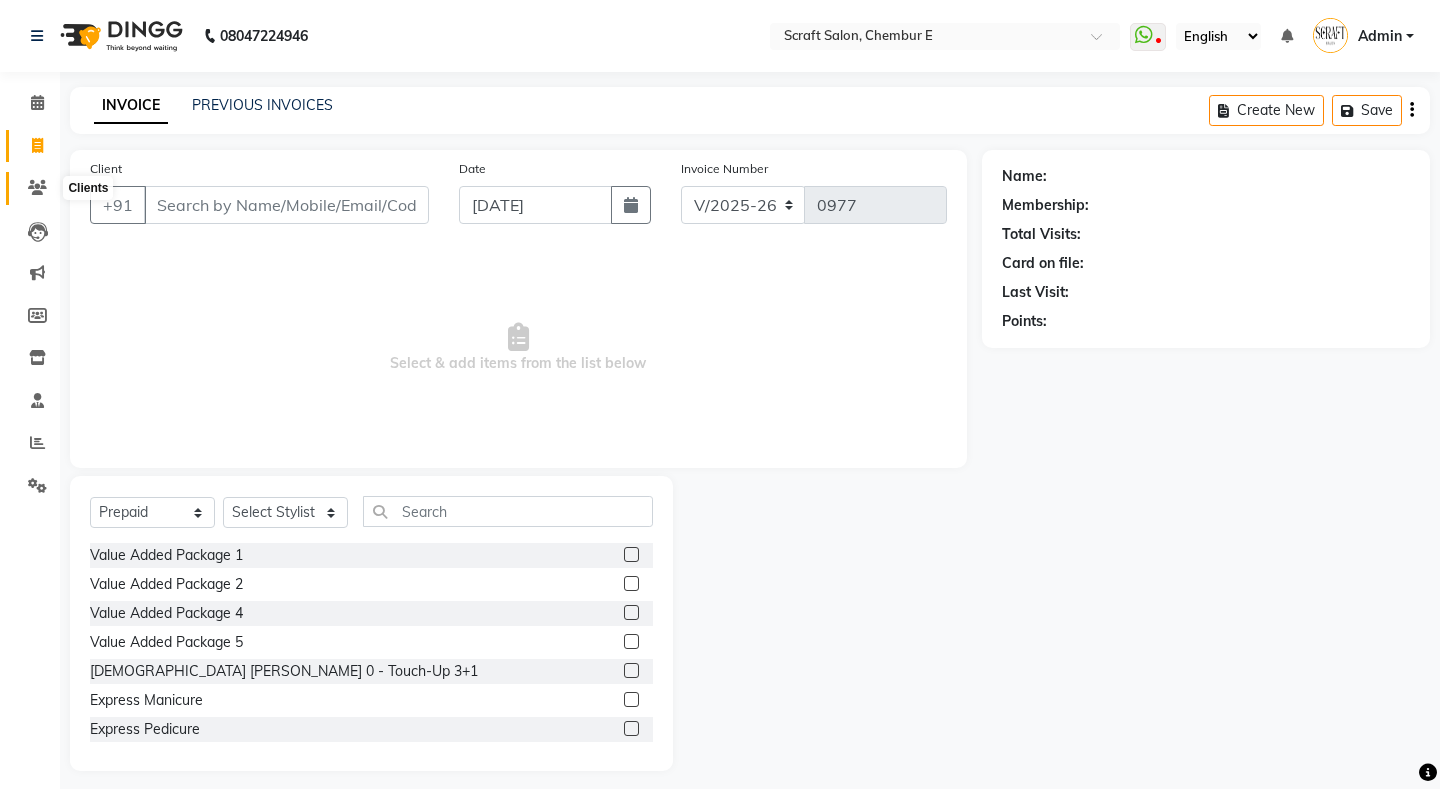 click 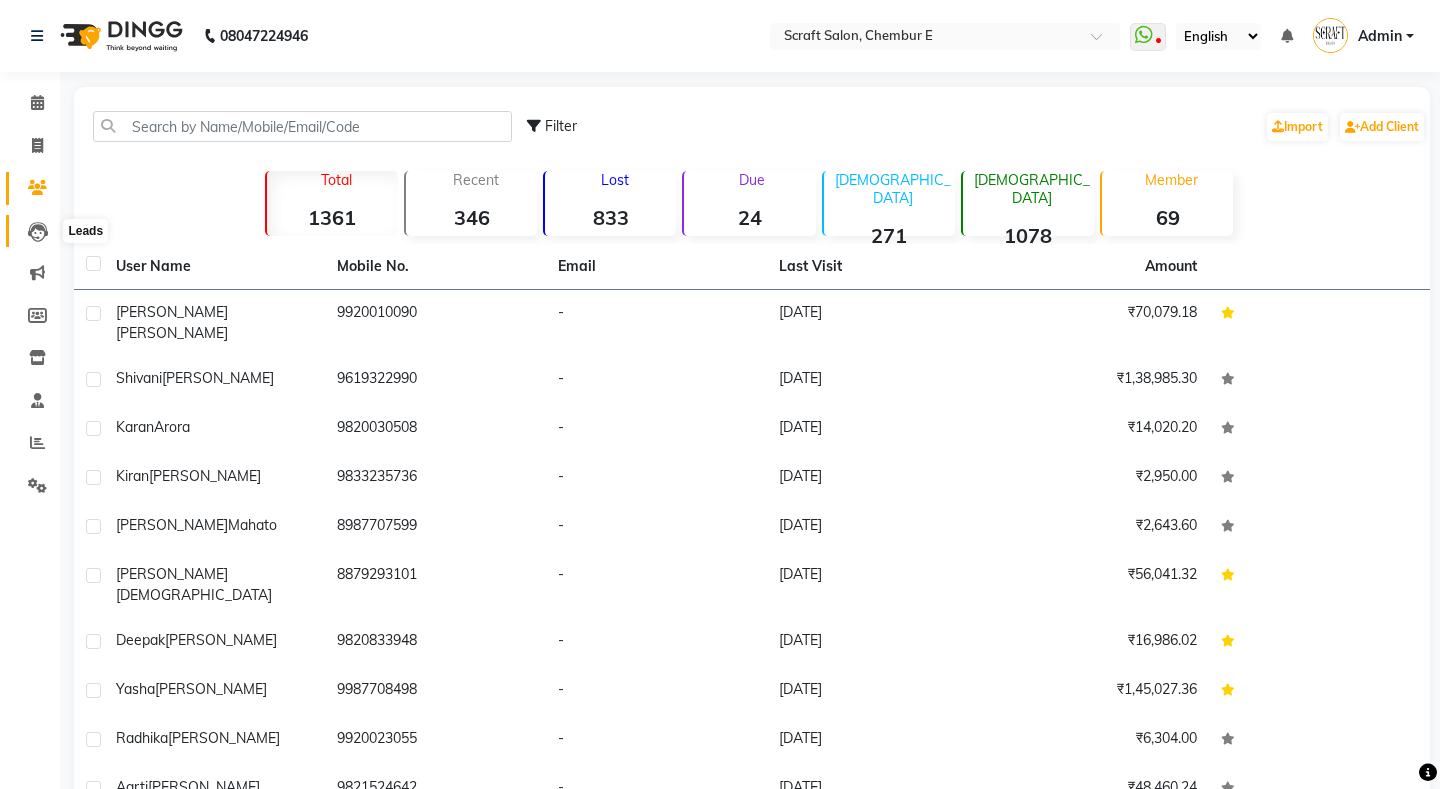 click 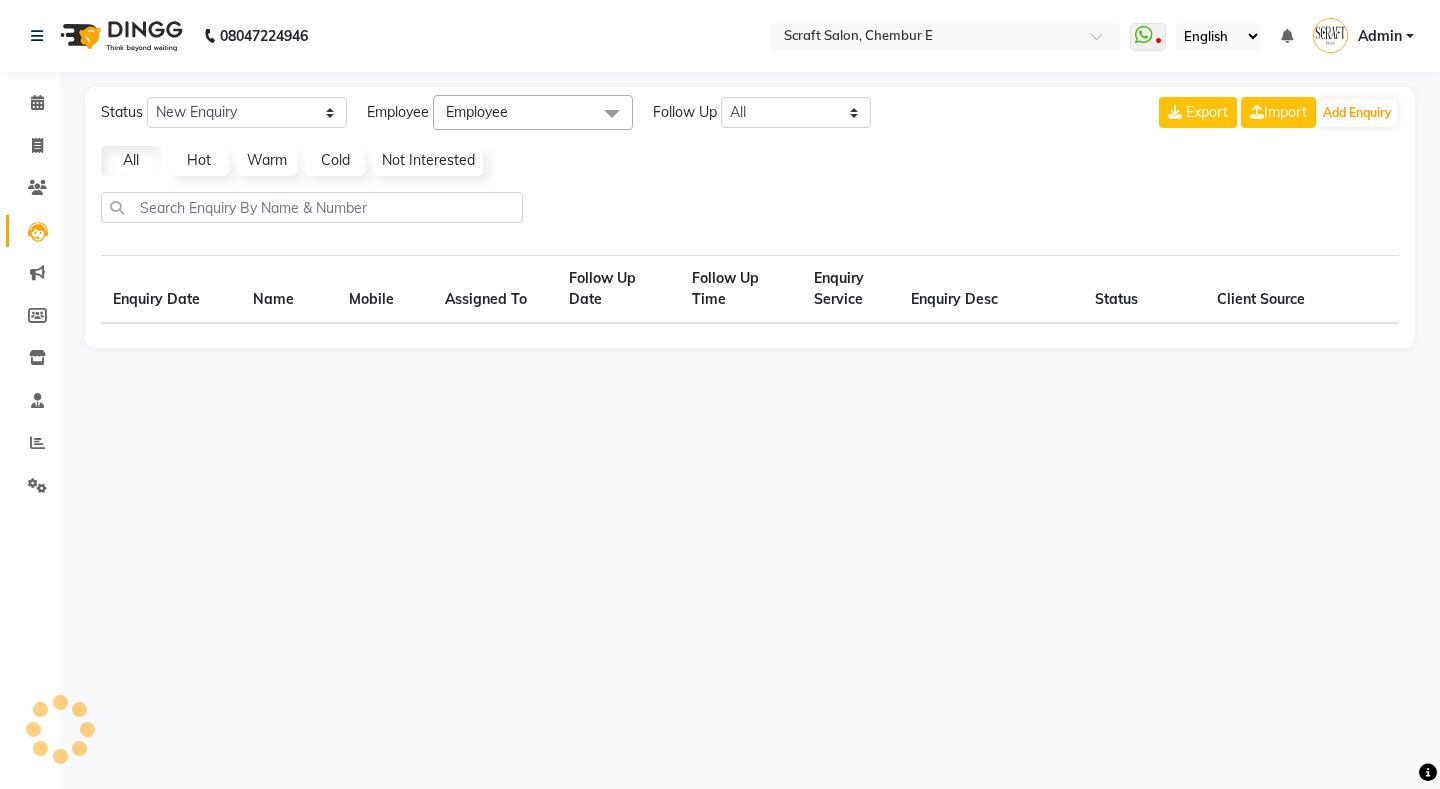 select on "10" 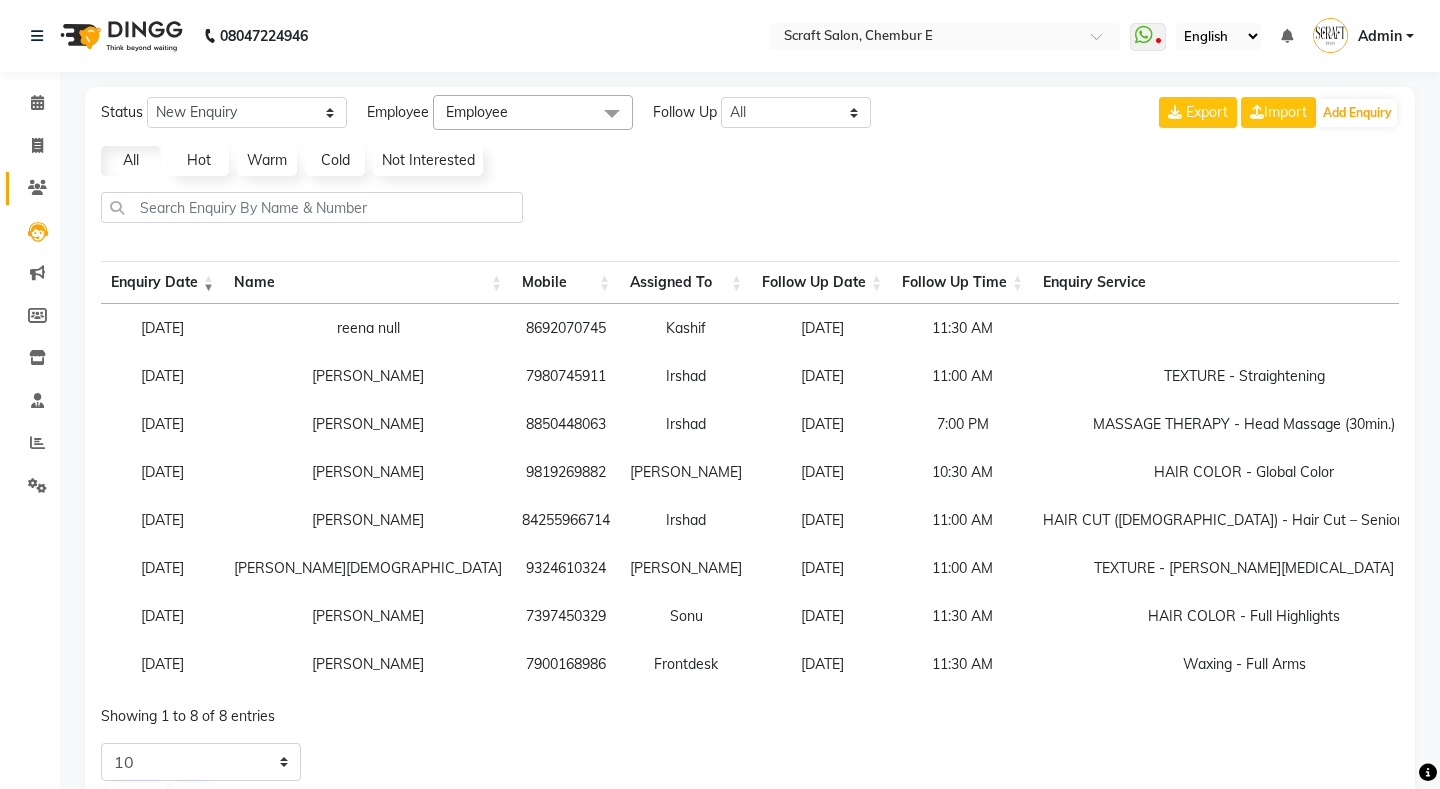 click on "Clients" 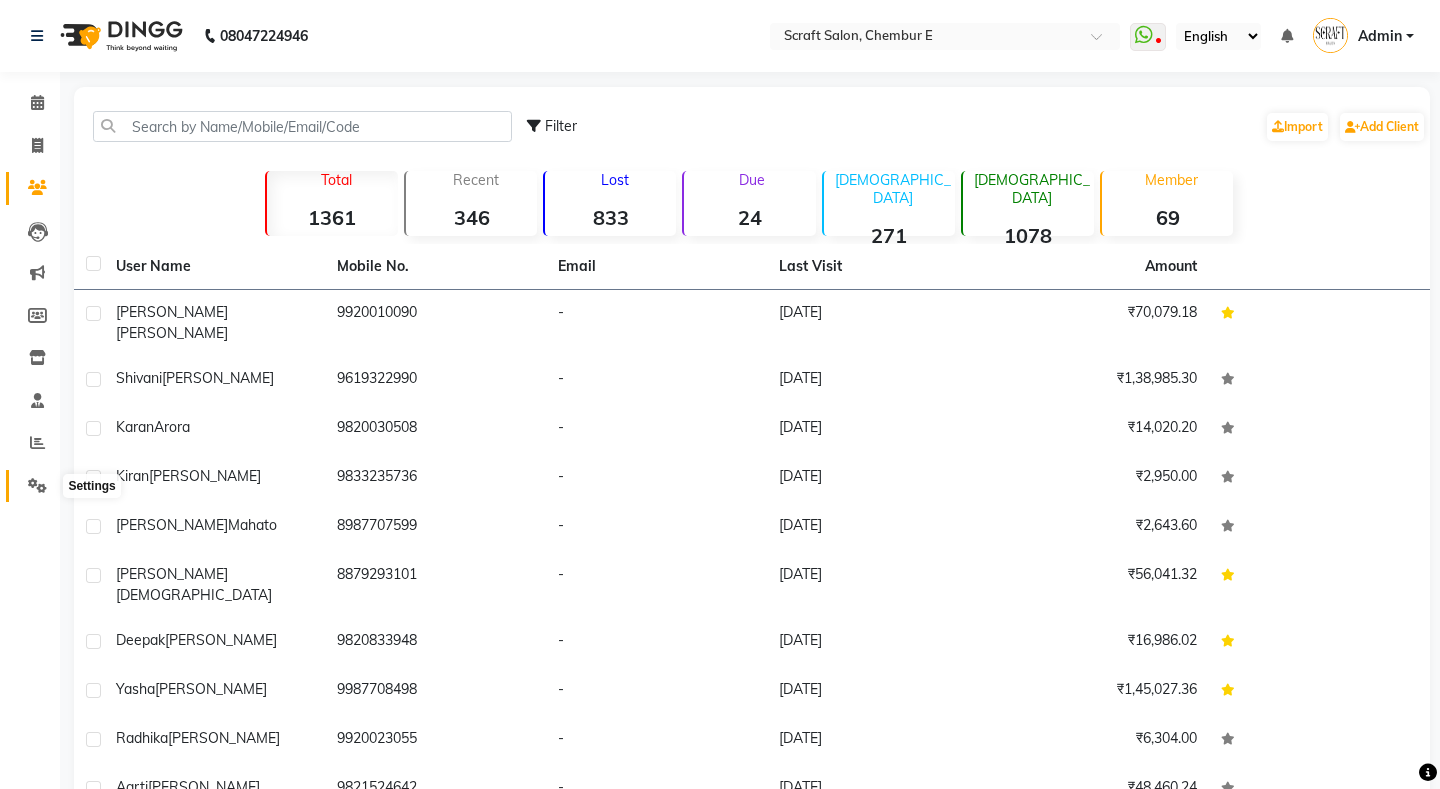 click 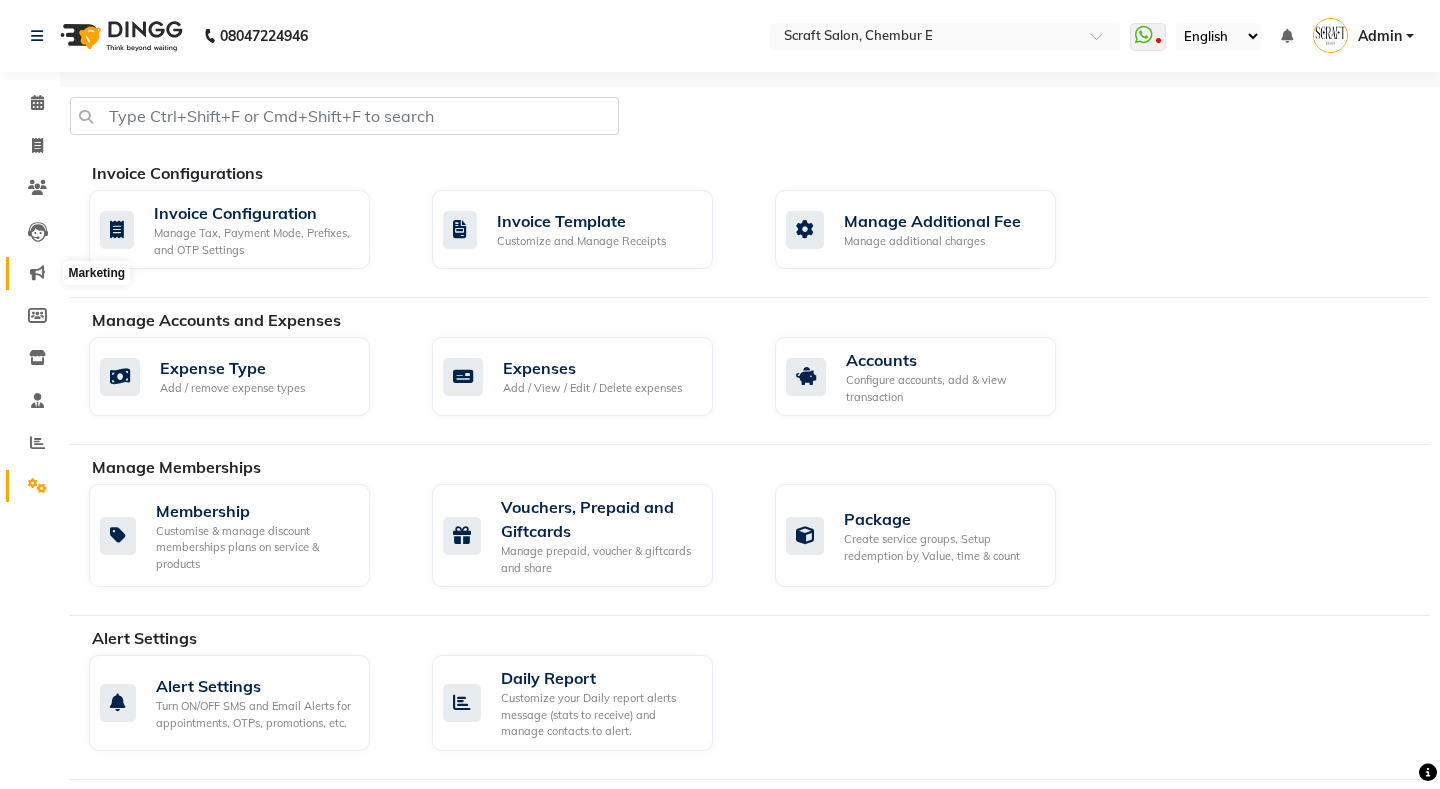 click 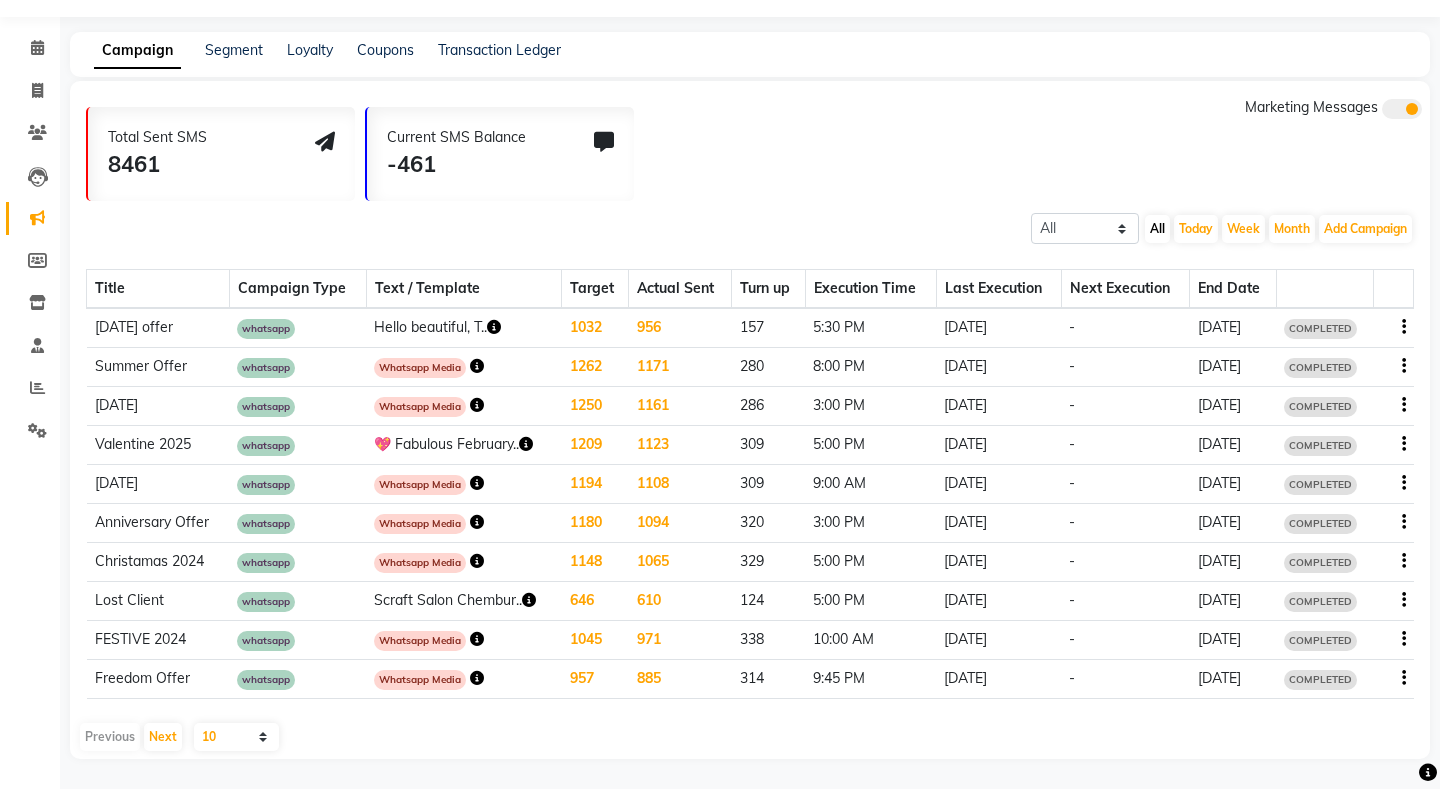 scroll, scrollTop: 0, scrollLeft: 0, axis: both 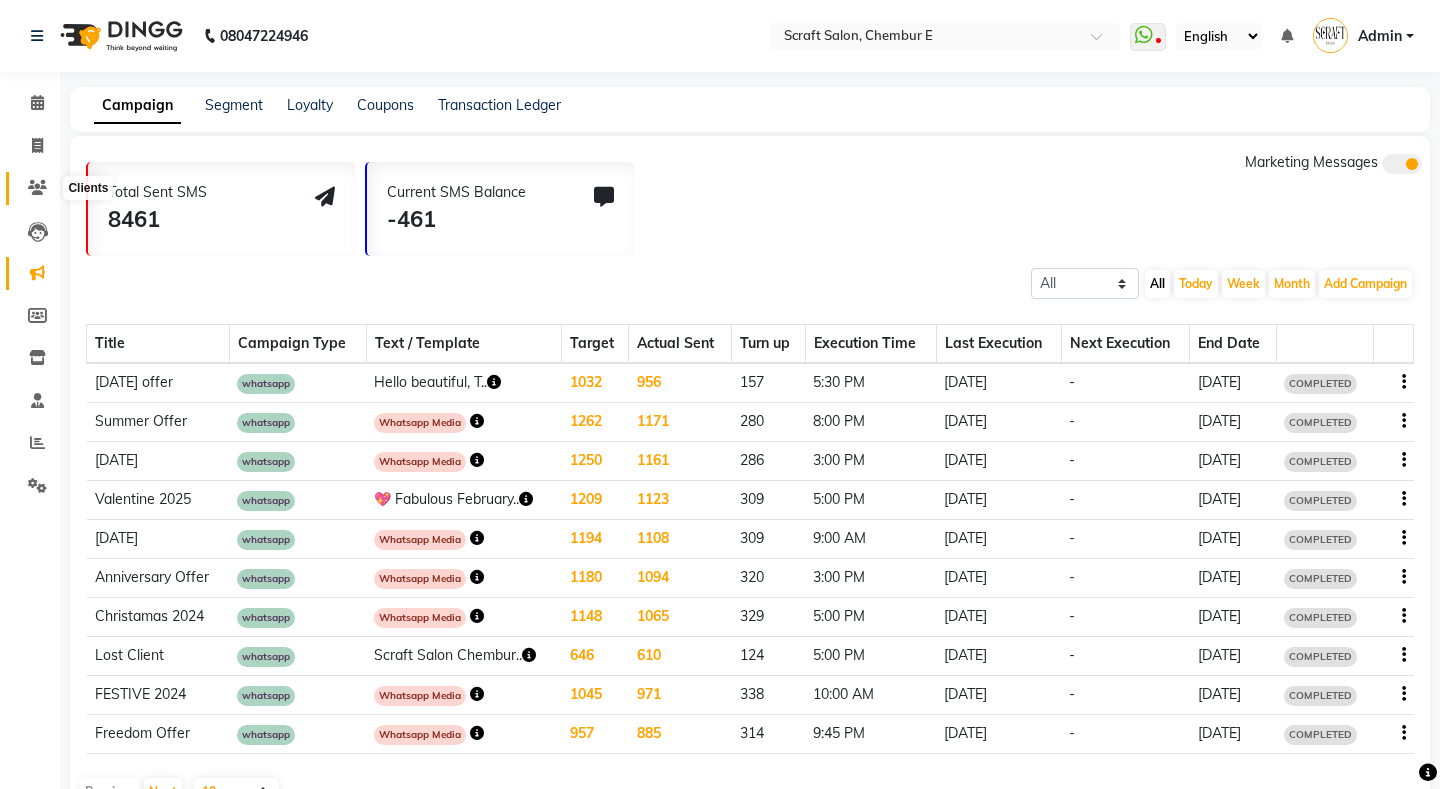 click 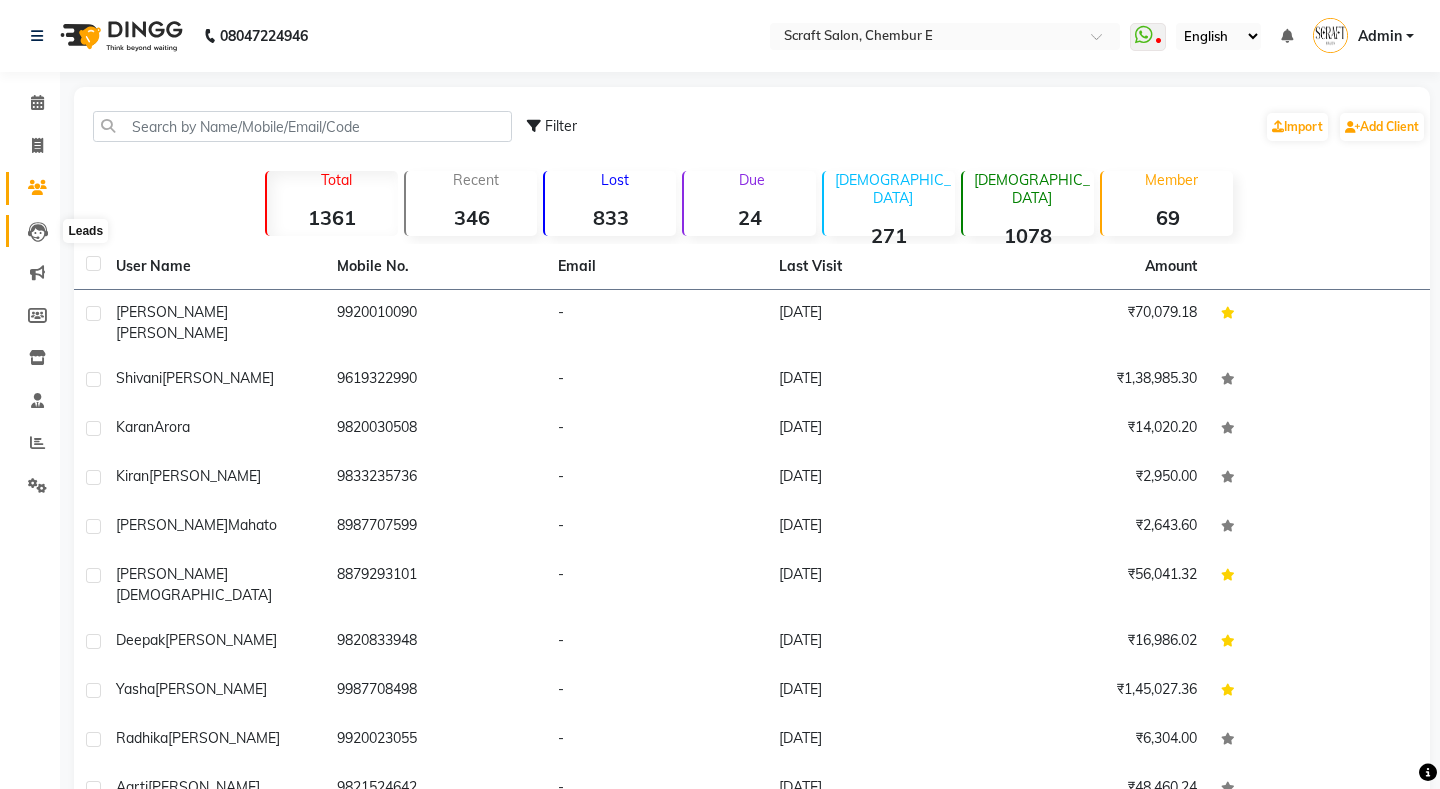 click 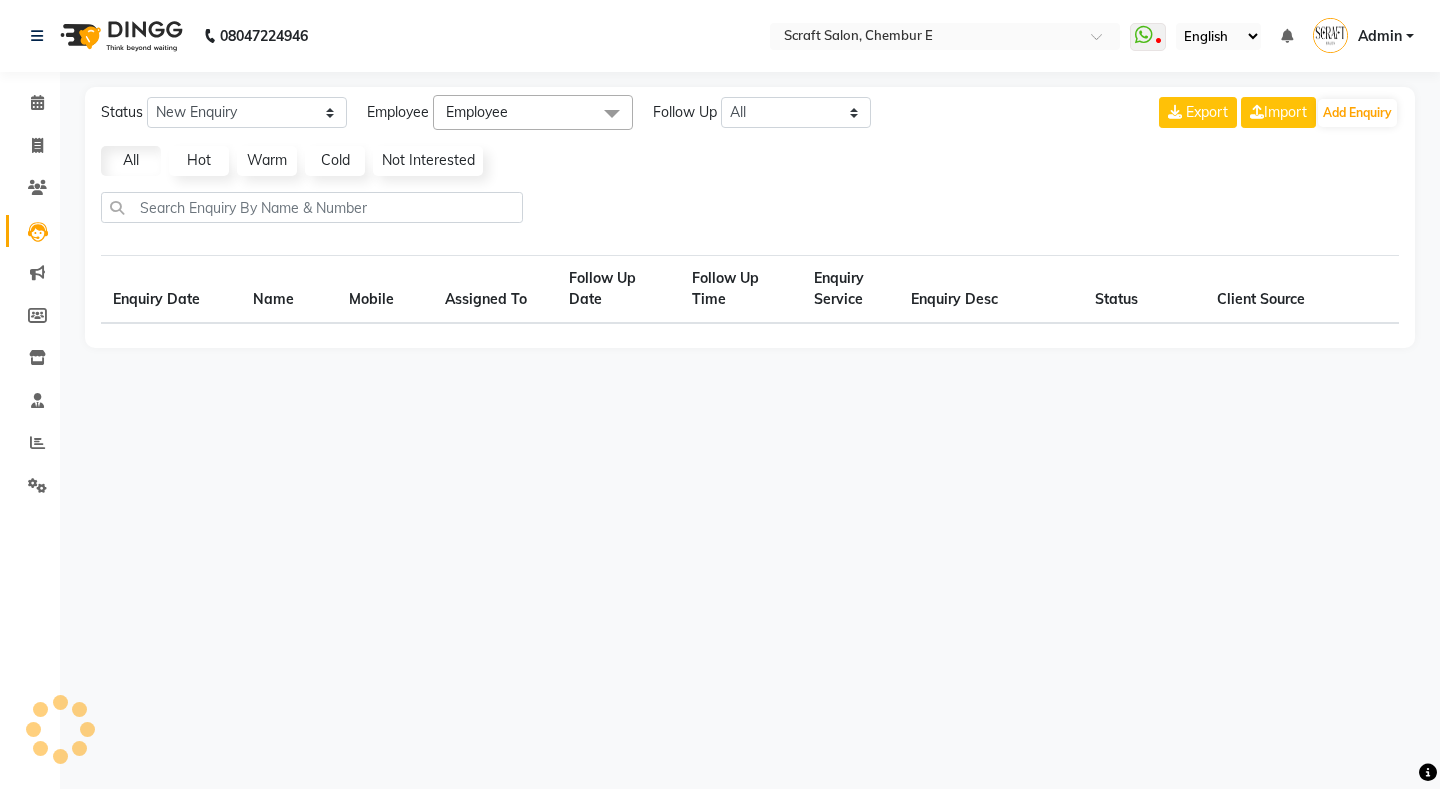 select on "10" 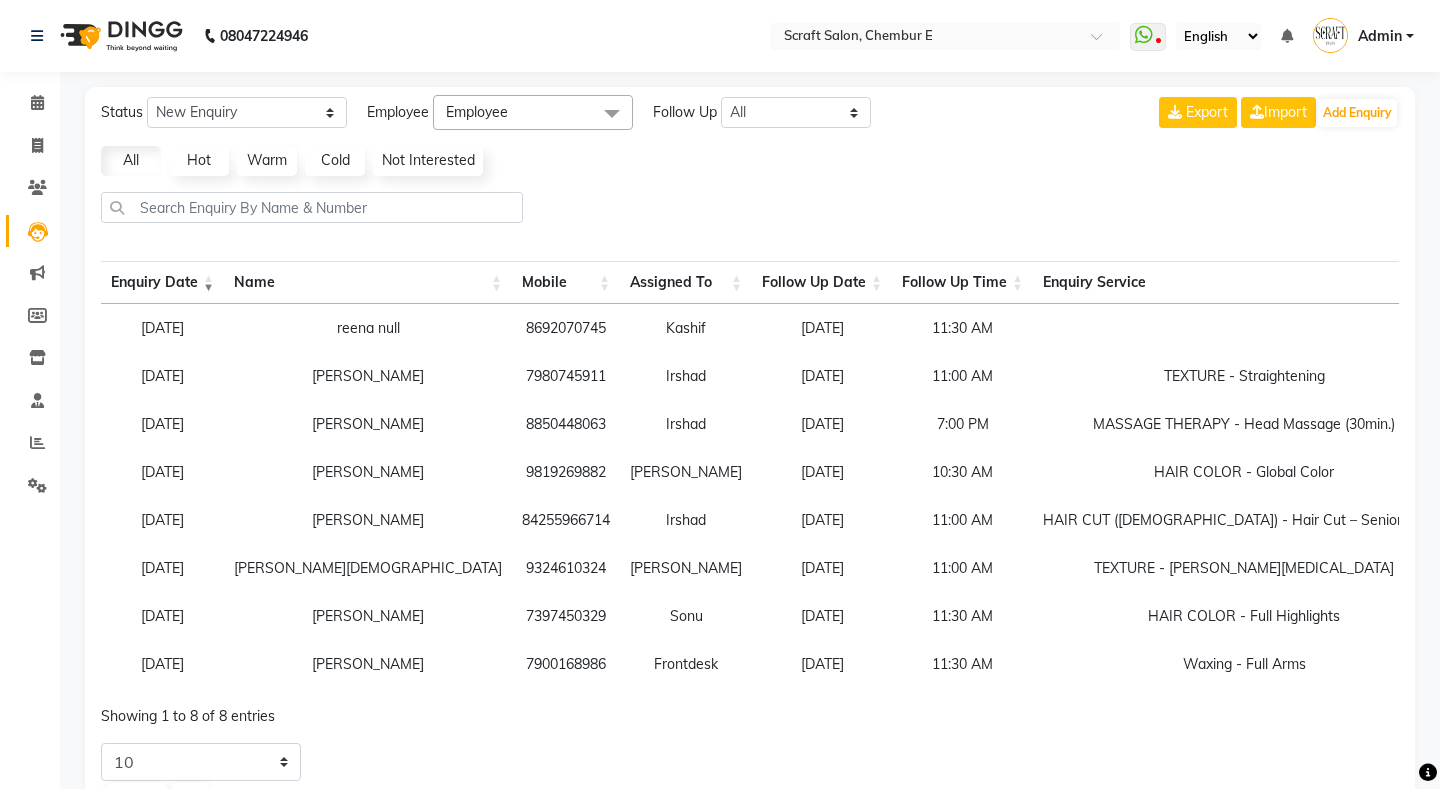 scroll, scrollTop: 62, scrollLeft: 0, axis: vertical 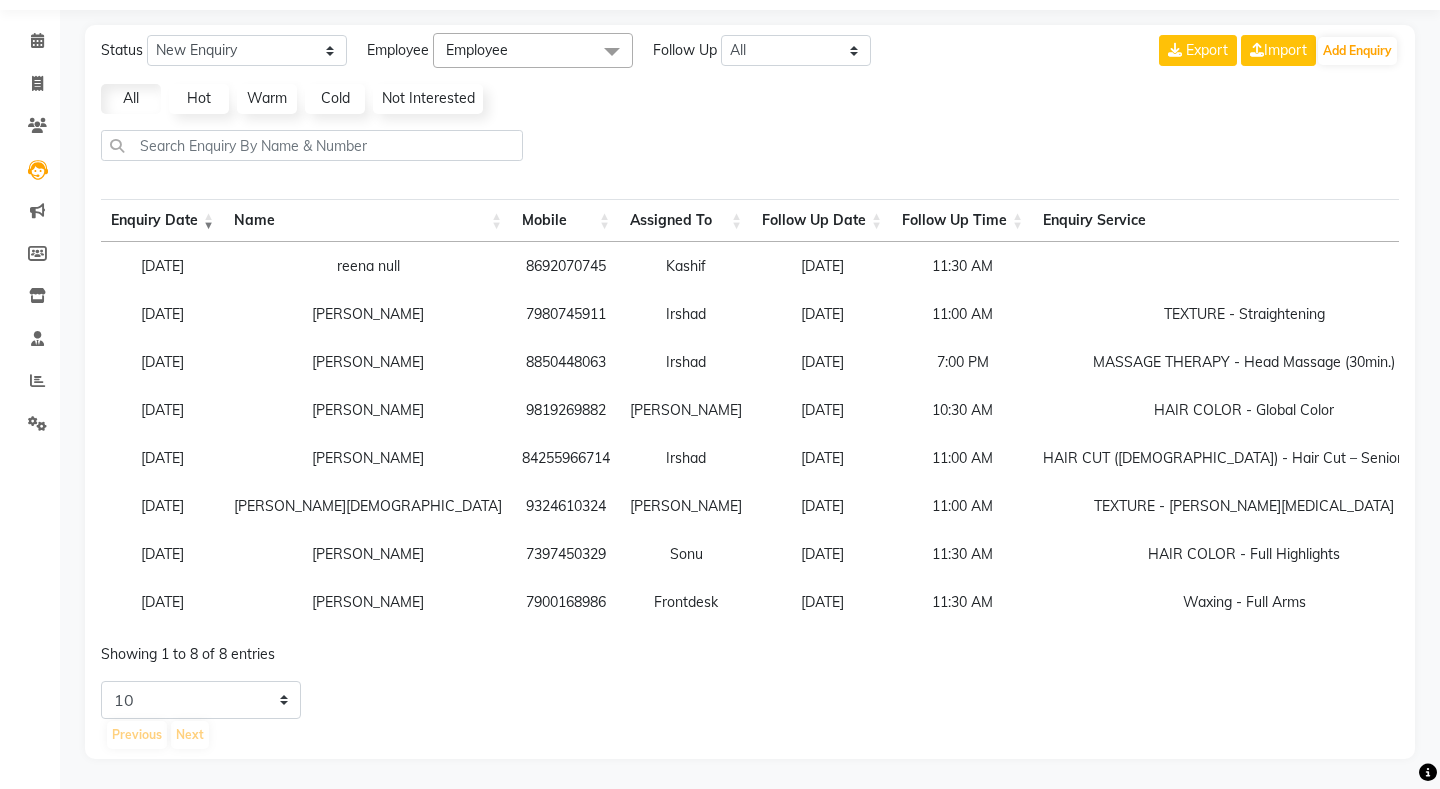 click on "reena null" at bounding box center (368, 266) 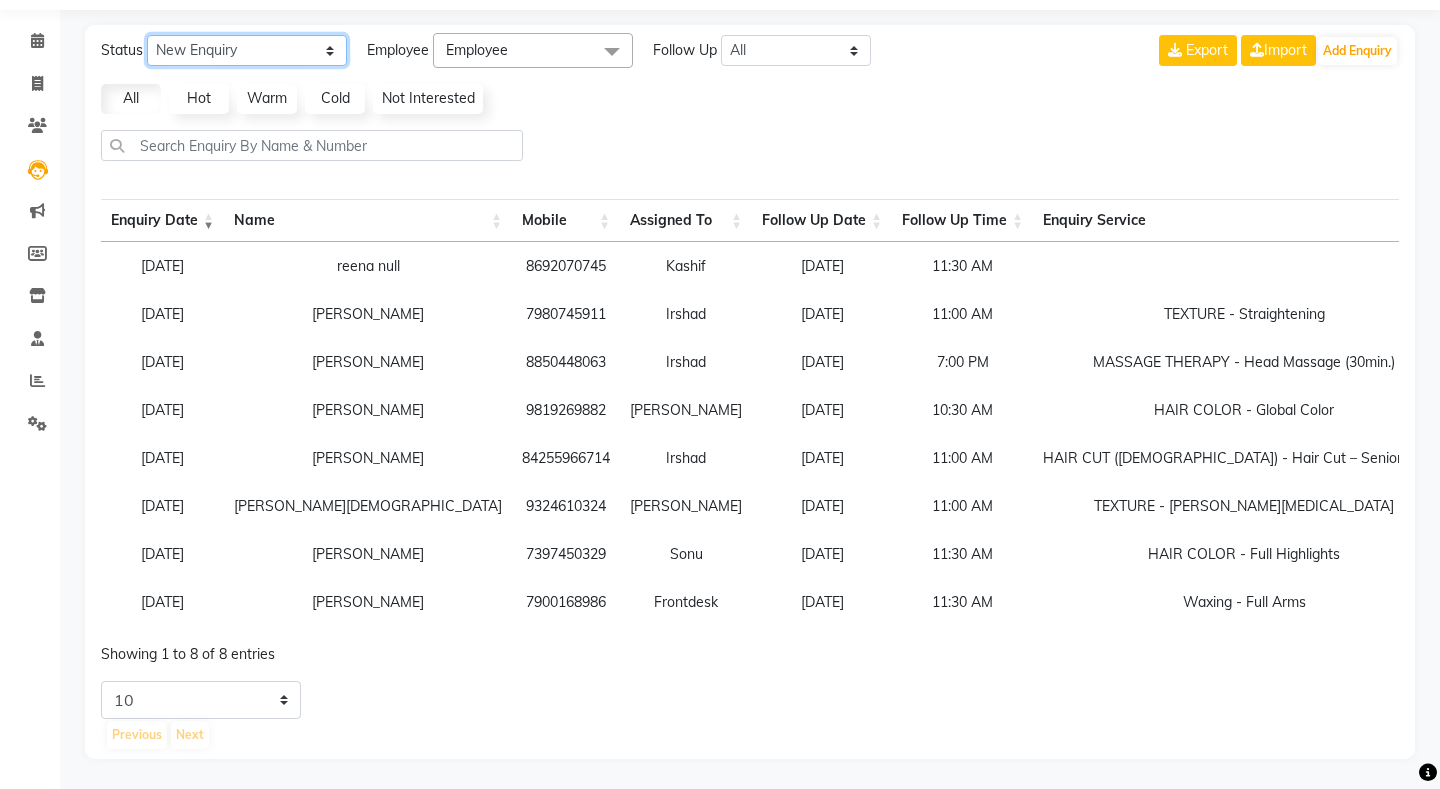 click on "New Enquiry Open Enquiry Converted Enquiry  All" 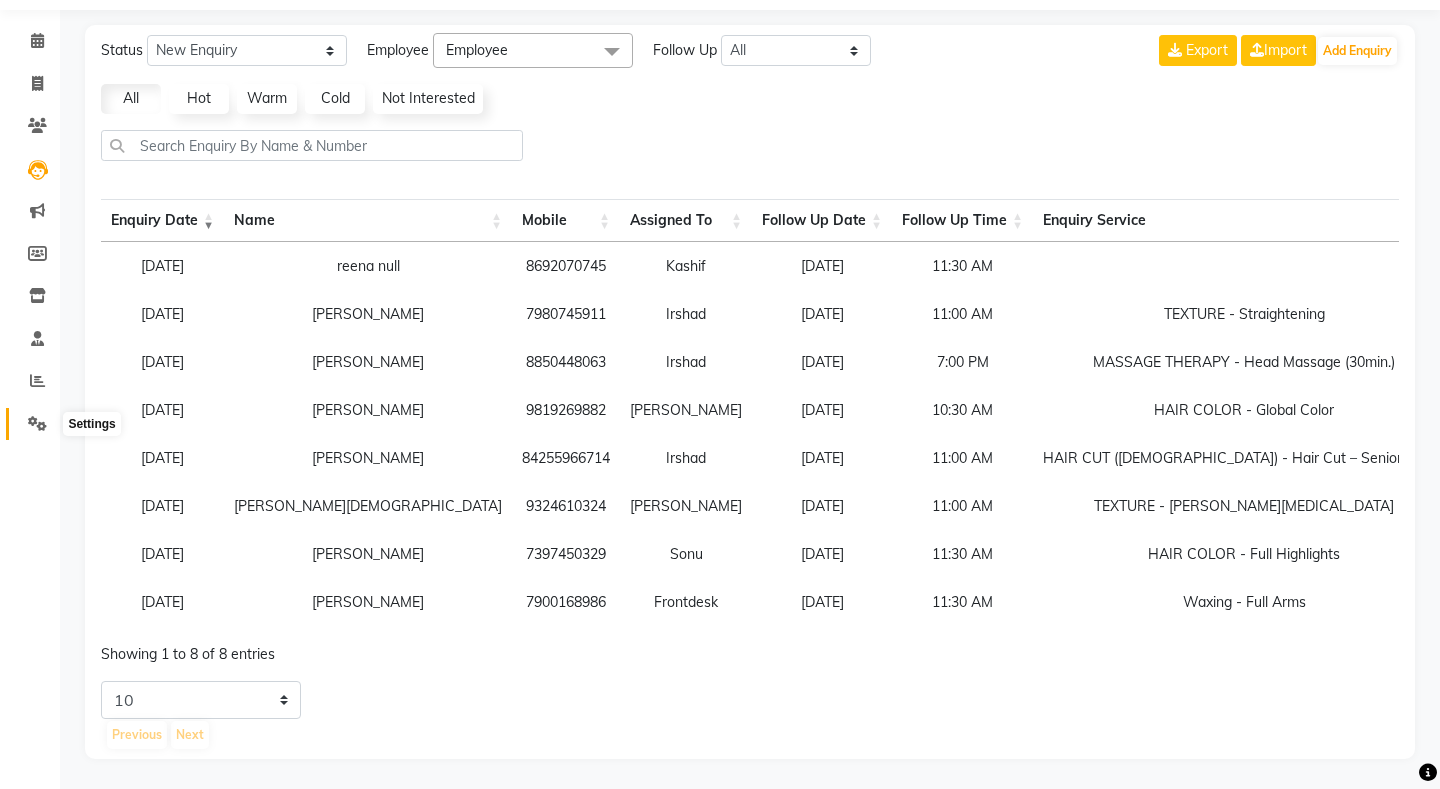 click 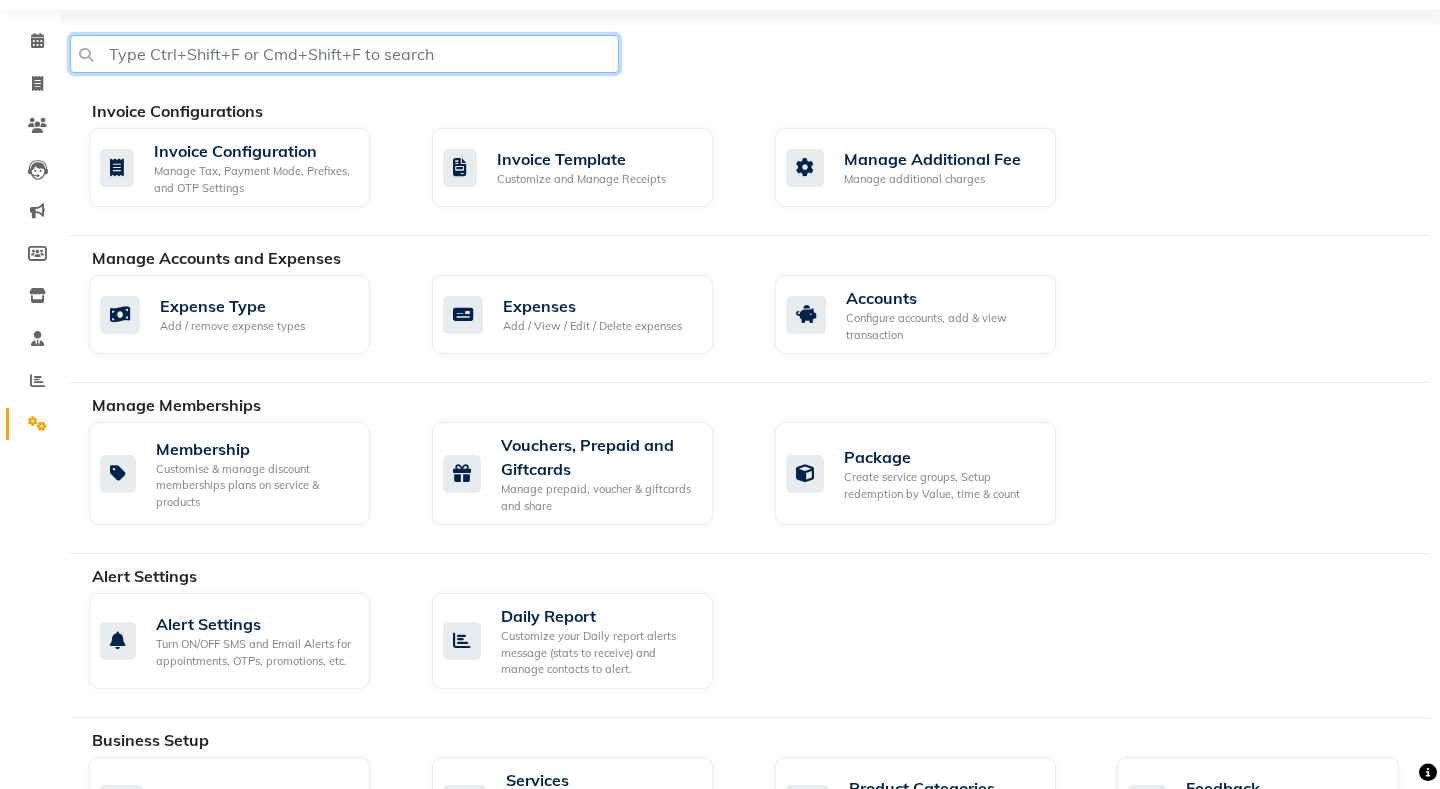 click 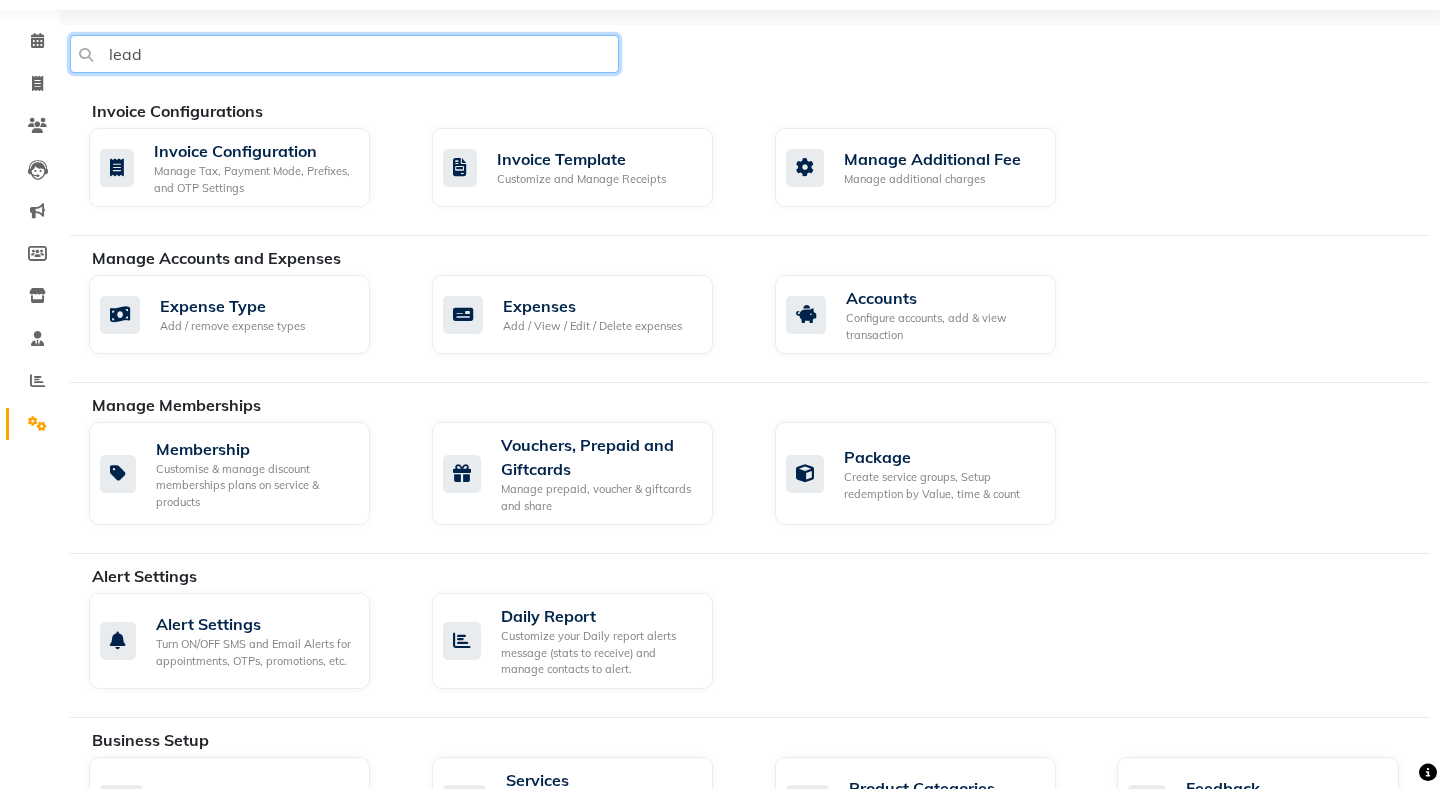 type on "leads" 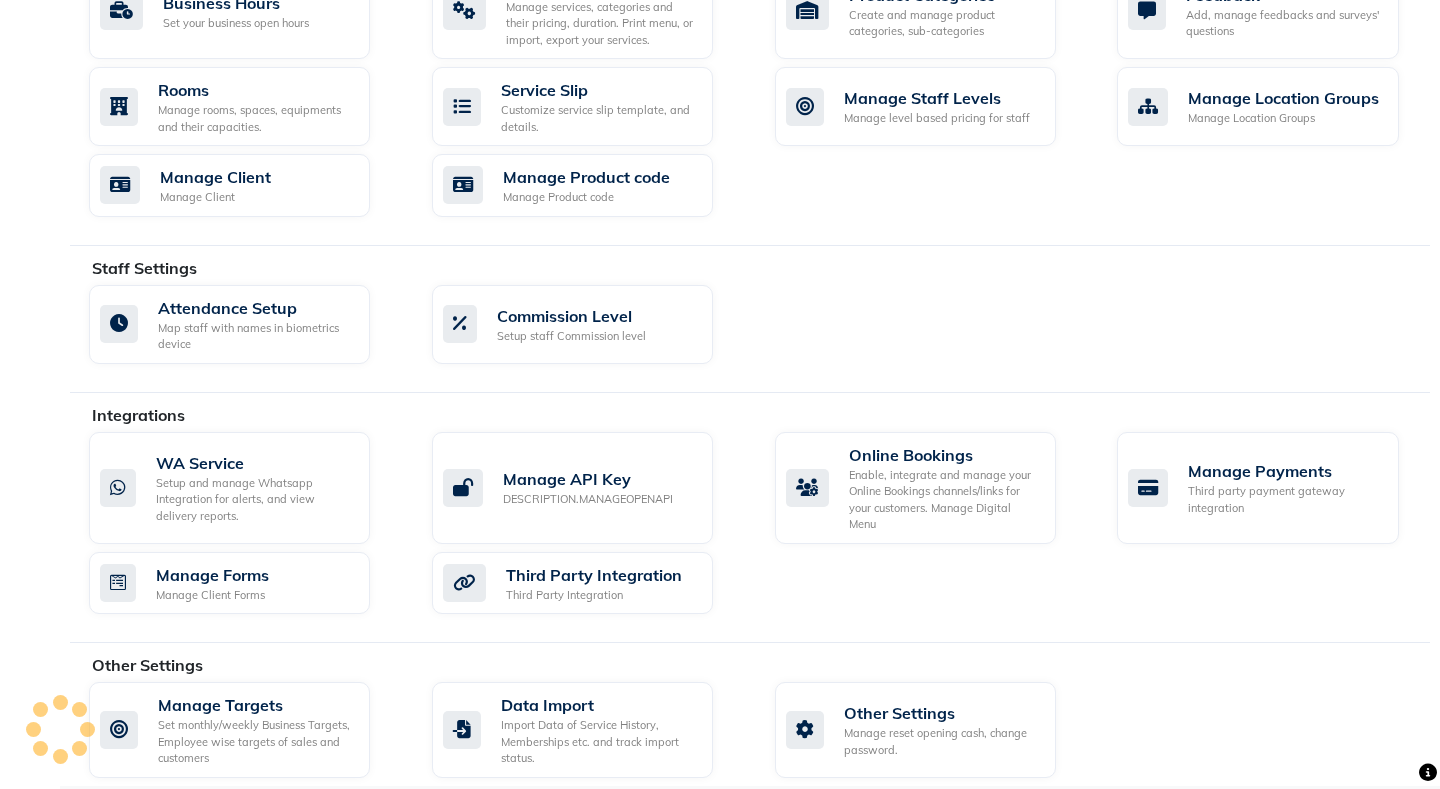 scroll, scrollTop: 0, scrollLeft: 0, axis: both 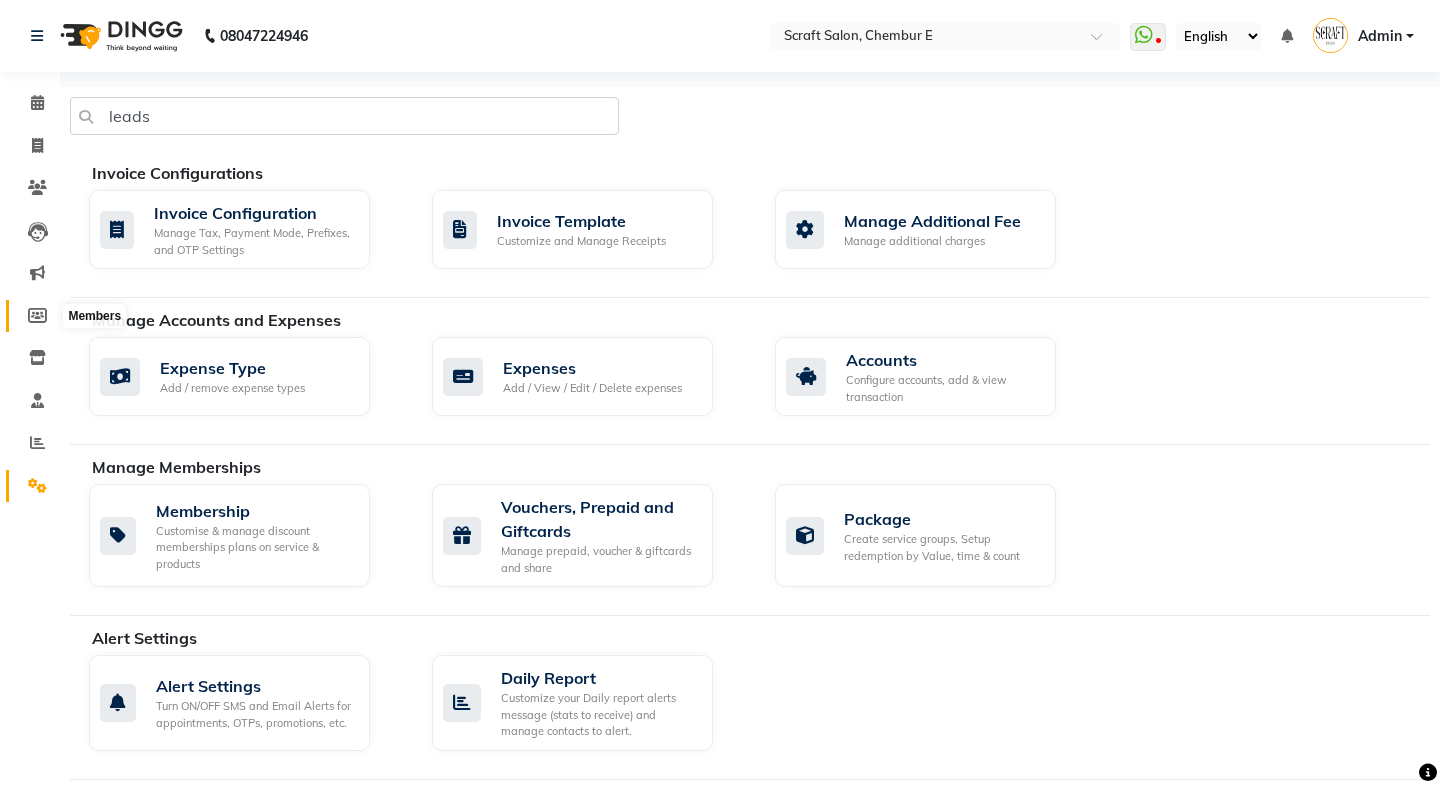 click 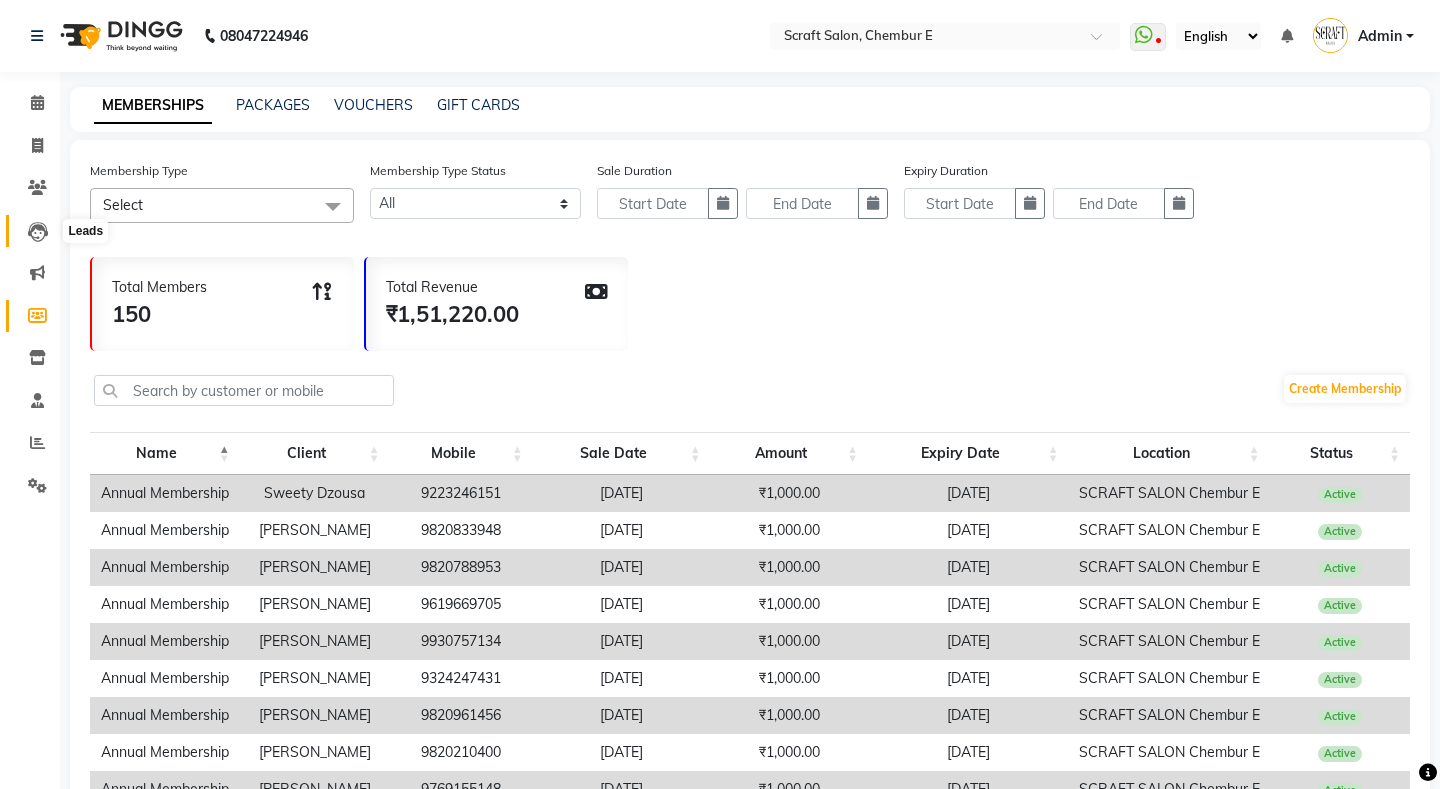 click 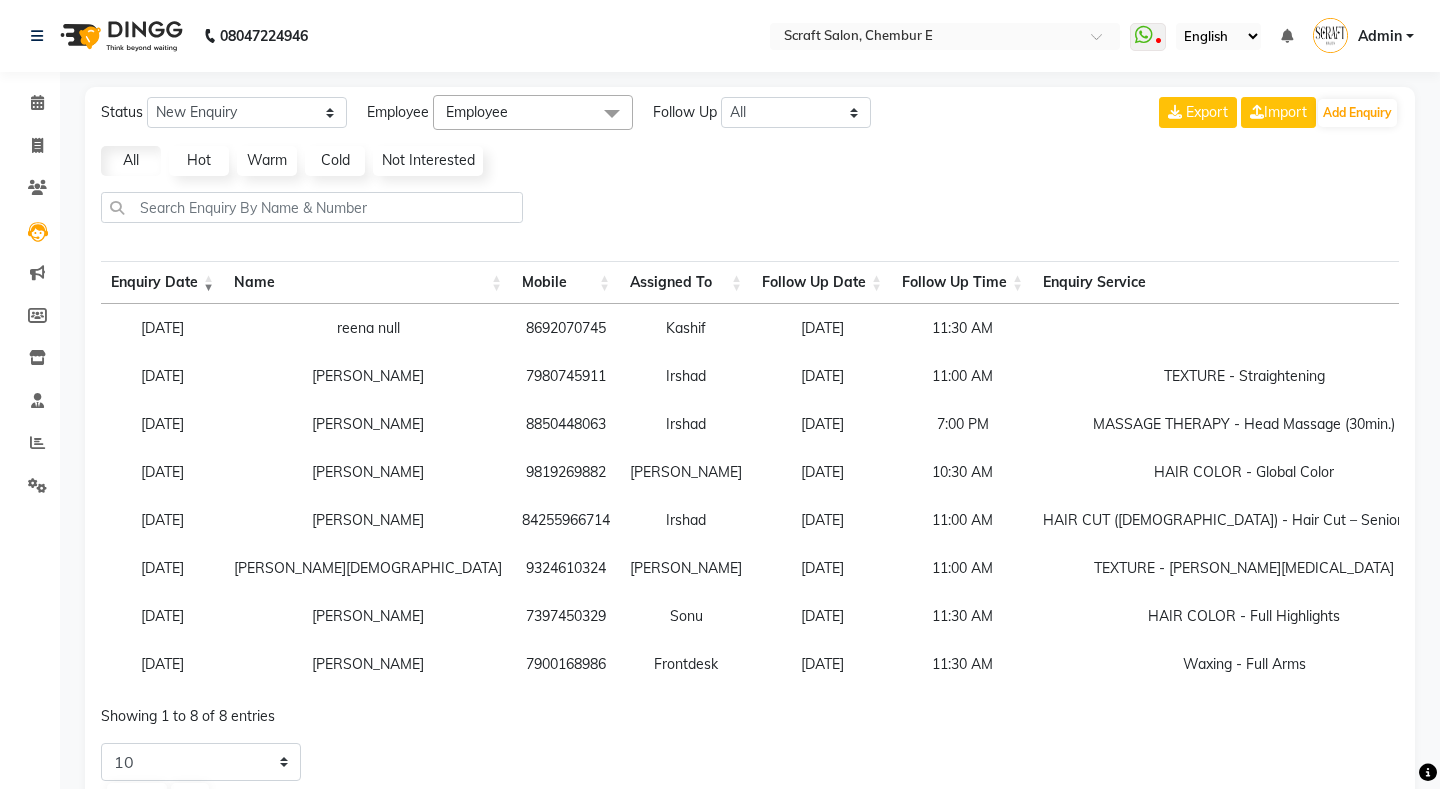 click on "Hot" 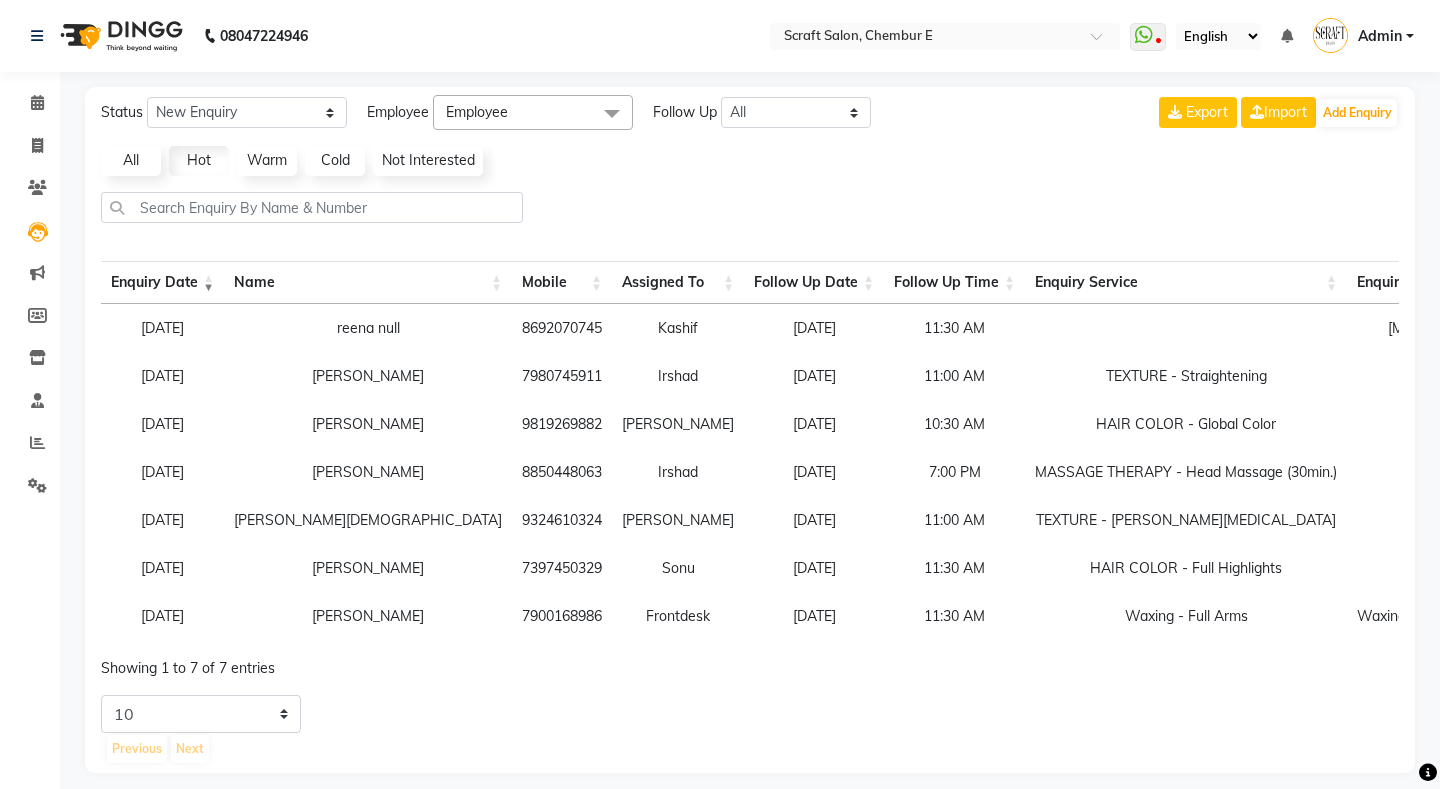 click on "Warm" 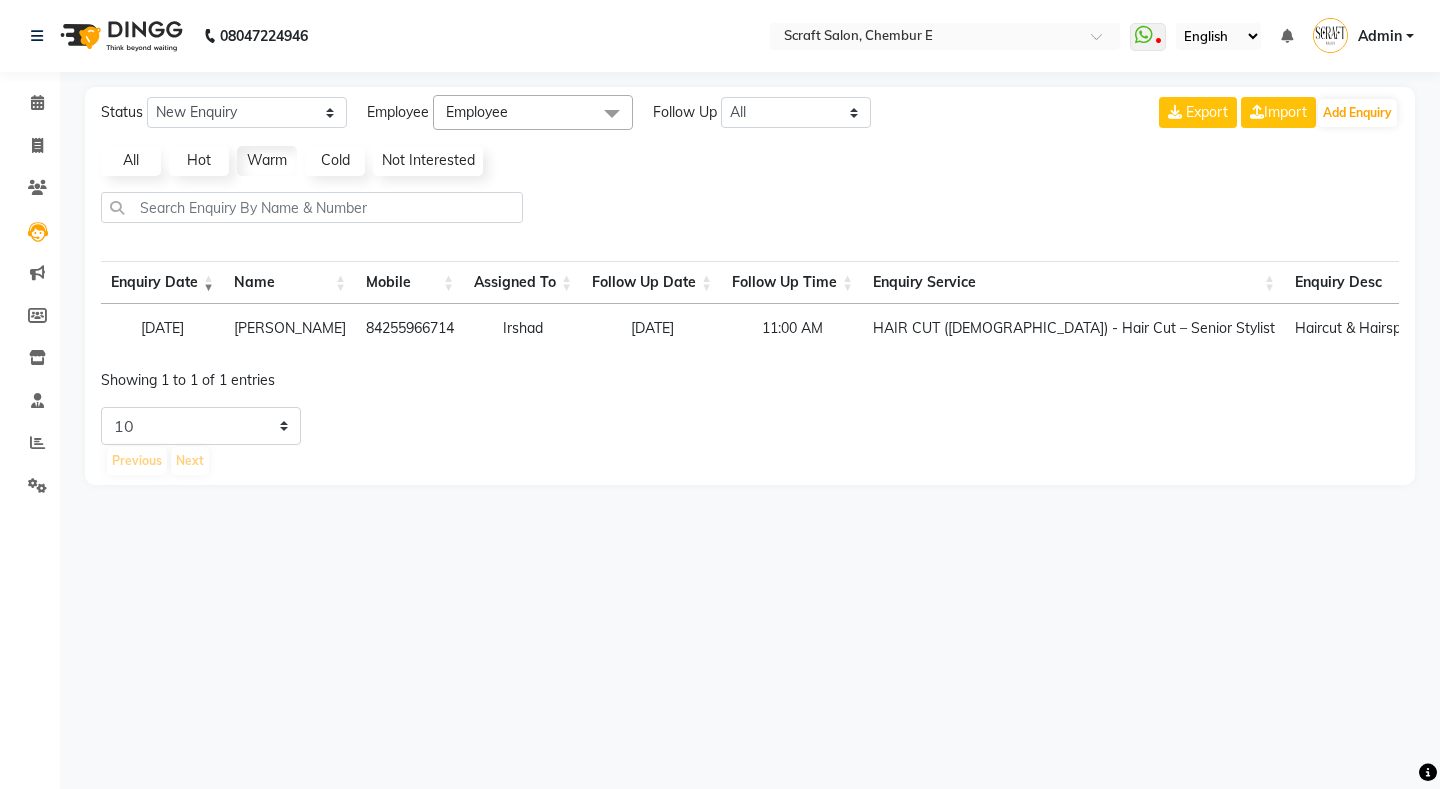 click on "27-11-2023" at bounding box center [162, 328] 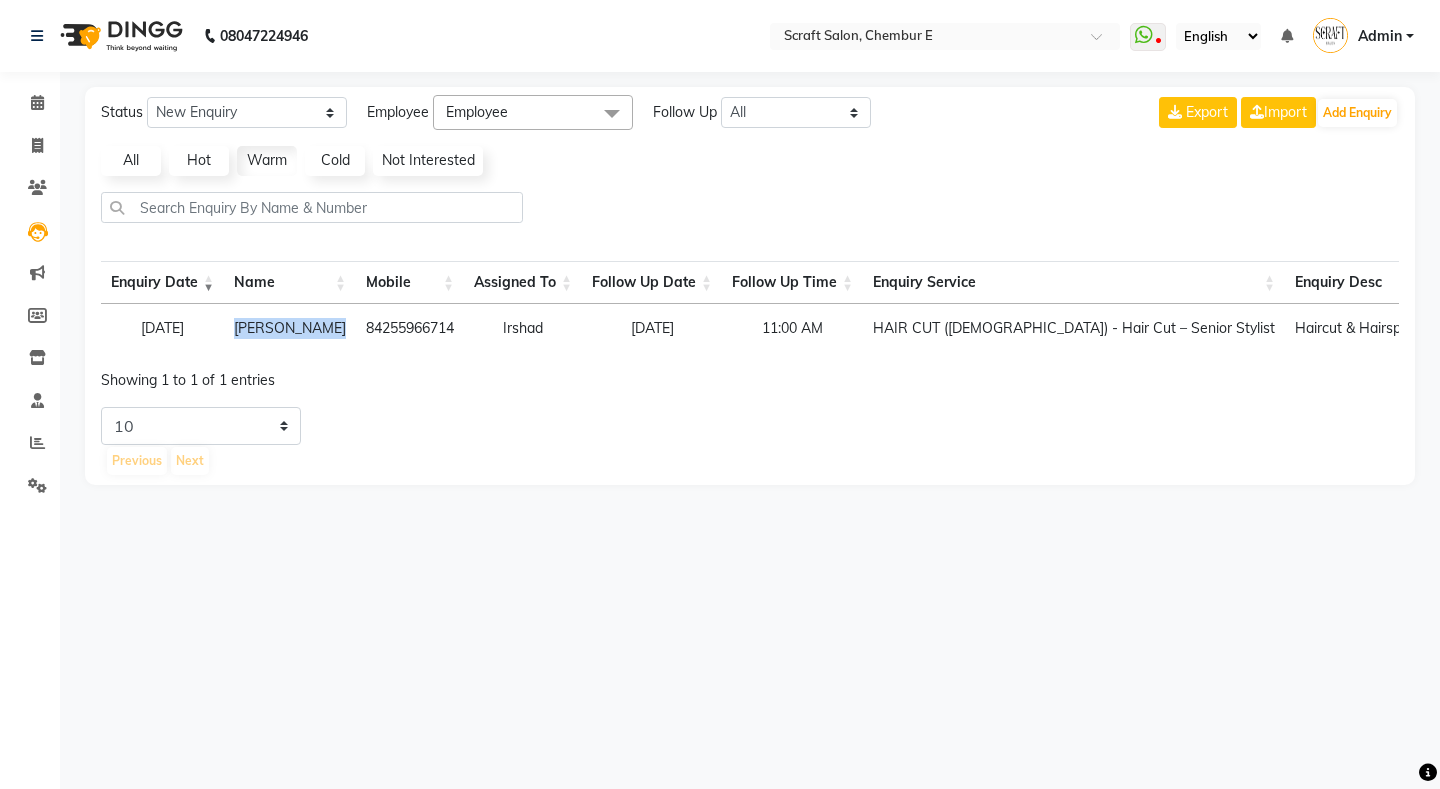 click on "Akshay Khedkar" at bounding box center [290, 328] 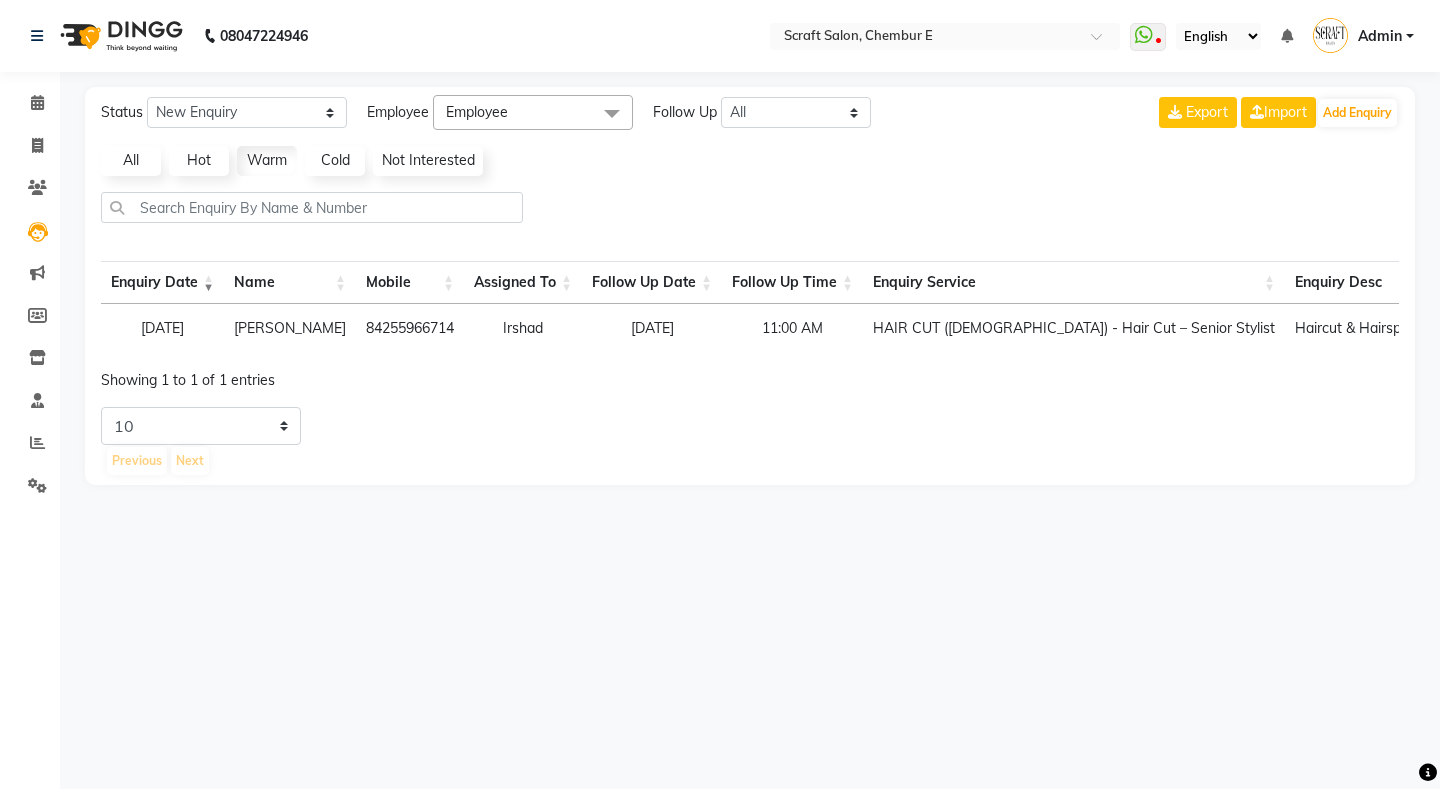 click on "27-11-2023" at bounding box center (162, 328) 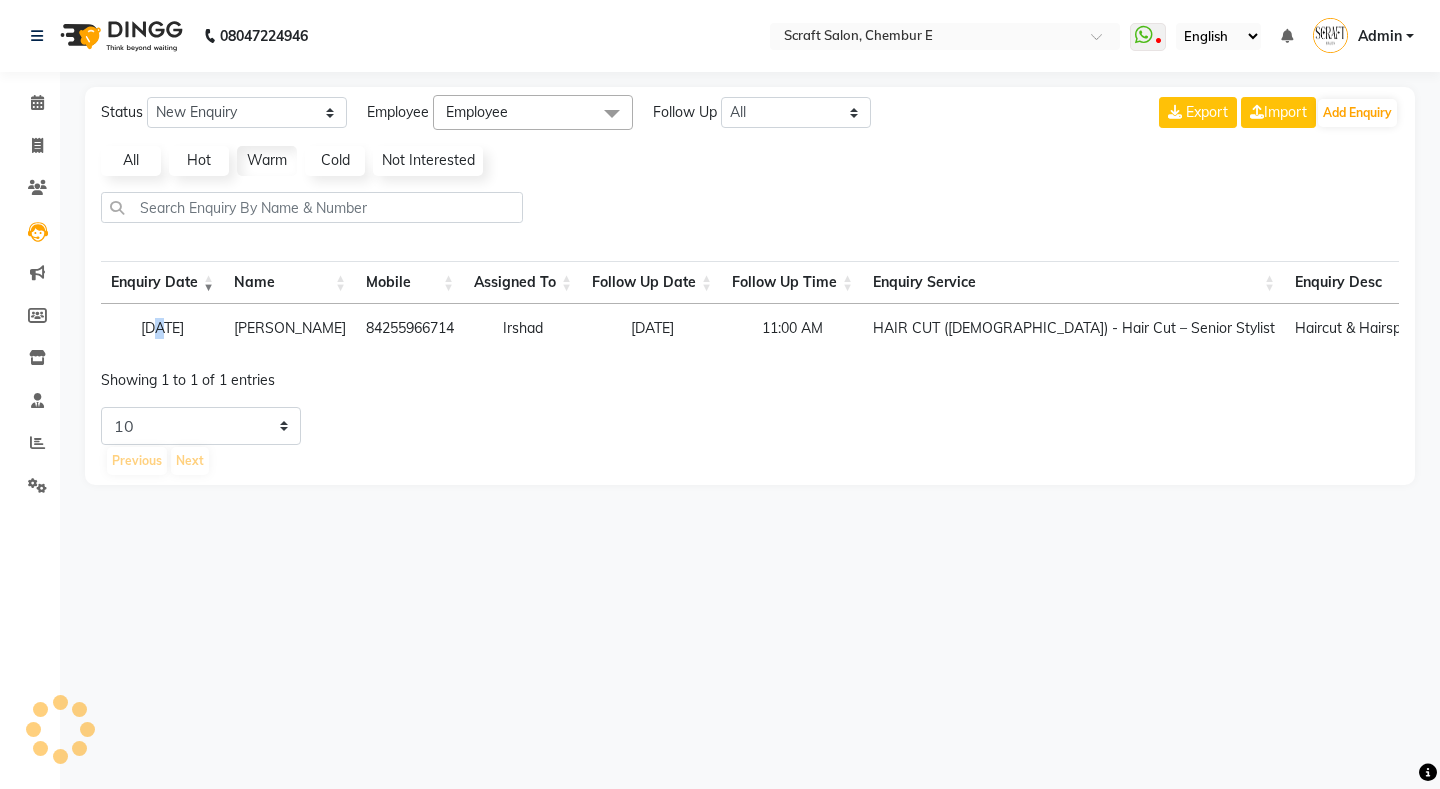 click on "Enquiry Date" at bounding box center (162, 282) 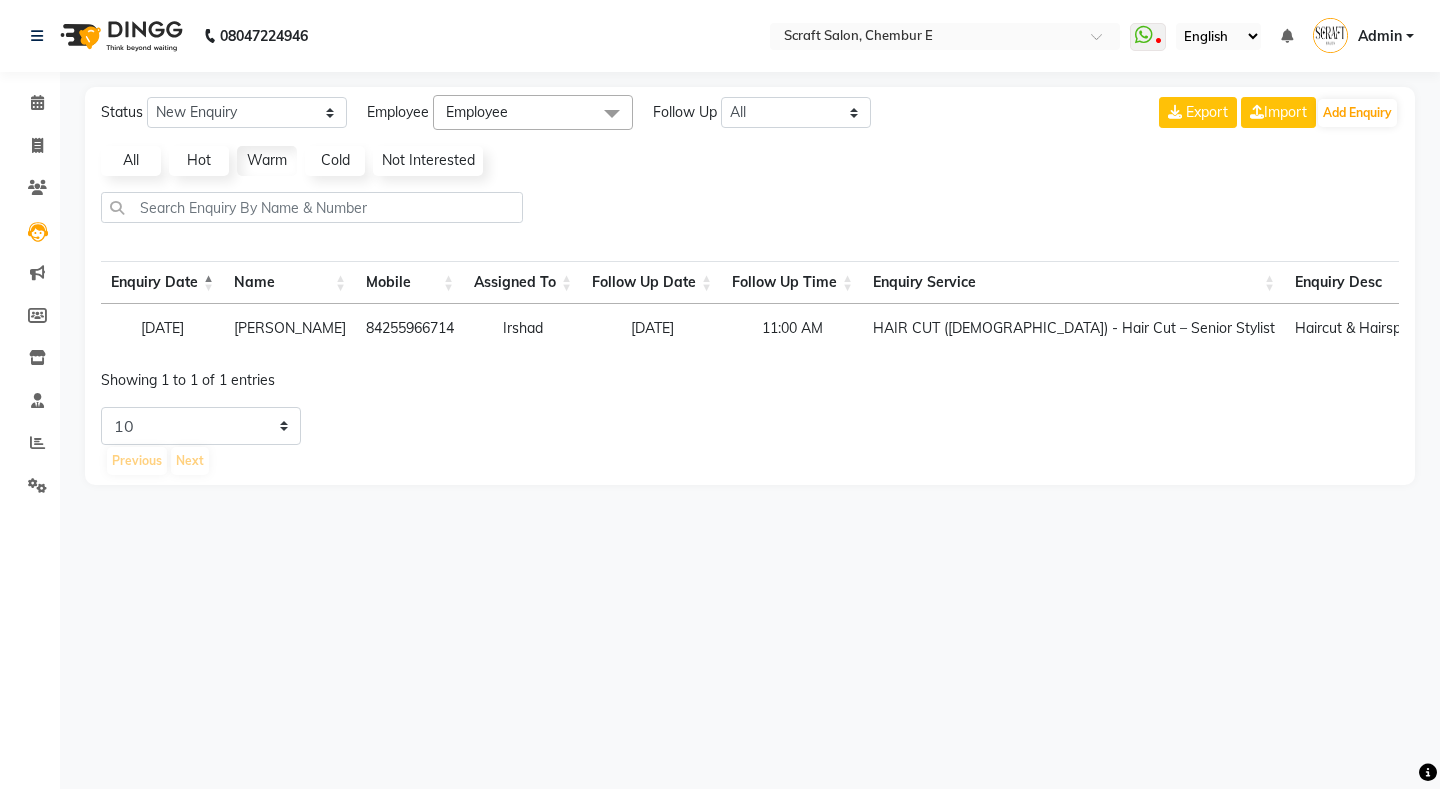 click on "Enquiry Date" at bounding box center [162, 282] 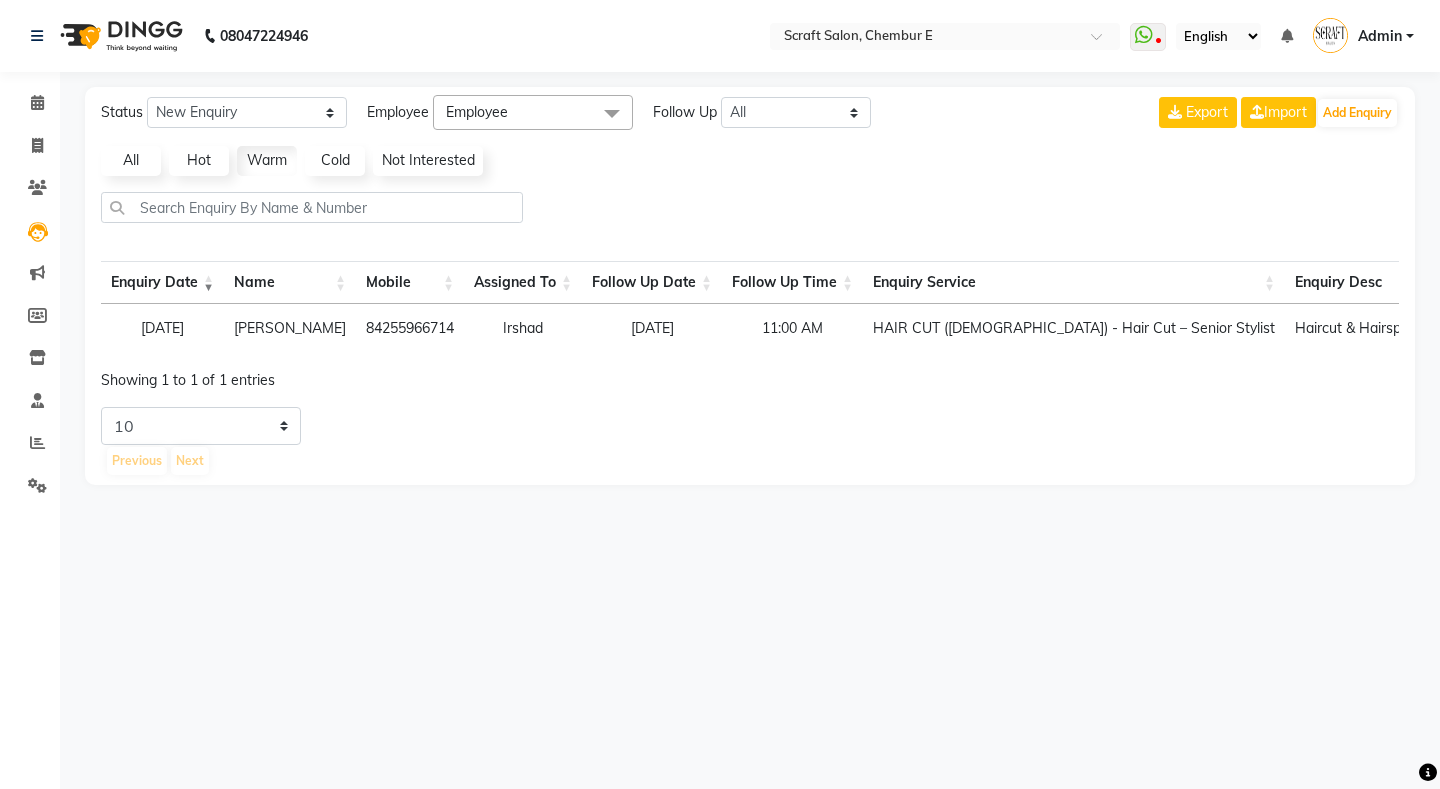 click on "All" 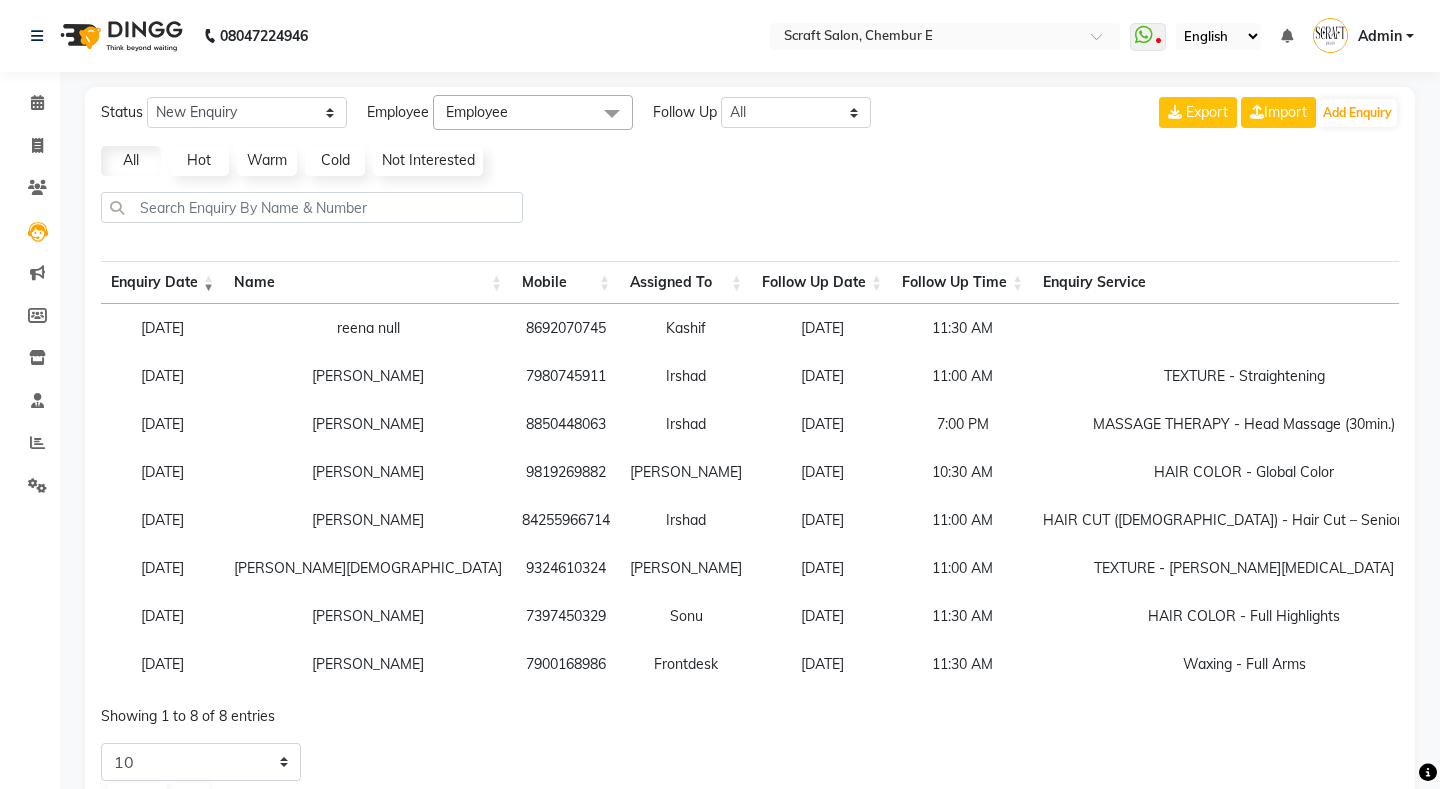 click on "Enquiry Date" at bounding box center (162, 282) 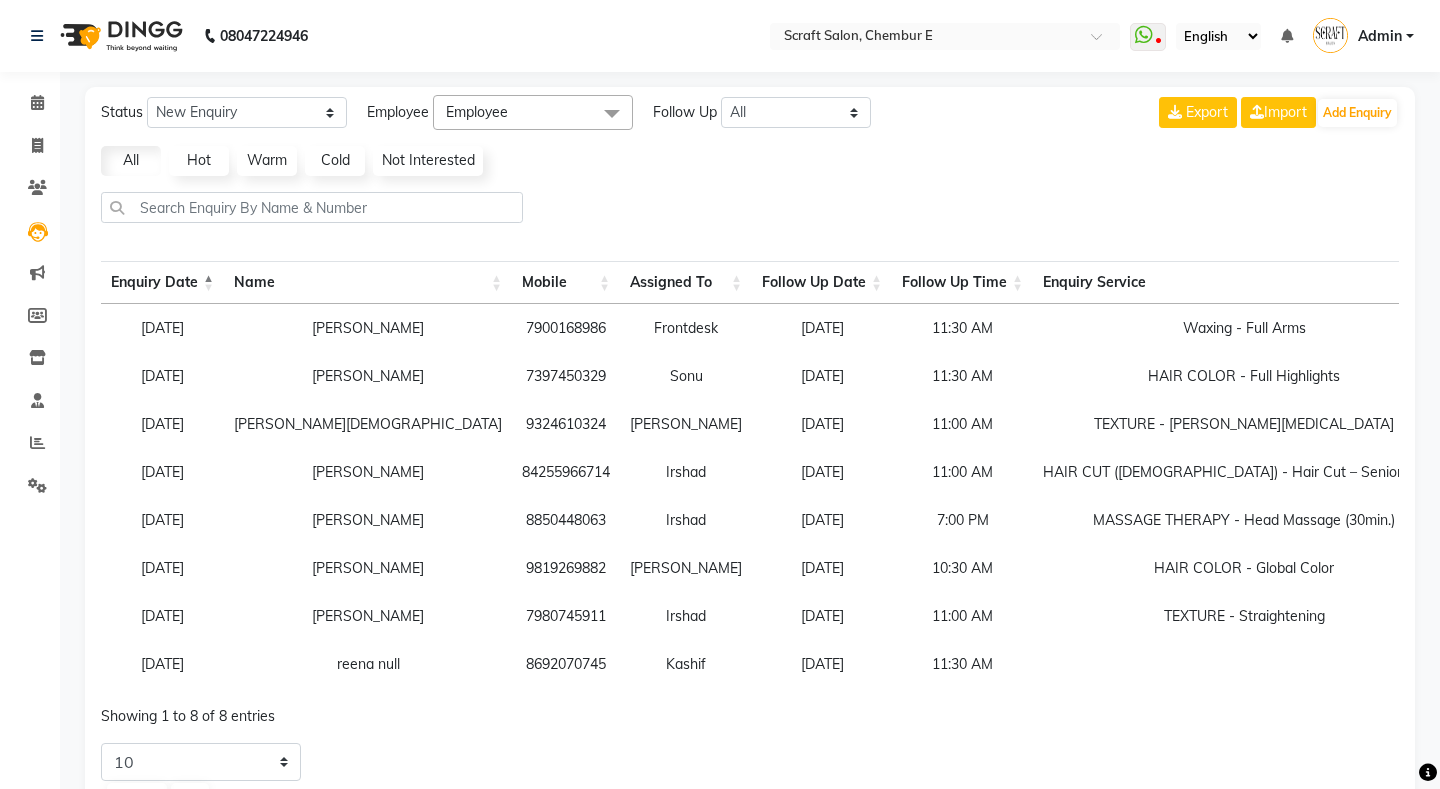 click on "03-09-2023" at bounding box center [162, 328] 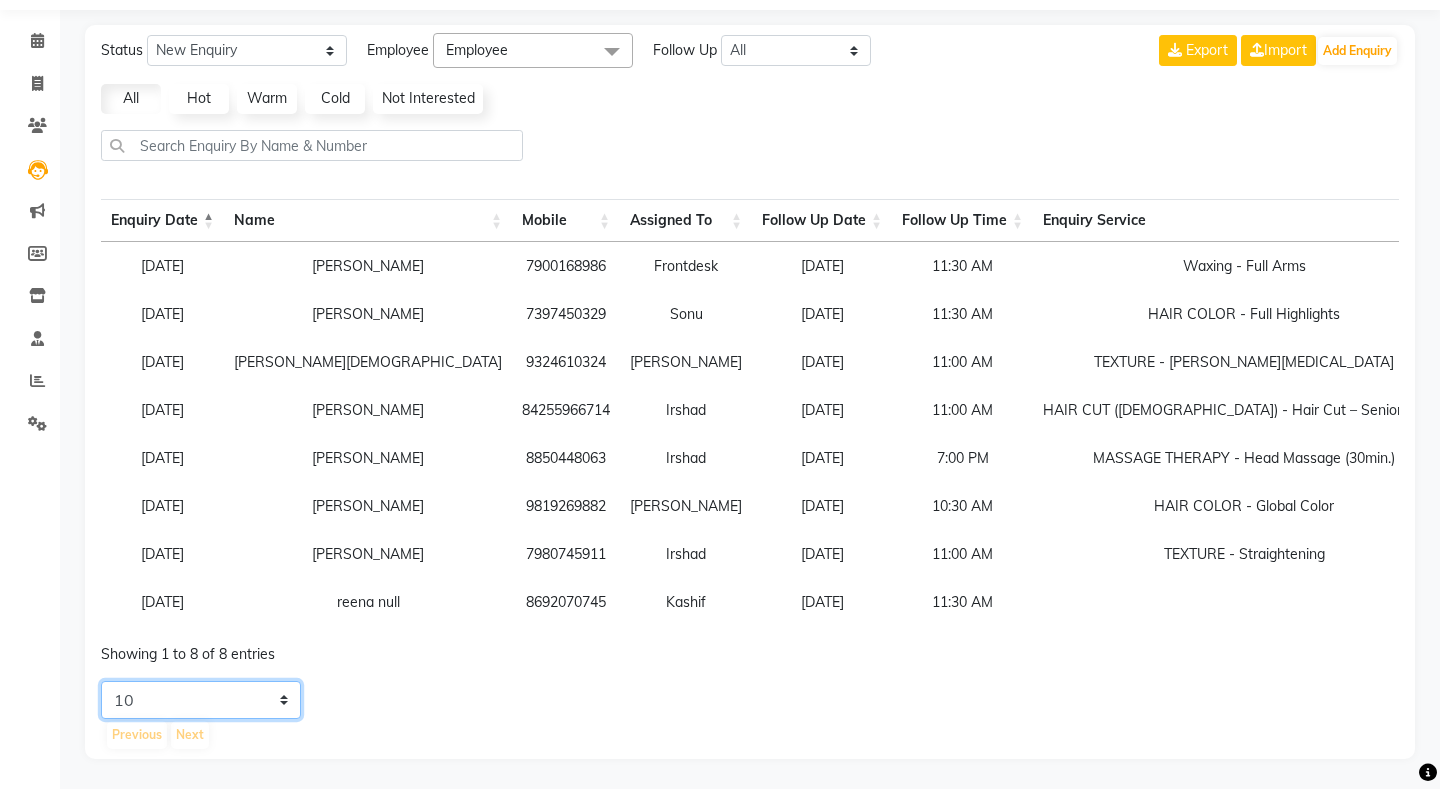 click on "5 10 20 50" 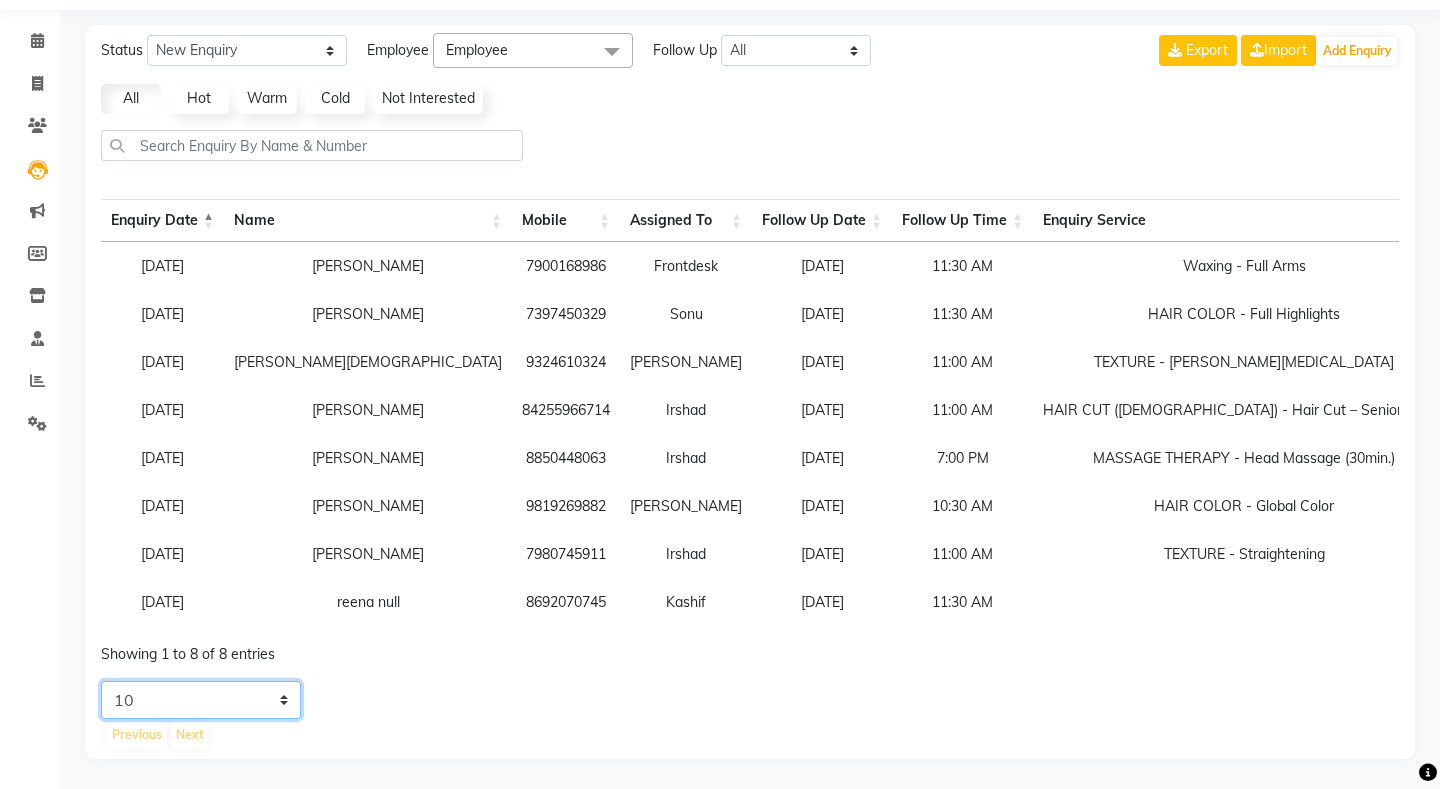 select on "50" 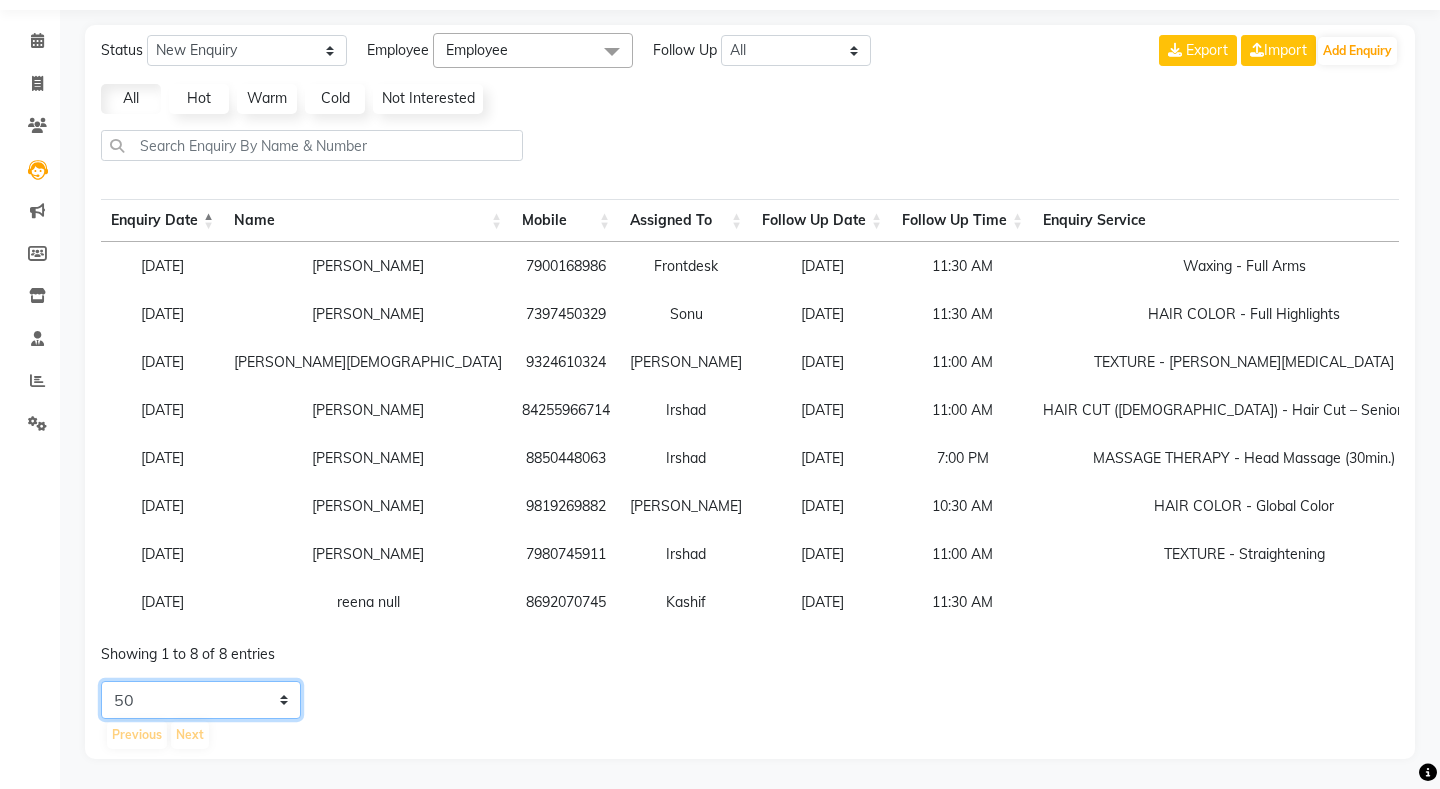 scroll, scrollTop: 0, scrollLeft: 0, axis: both 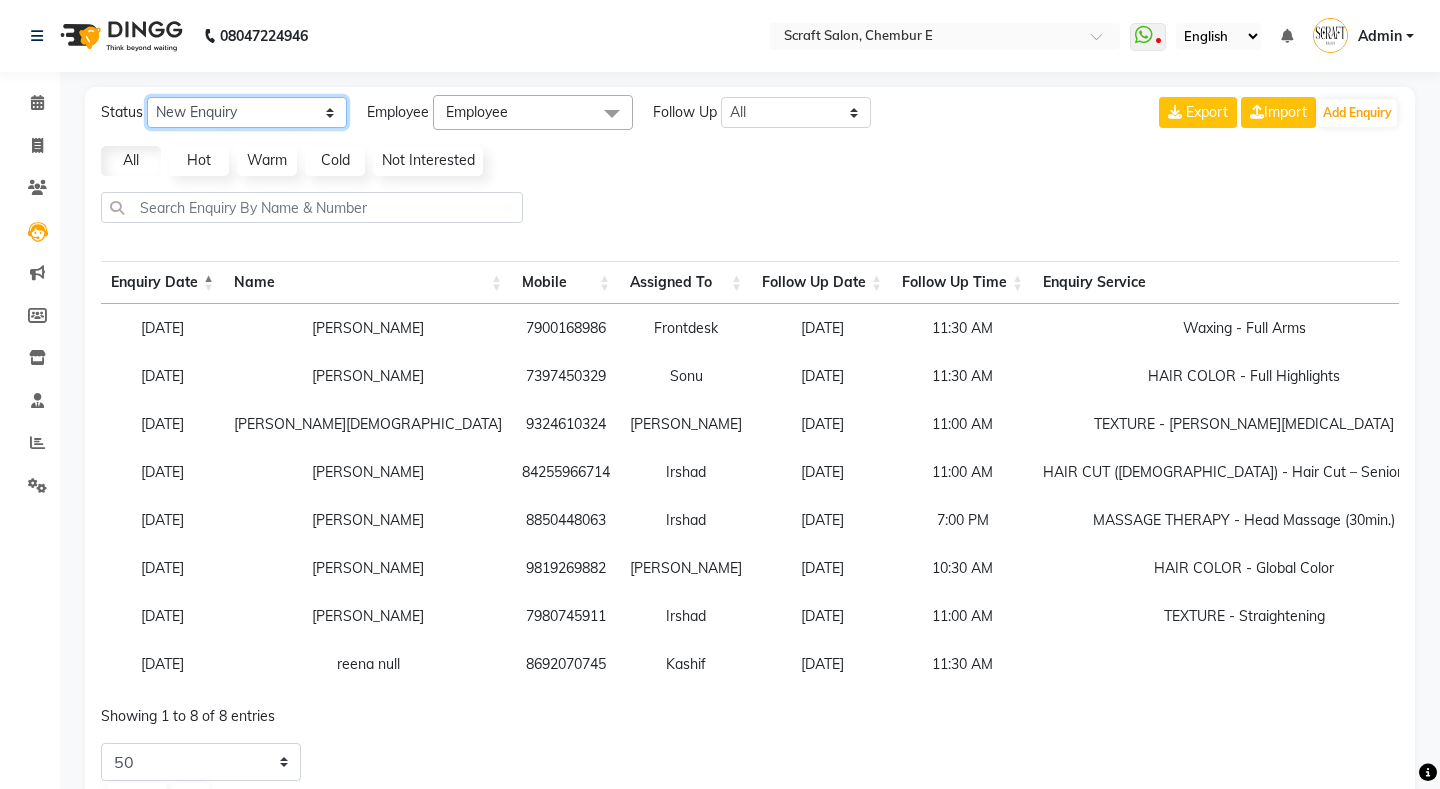 click on "New Enquiry Open Enquiry Converted Enquiry  All" 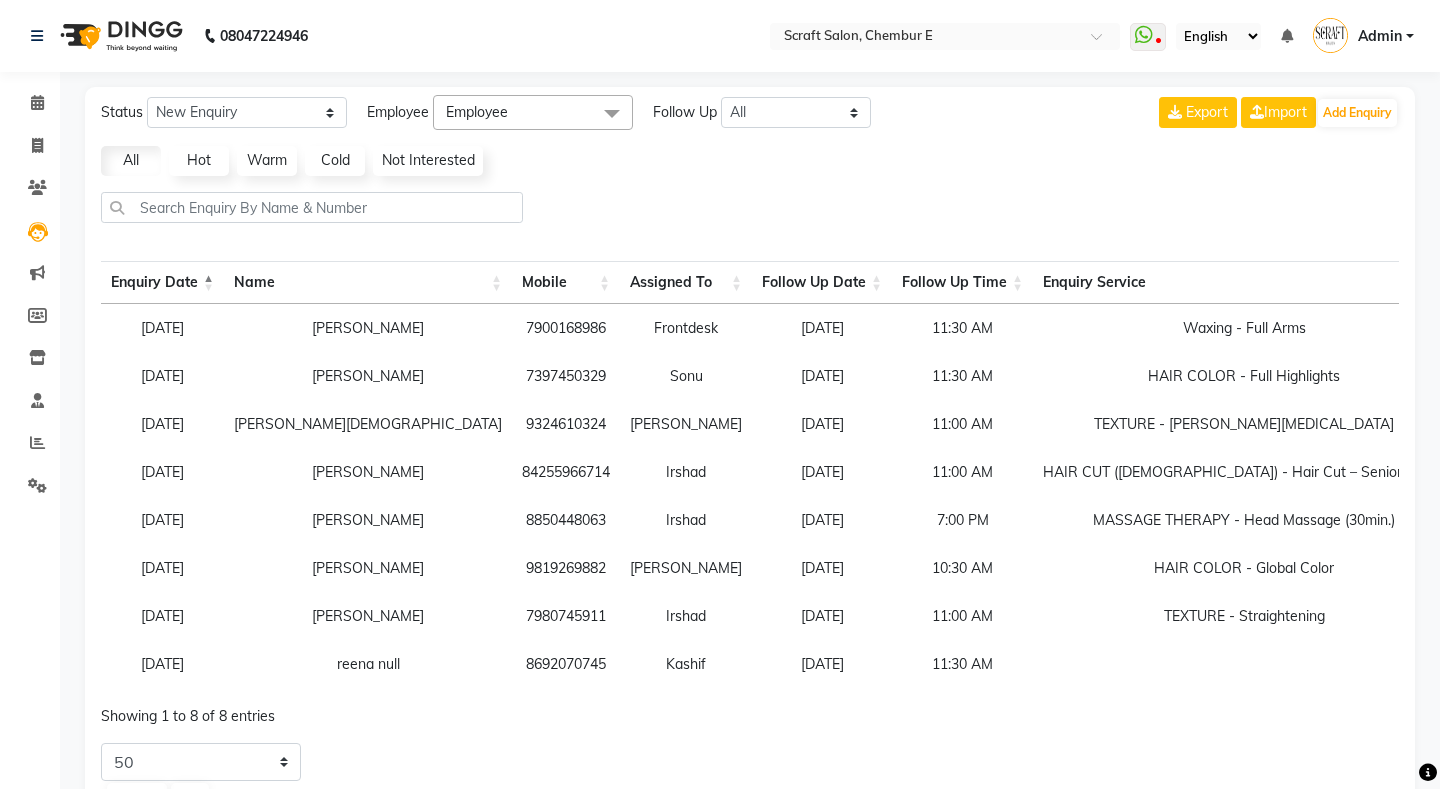 click on "Reema Shaikh" at bounding box center [368, 328] 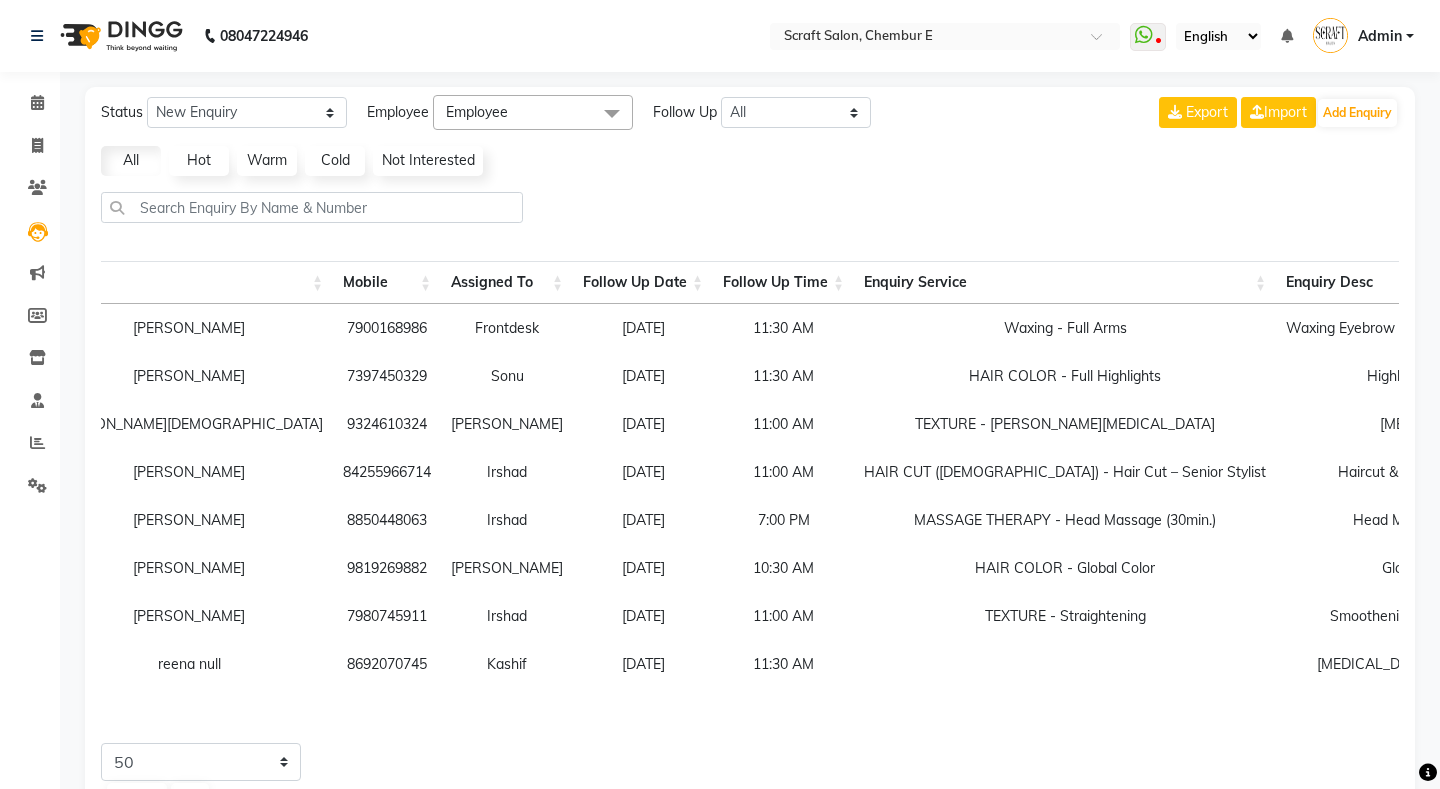 scroll, scrollTop: 0, scrollLeft: 469, axis: horizontal 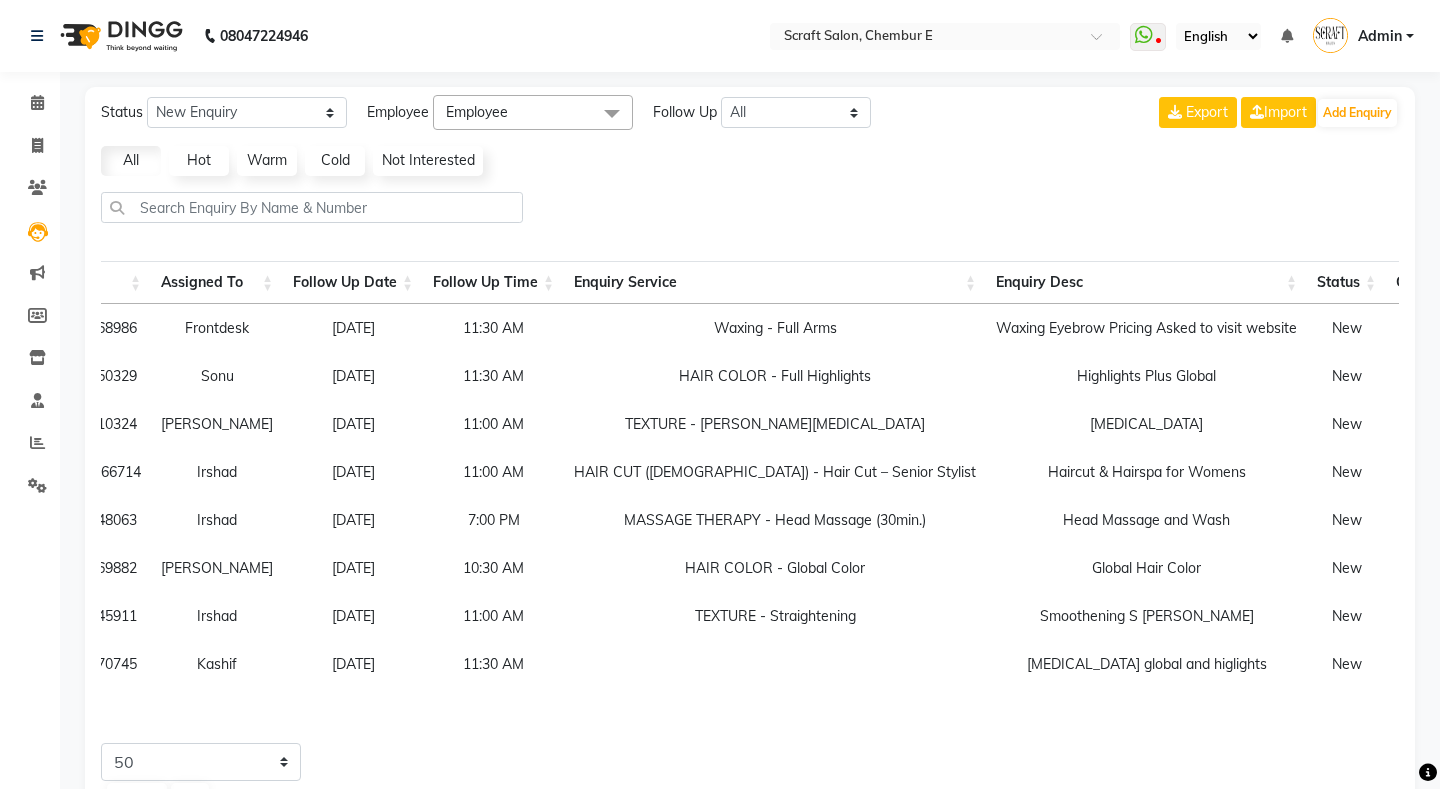 click at bounding box center (1610, 328) 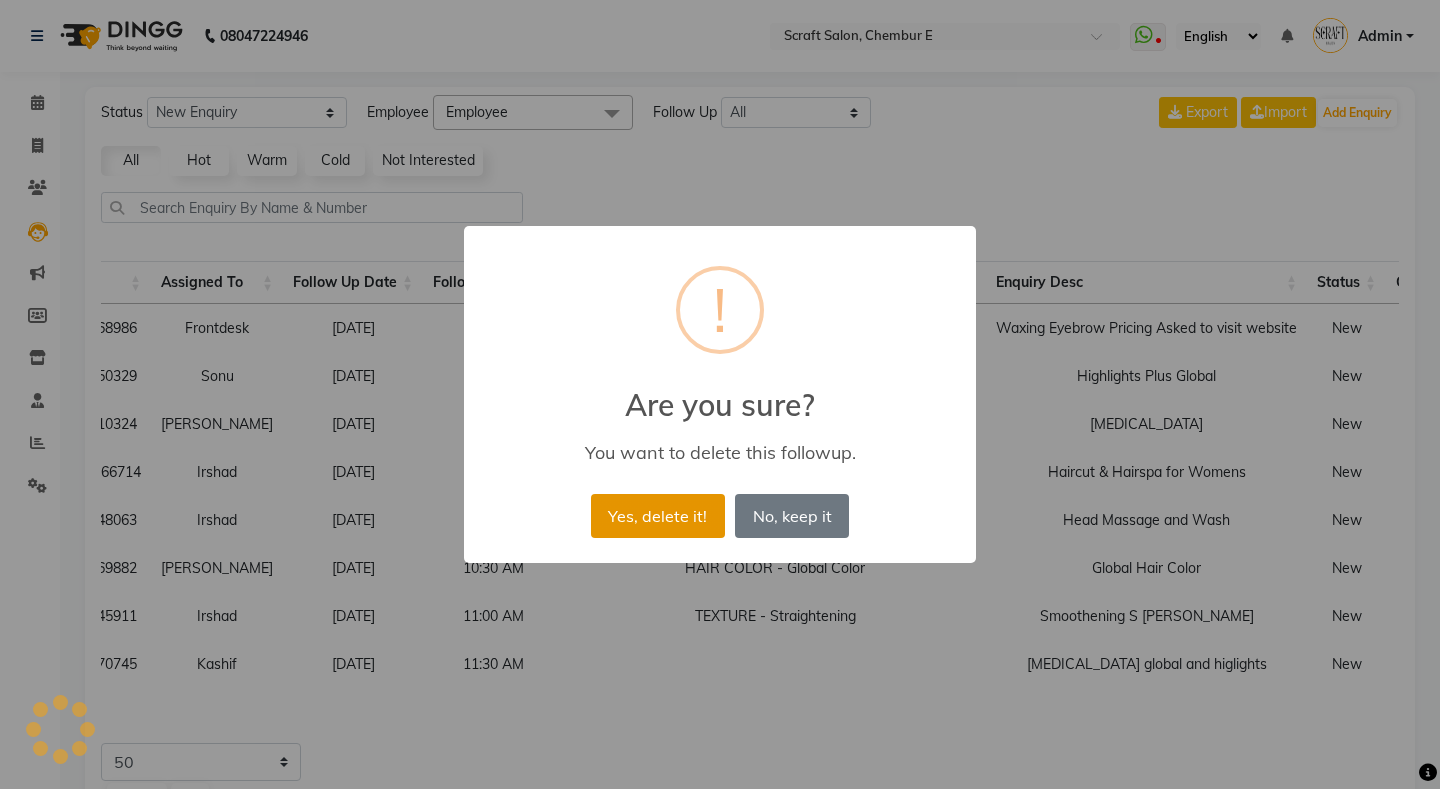 click on "Yes, delete it!" at bounding box center [658, 516] 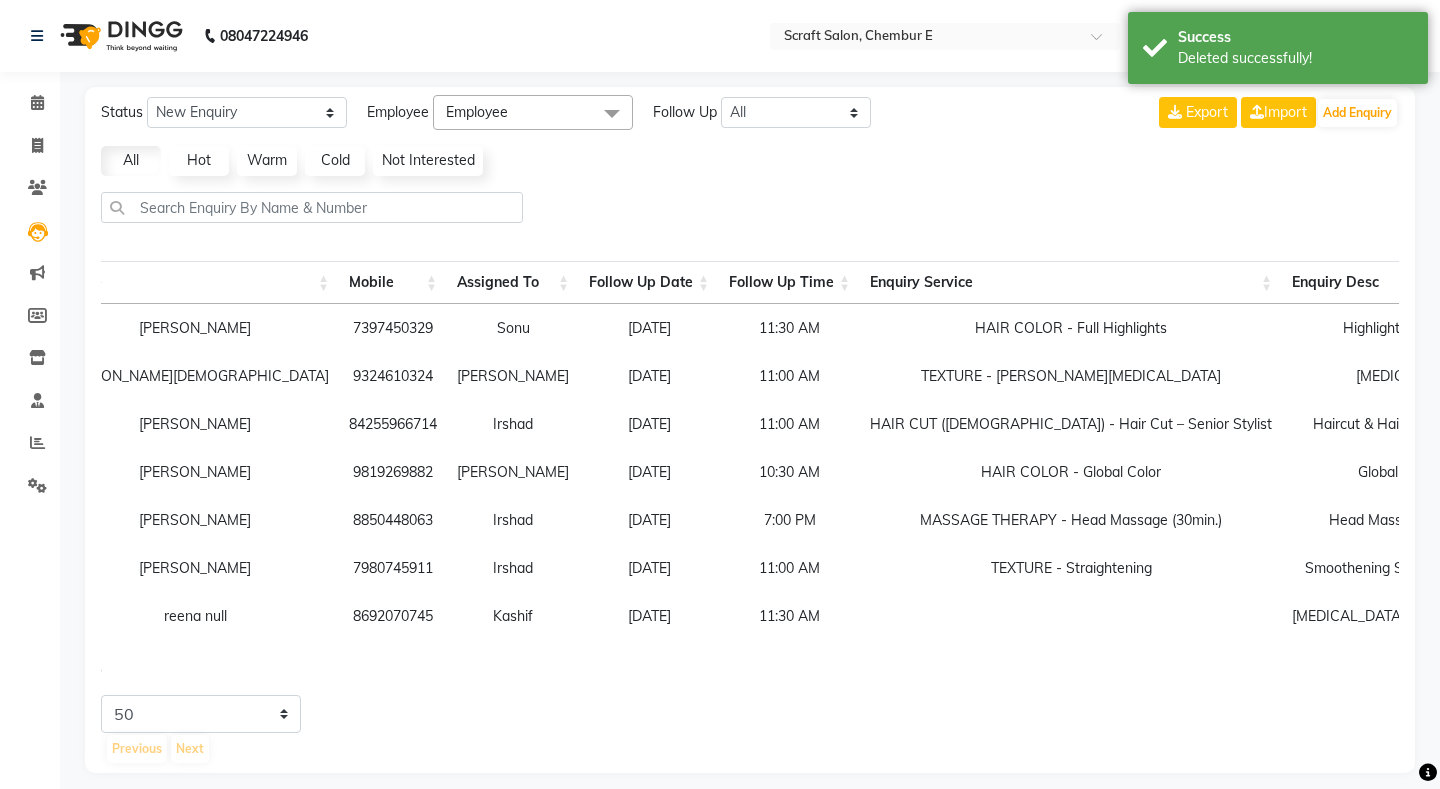 scroll, scrollTop: 0, scrollLeft: 364, axis: horizontal 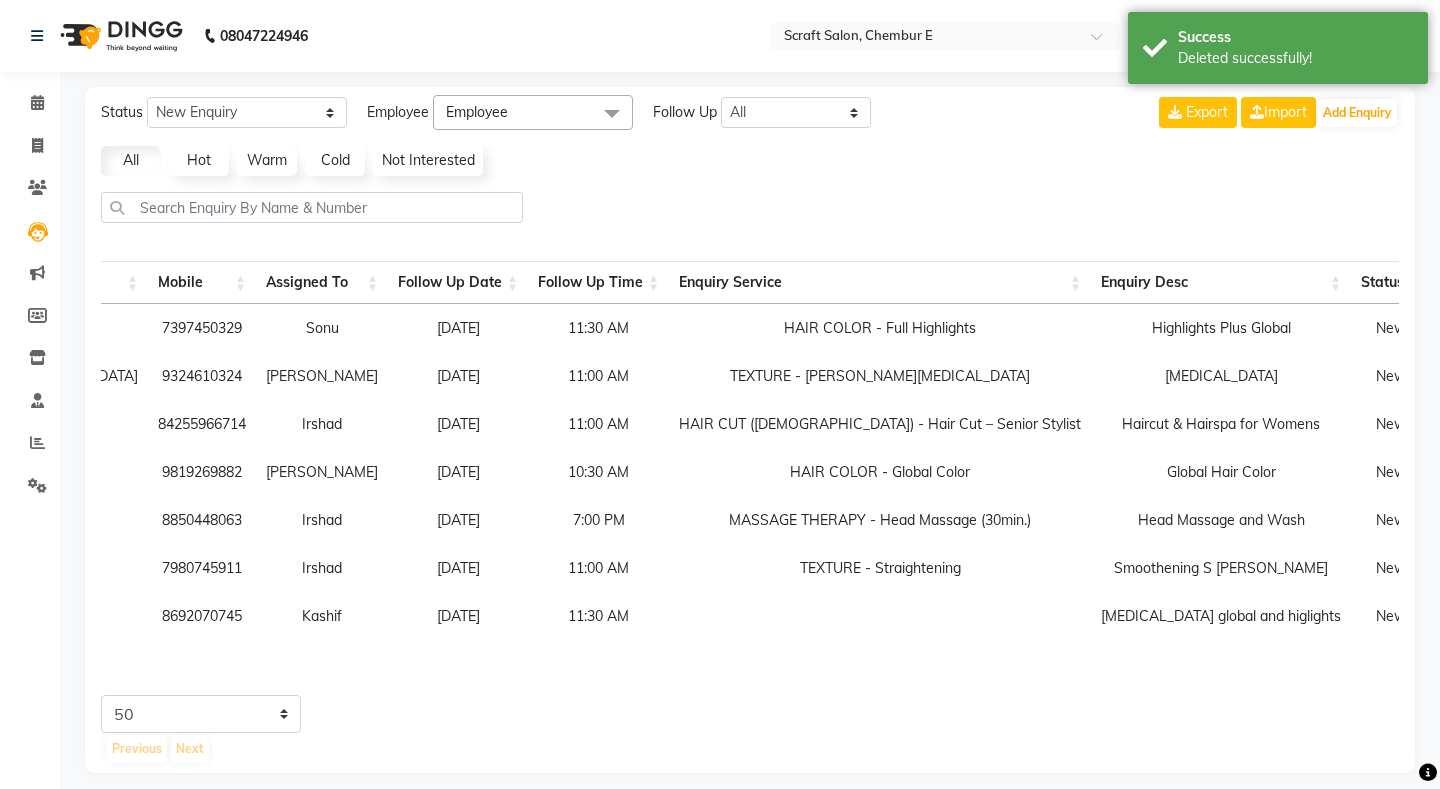 click at bounding box center (1654, 328) 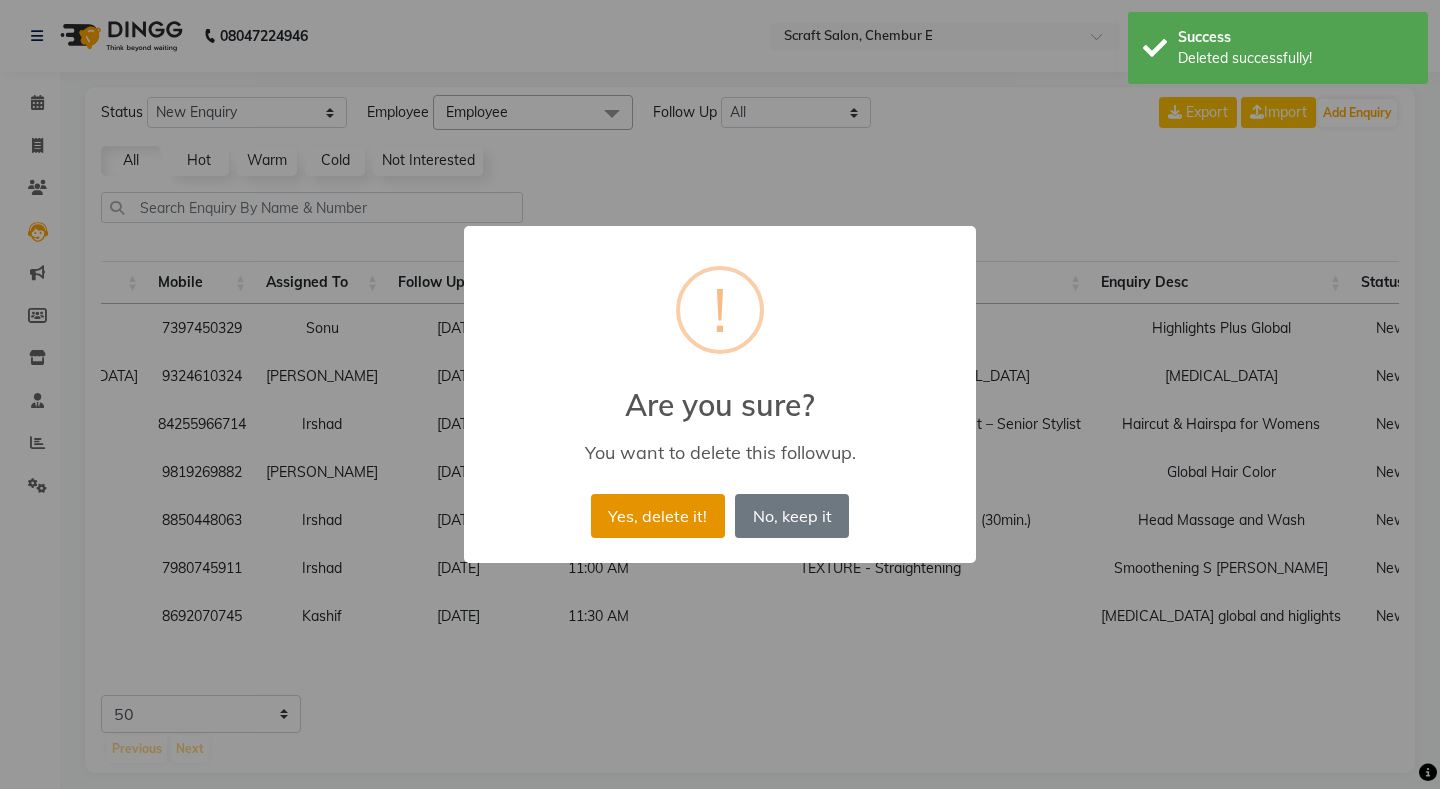 click on "Yes, delete it!" at bounding box center [658, 516] 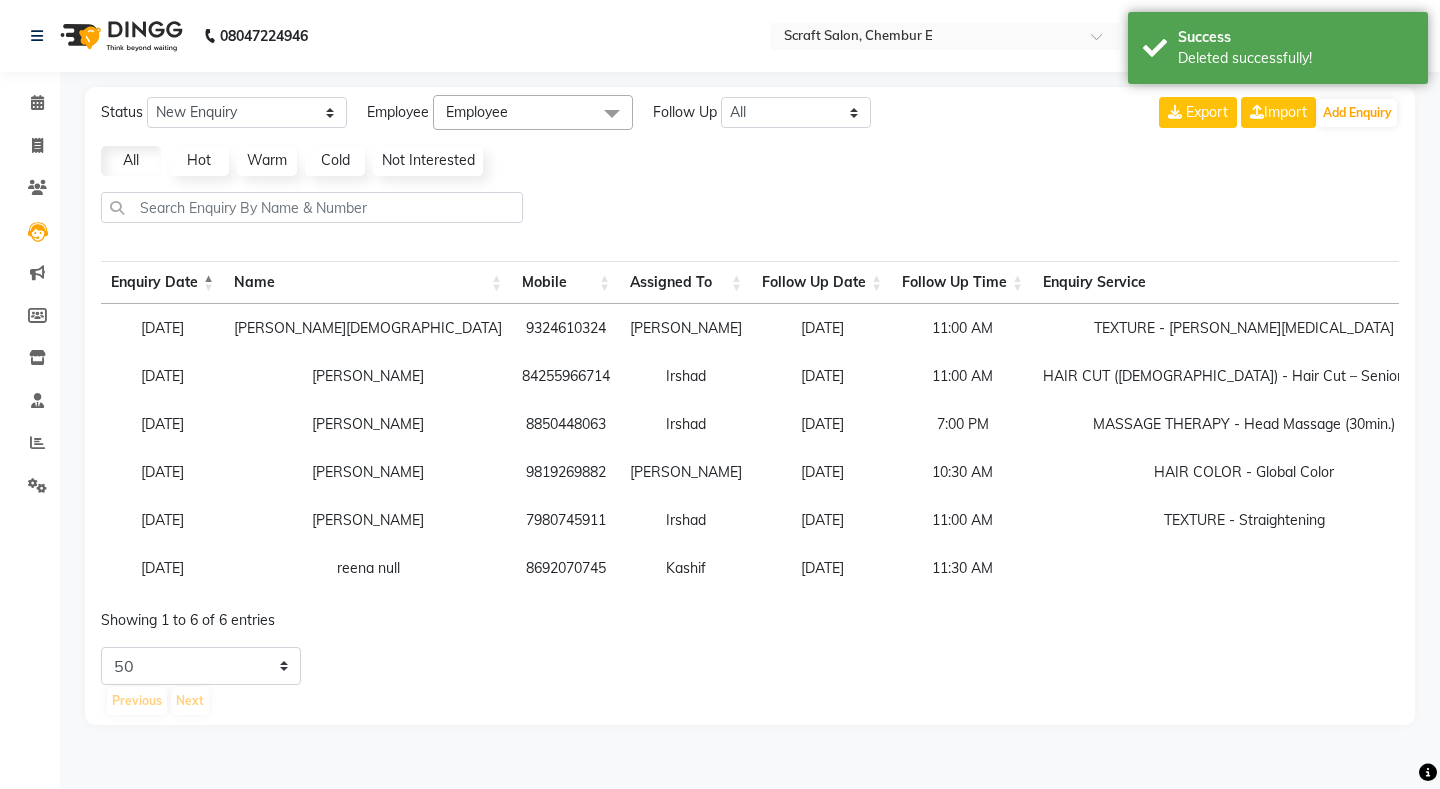 scroll, scrollTop: 0, scrollLeft: 364, axis: horizontal 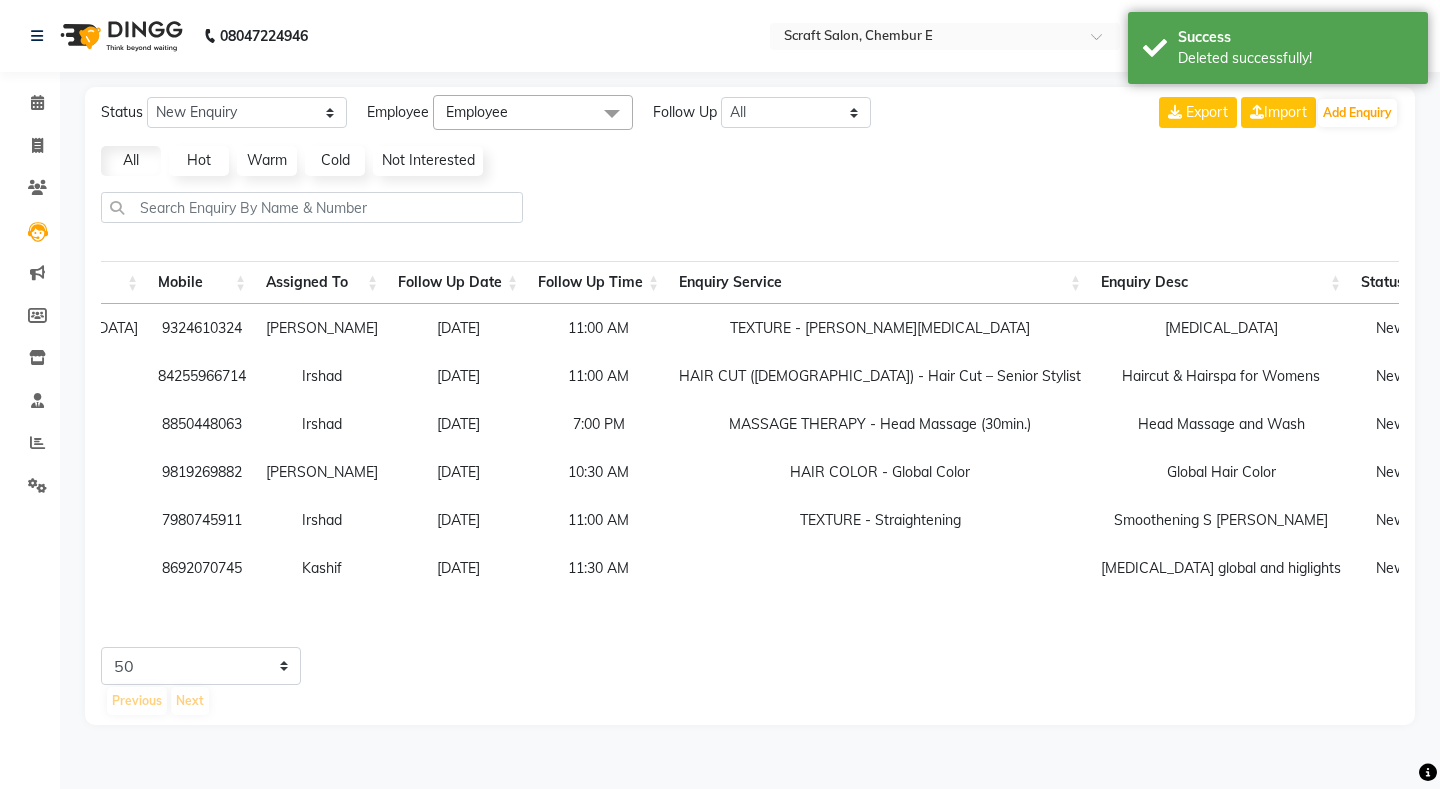 click at bounding box center (1654, 328) 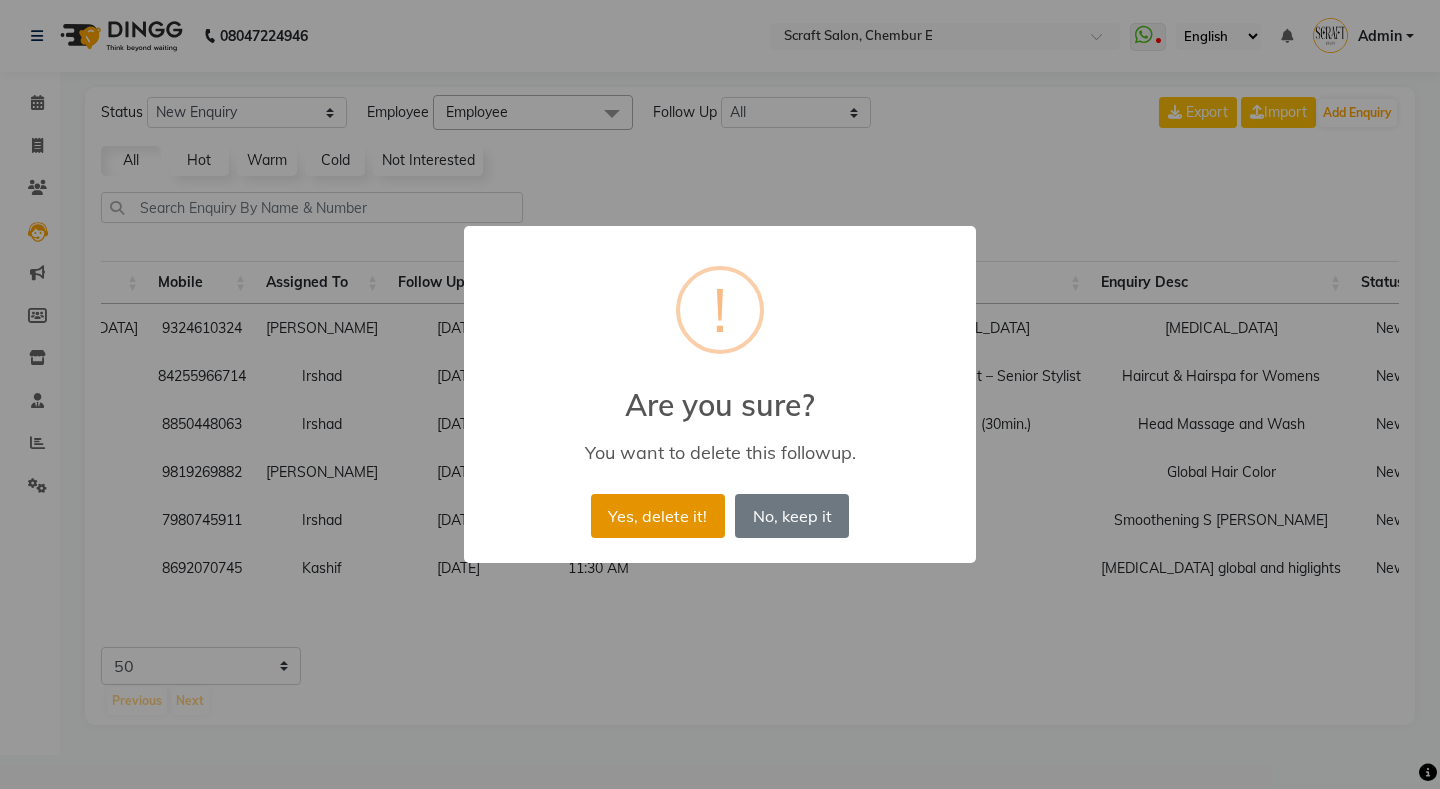 click on "Yes, delete it!" at bounding box center (658, 516) 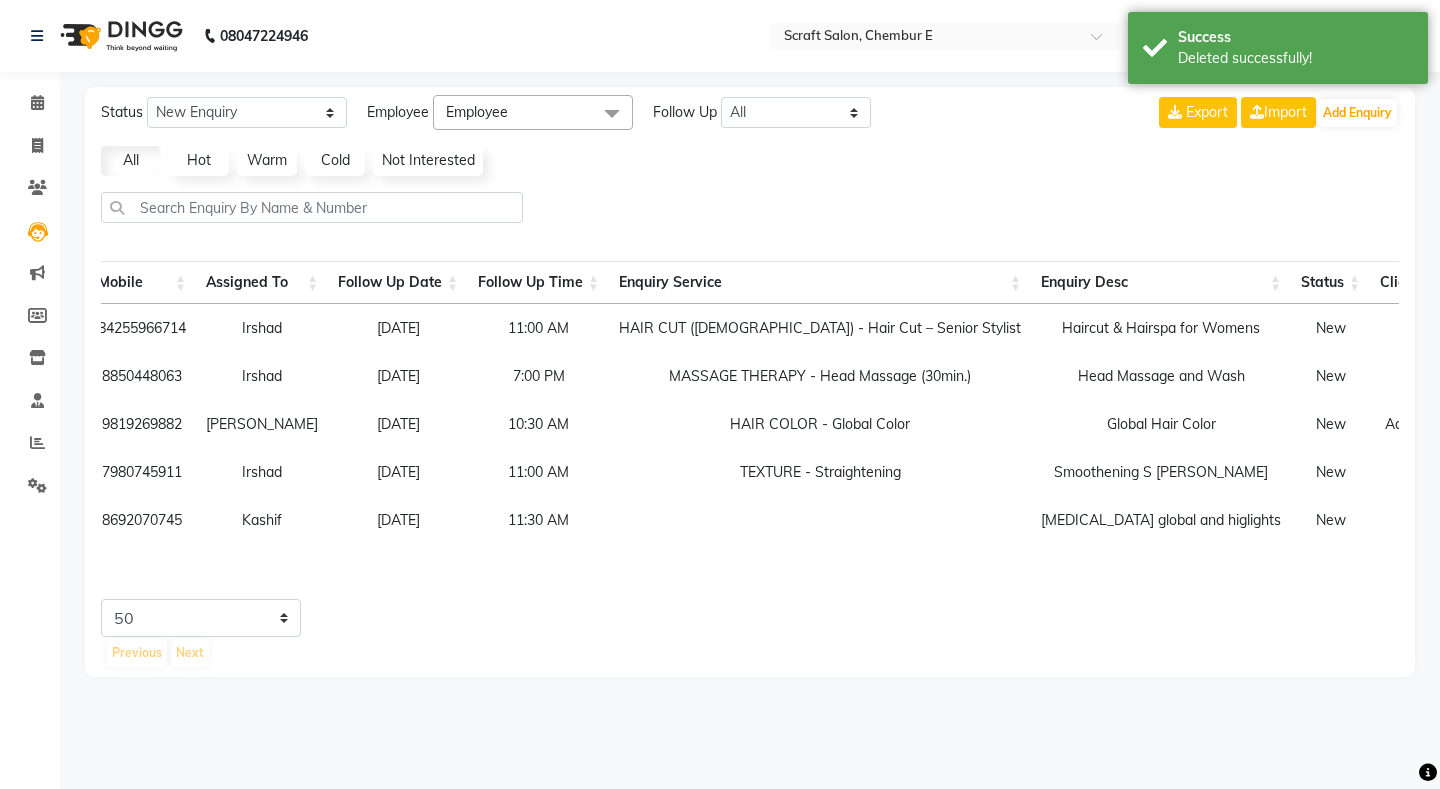 scroll, scrollTop: 0, scrollLeft: 364, axis: horizontal 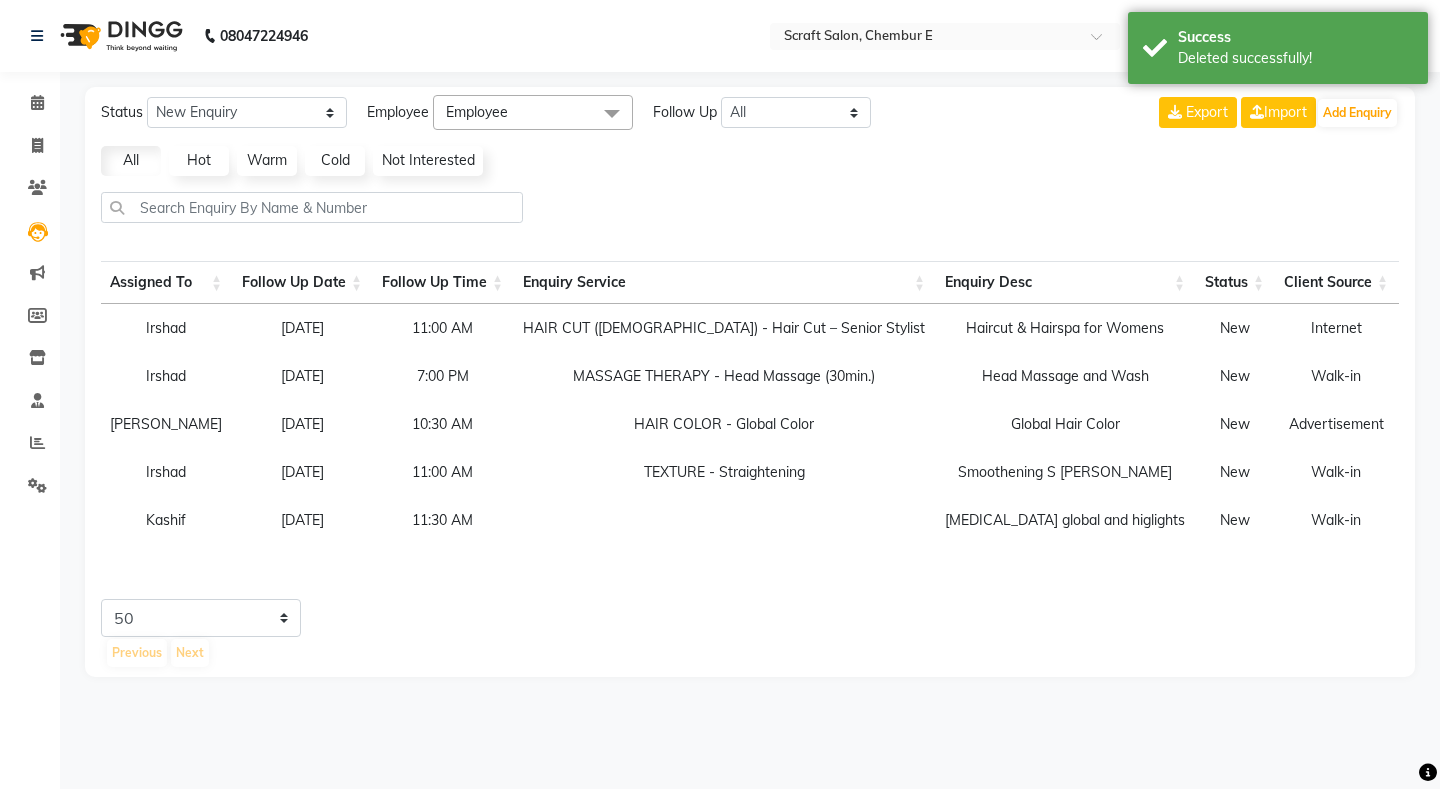 click at bounding box center [1498, 328] 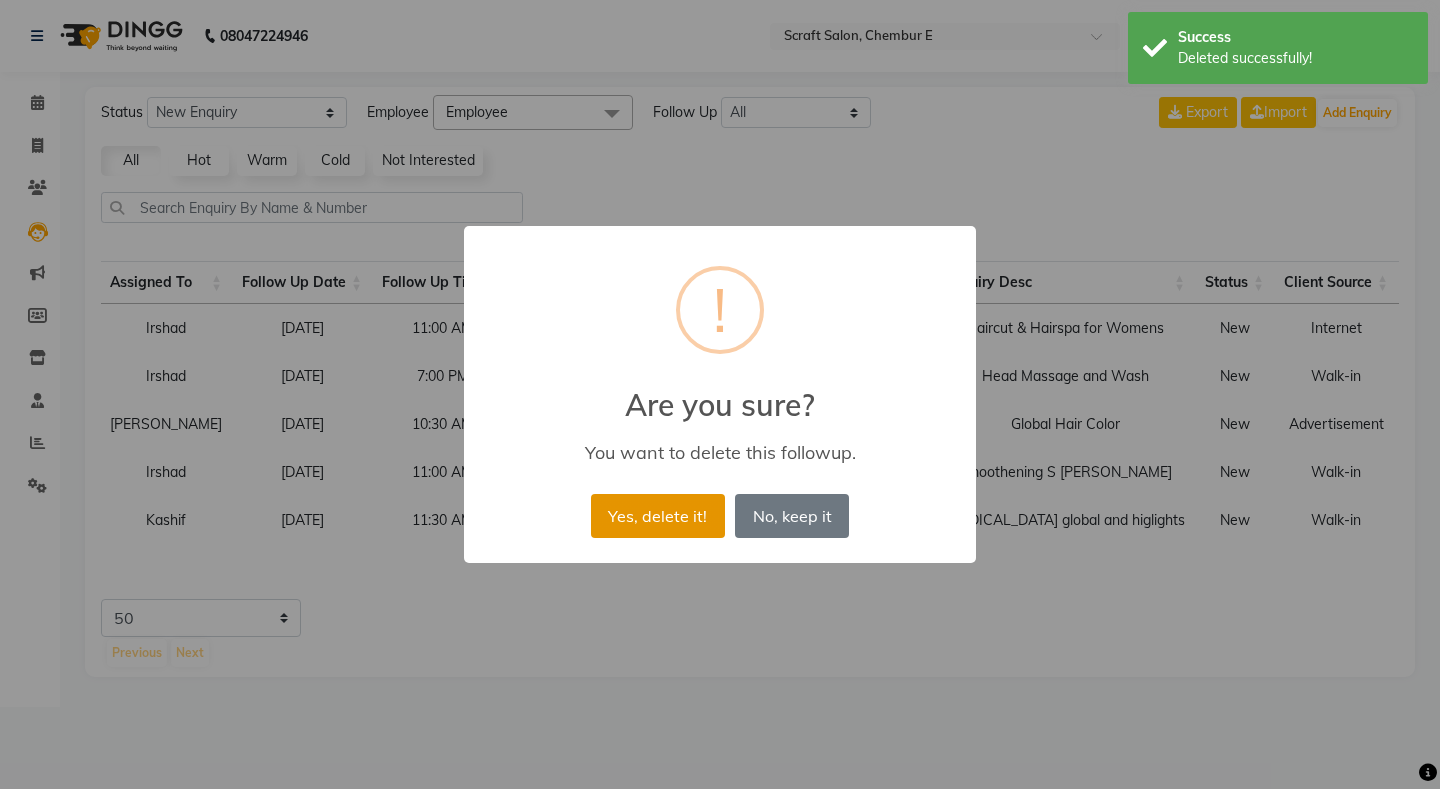 click on "Yes, delete it!" at bounding box center (658, 516) 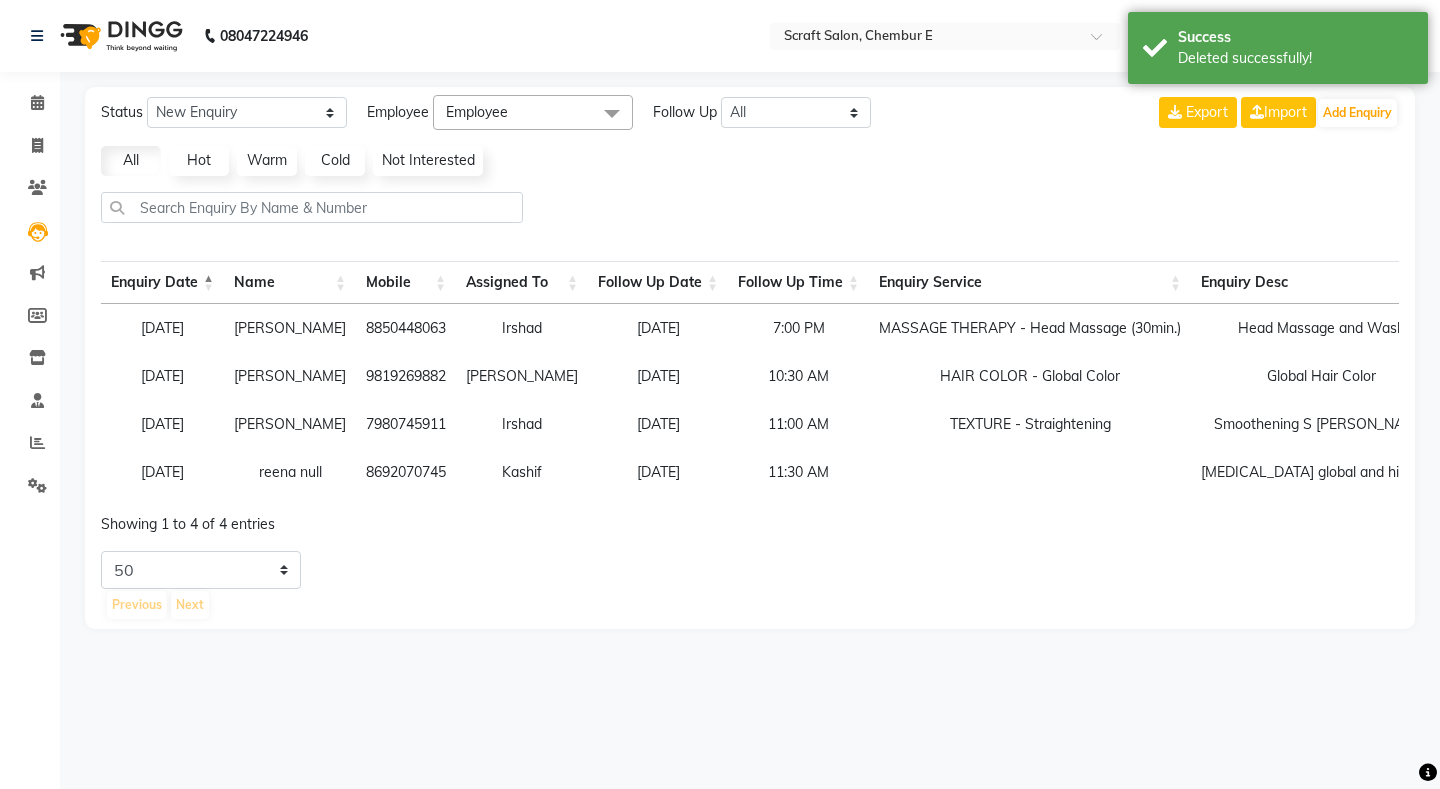 scroll, scrollTop: 0, scrollLeft: 325, axis: horizontal 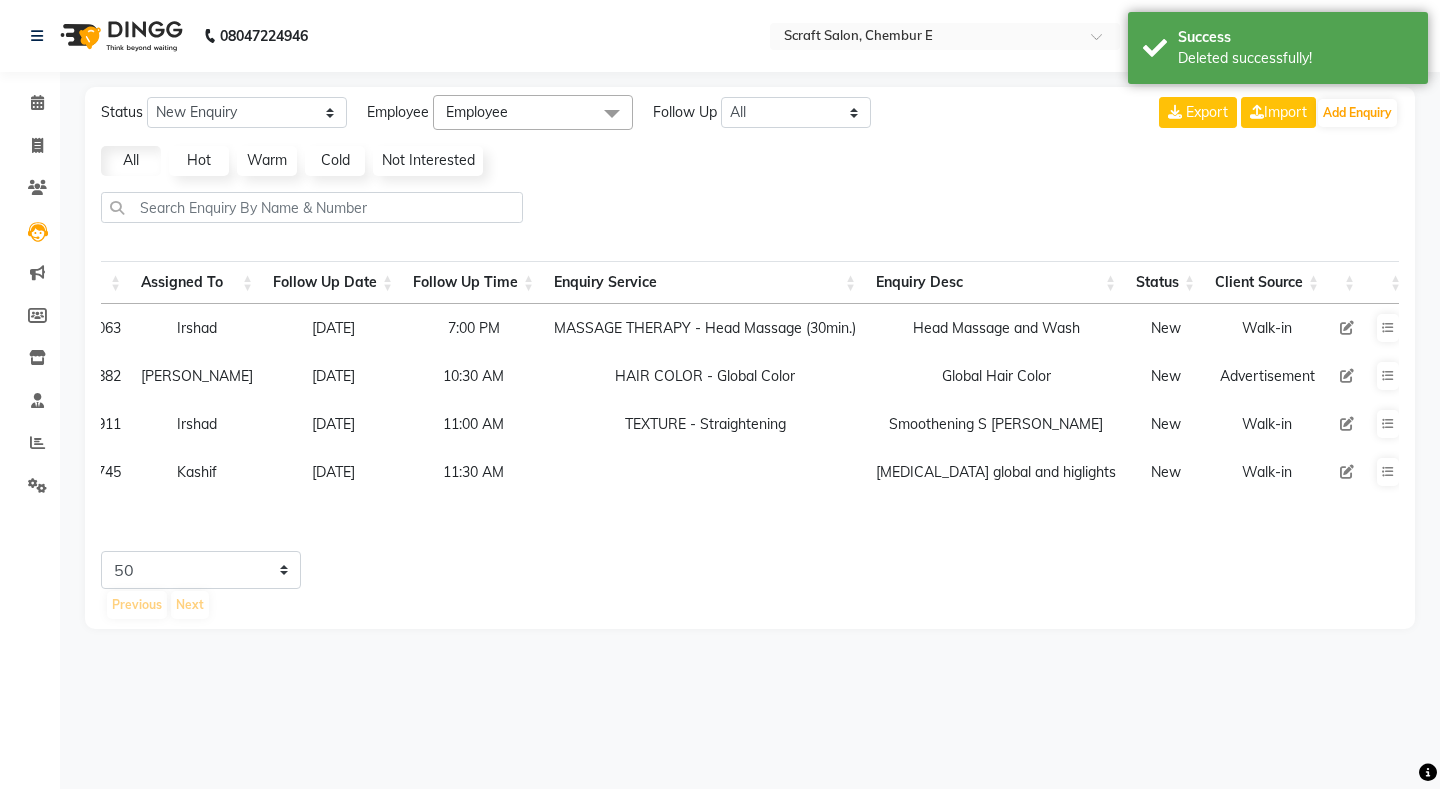 click at bounding box center (1429, 328) 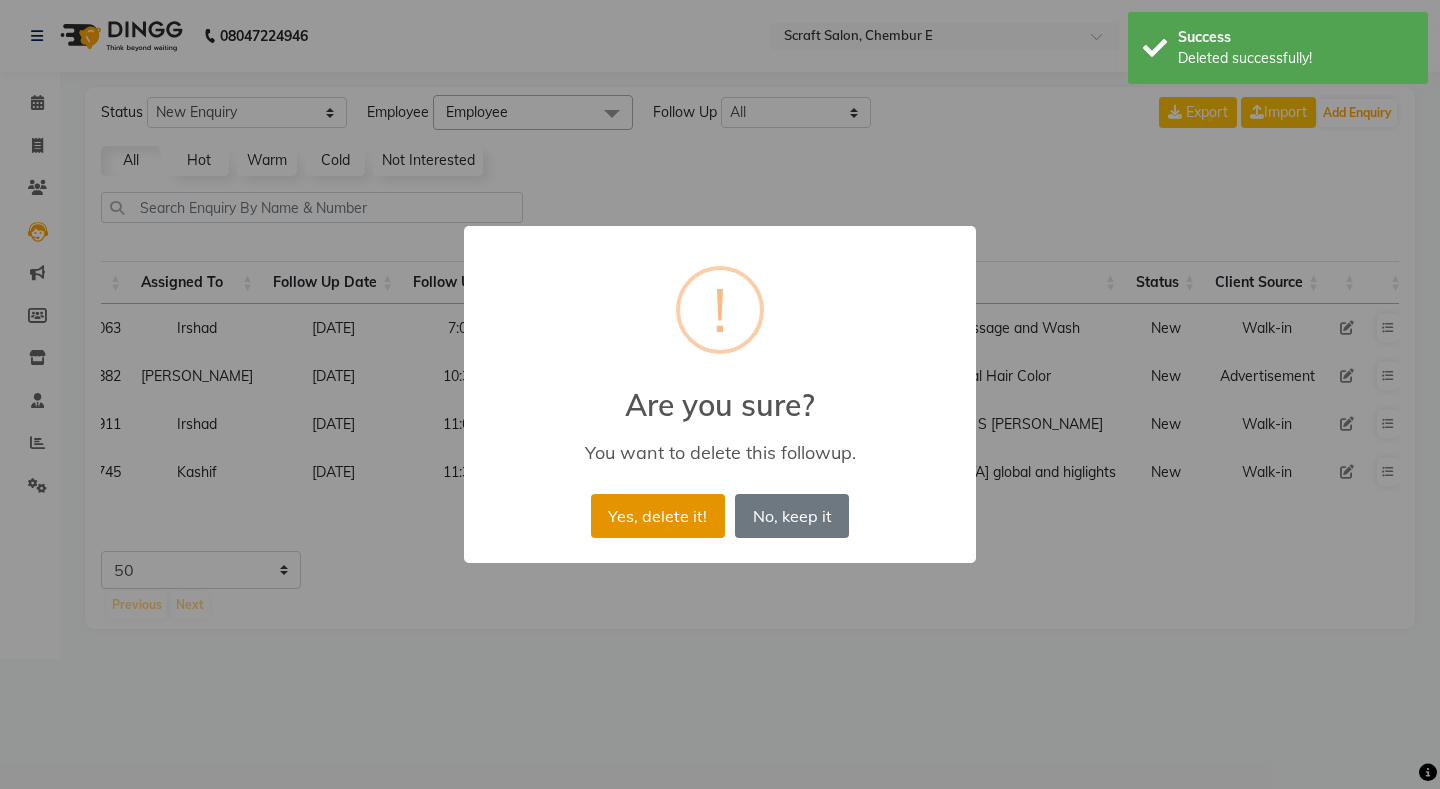 click on "Yes, delete it!" at bounding box center (658, 516) 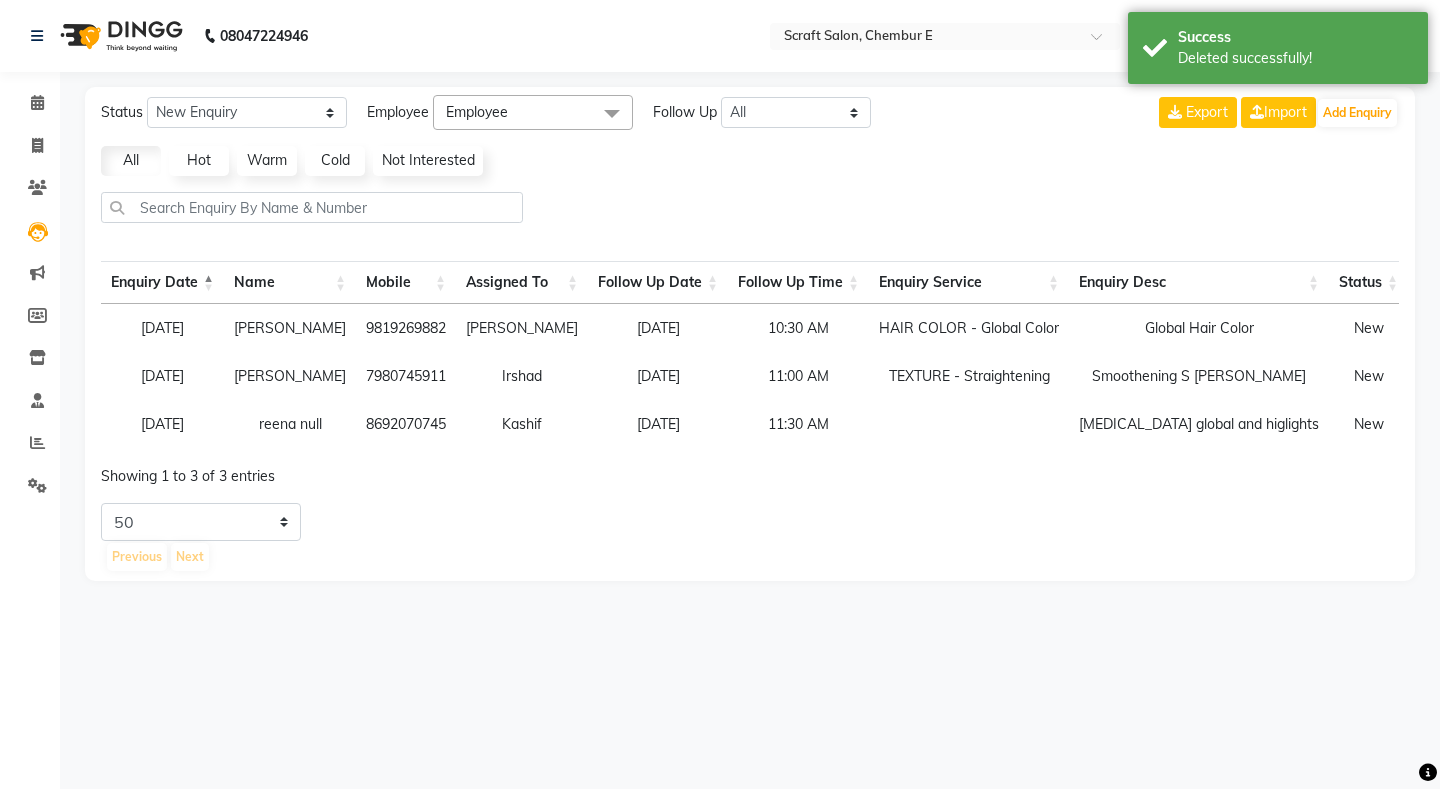 scroll, scrollTop: 0, scrollLeft: 151, axis: horizontal 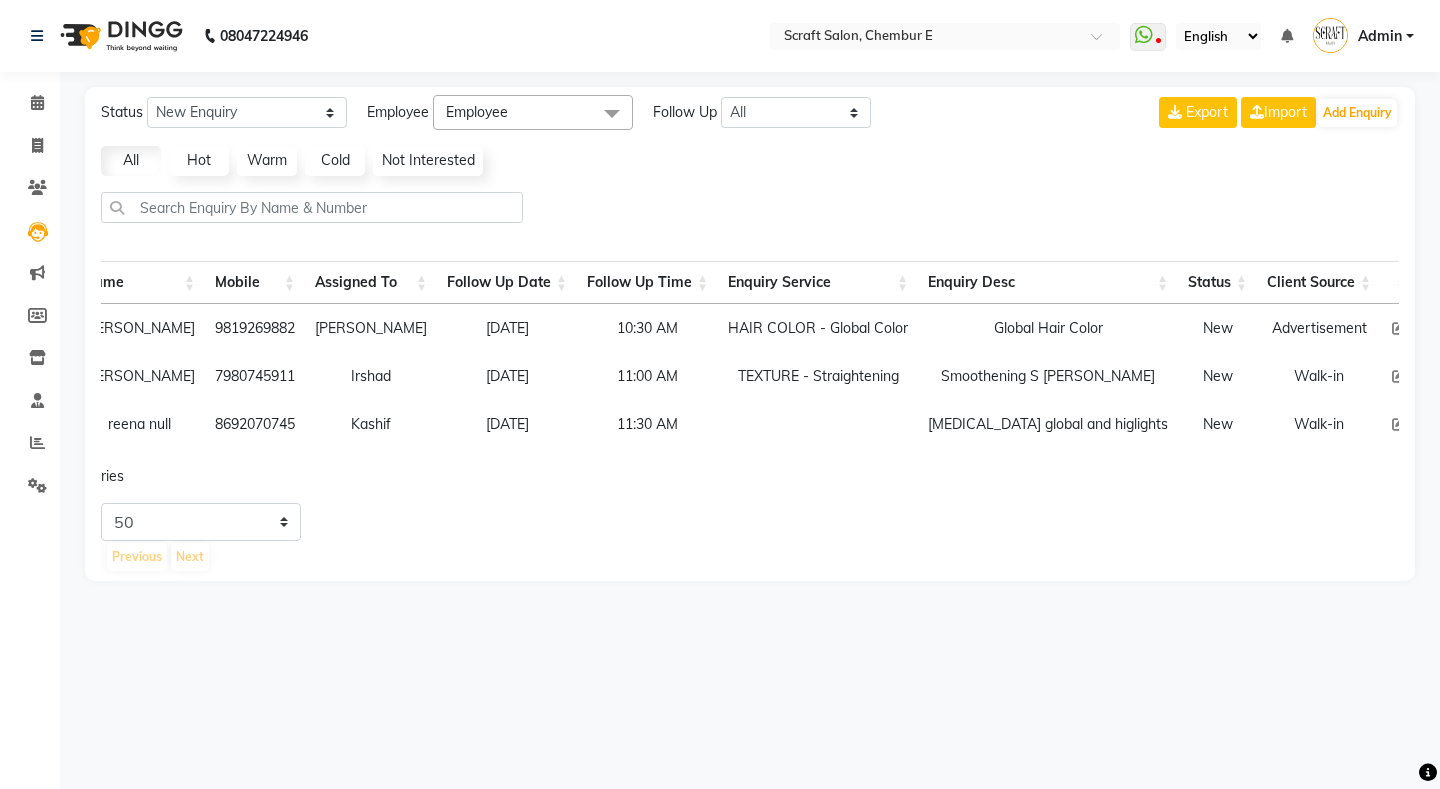 click at bounding box center [1481, 328] 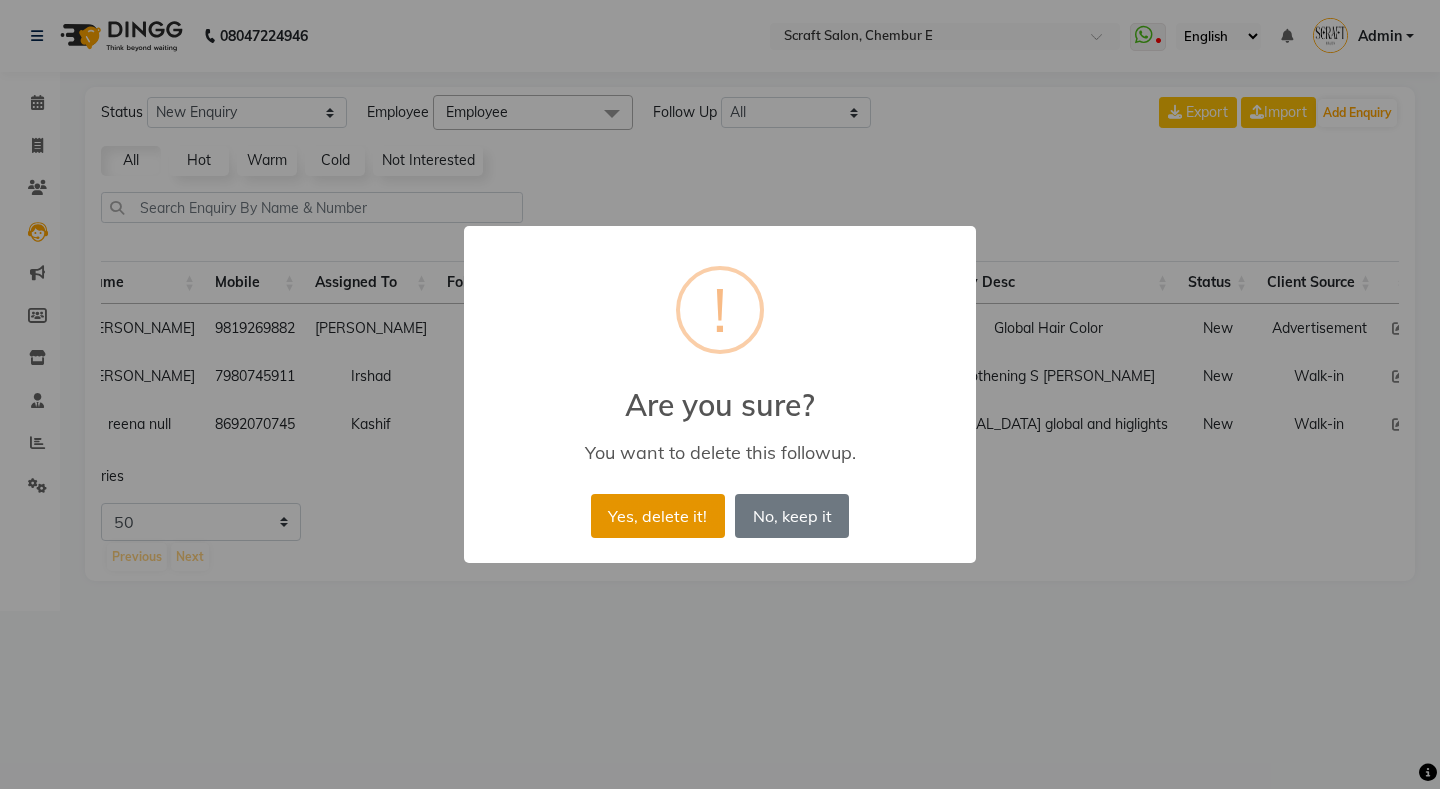 click on "Yes, delete it!" at bounding box center (658, 516) 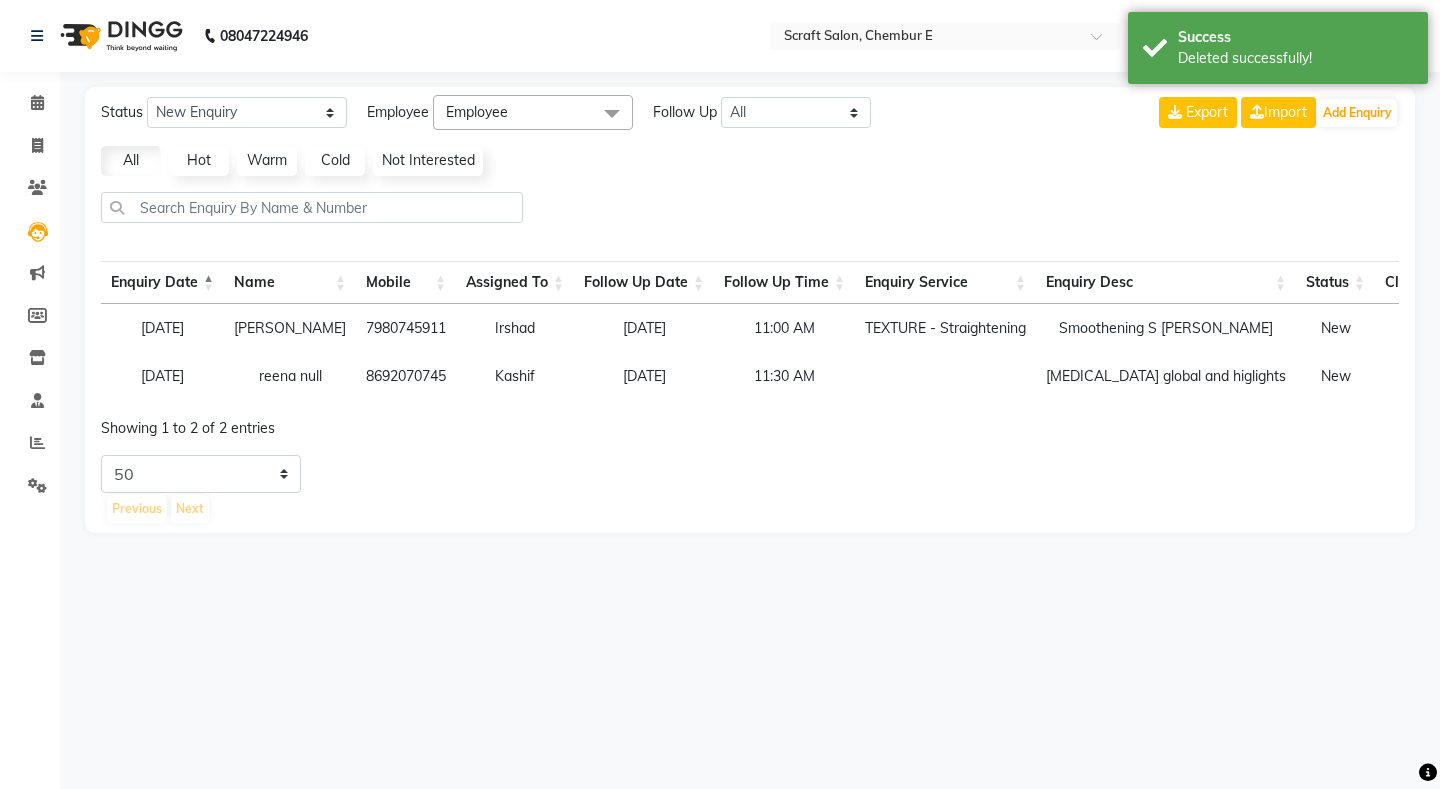 scroll, scrollTop: 0, scrollLeft: 106, axis: horizontal 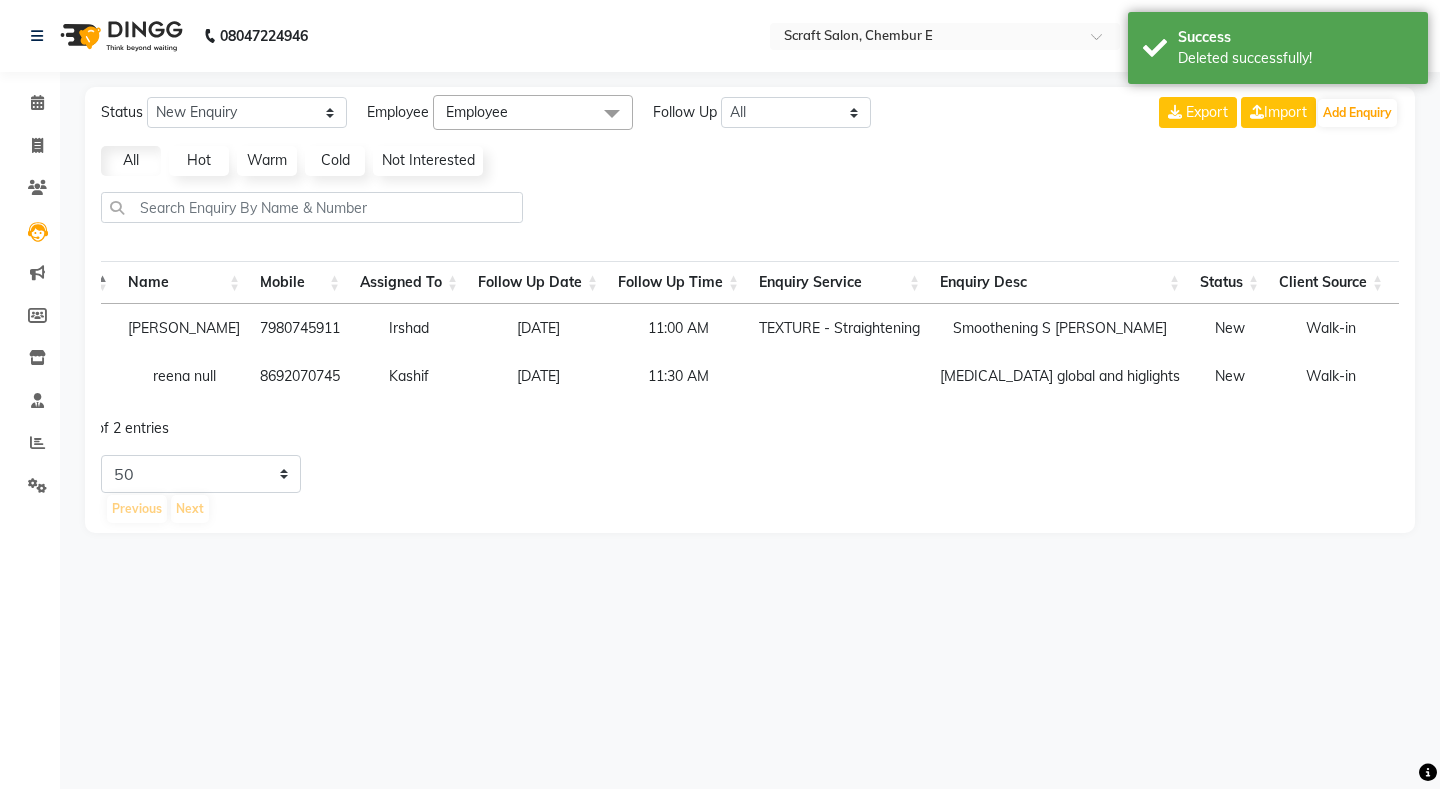 click at bounding box center [1493, 328] 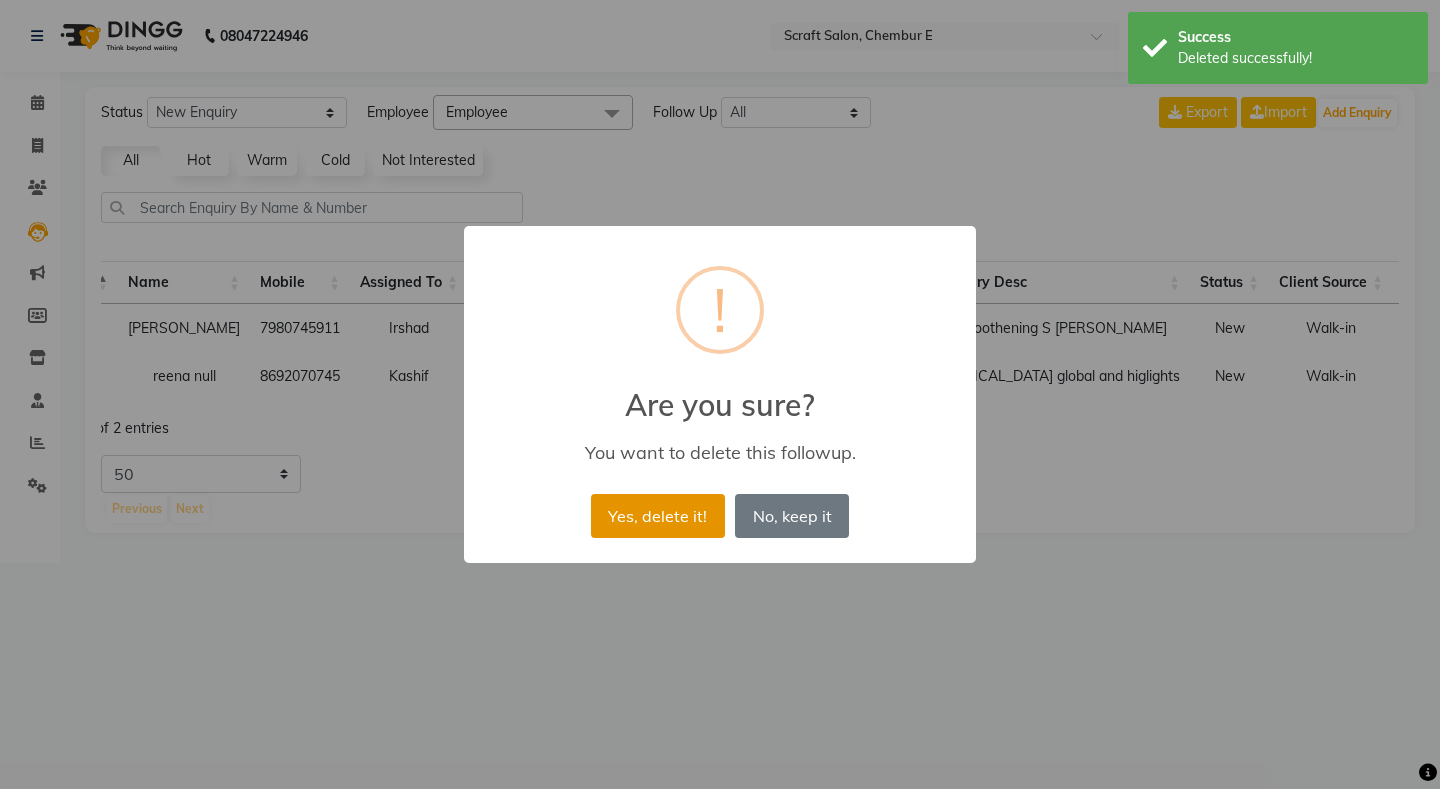 click on "Yes, delete it!" at bounding box center (658, 516) 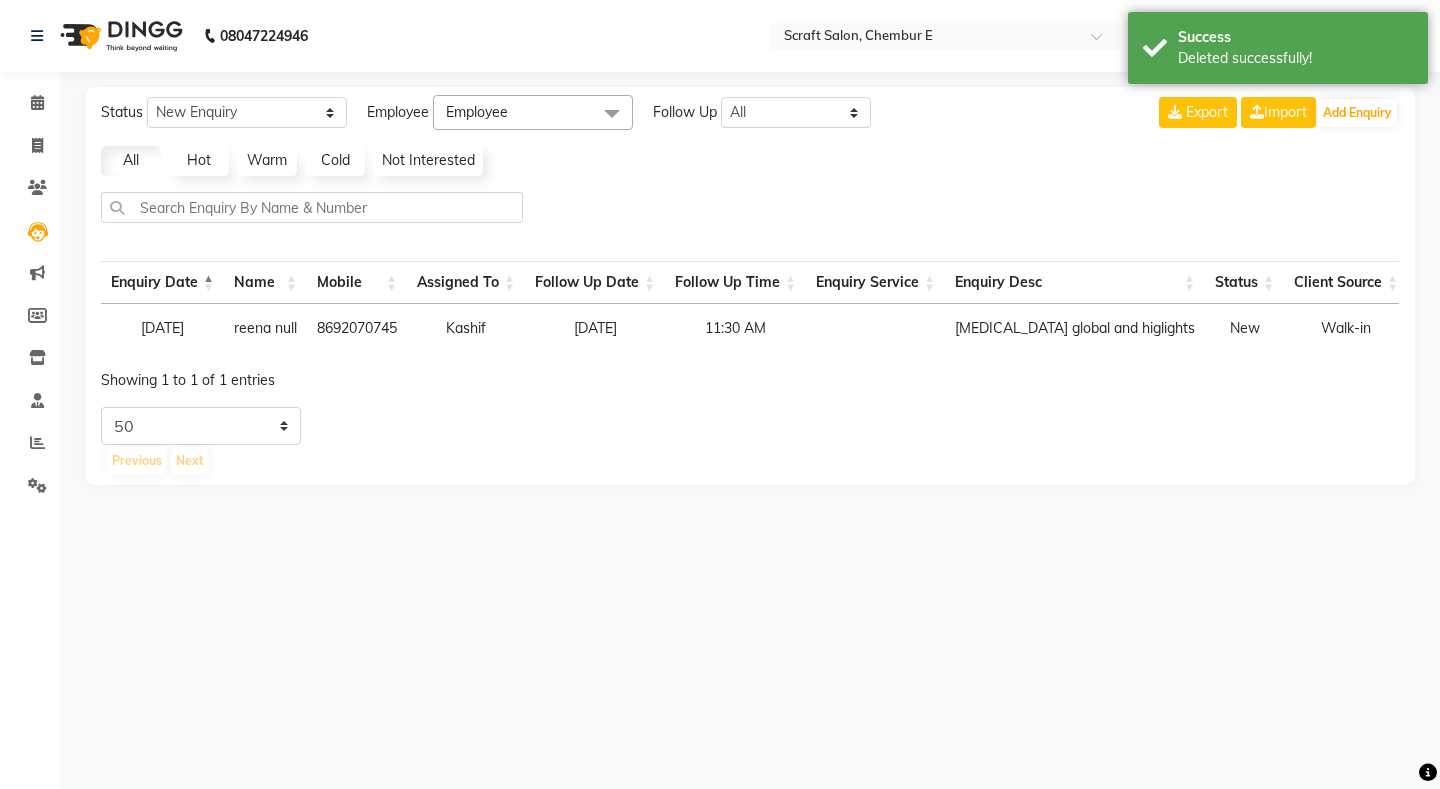 scroll, scrollTop: 0, scrollLeft: 56, axis: horizontal 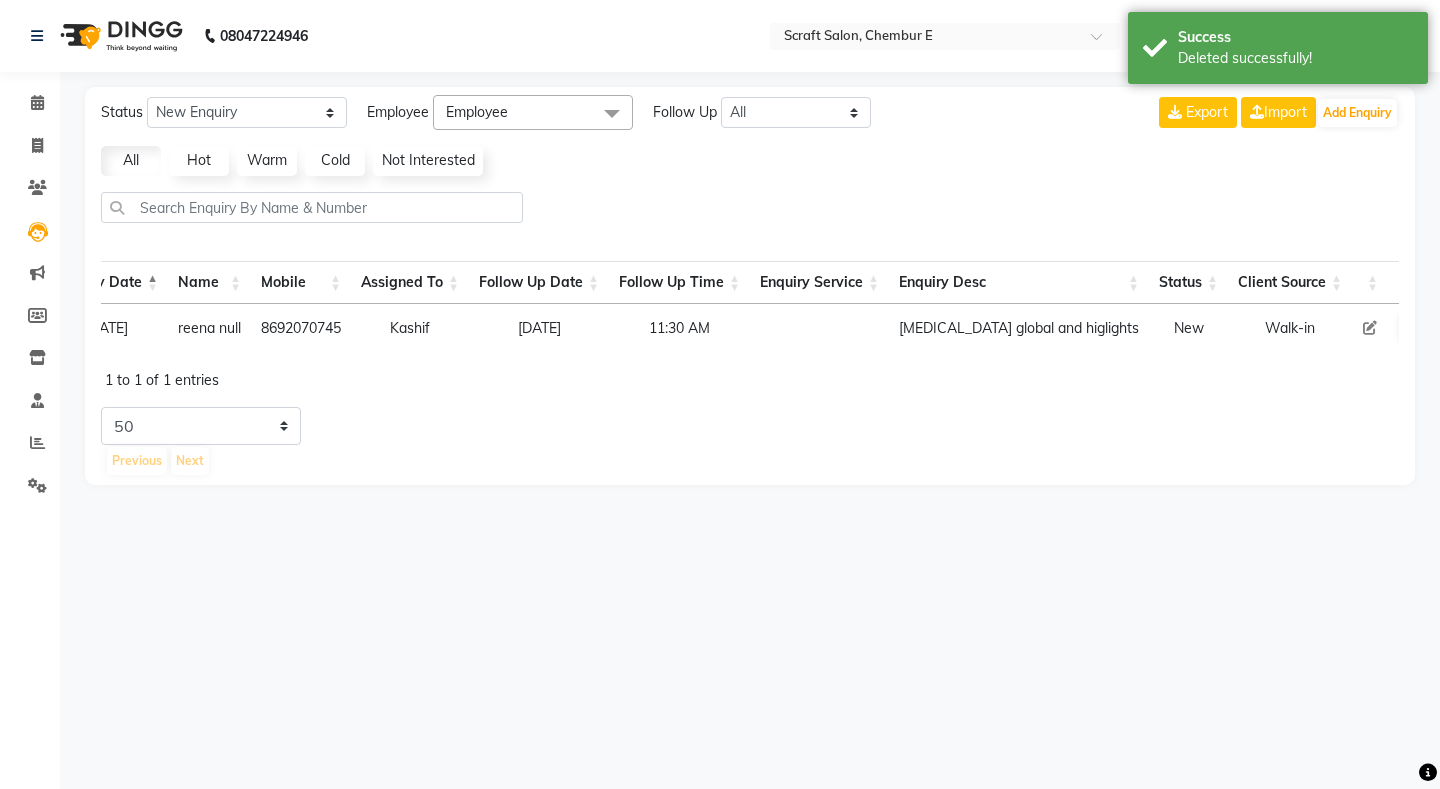 click at bounding box center [1452, 328] 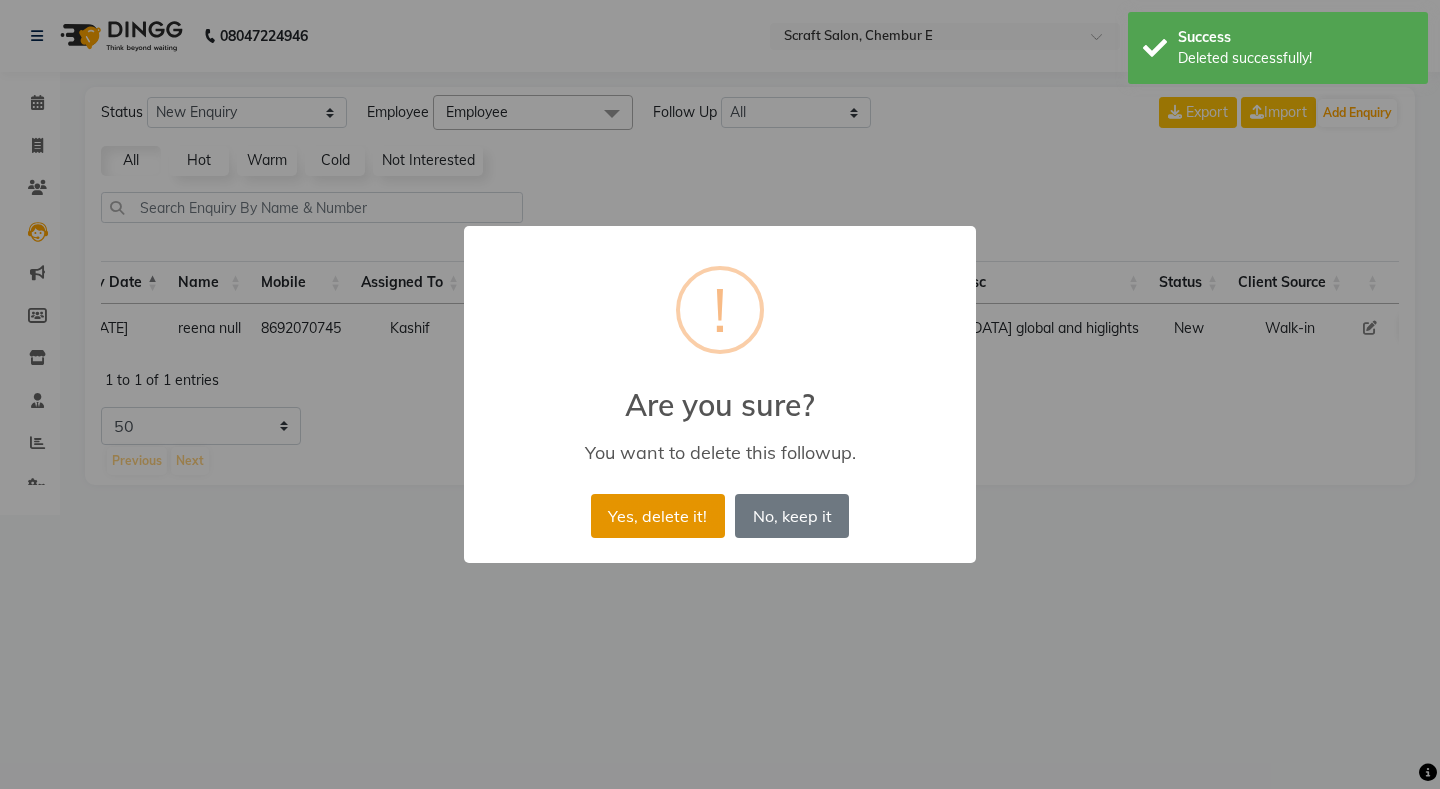 click on "Yes, delete it!" at bounding box center [658, 516] 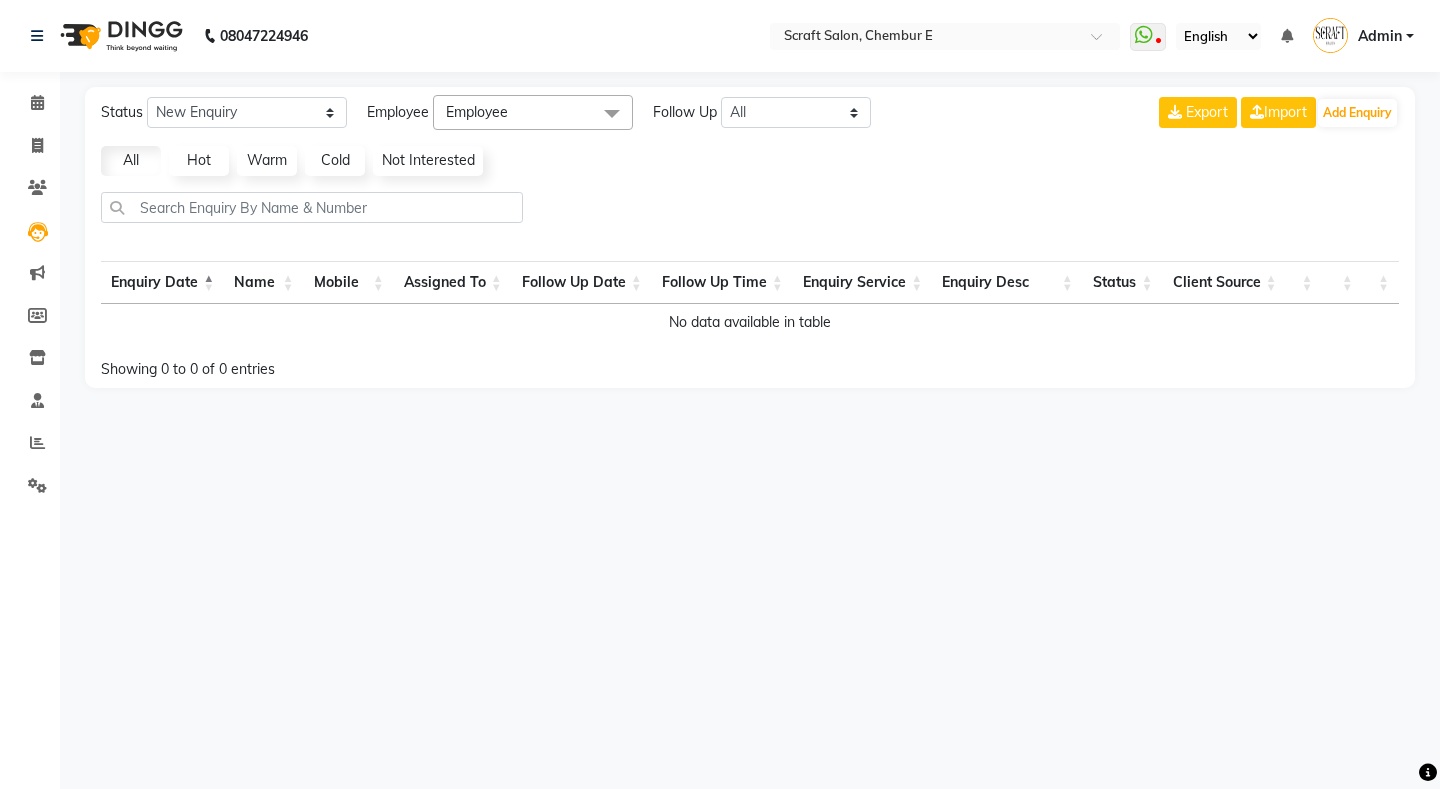 select 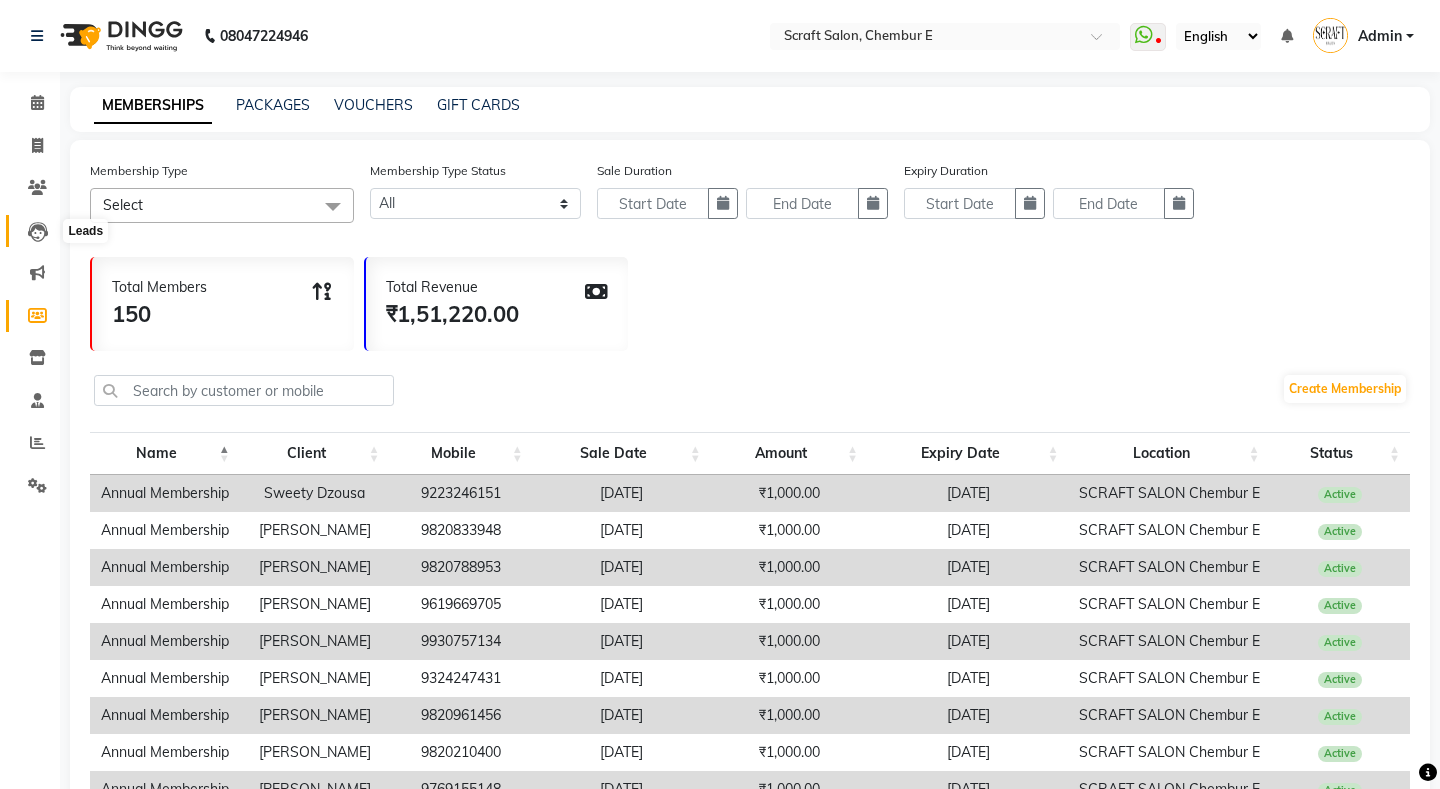 click 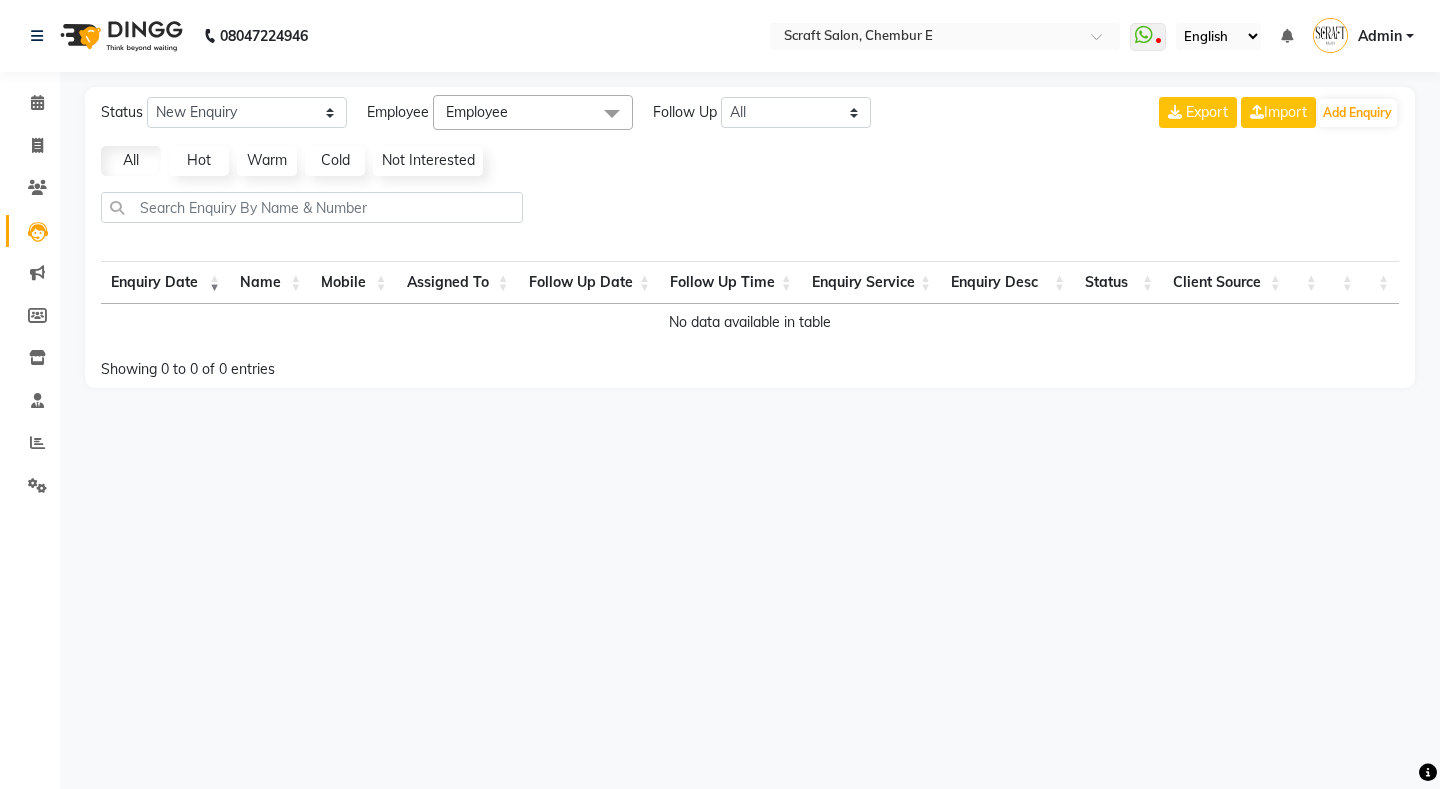 select 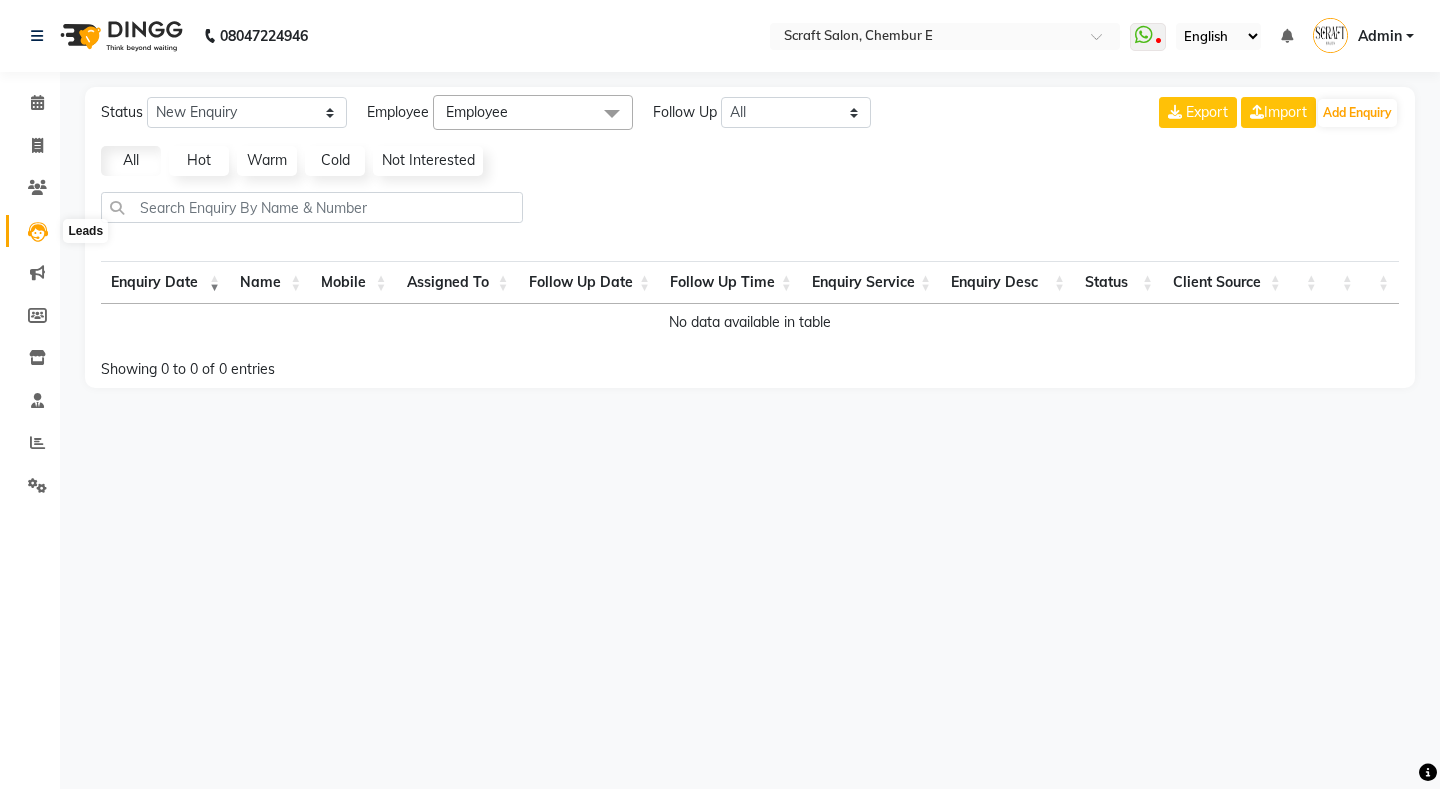 click 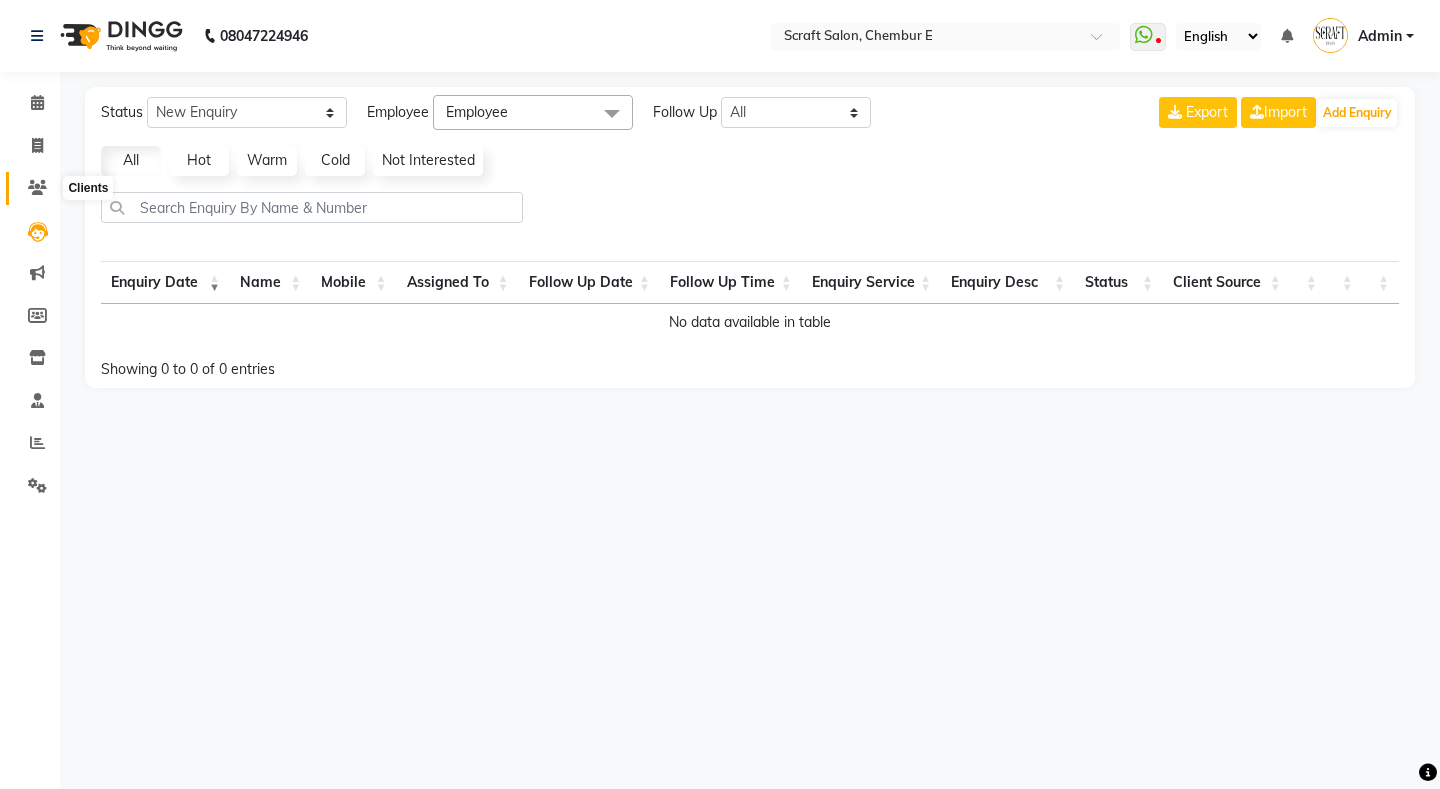 click 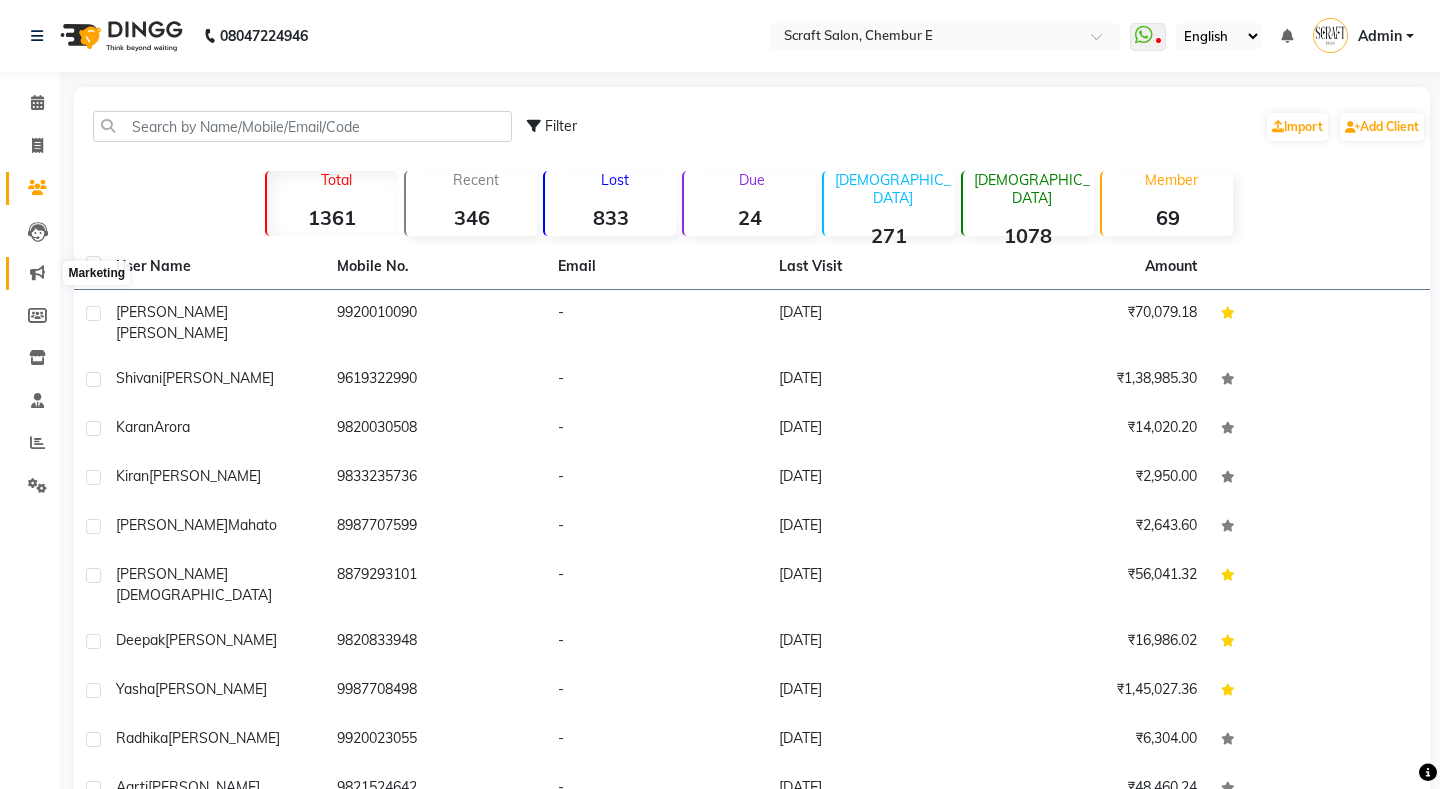 click 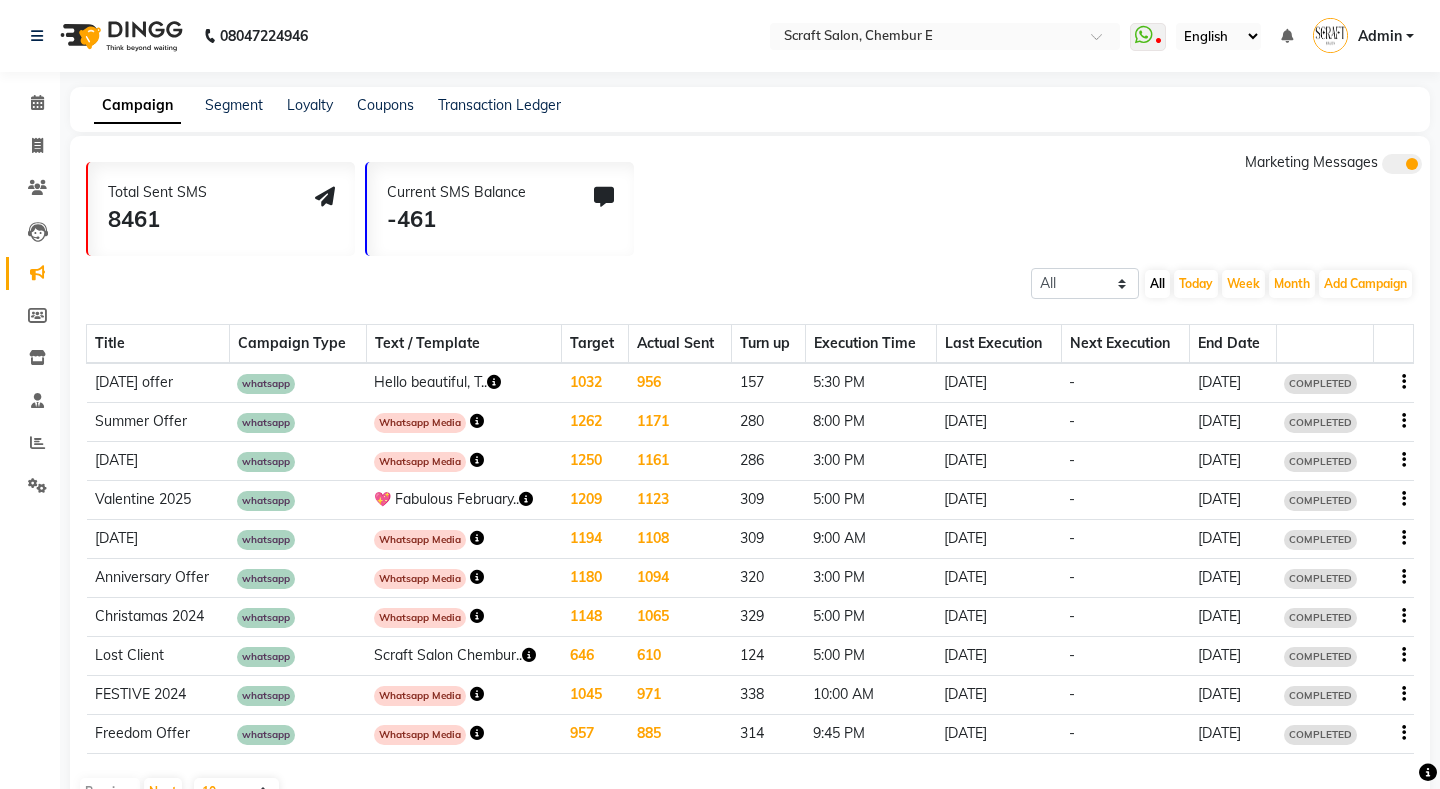 click on "All Scheduled Completed All Today Week Month  Add Campaign  SMS Campaign Email Campaign WhatsApp (Direct)" 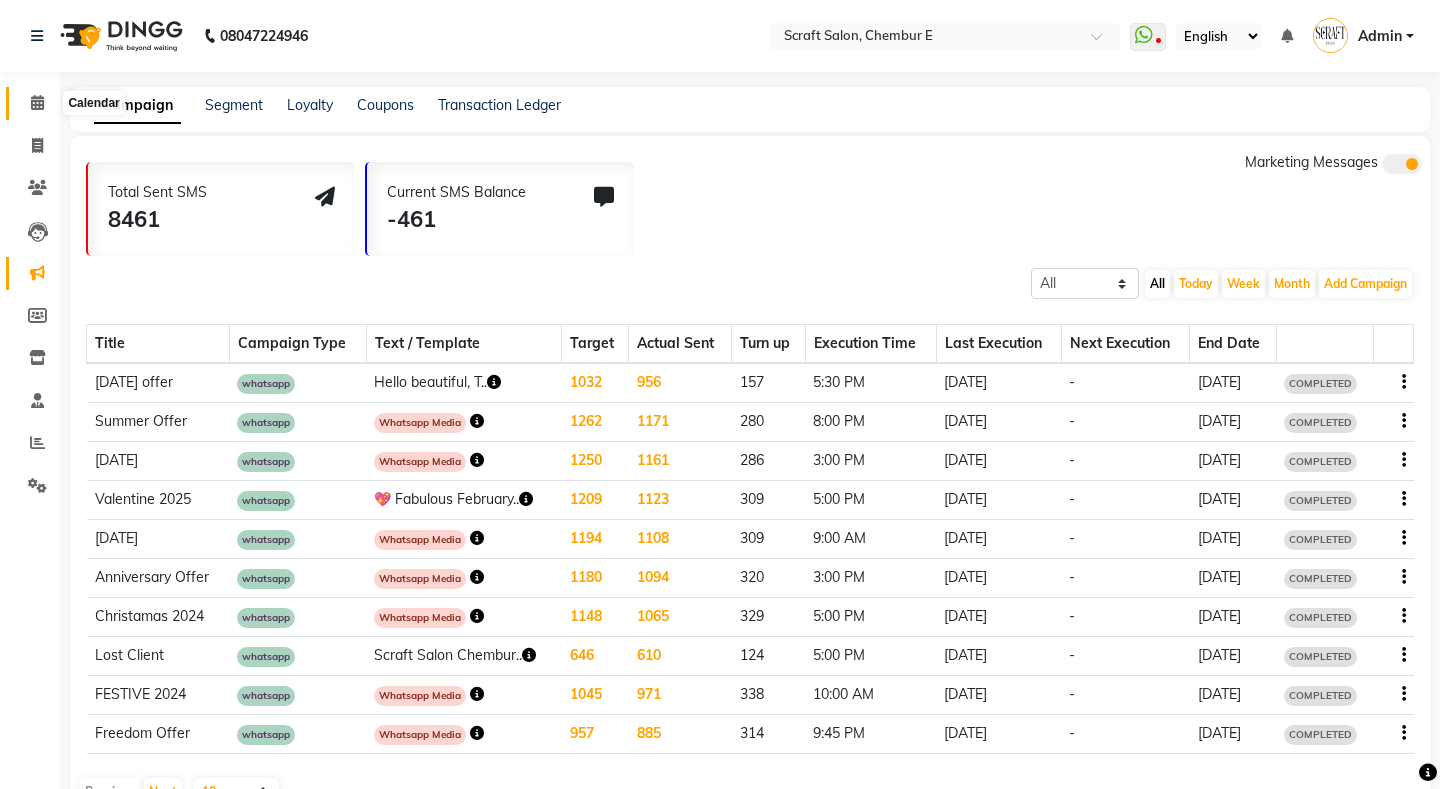 click 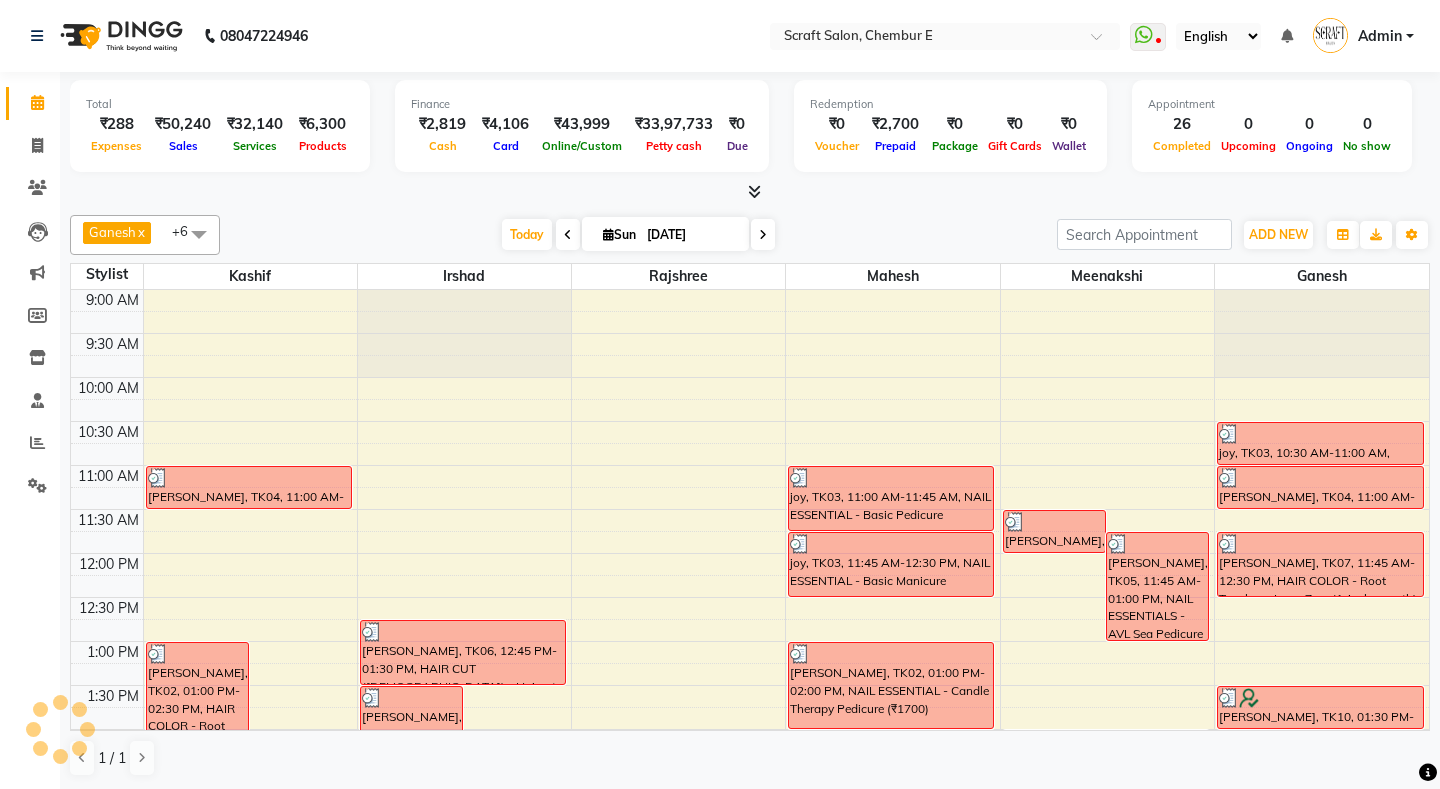 scroll, scrollTop: 0, scrollLeft: 0, axis: both 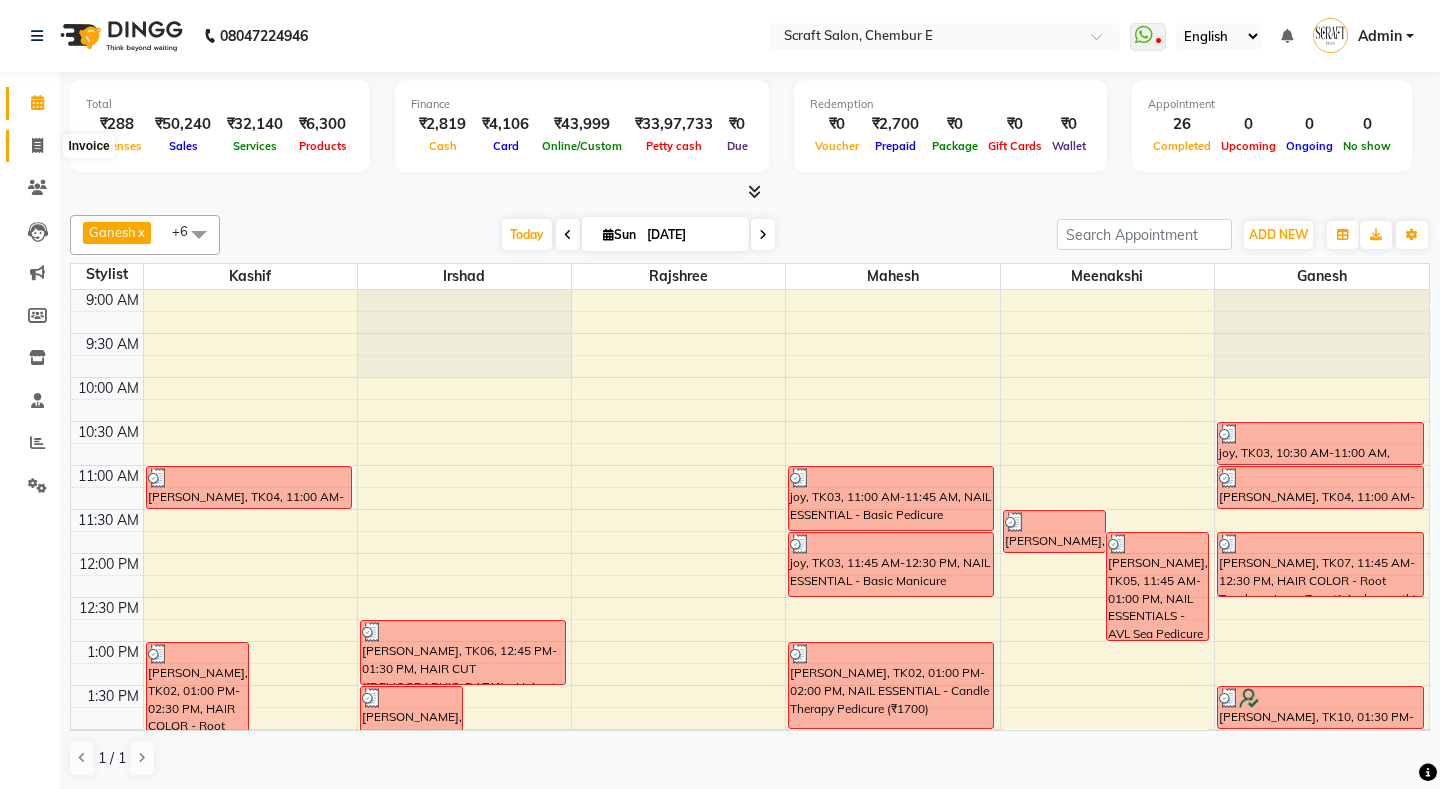 click 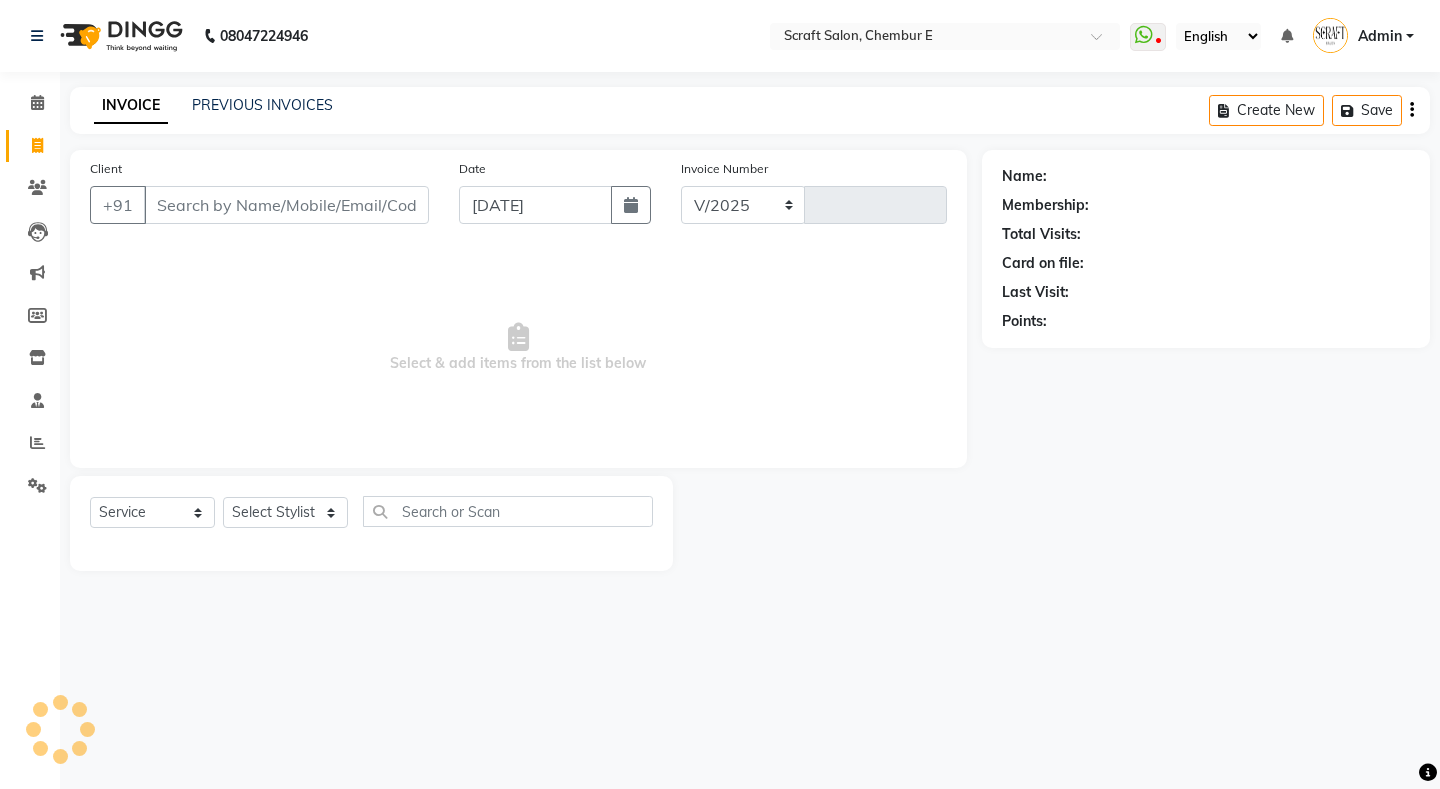 select on "3922" 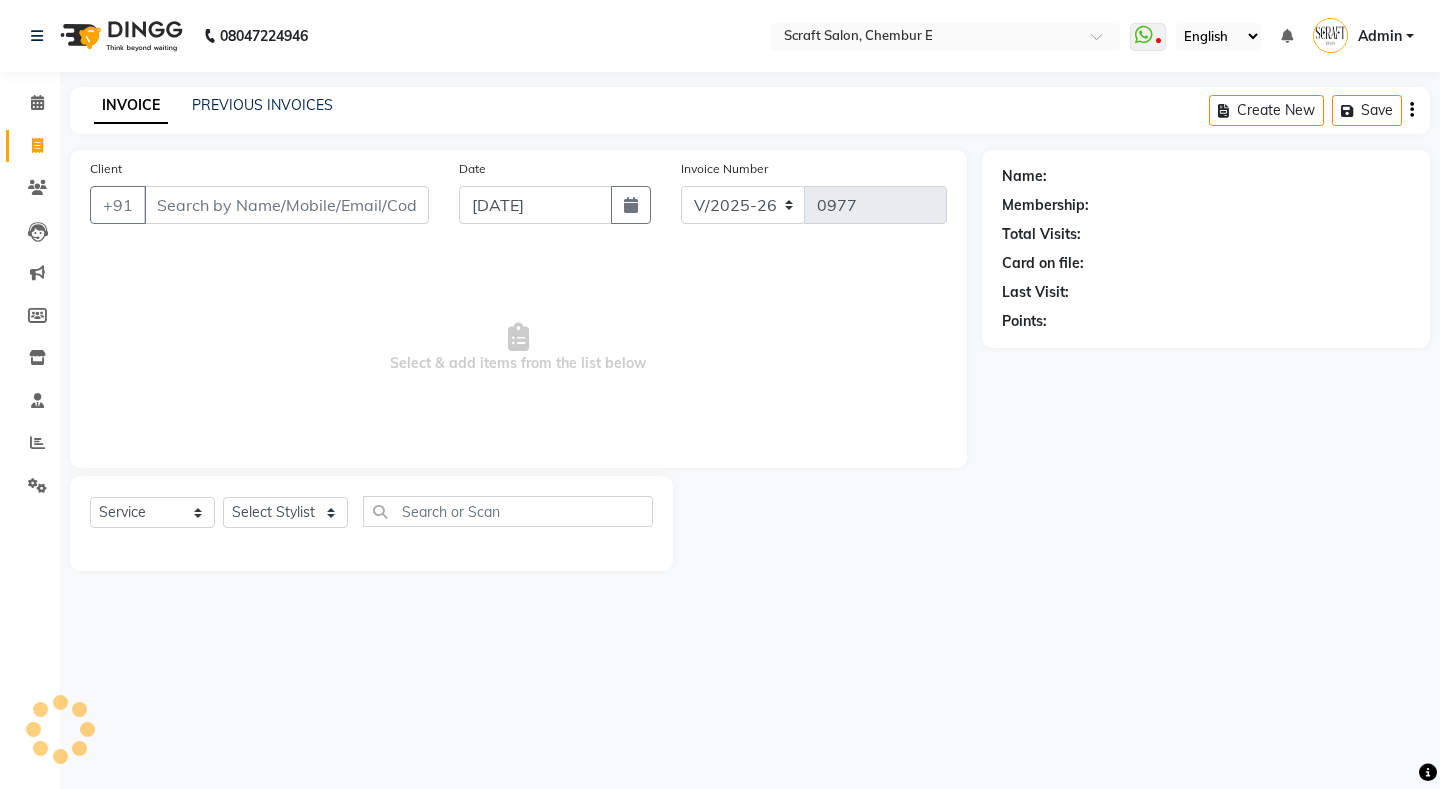 select on "P" 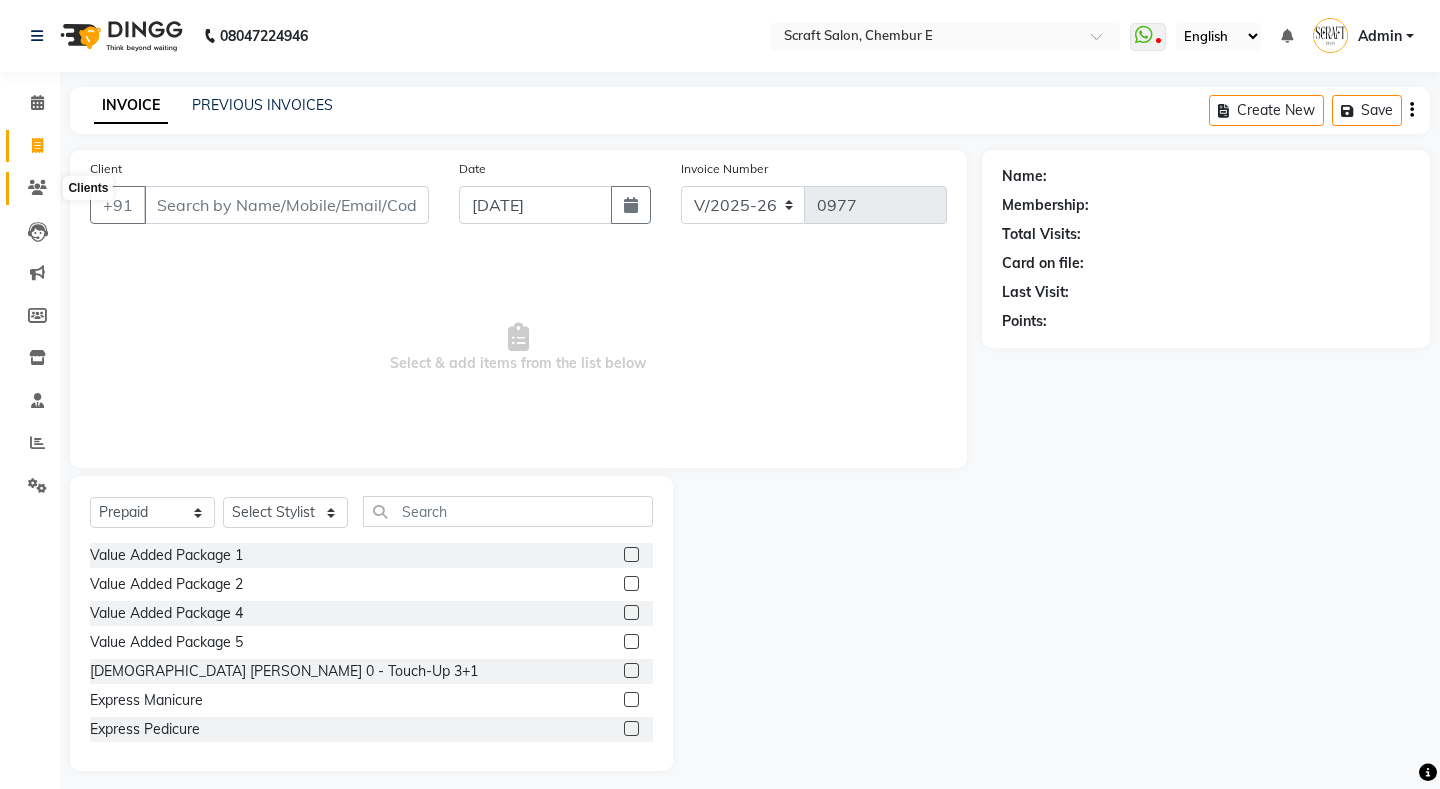 click 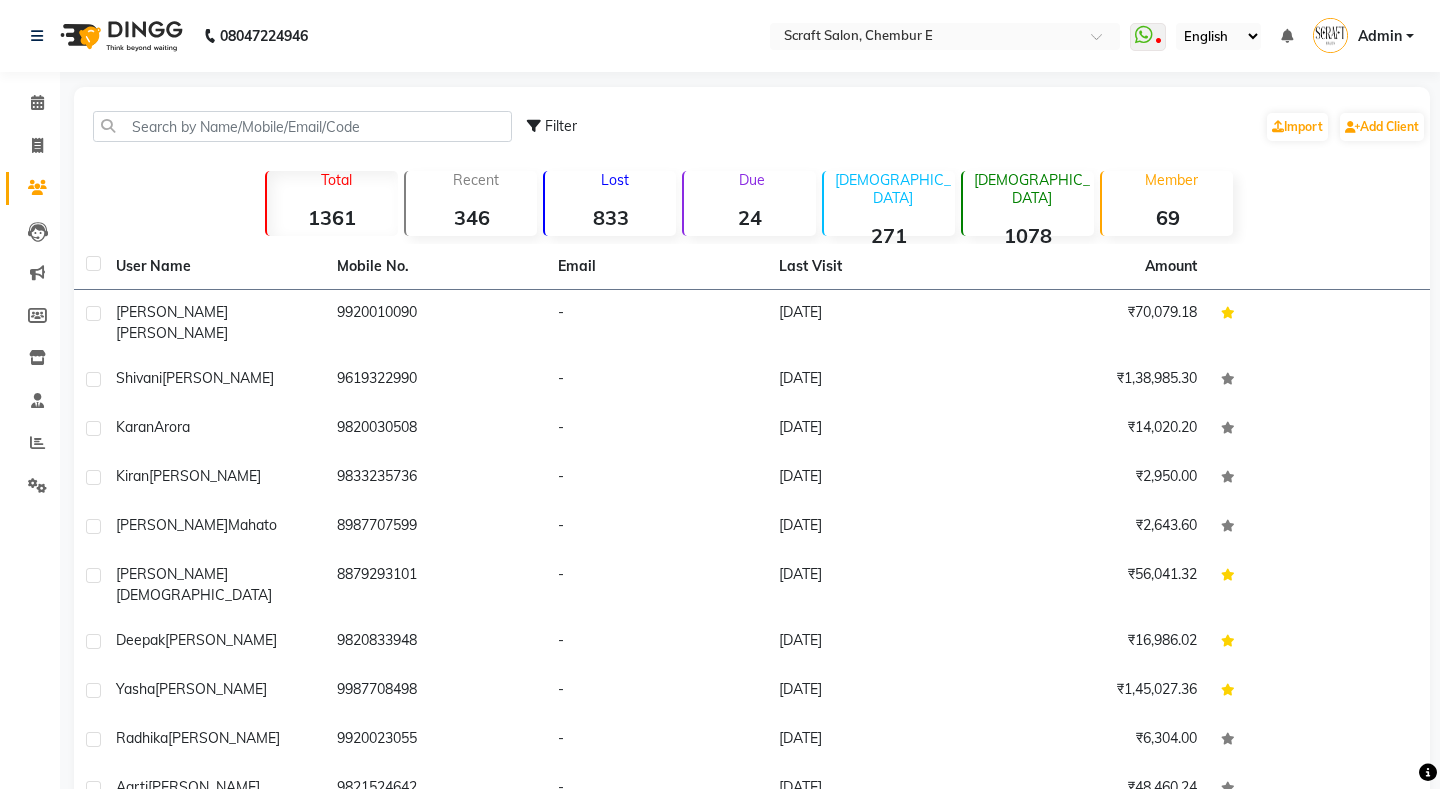 click on "833" 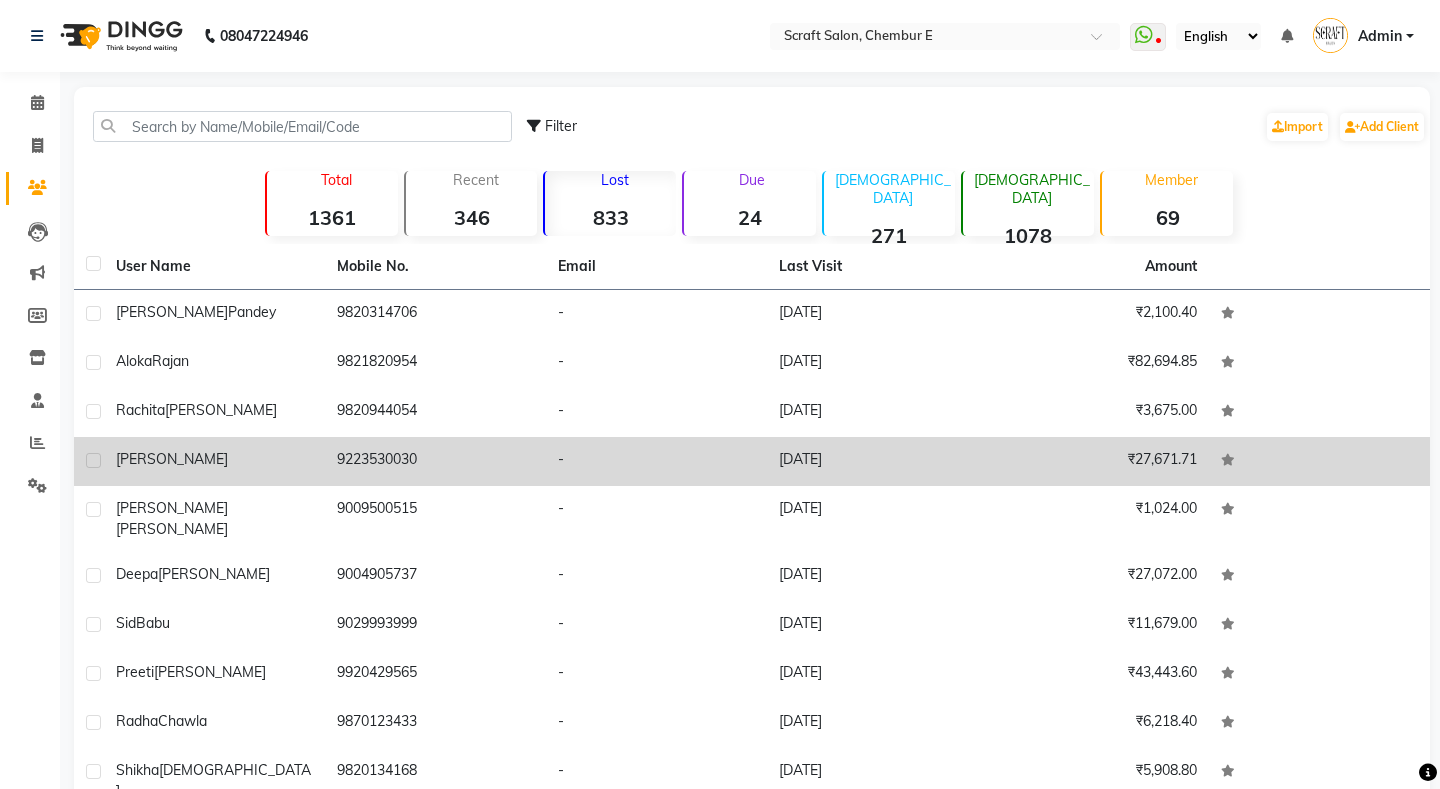 scroll, scrollTop: 77, scrollLeft: 0, axis: vertical 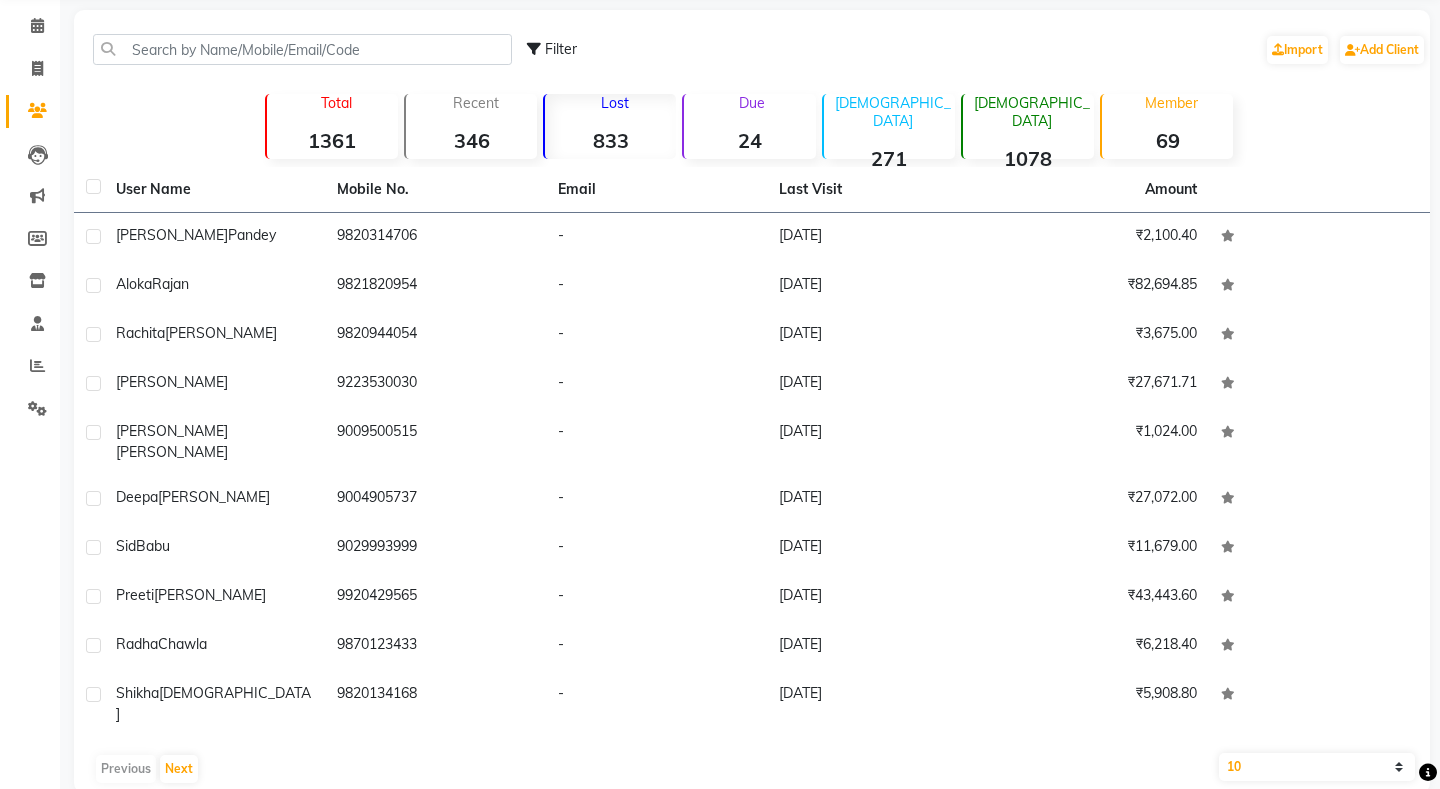 click on "24" 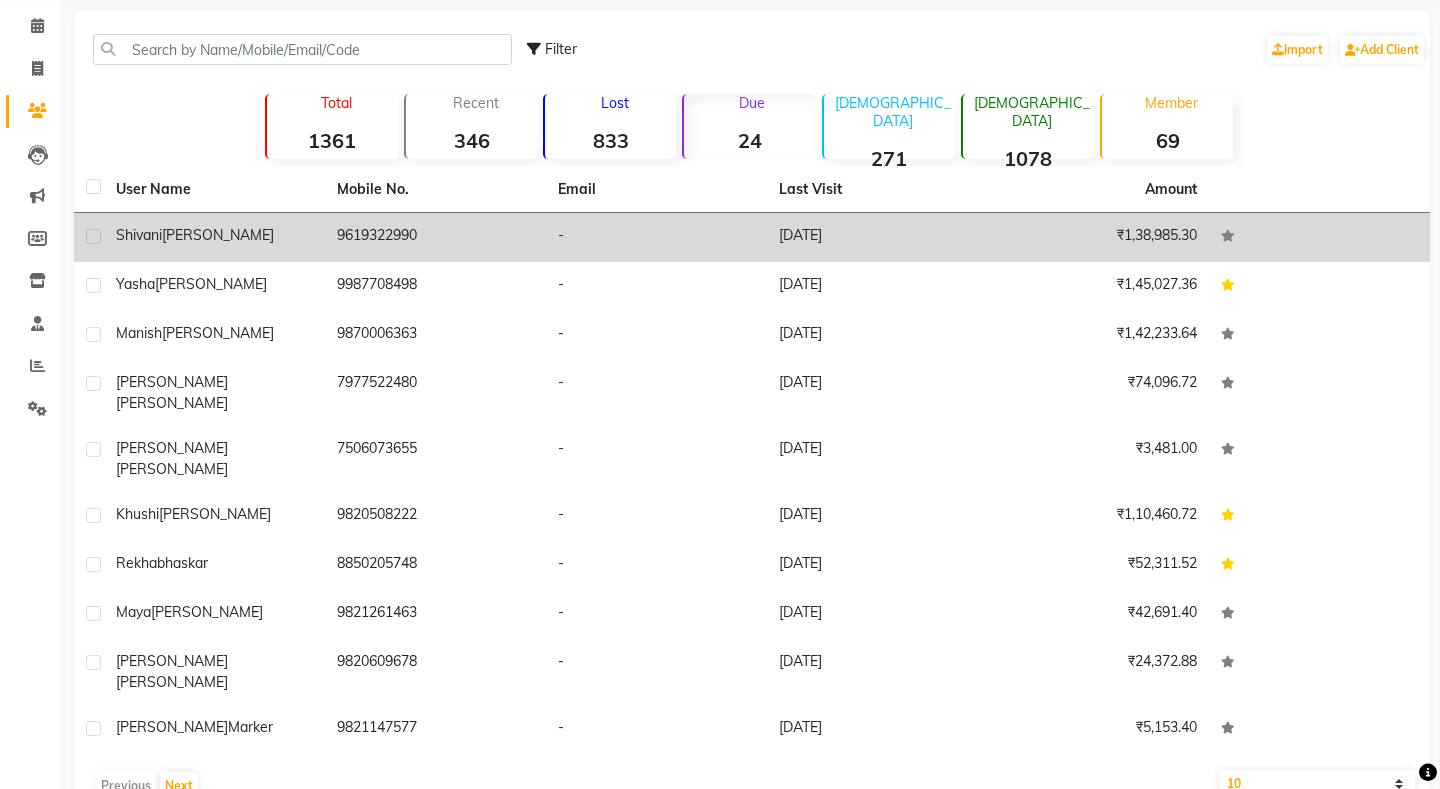 click on "[PERSON_NAME]" 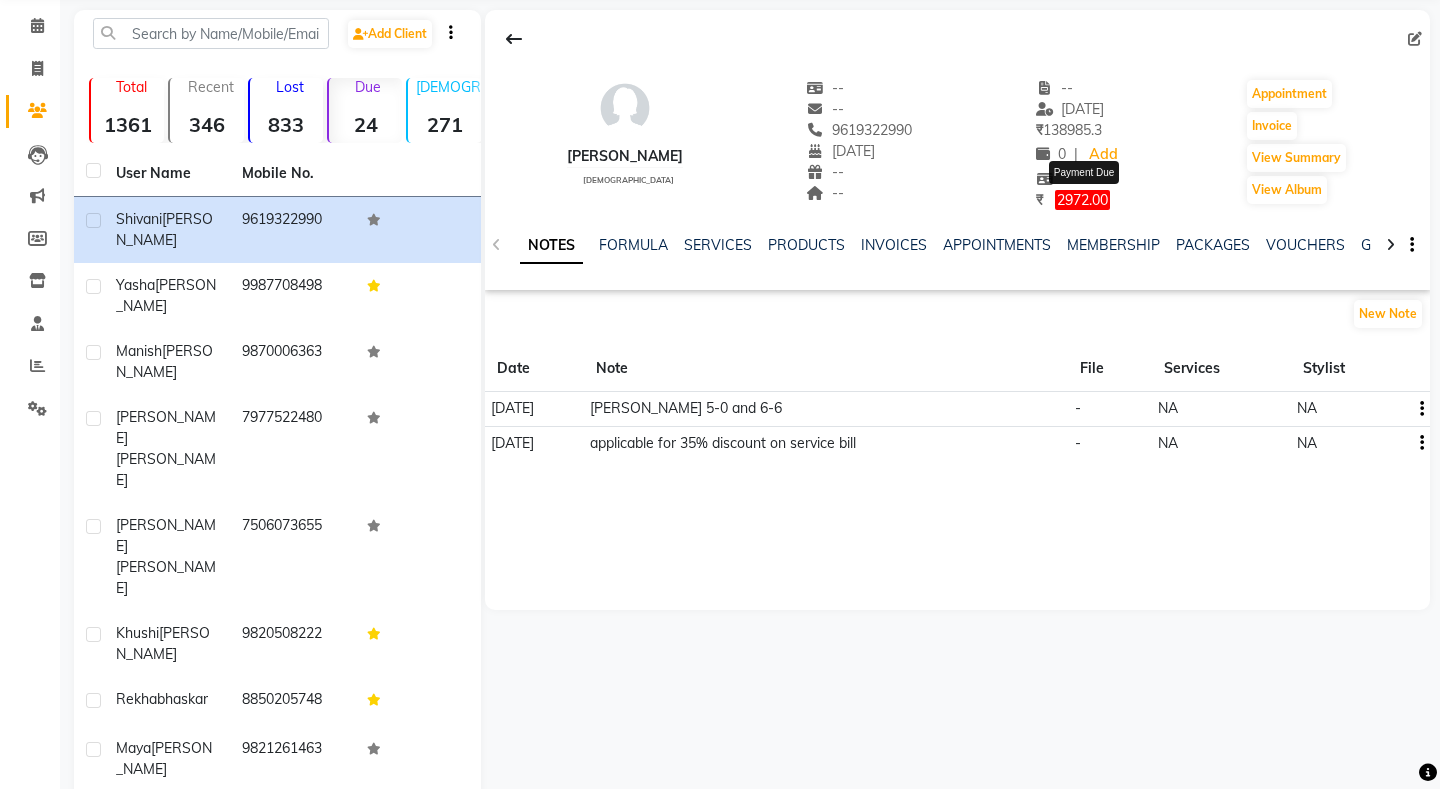 click on "2972.00" 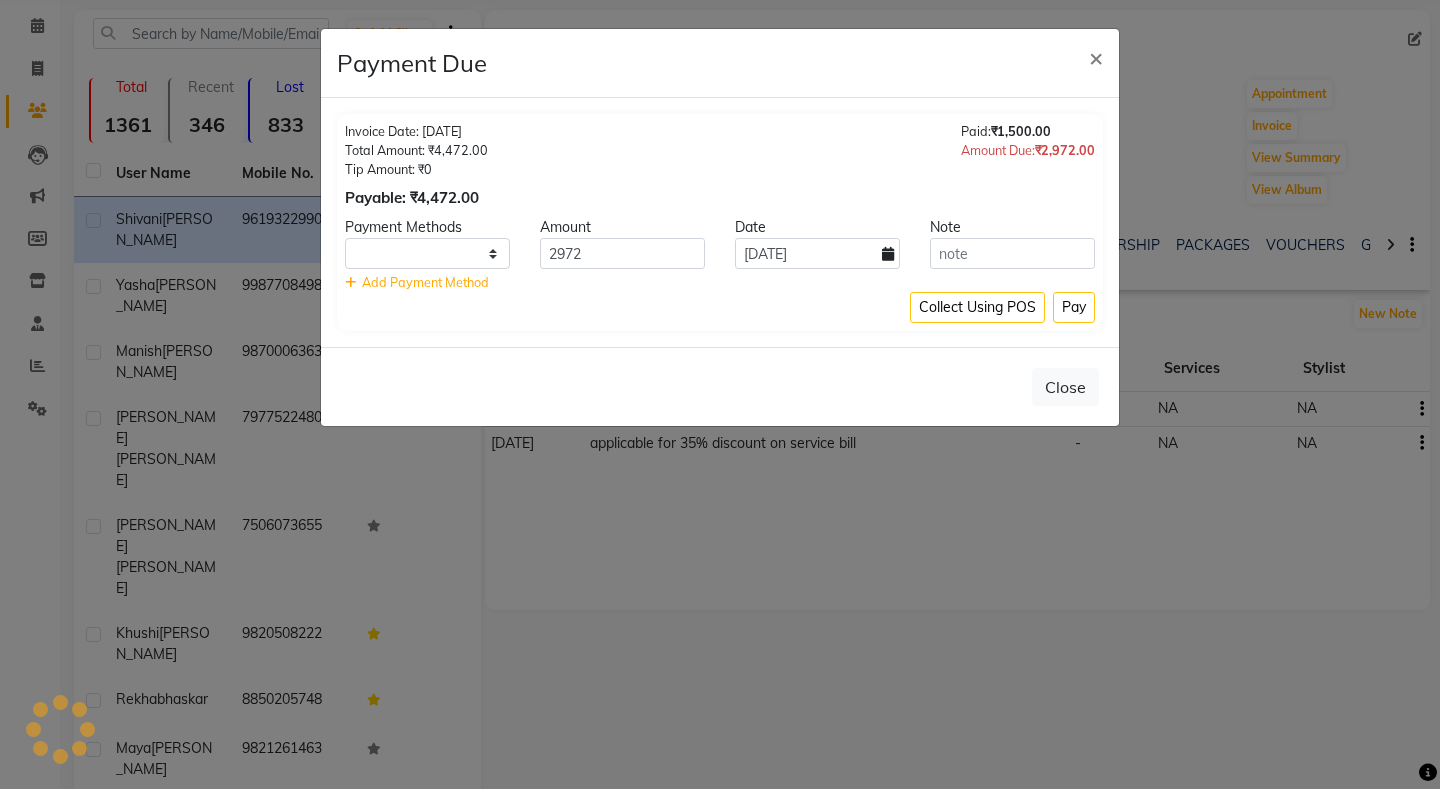 select on "1" 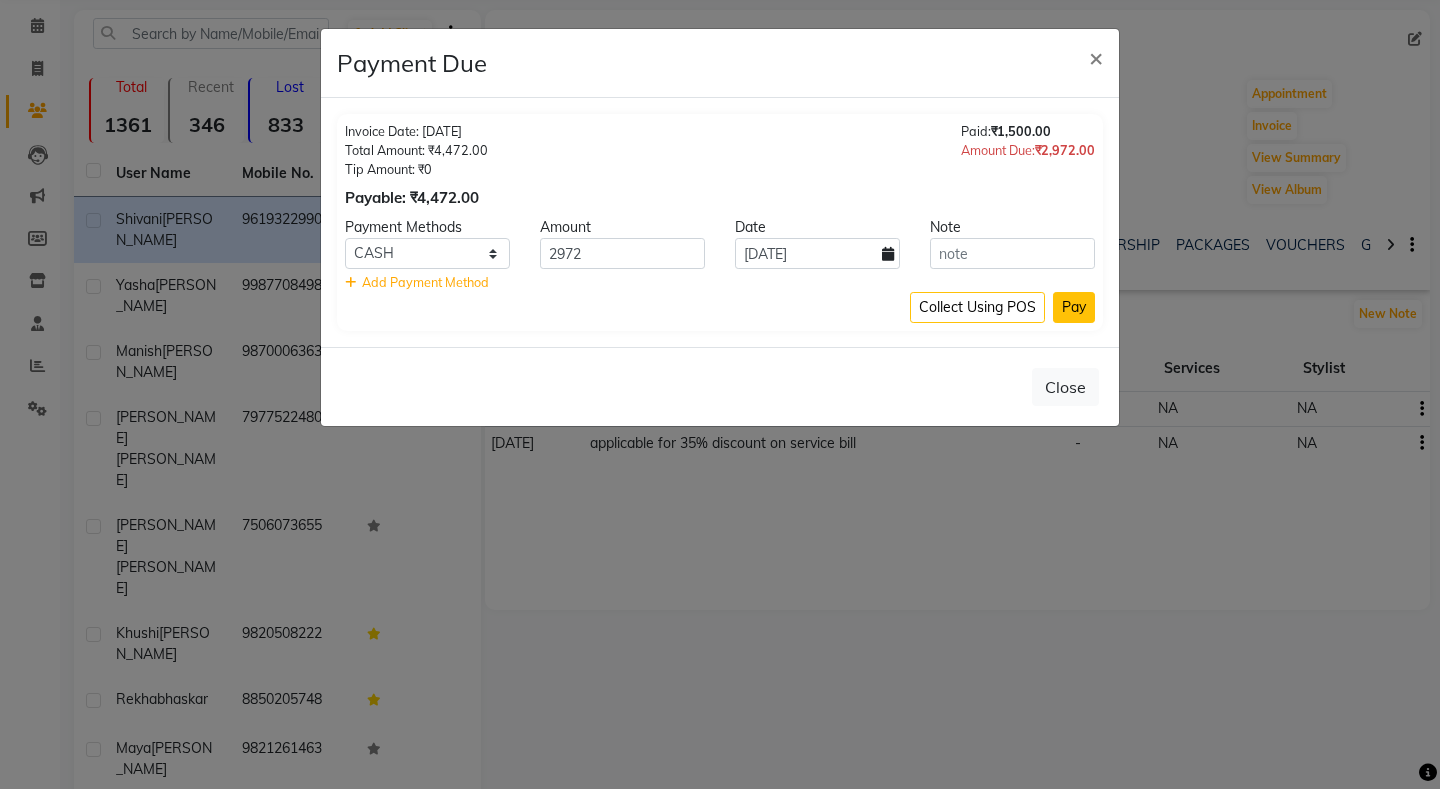 click on "Pay" 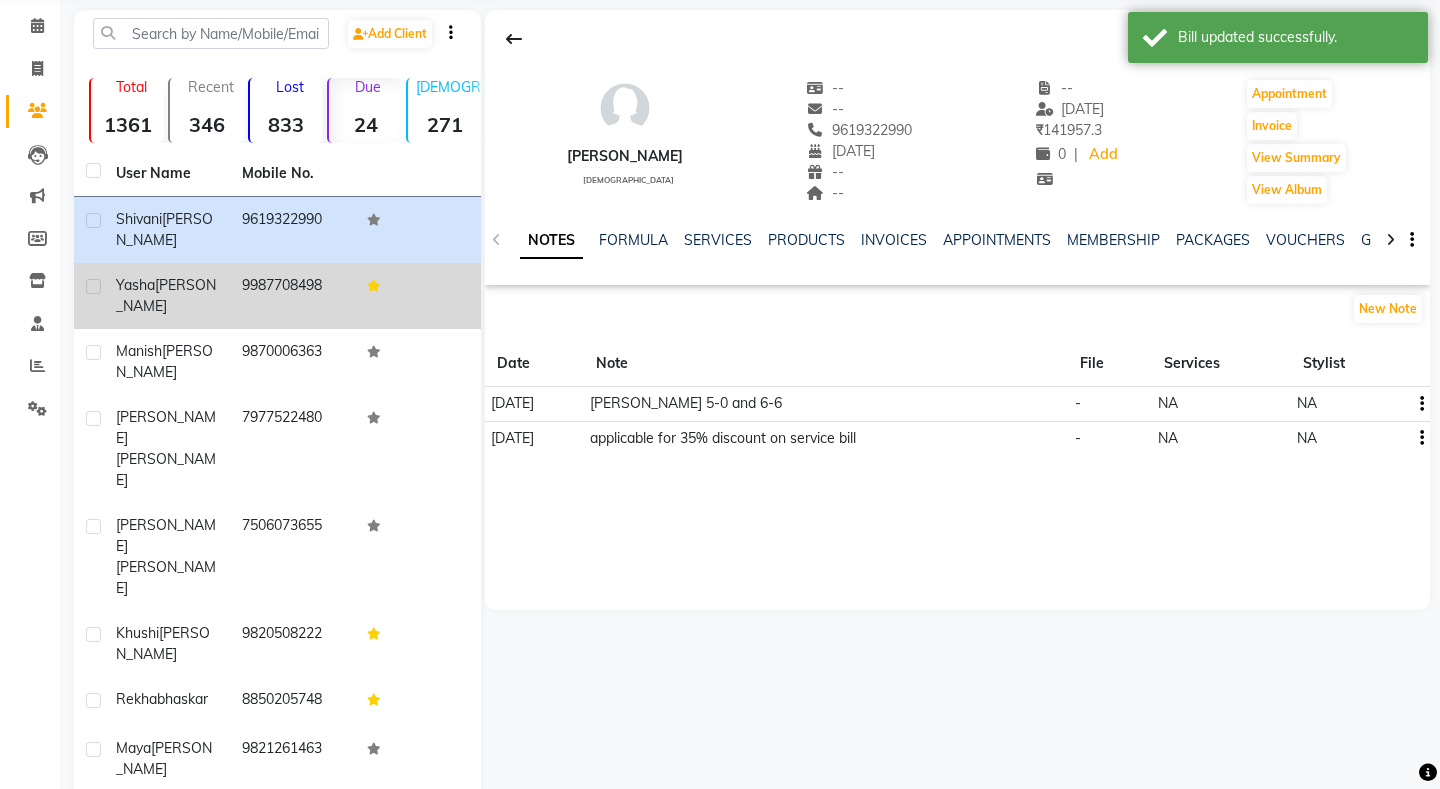 click on "Yasha  Vinoda Raj" 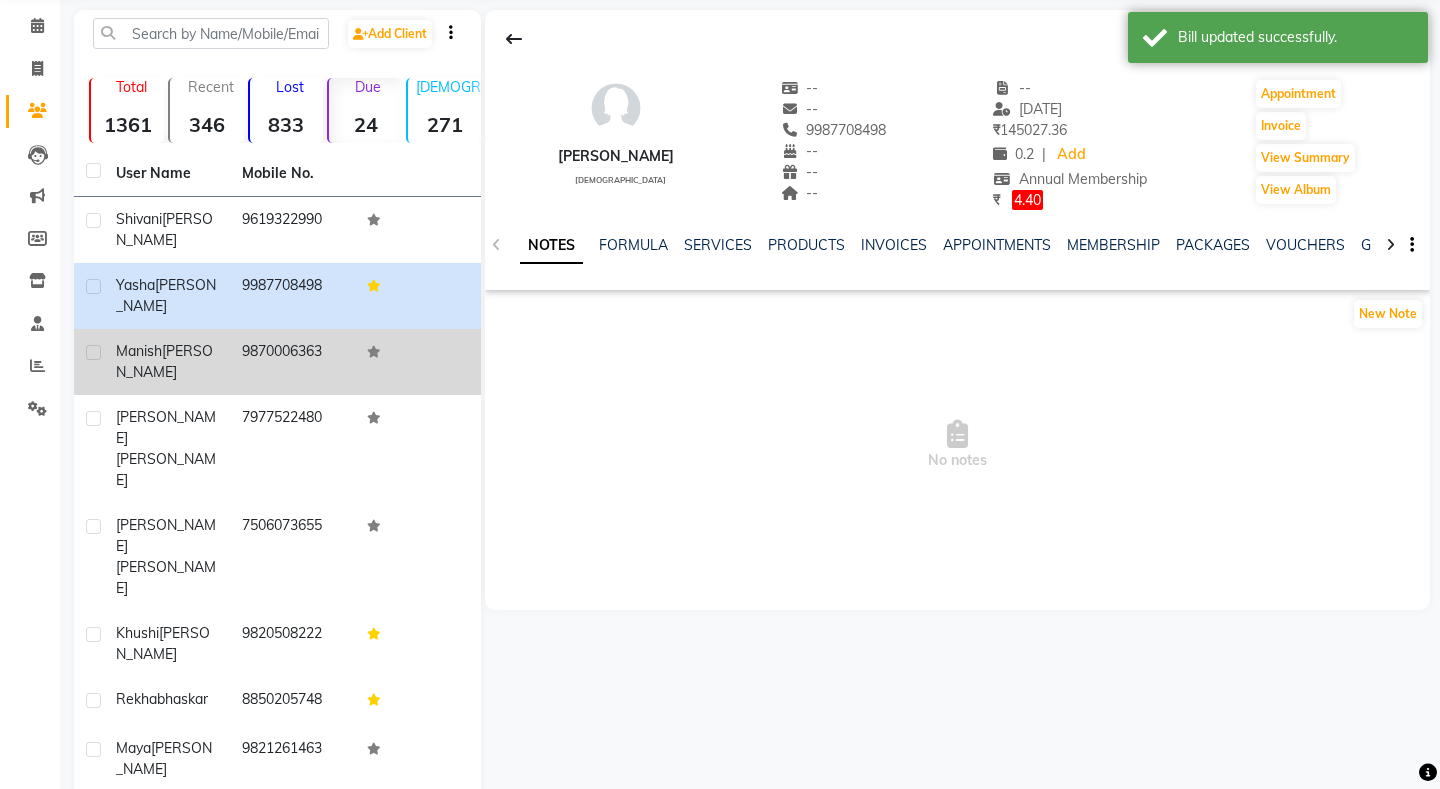 click on "Manish  Karia" 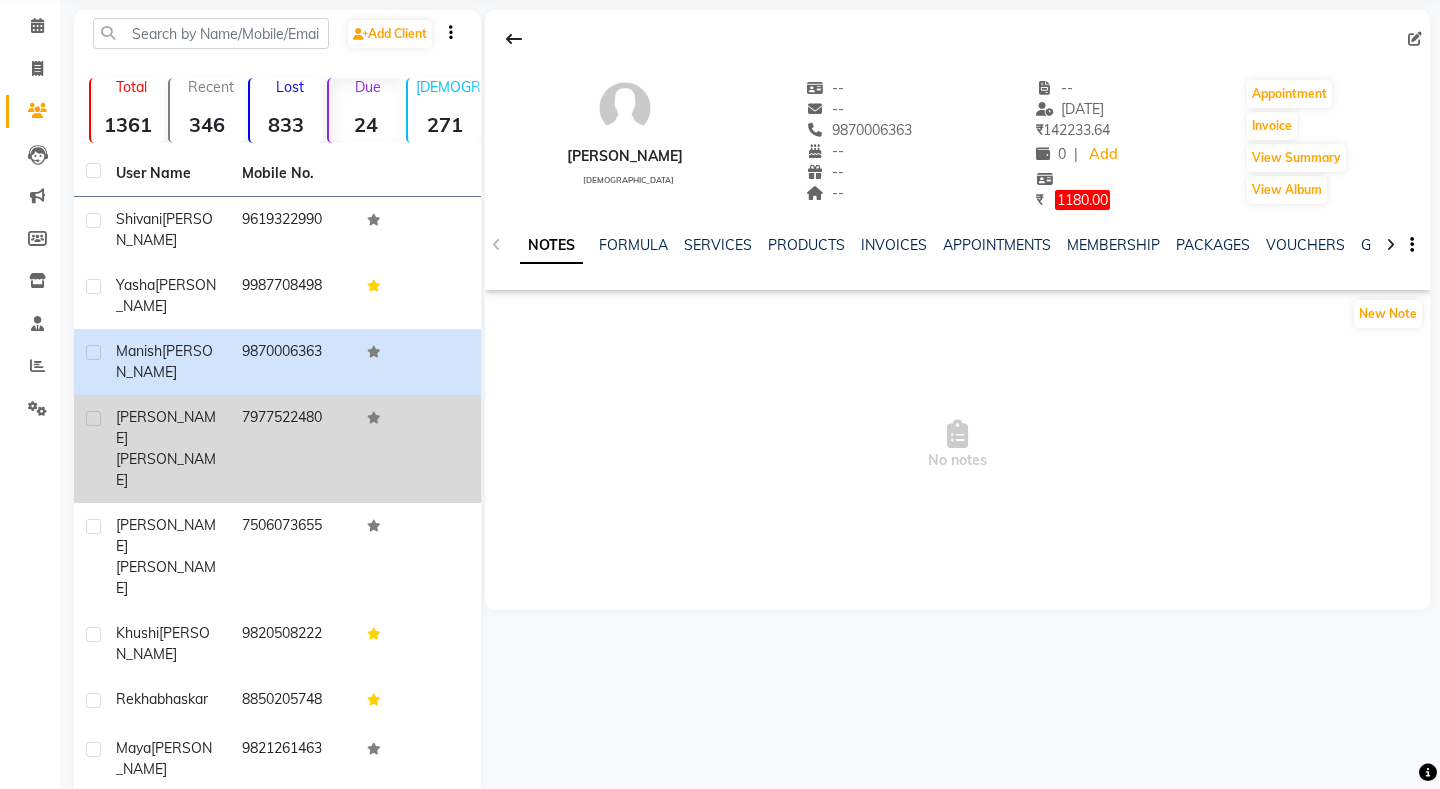 click on "Neetu" 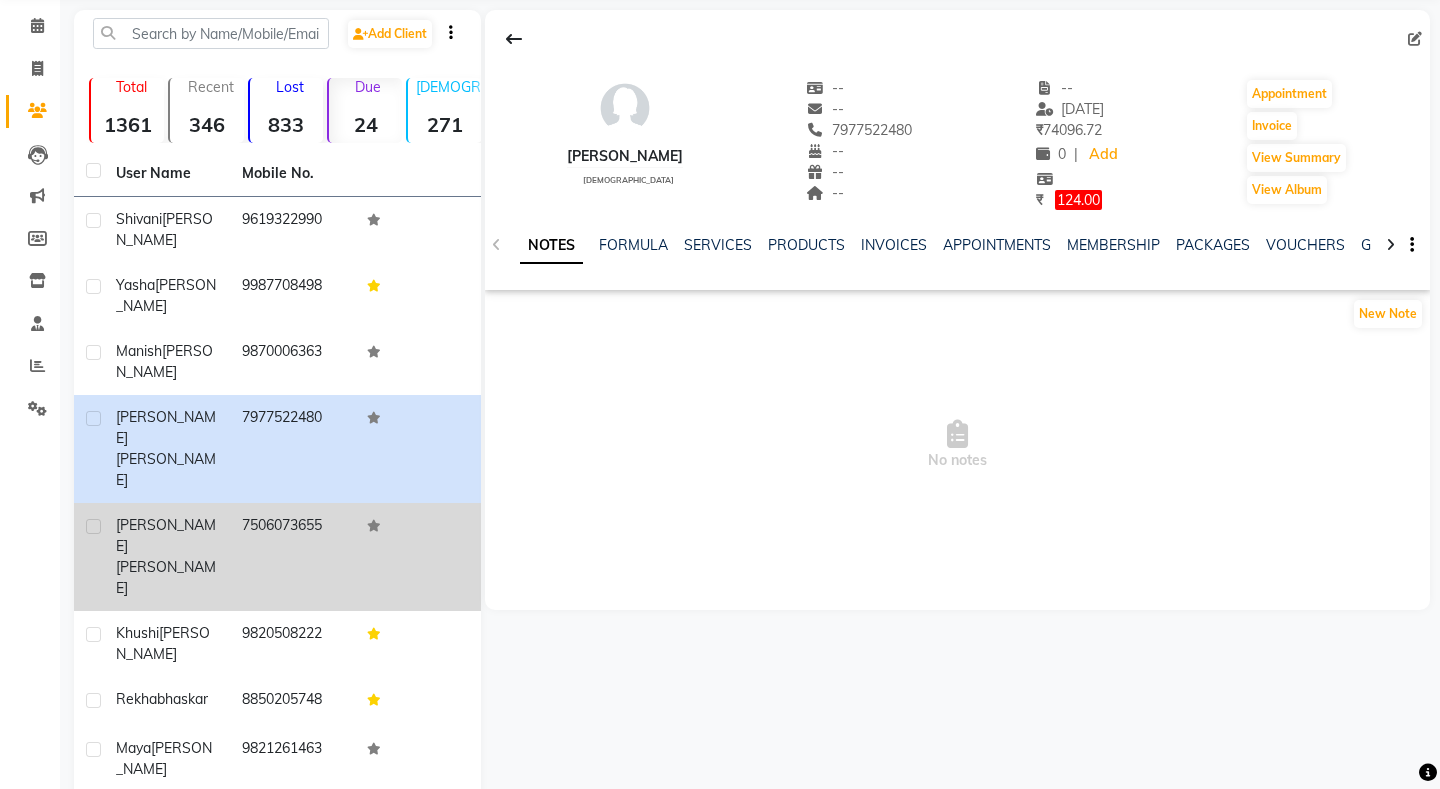 click on "Srikant" 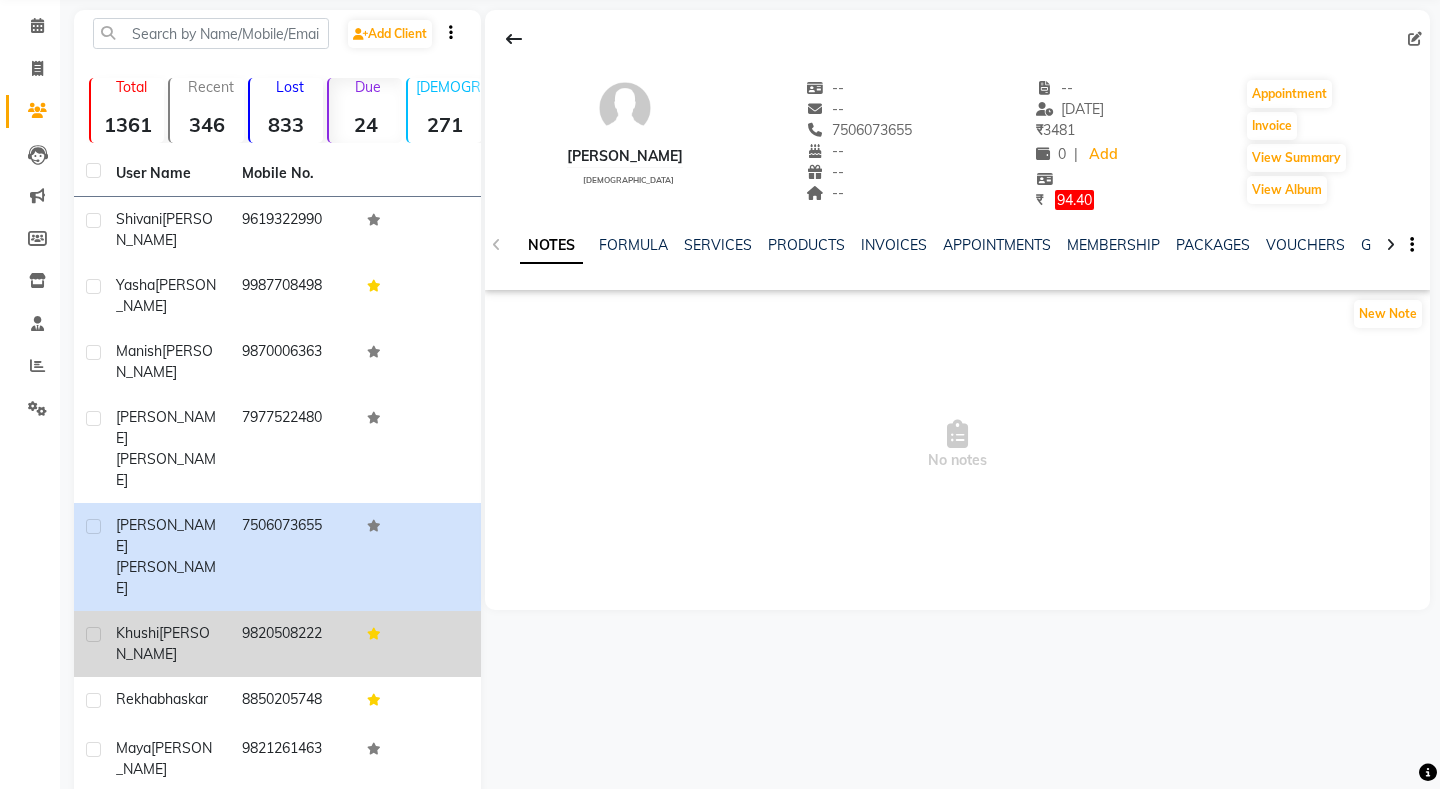 click on "Khushi  Ramchandani" 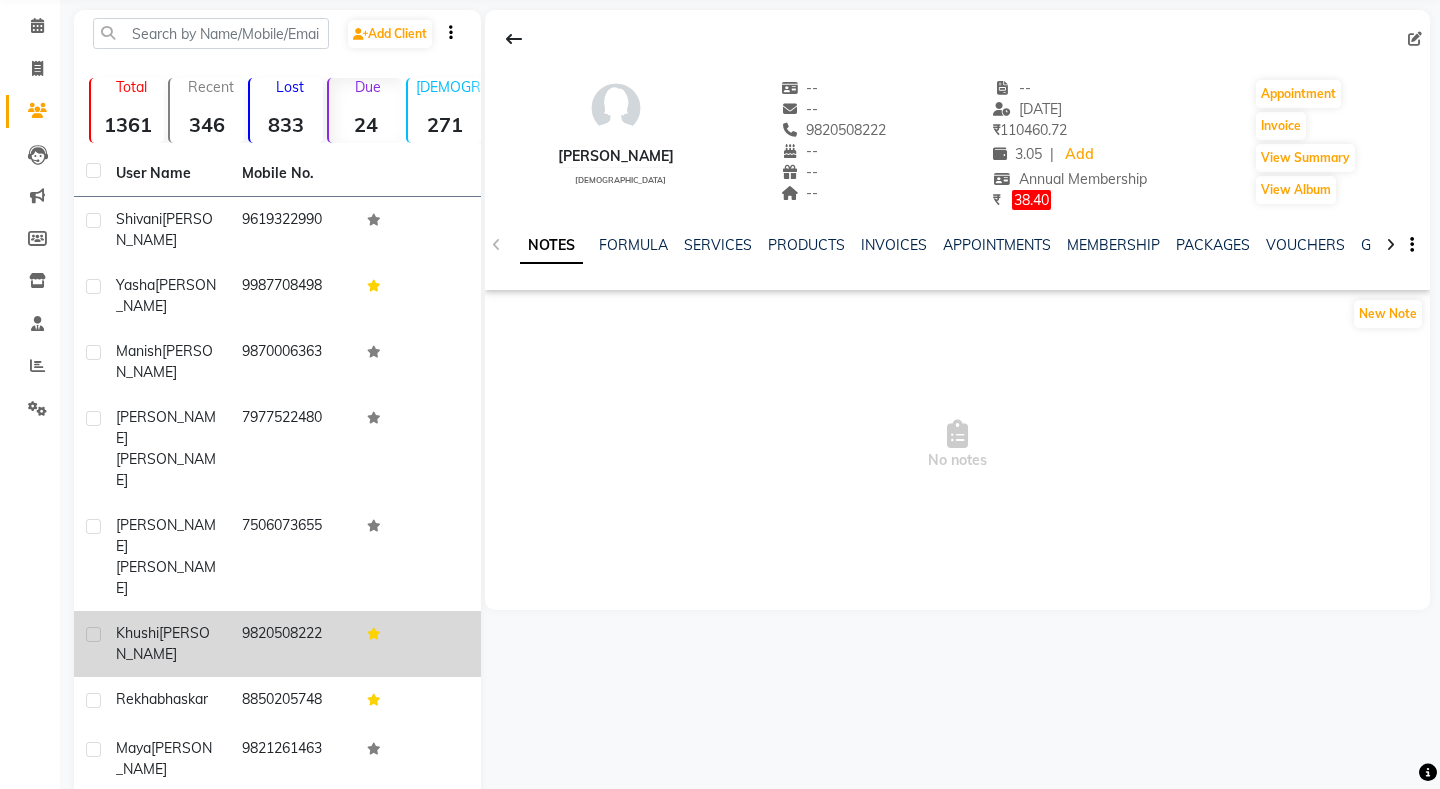 scroll, scrollTop: 129, scrollLeft: 0, axis: vertical 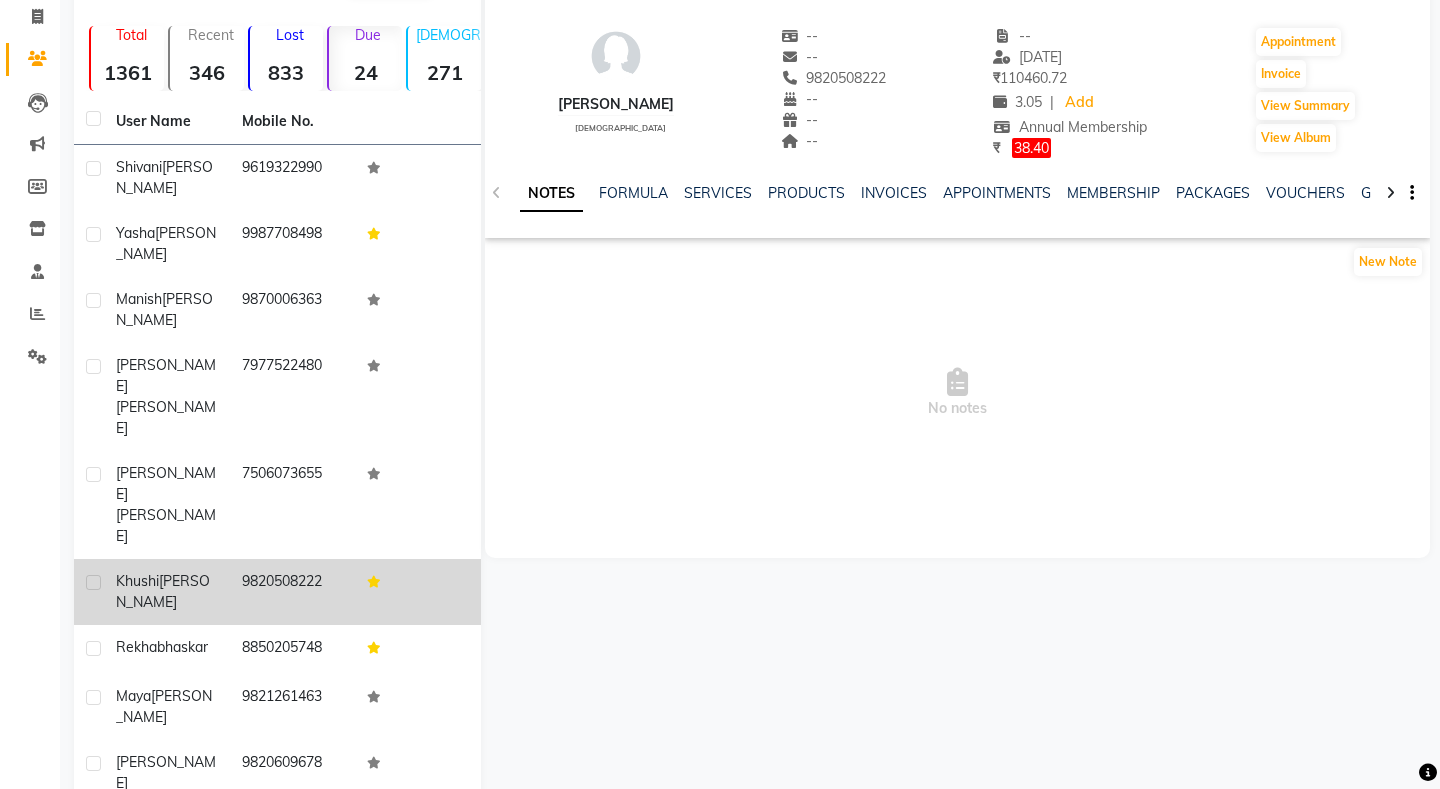 click on "rekha" 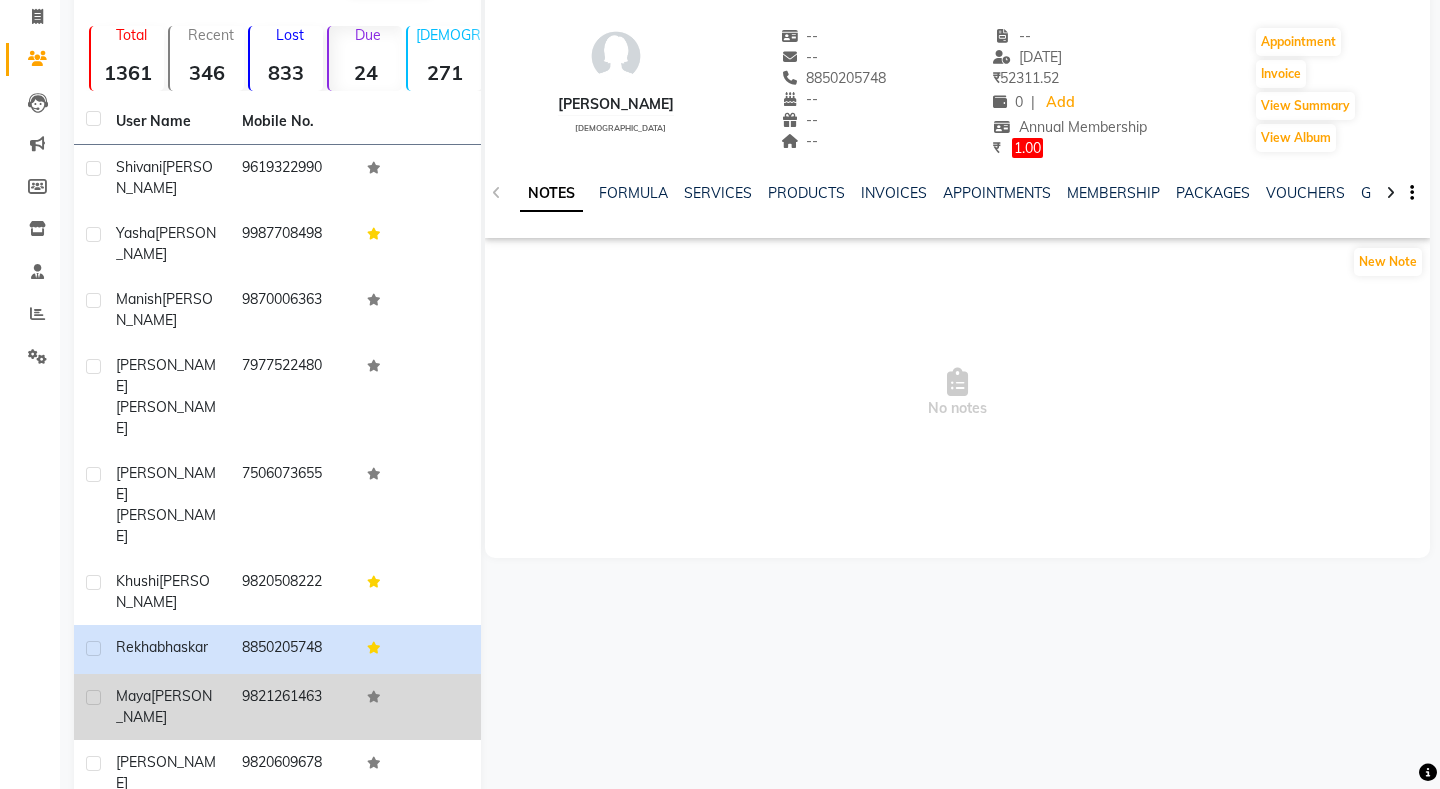 click on "Maya" 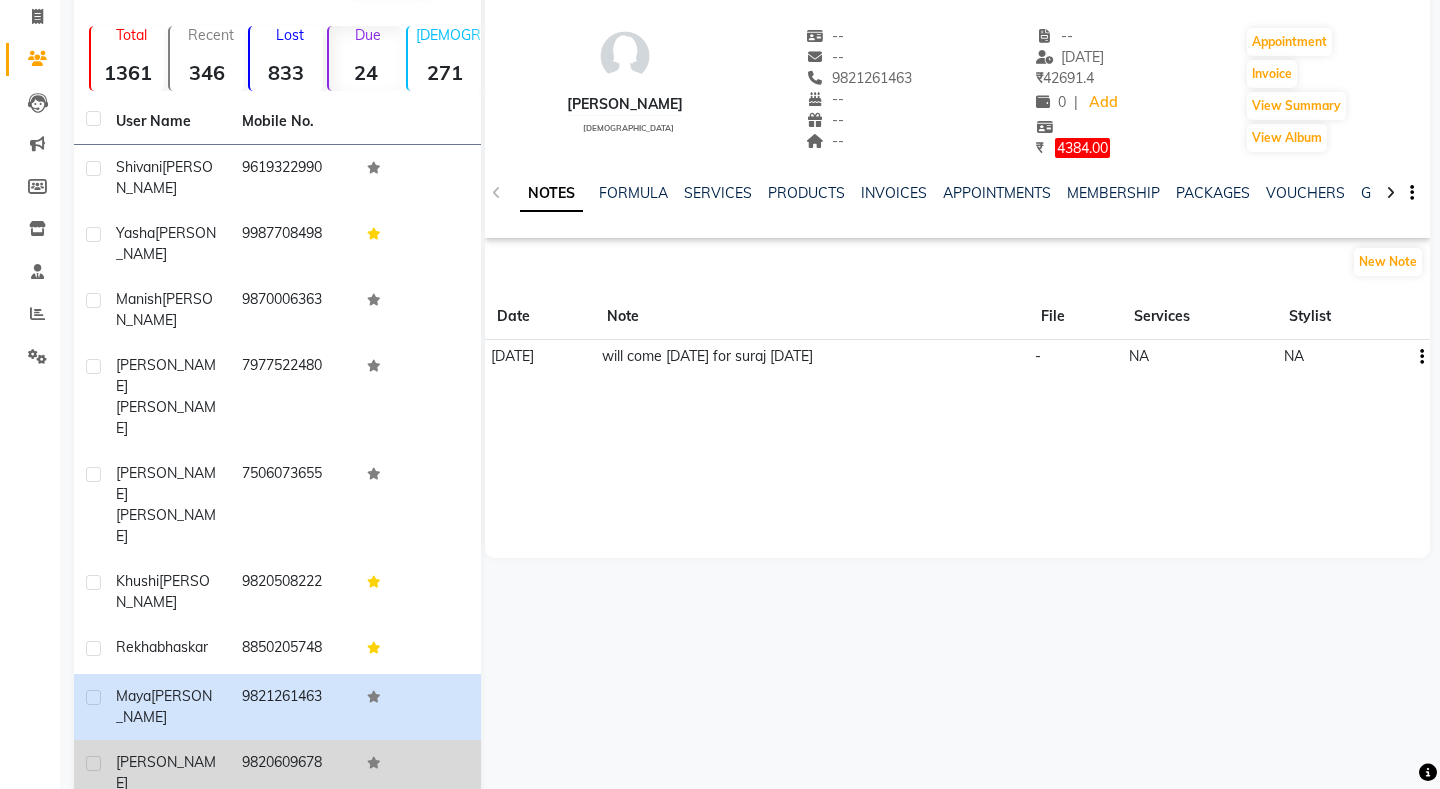 click on "Sumita" 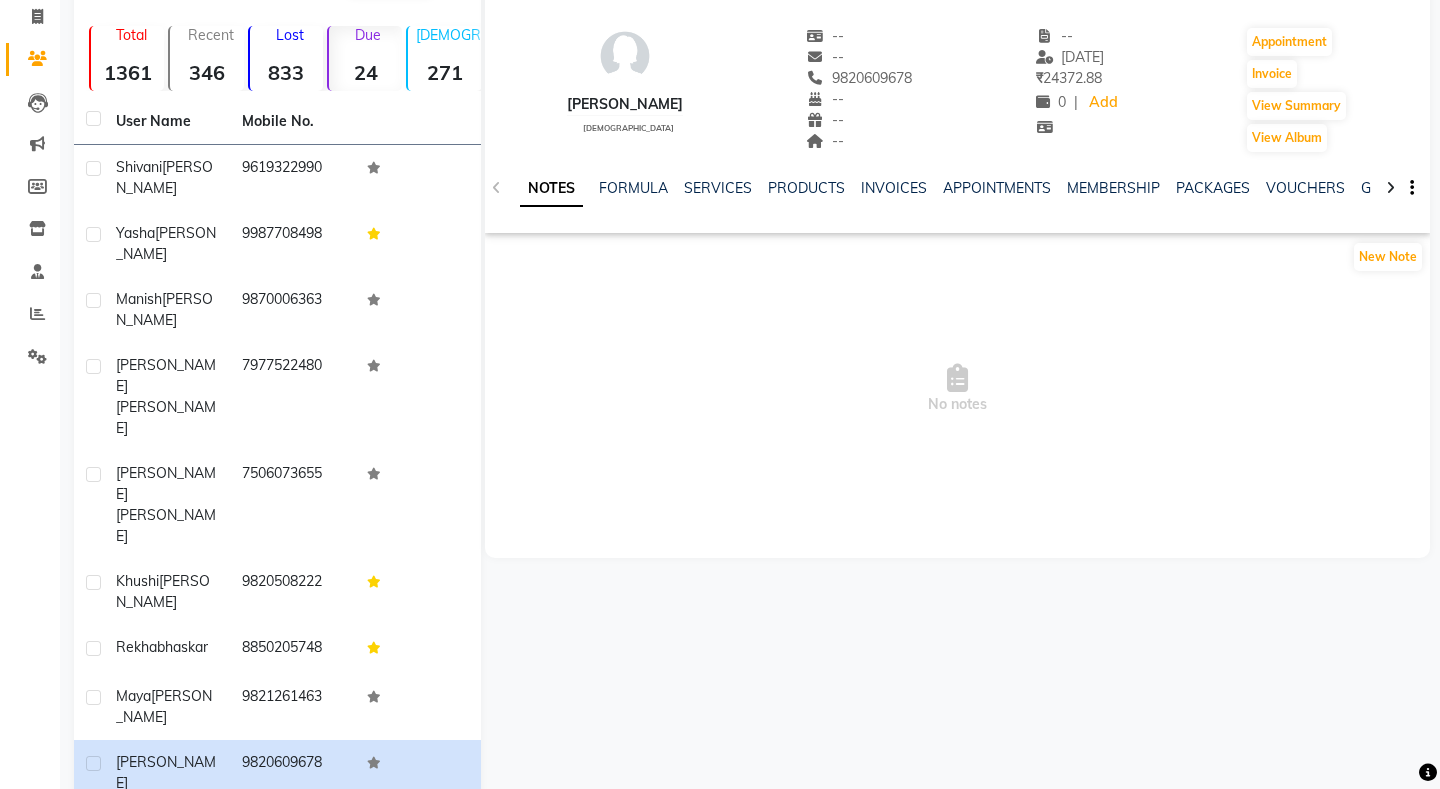 click on "Ketan" 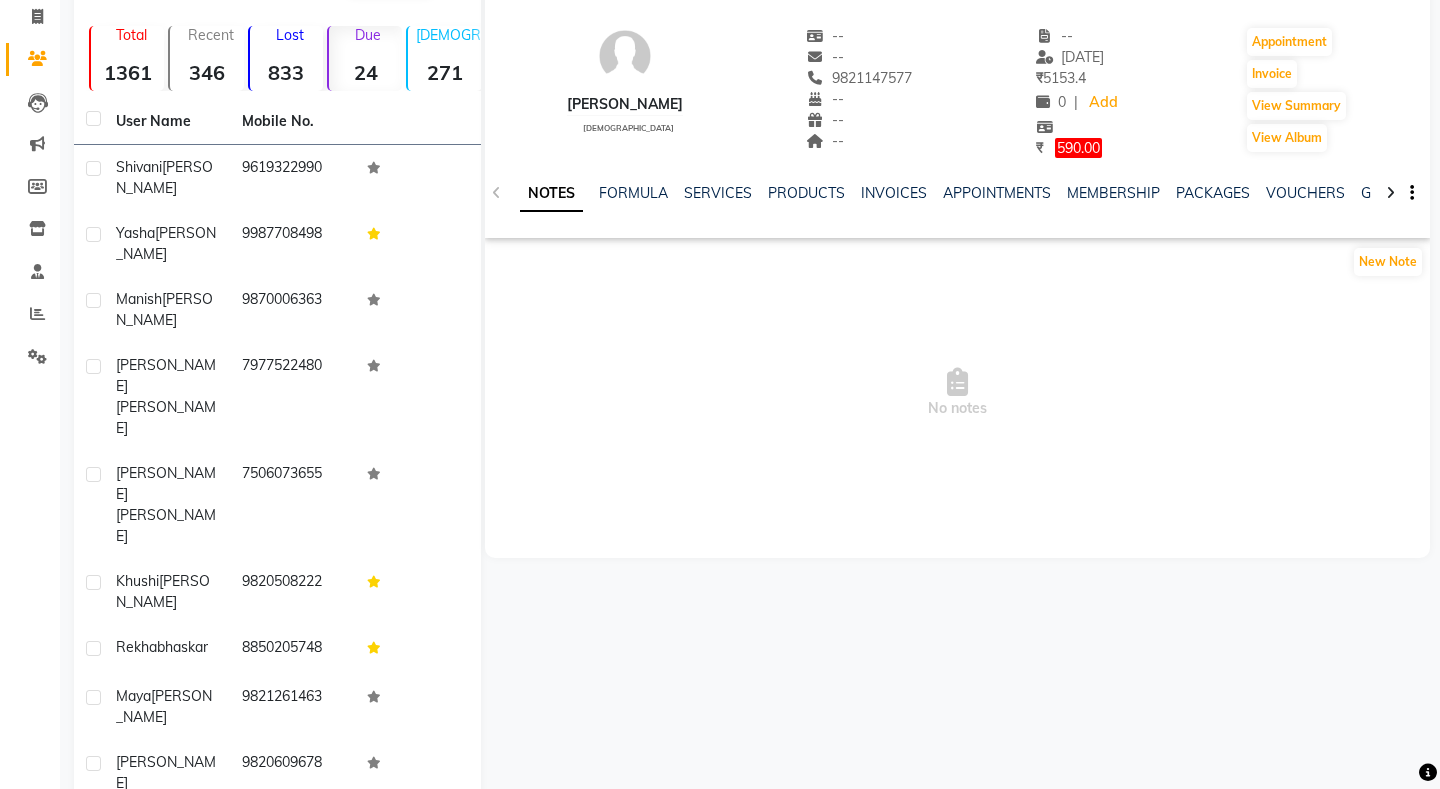 click on "Next" 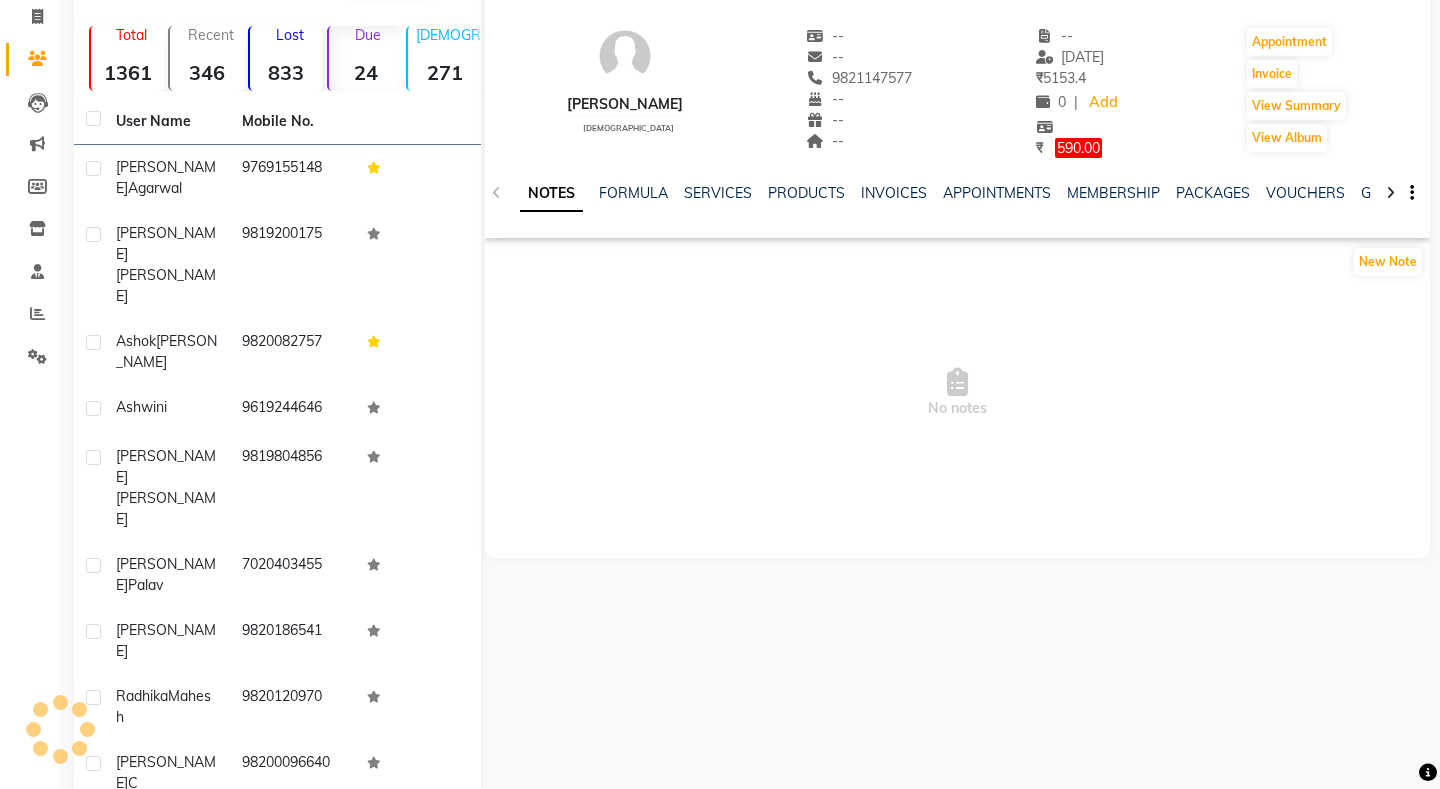 scroll, scrollTop: 112, scrollLeft: 0, axis: vertical 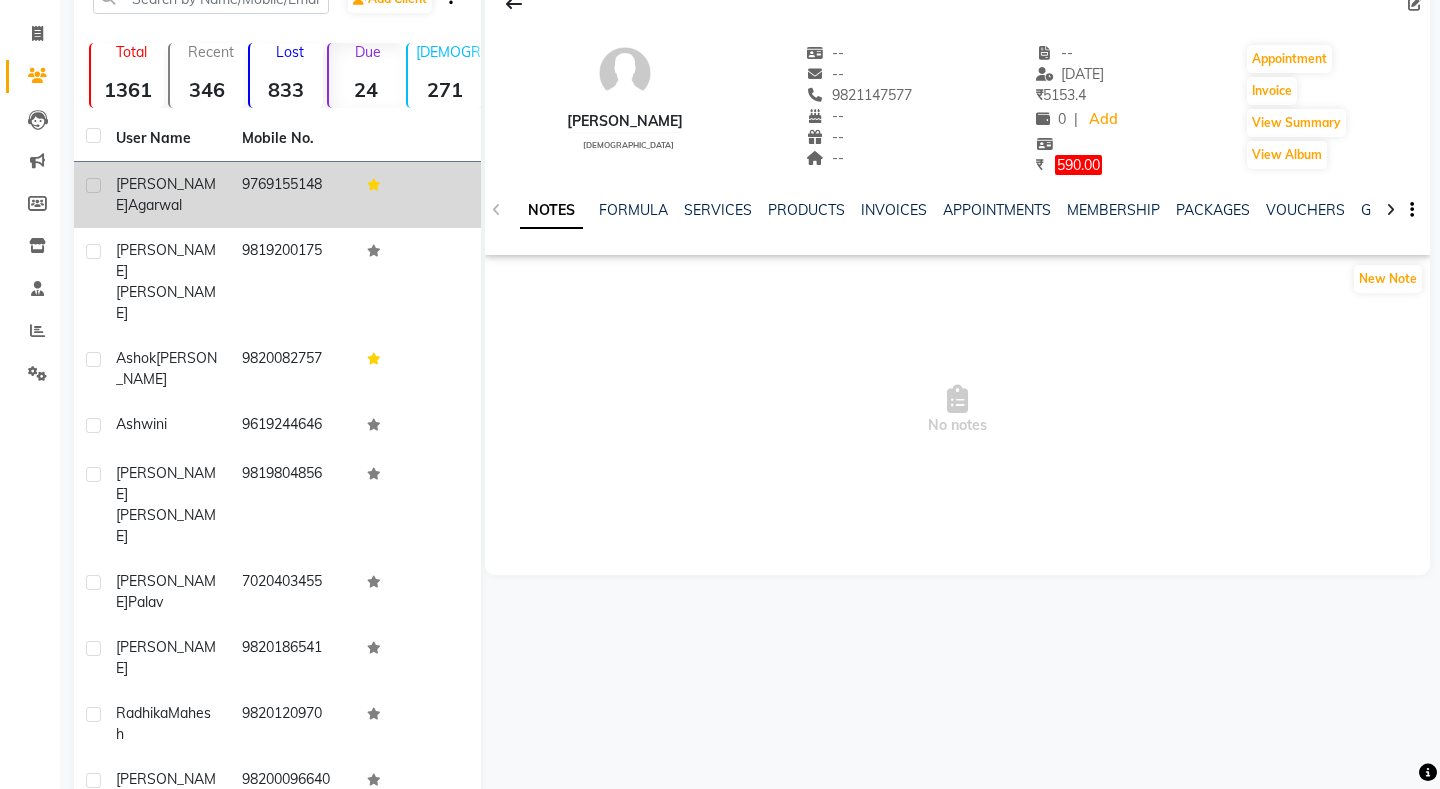 click on "Agarwal" 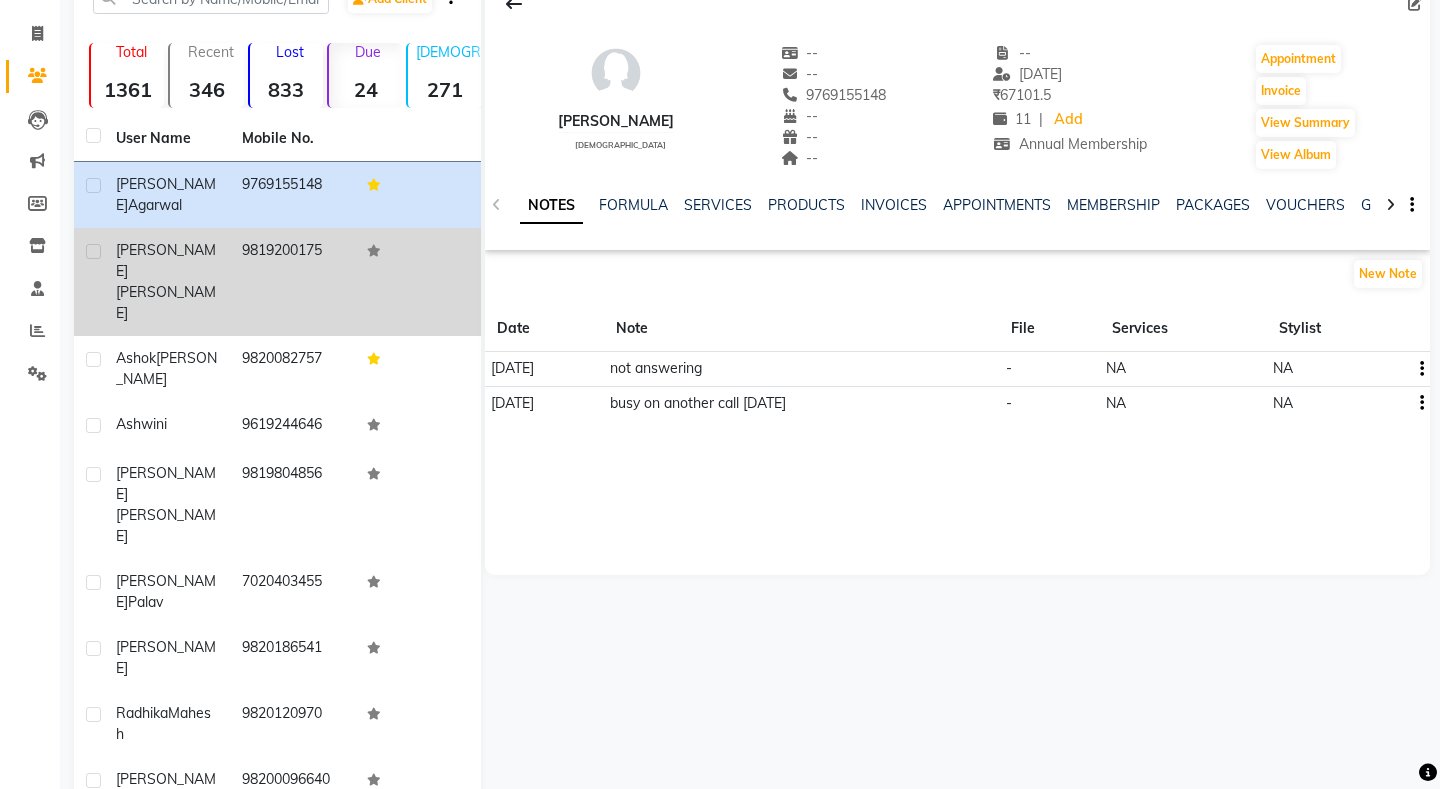 click on "Mukherjee" 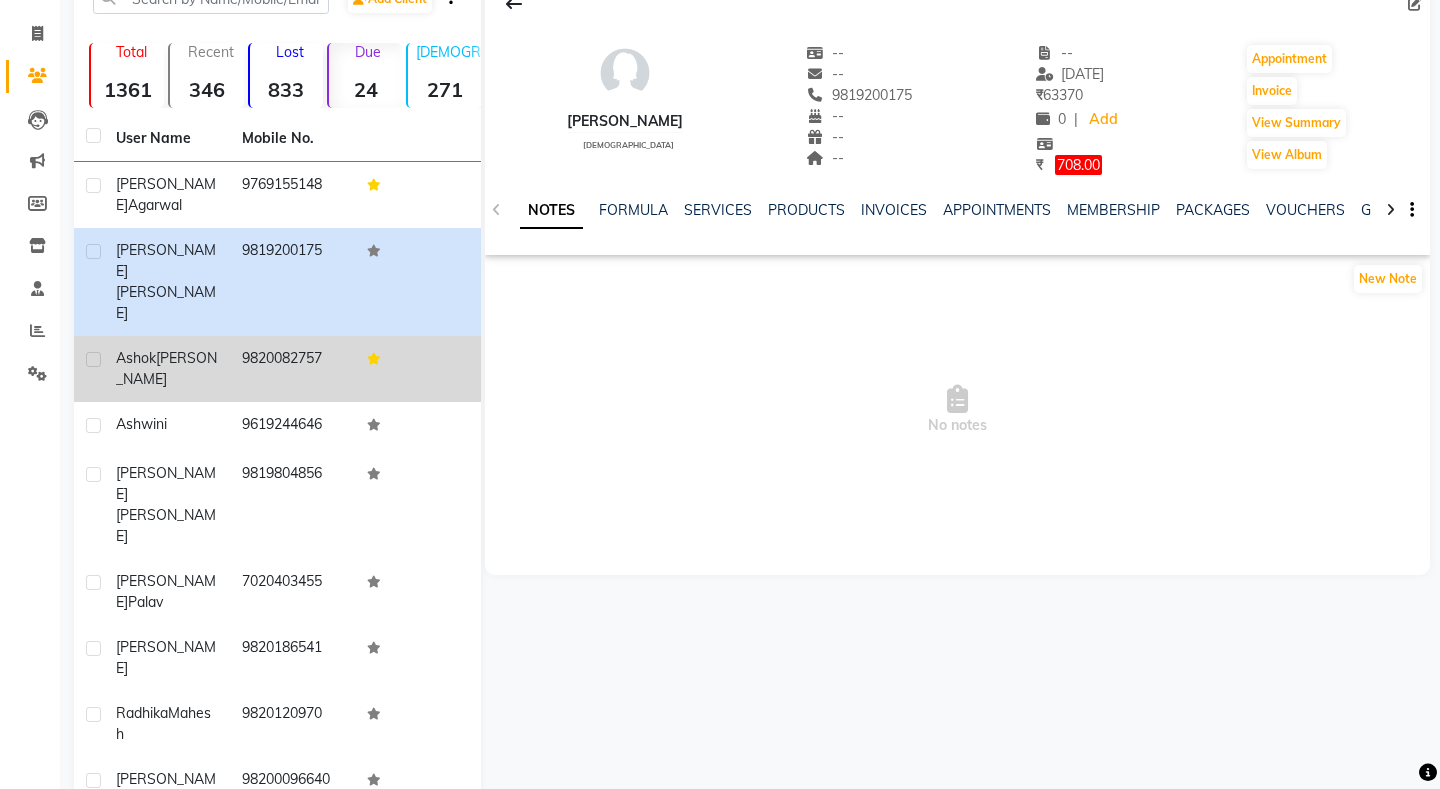 click on "Ashok" 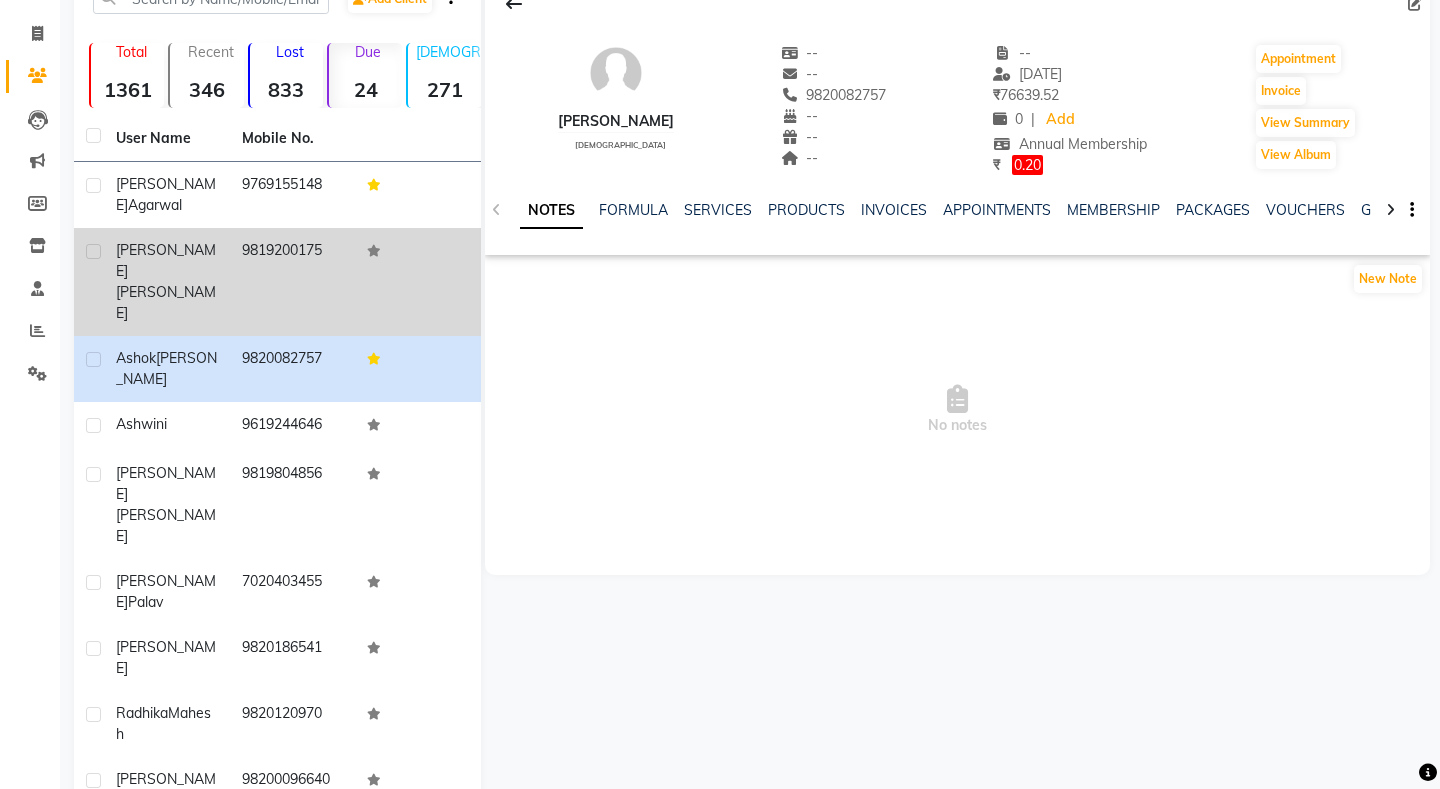 click on "Dipshika" 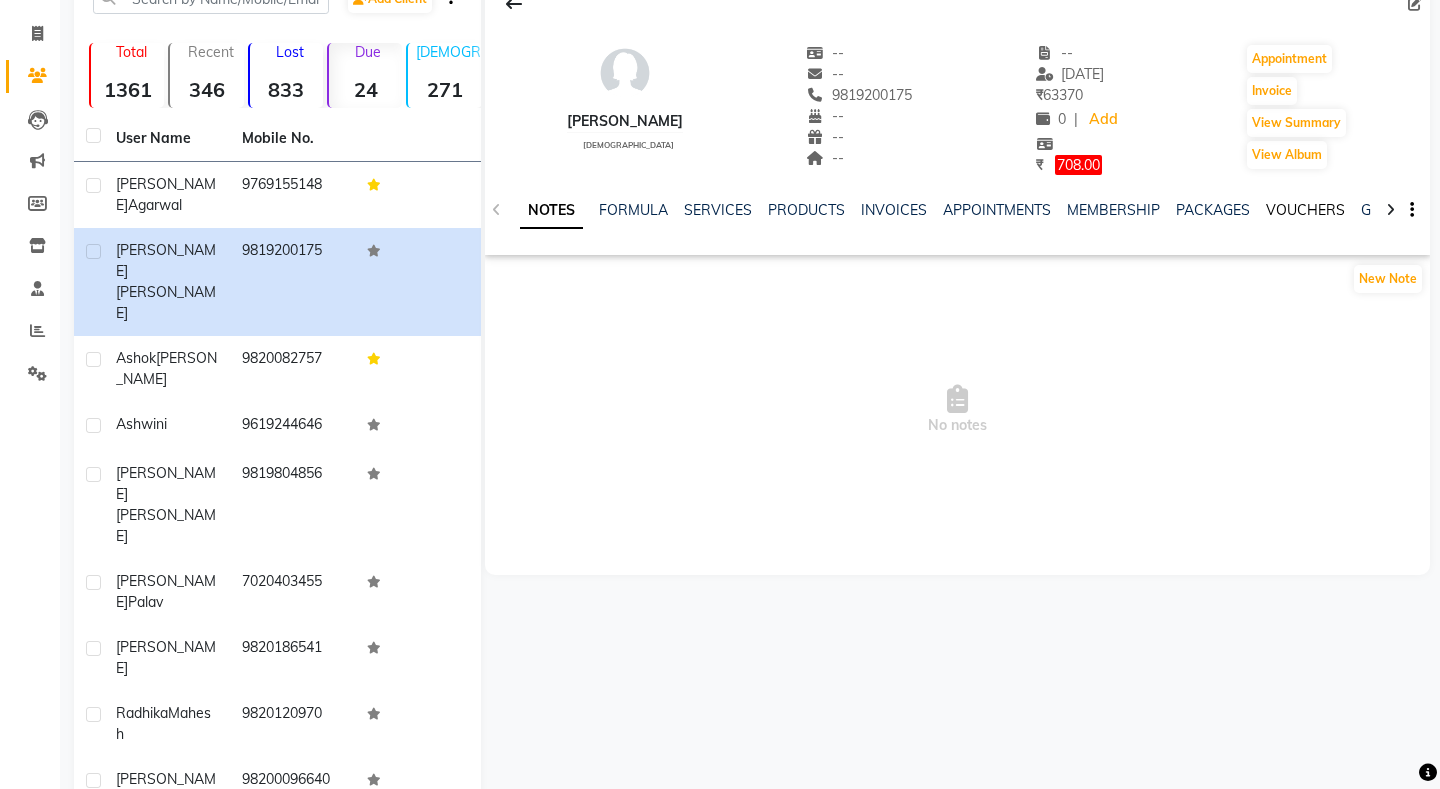click on "VOUCHERS" 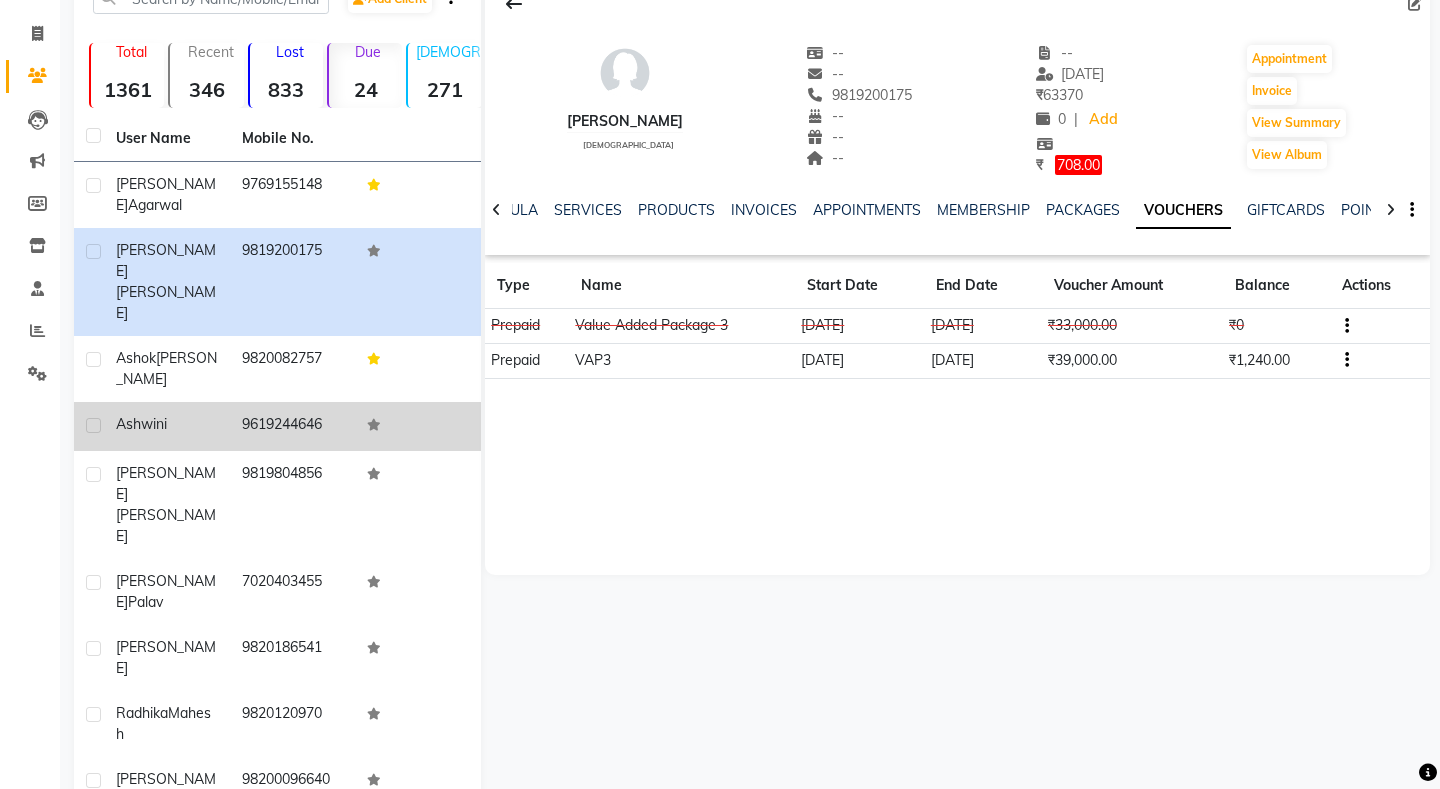 click on "9619244646" 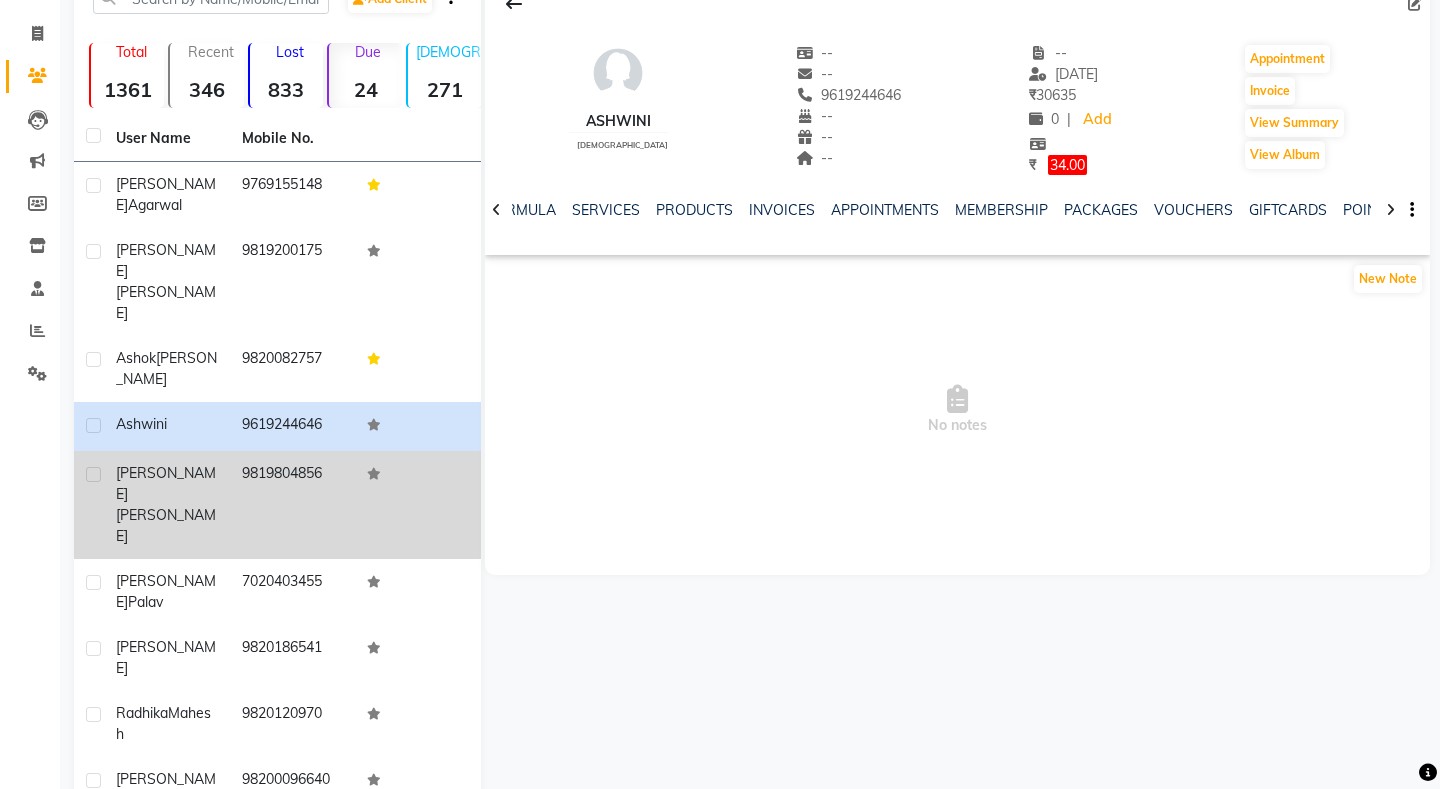 click on "9819804856" 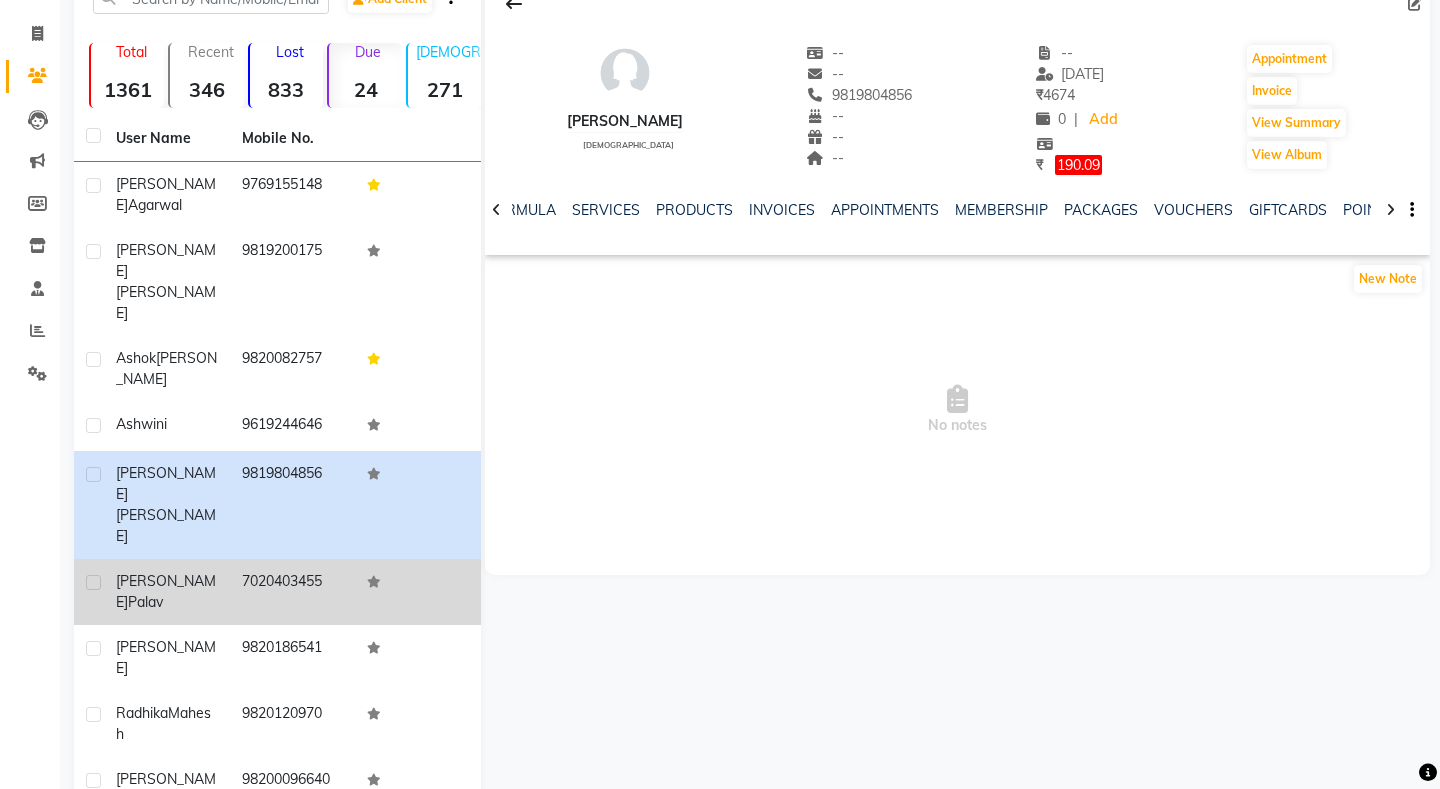 click on "7020403455" 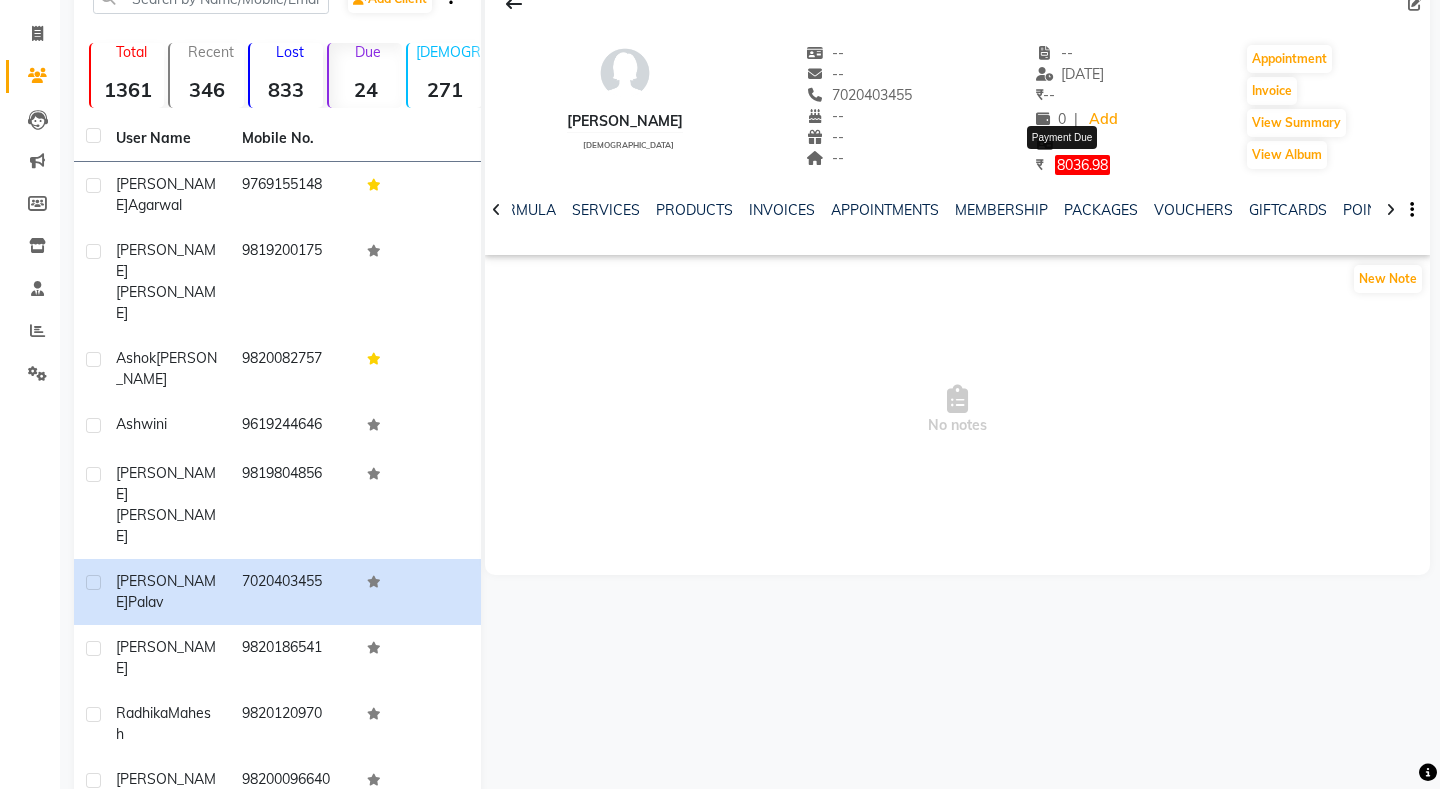 click on "8036.98" 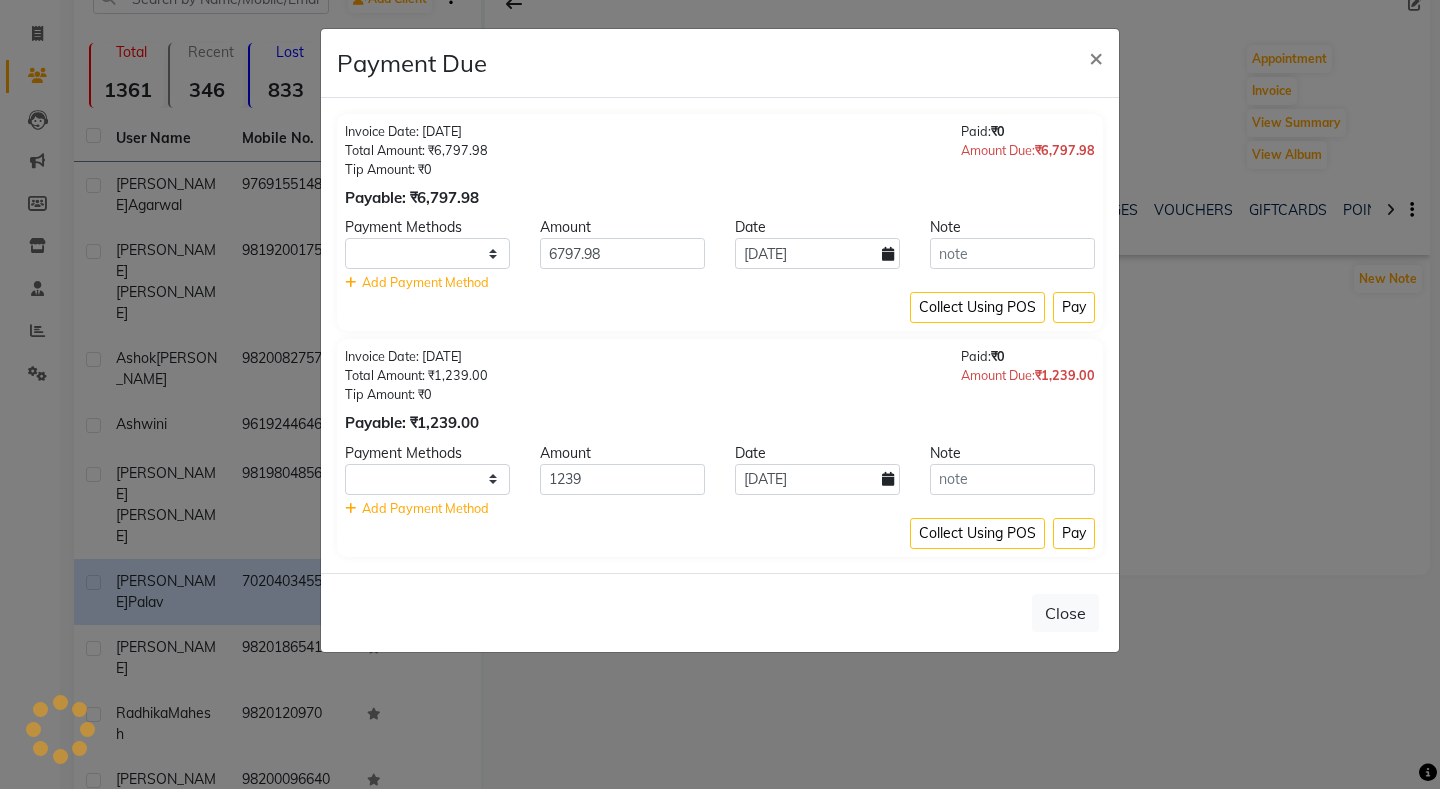 select on "1" 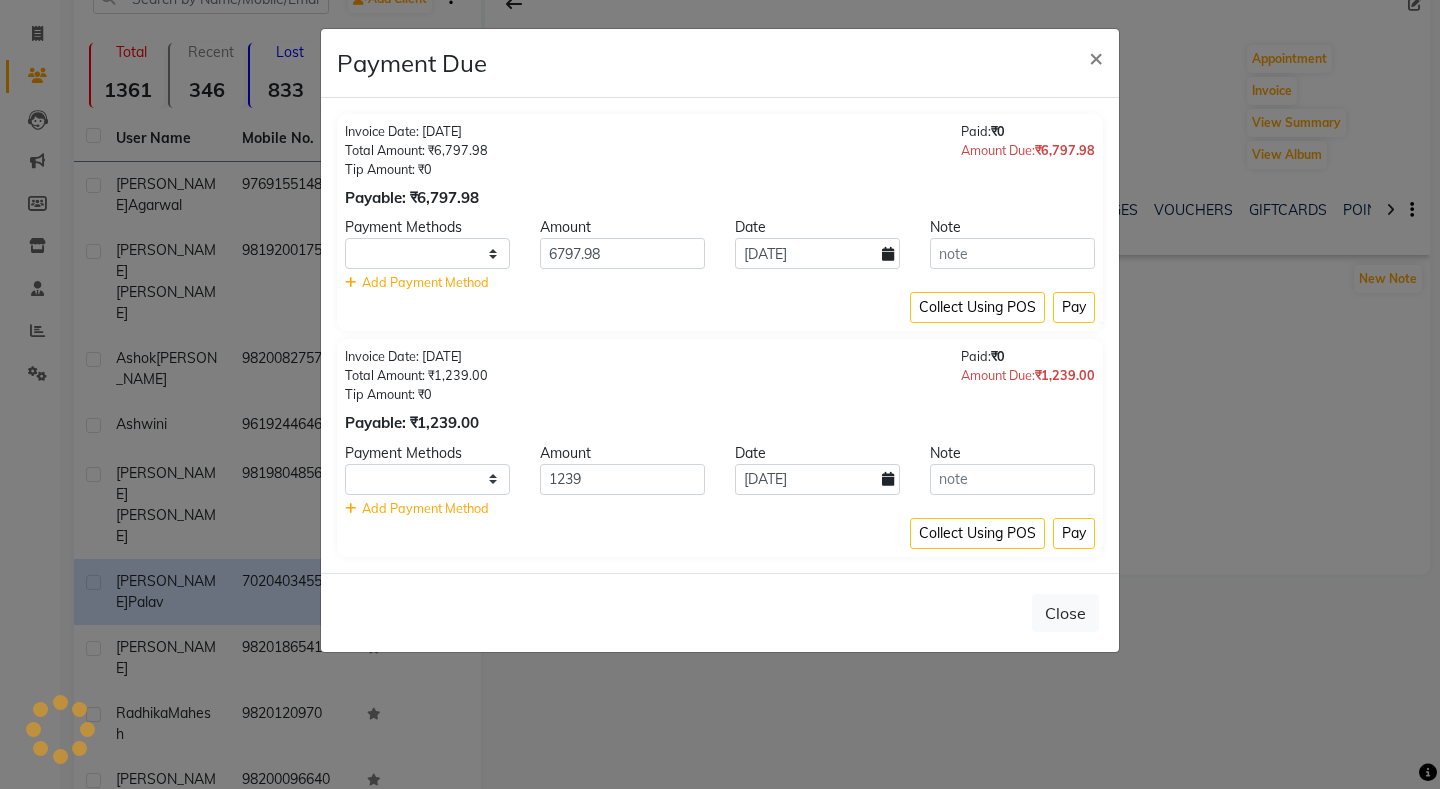 select on "1" 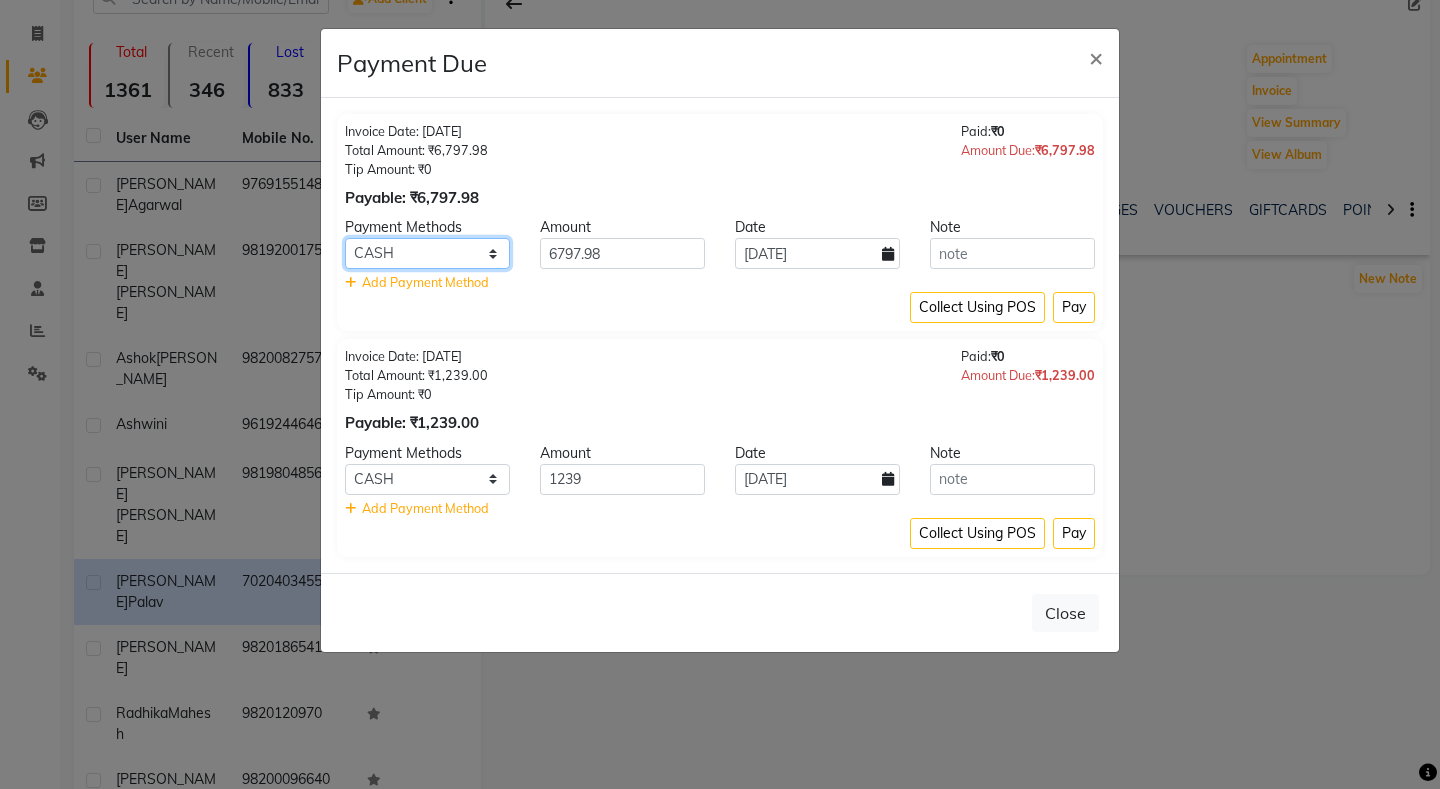 click on "CARD CASH UPI On Account" 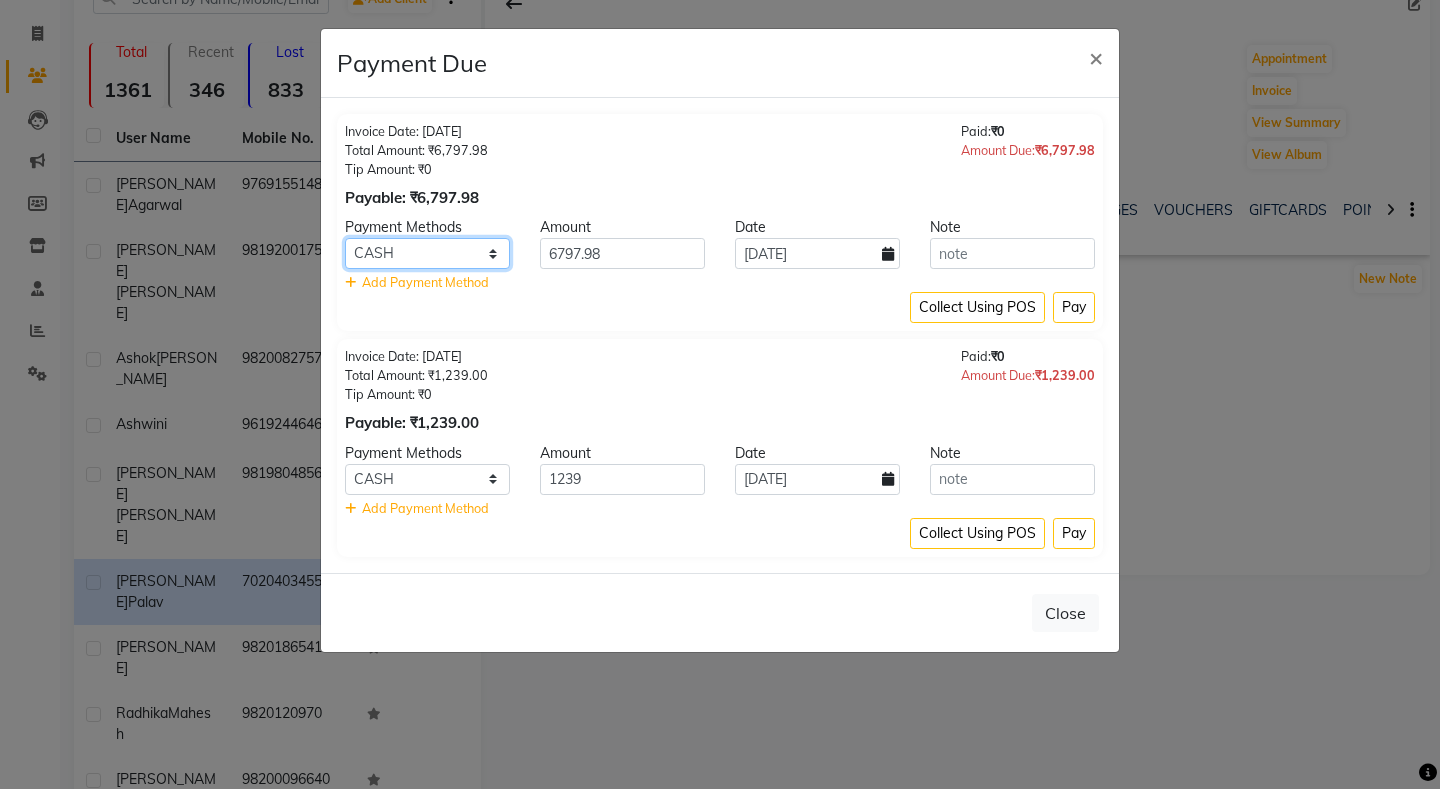 select on "8" 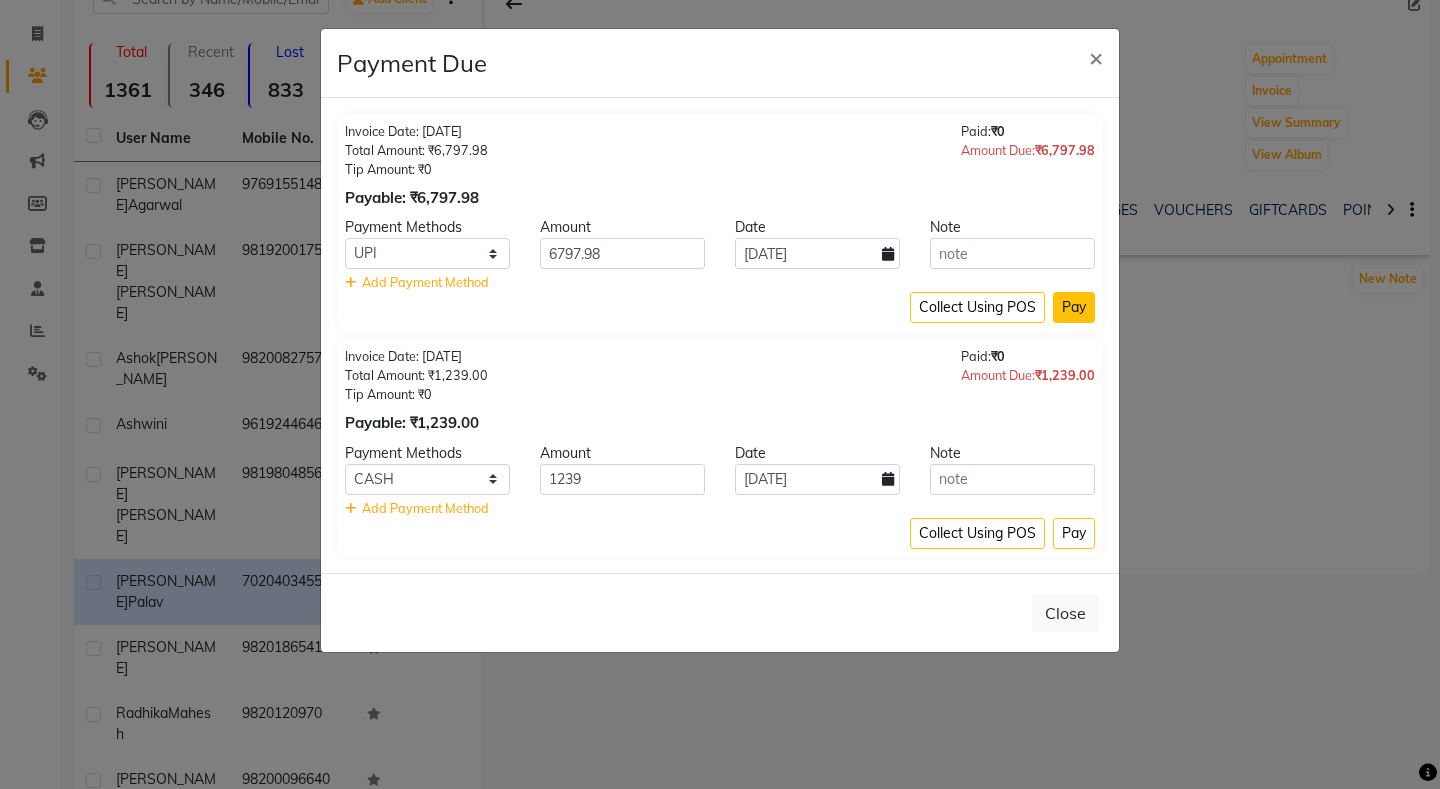 click on "Pay" 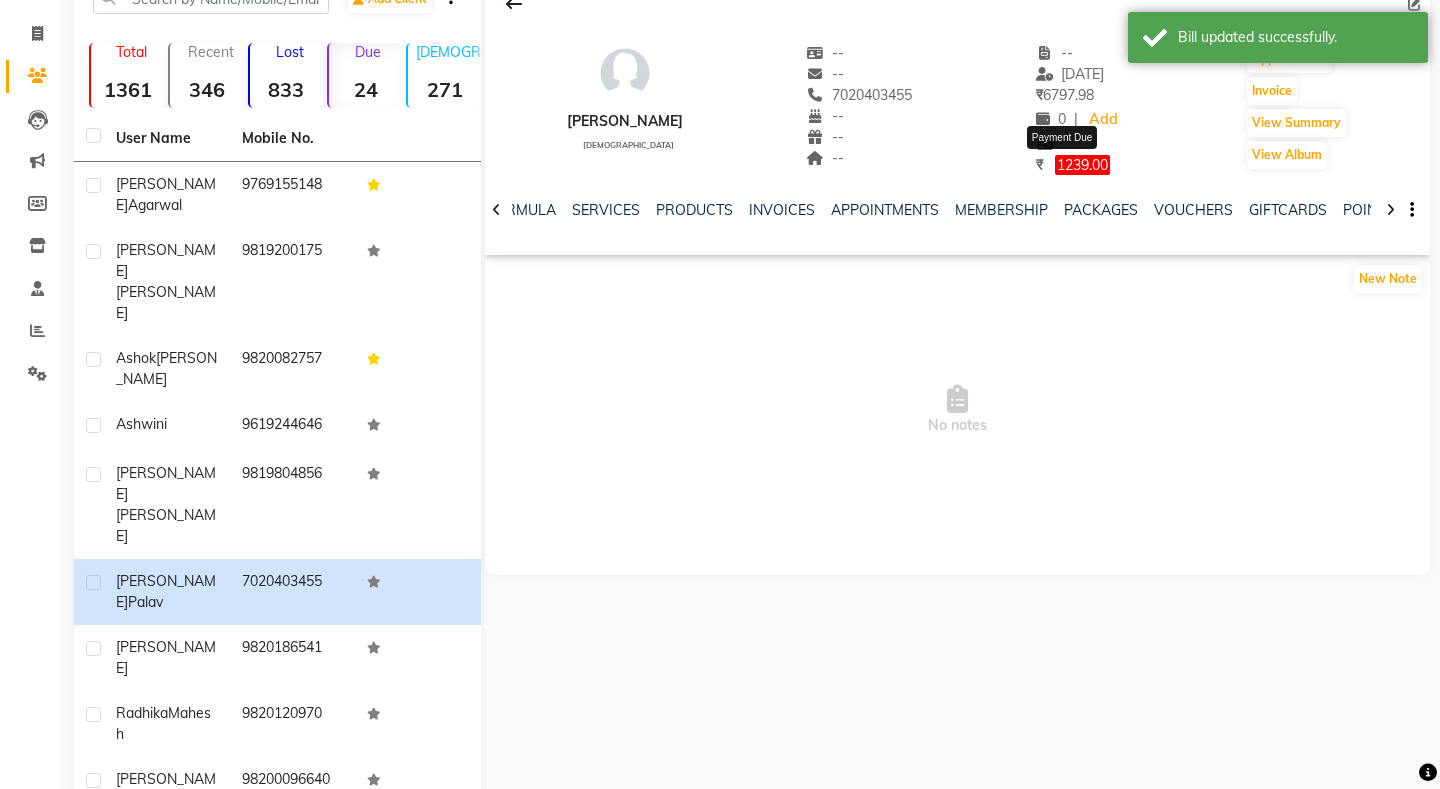 click on "1239.00" 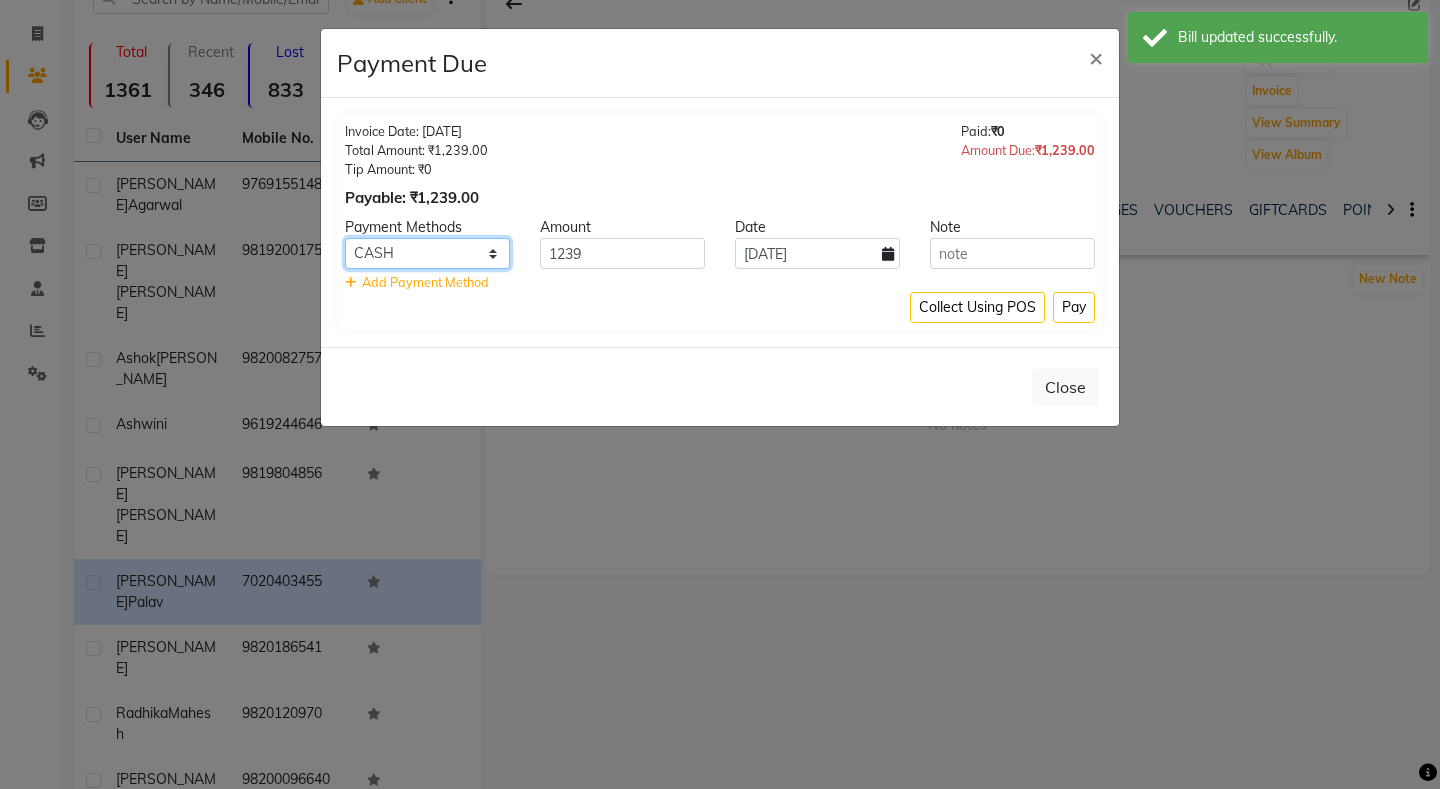 click on "CARD CASH UPI On Account" 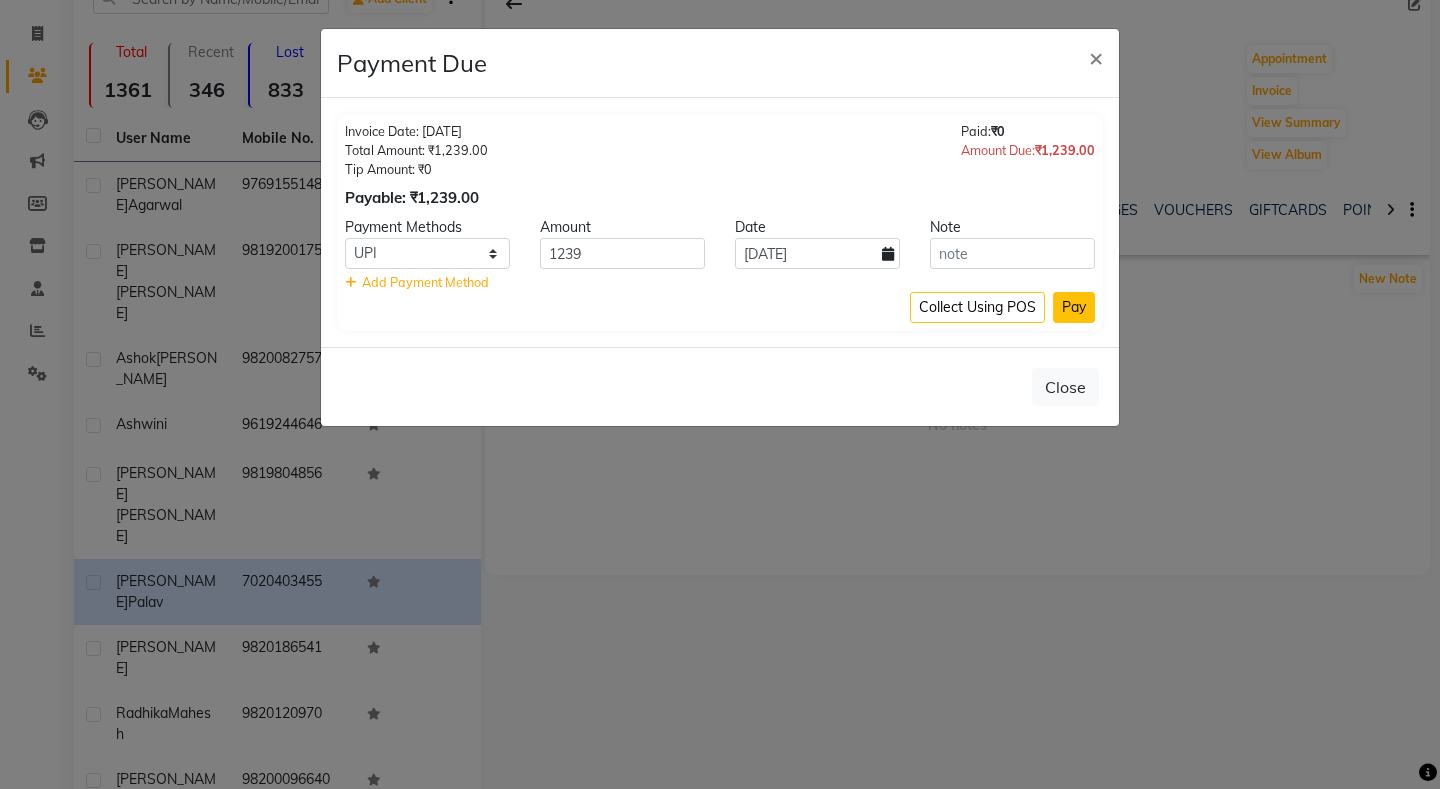 click on "Pay" 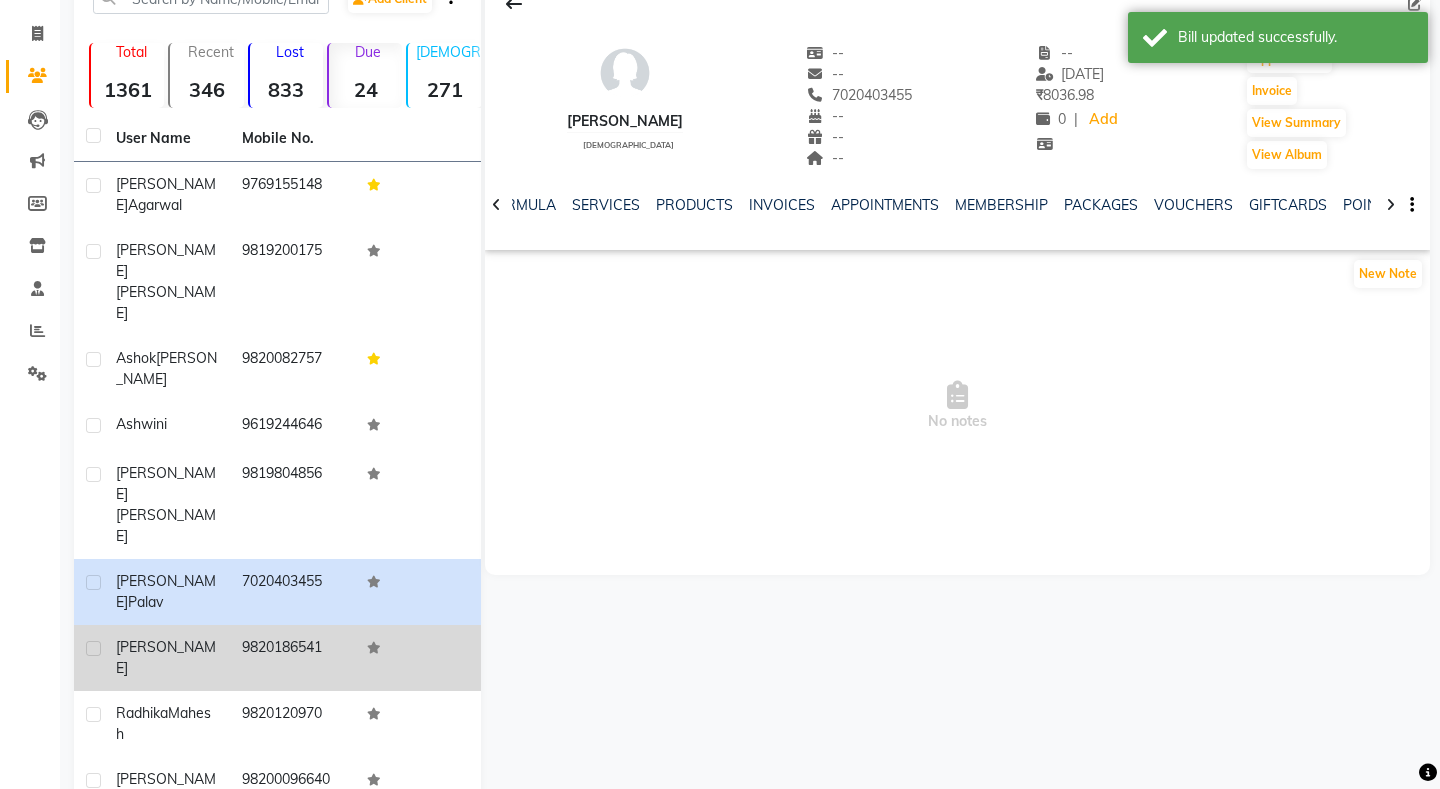 click on "Dr. Sumitra" 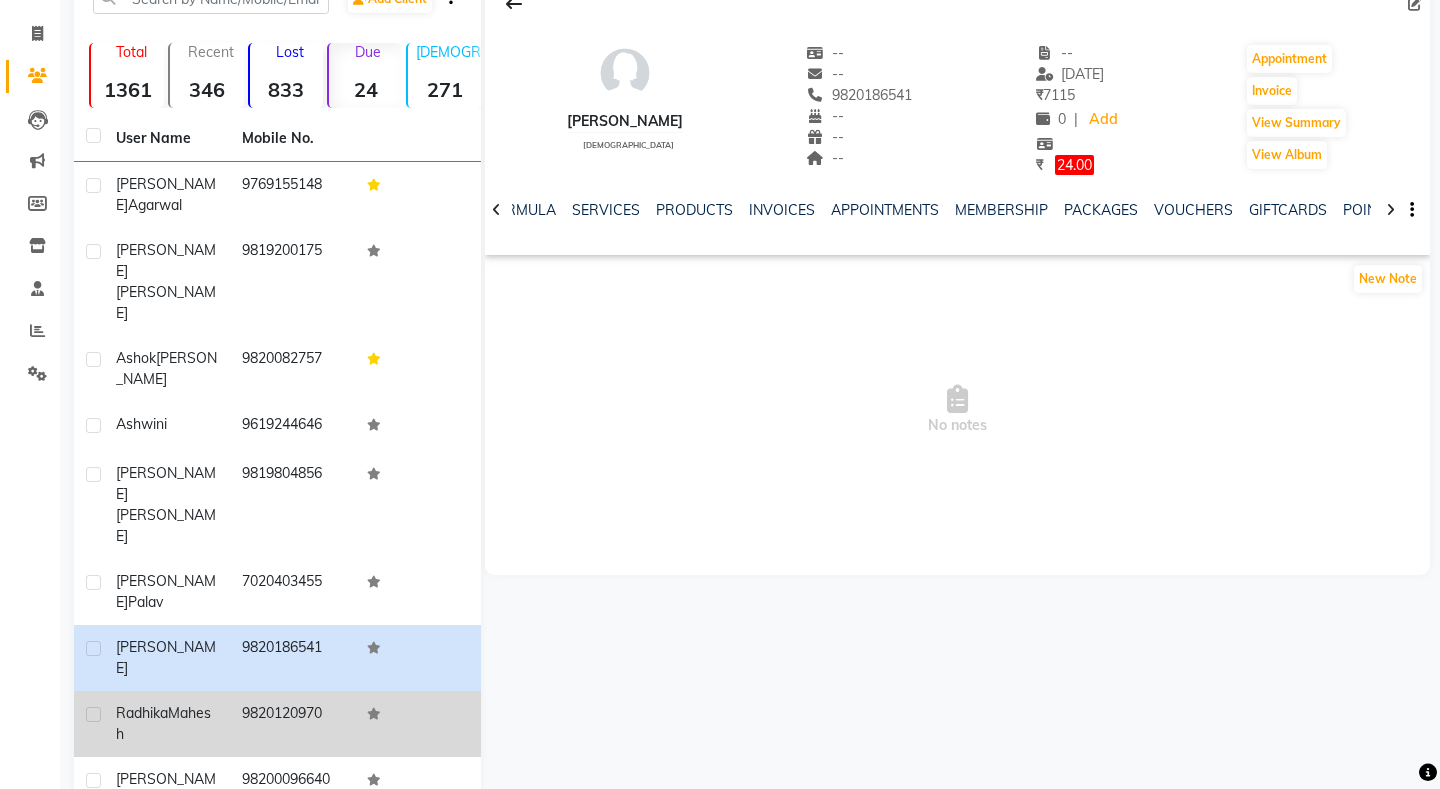 click on "Radhika" 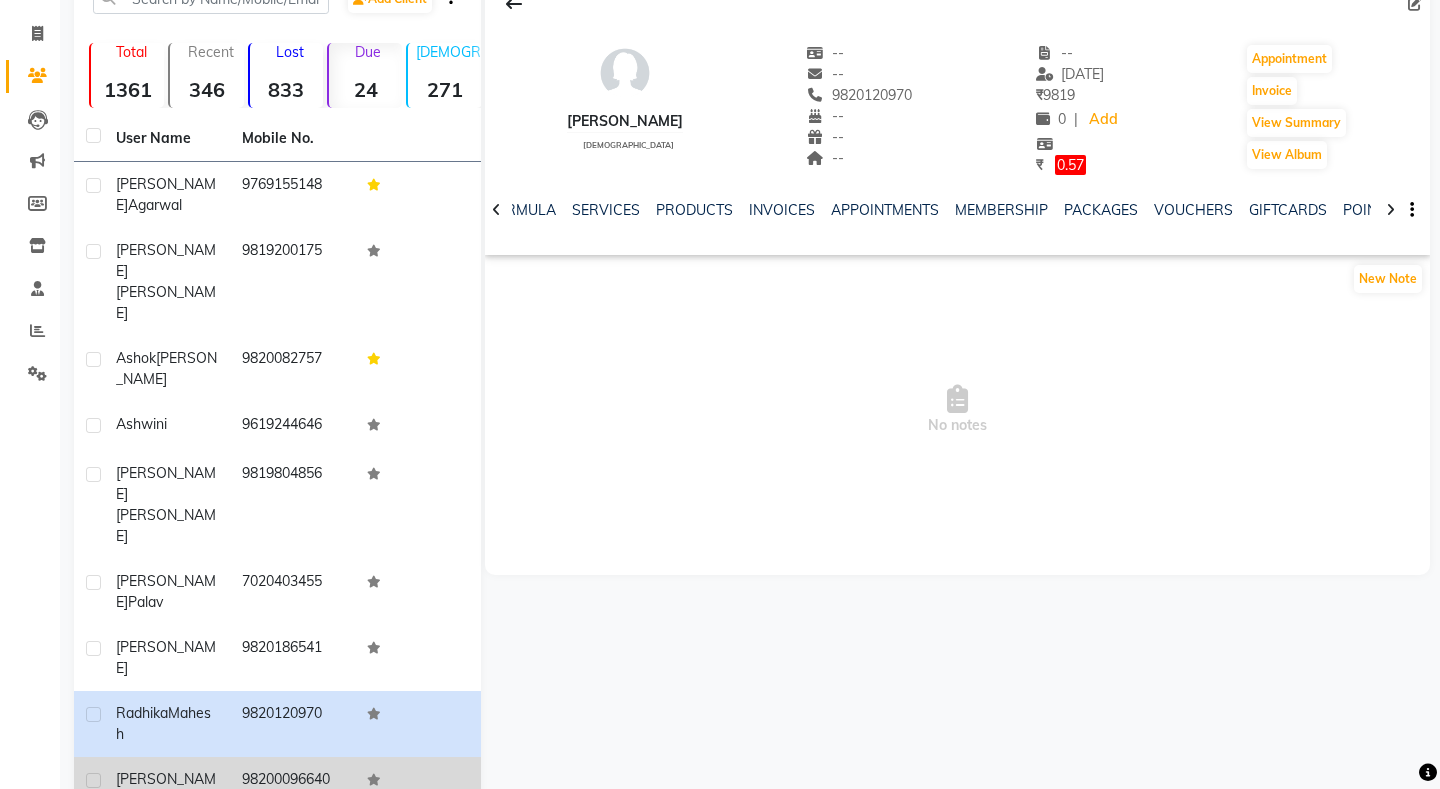 click on "Ranjeeta" 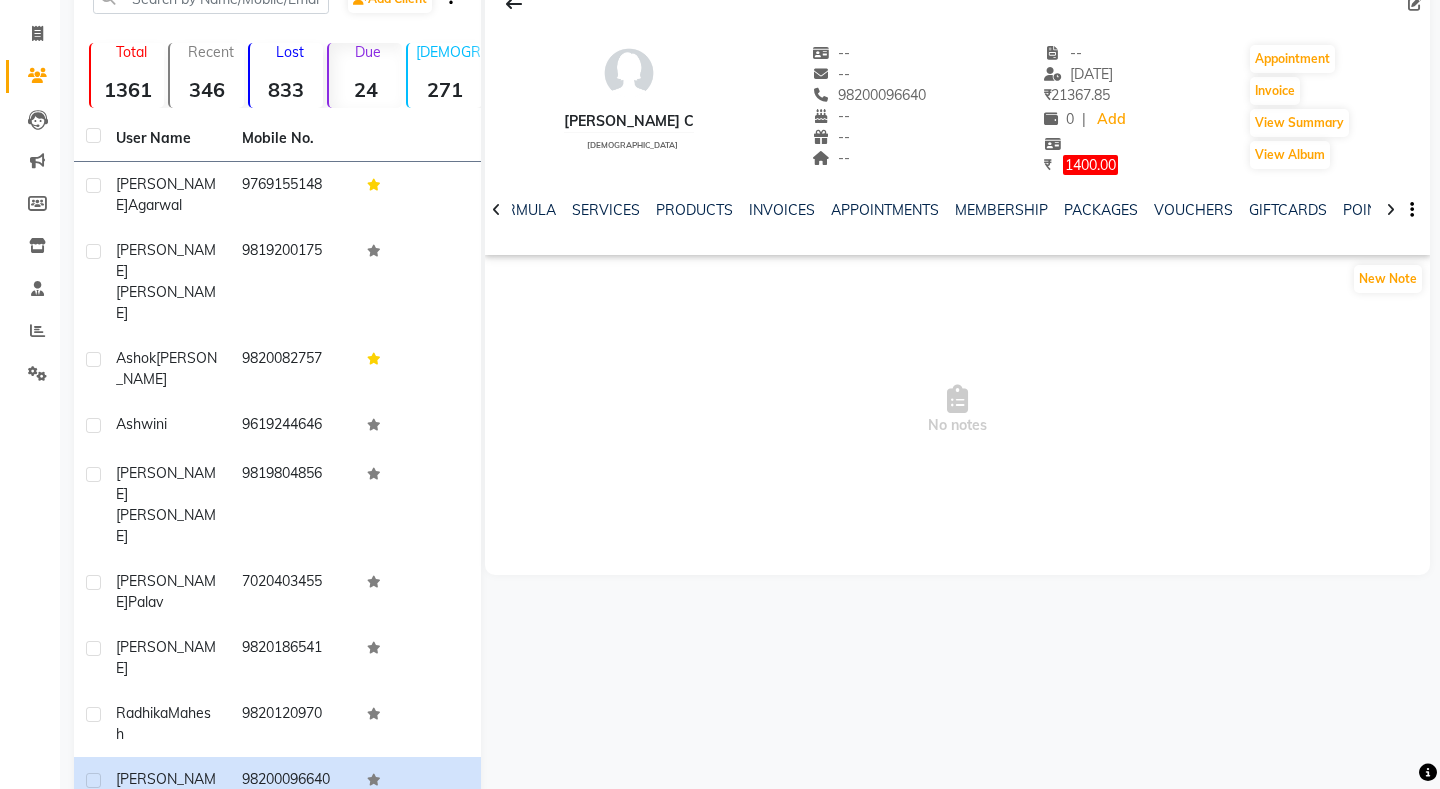 click on "Shanaya" 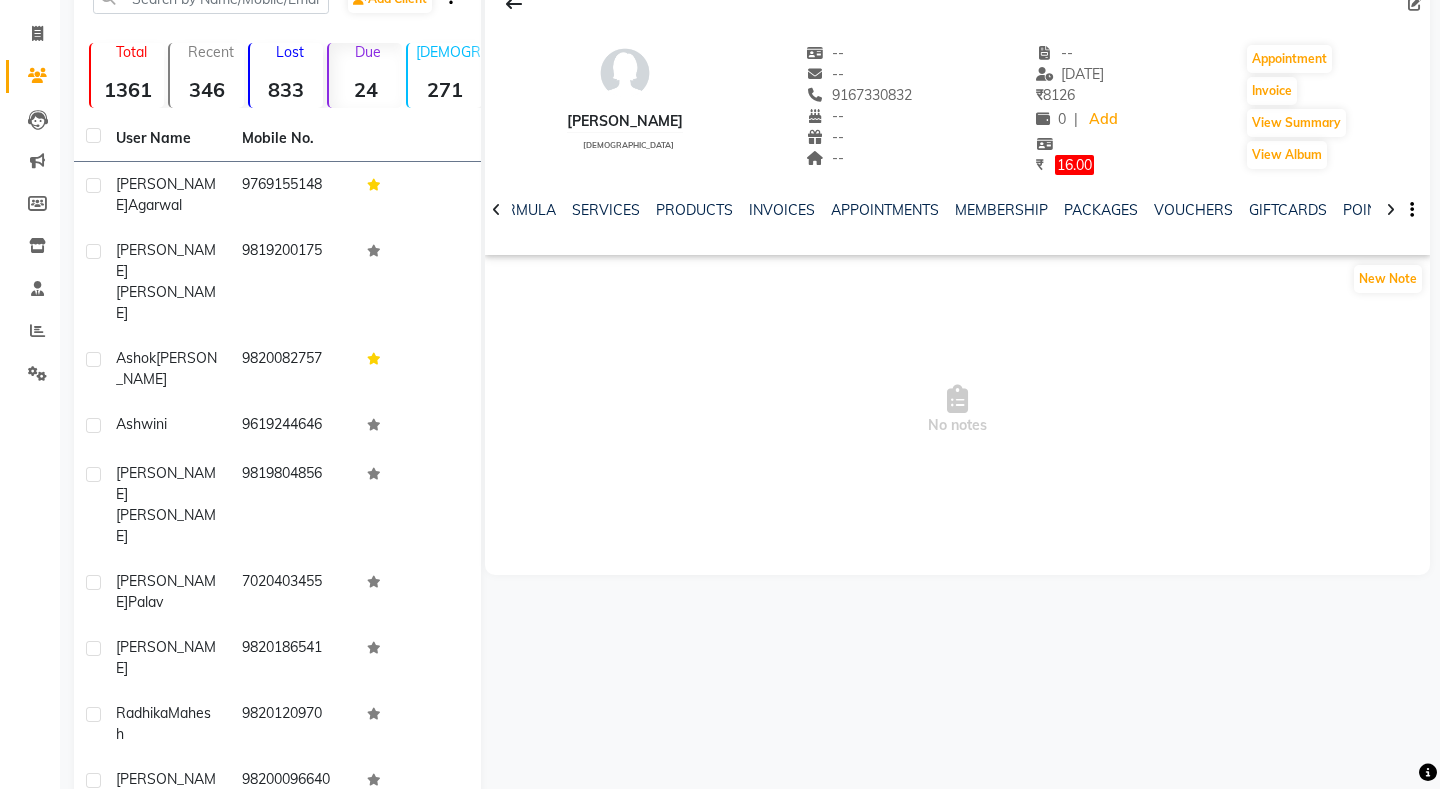 click on "Next" 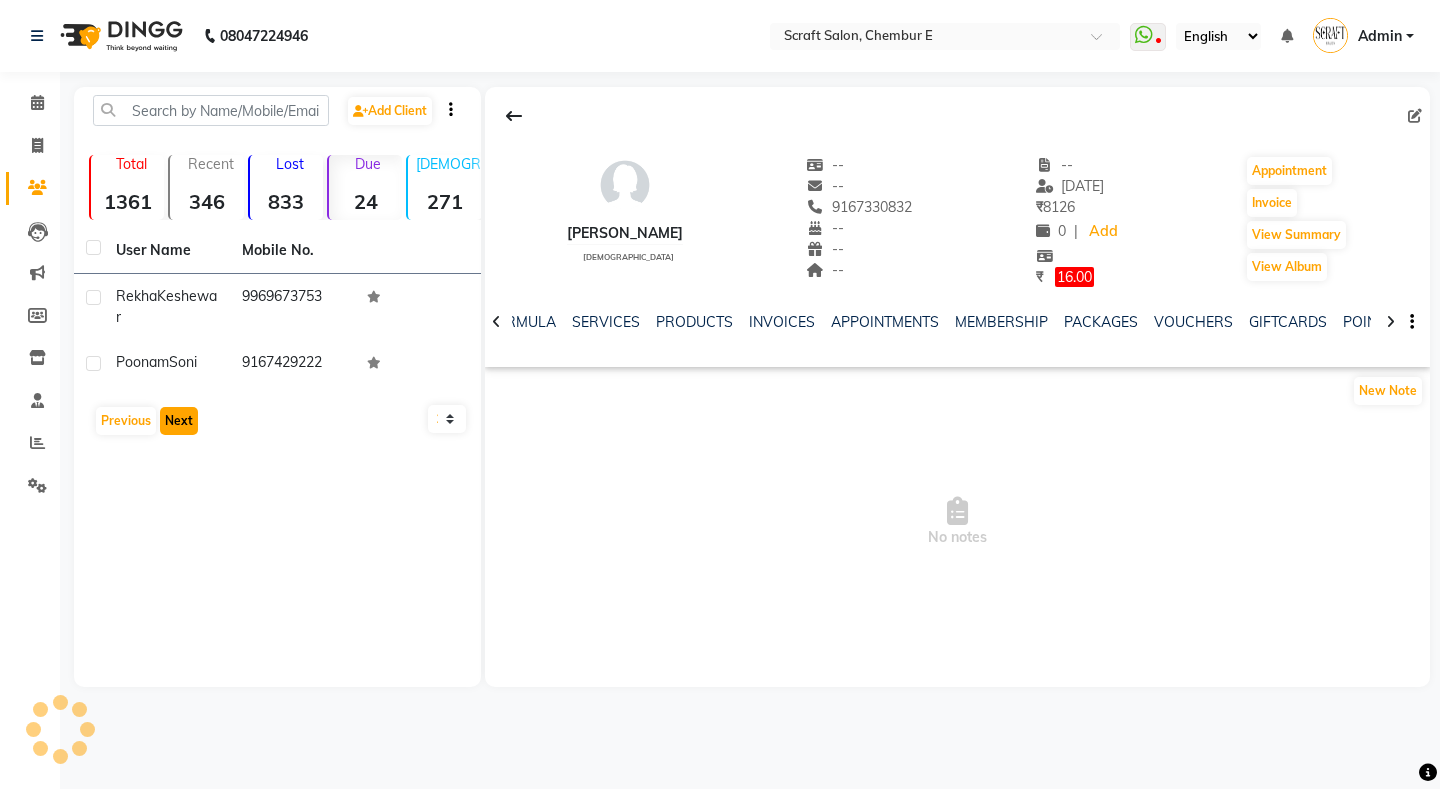 scroll, scrollTop: 0, scrollLeft: 0, axis: both 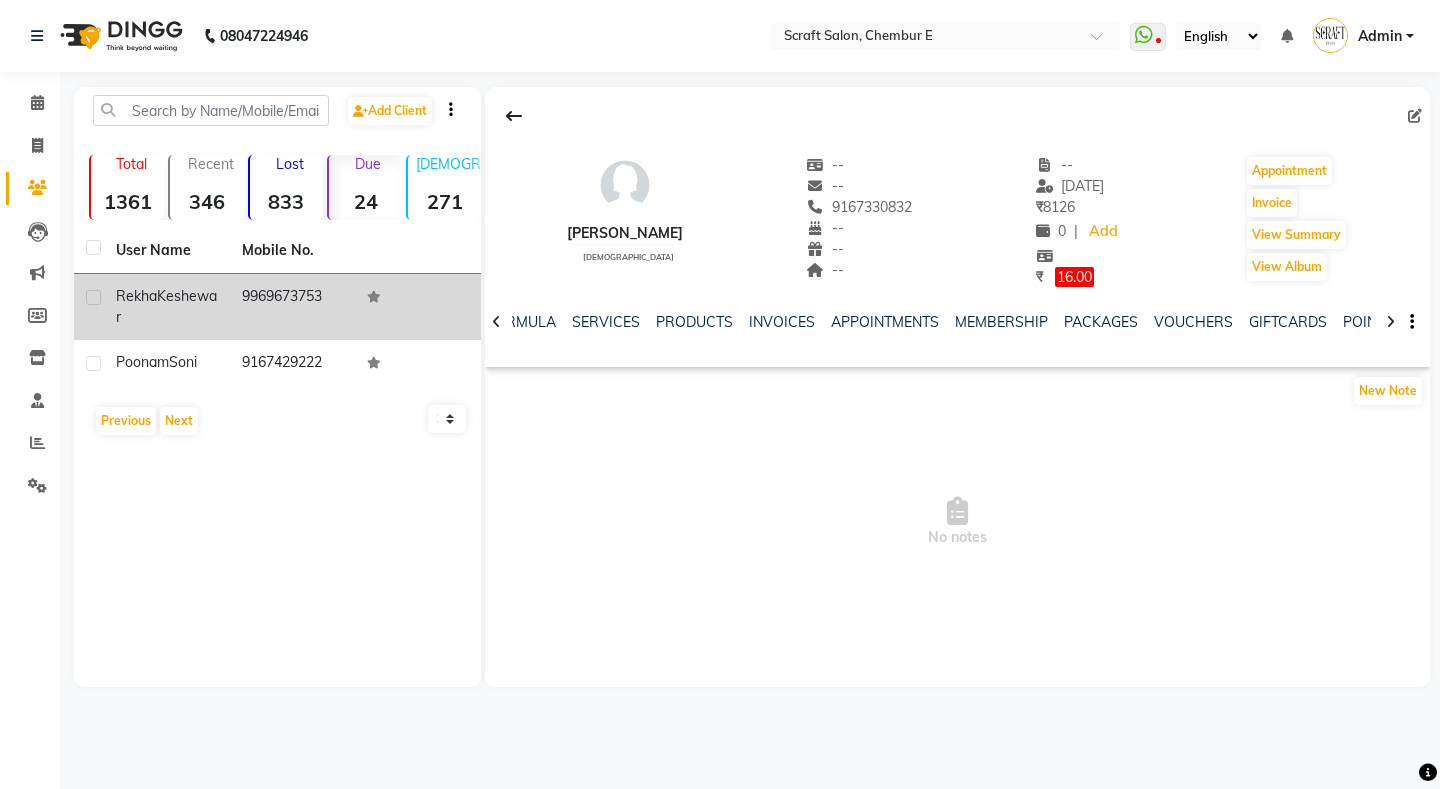 click on "Rekha" 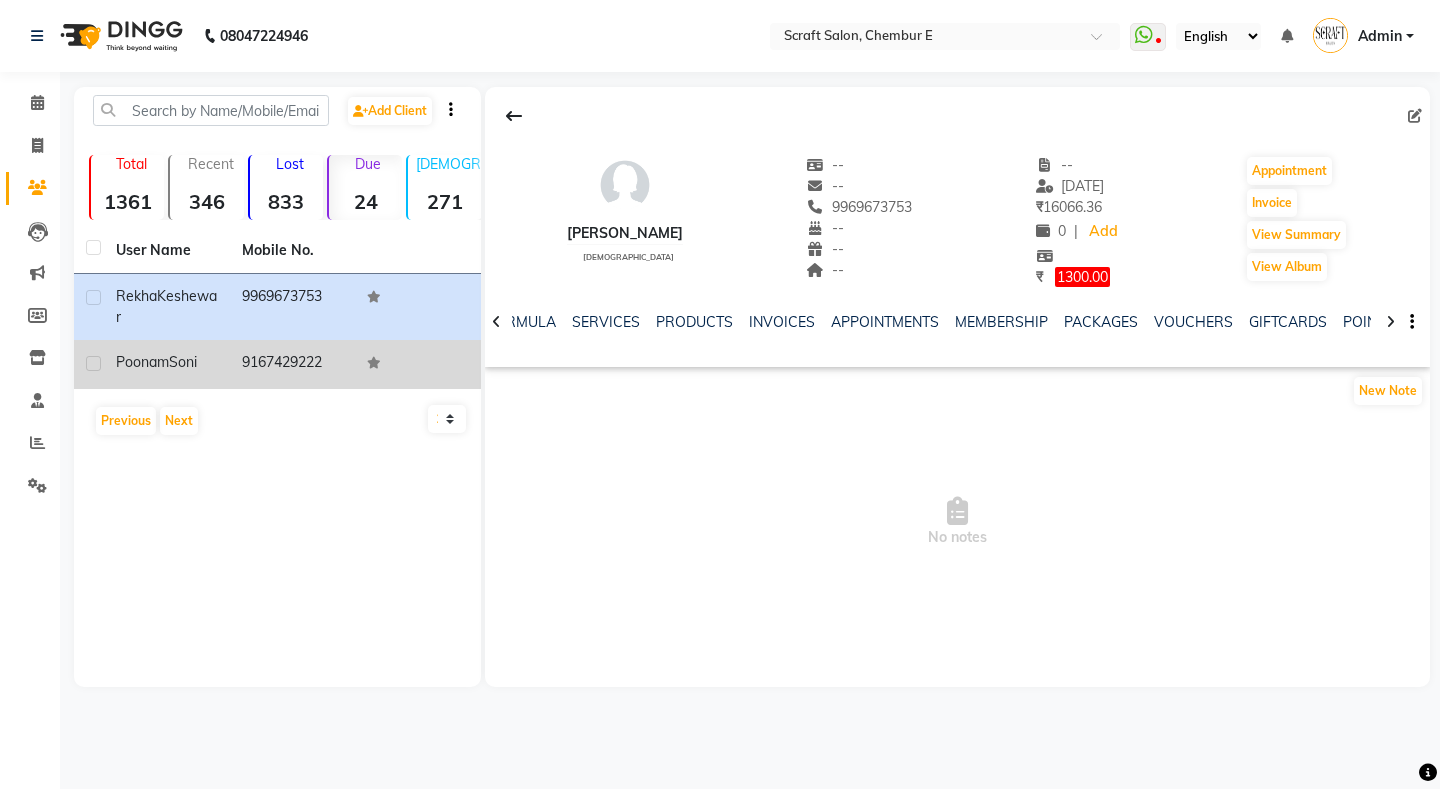 click on "Poonam" 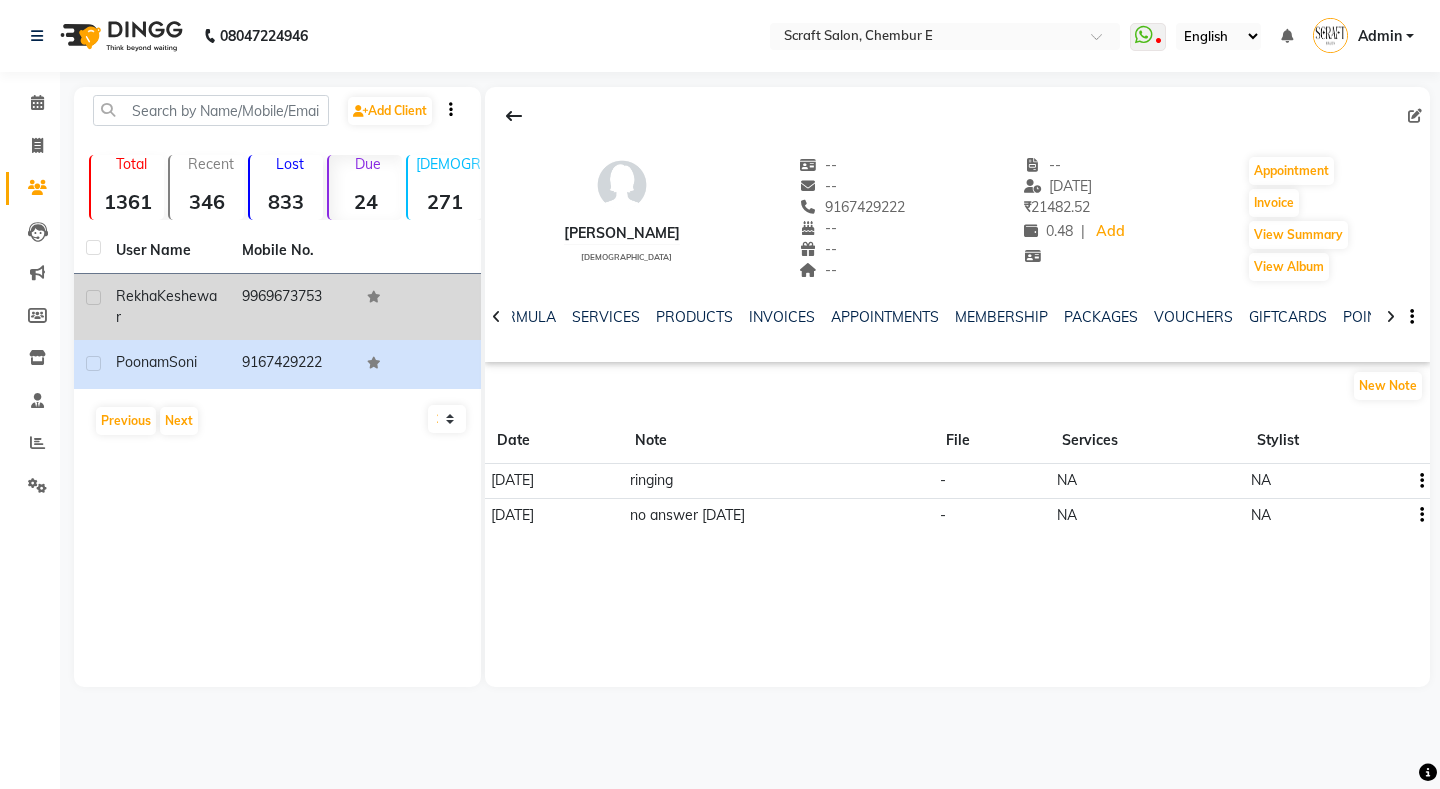 click on "Keshewar" 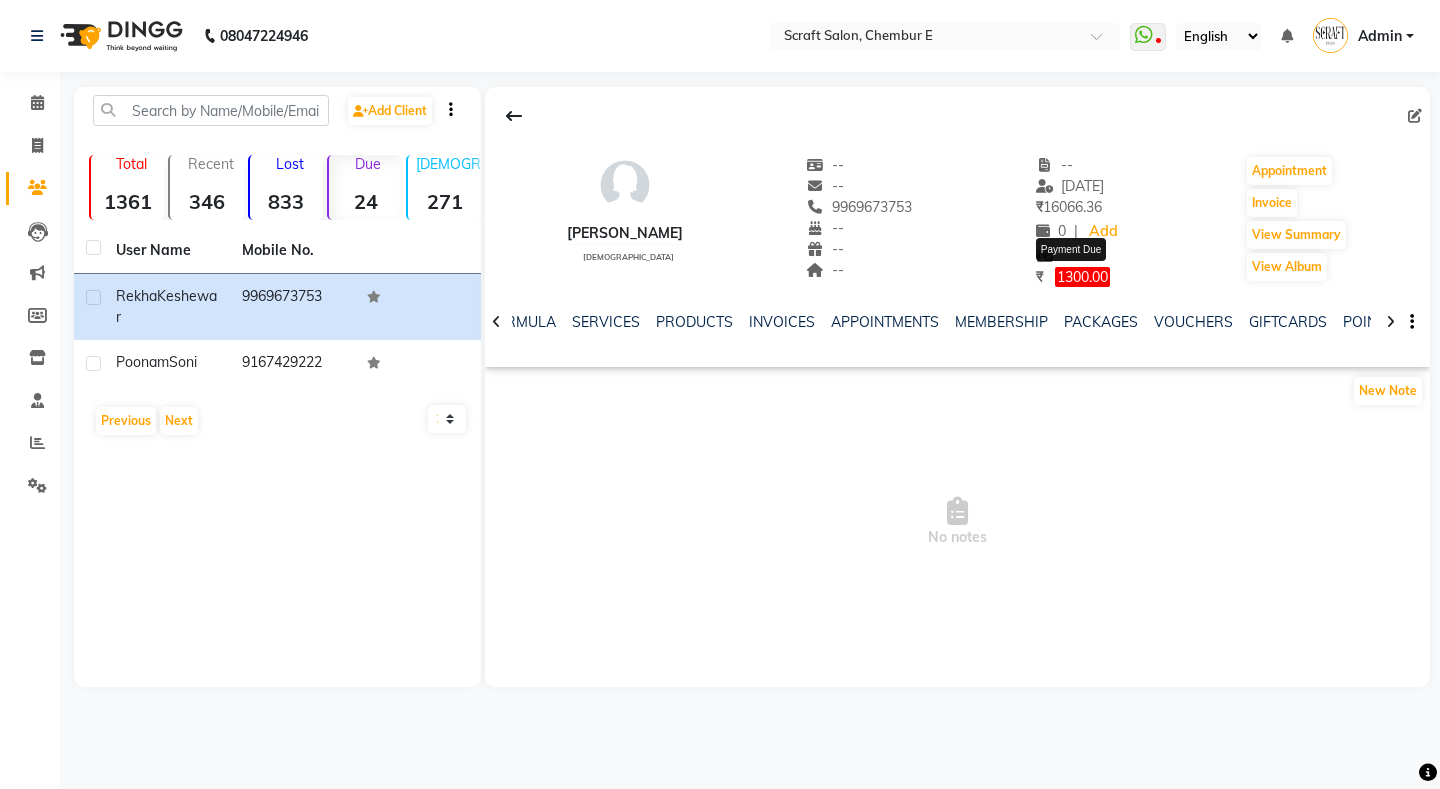 click on "1300.00" 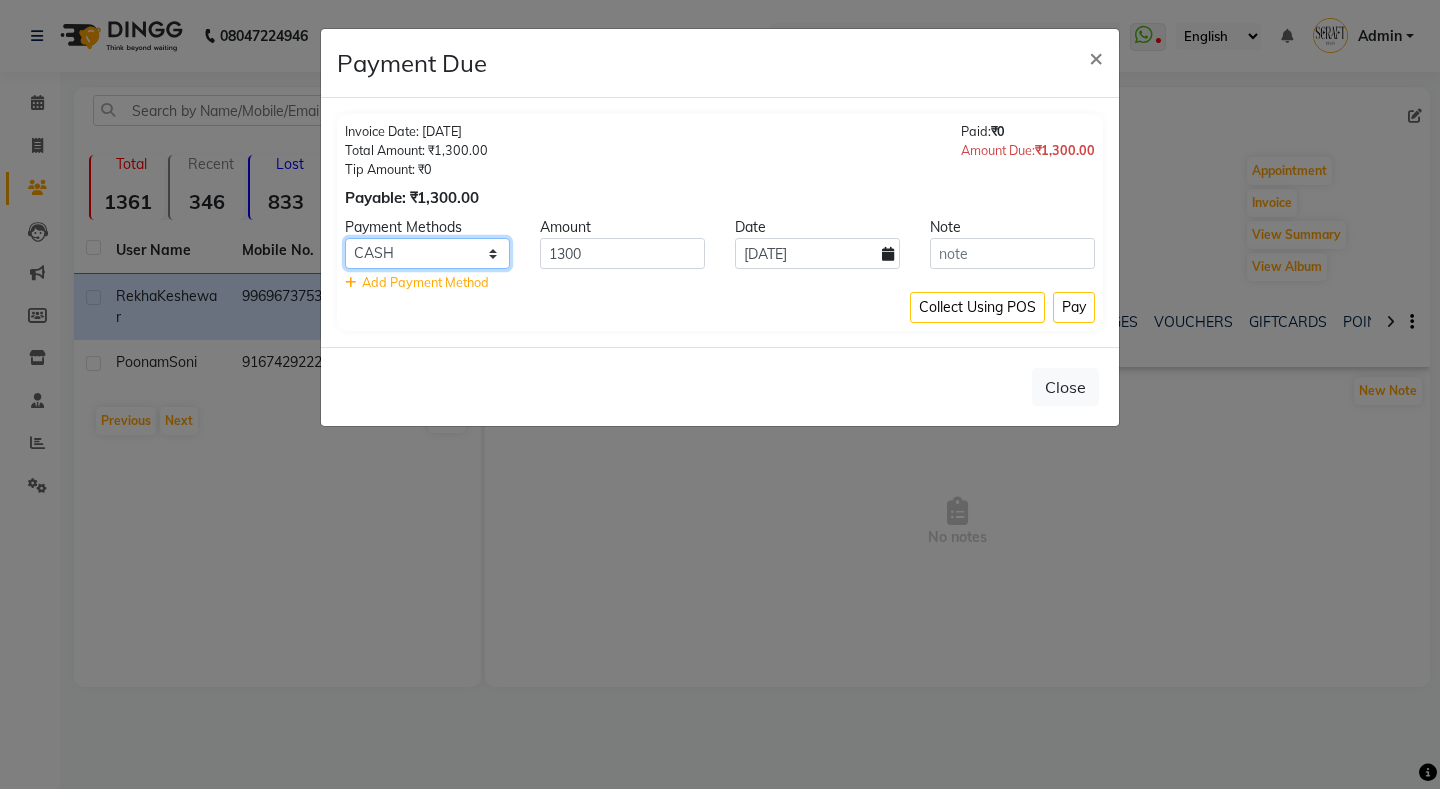 click on "CARD CASH UPI On Account" 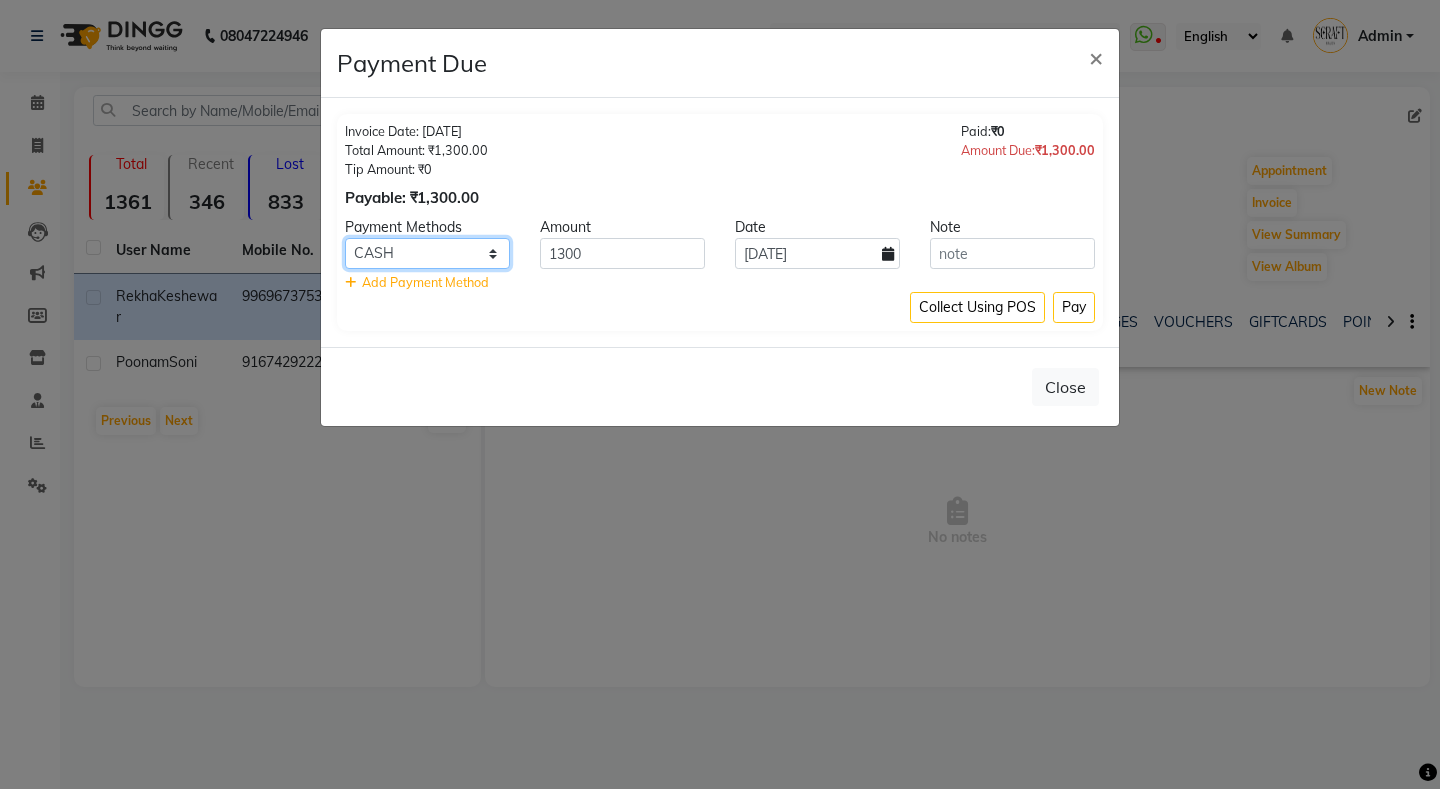 select on "62" 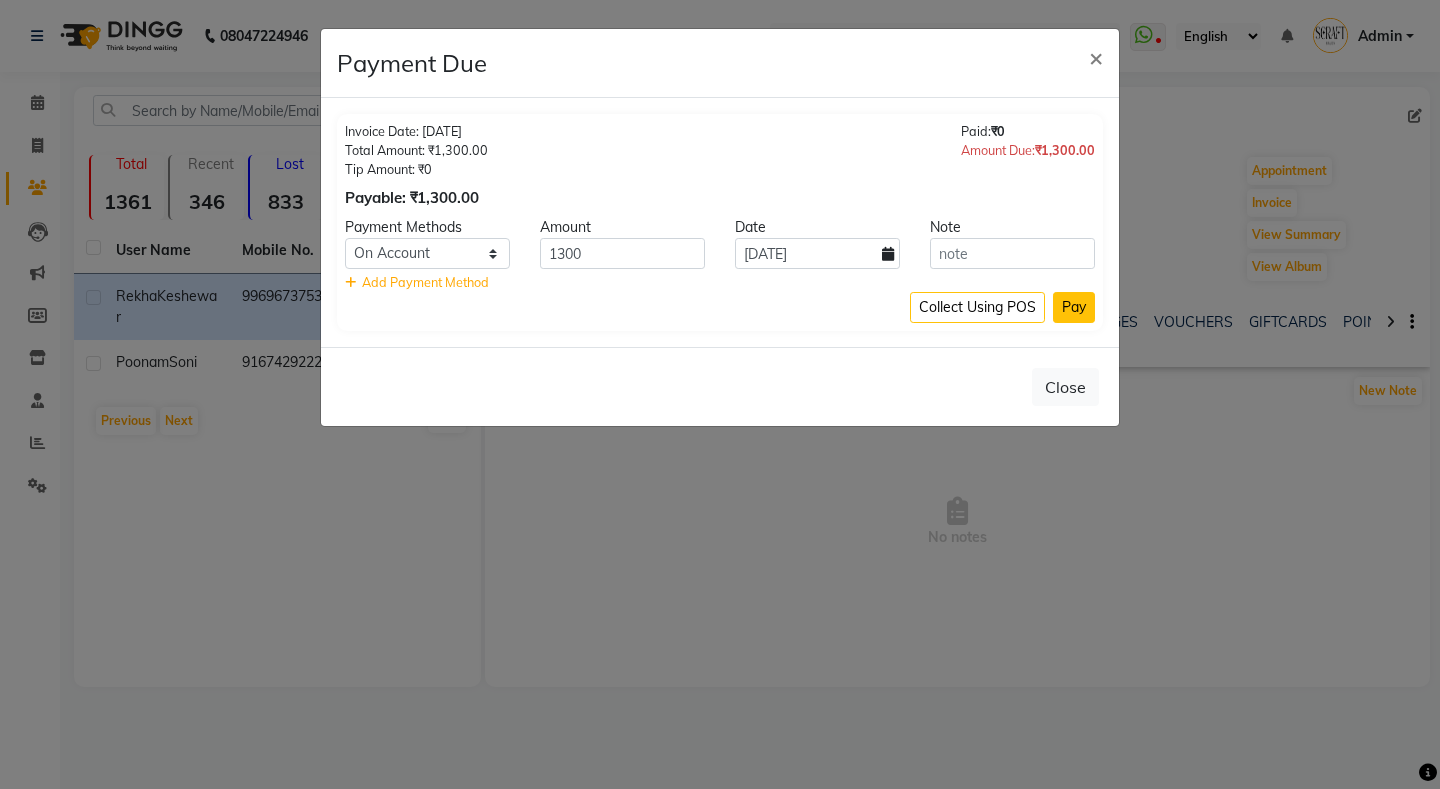 click on "Pay" 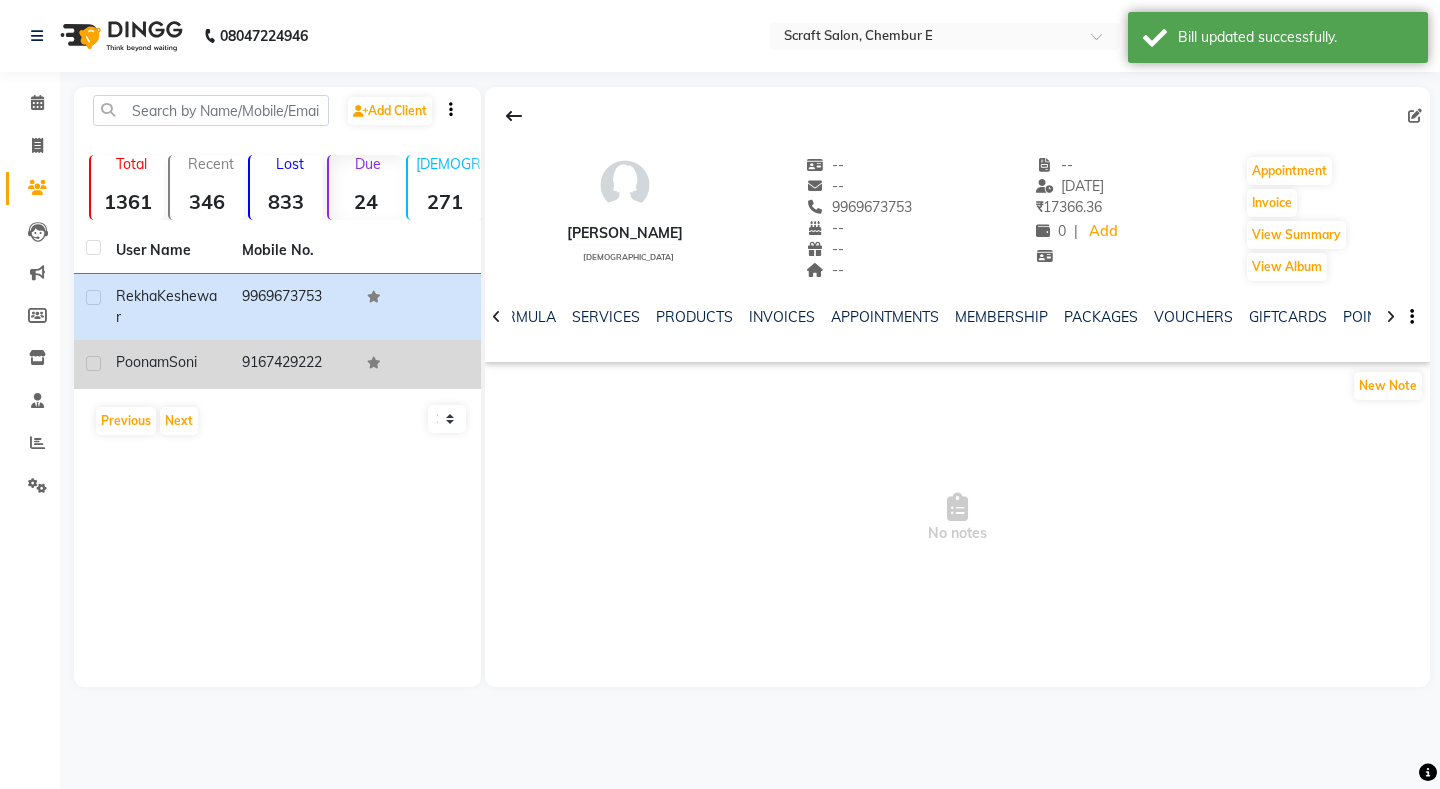 click on "Poonam" 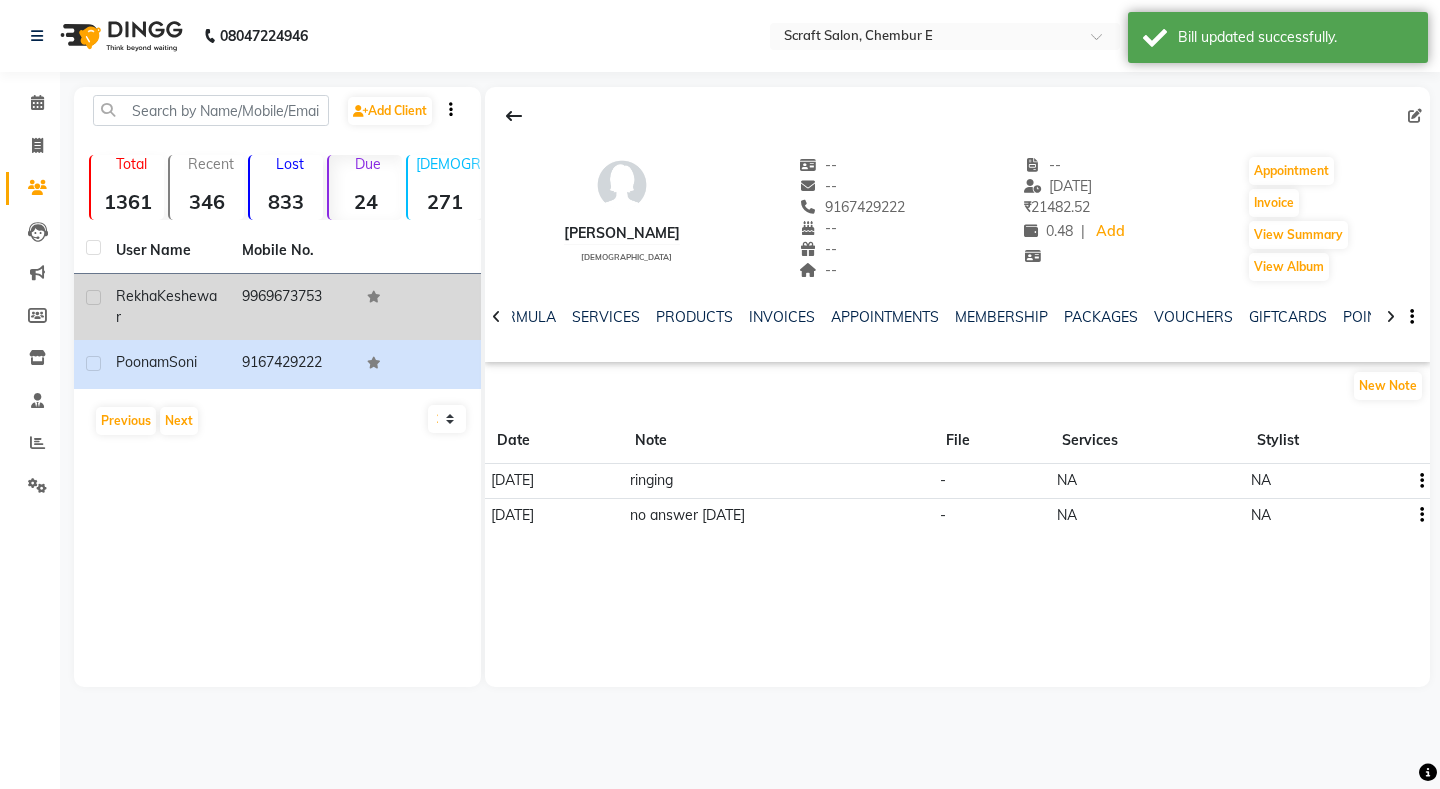 click on "Keshewar" 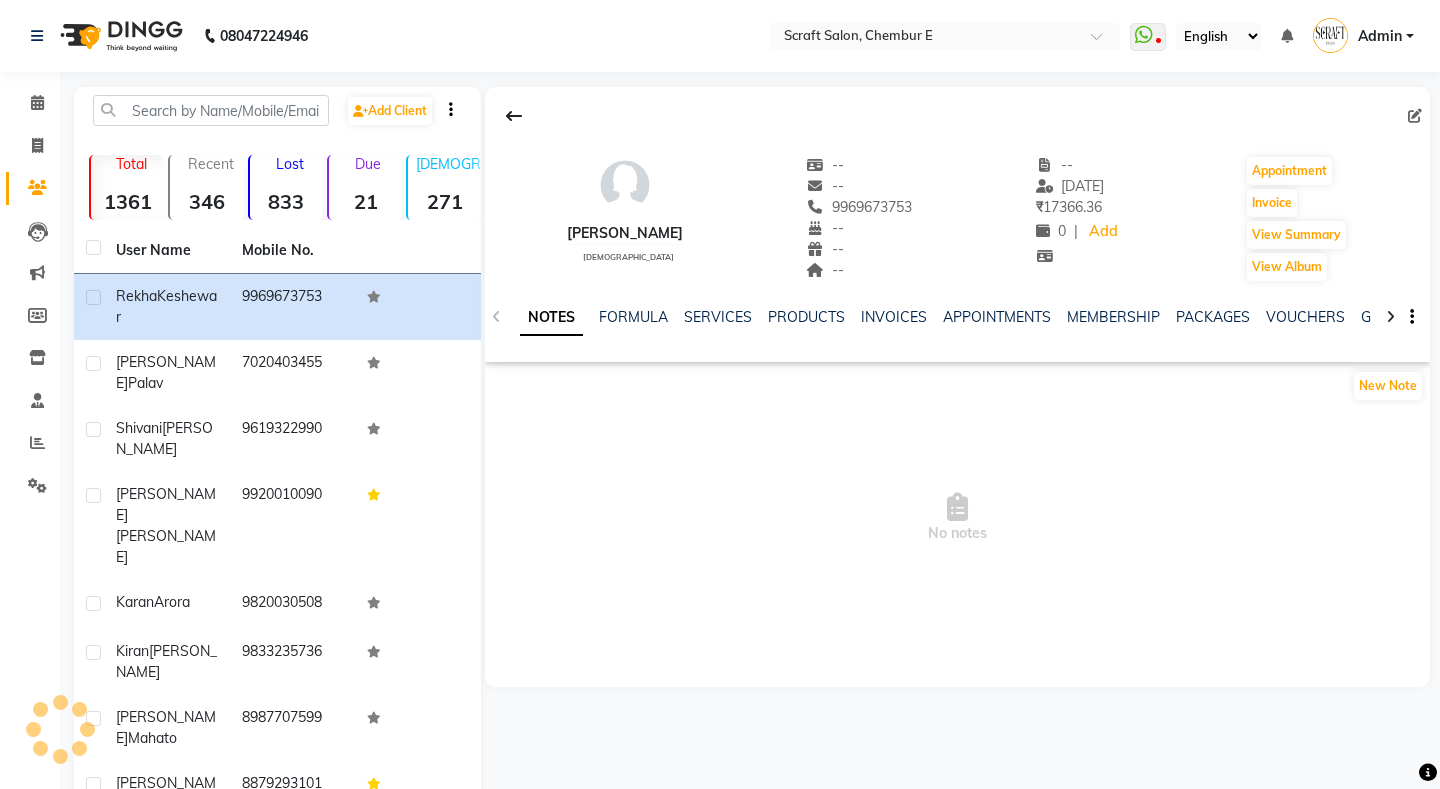scroll, scrollTop: 0, scrollLeft: 0, axis: both 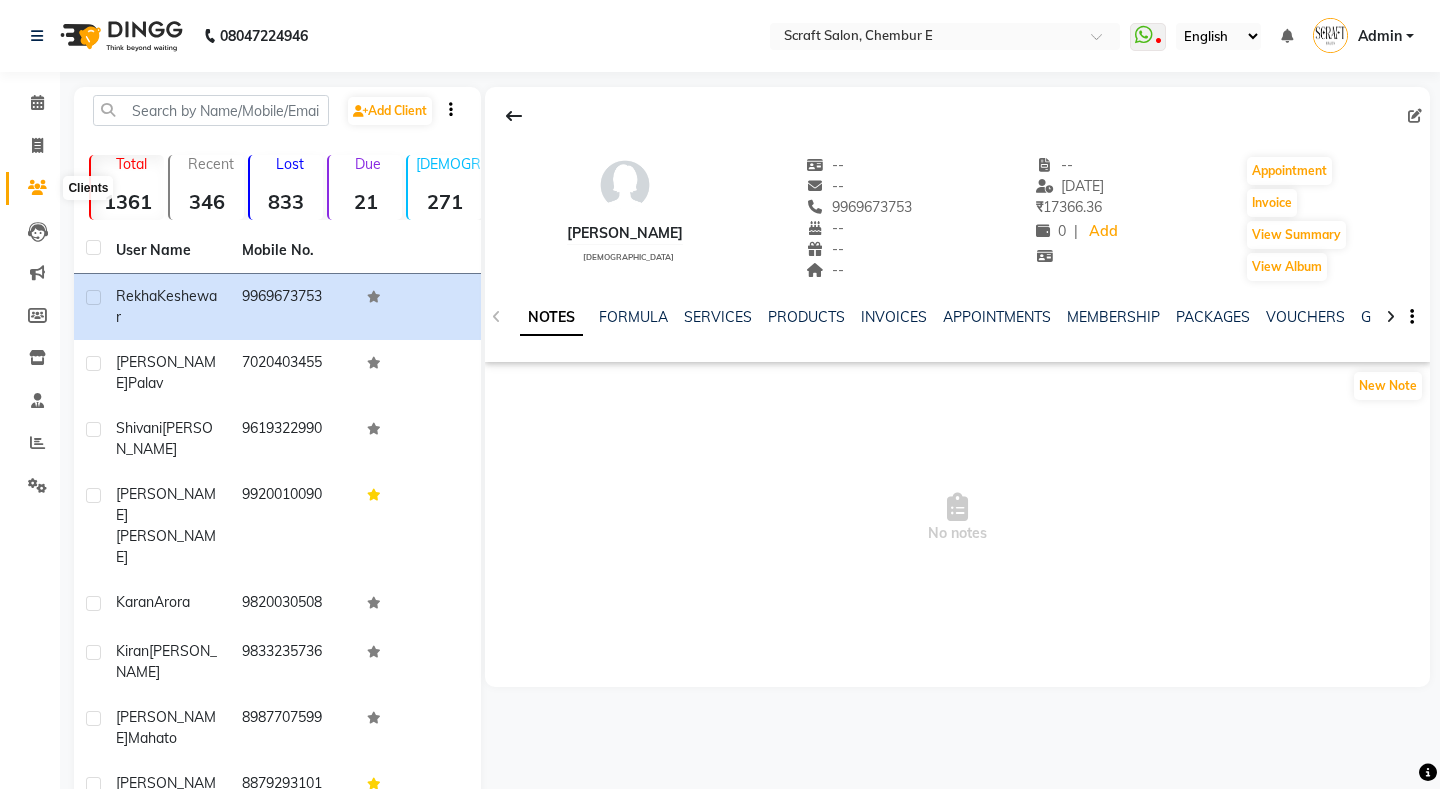 click 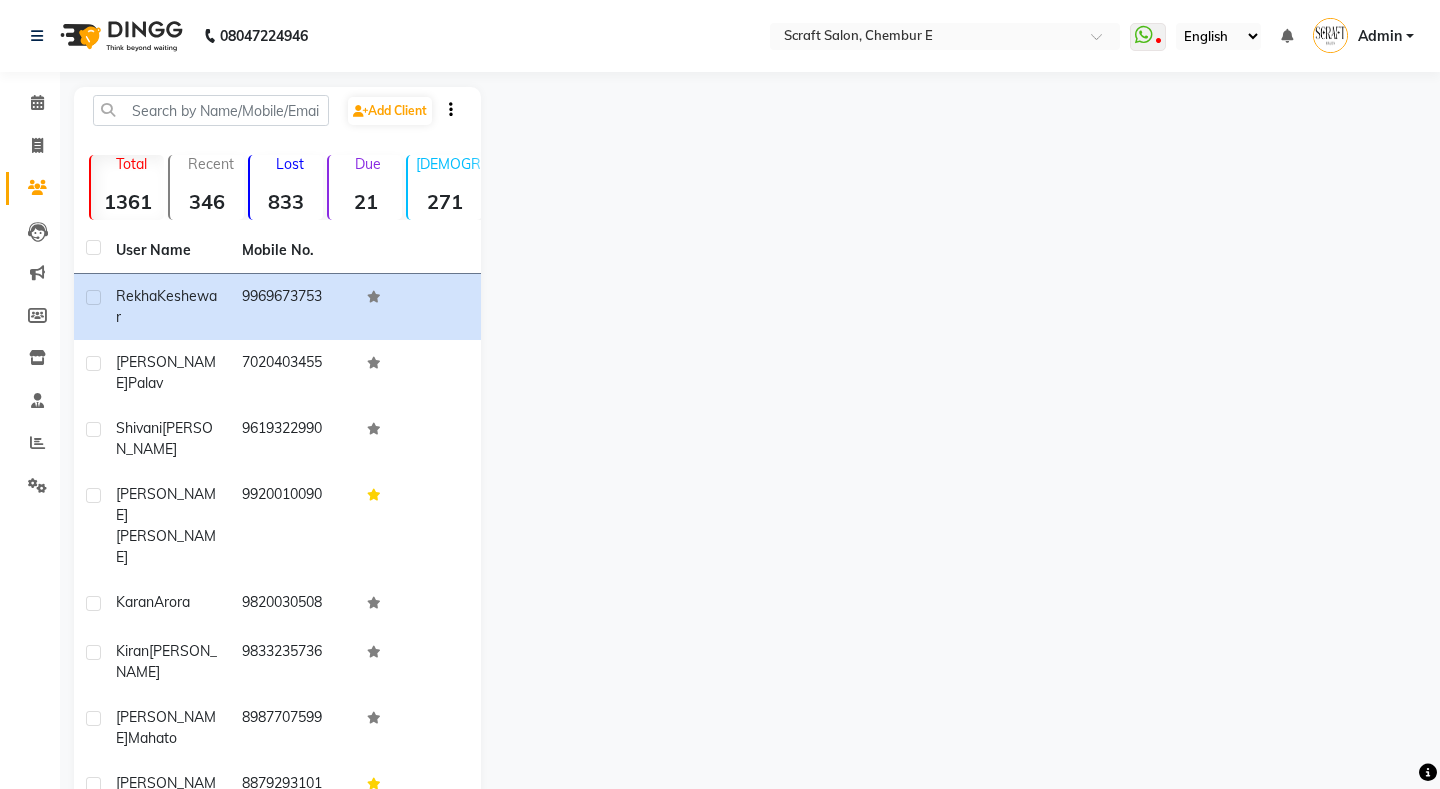 click on "21" 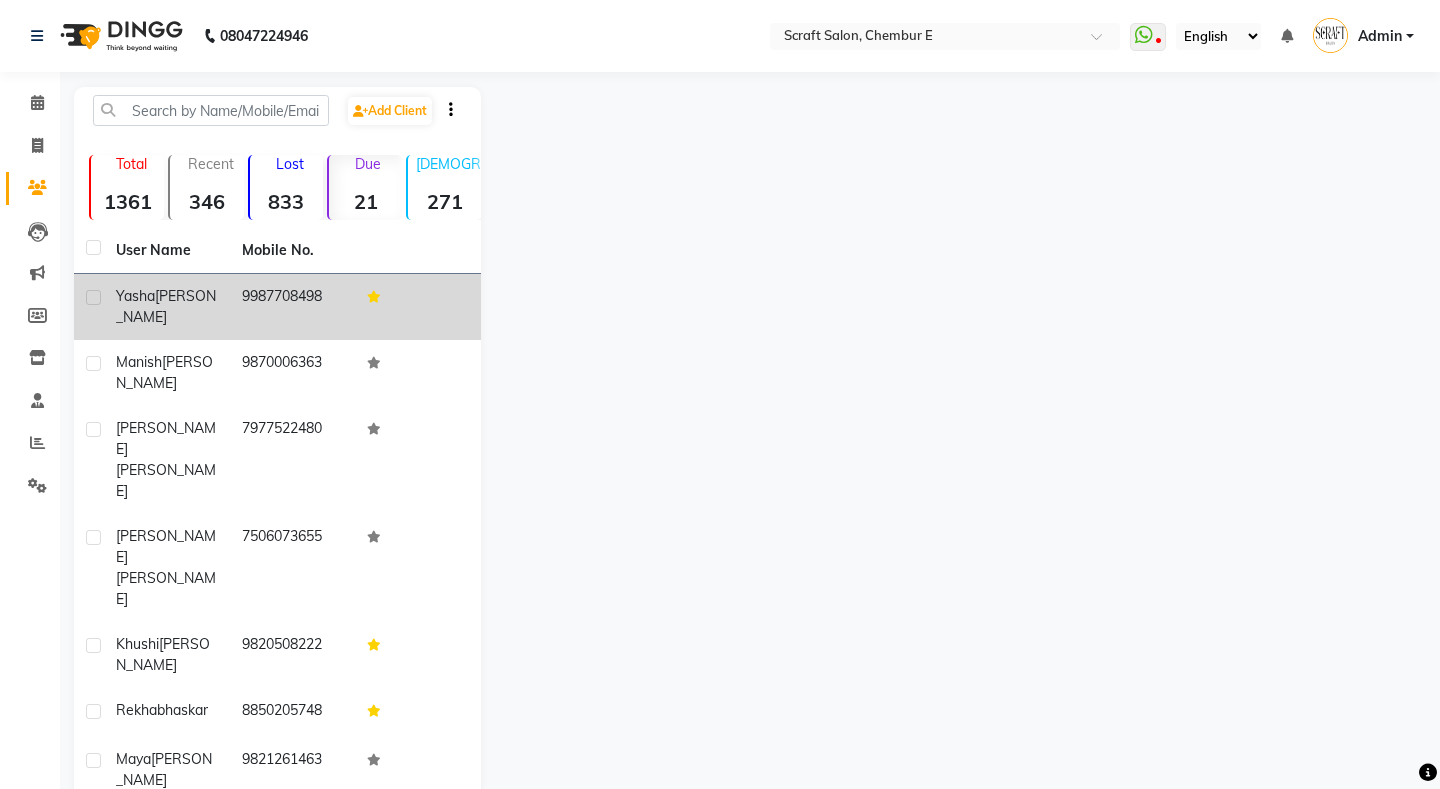 click on "[PERSON_NAME]" 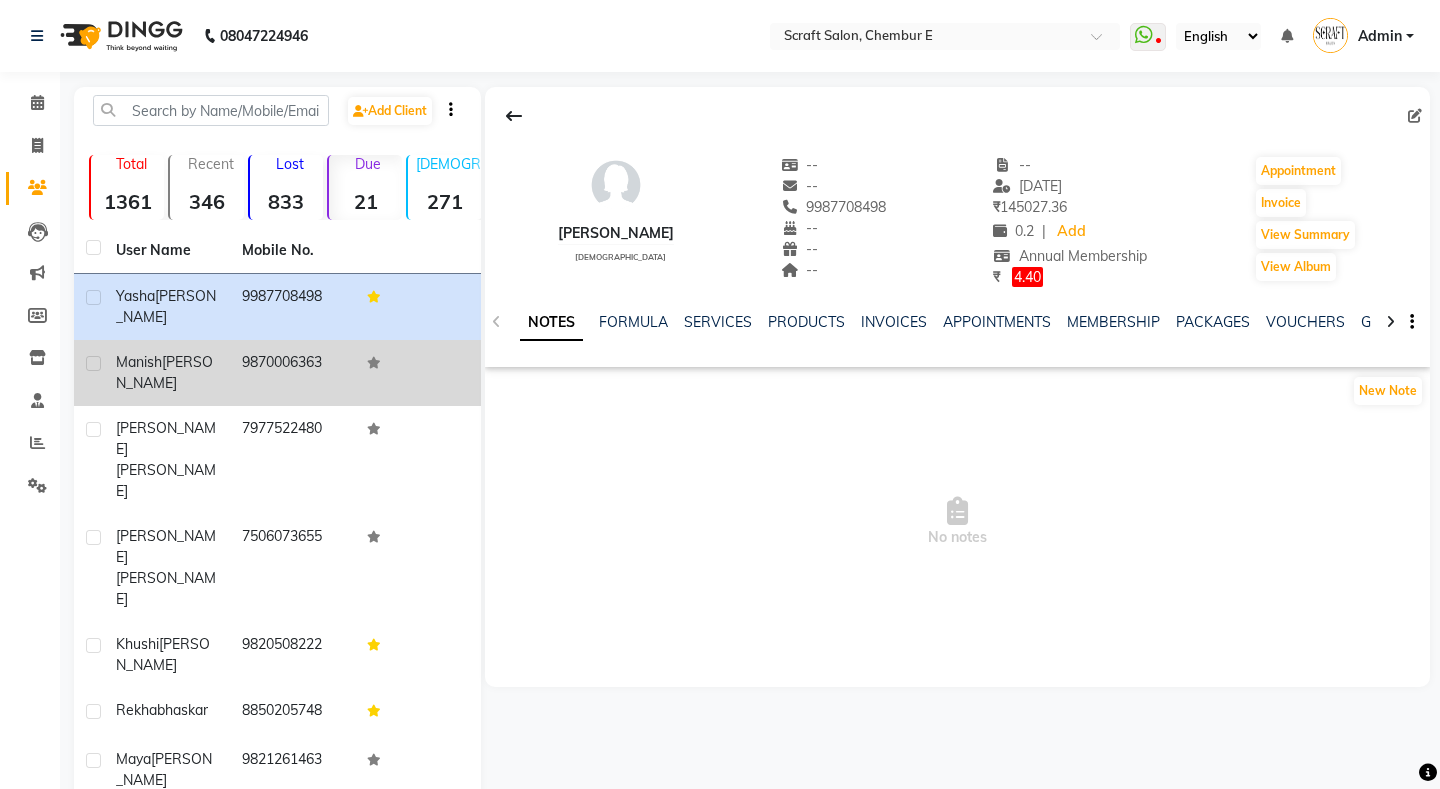 click on "[PERSON_NAME]" 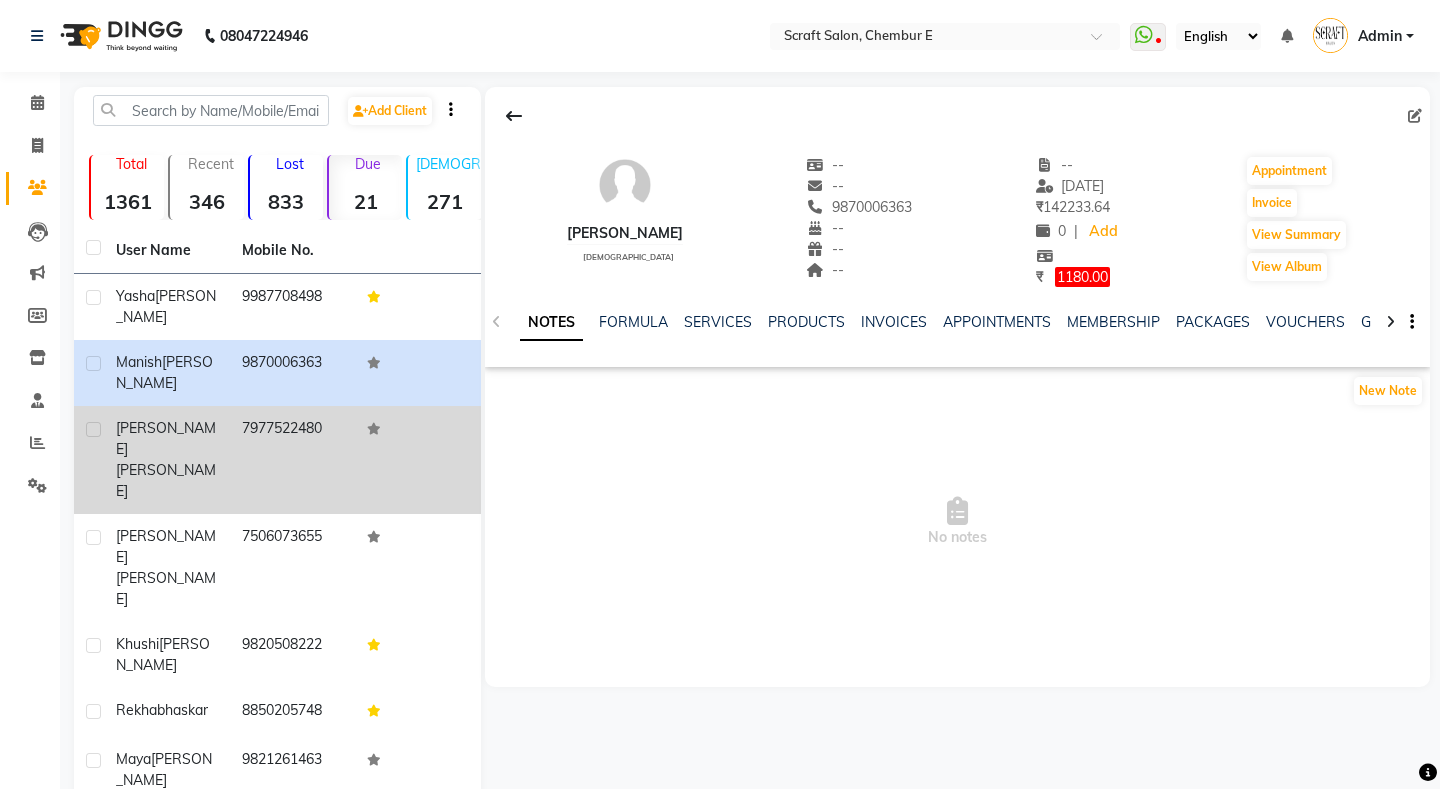 click on "[PERSON_NAME]" 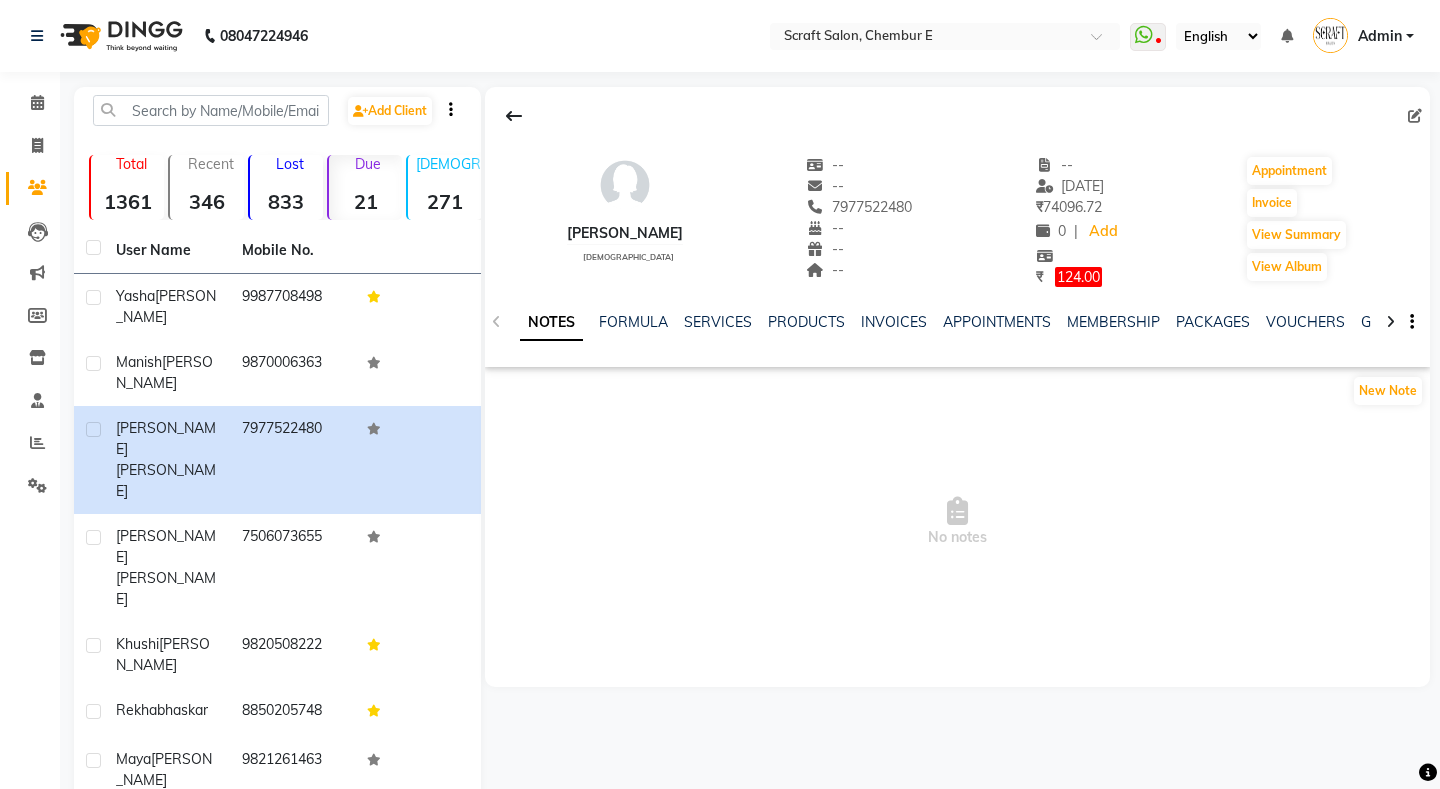 click on "833" 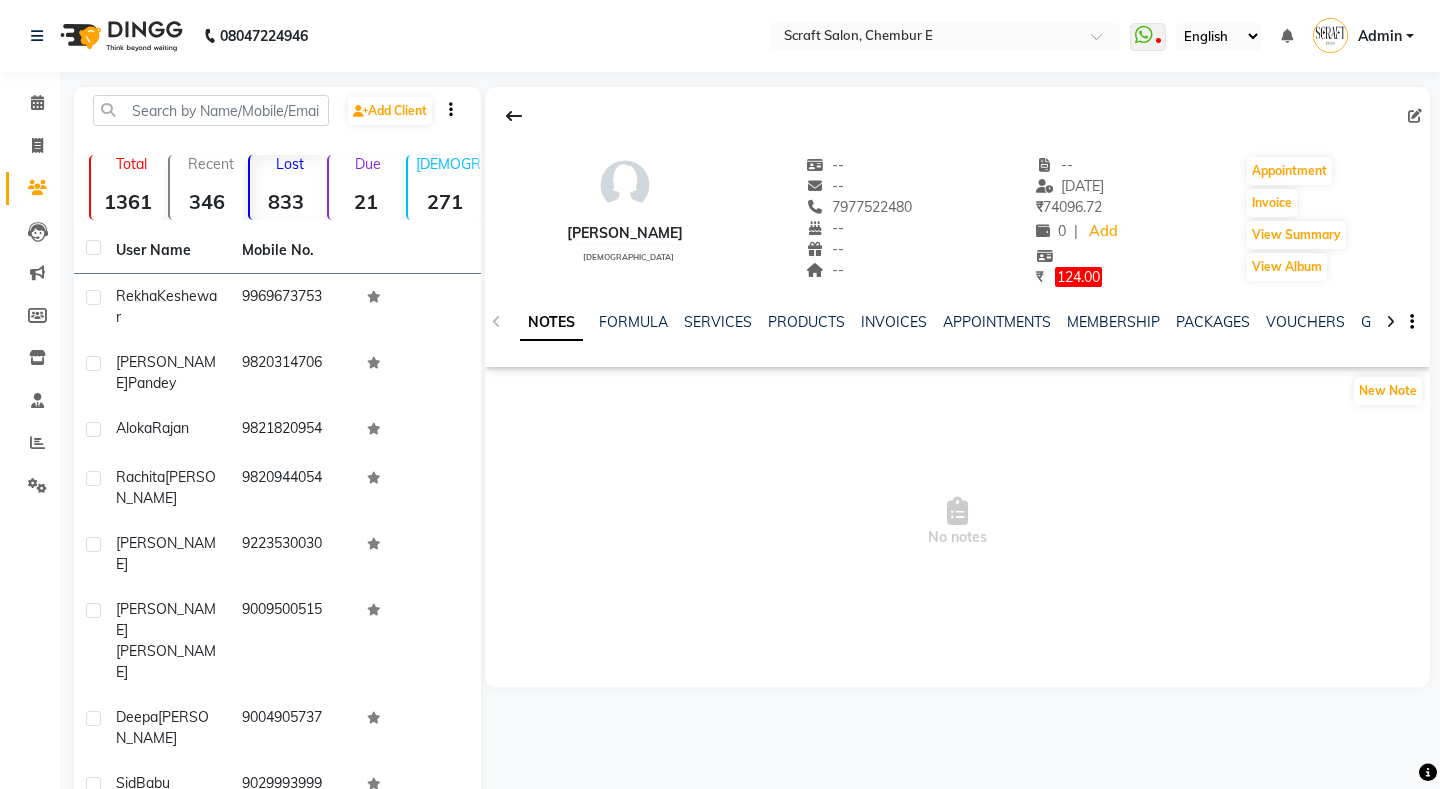 click on "833" 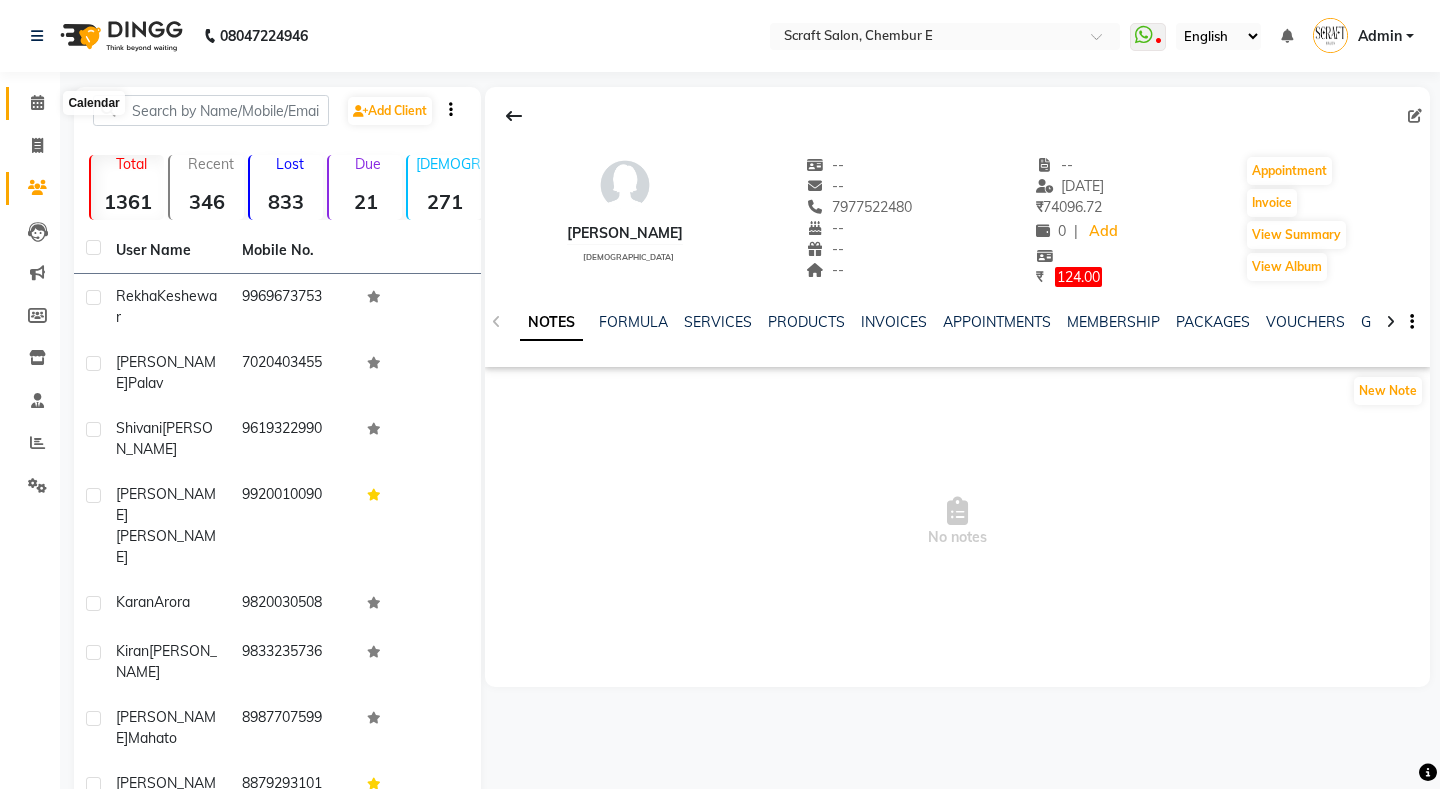 click 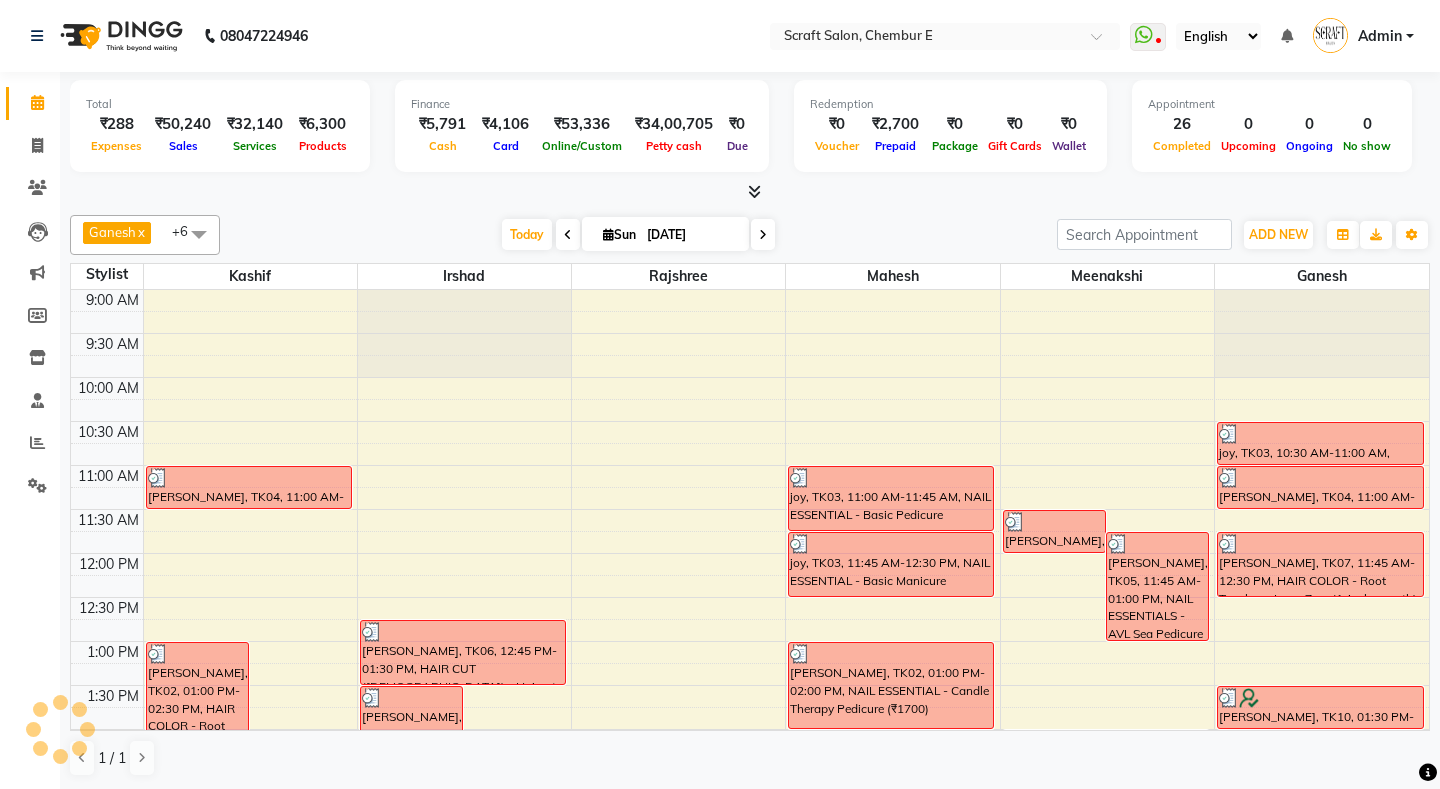 scroll, scrollTop: 0, scrollLeft: 0, axis: both 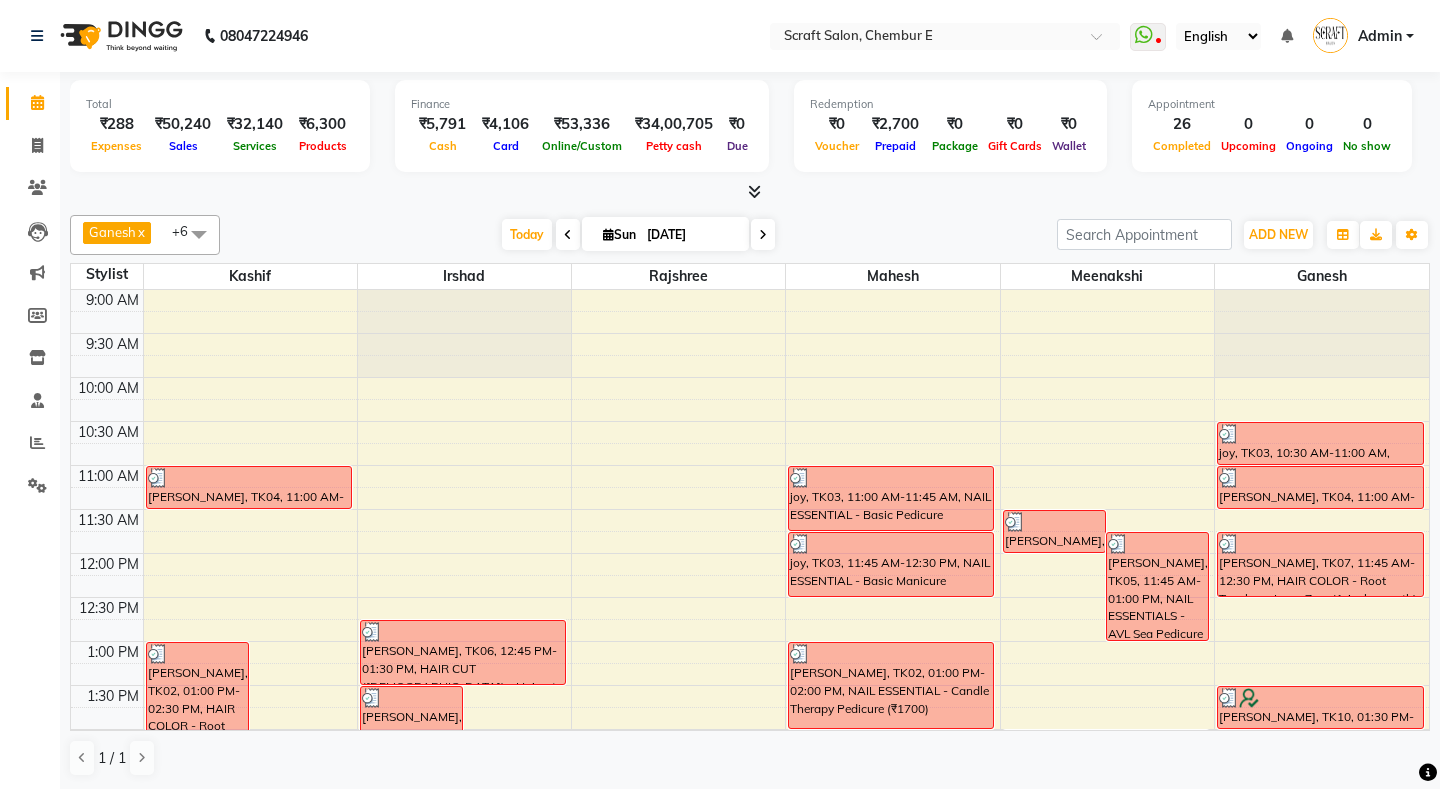 click on "Ganesh   x [PERSON_NAME]  x Mahesh  x Meenakshi  x [PERSON_NAME]  x Suraj  x +6 Select All Ganesh  [PERSON_NAME] Mahesh Meenakshi [PERSON_NAME] [DATE]  [DATE] Toggle Dropdown Add Appointment Add Invoice Add Expense Add Attendance Add Client Add Transaction Toggle Dropdown Add Appointment Add Invoice Add Expense Add Attendance Add Client ADD NEW Toggle Dropdown Add Appointment Add Invoice Add Expense Add Attendance Add Client Add Transaction Ganesh   x [PERSON_NAME]  x Mahesh  x Meenakshi  x [PERSON_NAME]  x Suraj  x +6 Select All [PERSON_NAME] [PERSON_NAME] Group By  Staff View   Room View  View as Vertical  Vertical - Week View  Horizontal  Horizontal - Week View  List  Toggle Dropdown Calendar Settings Manage Tags   Arrange Stylists   Reset Stylists  Full Screen Appointment Form Zoom 100% Staff/Room Display Count 6 Stylist Kashif [PERSON_NAME]  9:00 AM 9:30 AM 10:00 AM 10:30 AM 11:00 AM 11:30 AM 12:00 PM 12:30 PM 1:00 PM 1:30 PM 2:00 PM 2:30 PM" 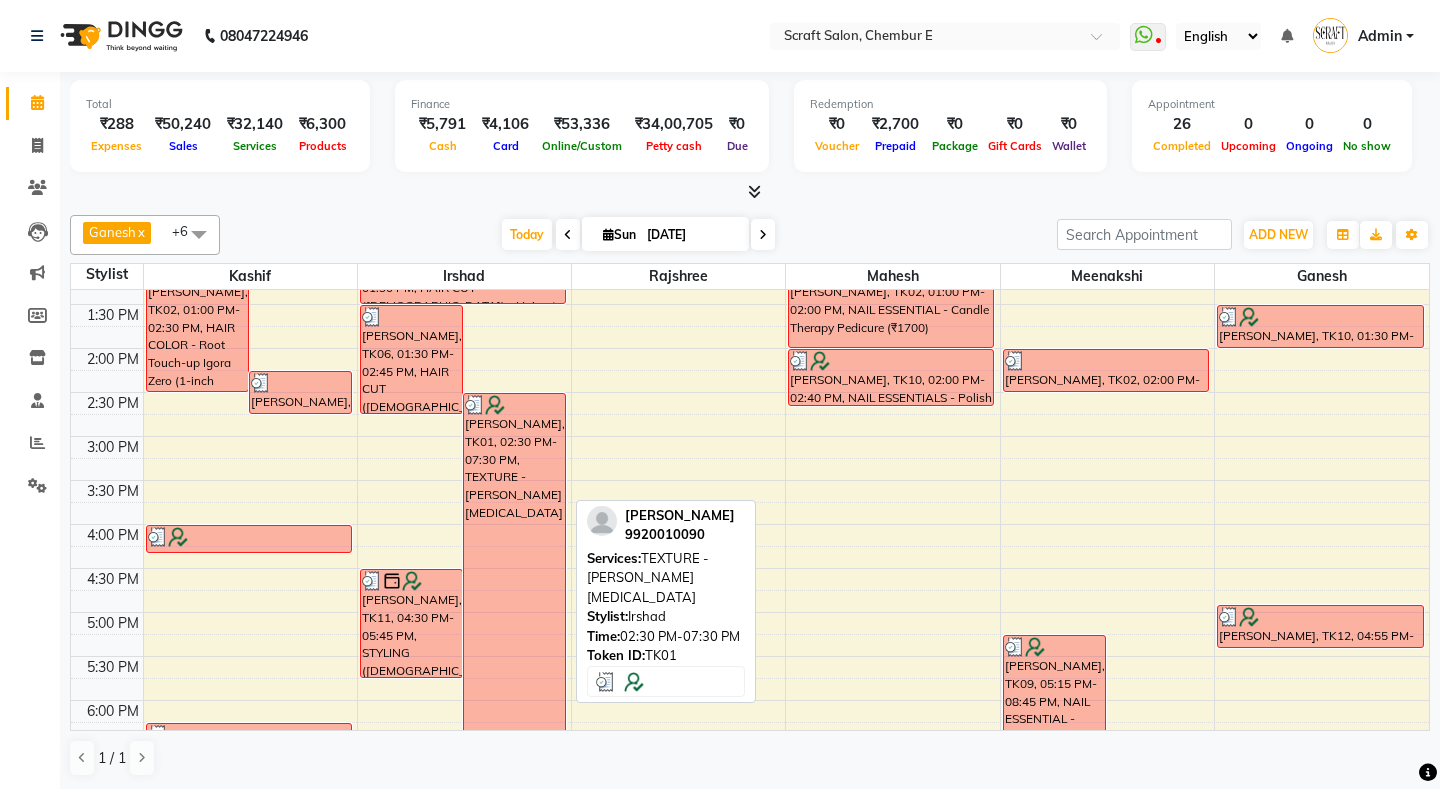 scroll, scrollTop: 384, scrollLeft: 0, axis: vertical 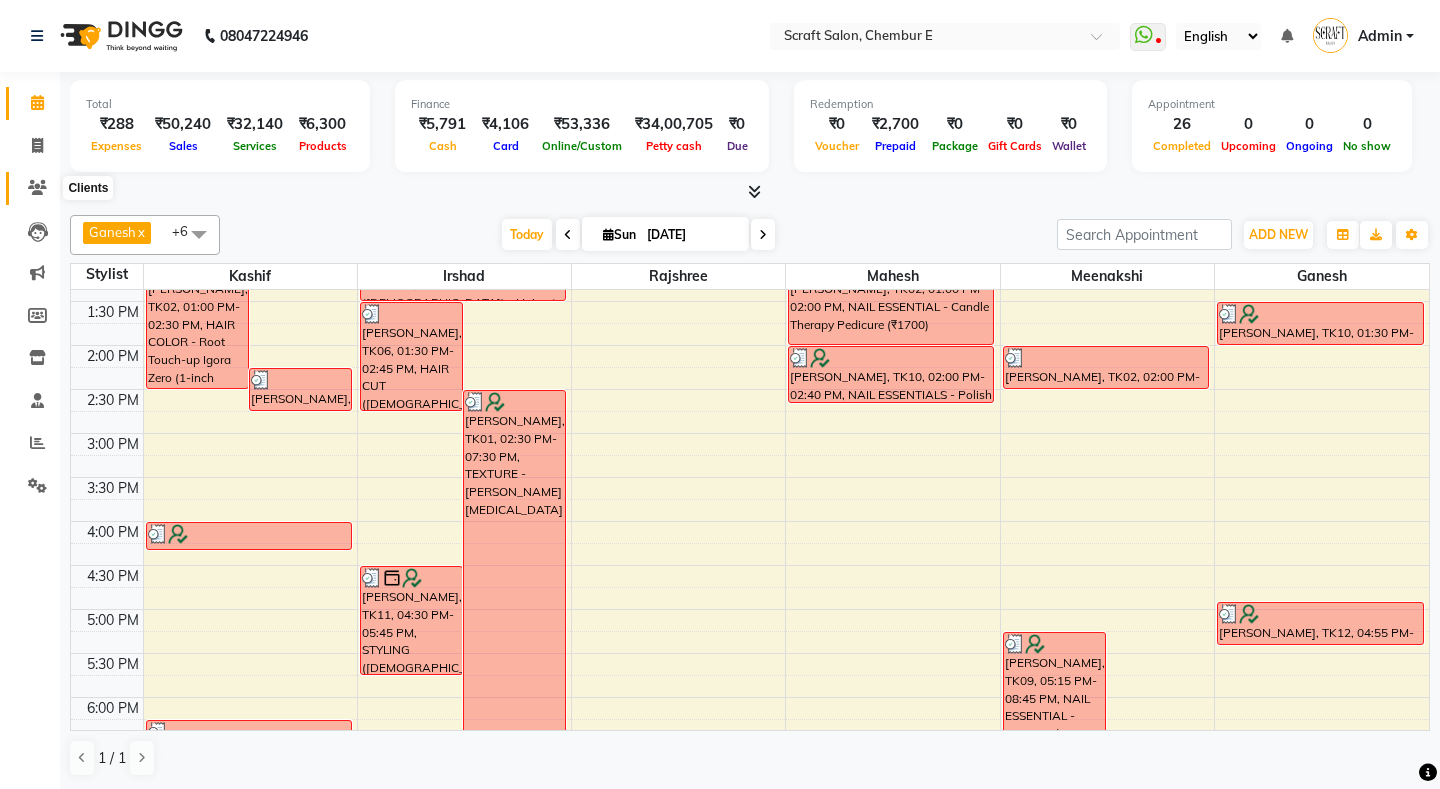 click 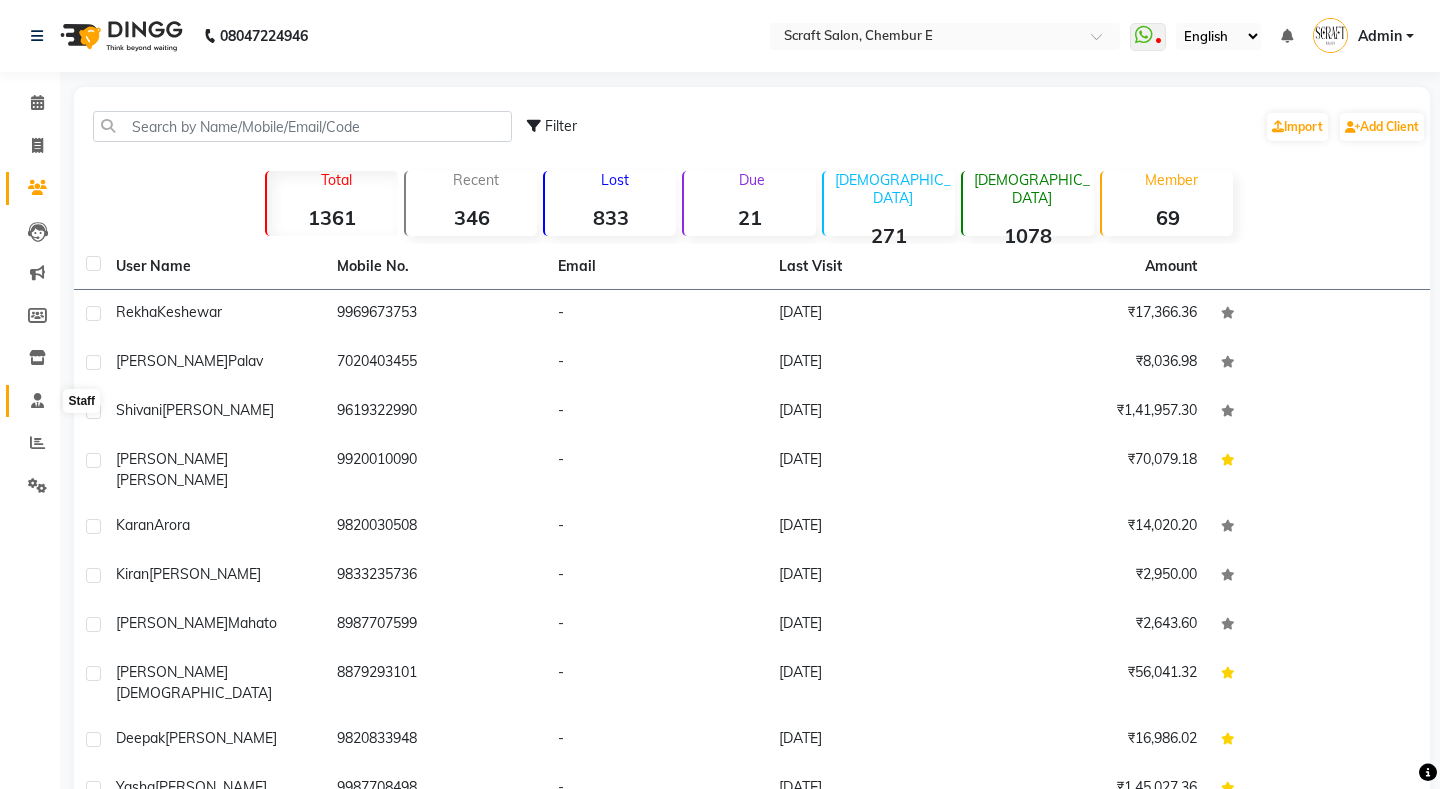 click 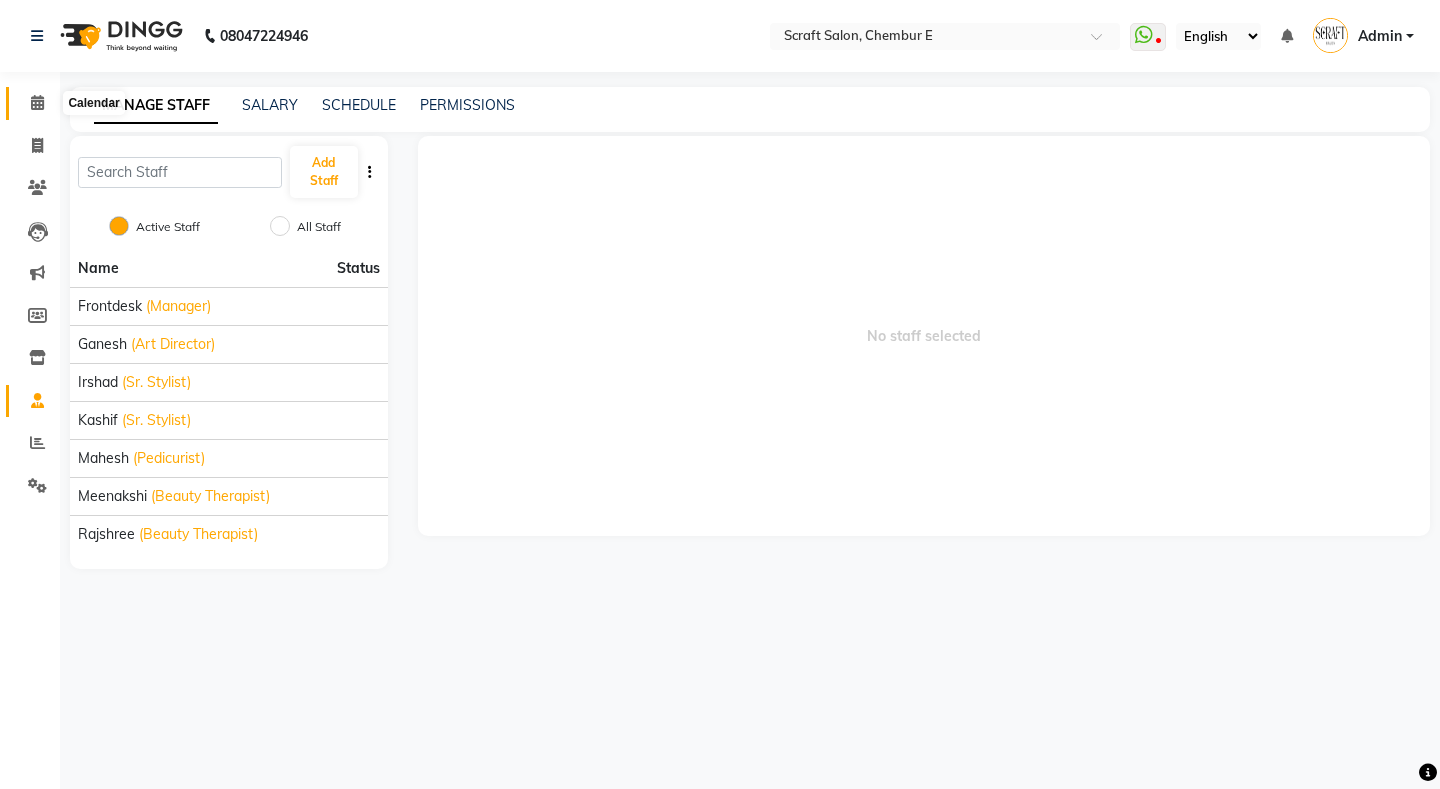 click 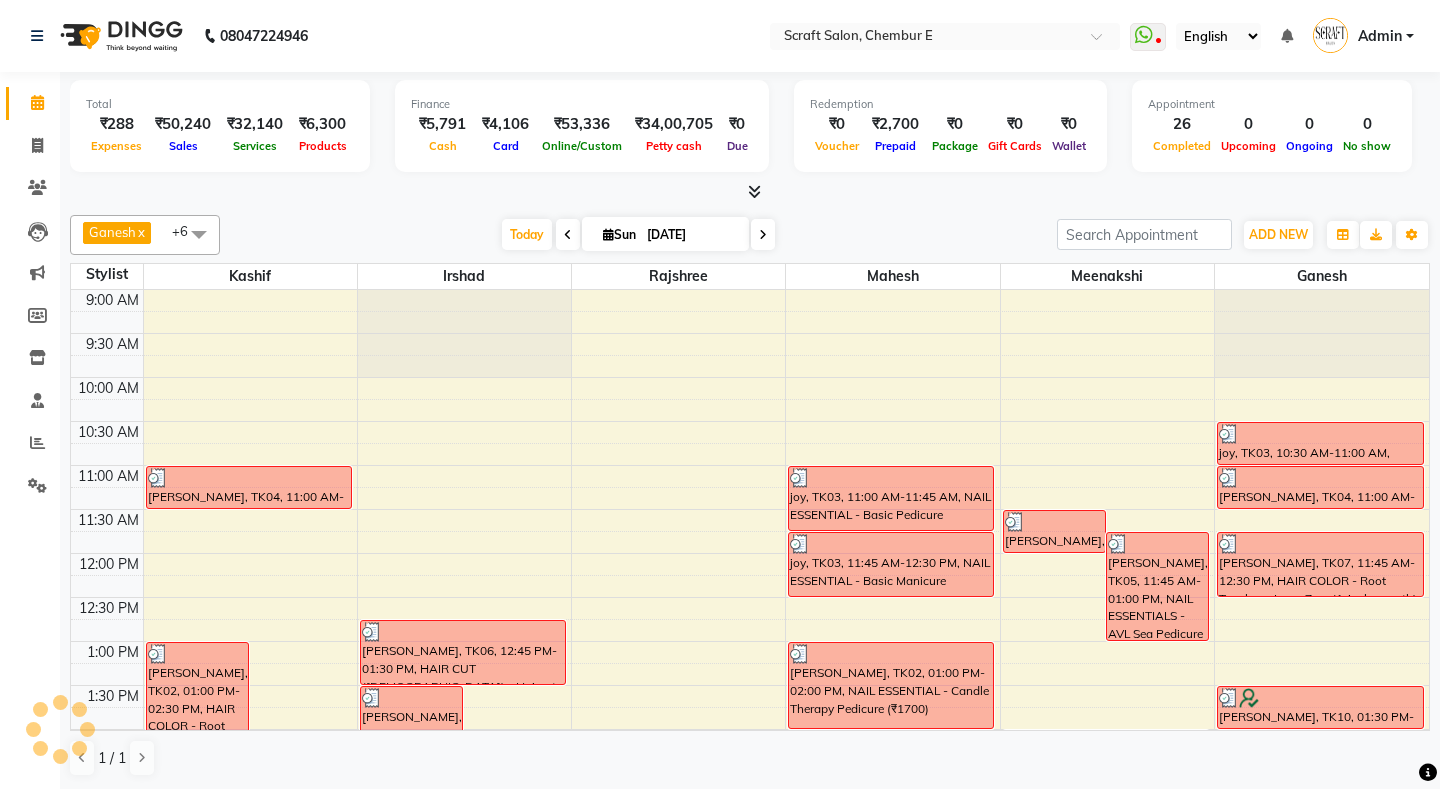 scroll, scrollTop: 0, scrollLeft: 0, axis: both 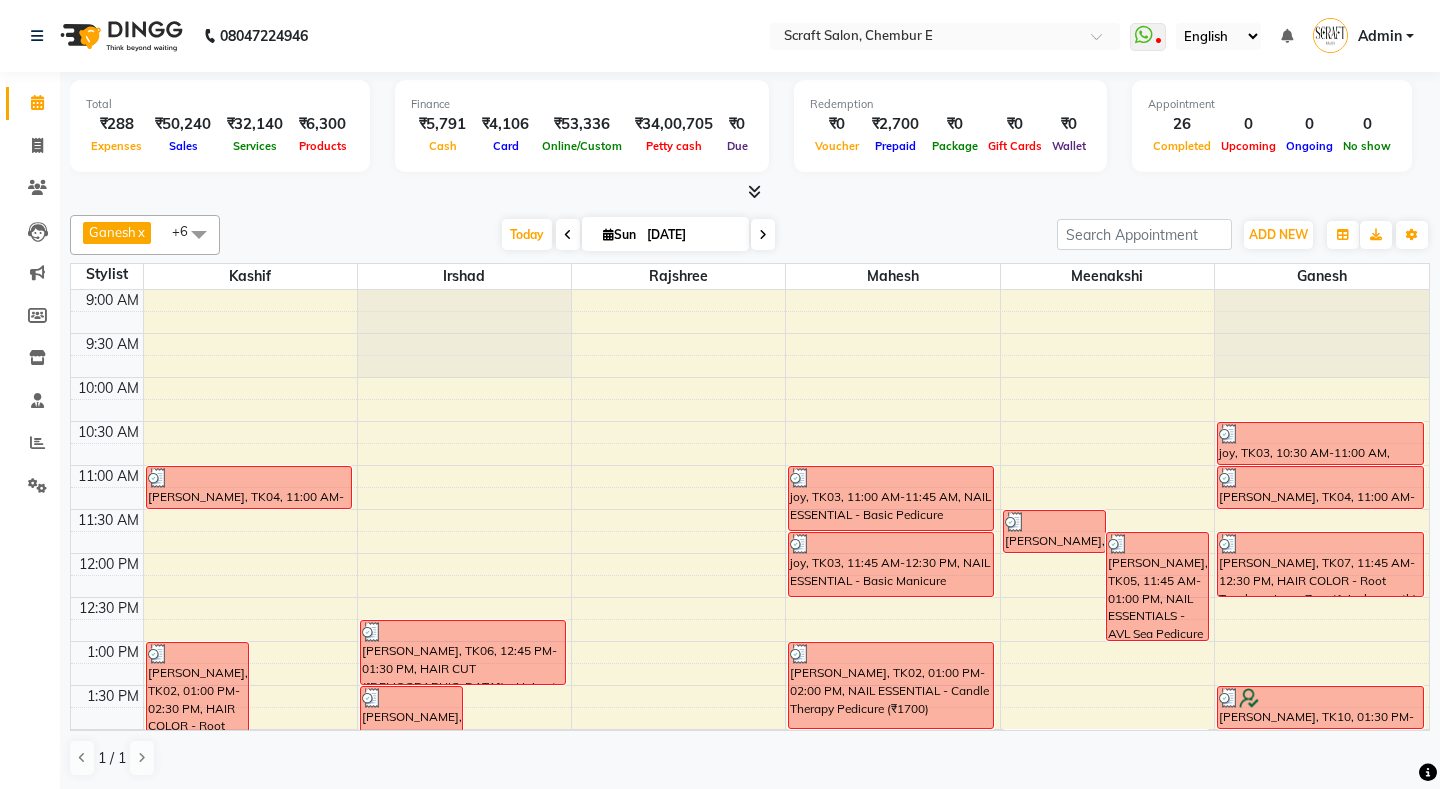 click on "[DATE]  [DATE]" at bounding box center [638, 235] 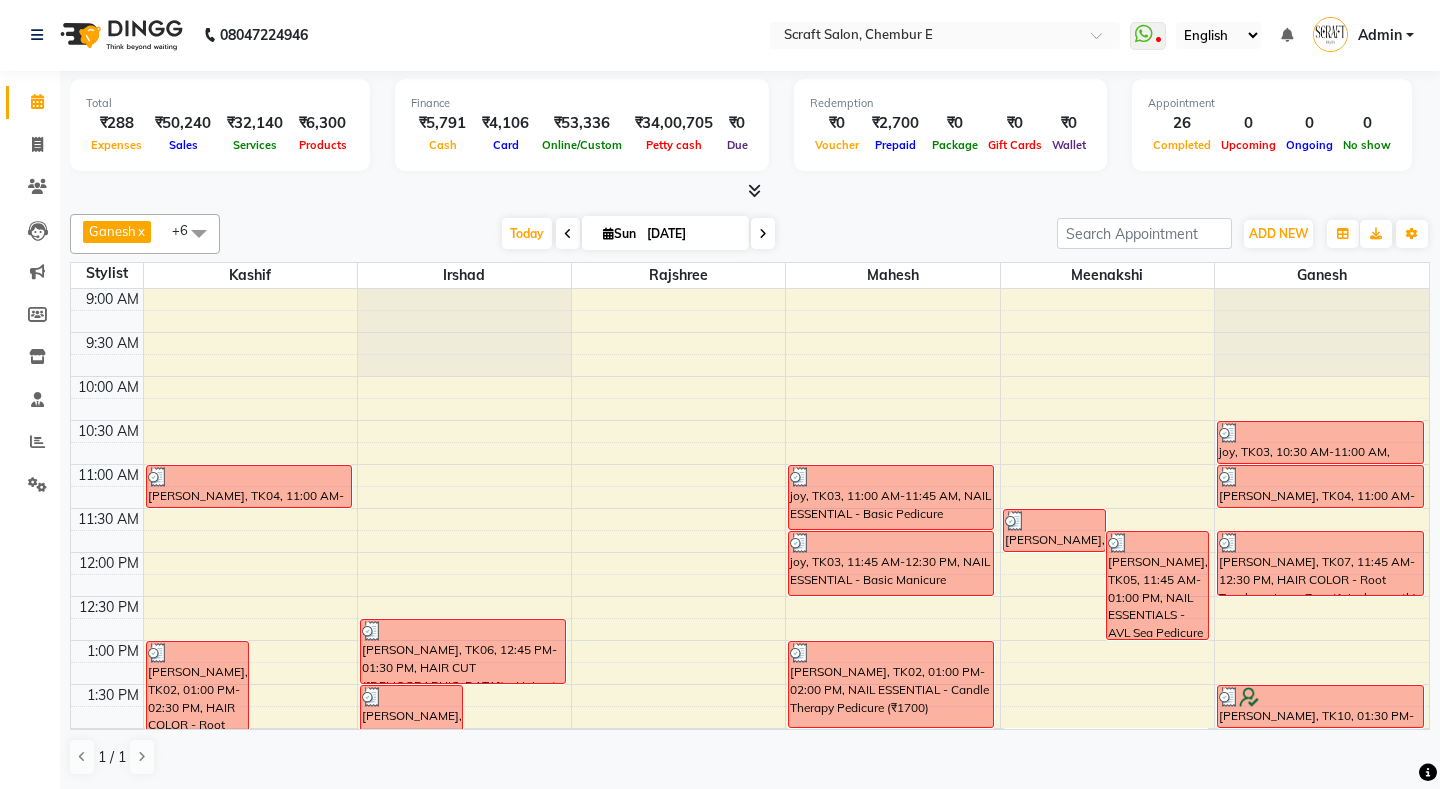 click at bounding box center (754, 190) 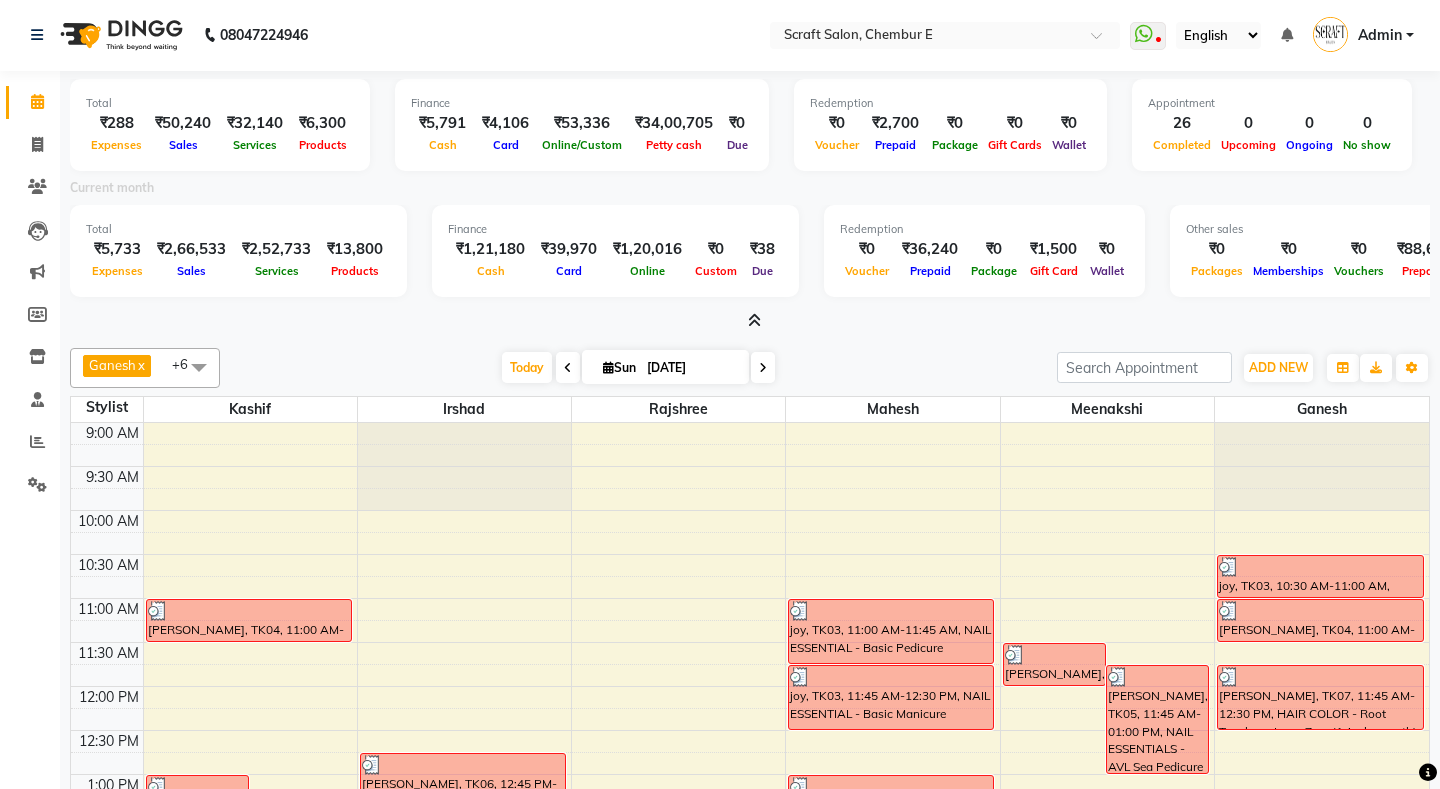 click on "Ganesh   x Irshad  x Kashif  x Mahesh  x Meenakshi  x Rajshree  x Suraj  x +6 Select All Ganesh  Irshad Kashif Mahesh Meenakshi Rajshree Today  Sun 13-07-2025 Toggle Dropdown Add Appointment Add Invoice Add Expense Add Attendance Add Client Add Transaction Toggle Dropdown Add Appointment Add Invoice Add Expense Add Attendance Add Client ADD NEW Toggle Dropdown Add Appointment Add Invoice Add Expense Add Attendance Add Client Add Transaction Ganesh   x Irshad  x Kashif  x Mahesh  x Meenakshi  x Rajshree  x Suraj  x +6 Select All Ganesh  Irshad Kashif Mahesh Meenakshi Rajshree Group By  Staff View   Room View  View as Vertical  Vertical - Week View  Horizontal  Horizontal - Week View  List  Toggle Dropdown Calendar Settings Manage Tags   Arrange Stylists   Reset Stylists  Full Screen Appointment Form Zoom 100% Staff/Room Display Count 6 Stylist Kashif Irshad Rajshree Mahesh Meenakshi Ganesh  9:00 AM 9:30 AM 10:00 AM 10:30 AM 11:00 AM 11:30 AM 12:00 PM 12:30 PM 1:00 PM 1:30 PM 2:00 PM 2:30 PM" 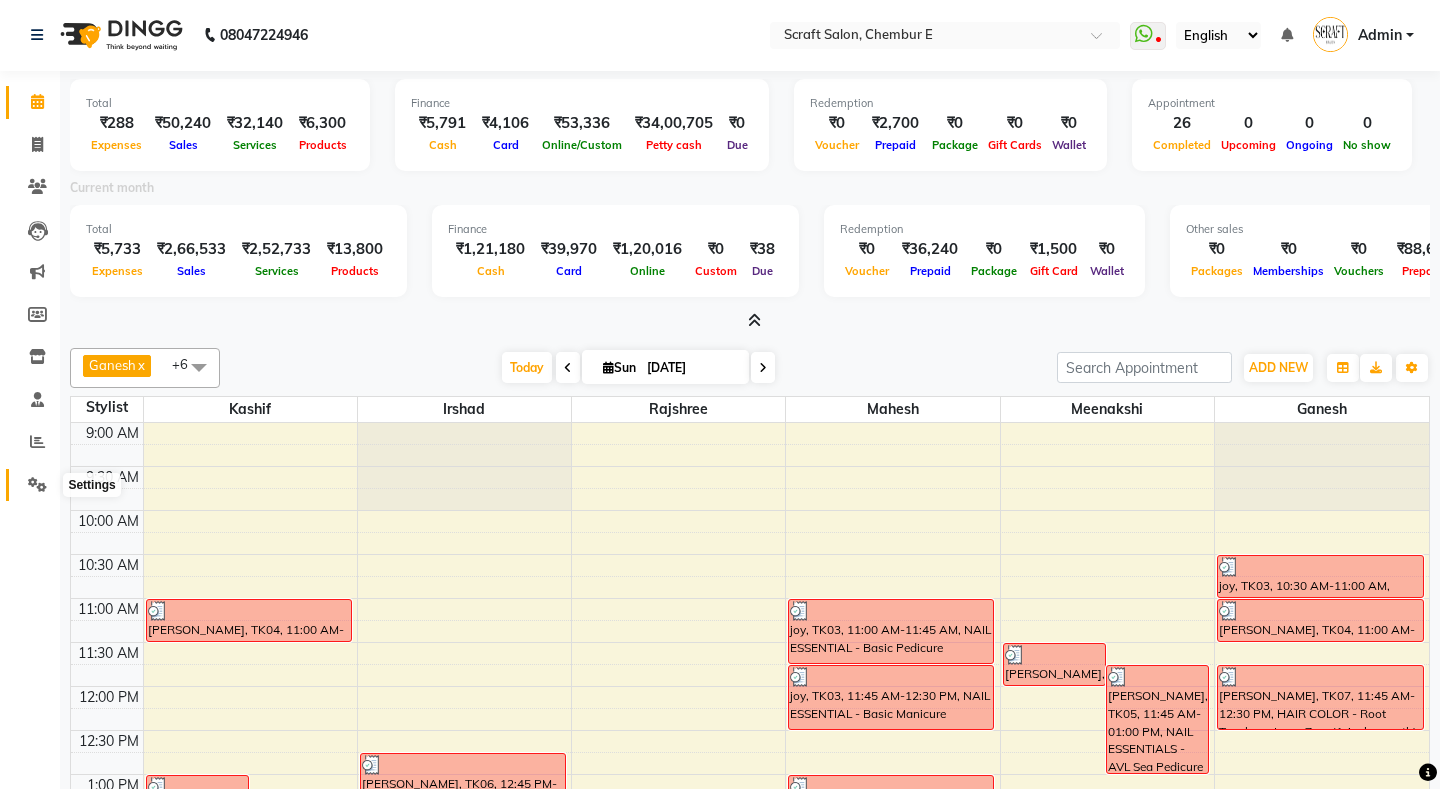 click 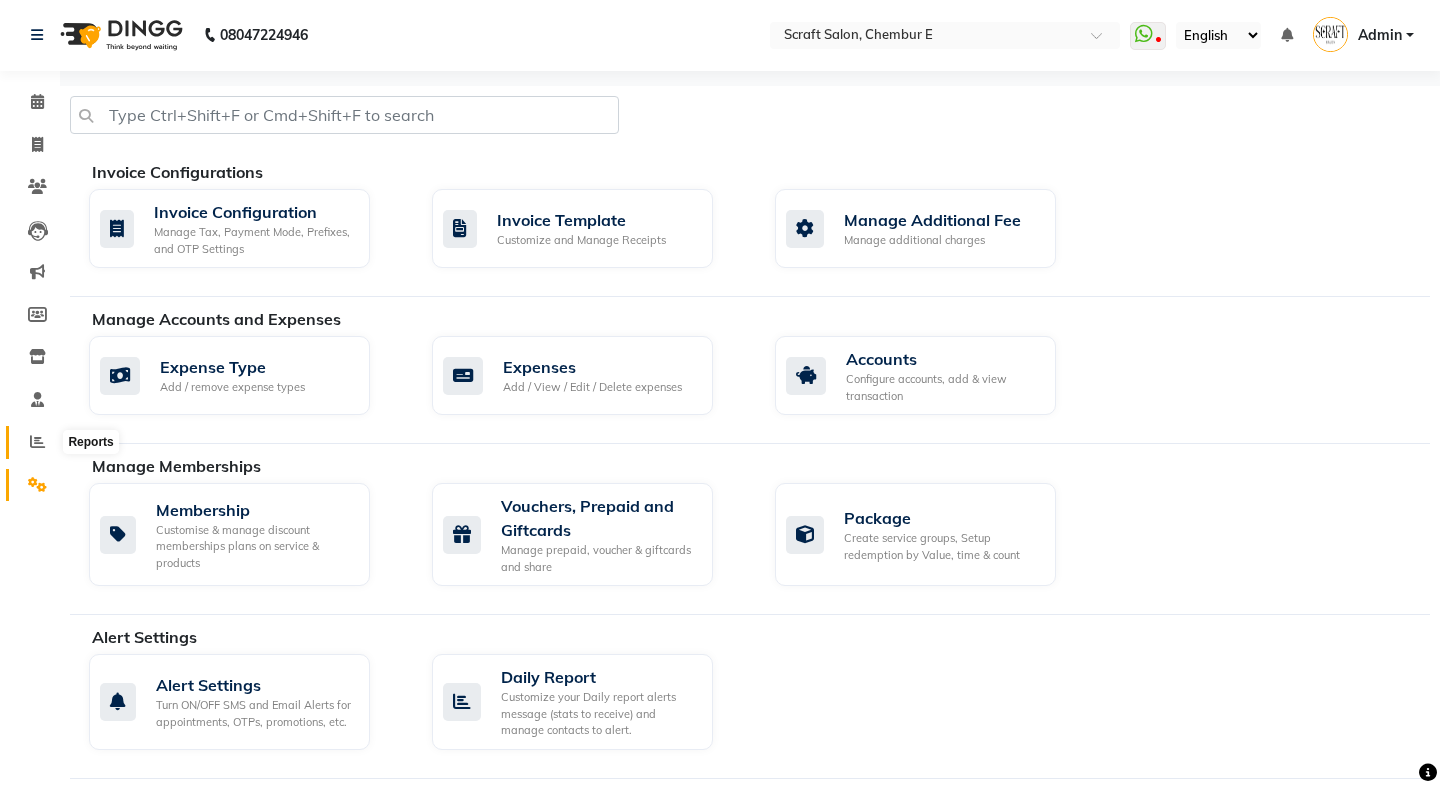 click 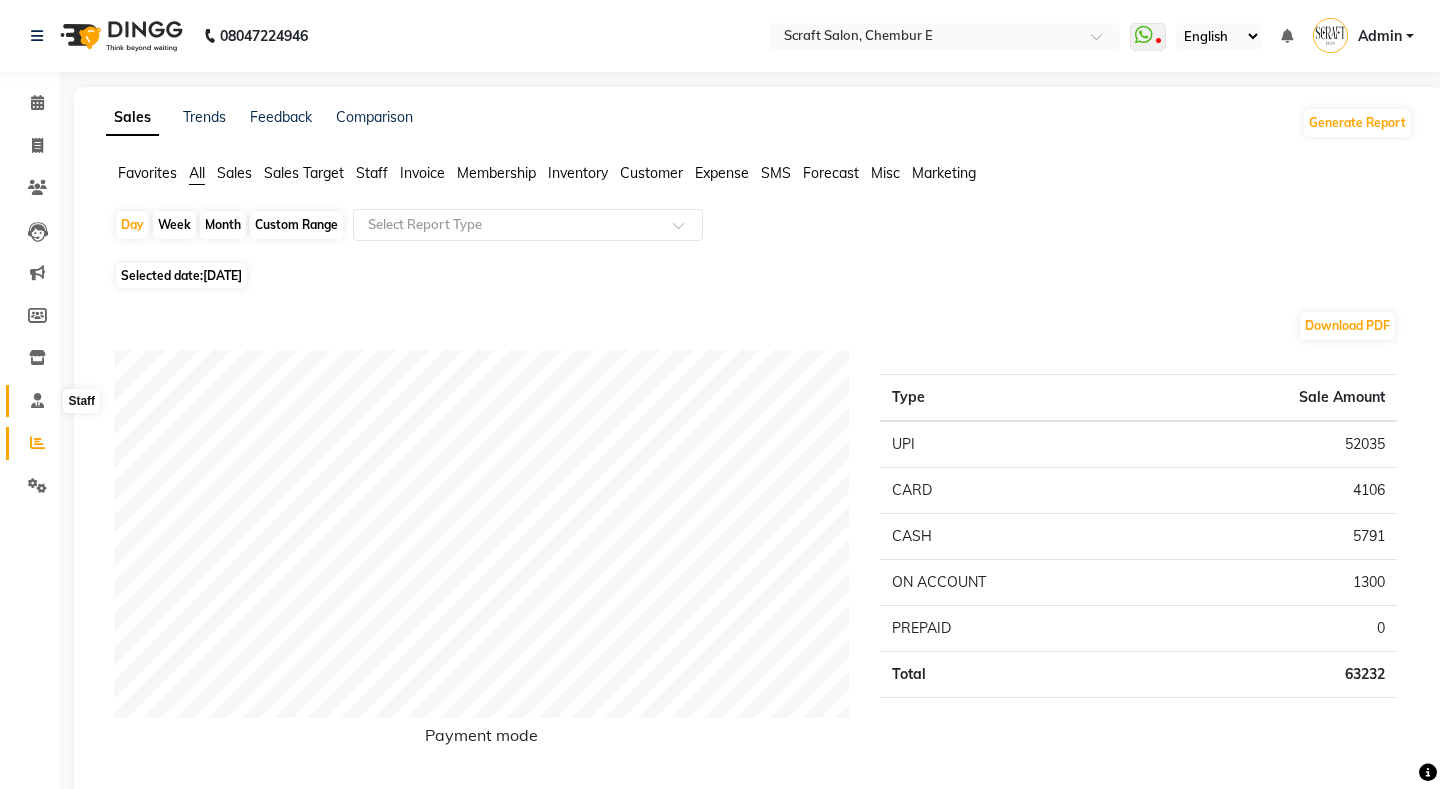 click 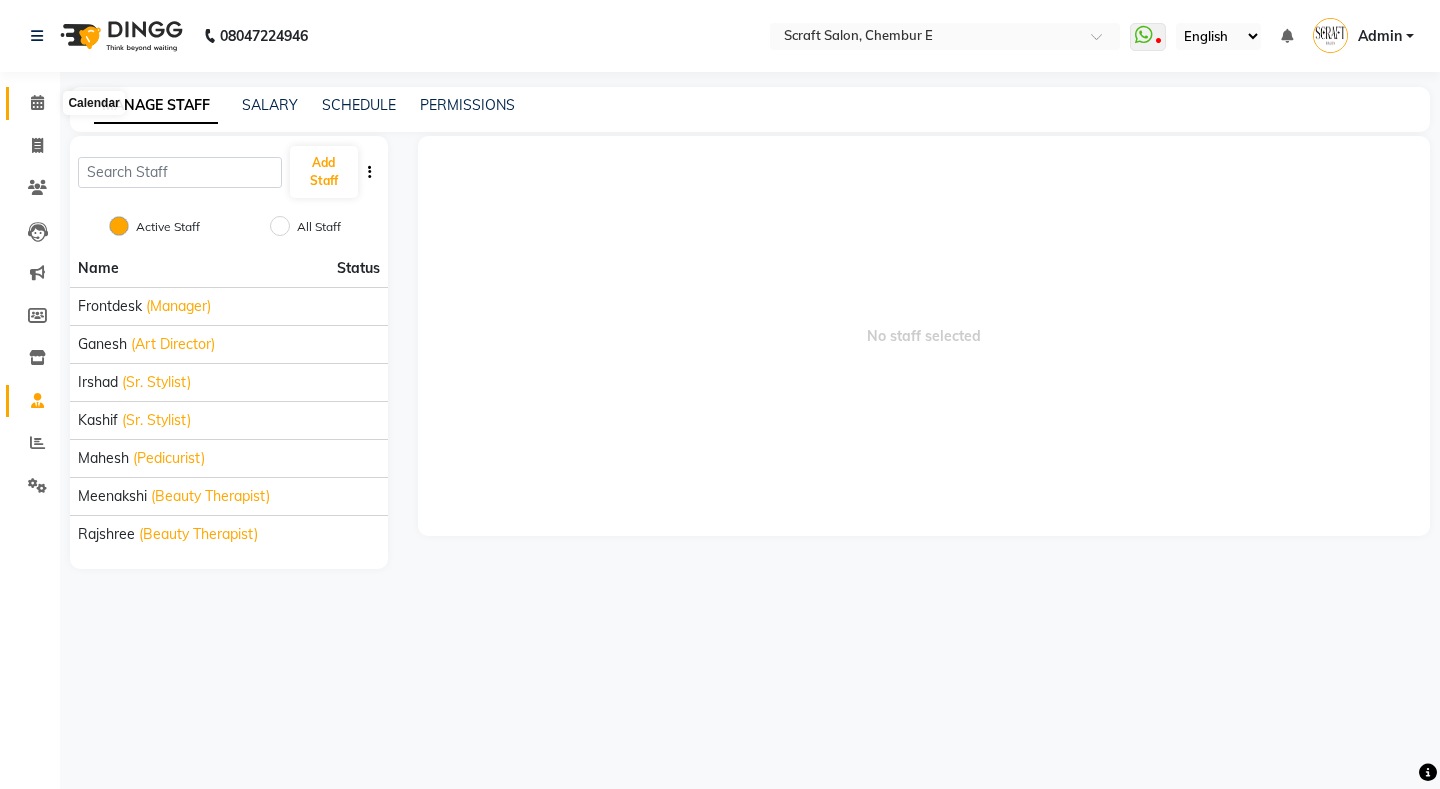 click 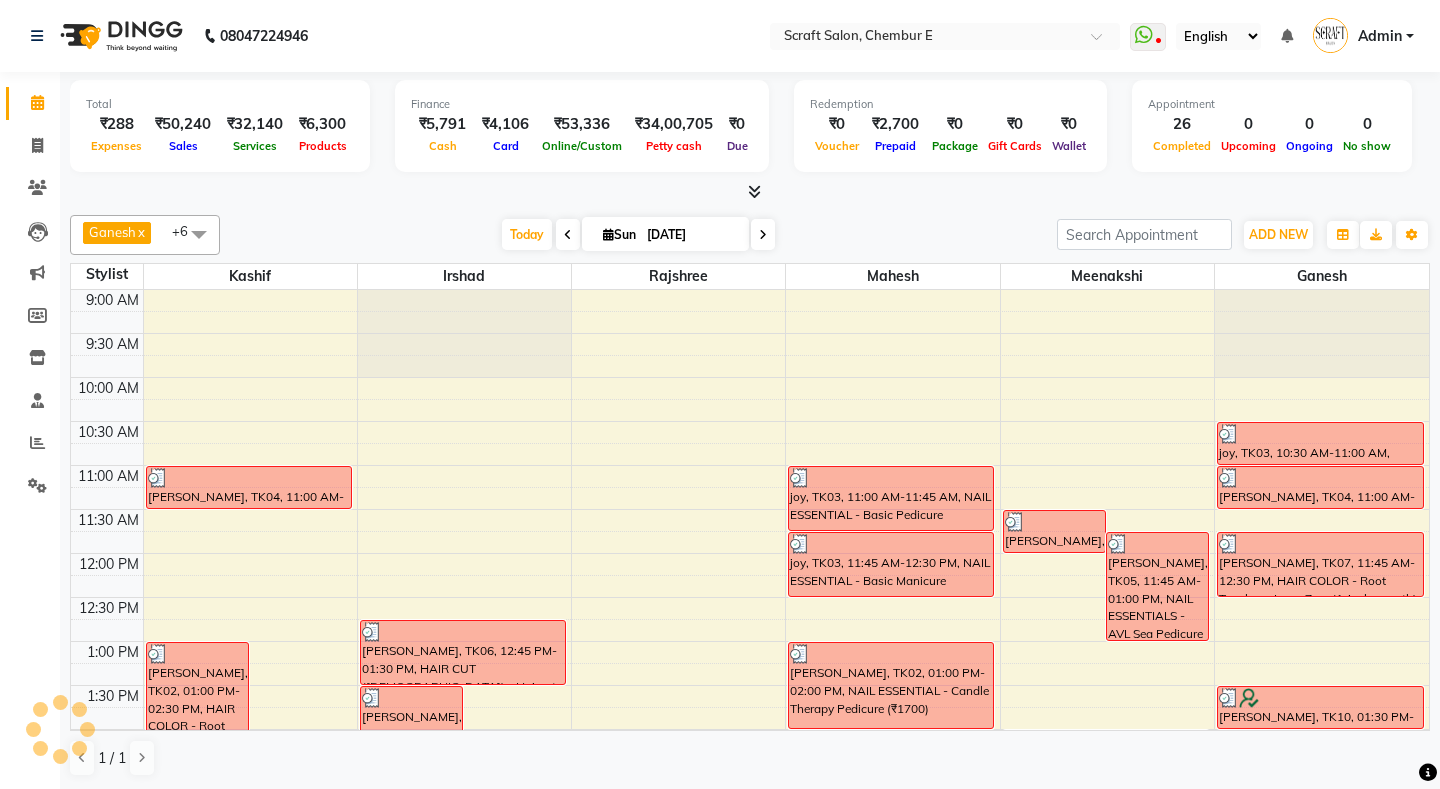 scroll, scrollTop: 0, scrollLeft: 0, axis: both 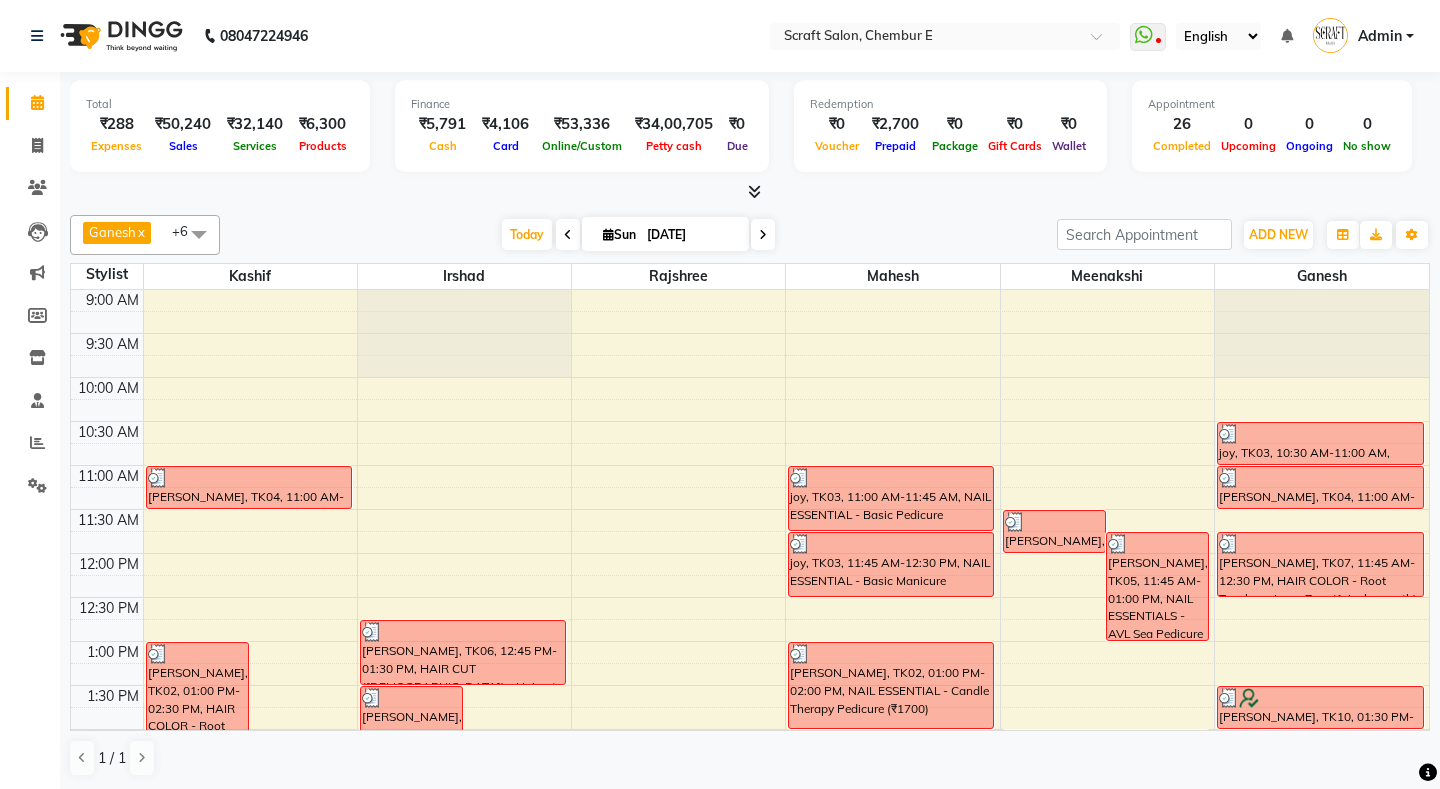 click at bounding box center [754, 191] 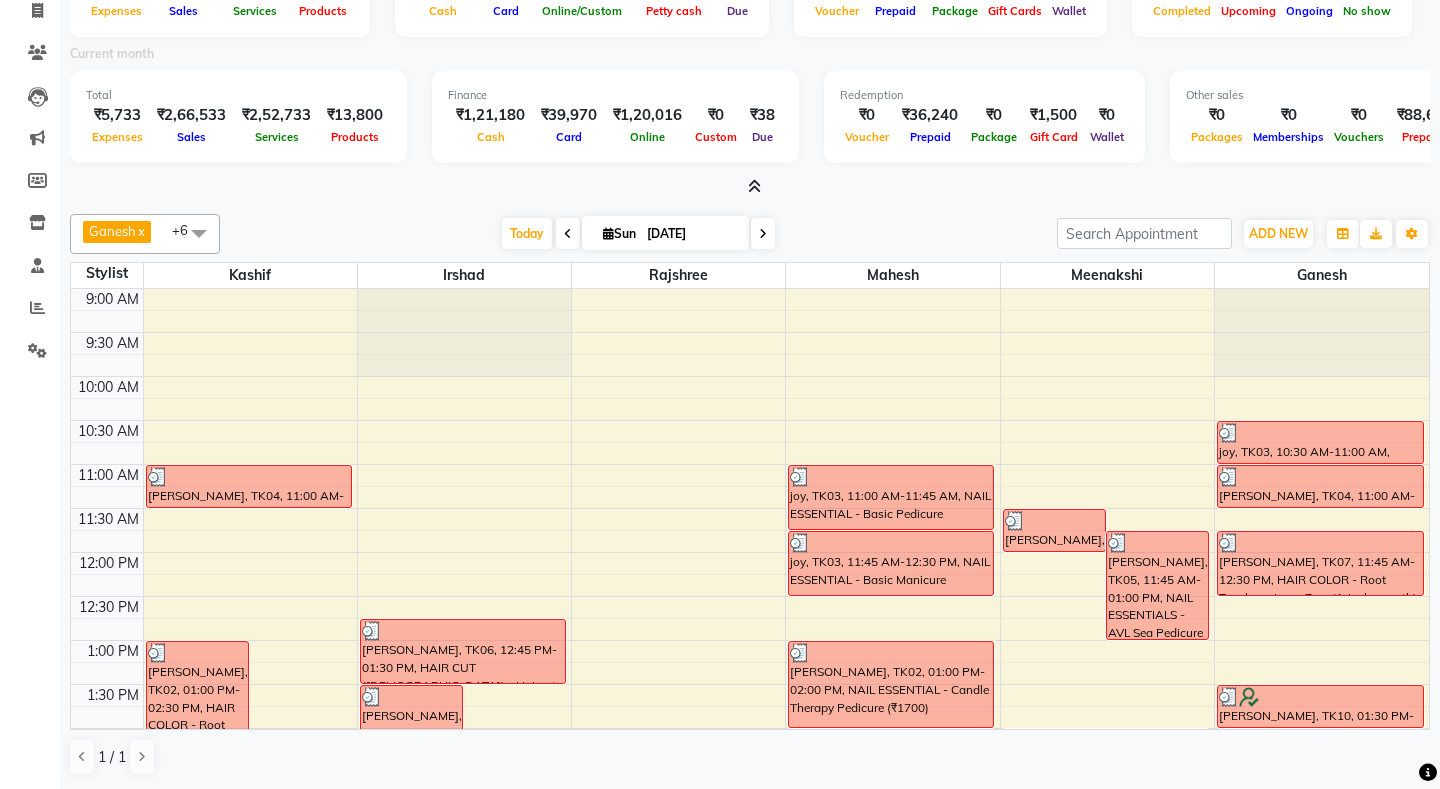 scroll, scrollTop: 0, scrollLeft: 0, axis: both 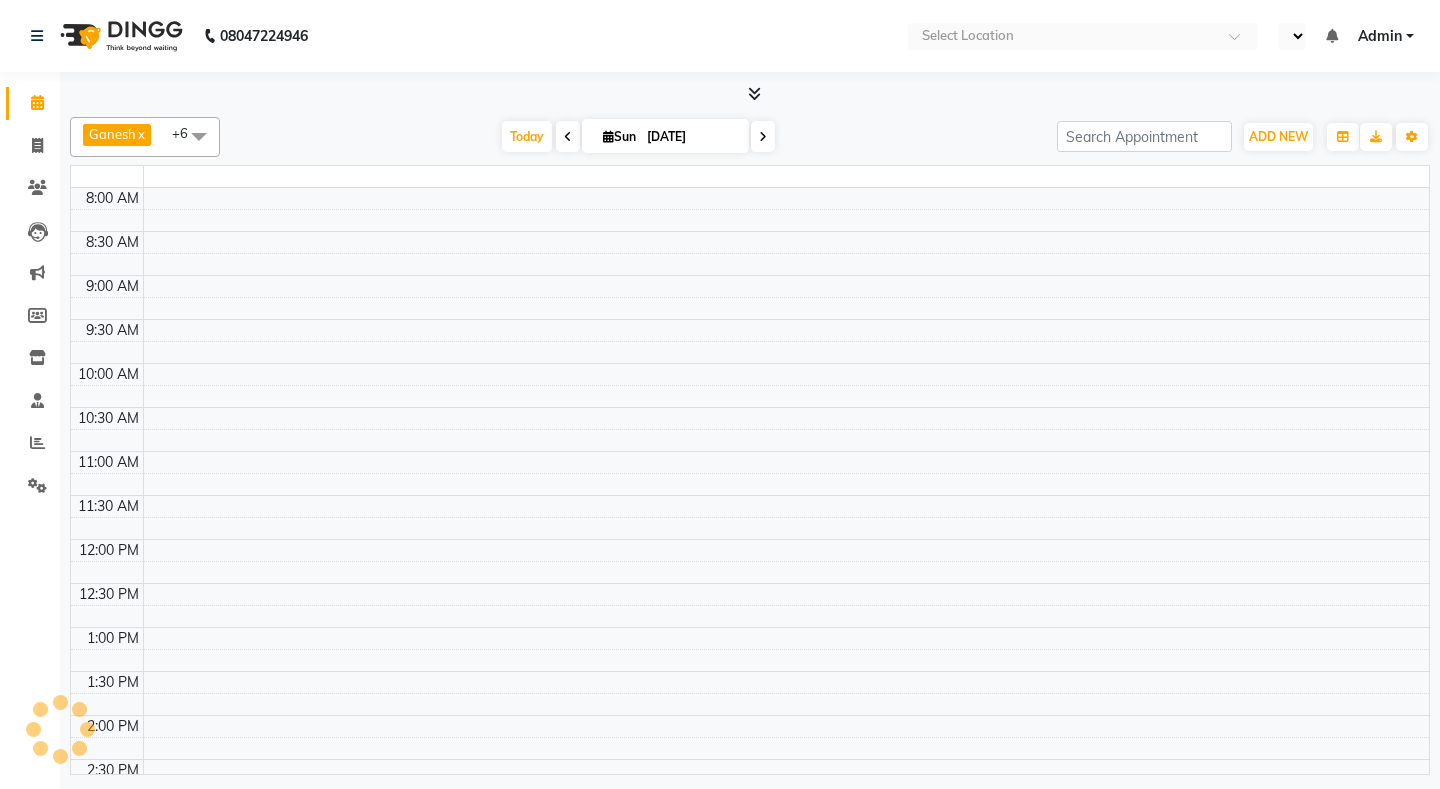 select on "en" 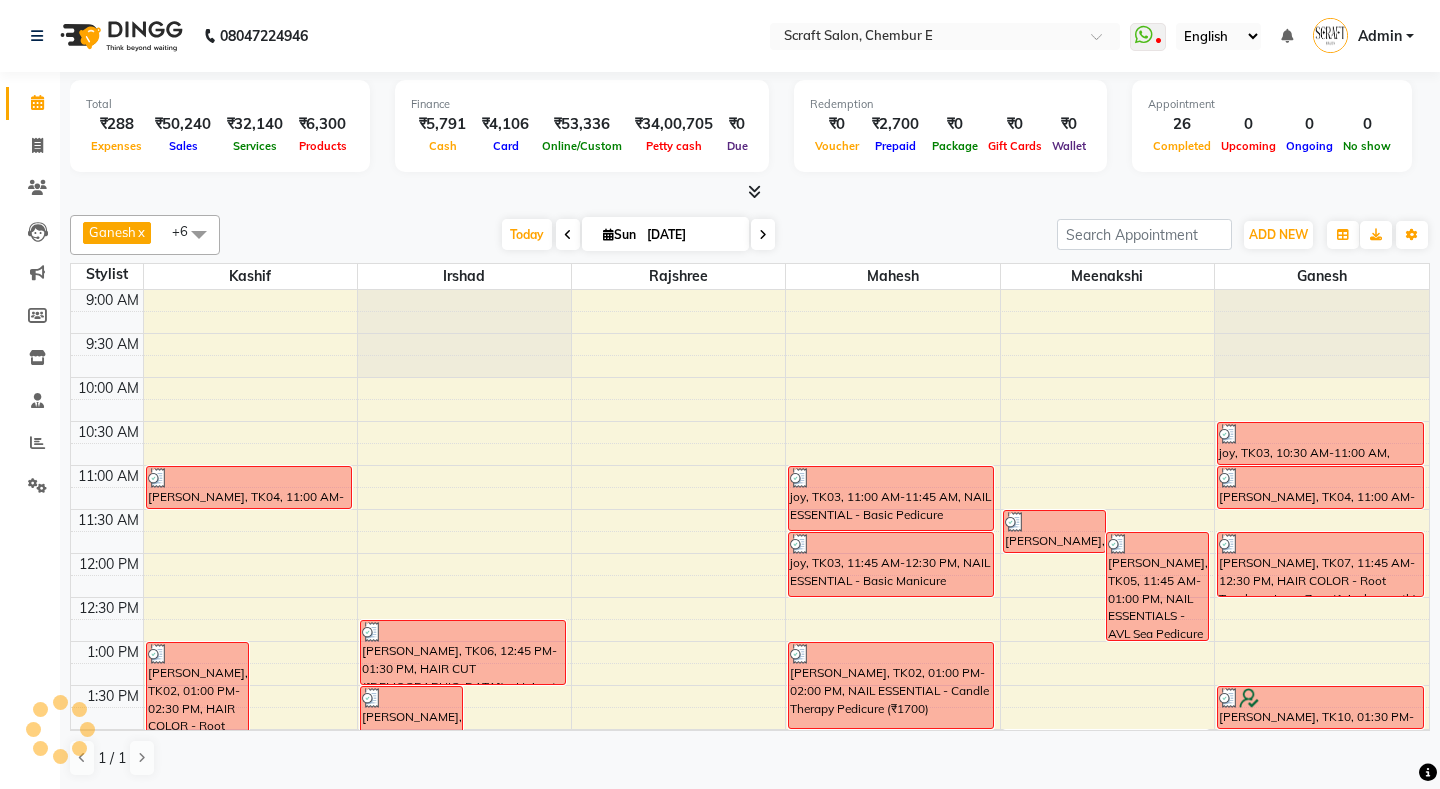 scroll, scrollTop: 0, scrollLeft: 0, axis: both 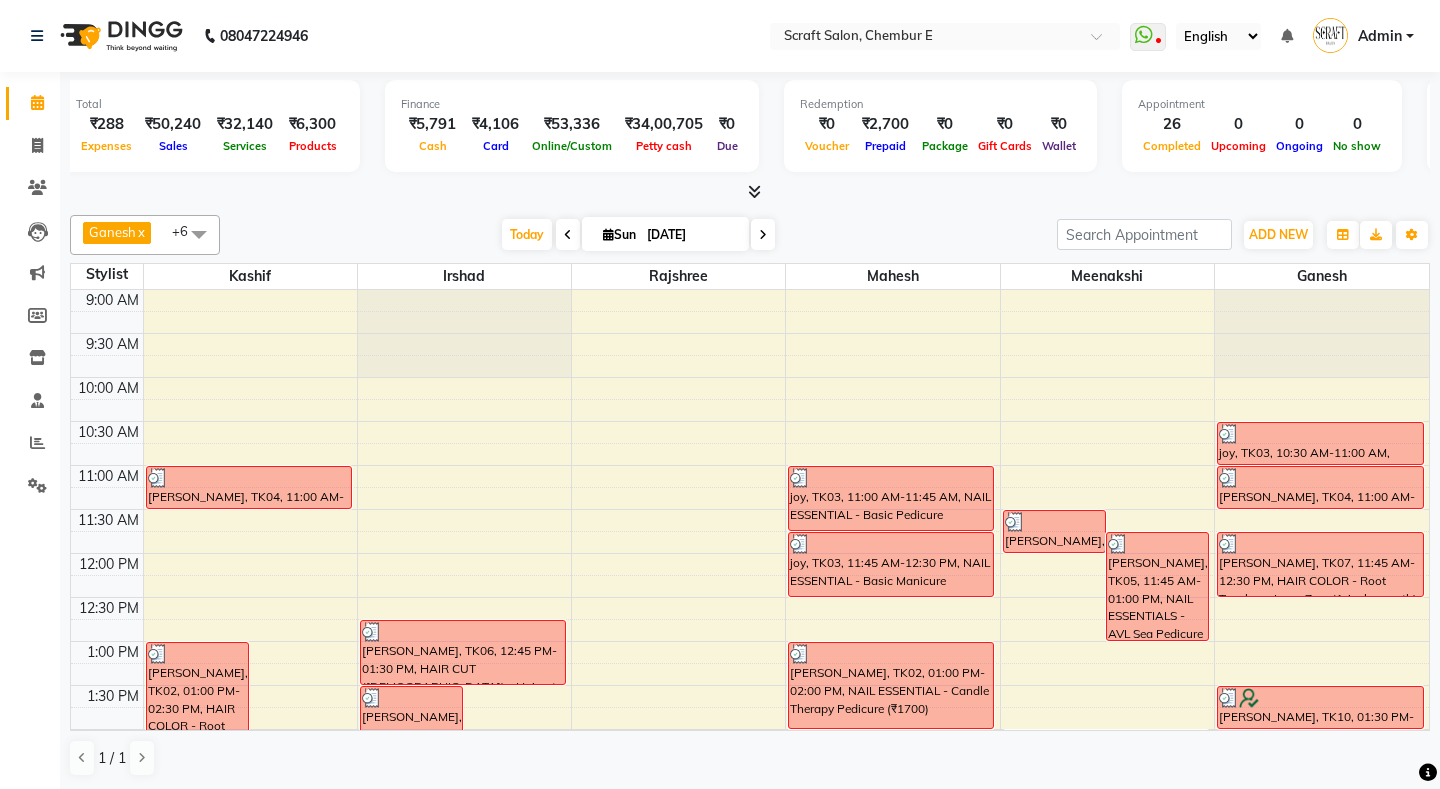 click at bounding box center [754, 191] 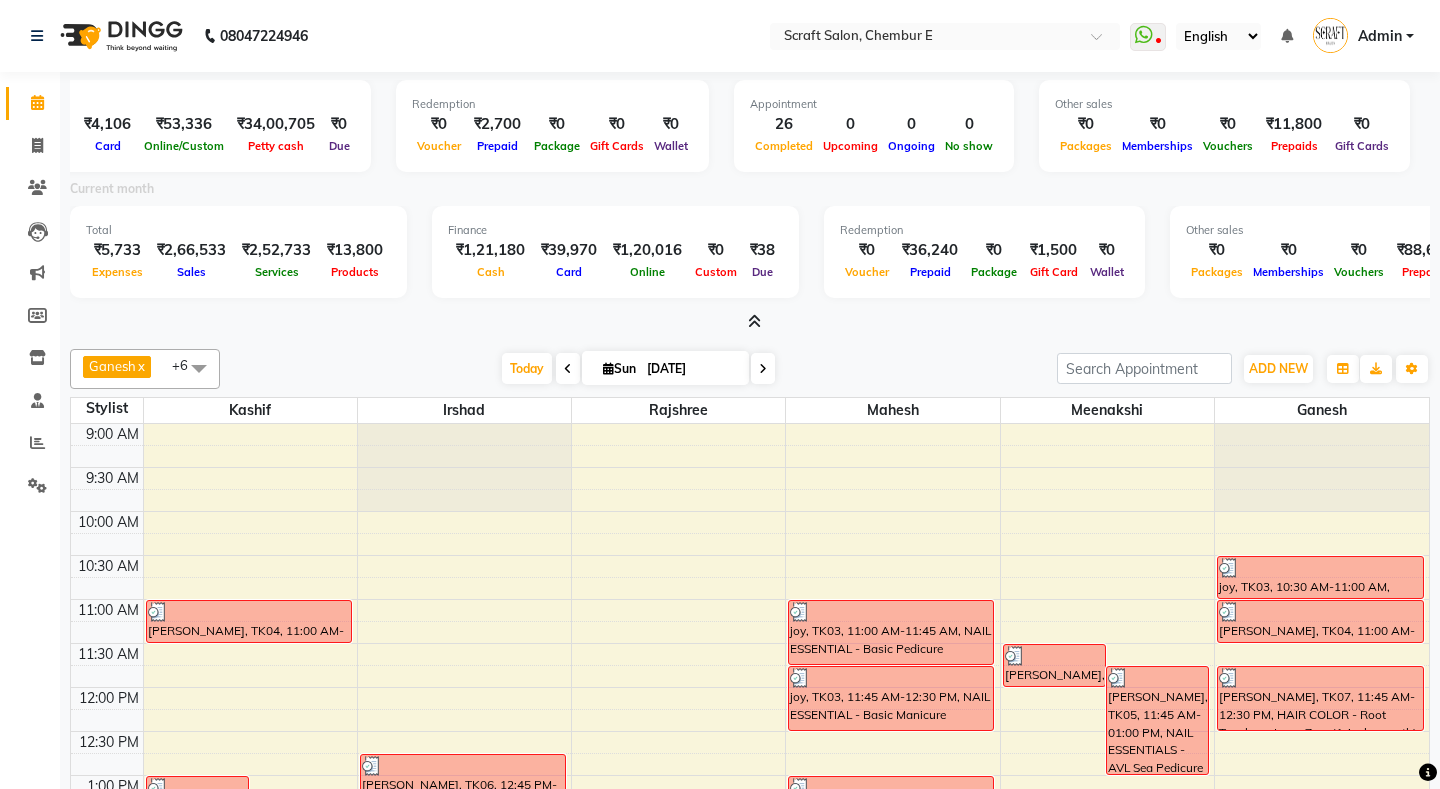 scroll, scrollTop: 0, scrollLeft: 396, axis: horizontal 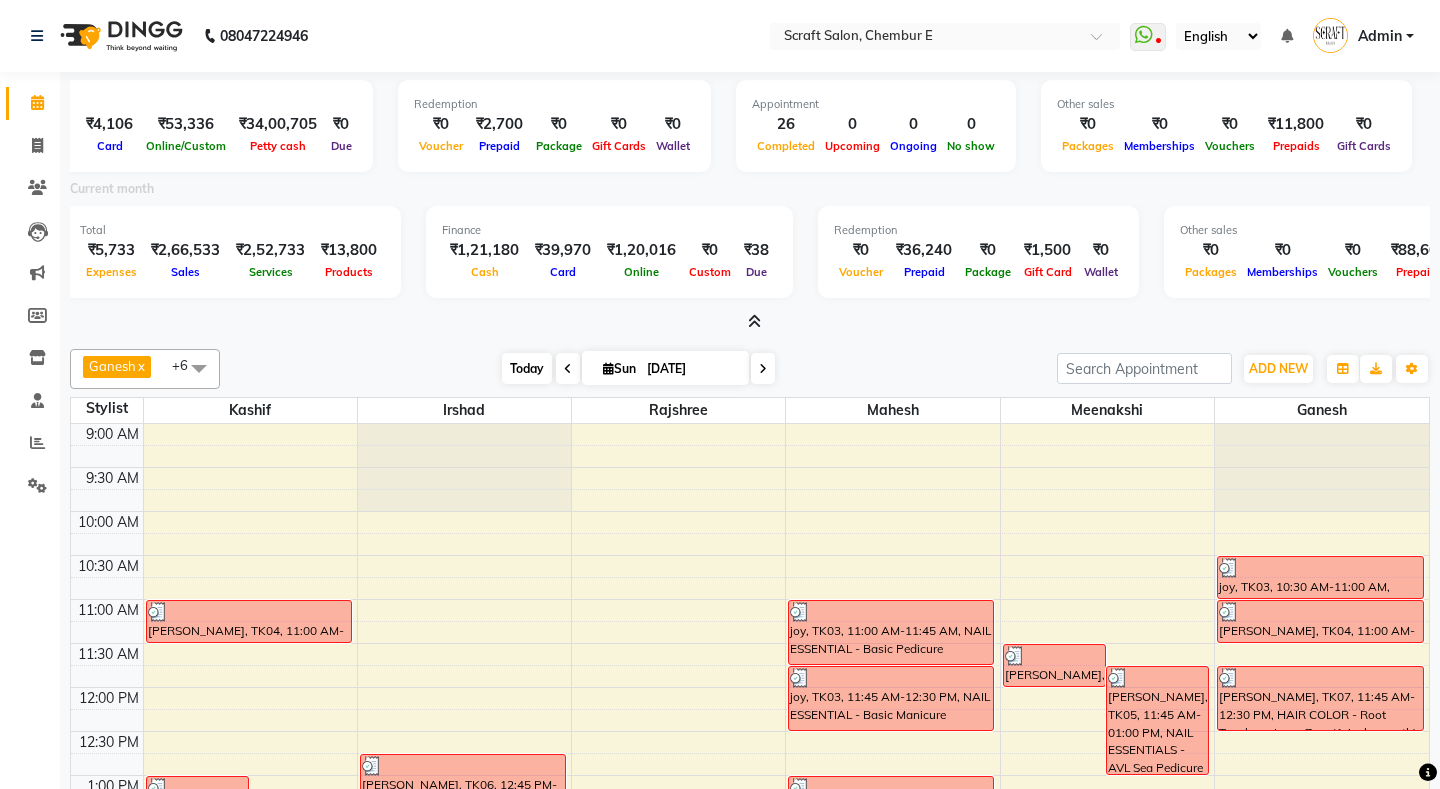 click on "Today" at bounding box center (527, 368) 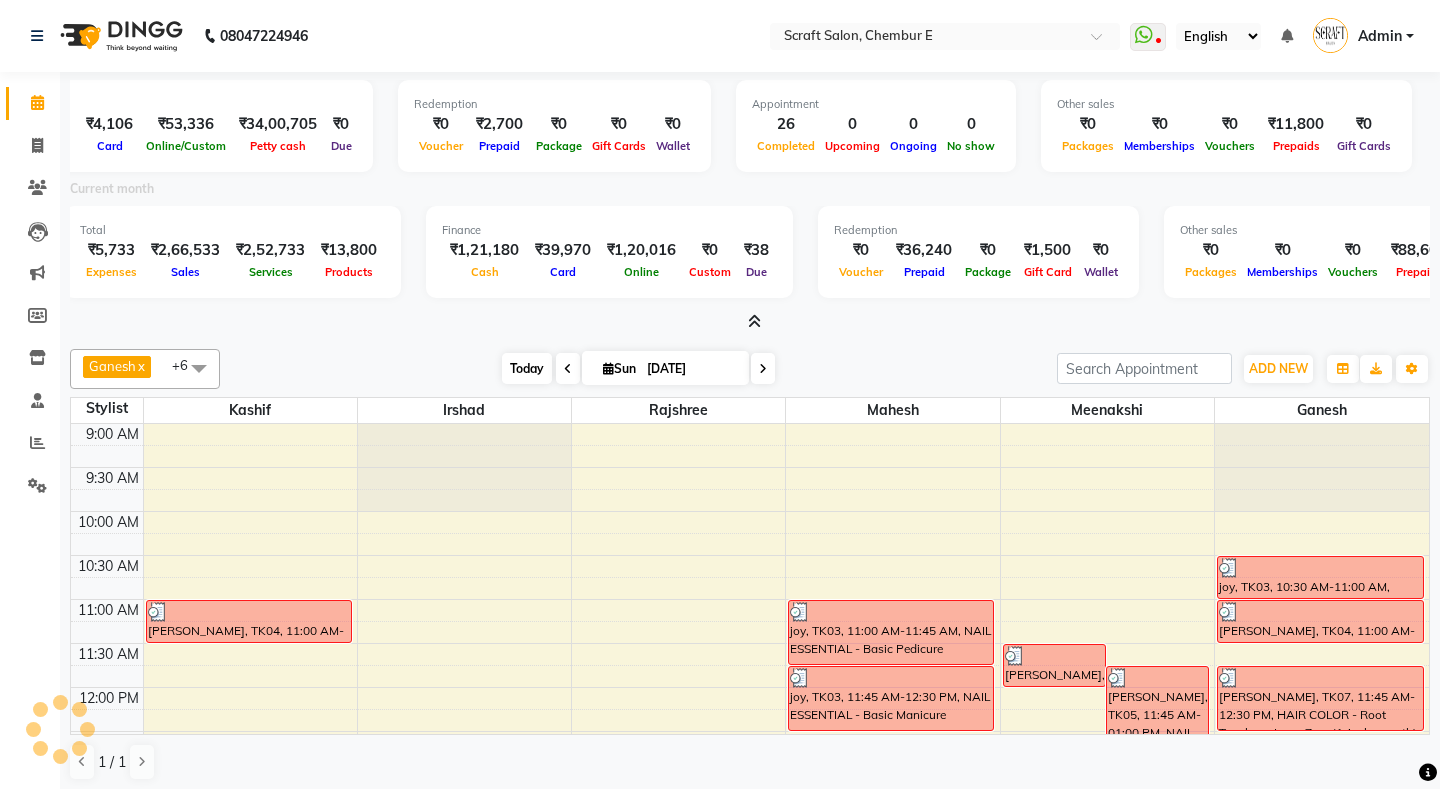 scroll, scrollTop: 833, scrollLeft: 0, axis: vertical 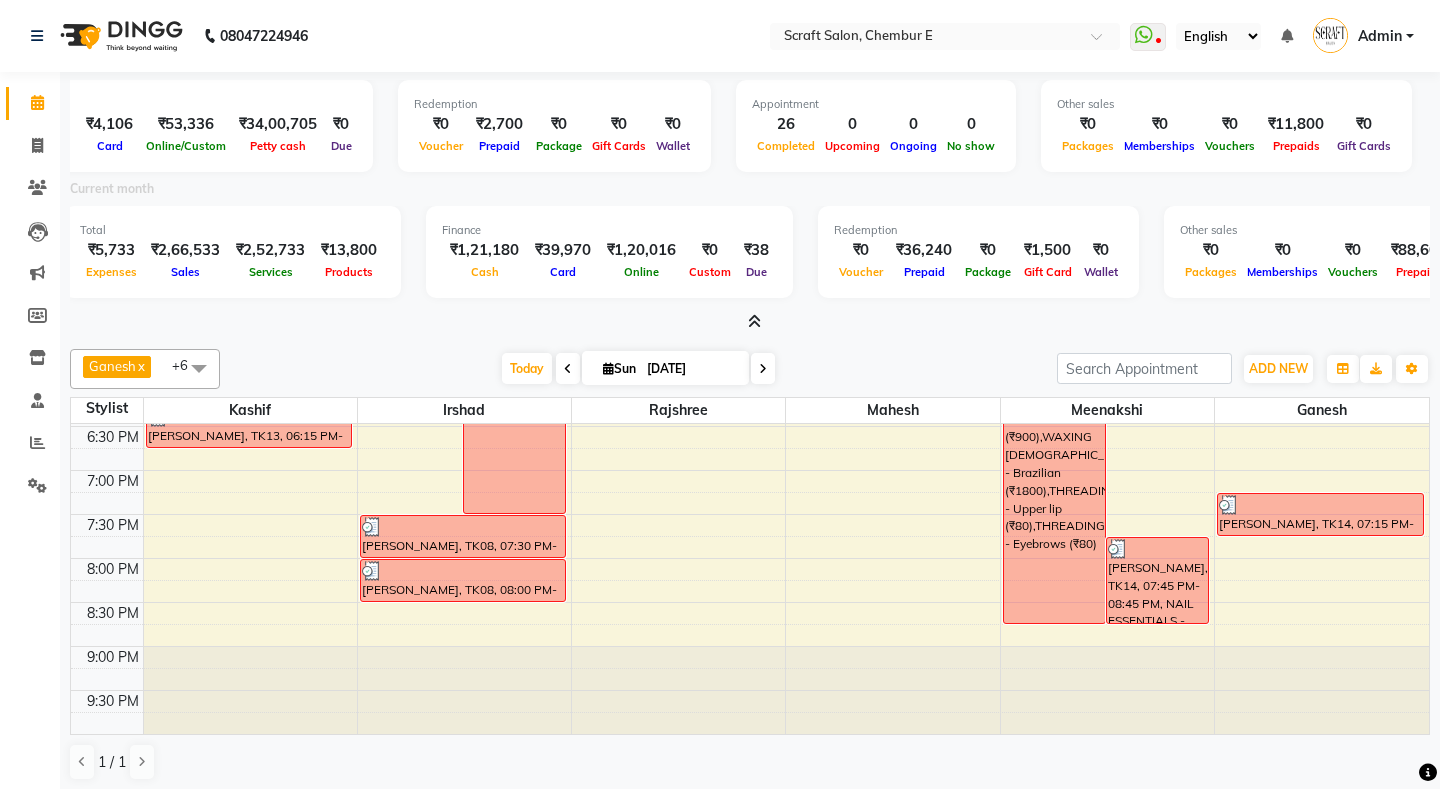 click at bounding box center (763, 369) 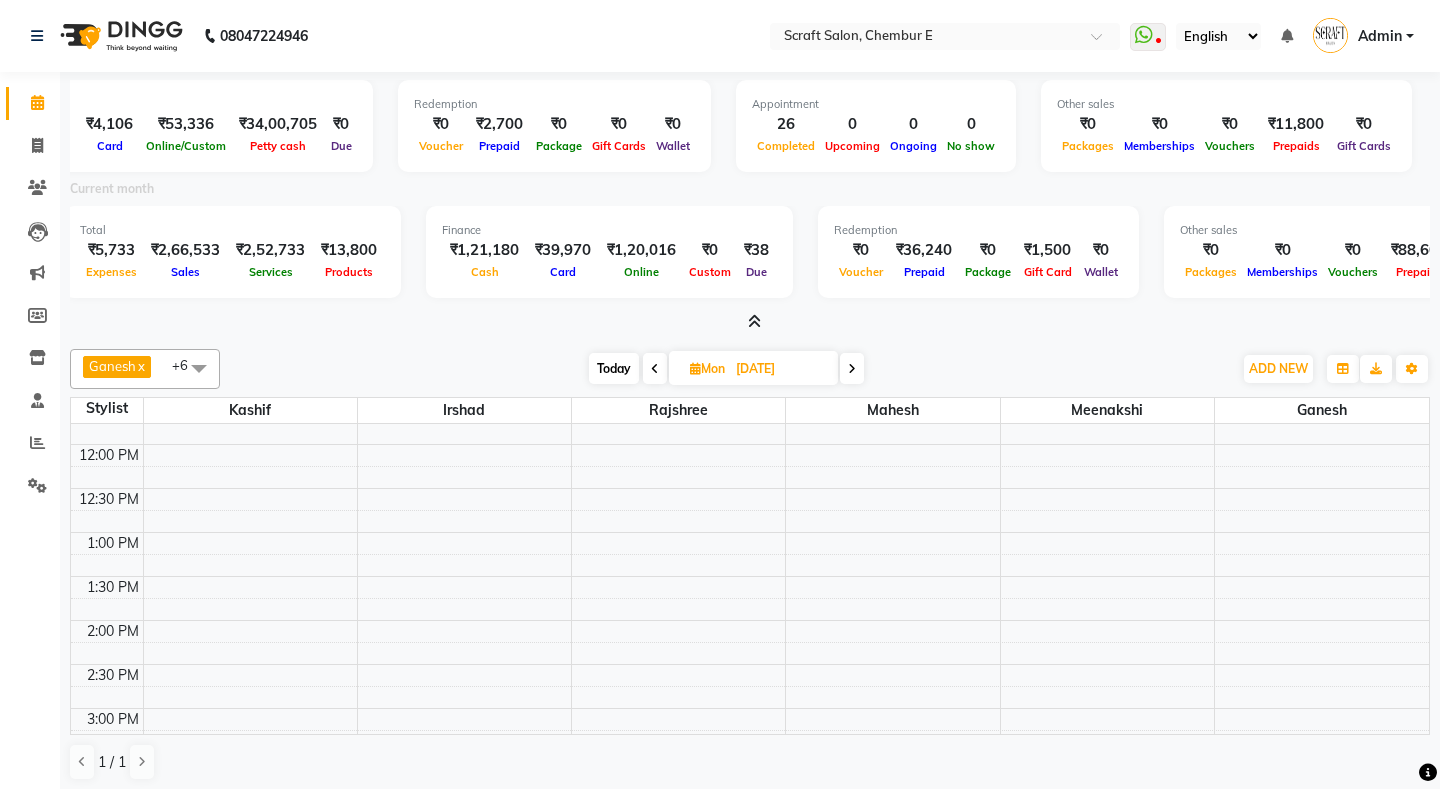 scroll, scrollTop: 0, scrollLeft: 0, axis: both 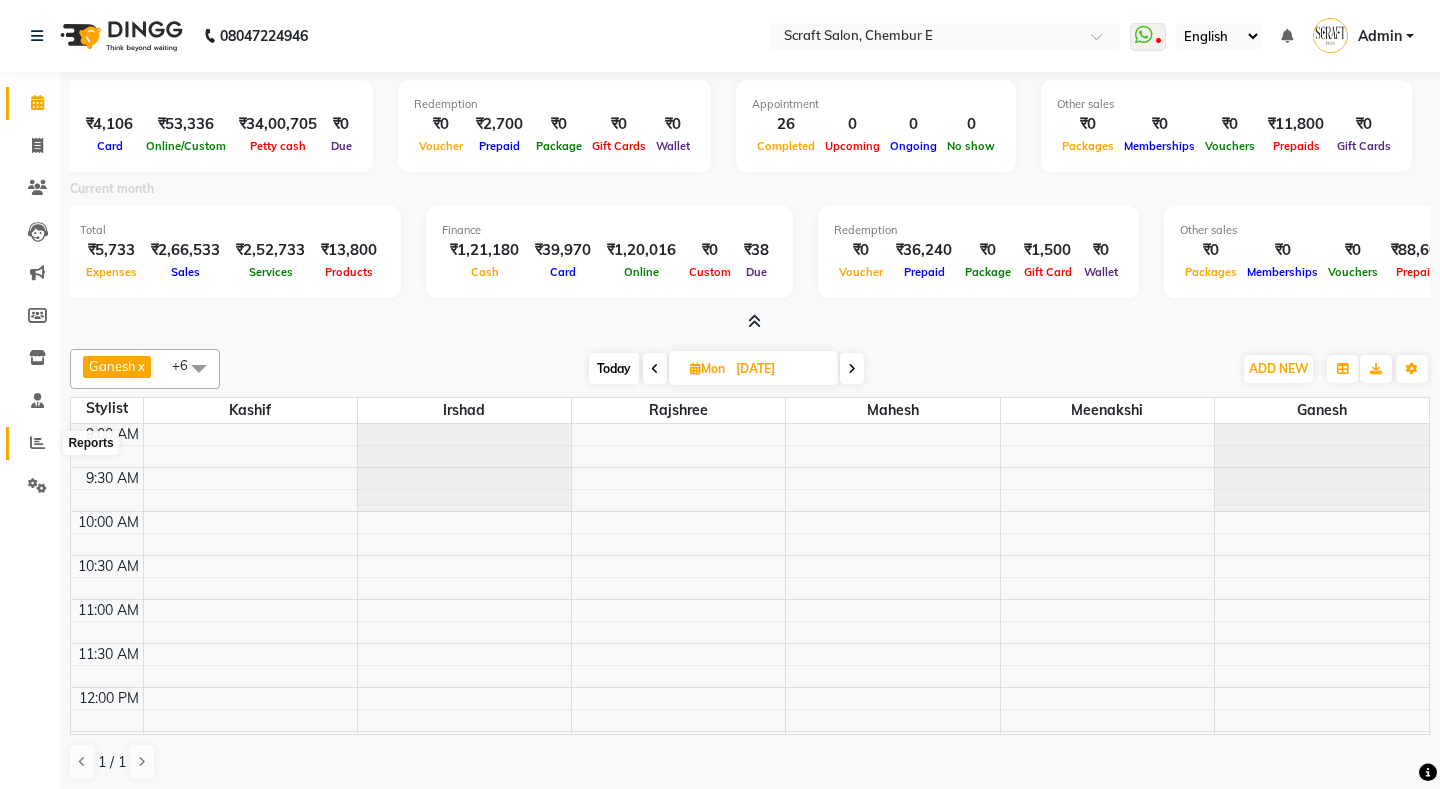 click 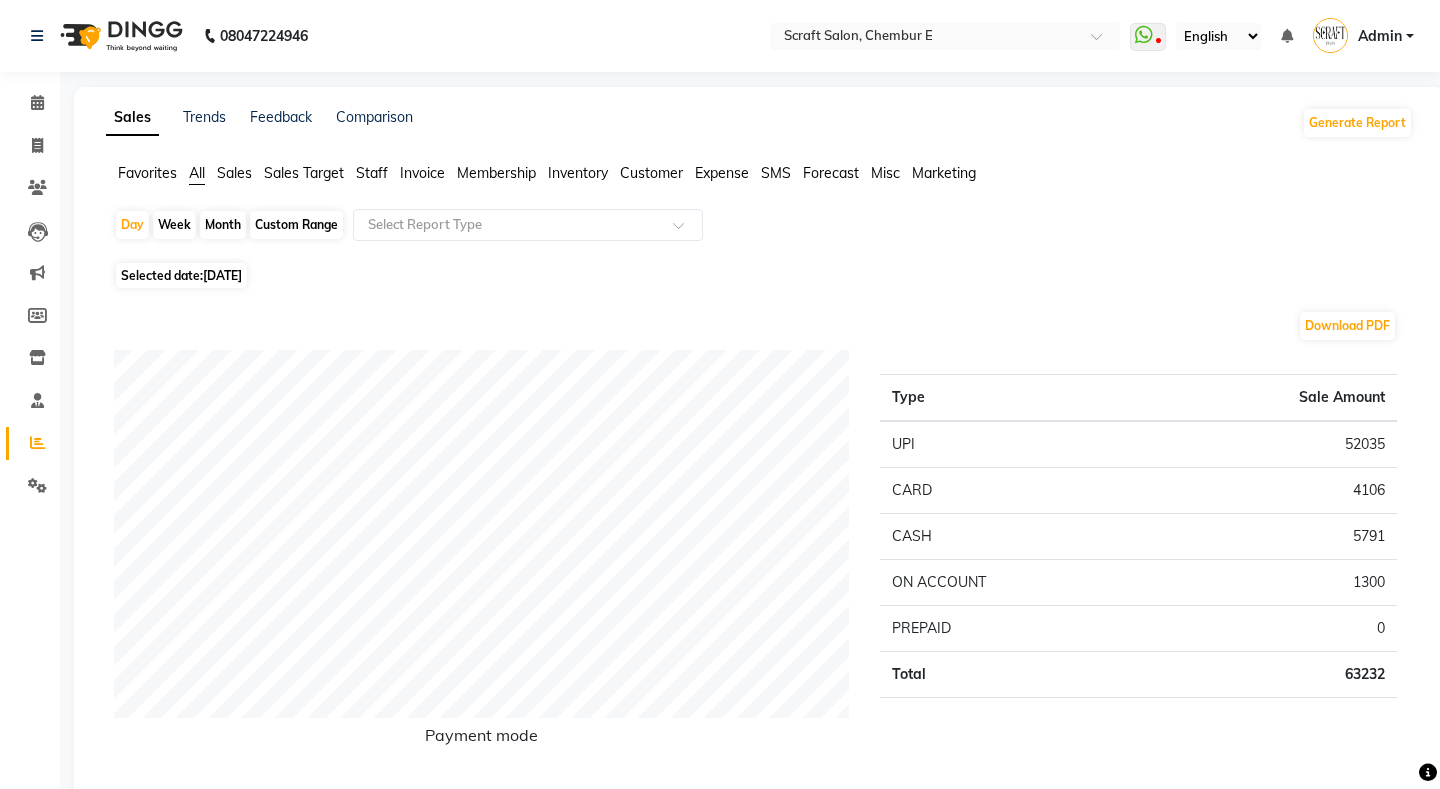 click on "Sales" 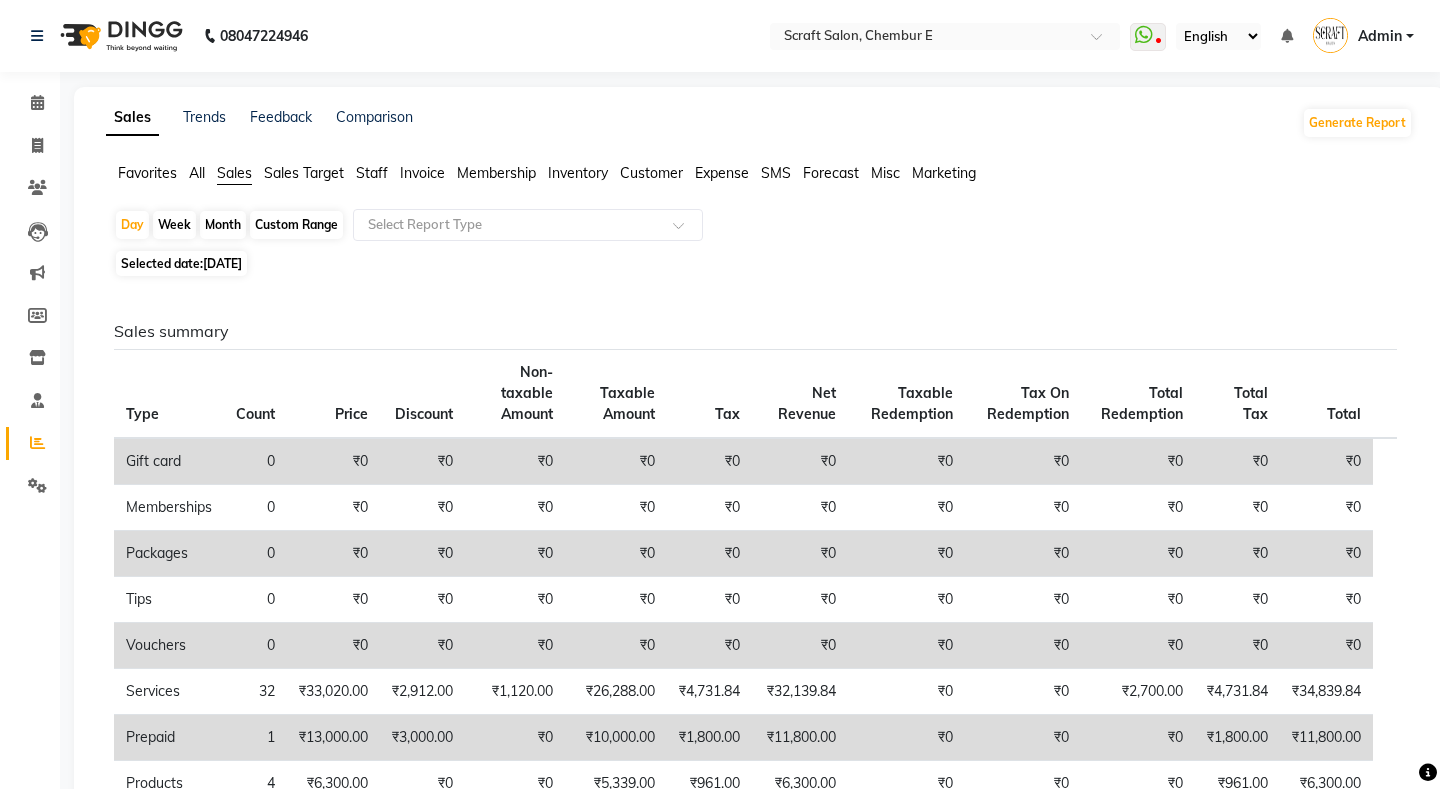 click on "Month" 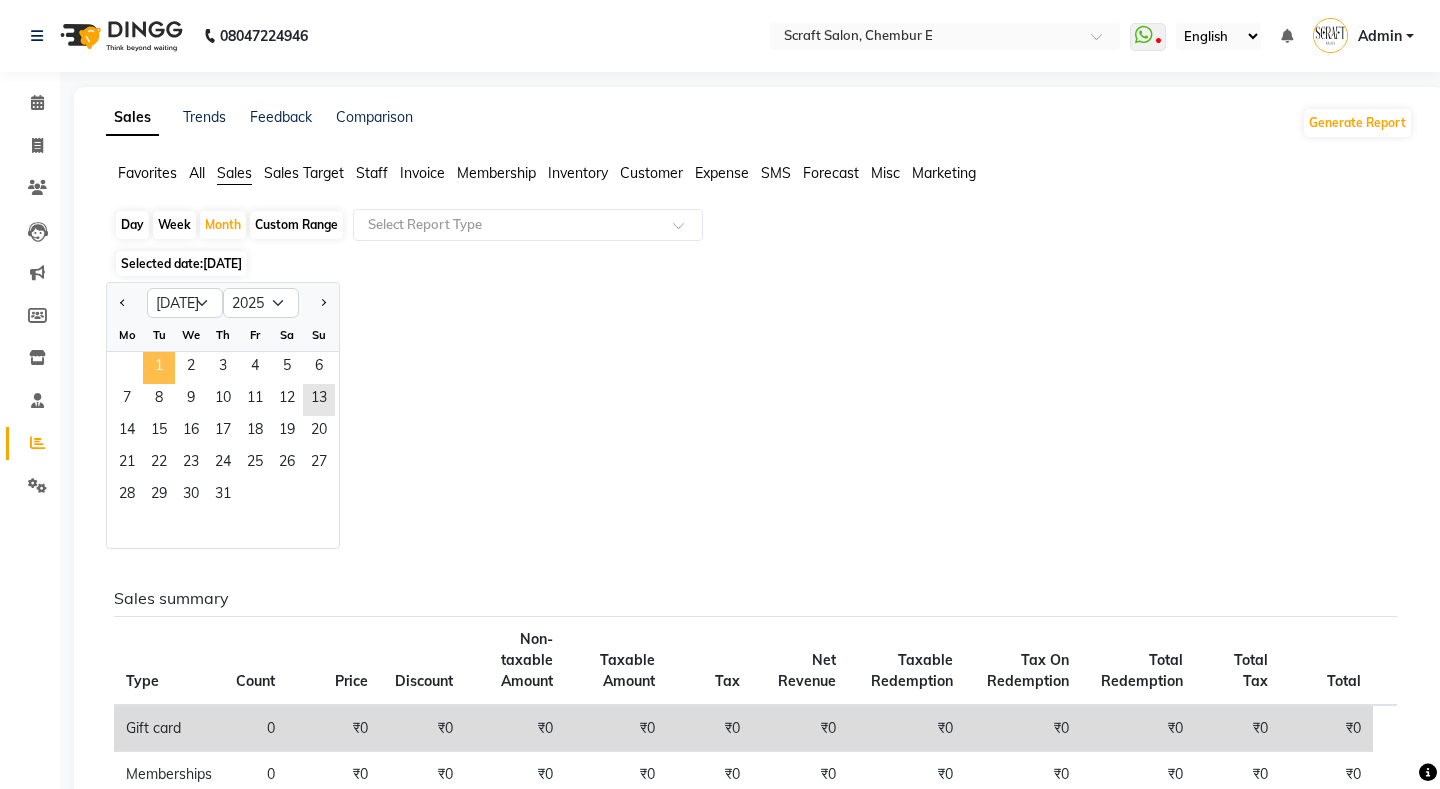 click on "1" 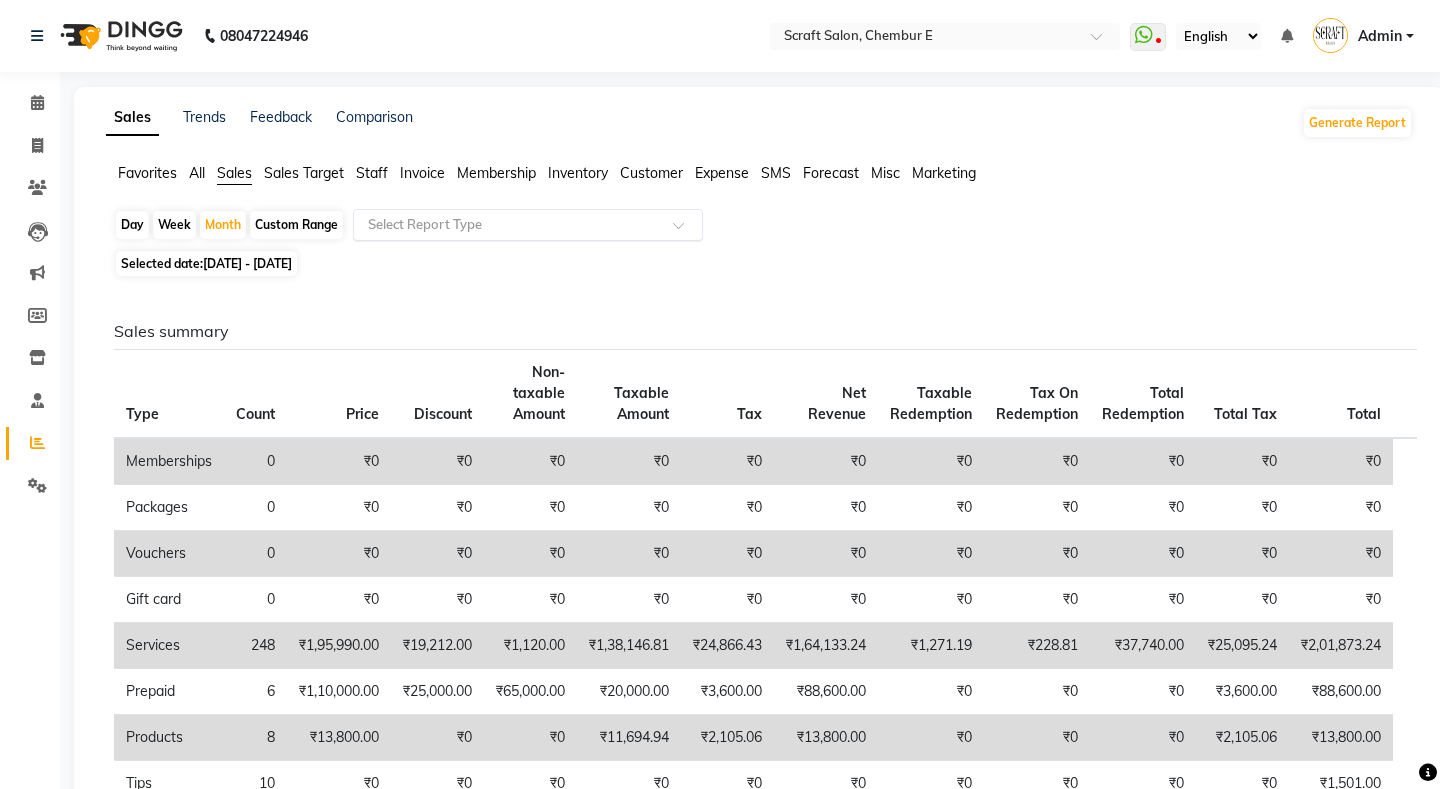 click 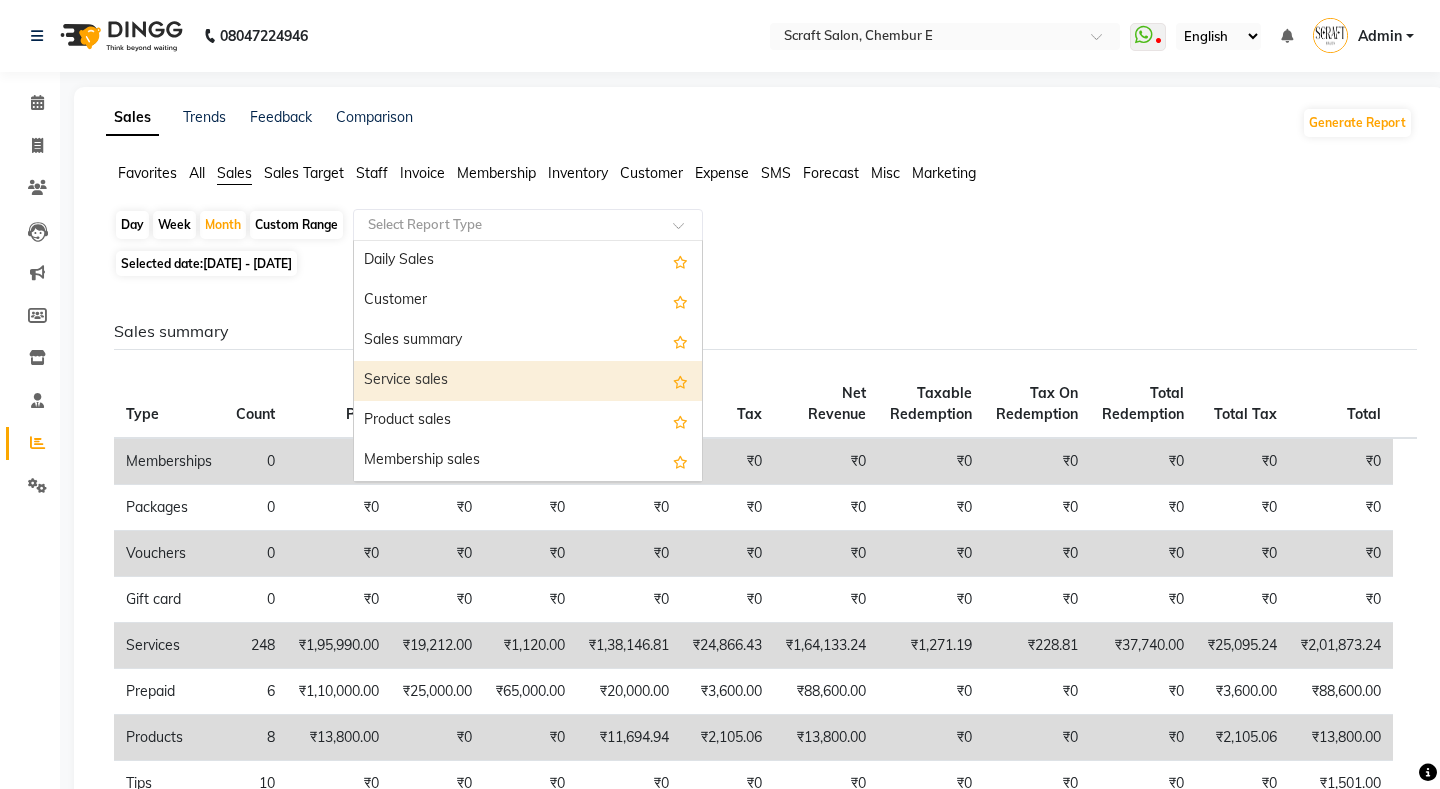click on "Service sales" at bounding box center [528, 381] 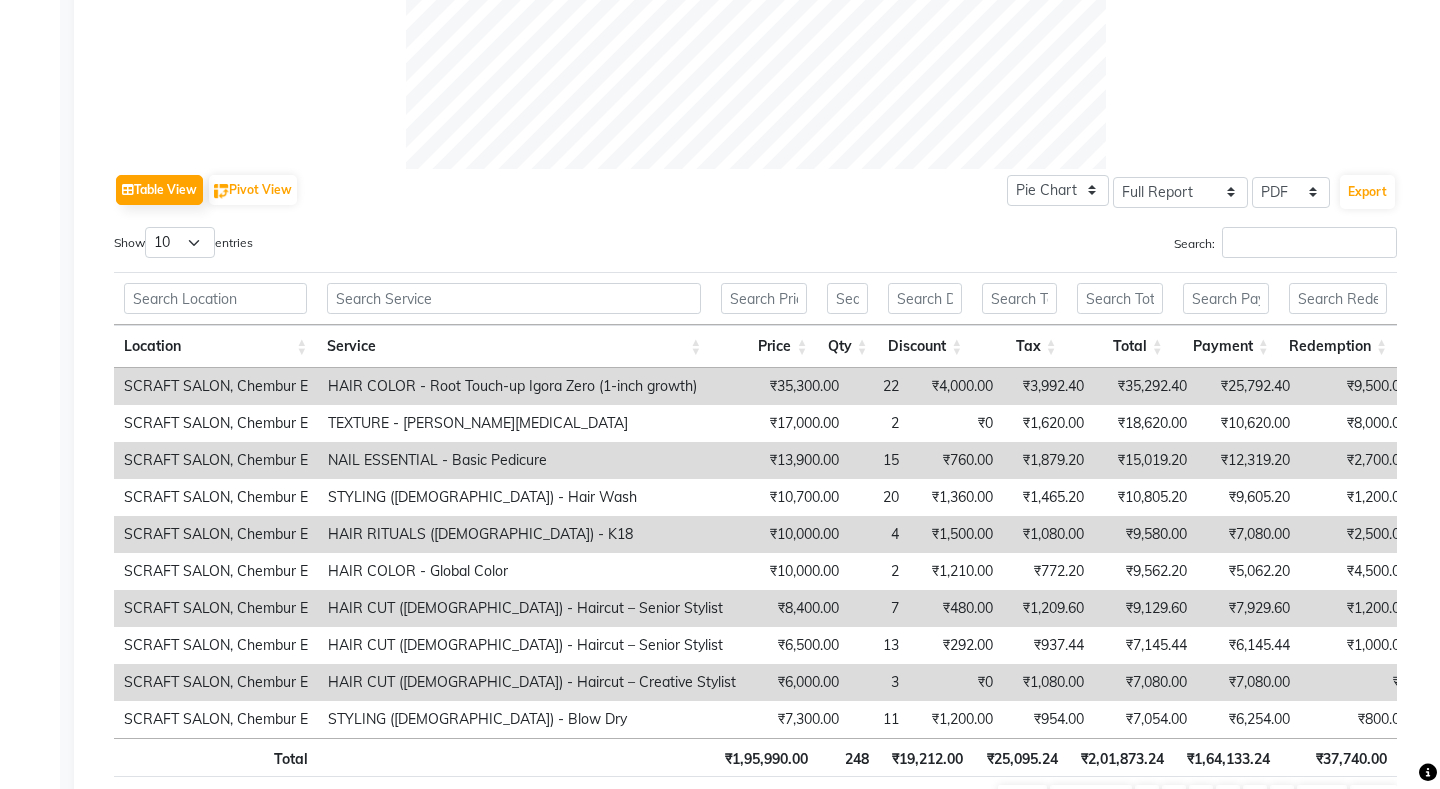 scroll, scrollTop: 922, scrollLeft: 0, axis: vertical 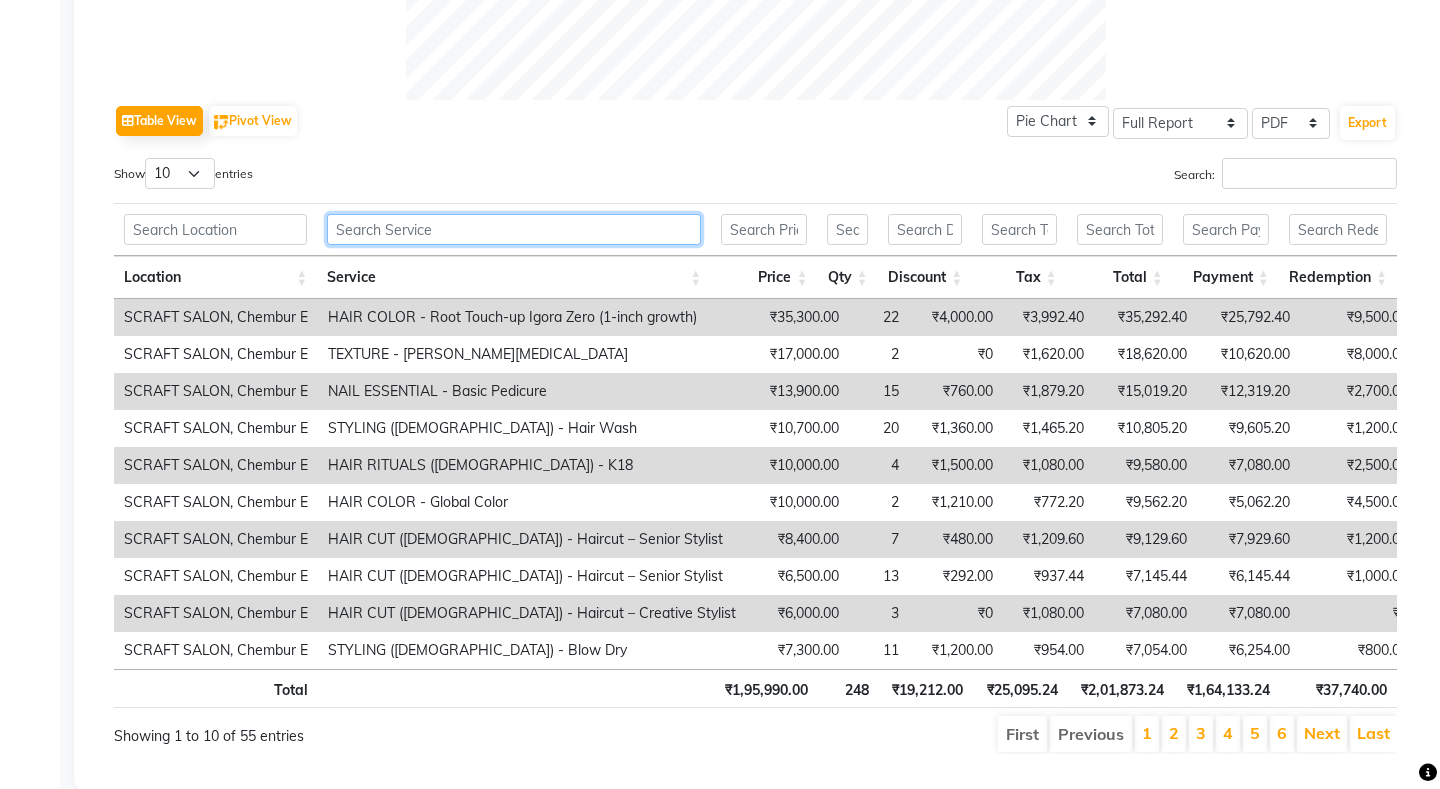 click at bounding box center [514, 229] 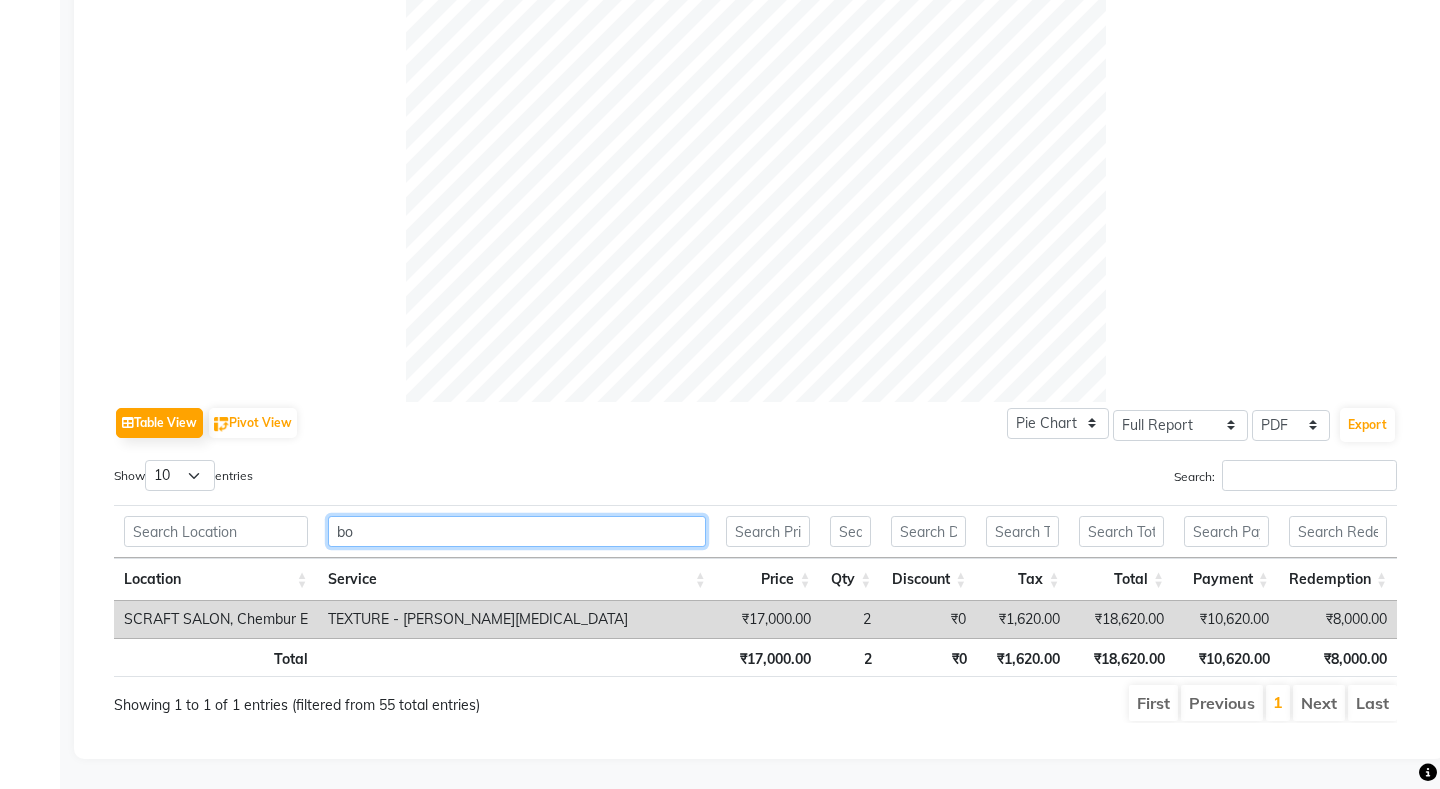 scroll, scrollTop: 620, scrollLeft: 0, axis: vertical 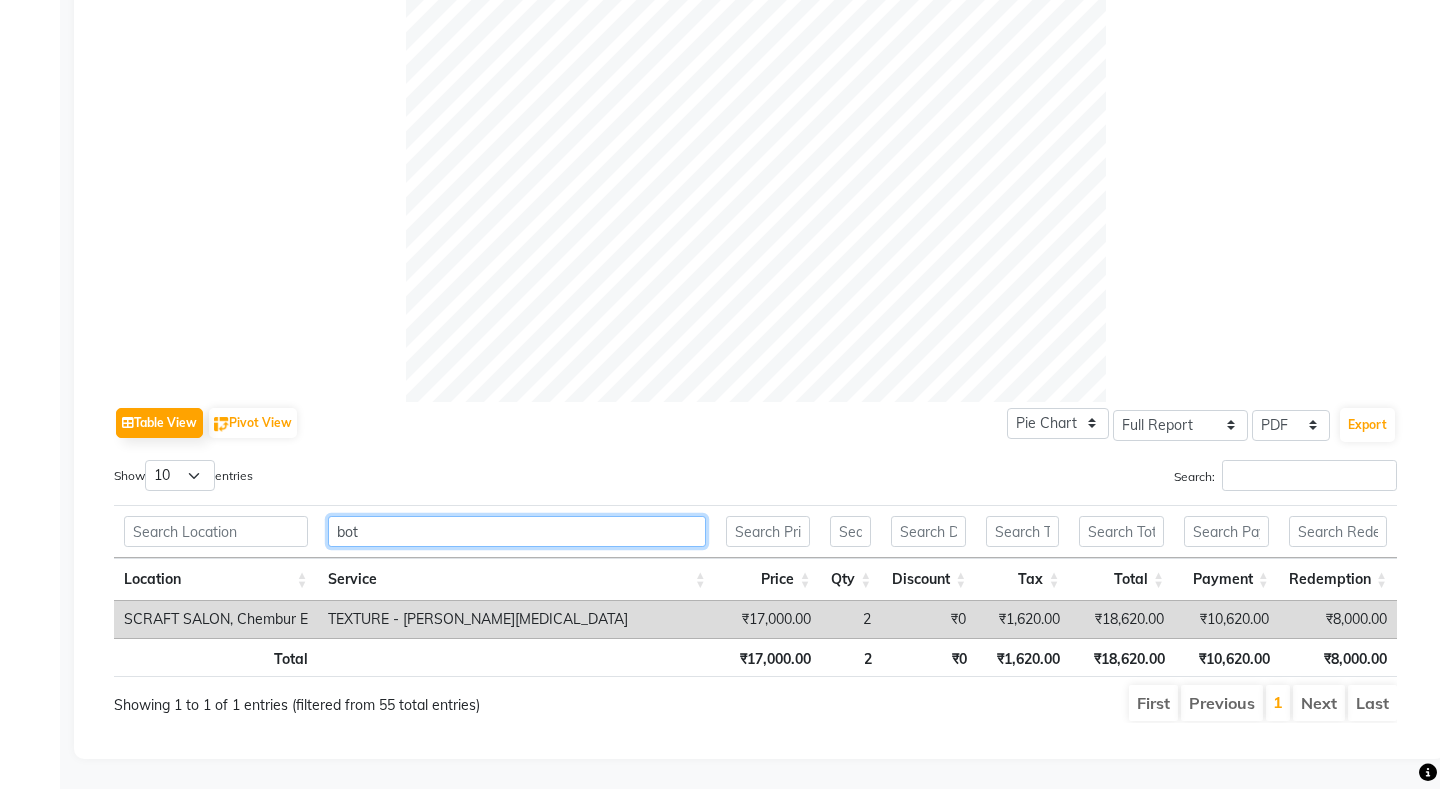 type on "boto" 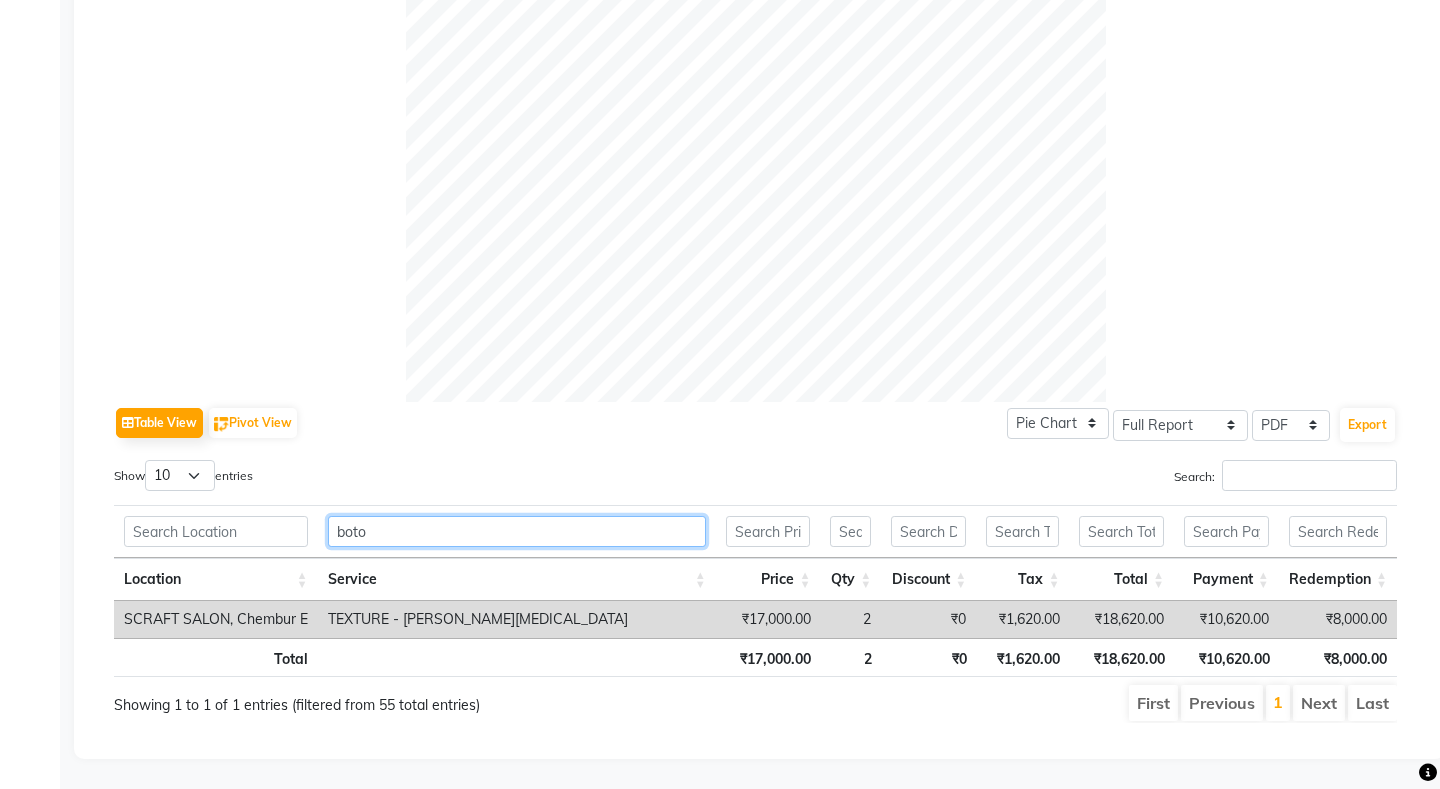 scroll, scrollTop: 0, scrollLeft: 0, axis: both 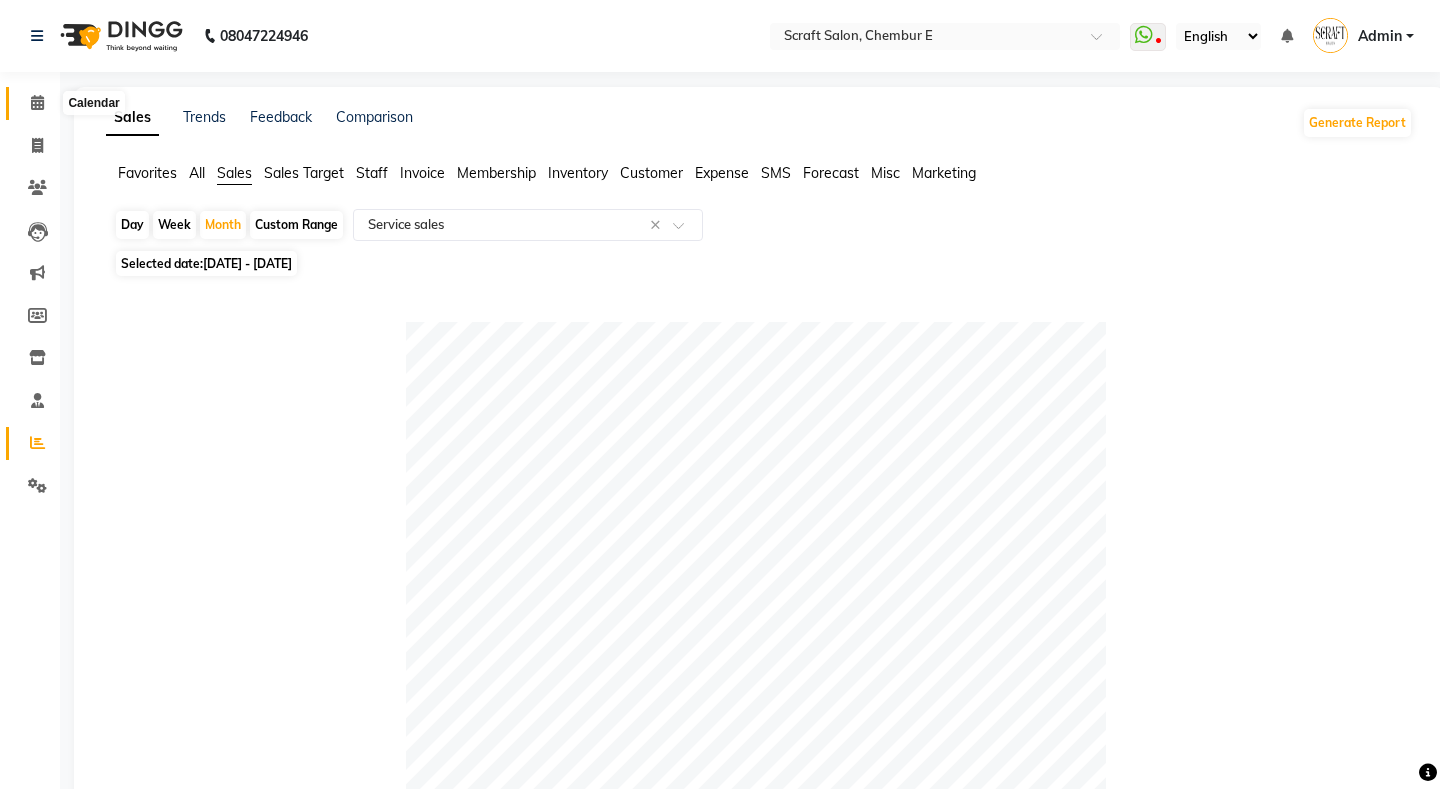 click 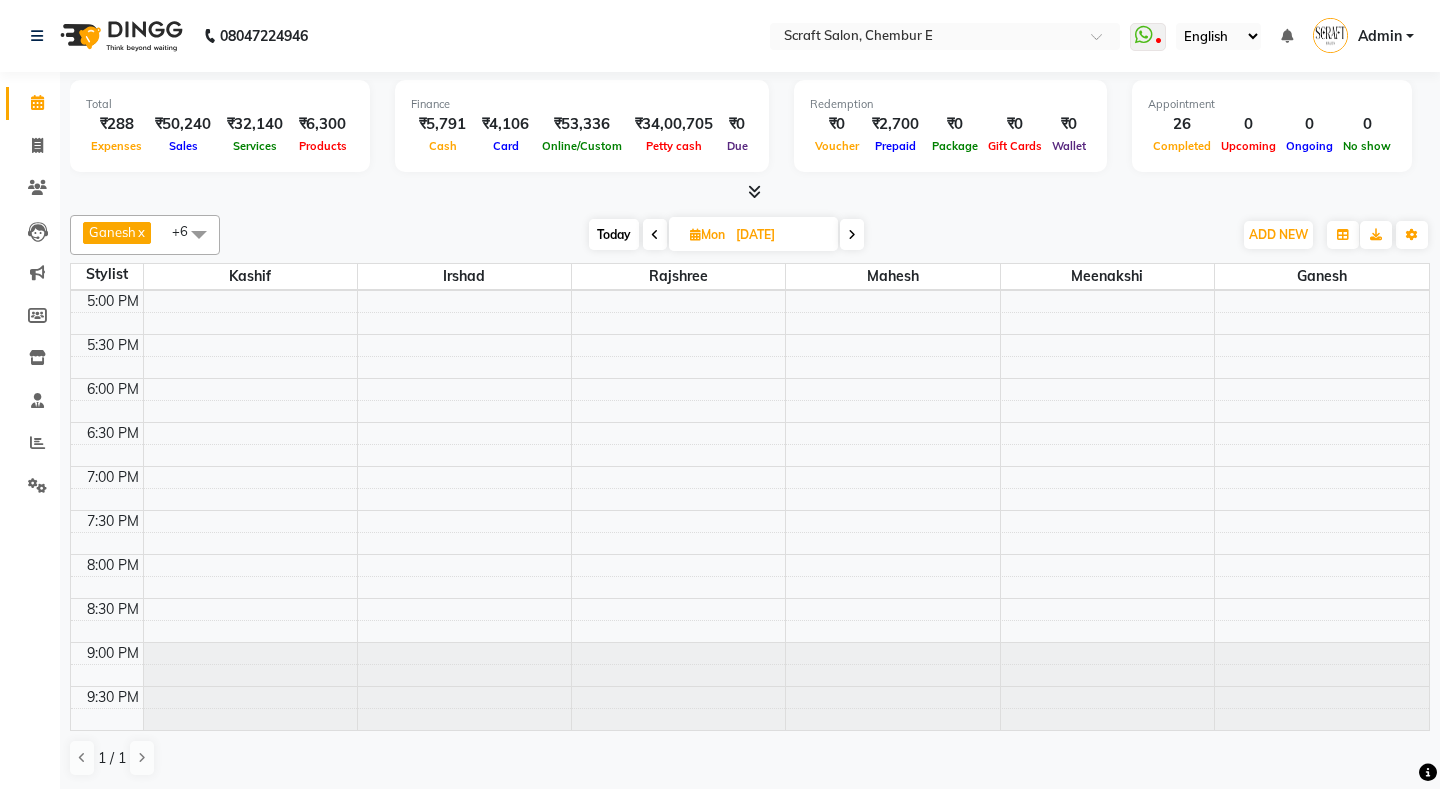 scroll, scrollTop: 0, scrollLeft: 0, axis: both 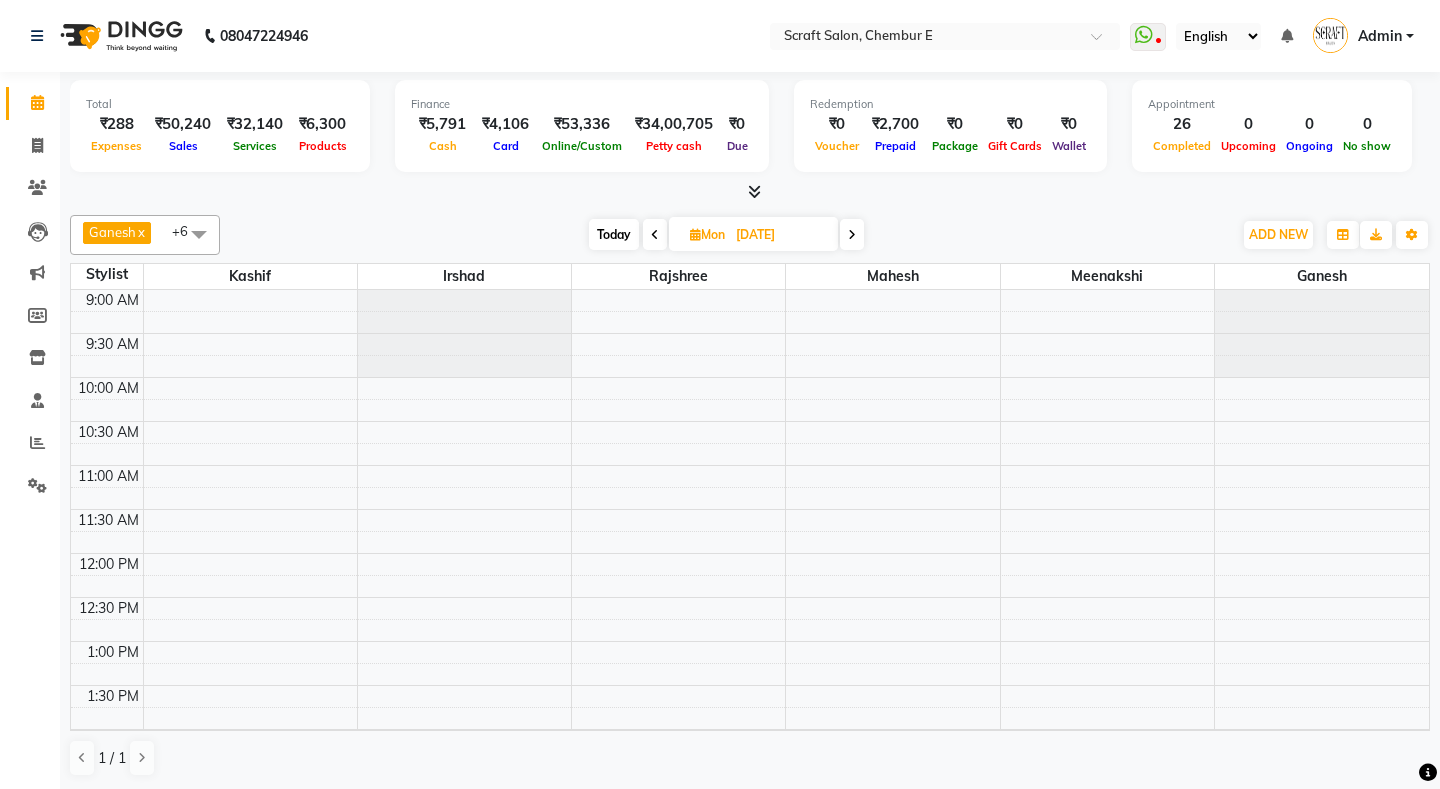 click on "Today" at bounding box center [614, 234] 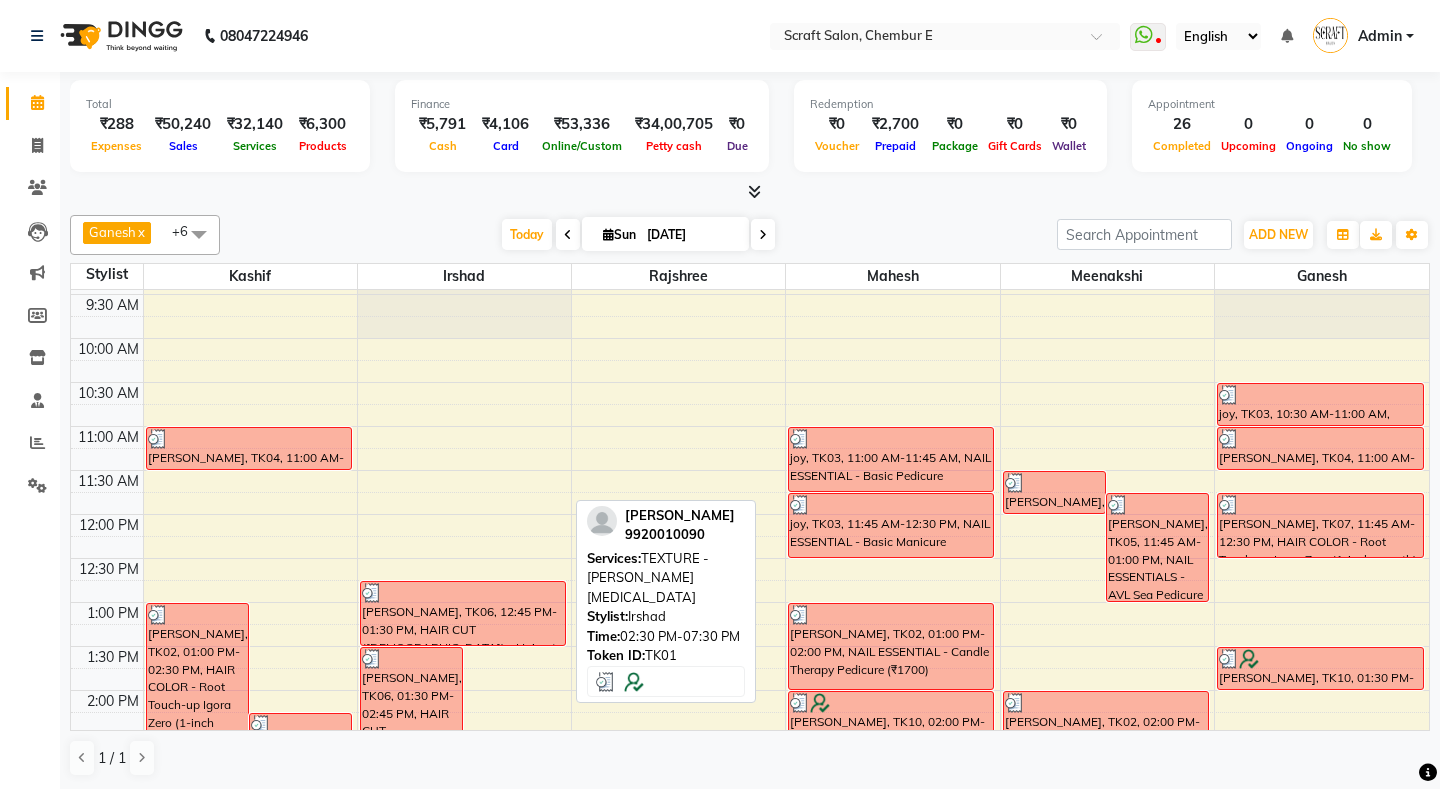 scroll, scrollTop: 0, scrollLeft: 0, axis: both 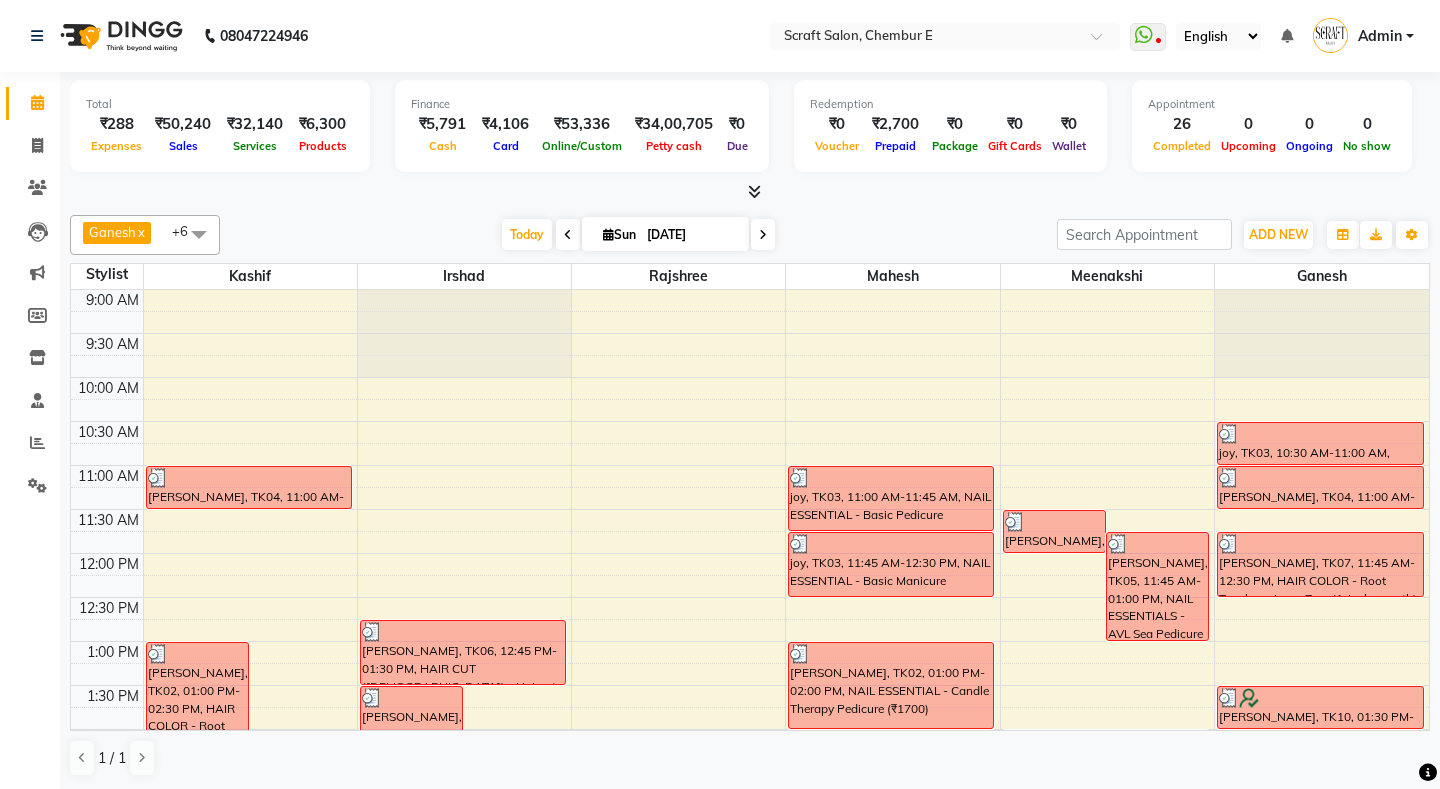 click at bounding box center [199, 234] 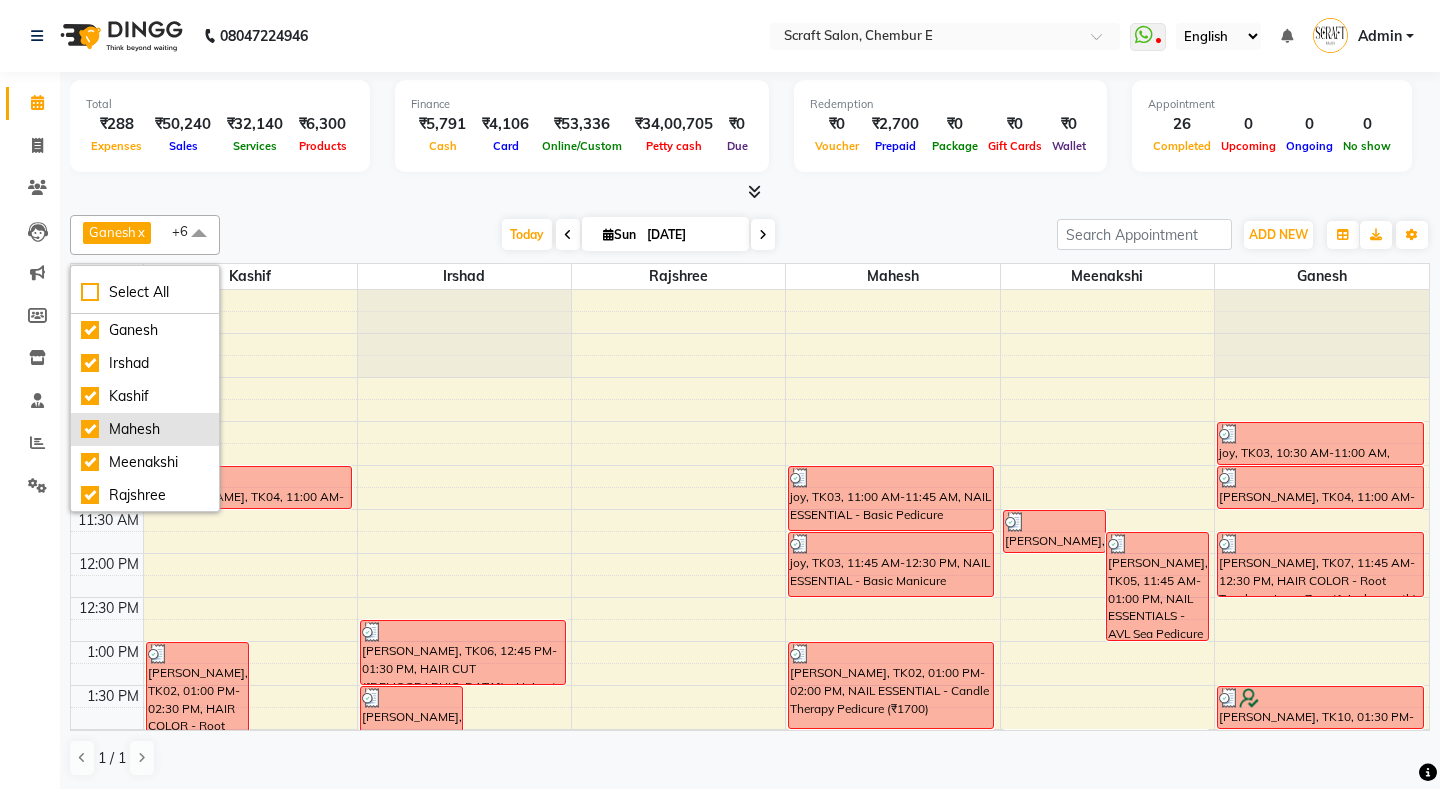 scroll, scrollTop: 1, scrollLeft: 0, axis: vertical 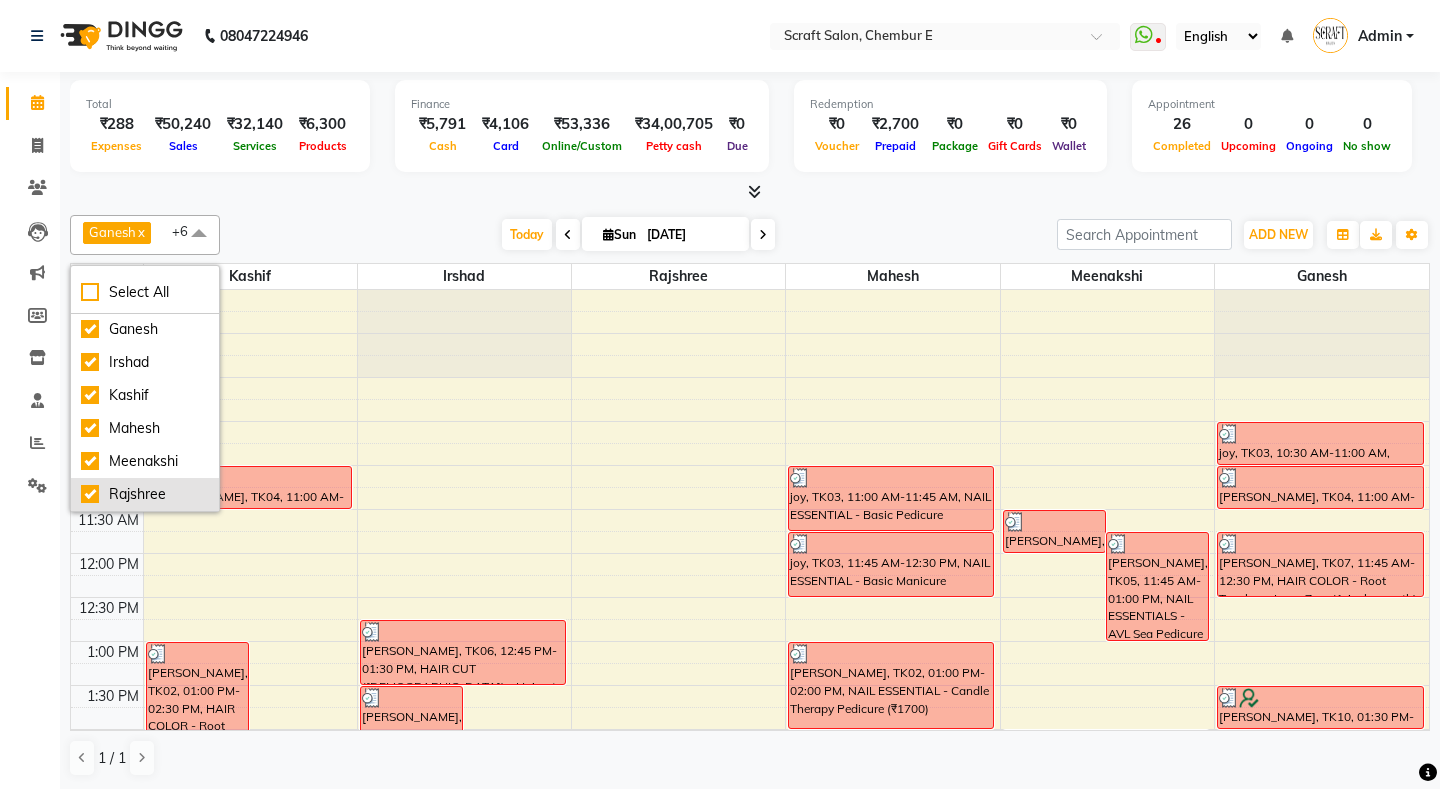 click on "Rajshree" at bounding box center (145, 494) 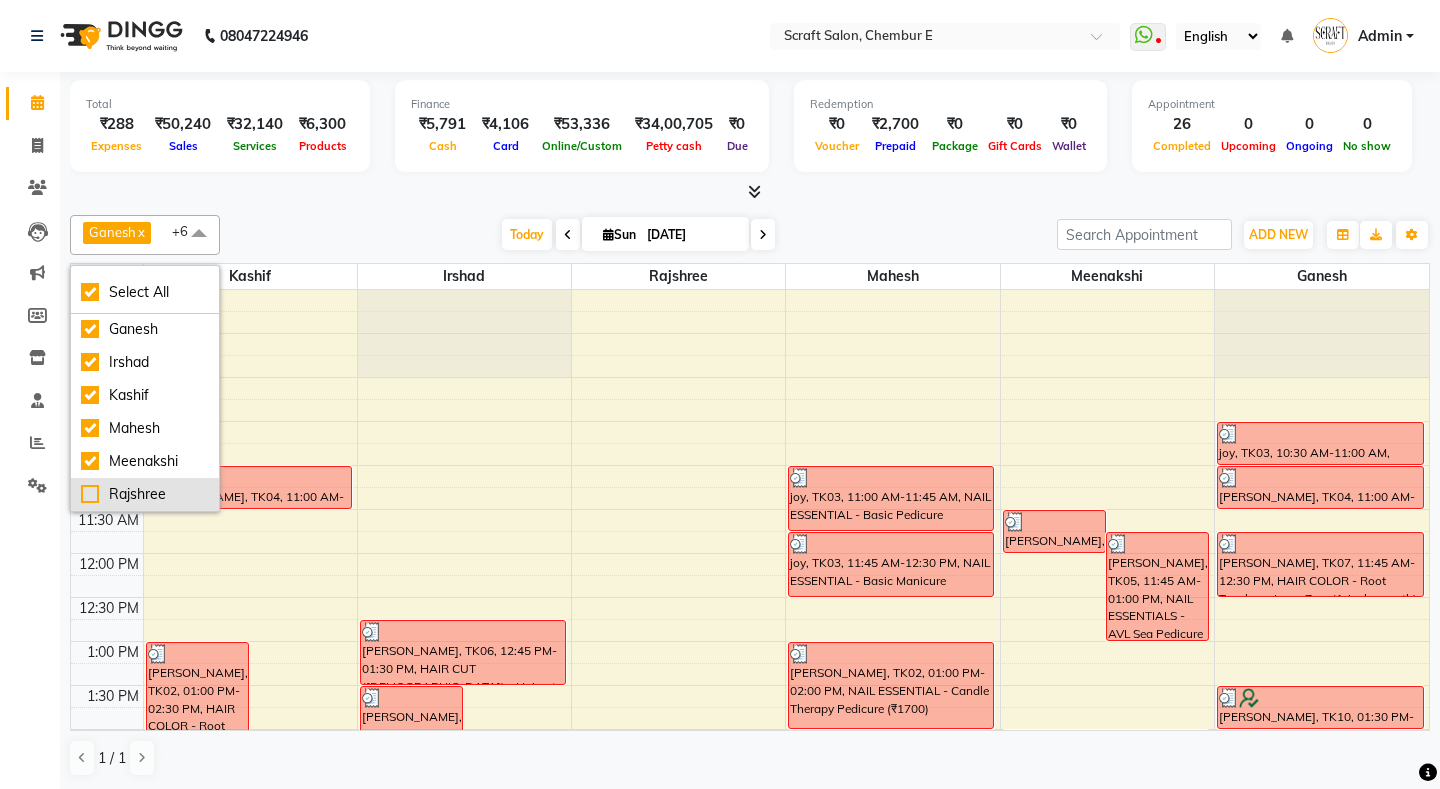 checkbox on "true" 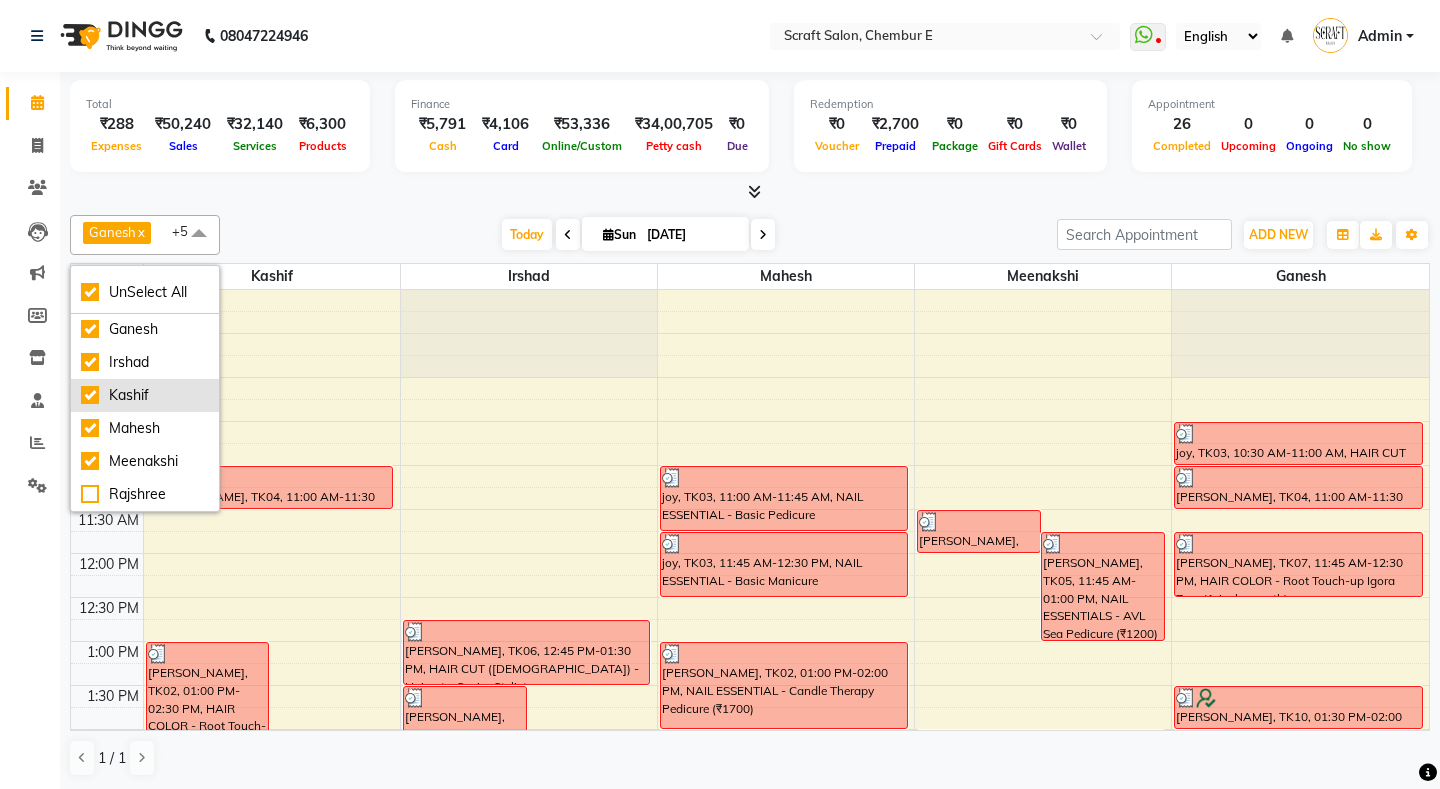 scroll, scrollTop: 1, scrollLeft: 0, axis: vertical 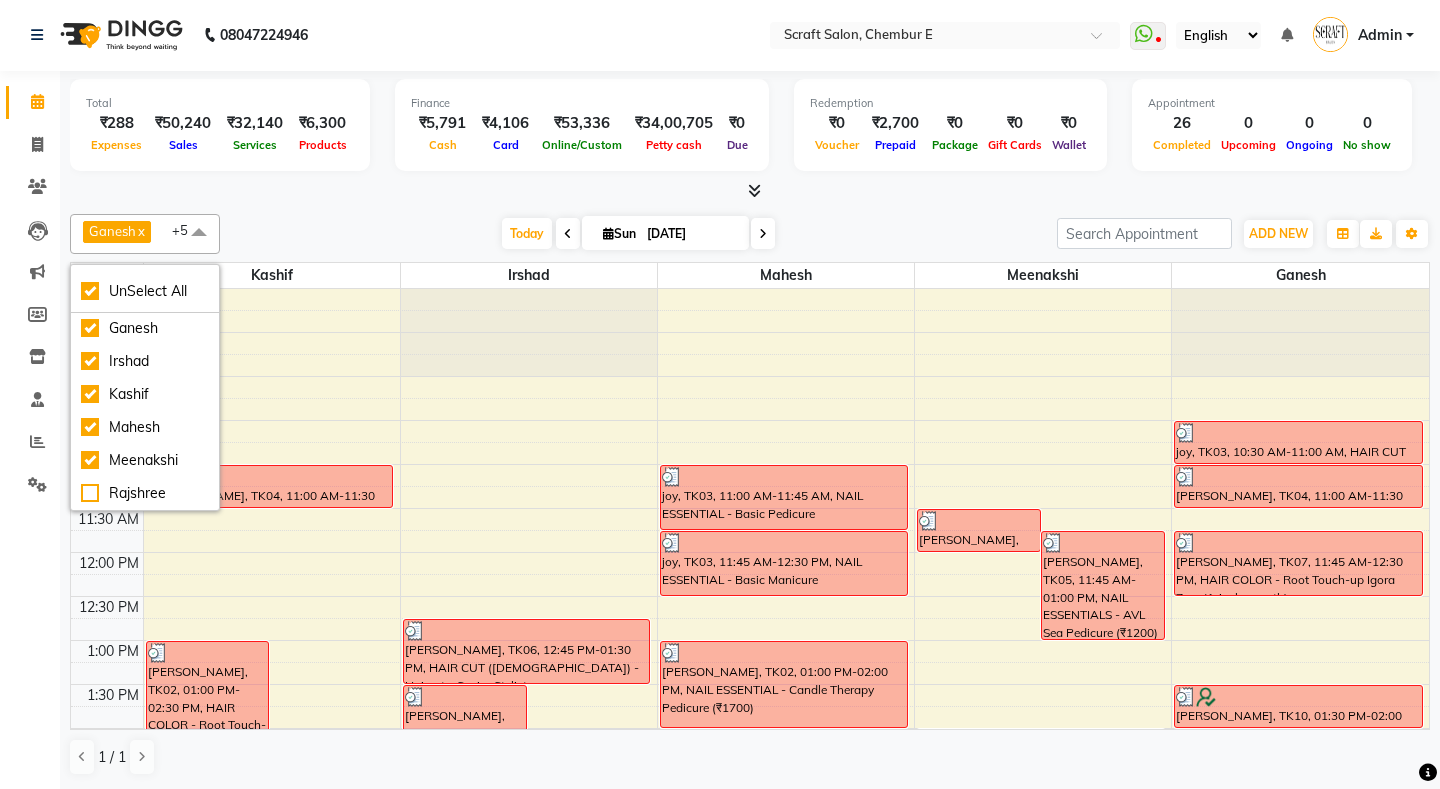 click on "Today  Sun 13-07-2025" at bounding box center (638, 234) 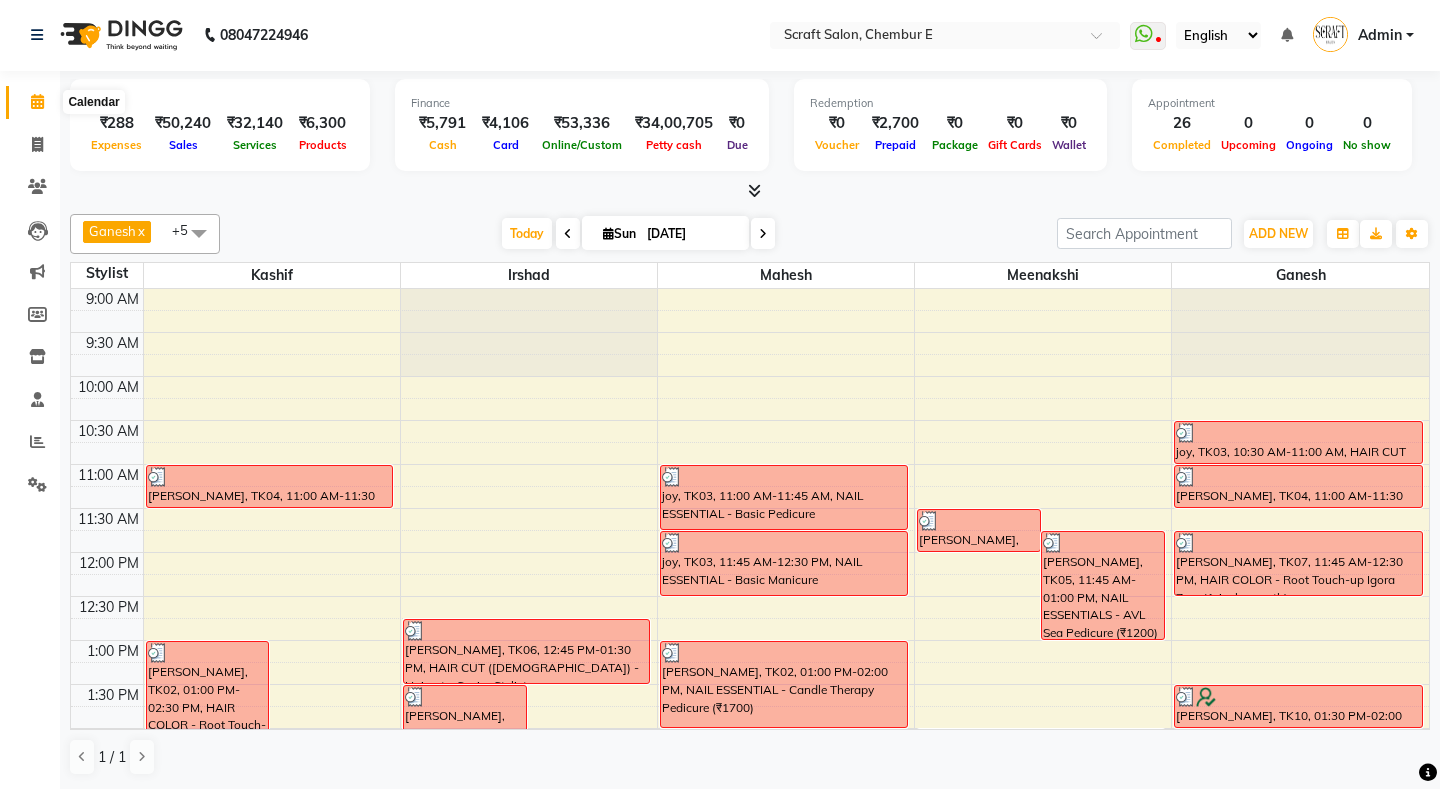 click 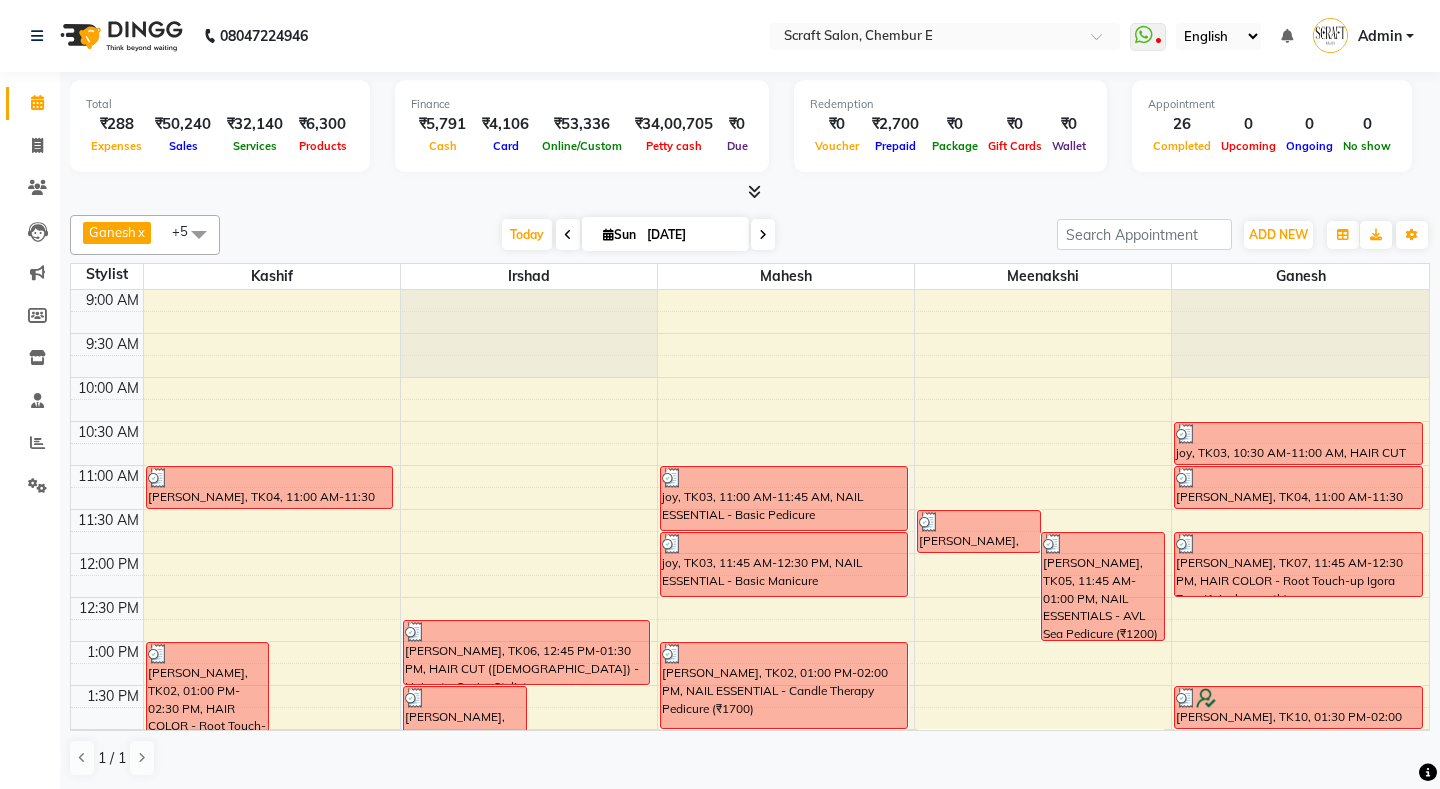 scroll, scrollTop: 0, scrollLeft: 0, axis: both 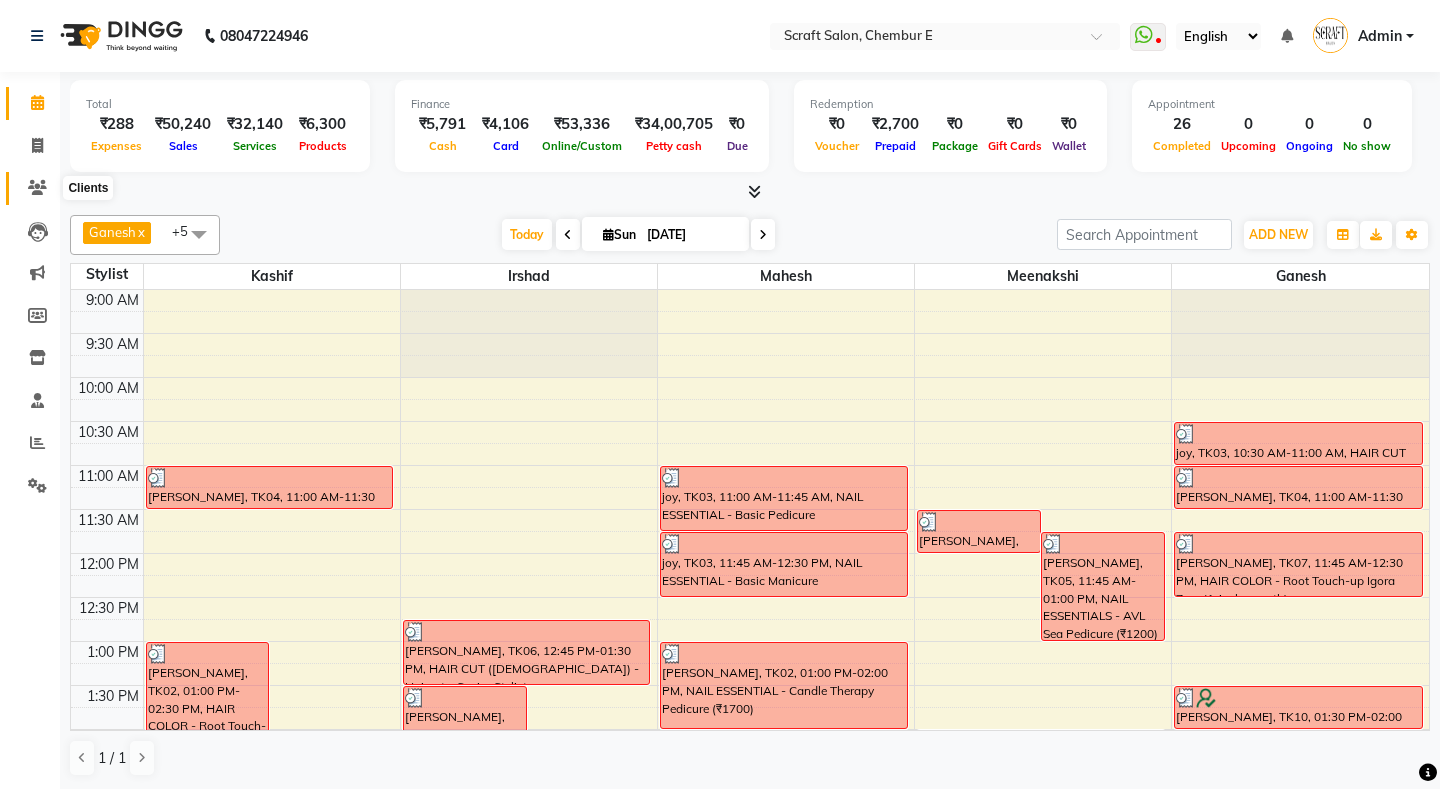 click 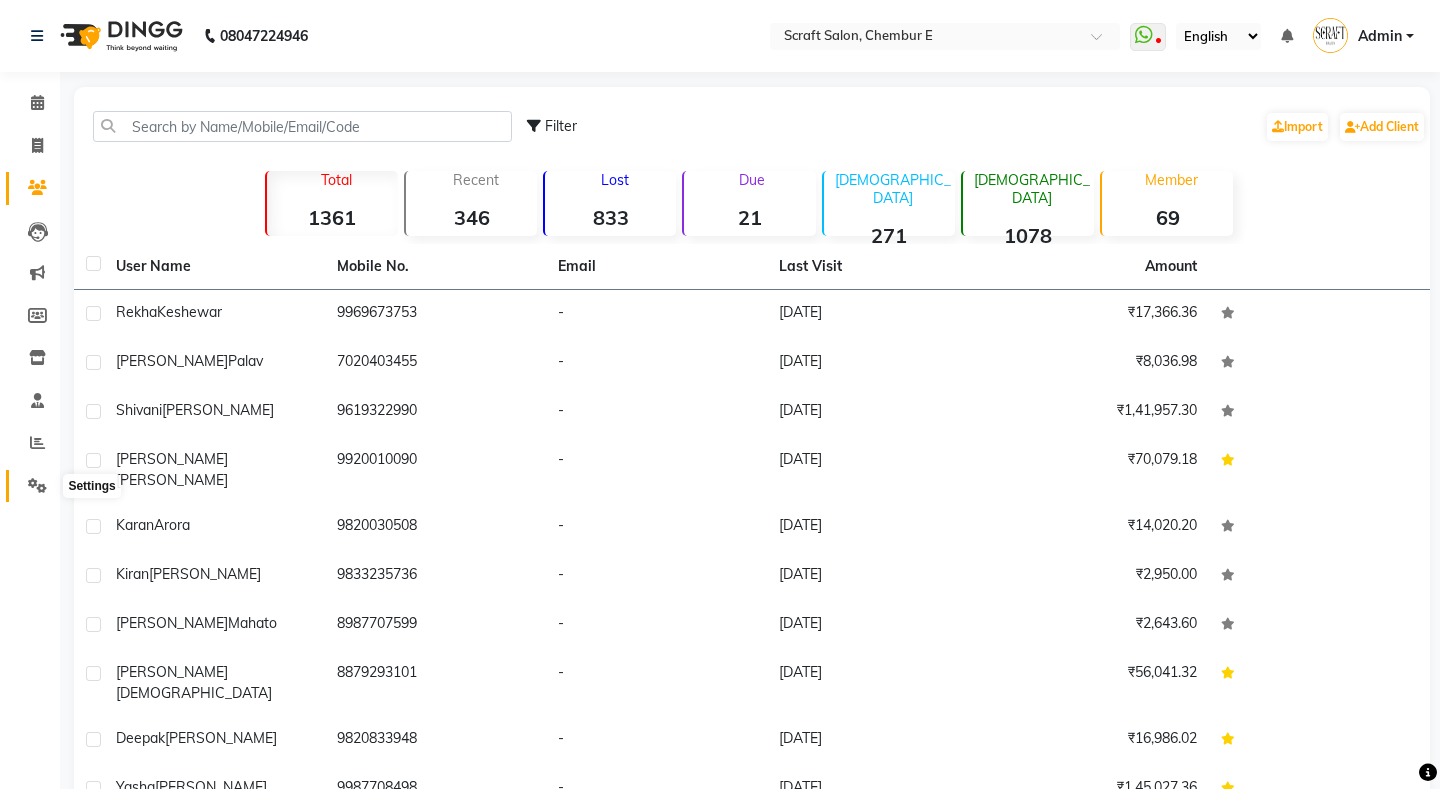 click 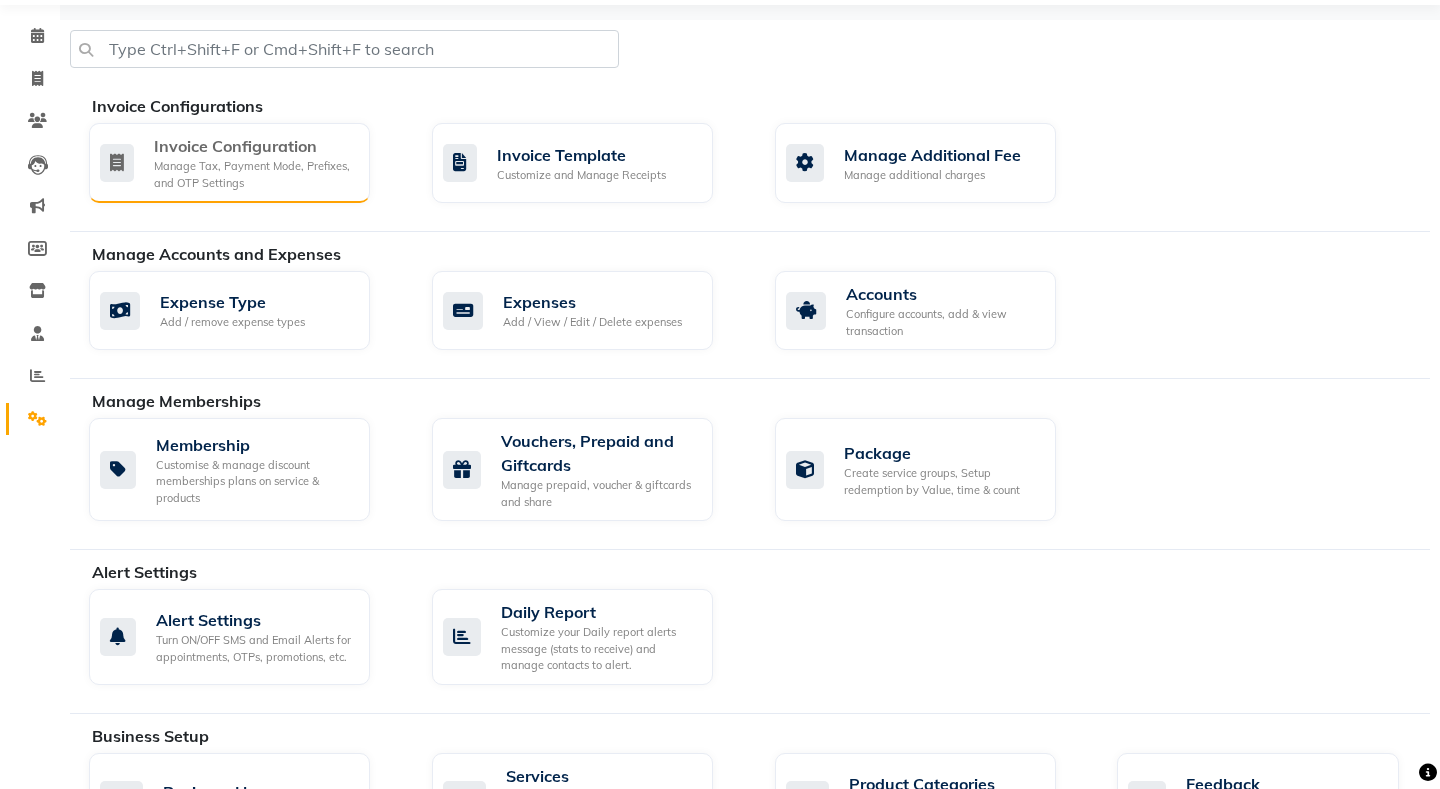 scroll, scrollTop: 66, scrollLeft: 0, axis: vertical 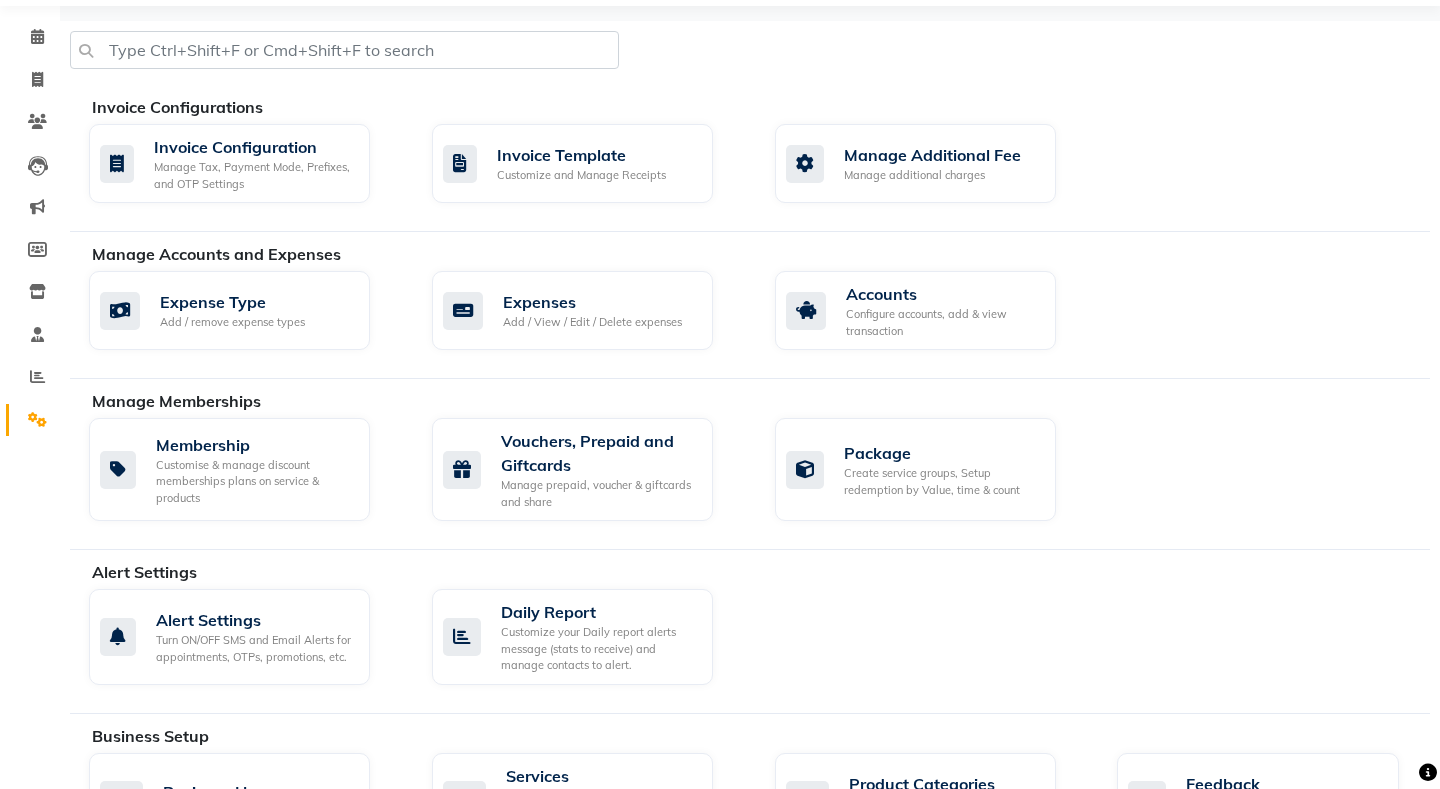 click on "Expense Type Add / remove expense types  Expenses Add / View / Edit / Delete expenses  Accounts Configure accounts, add & view transaction" 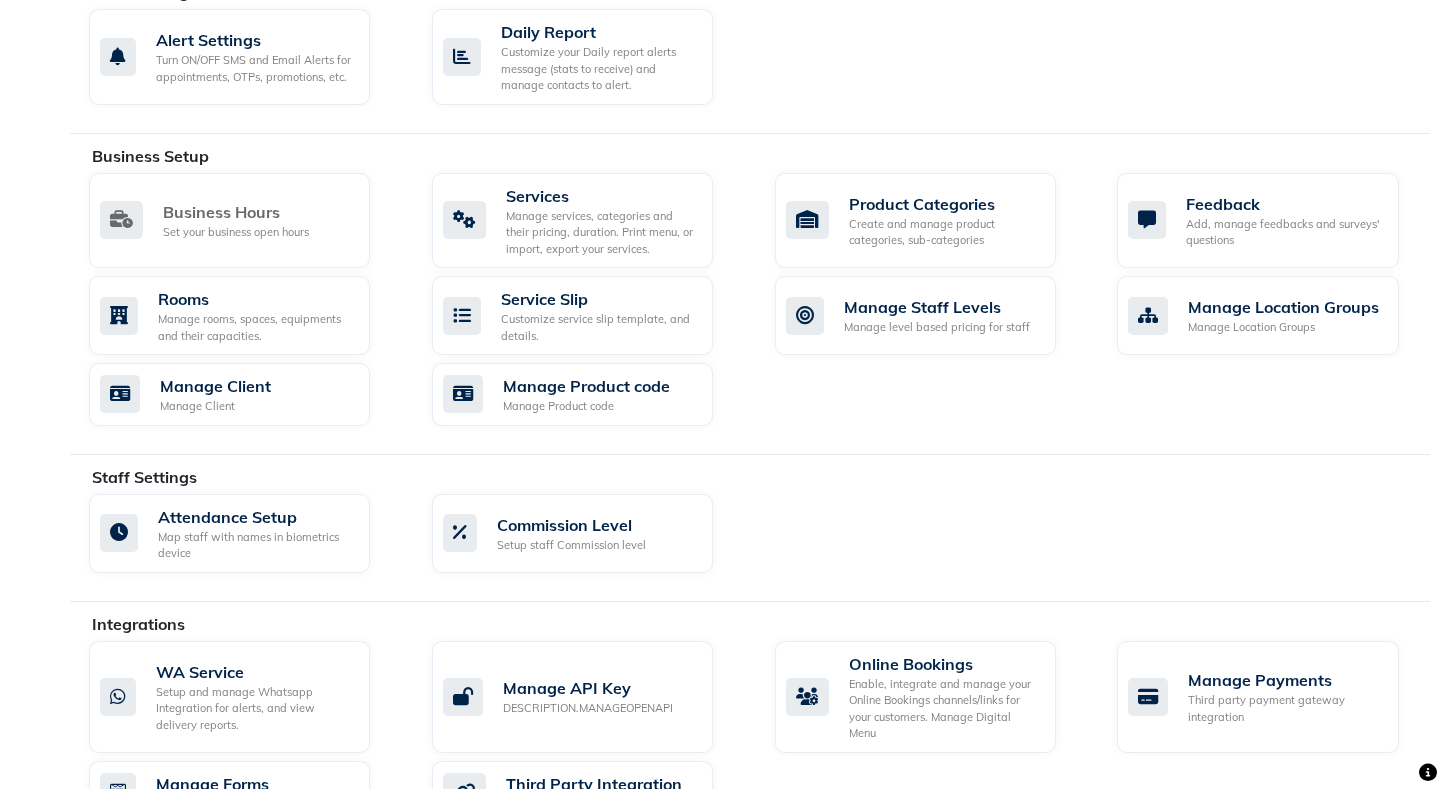 scroll, scrollTop: 649, scrollLeft: 0, axis: vertical 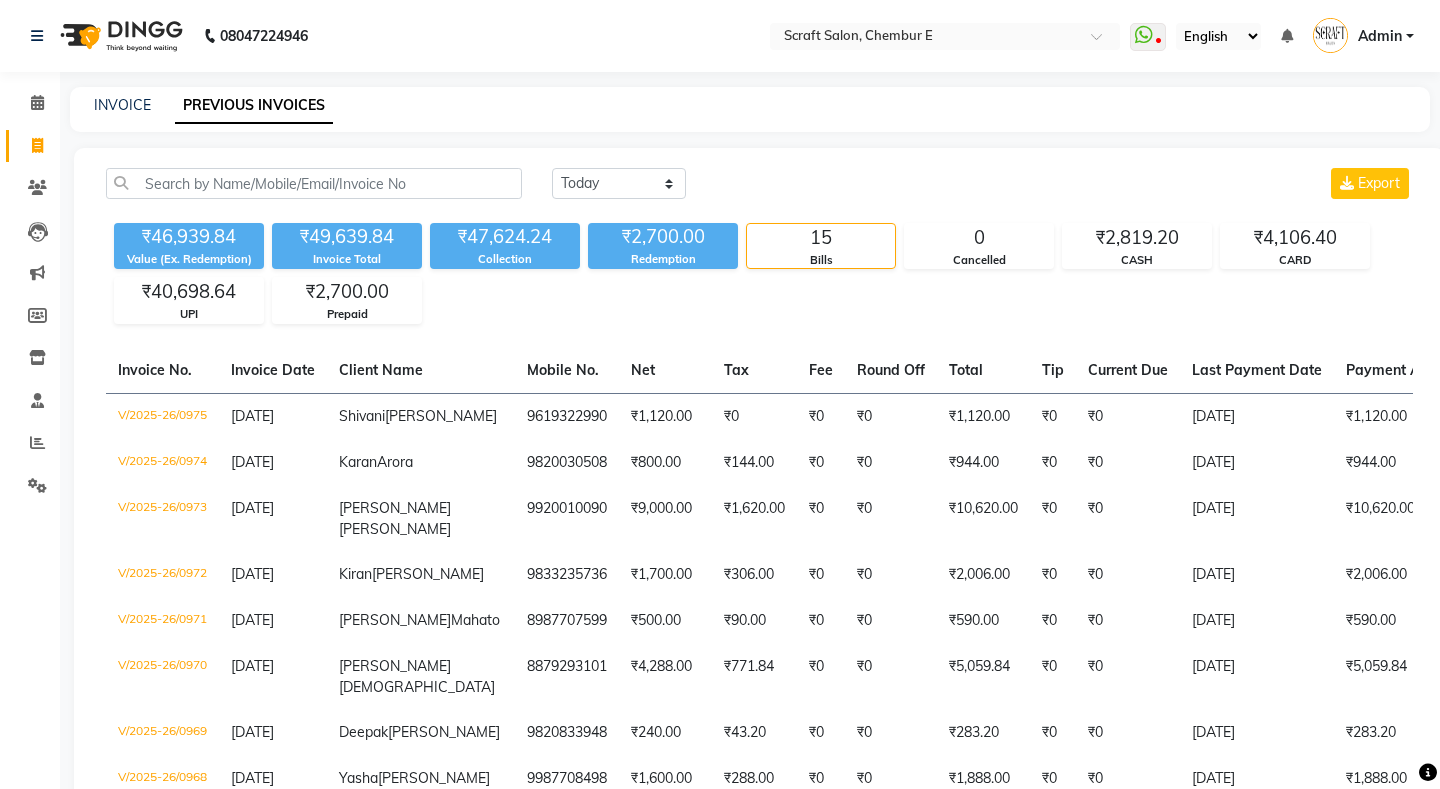 click on "[DATE] [DATE] Custom Range Export ₹46,939.84 Value (Ex. Redemption) ₹49,639.84 Invoice Total  ₹47,624.24 Collection ₹2,700.00 Redemption 15 Bills 0 Cancelled ₹2,819.20 CASH ₹4,106.40 CARD ₹40,698.64 UPI ₹2,700.00 Prepaid  Invoice No.   Invoice Date   Client Name   Mobile No.   Net   Tax   Fee   Round Off   Total   Tip   Current Due   Last Payment Date   Payment Amount   Payment Methods   Cancel Reason   Status   V/2025-26/0975  [DATE] [PERSON_NAME] 9619322990 ₹1,120.00 ₹0  ₹0  ₹0 ₹1,120.00 ₹0 ₹0 [DATE] ₹1,120.00  CASH - PAID  V/2025-26/0974  [DATE] [PERSON_NAME] 9820030508 ₹800.00 ₹144.00  ₹0  ₹0 ₹944.00 ₹0 ₹0 [DATE] ₹944.00  CARD - PAID  V/2025-26/0973  [DATE] [PERSON_NAME] 9920010090 ₹9,000.00 ₹1,620.00  ₹0  ₹0 ₹10,620.00 ₹0 ₹0 [DATE] ₹10,620.00  UPI - PAID  V/2025-26/0972  [DATE] [PERSON_NAME] 9833235736 ₹1,700.00 ₹306.00  ₹0  ₹0 ₹2,006.00 ₹0 ₹0 [DATE] ₹2,006.00  UPI - PAID  V/2025-26/0971" 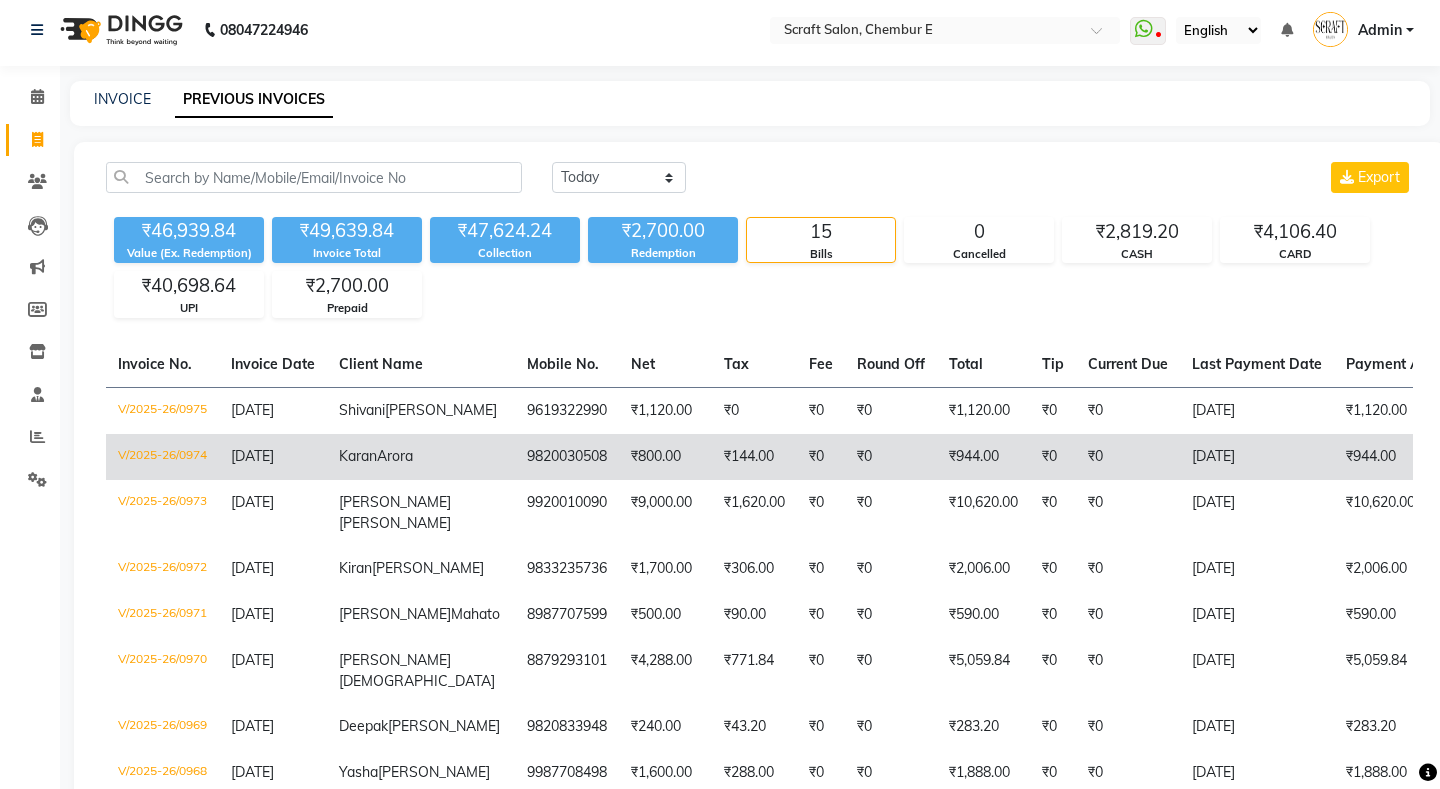 scroll, scrollTop: 0, scrollLeft: 0, axis: both 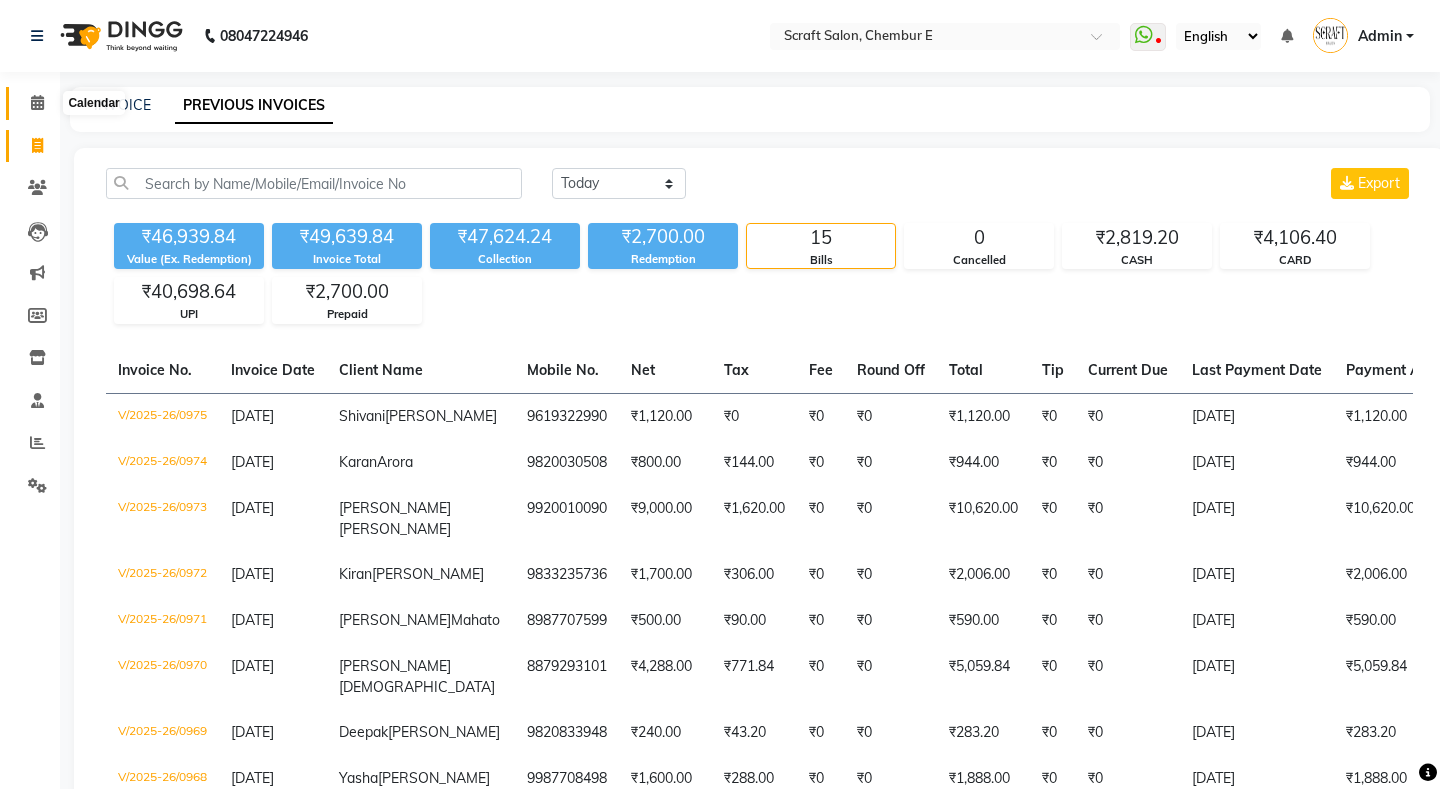 click 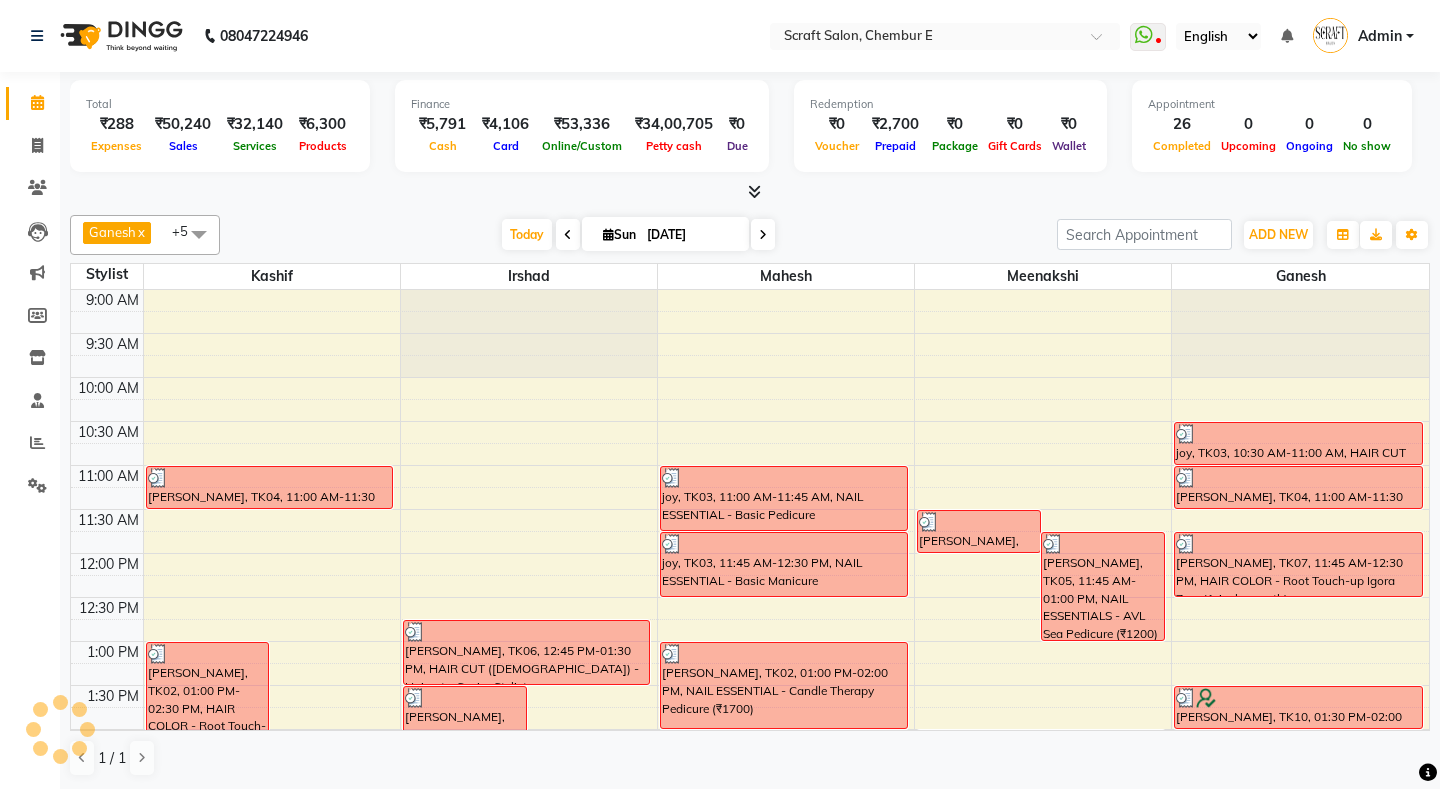 scroll, scrollTop: 0, scrollLeft: 0, axis: both 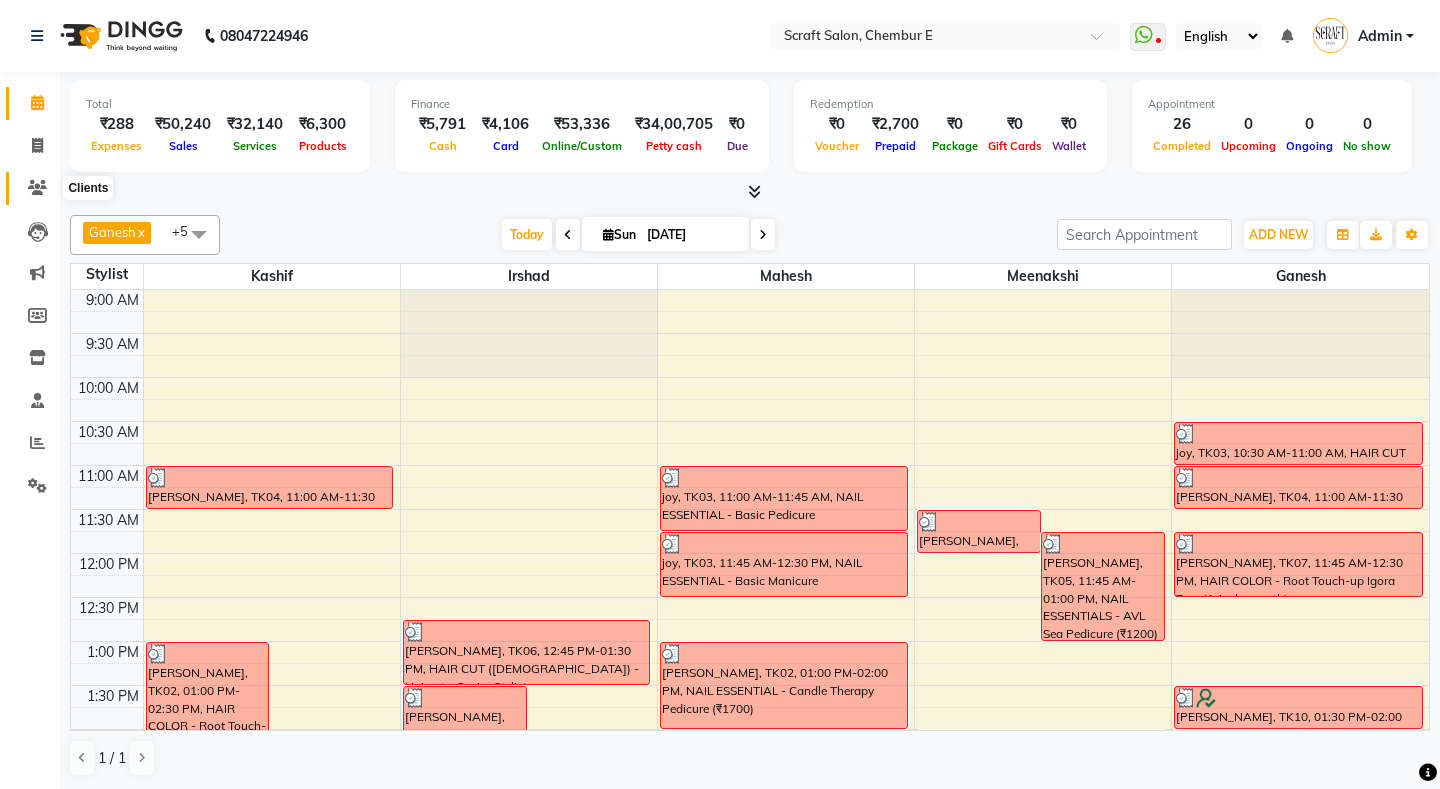 click 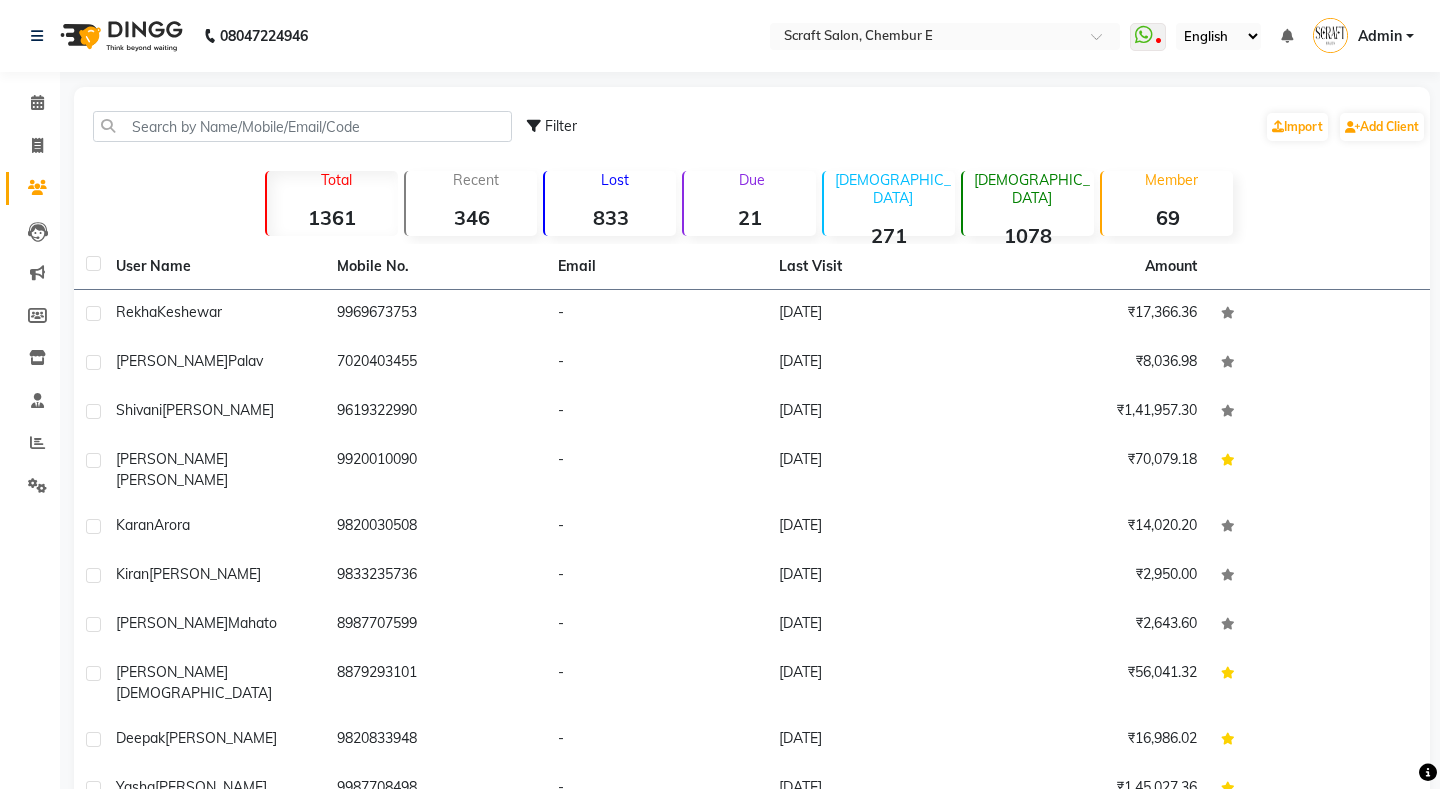 click on "Filter  Import   Add Client   Total  1361  Recent  346  Lost  833  Due  21  [DEMOGRAPHIC_DATA]  271  [DEMOGRAPHIC_DATA]  1078  Member  69 User Name Mobile No. Email Last Visit Amount [PERSON_NAME]   9969673753   -   [DATE]   ₹17,366.36  [PERSON_NAME]   7020403455   -   [DATE]   ₹8,036.98  [PERSON_NAME]   9619322990   -   [DATE]   ₹1,41,957.30  [PERSON_NAME]   9920010090   -   [DATE]   ₹70,079.18  [PERSON_NAME]   9820030508   -   [DATE]   ₹14,020.20  [PERSON_NAME]   9833235736   -   [DATE]   ₹2,950.00  [PERSON_NAME]   8987707599   -   [DATE]   ₹2,643.60  [PERSON_NAME]   8879293101   -   [DATE]   ₹56,041.32  [PERSON_NAME]   9820833948   -   [DATE]   ₹16,986.02  Yasha  [PERSON_NAME]   9987708498   -   [DATE]   ₹1,45,027.36   Previous   Next   10   50   100" 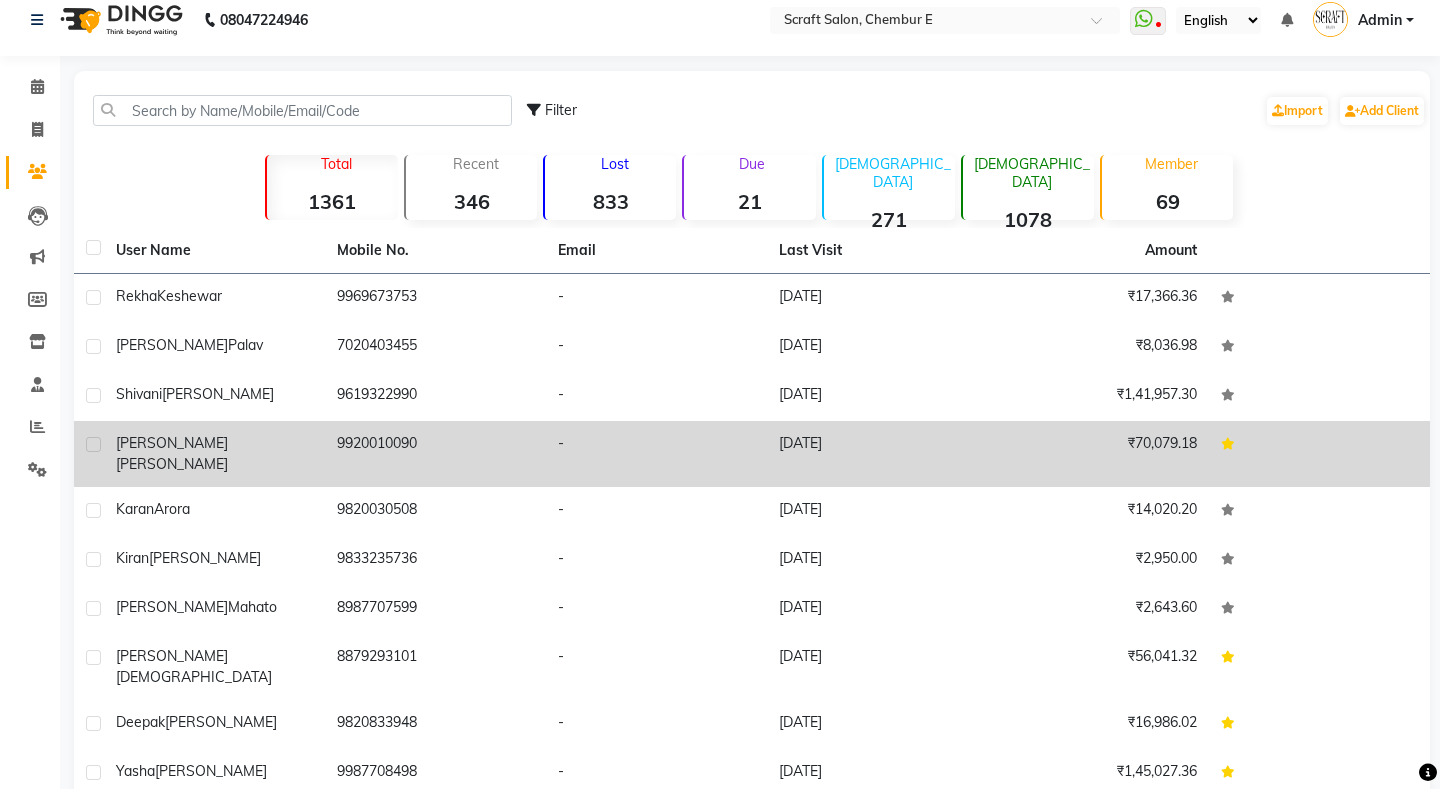 scroll, scrollTop: 0, scrollLeft: 0, axis: both 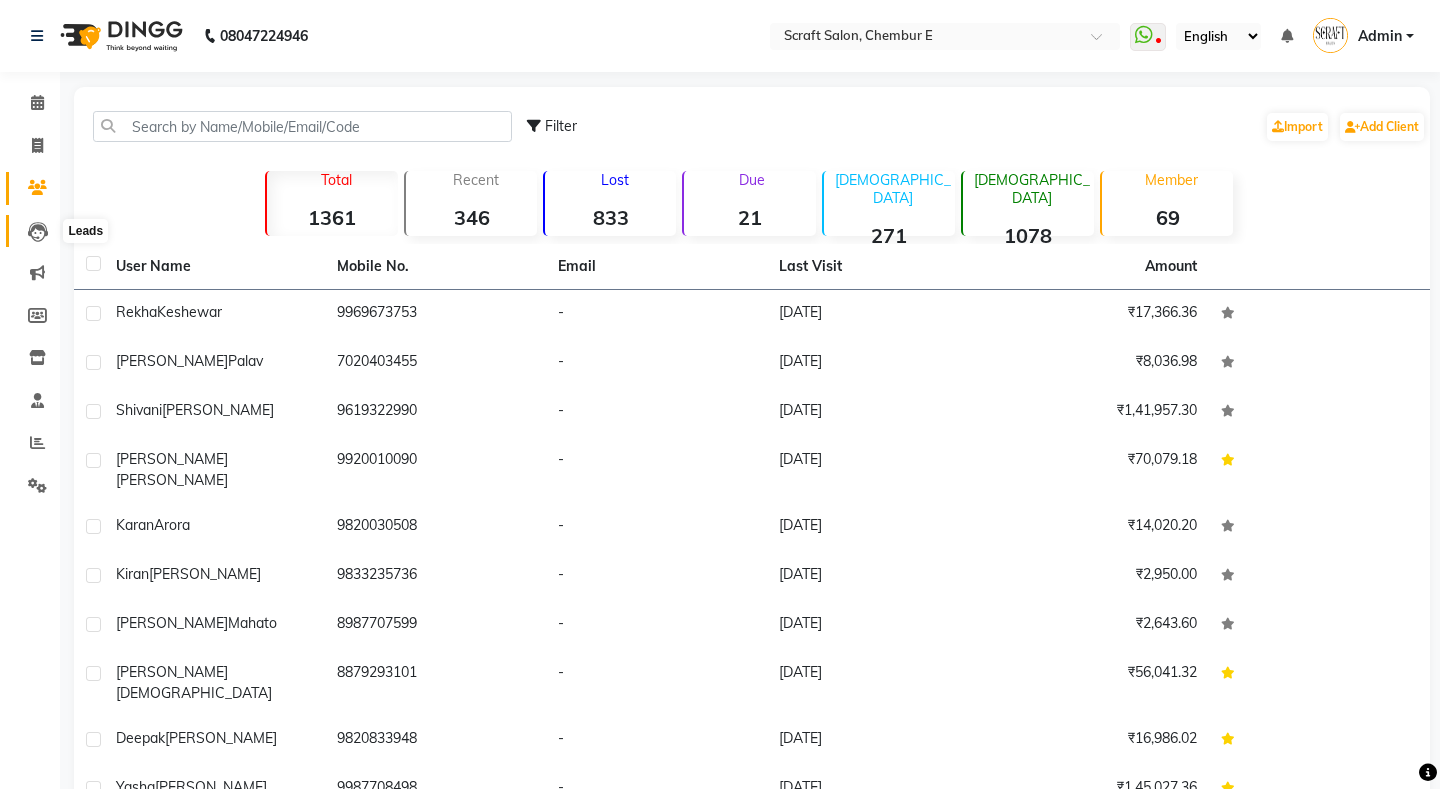 click 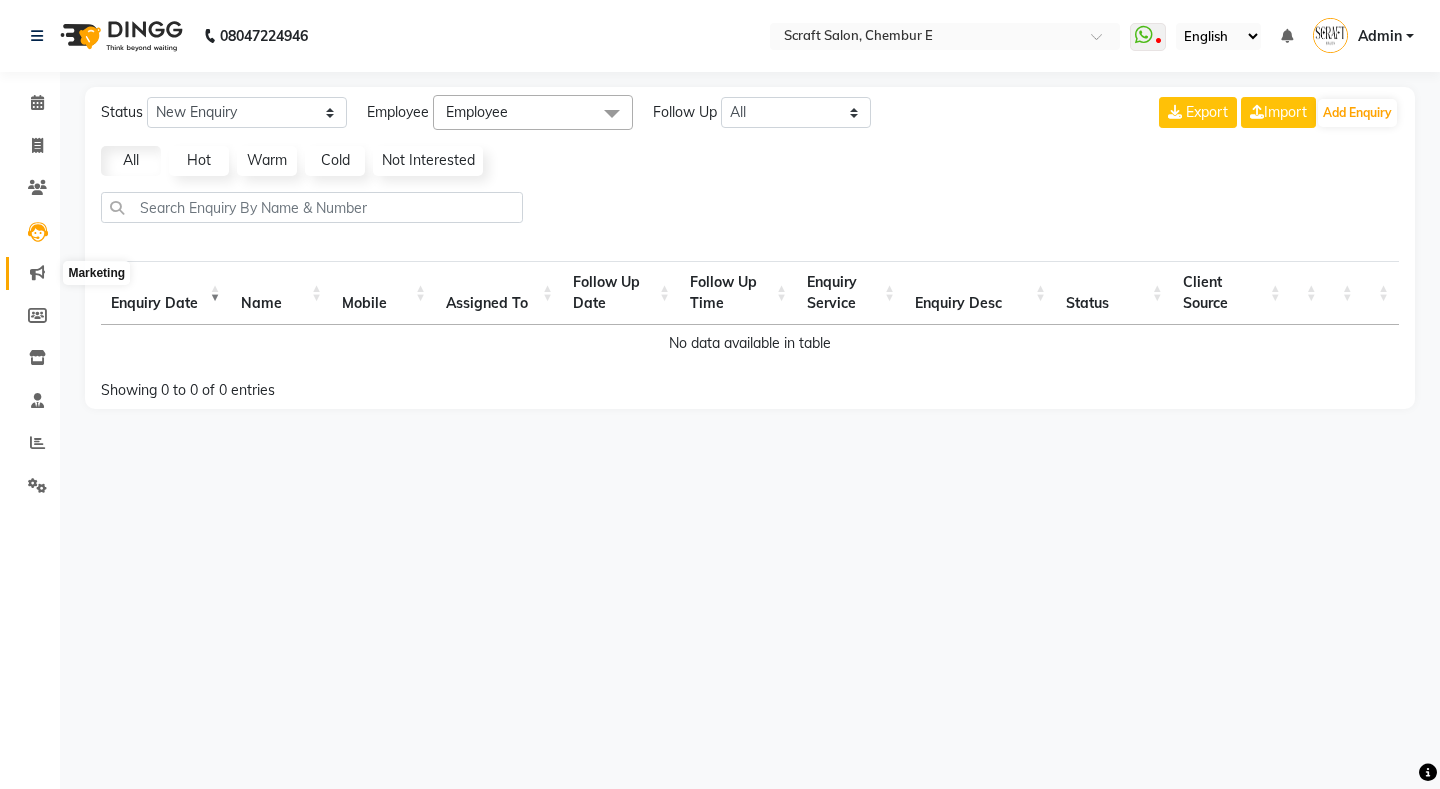 click 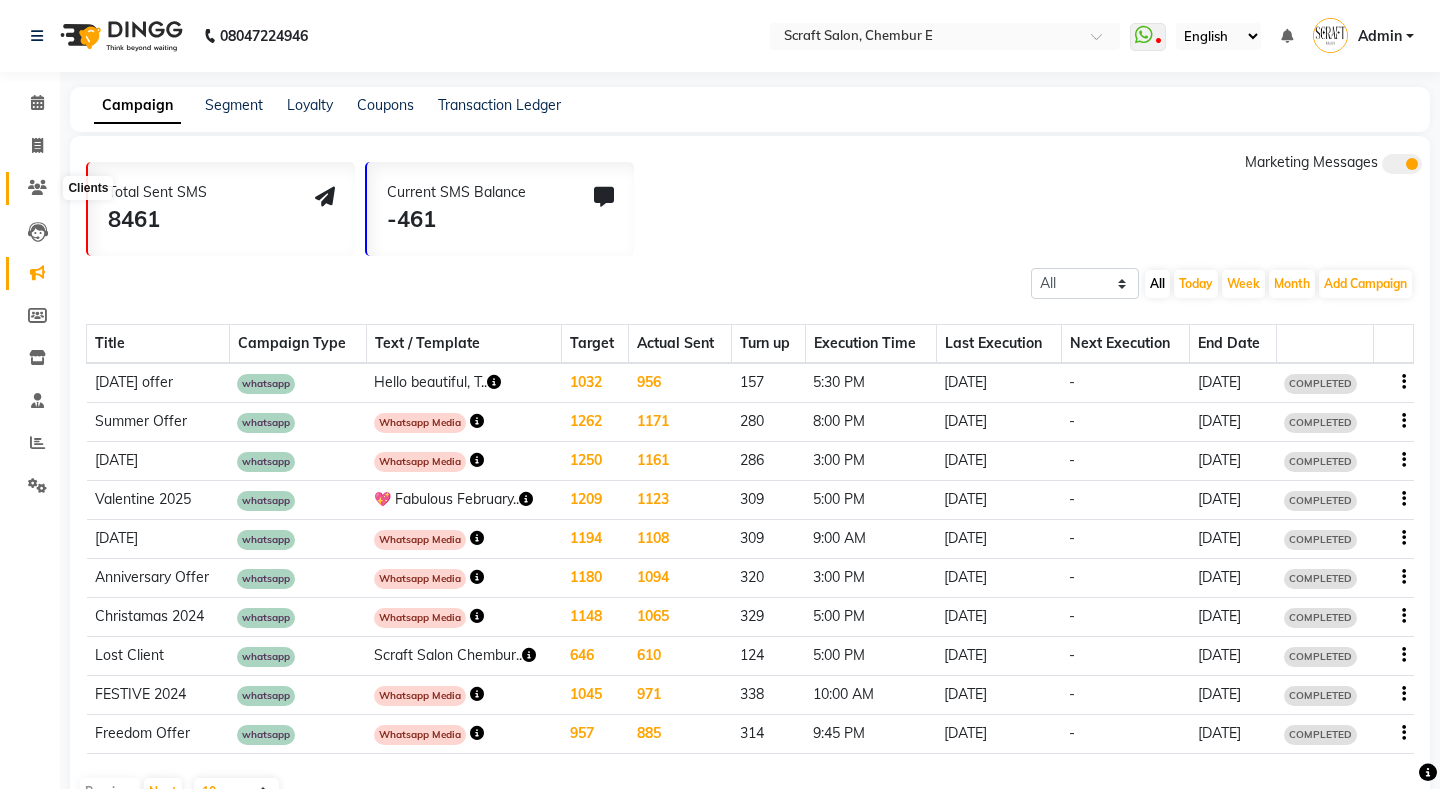 click 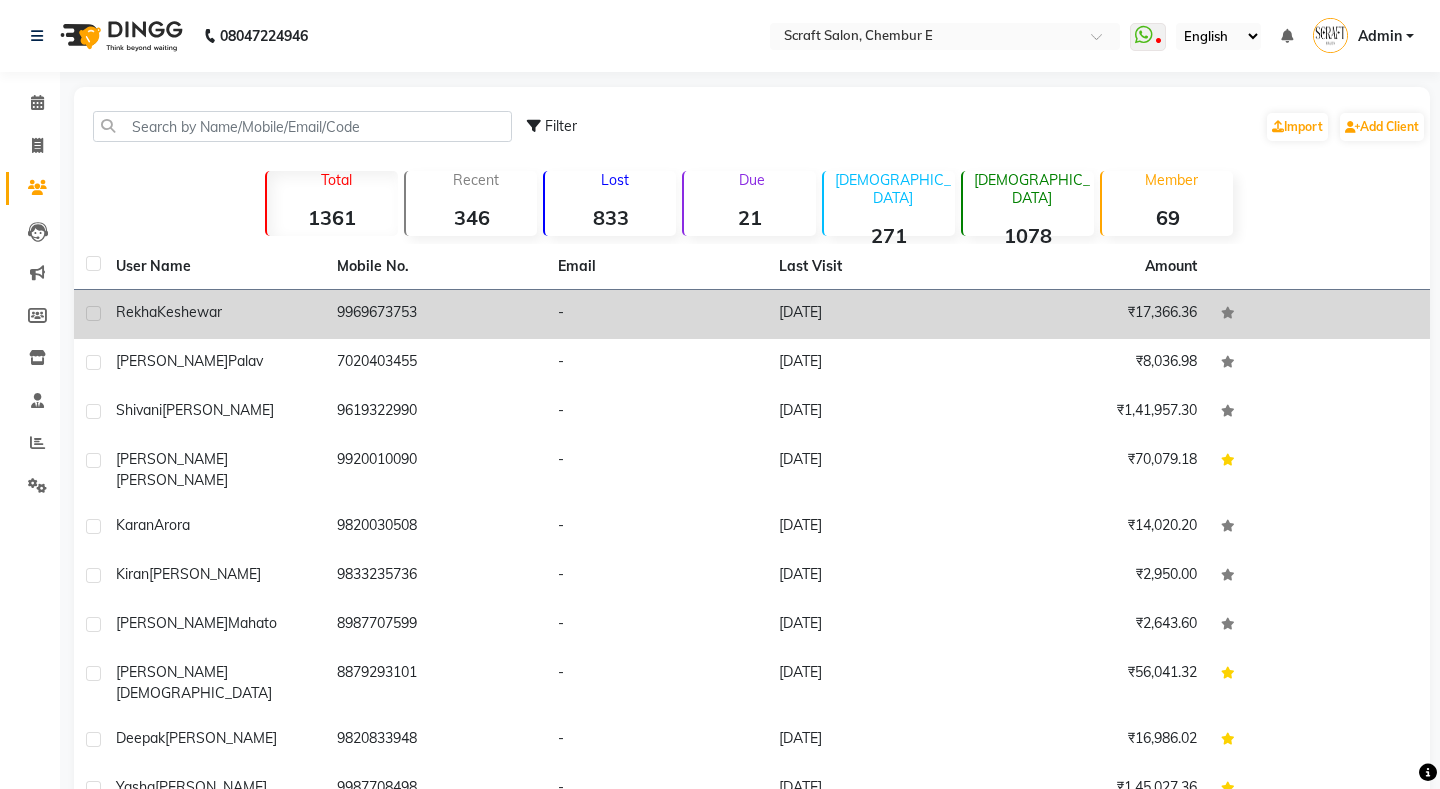 click on "Keshewar" 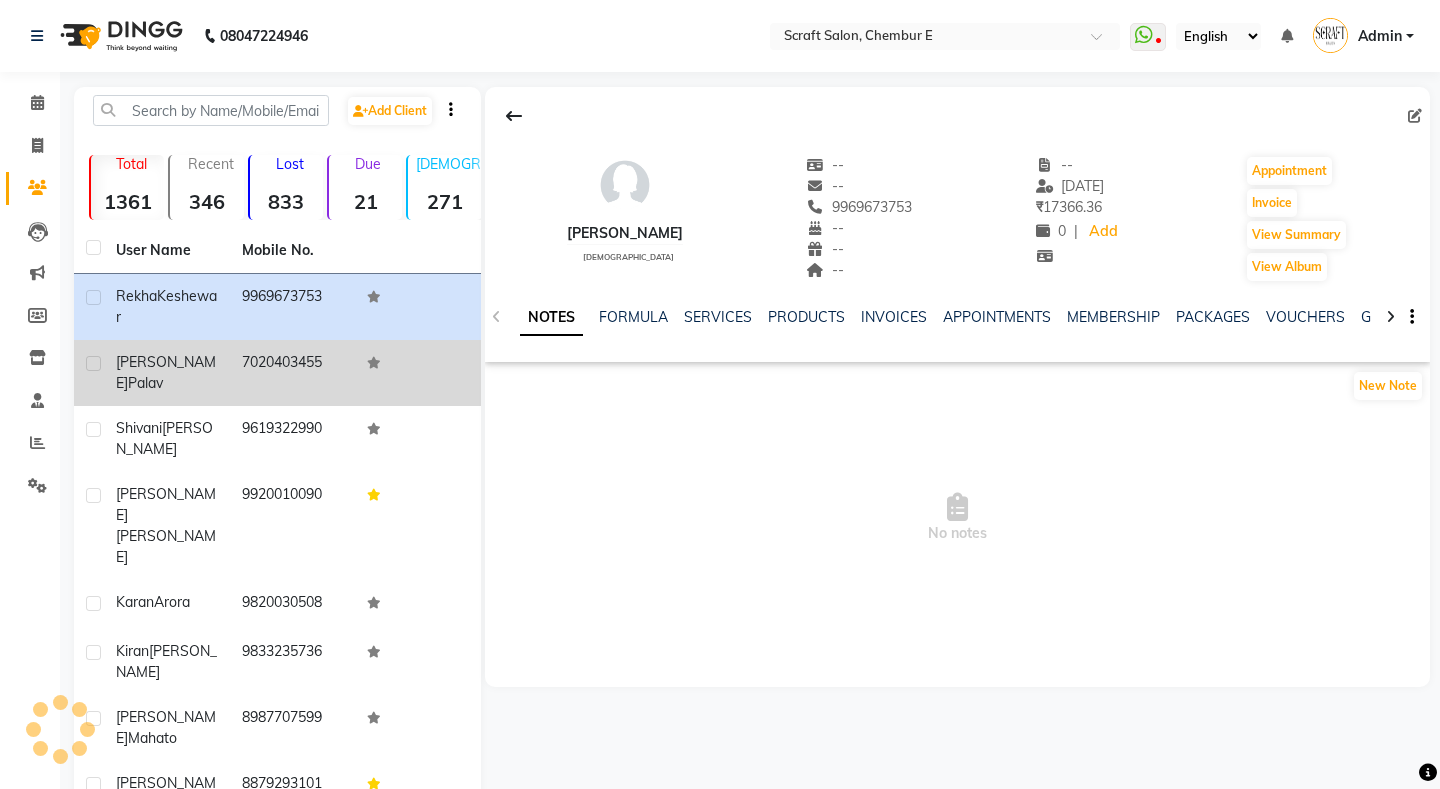 click on "[PERSON_NAME]" 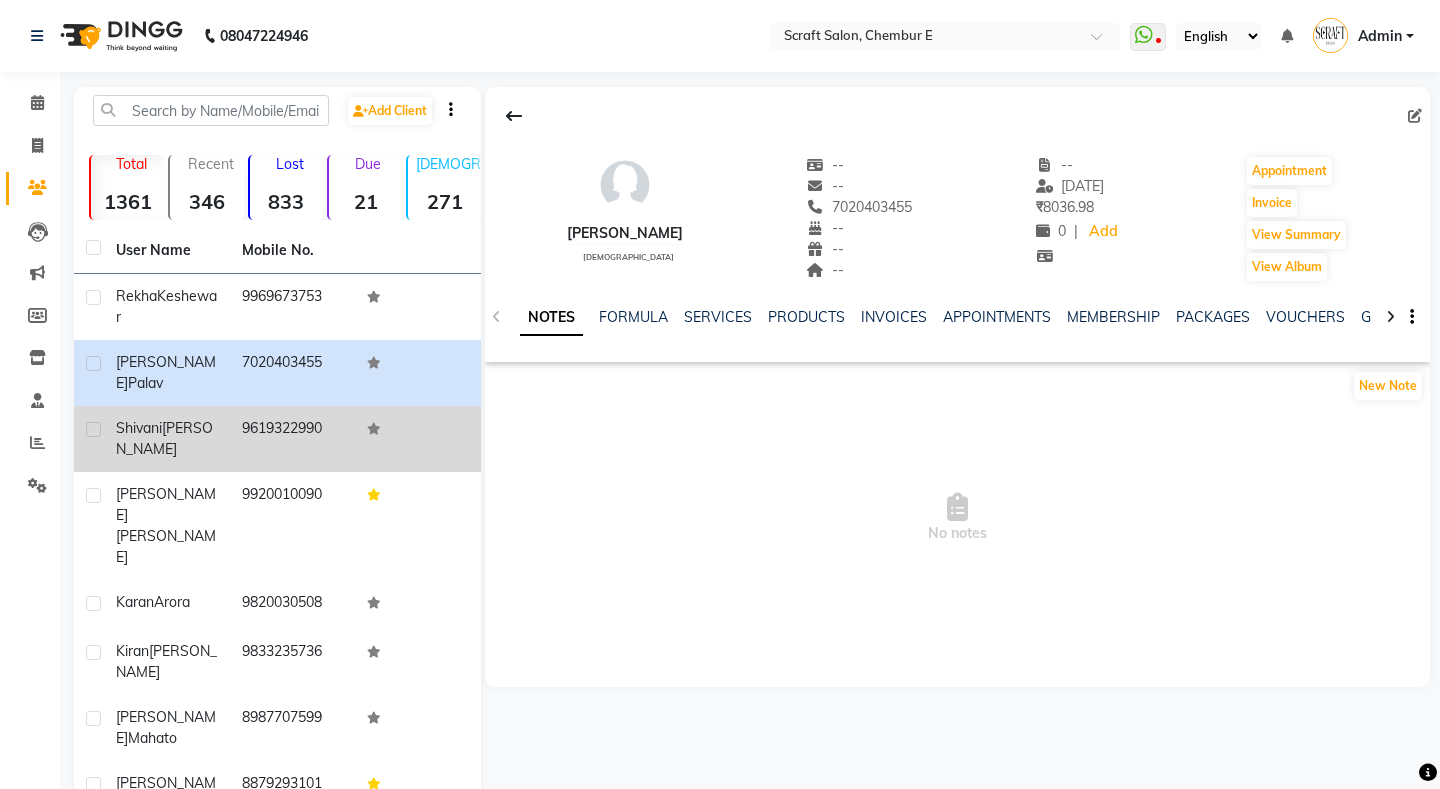 click on "[PERSON_NAME]" 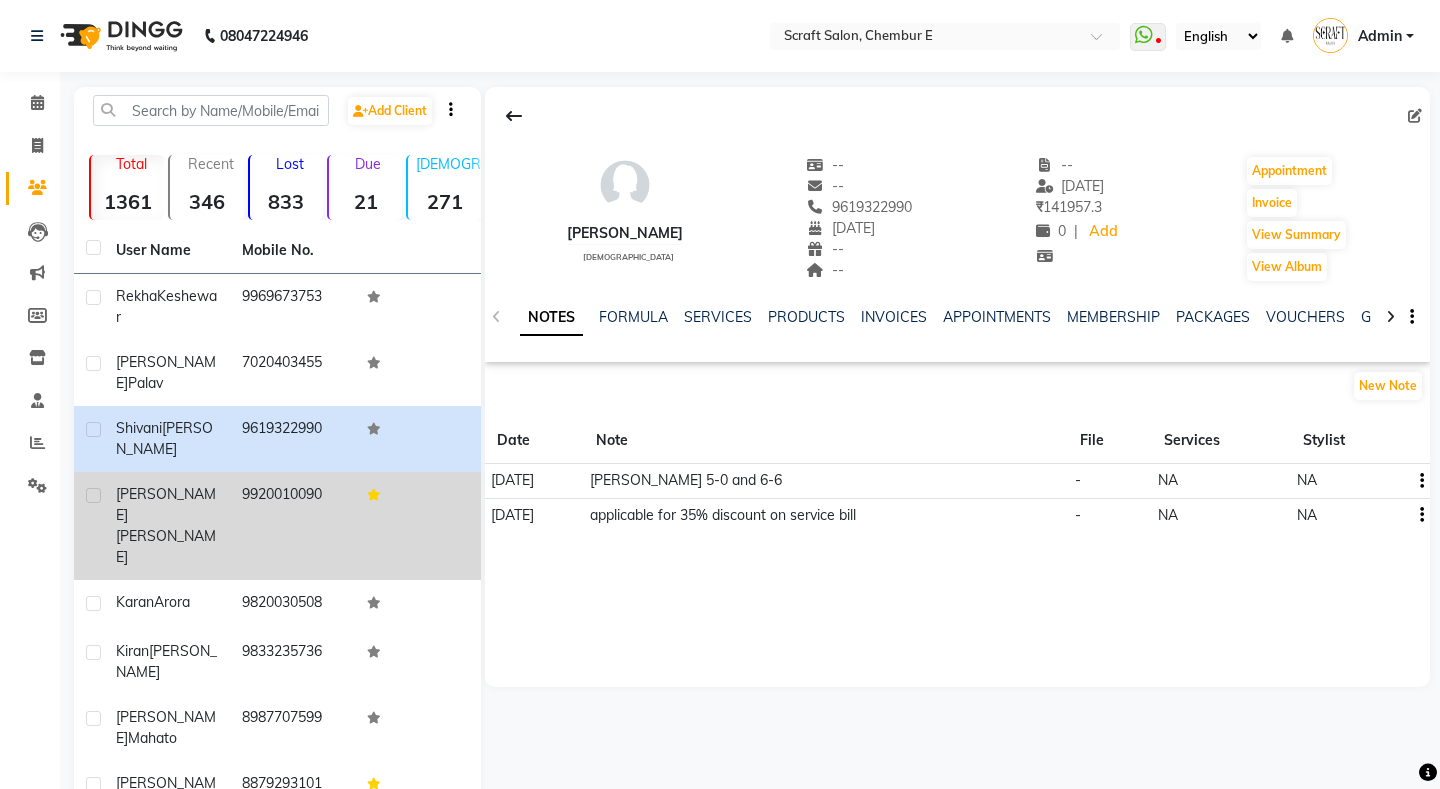 click on "[PERSON_NAME]" 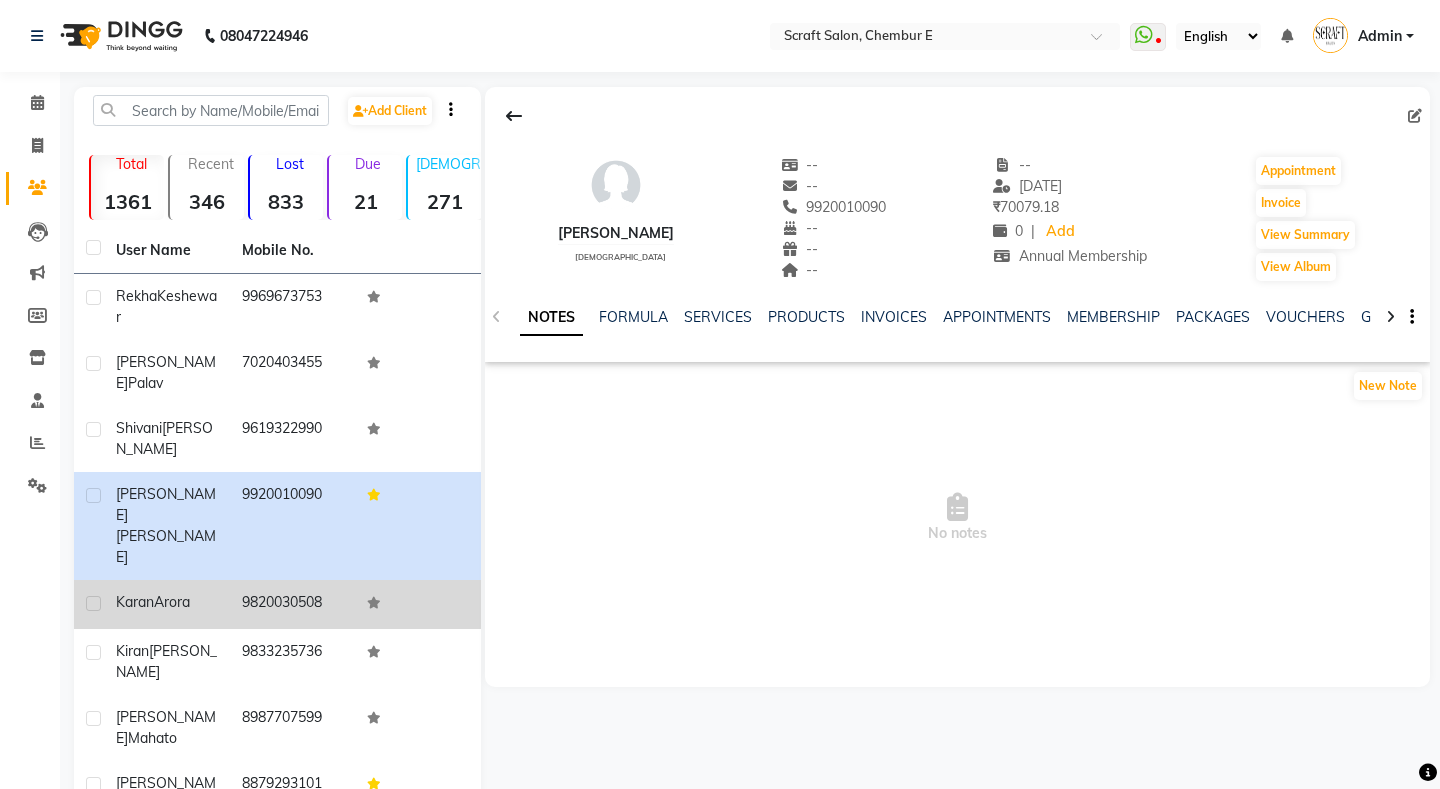 click on "[PERSON_NAME]" 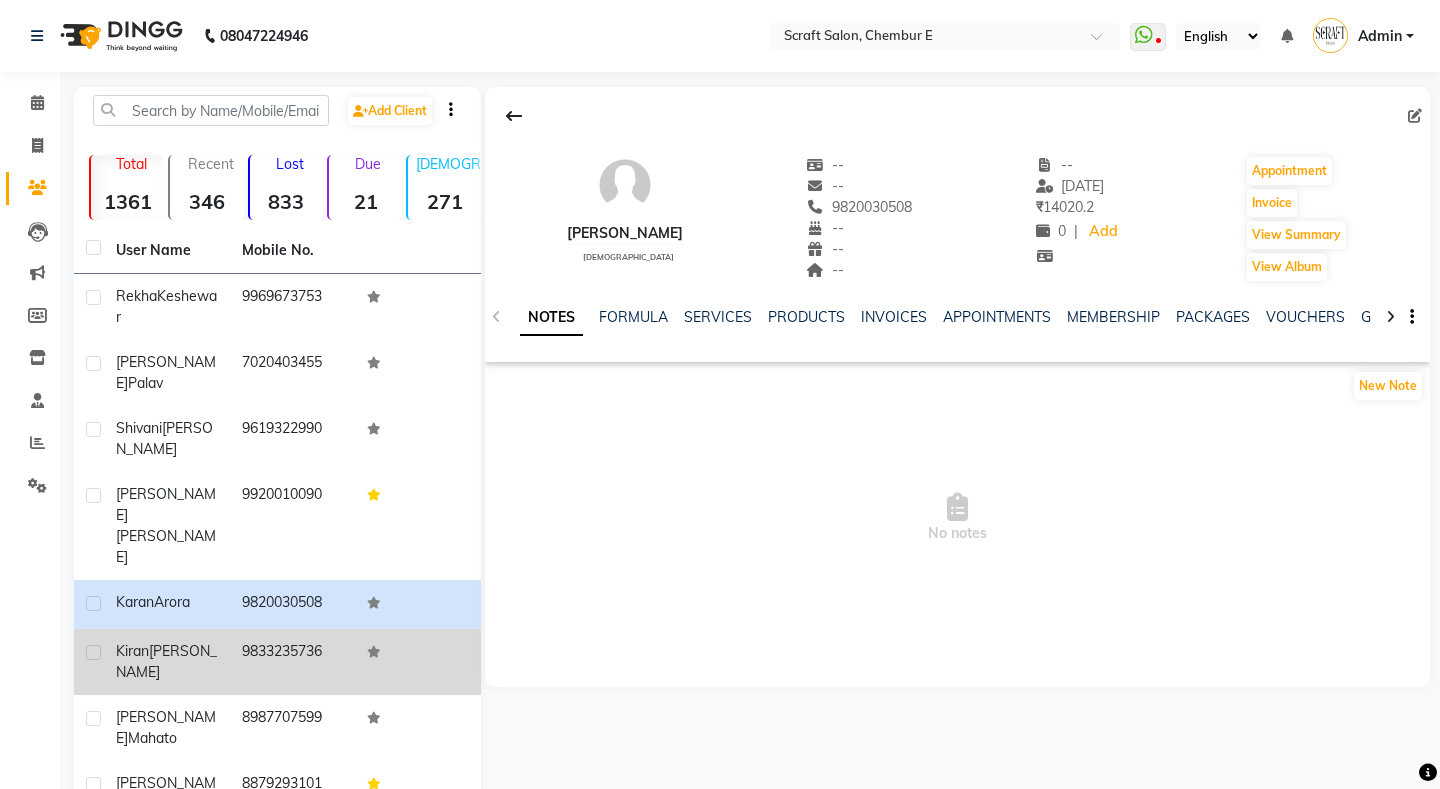click on "[PERSON_NAME]" 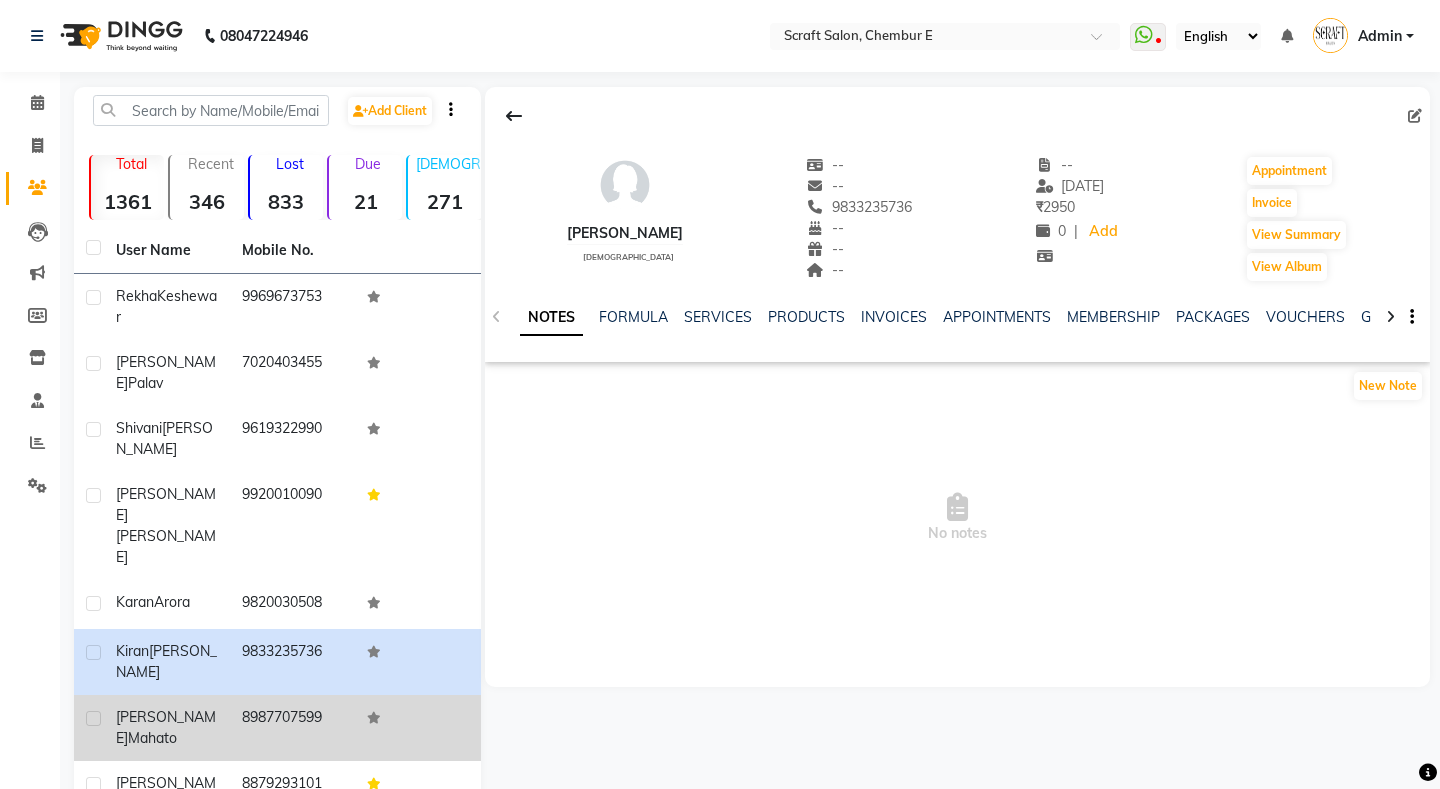 click on "Mahato" 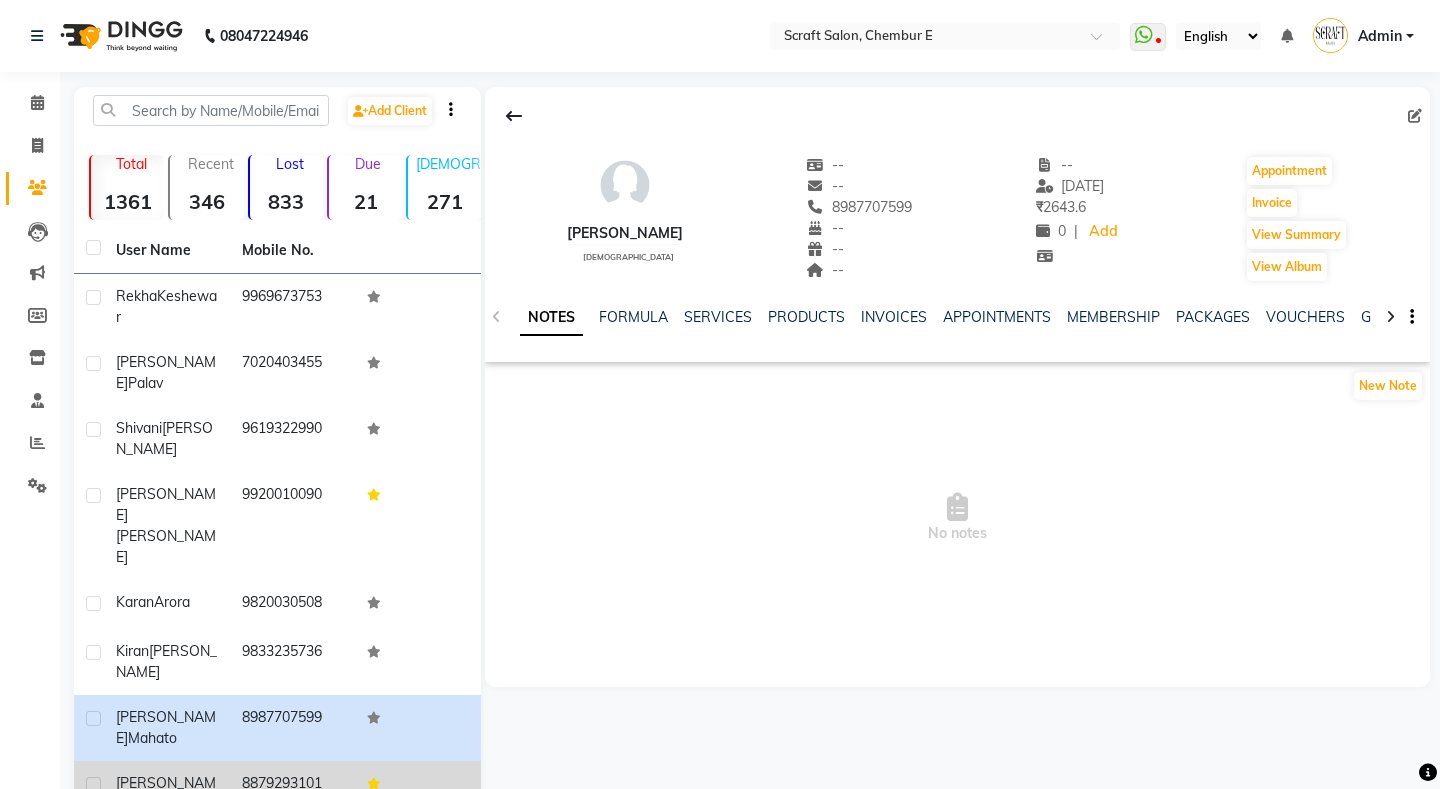 click on "[PERSON_NAME]" 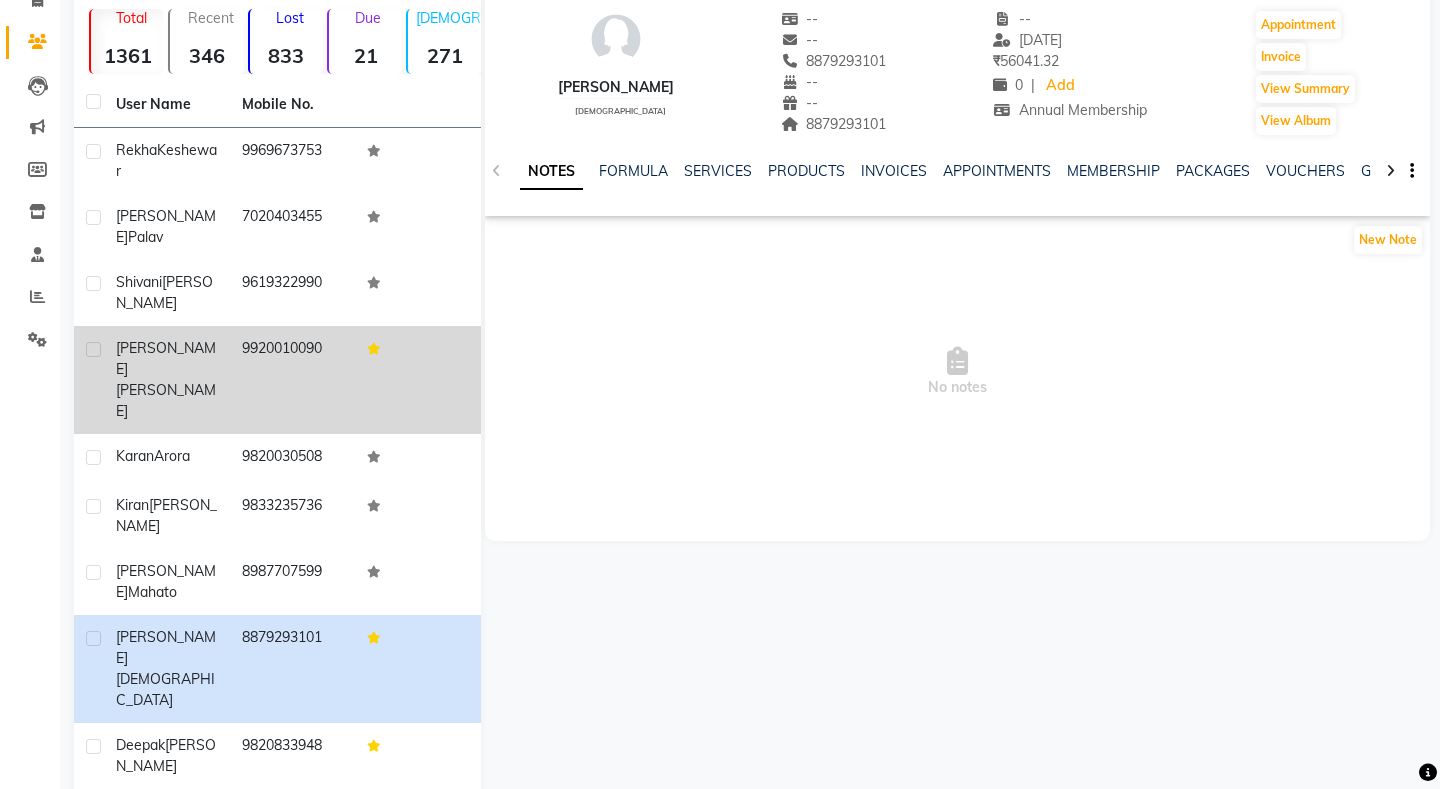 scroll, scrollTop: 0, scrollLeft: 0, axis: both 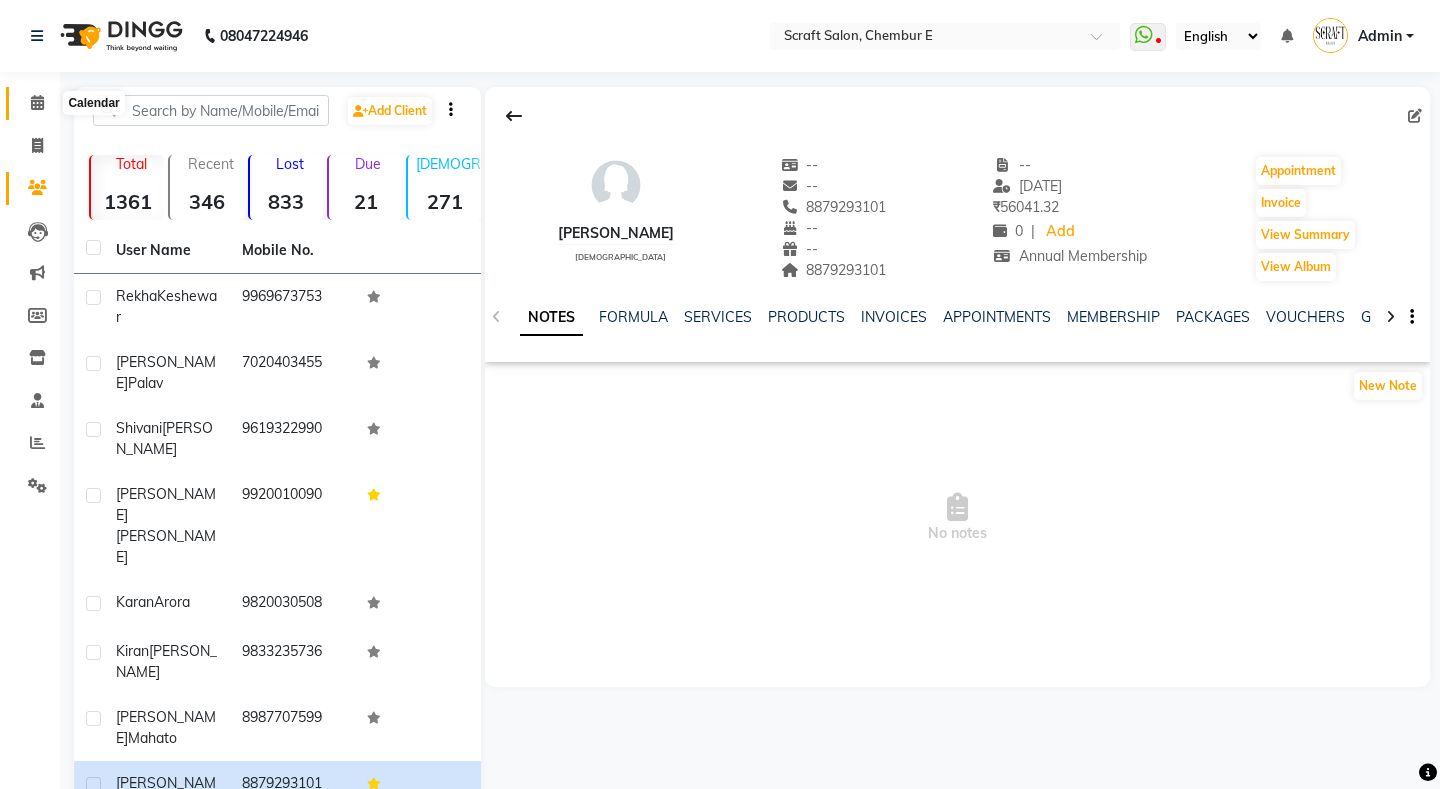 click 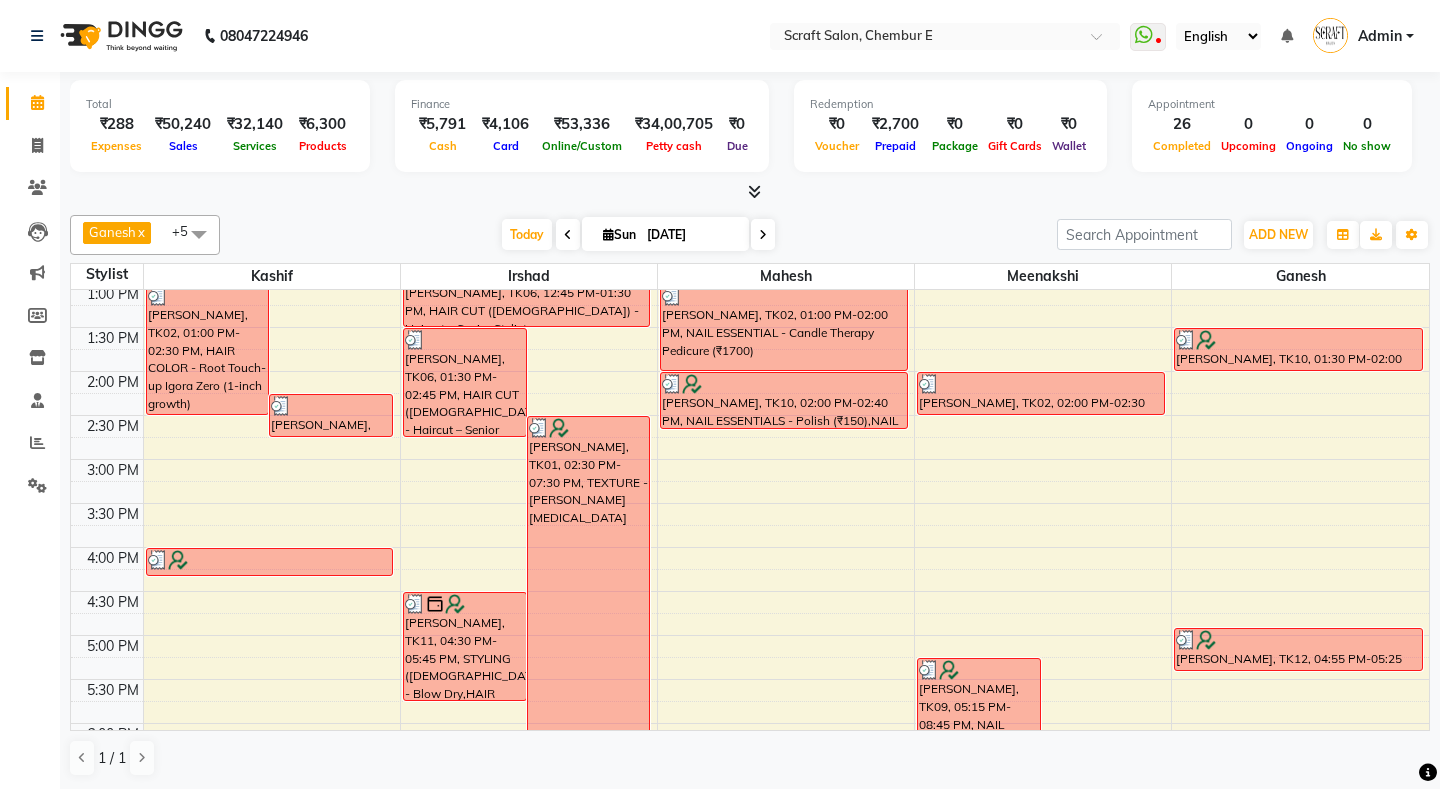 scroll, scrollTop: 703, scrollLeft: 0, axis: vertical 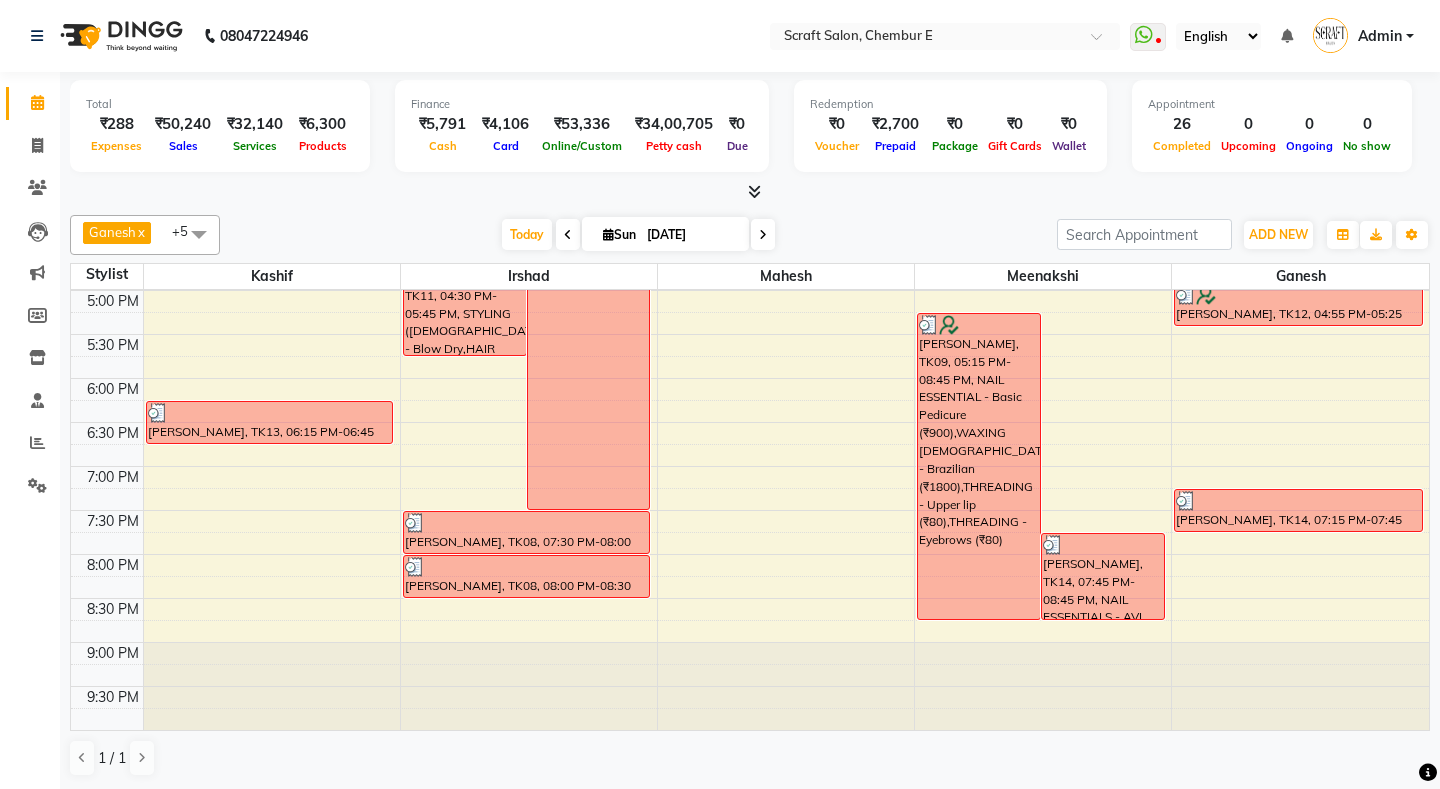 click on "9:00 AM 9:30 AM 10:00 AM 10:30 AM 11:00 AM 11:30 AM 12:00 PM 12:30 PM 1:00 PM 1:30 PM 2:00 PM 2:30 PM 3:00 PM 3:30 PM 4:00 PM 4:30 PM 5:00 PM 5:30 PM 6:00 PM 6:30 PM 7:00 PM 7:30 PM 8:00 PM 8:30 PM 9:00 PM 9:30 PM     [PERSON_NAME], TK02, 01:00 PM-02:30 PM, HAIR COLOR -  Root Touch-up Igora Zero (1-inch growth)     [PERSON_NAME], TK06, 02:15 PM-02:45 PM, STYLING ([DEMOGRAPHIC_DATA]) -  Ironing (₹1000)     [PERSON_NAME], TK04, 11:00 AM-11:30 AM, STYLING ([DEMOGRAPHIC_DATA]) -  Hair Wash     [PERSON_NAME], TK09, 04:00 PM-04:20 PM, HAIR RITUALS ([DEMOGRAPHIC_DATA]) - K18 (₹2200)     [PERSON_NAME], TK13, 06:15 PM-06:45 PM, HAIR CUT ([DEMOGRAPHIC_DATA]) -  Haircut – Senior Stylist     [PERSON_NAME], TK06, 01:30 PM-02:45 PM, HAIR CUT ([DEMOGRAPHIC_DATA]) -  Haircut – Senior Stylist,HAIR CUT ([DEMOGRAPHIC_DATA]) -  Haircut – Senior Stylist (₹1200)     [PERSON_NAME], TK01, 02:30 PM-07:30 PM, TEXTURE -  Tanino [MEDICAL_DATA]     [PERSON_NAME], TK11, 04:30 PM-05:45 PM, STYLING ([DEMOGRAPHIC_DATA]) -  Blow Dry,HAIR RITUALS ([DEMOGRAPHIC_DATA]) - Milkshake Scalp Soothing Spa (30min.) (₹1500)" at bounding box center [750, 158] 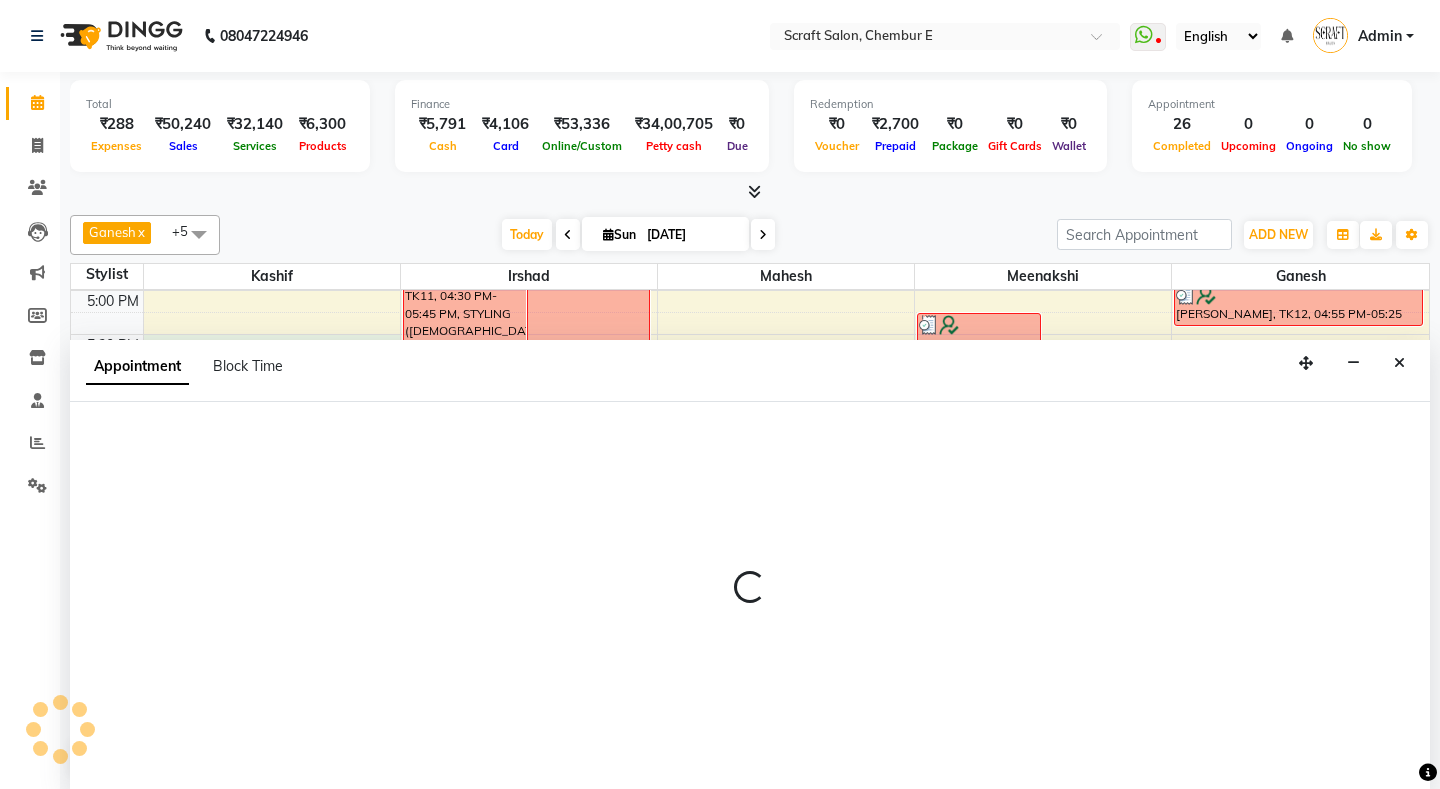 scroll, scrollTop: 1, scrollLeft: 0, axis: vertical 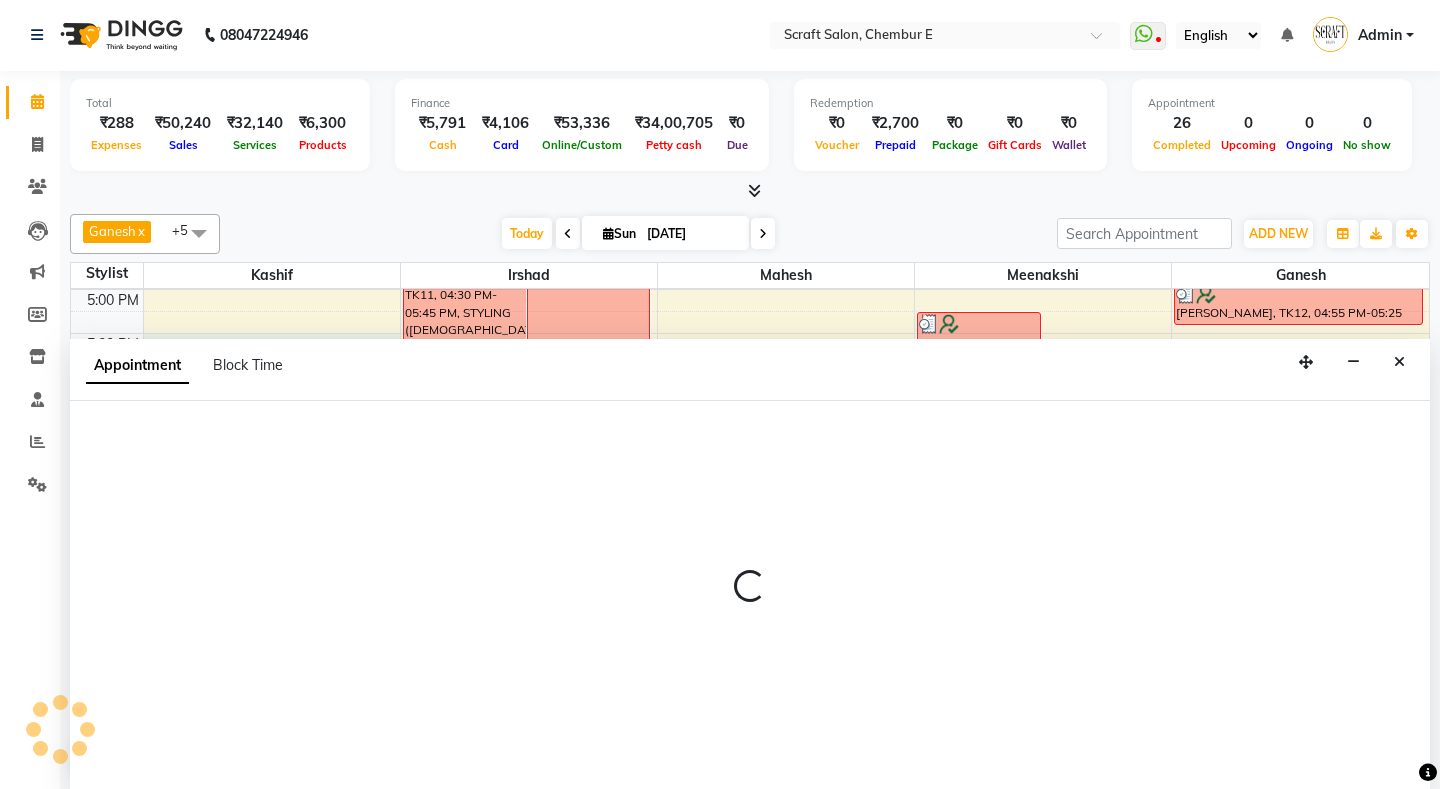 select on "24787" 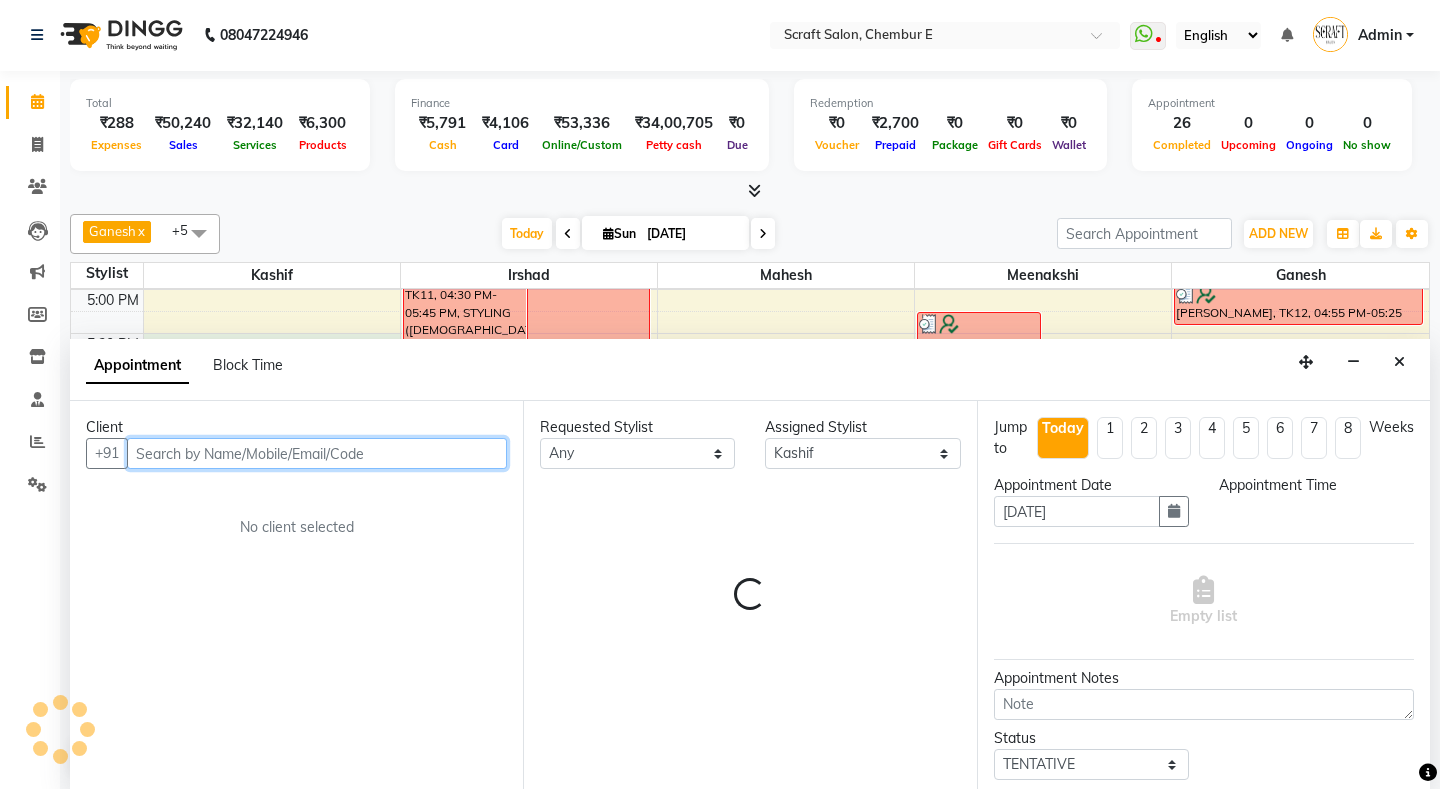 select on "1050" 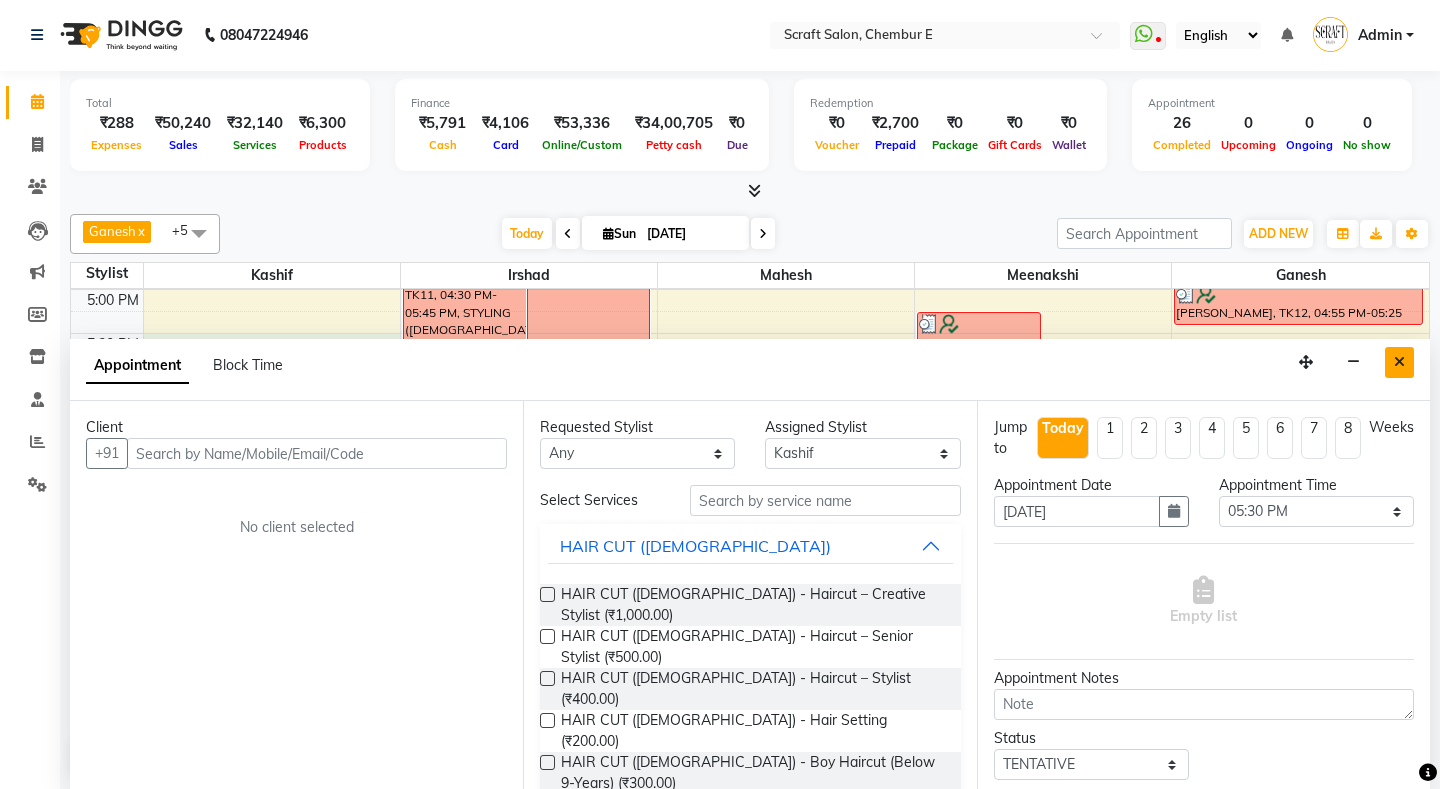 click at bounding box center [1399, 362] 